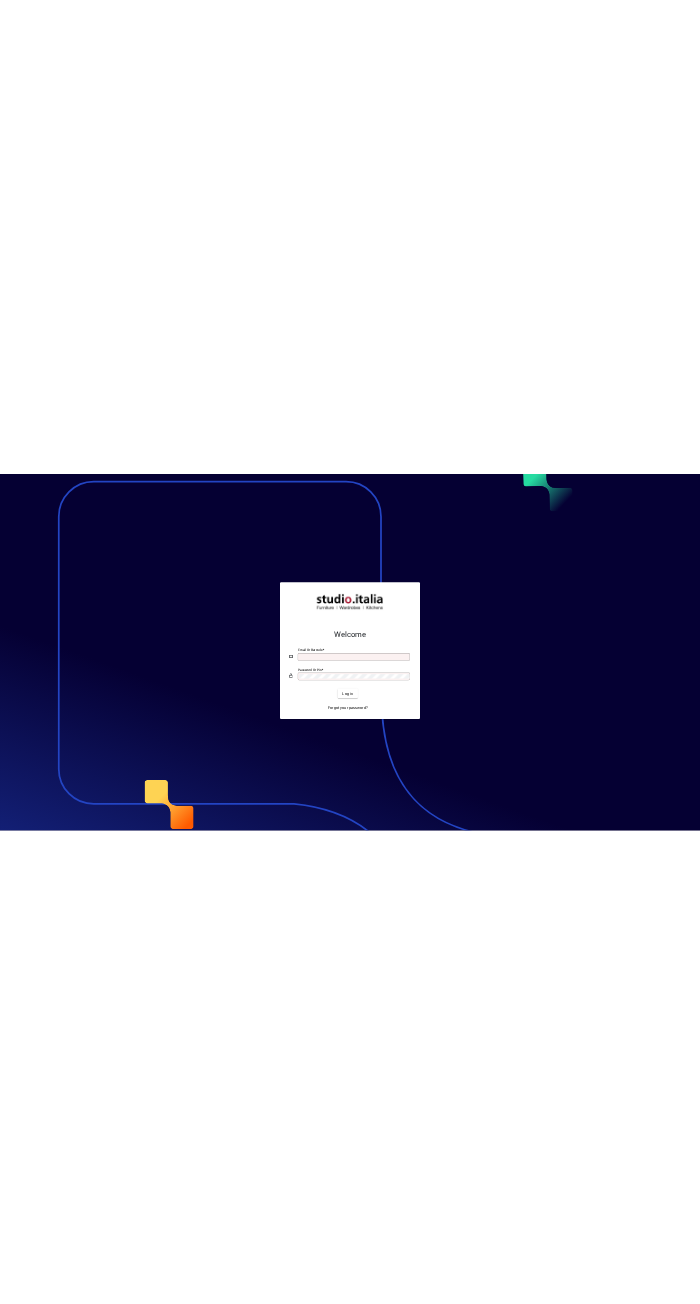 scroll, scrollTop: 0, scrollLeft: 0, axis: both 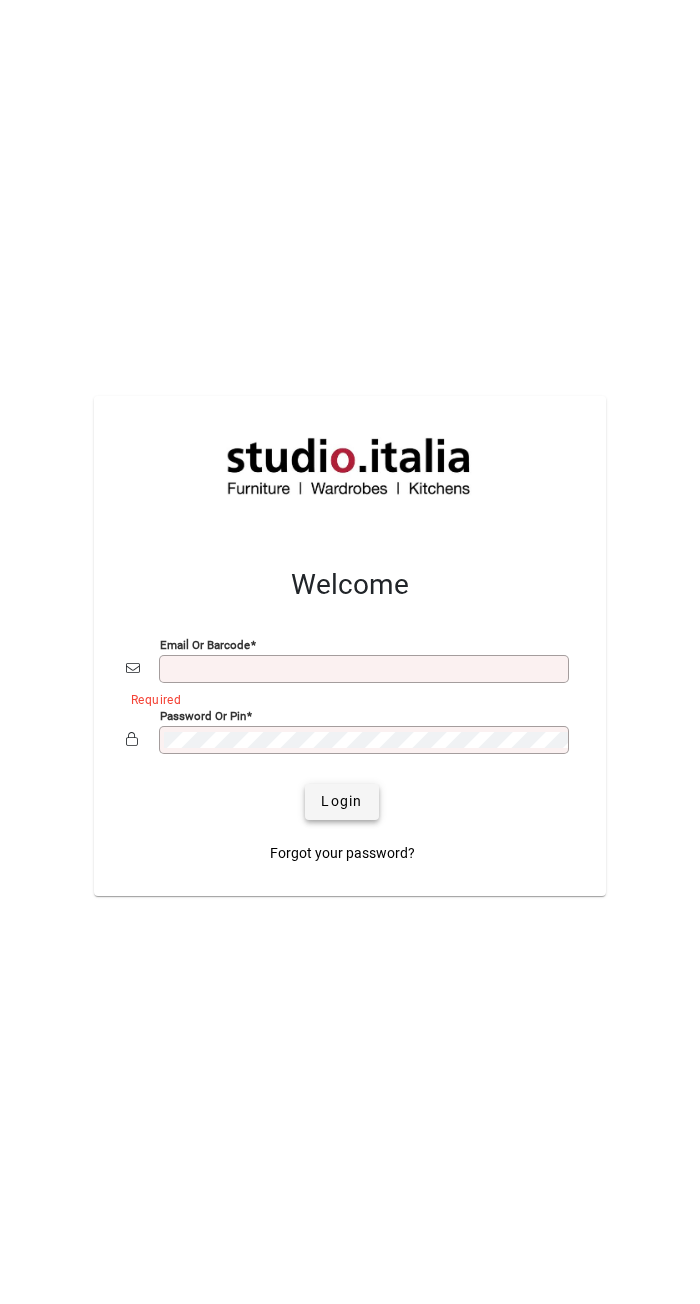 type on "**********" 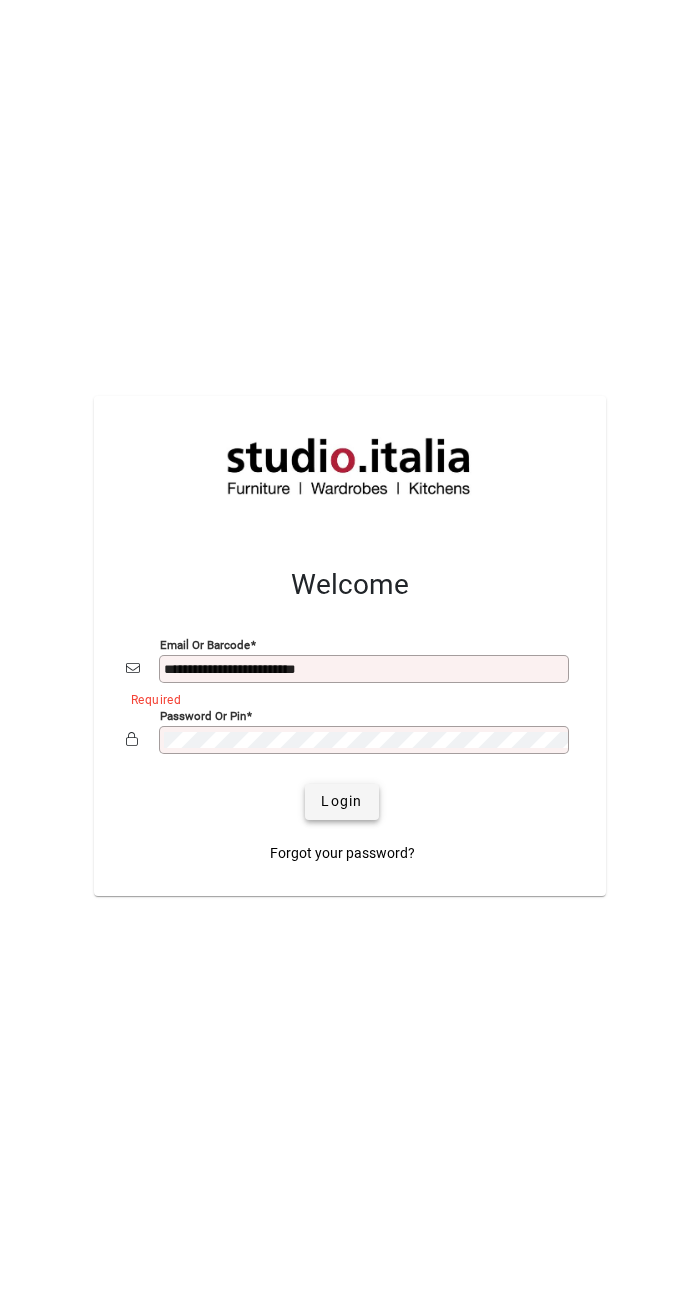 click on "Login" 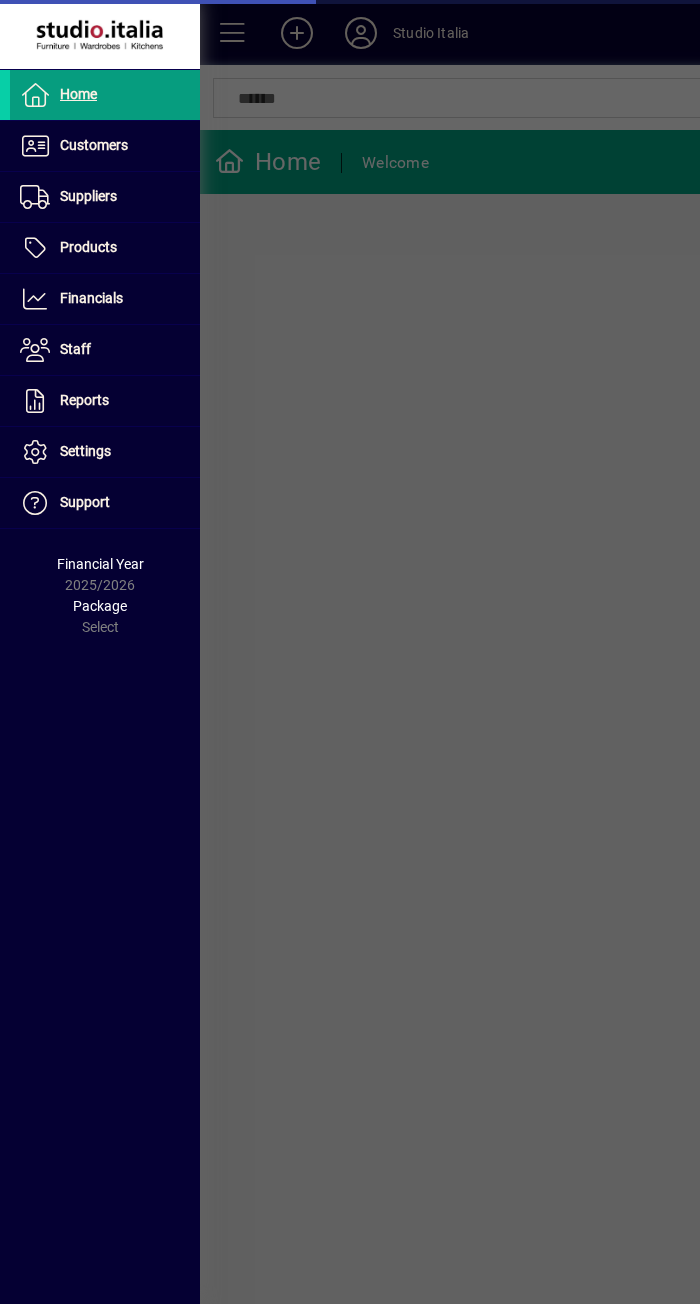 scroll, scrollTop: 0, scrollLeft: 0, axis: both 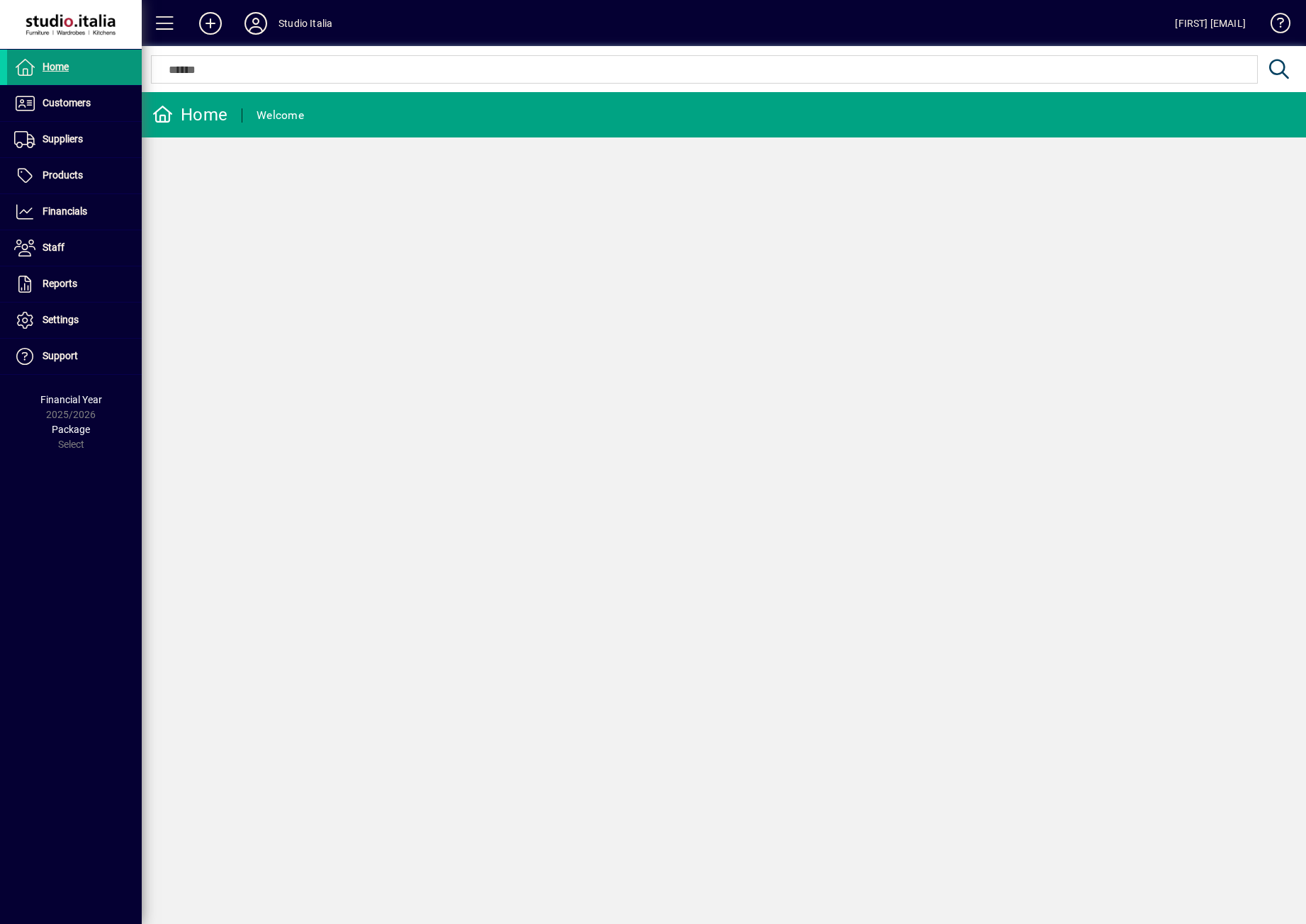 click on "Home" at bounding box center [55, 67] 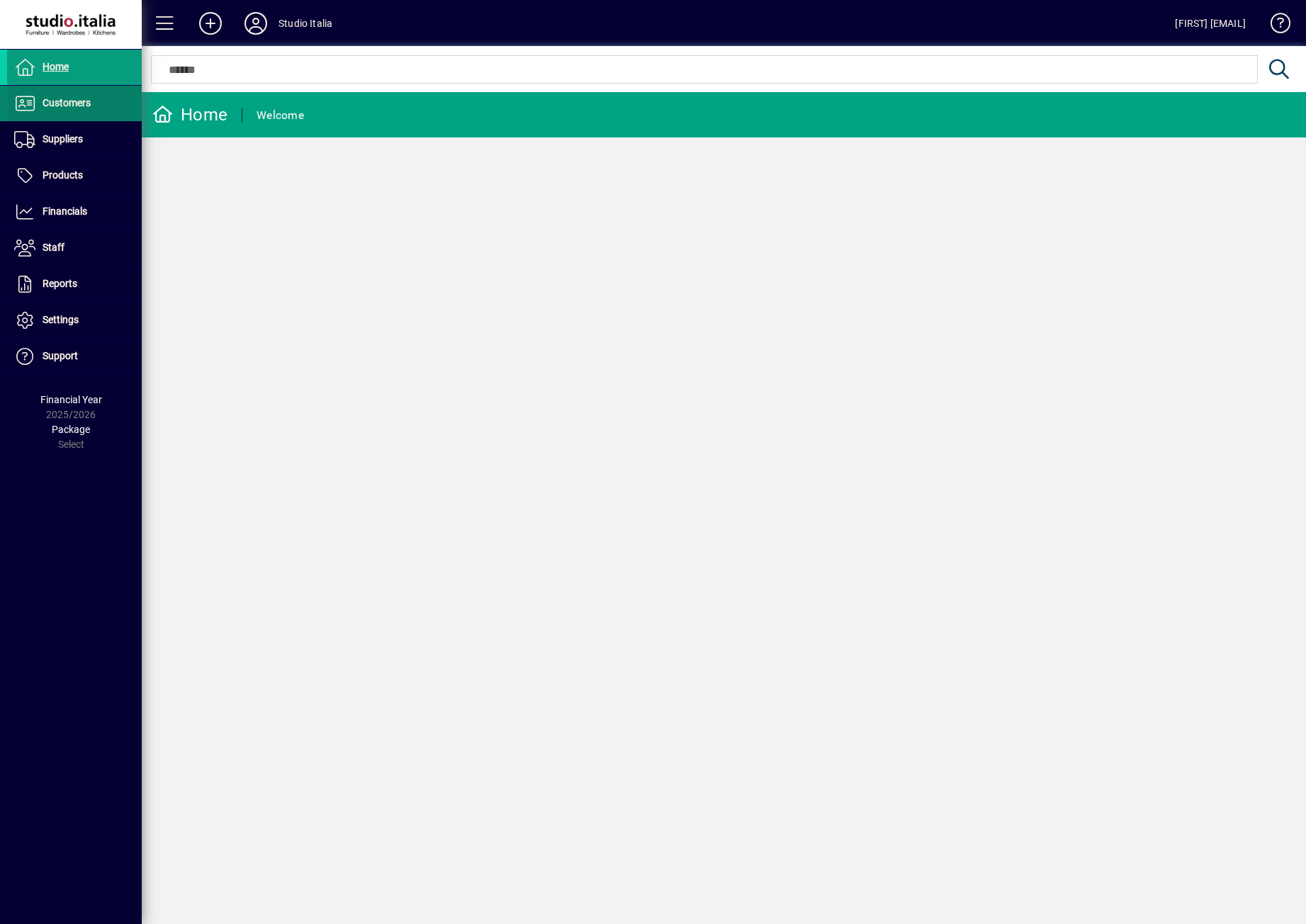 click on "Customers" at bounding box center [67, 103] 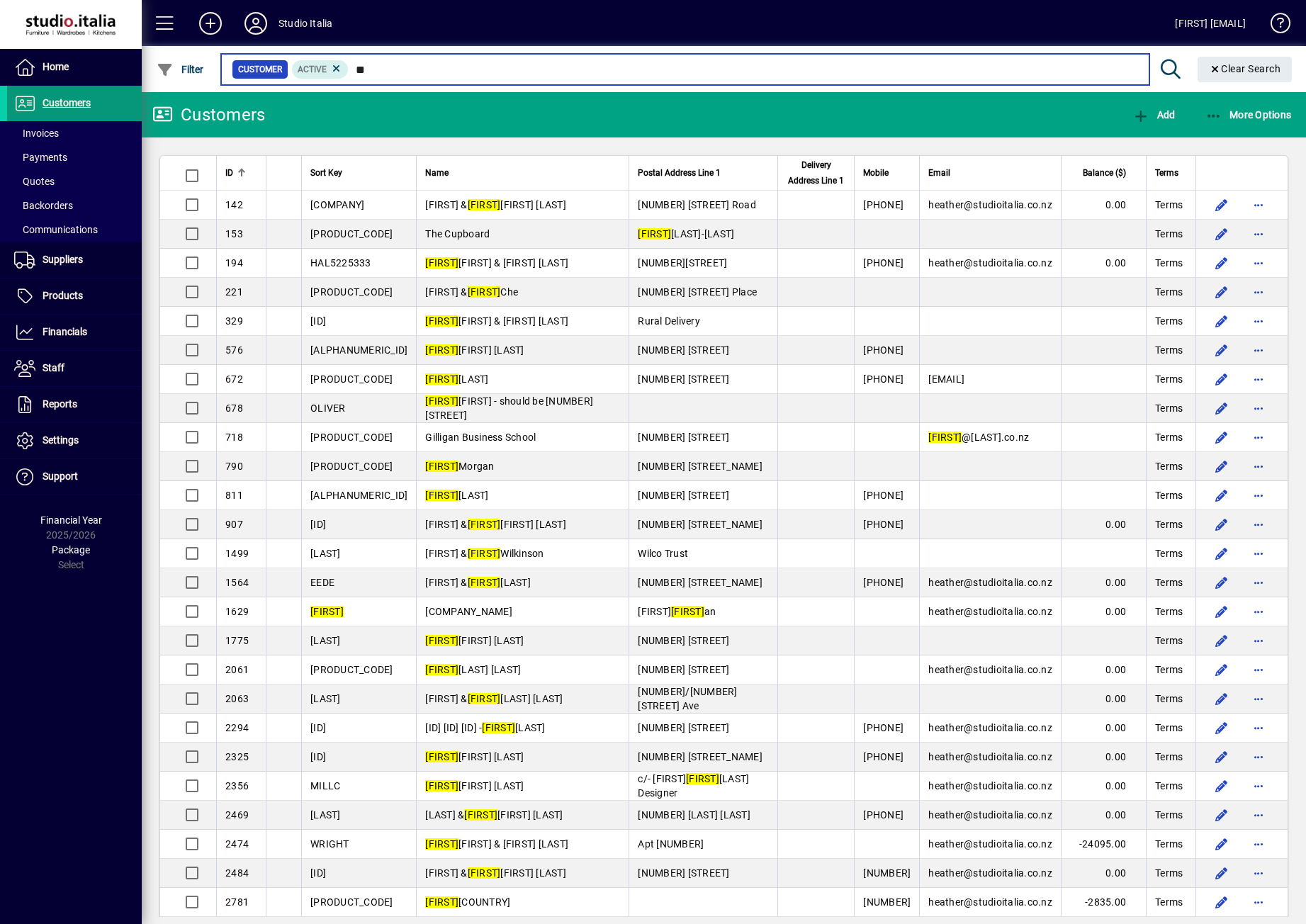 type on "*" 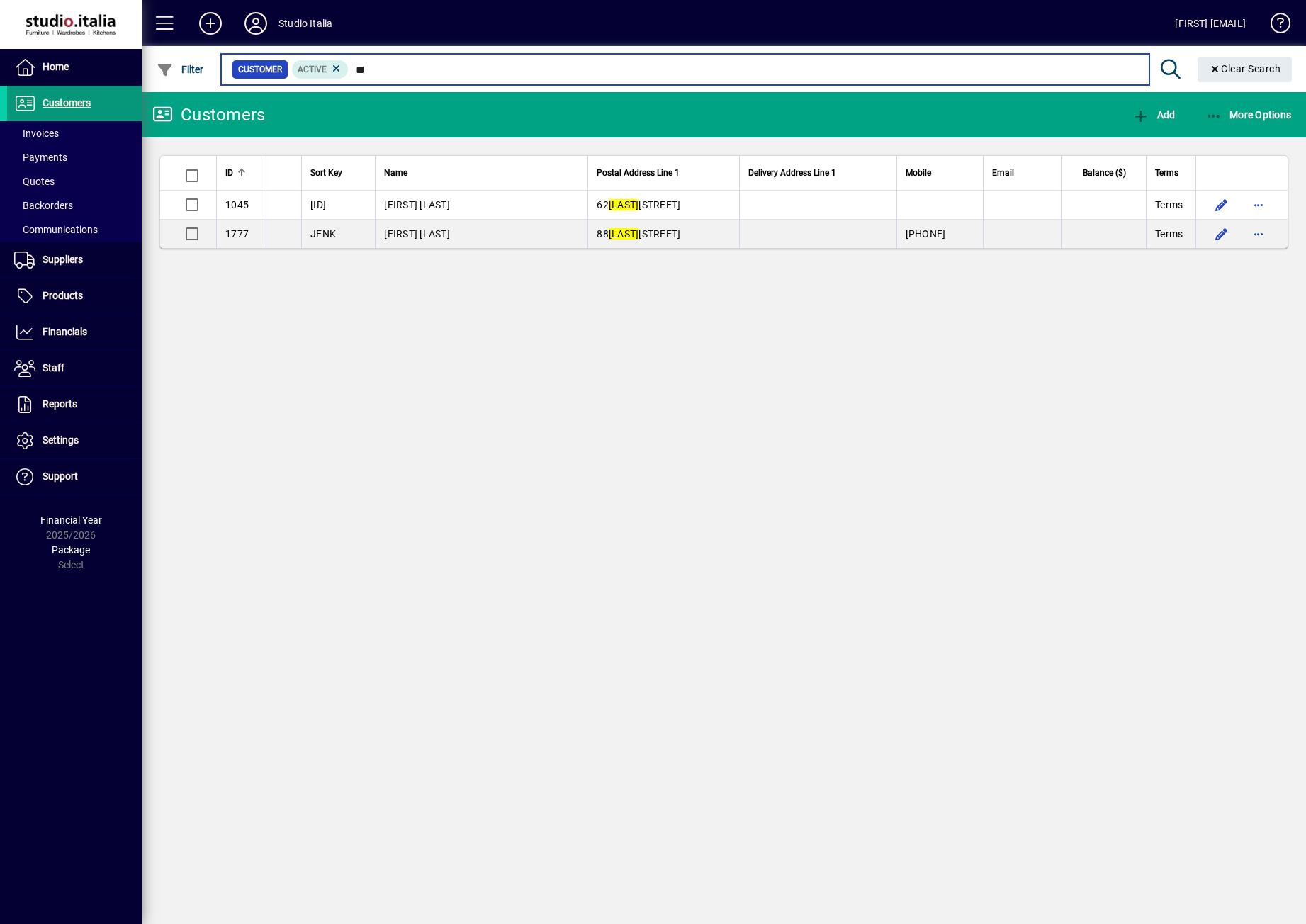 type on "*" 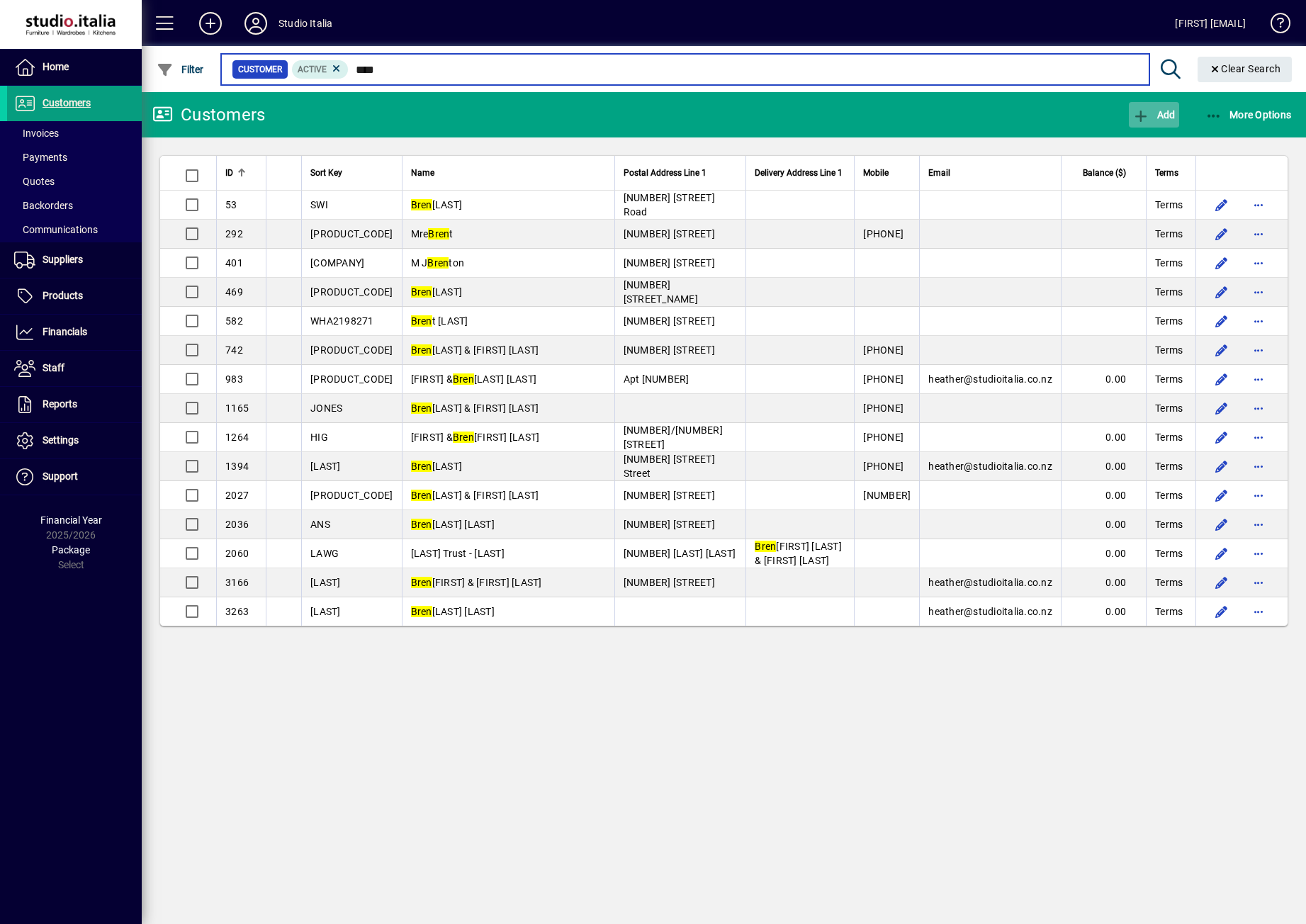 type on "****" 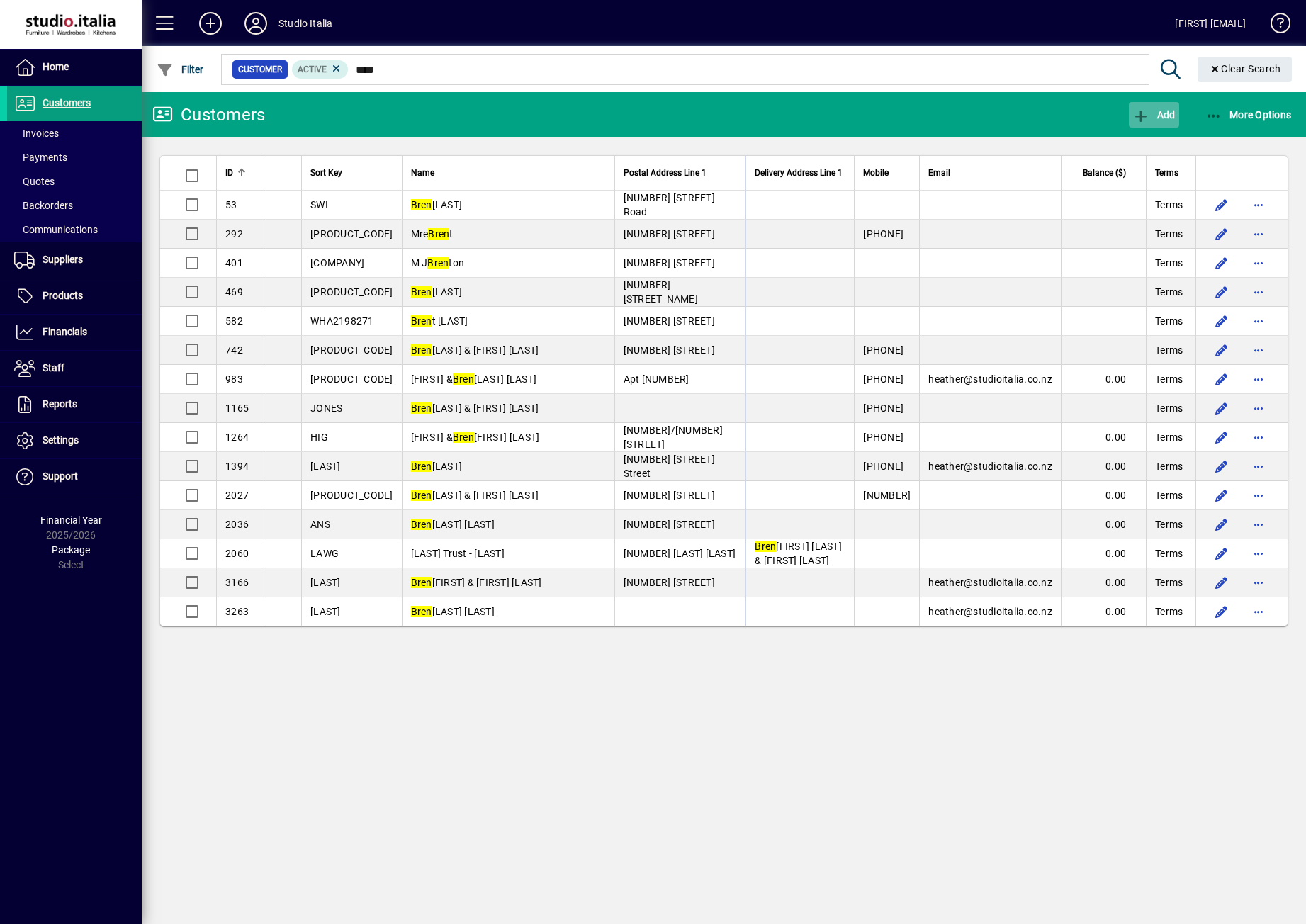 click on "Add" 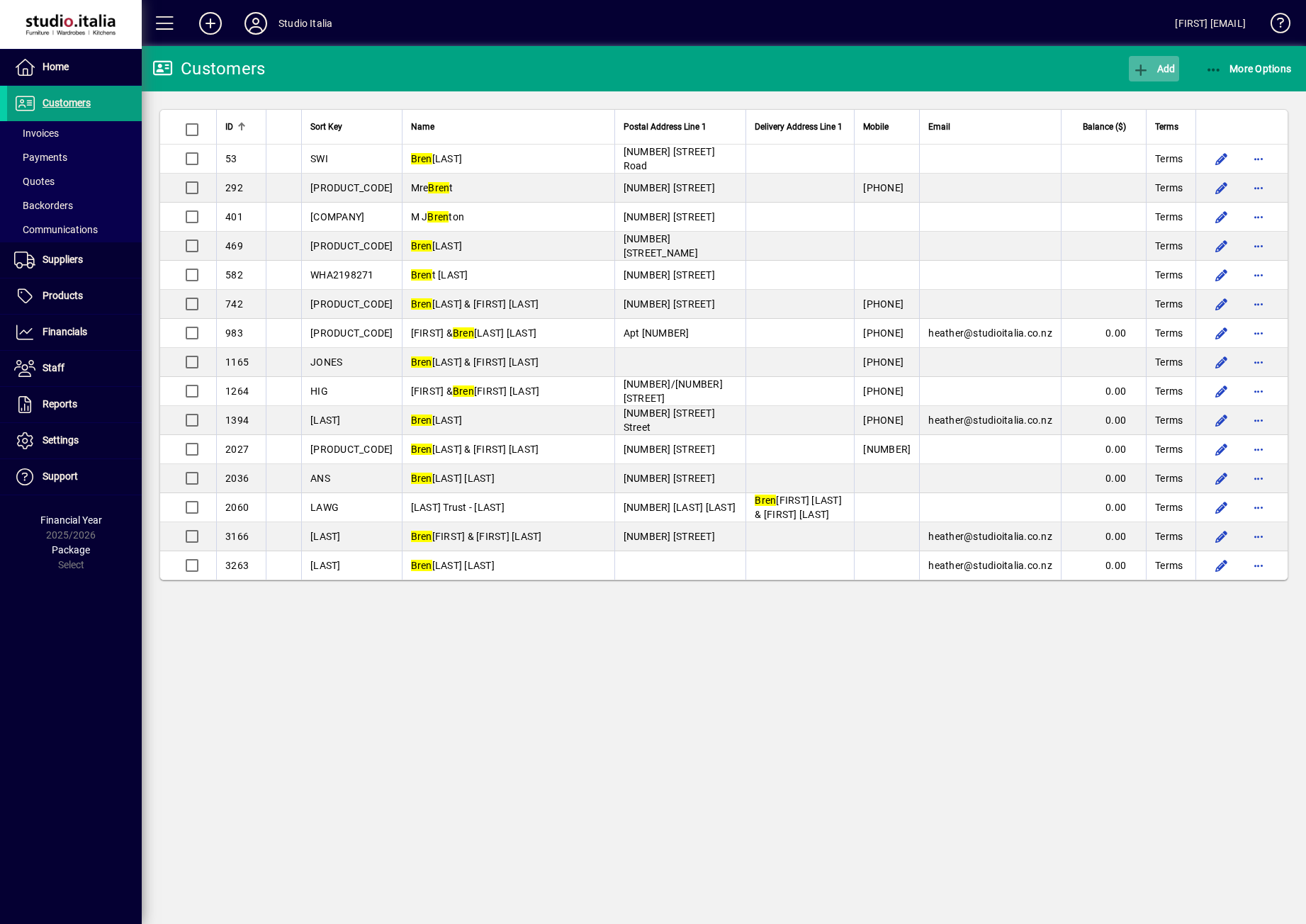 type 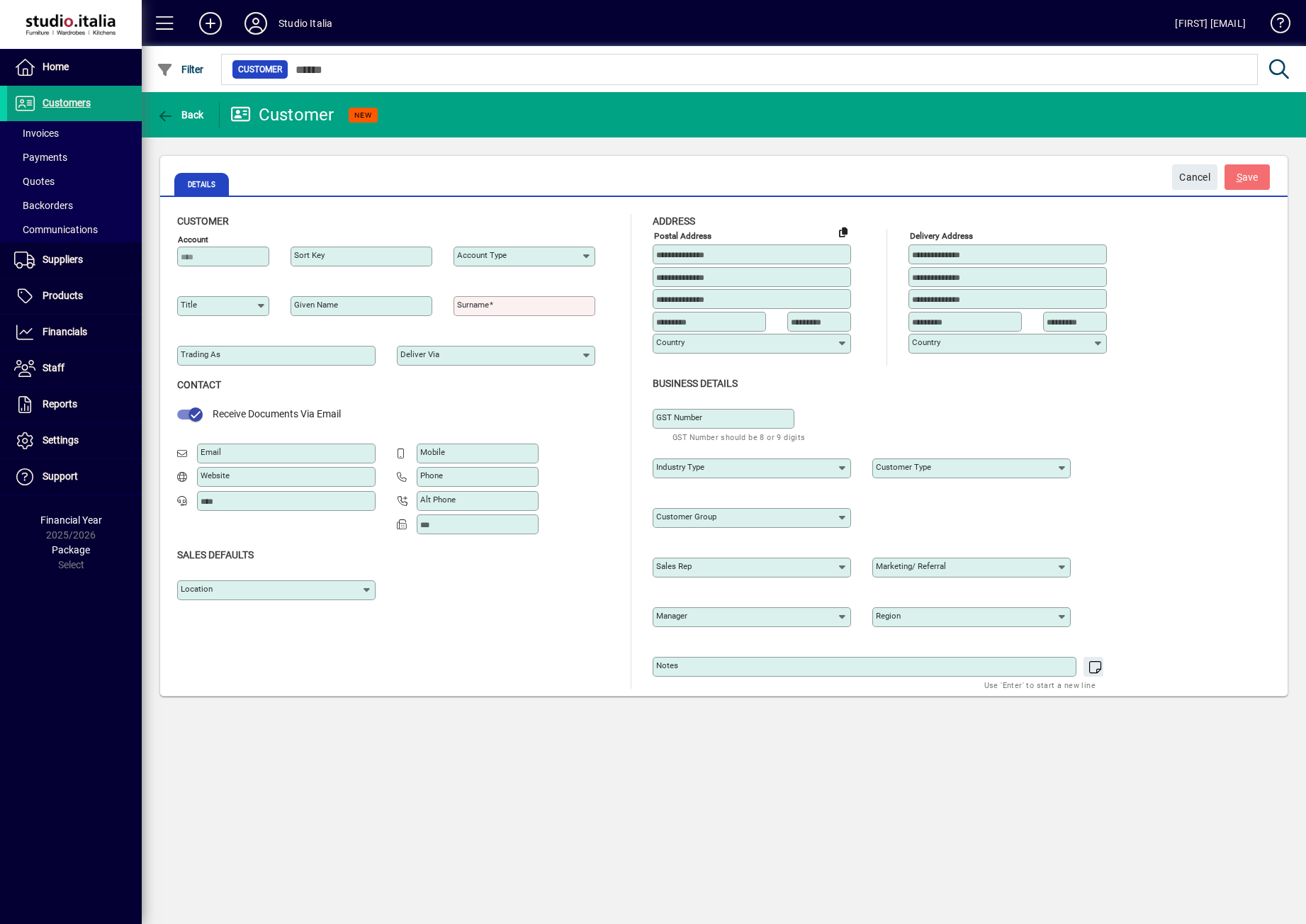 type on "**********" 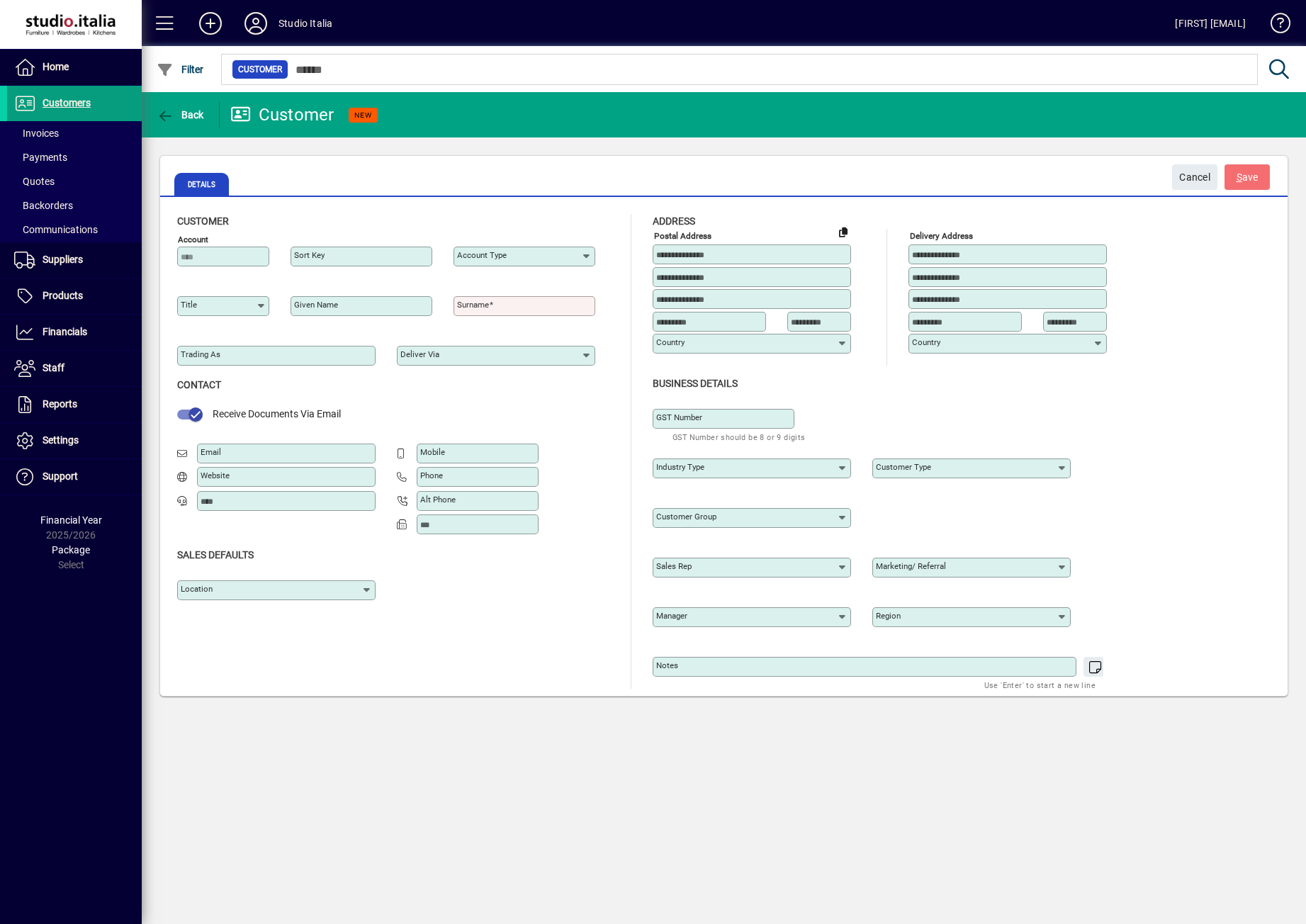 type on "**********" 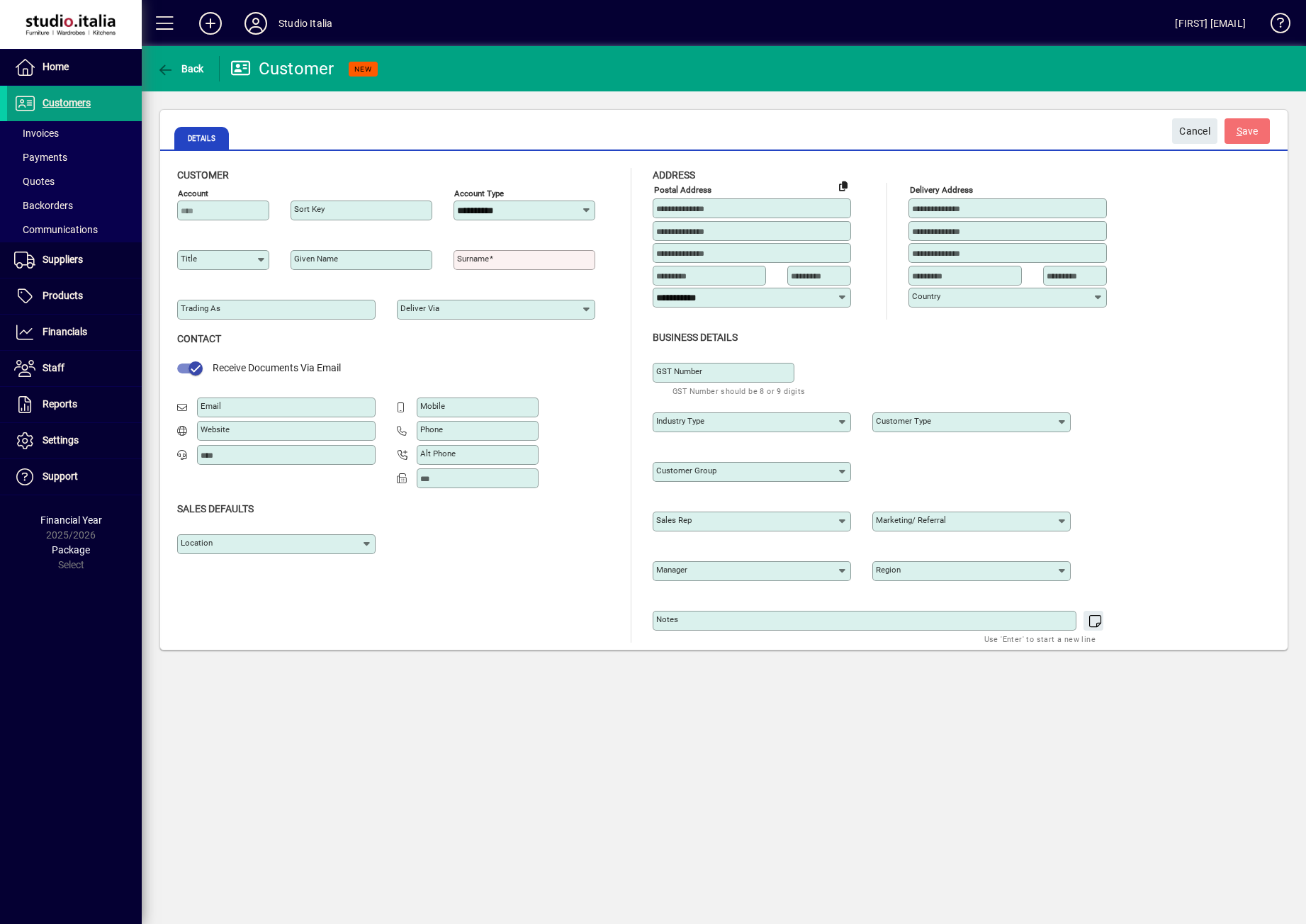 click on "Surname" at bounding box center [526, 260] 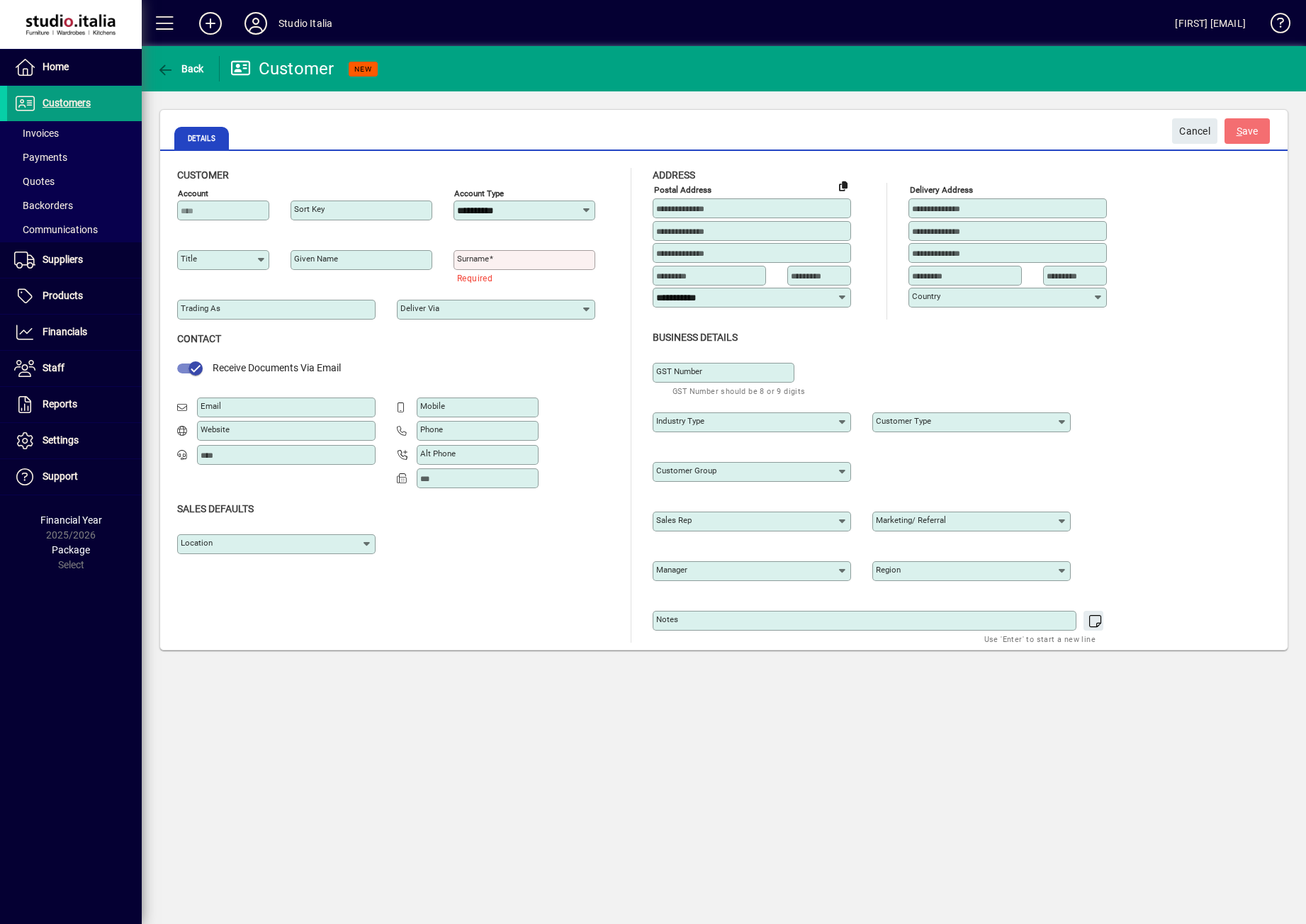 click on "Given name" at bounding box center (316, 259) 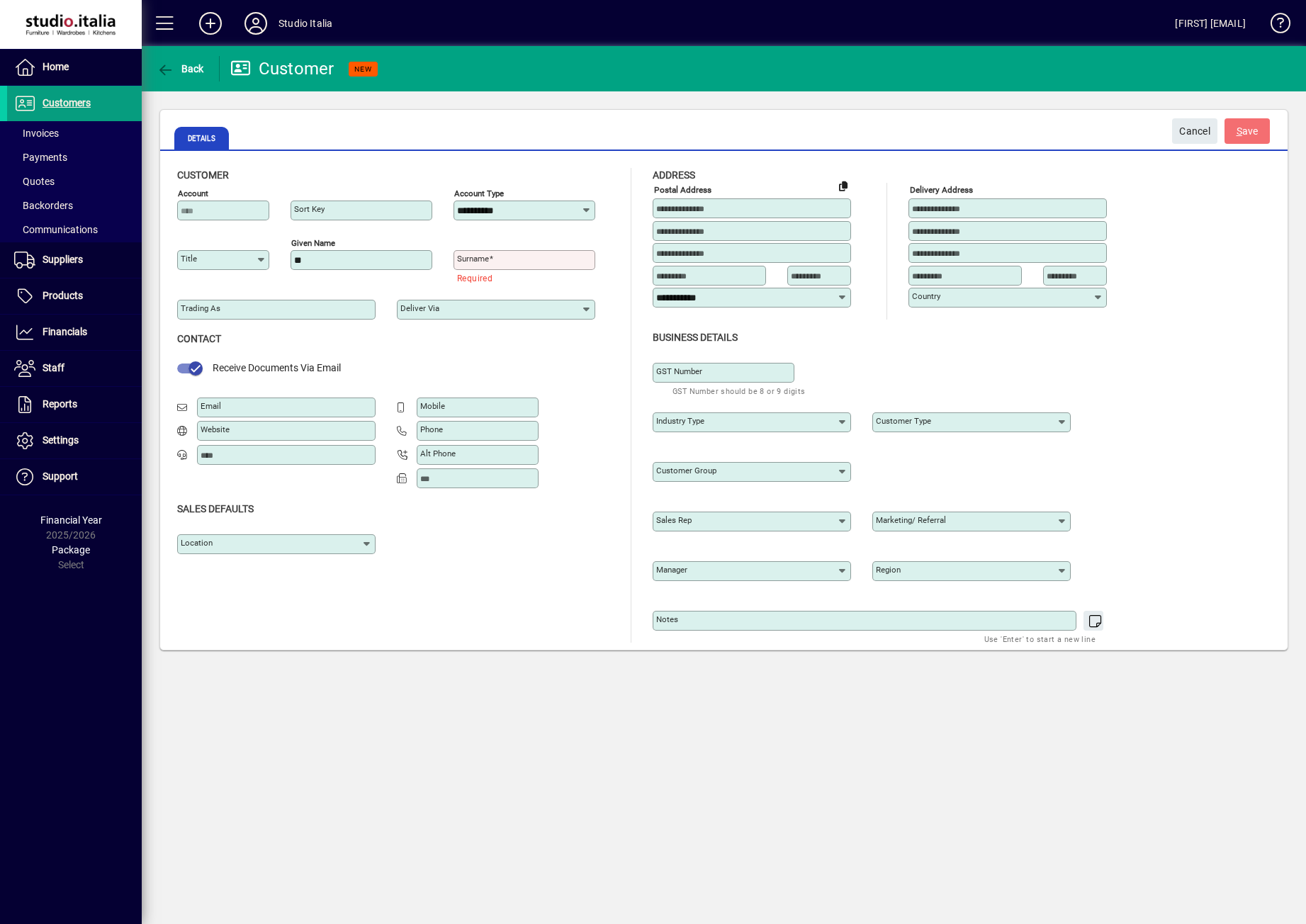 click on "**" at bounding box center (363, 260) 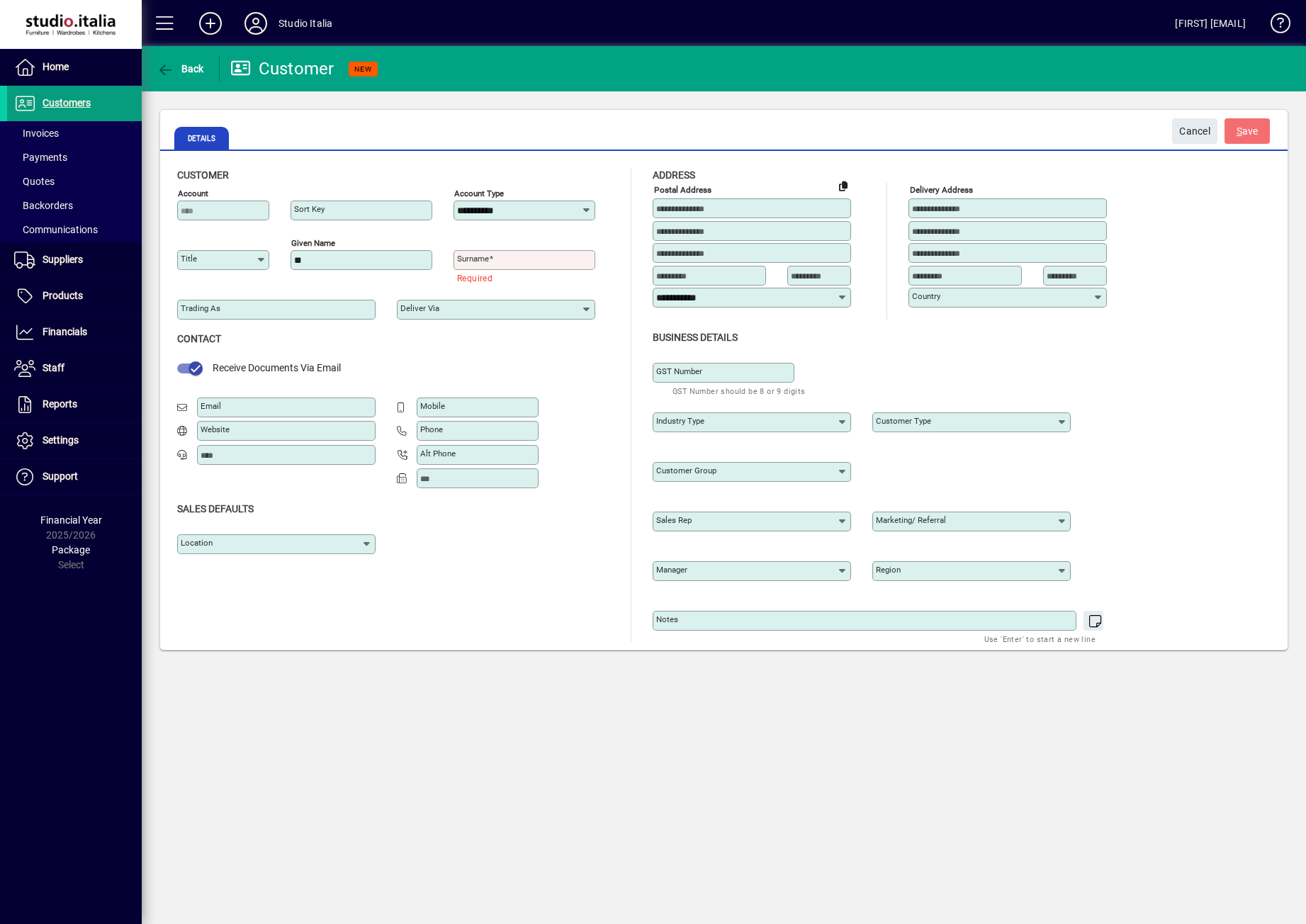 type on "*****" 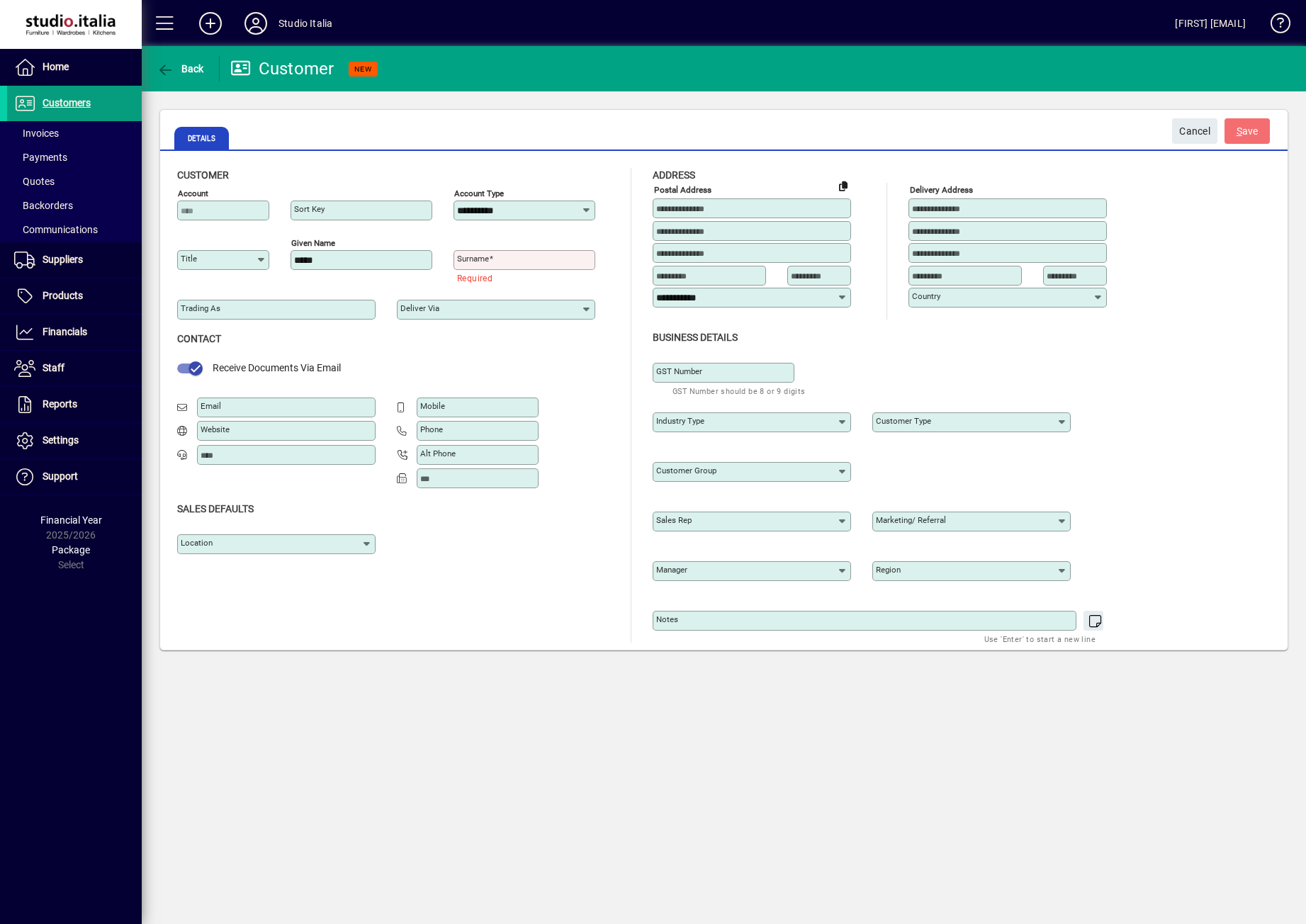 click on "Surname" at bounding box center (526, 260) 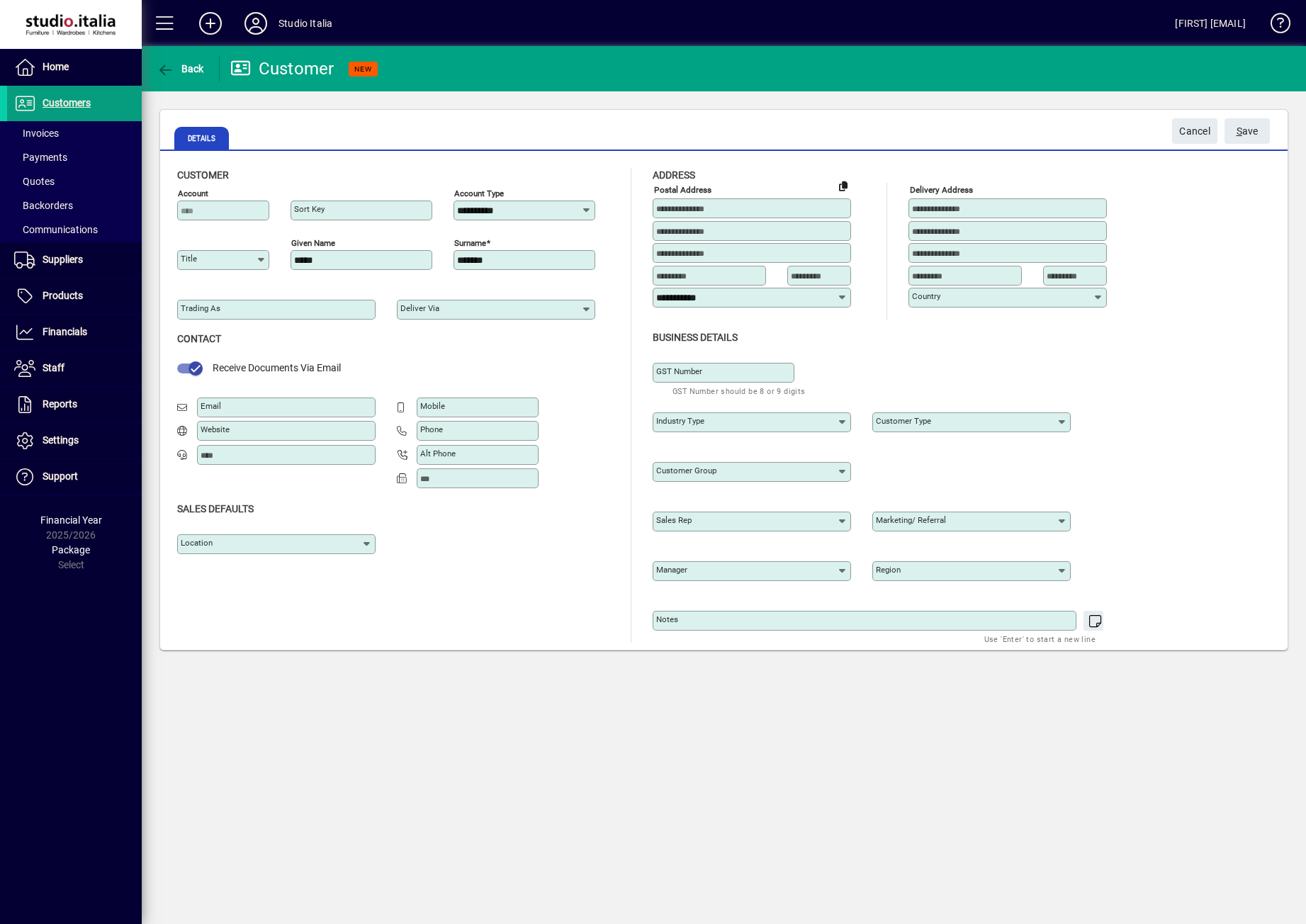 type on "*******" 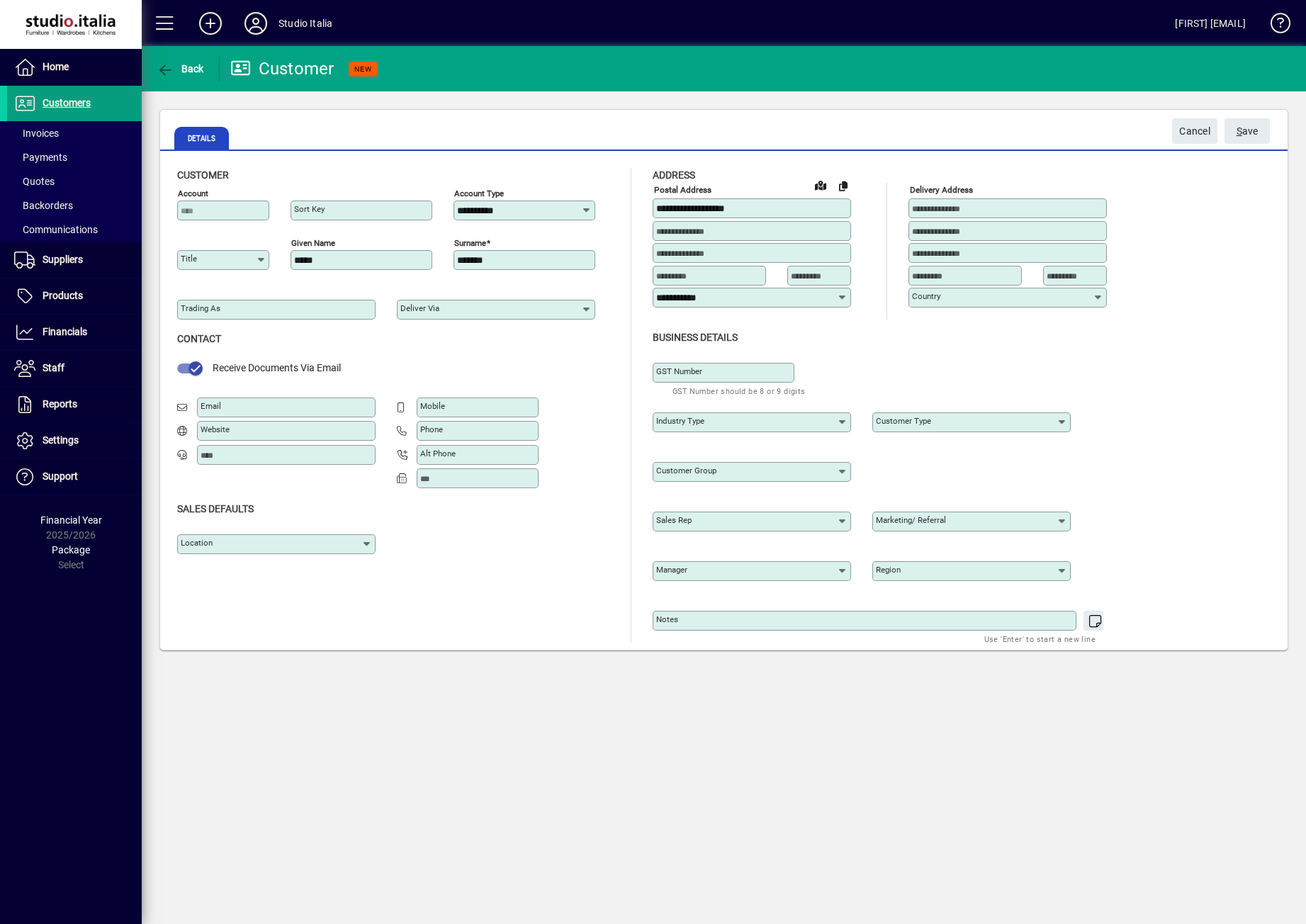 type on "**********" 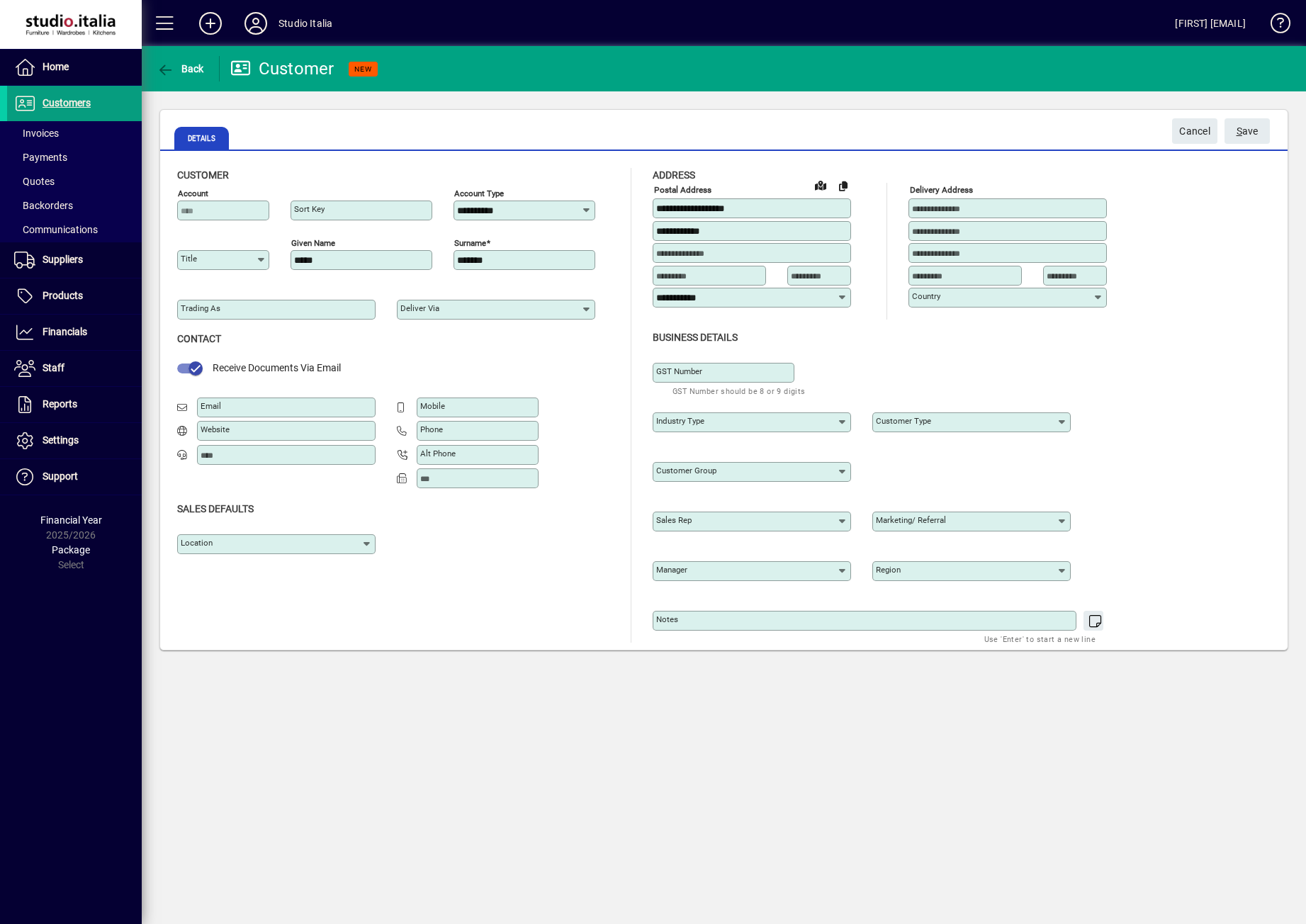 type on "**********" 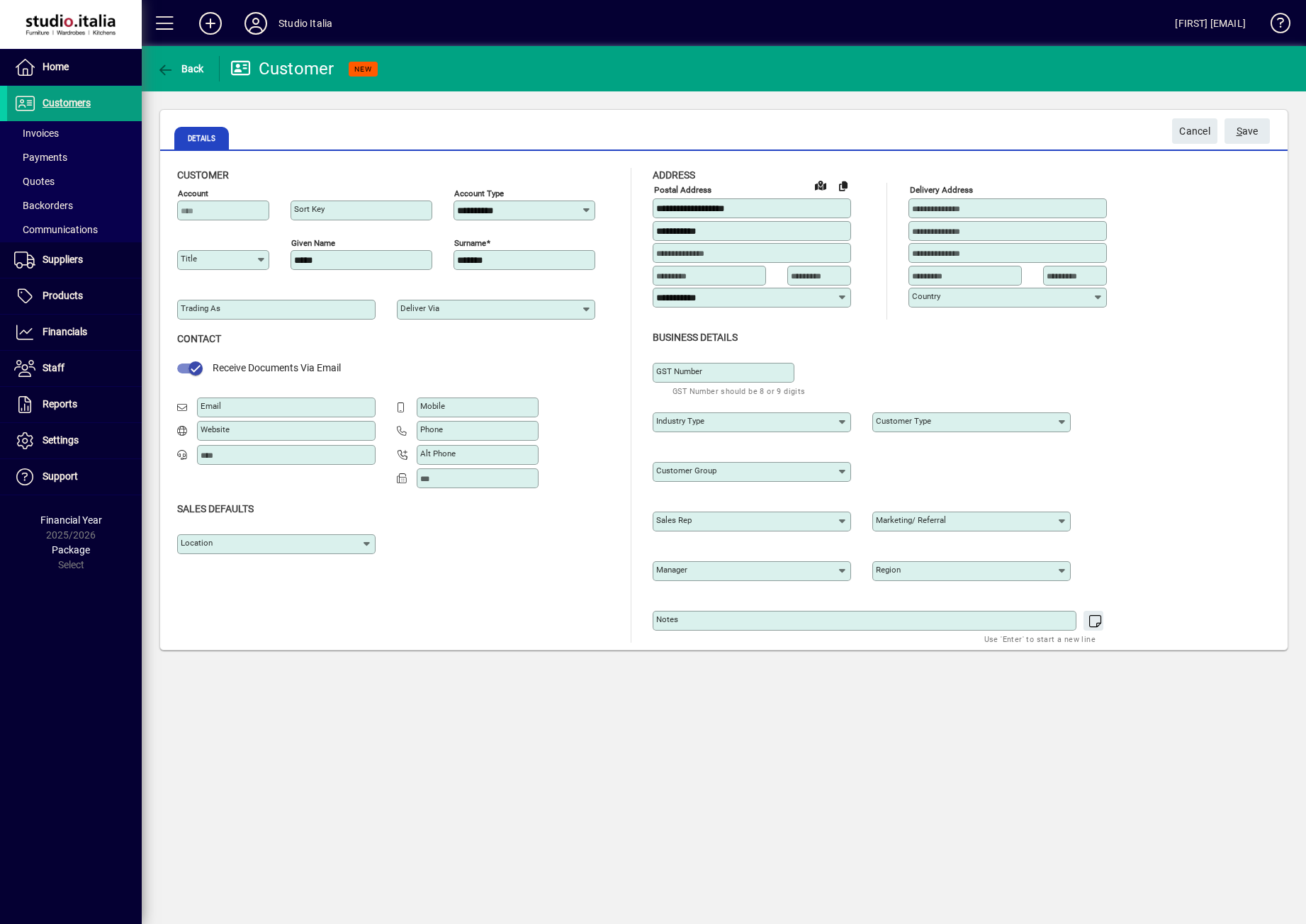click on "**********" 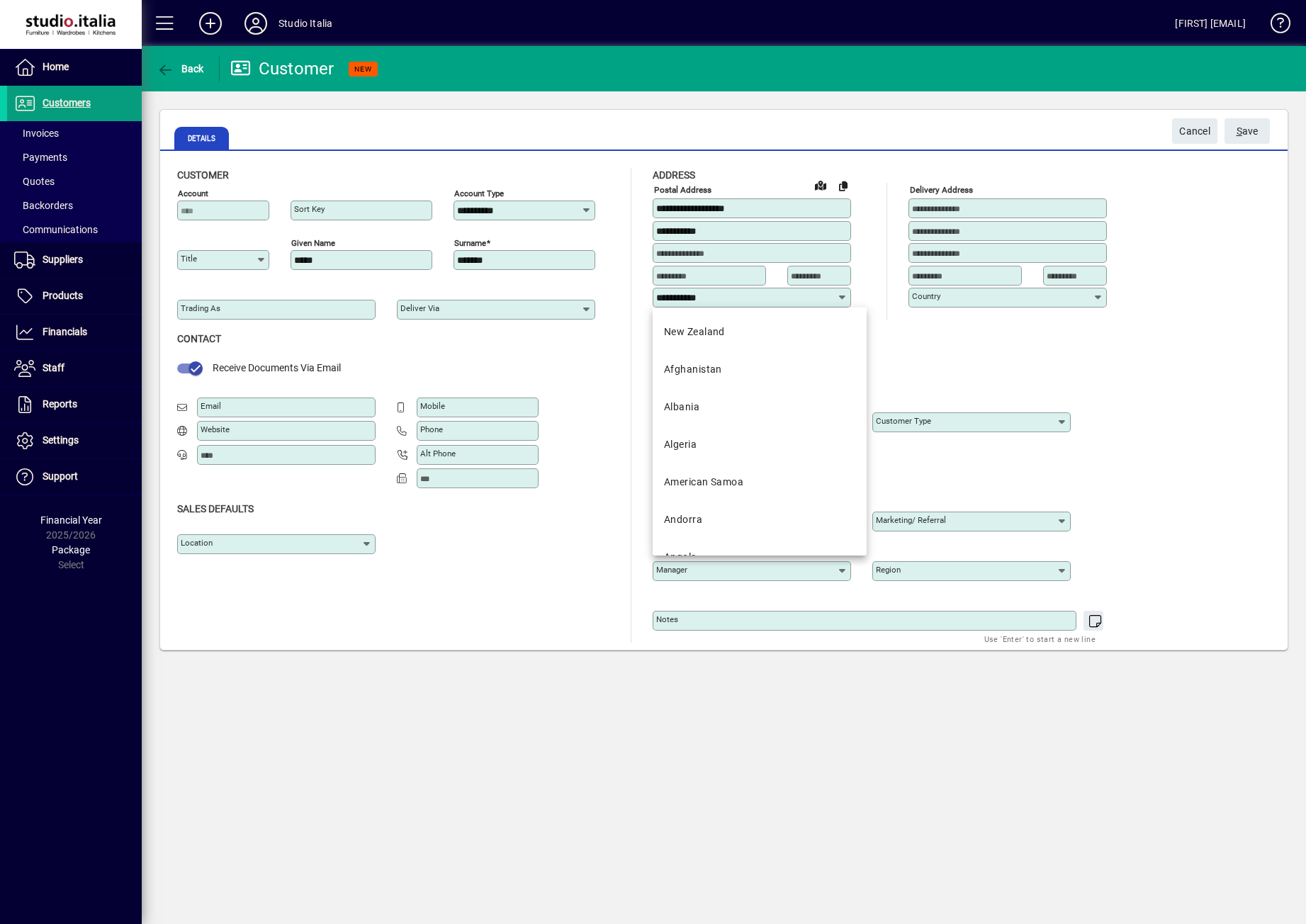 drag, startPoint x: 732, startPoint y: 295, endPoint x: 624, endPoint y: 301, distance: 108.16654 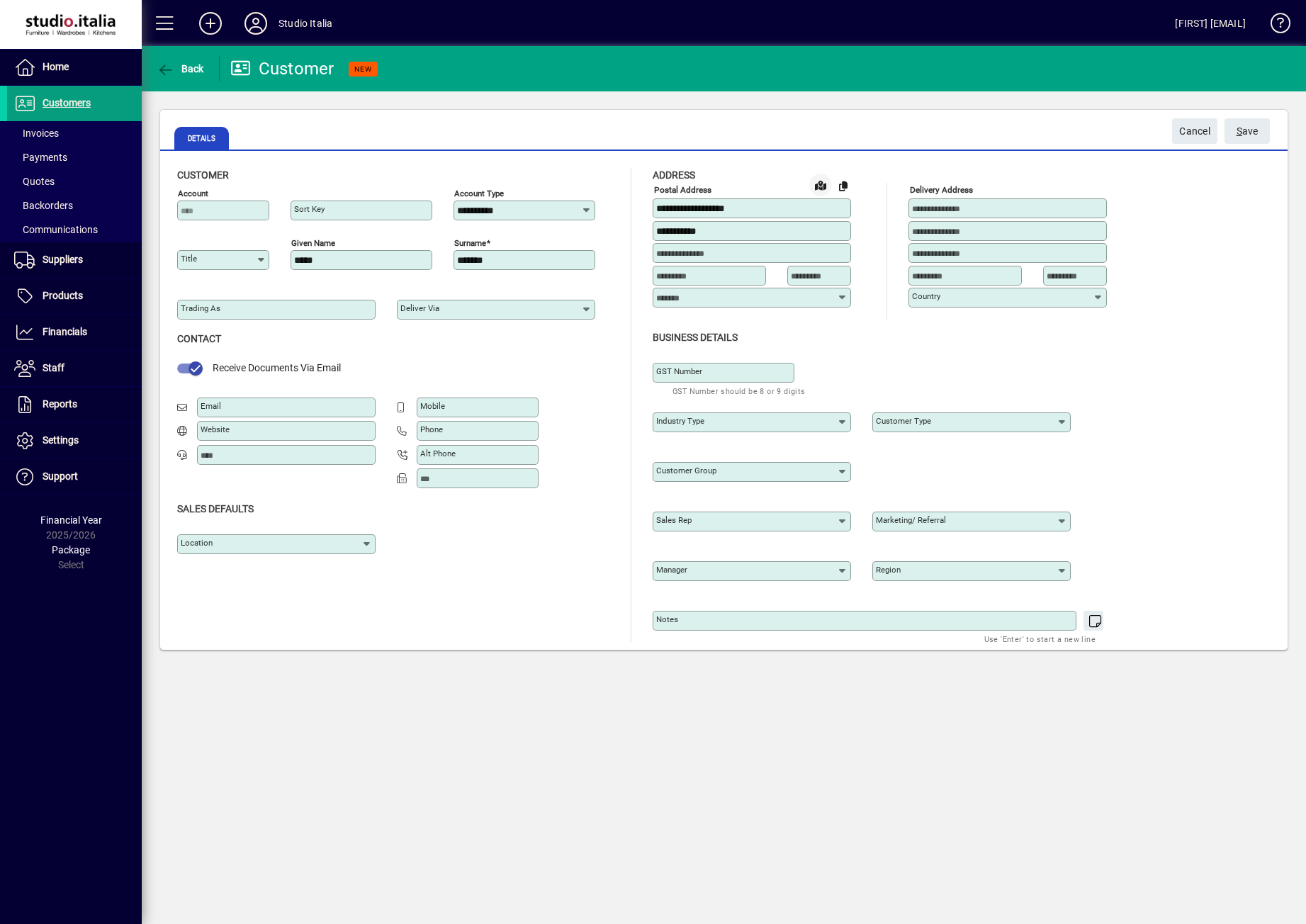 type 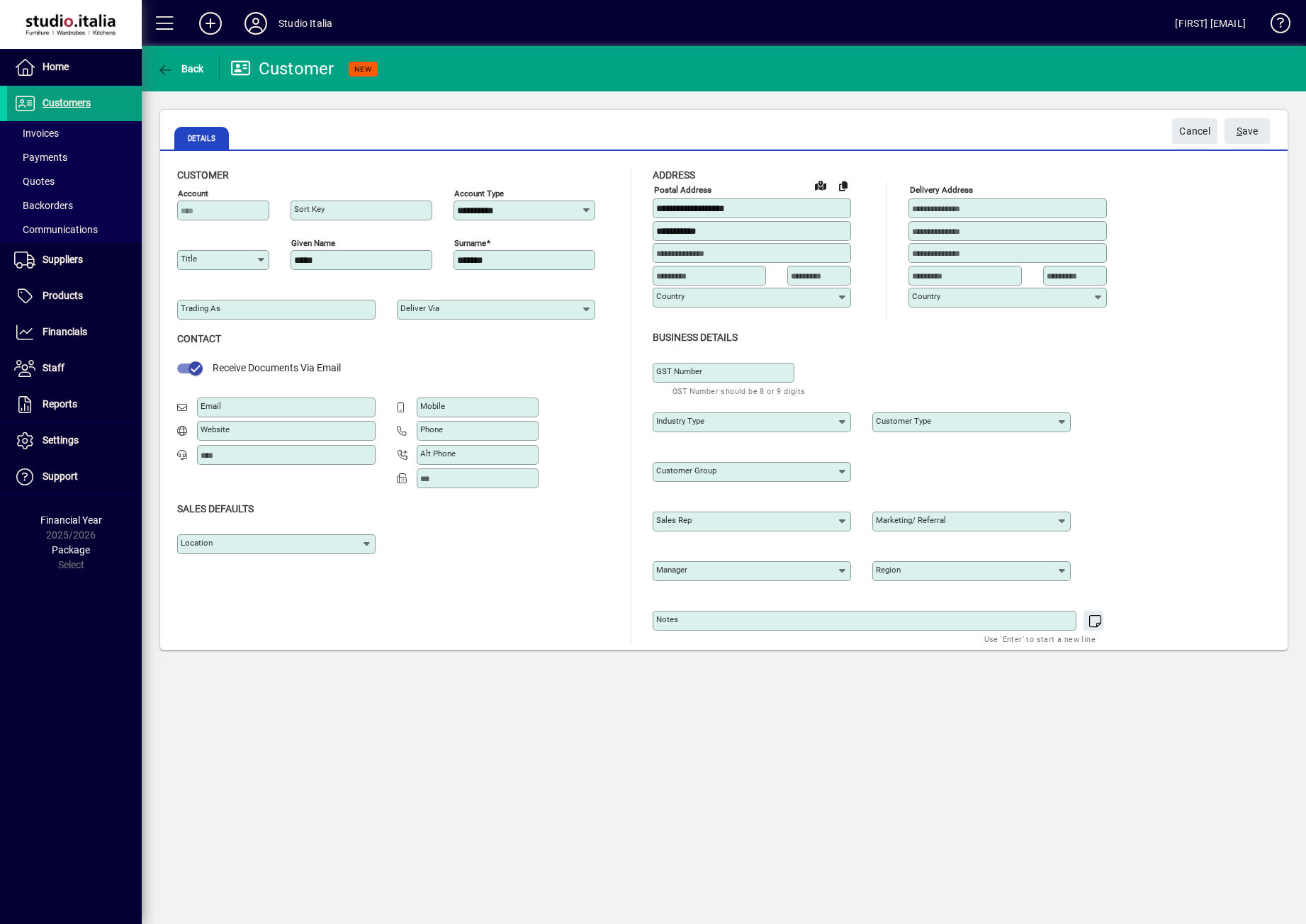 click at bounding box center [711, 276] 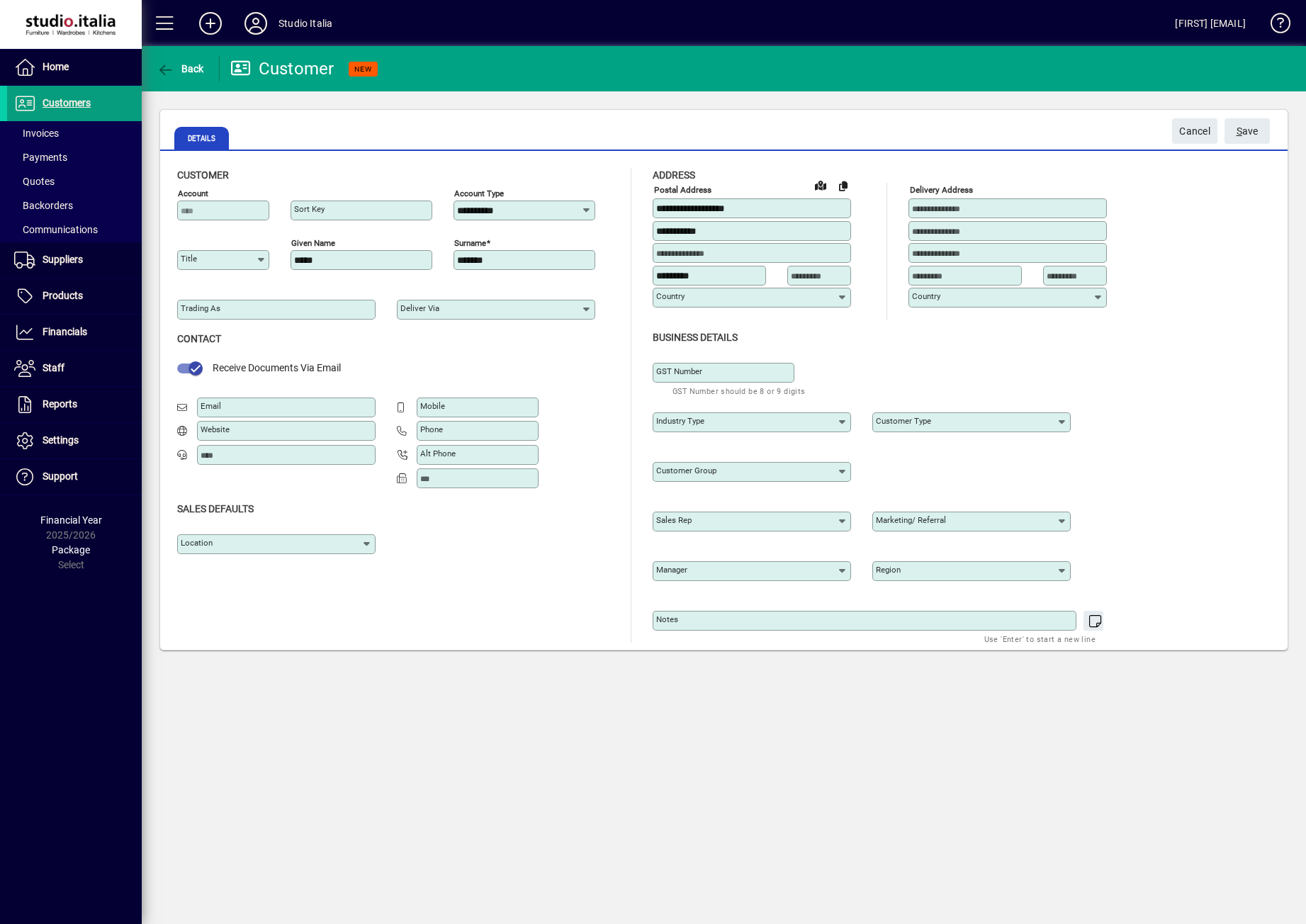 type on "********" 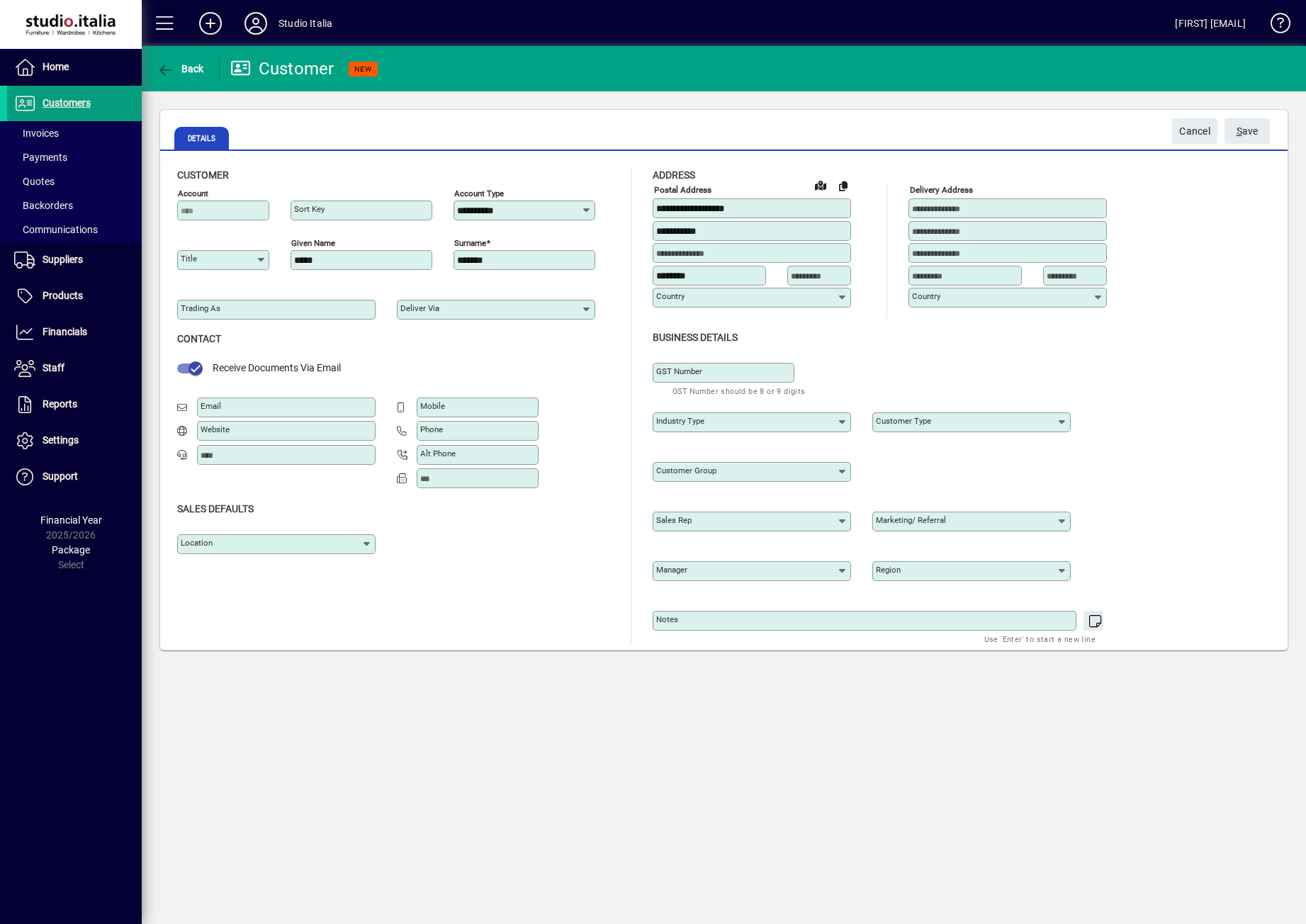 click at bounding box center (821, 276) 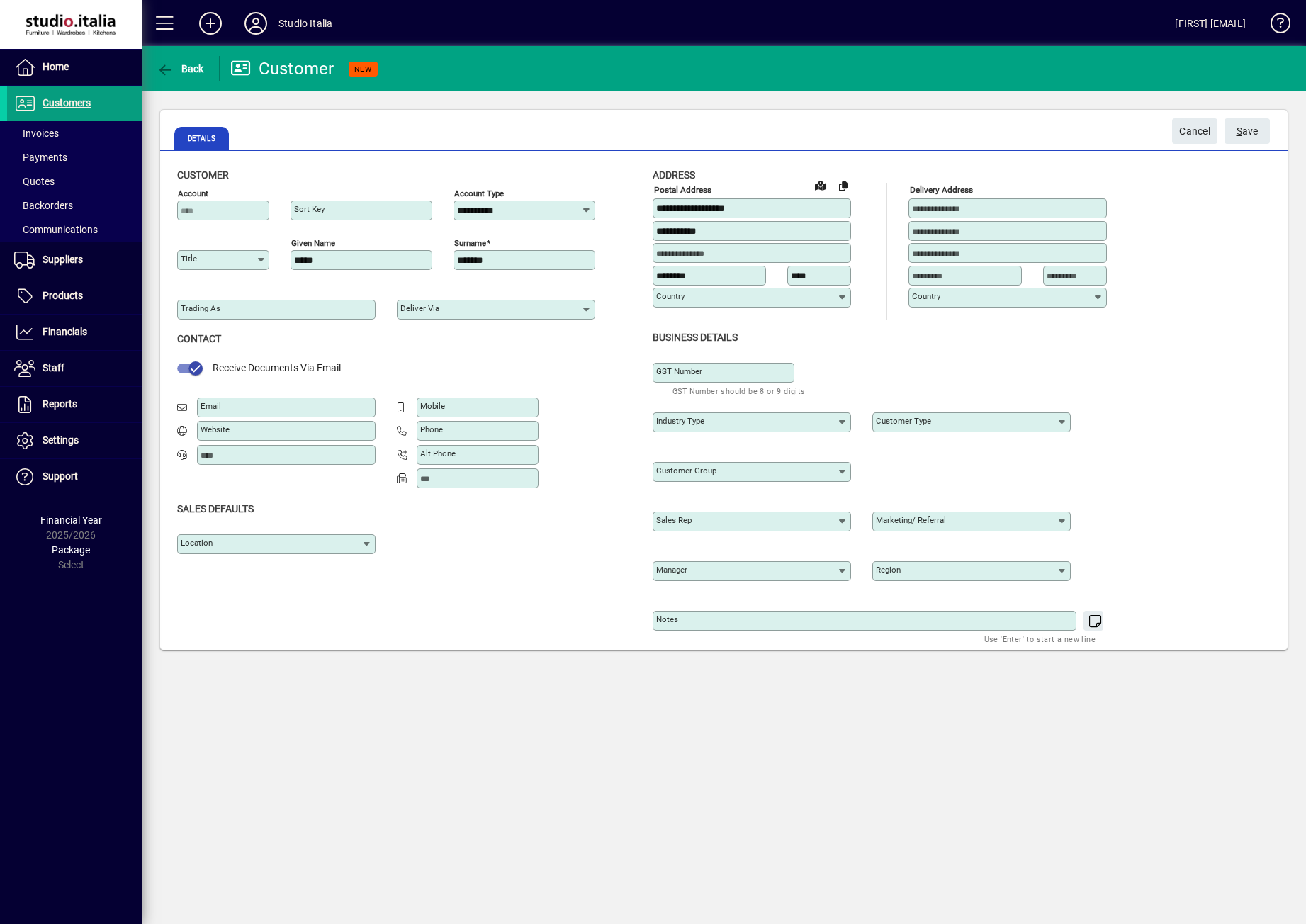 type on "****" 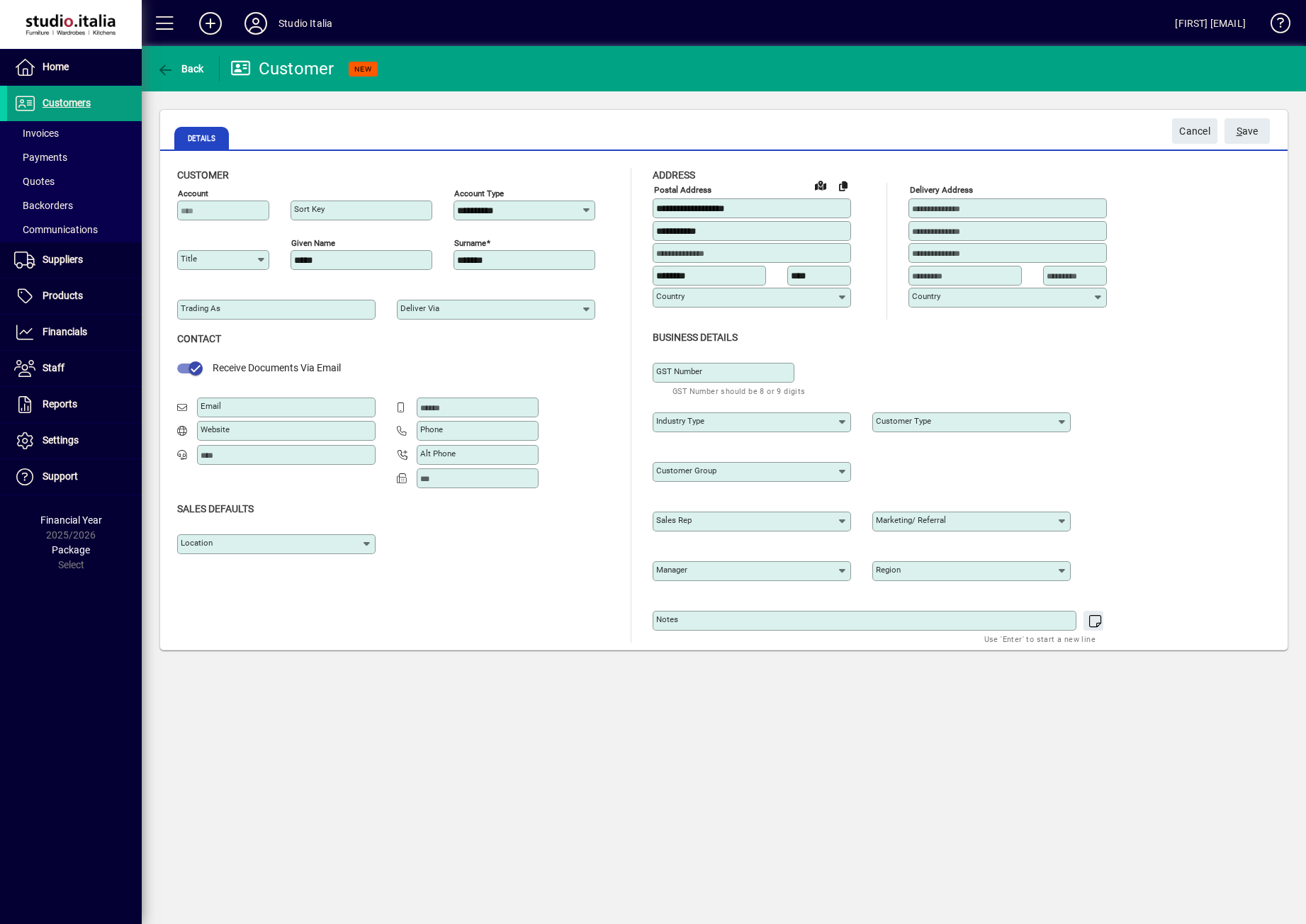 click on "Mobile" at bounding box center (479, 407) 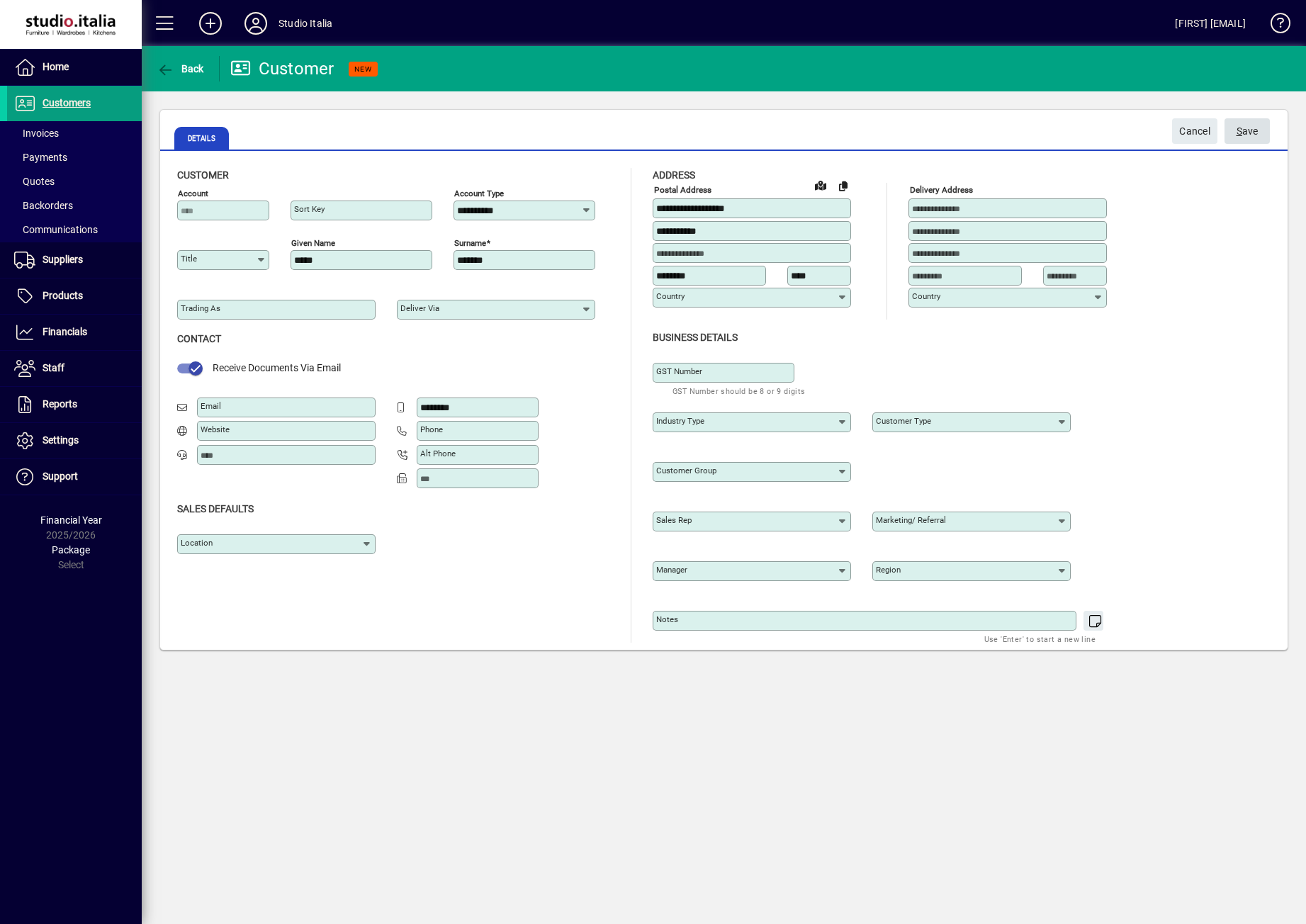 type on "********" 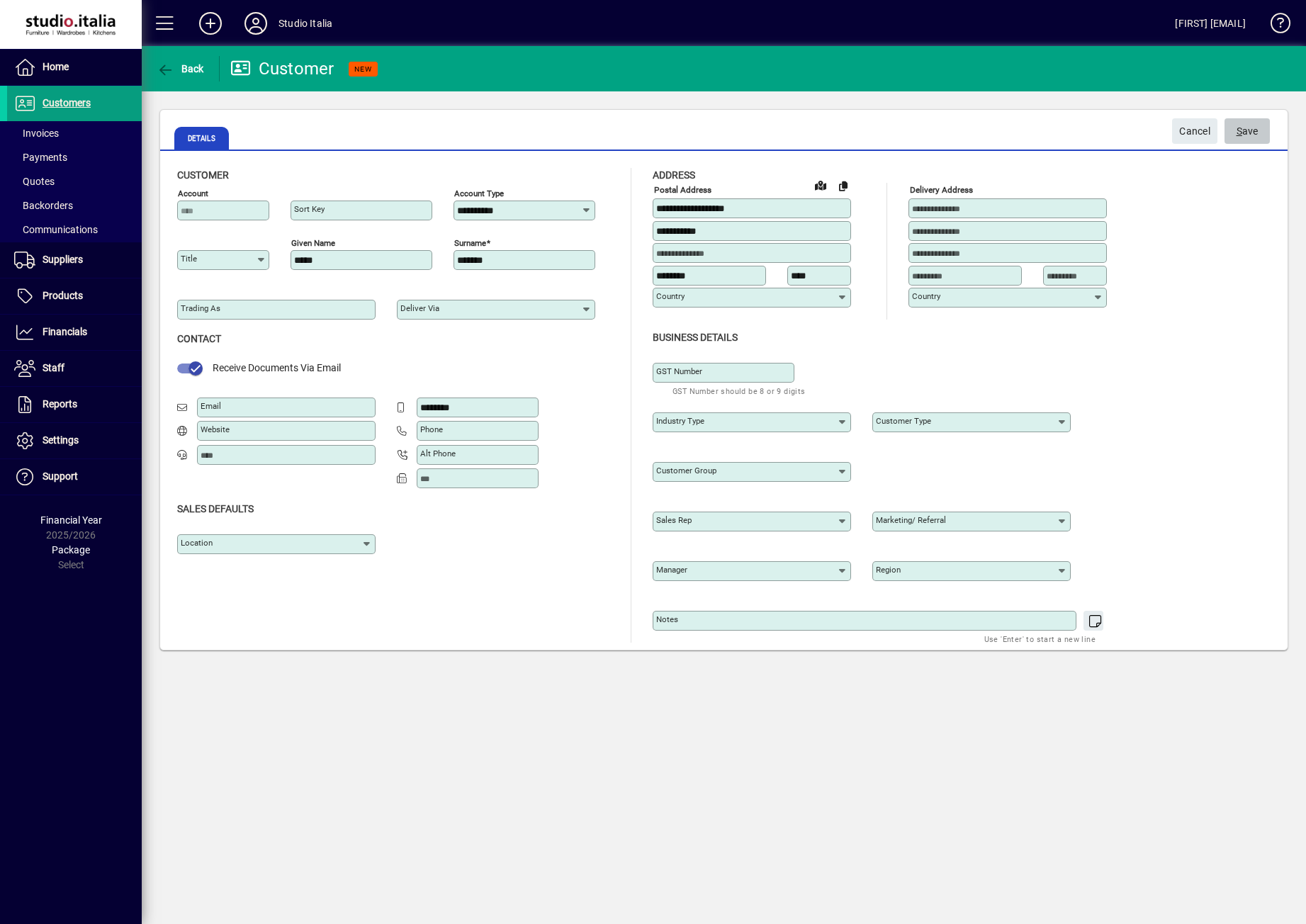 click on "S ave" 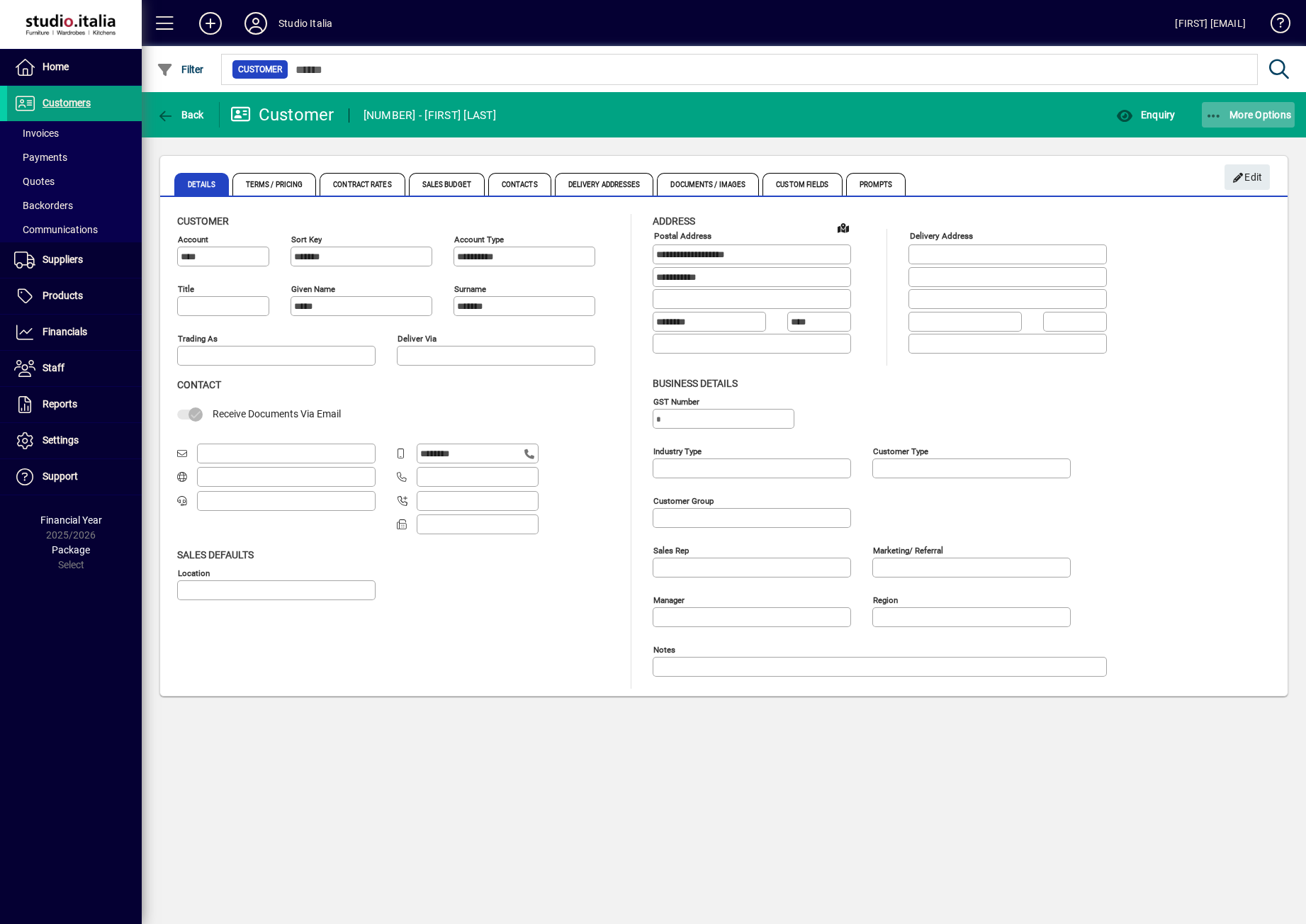 click on "More Options" 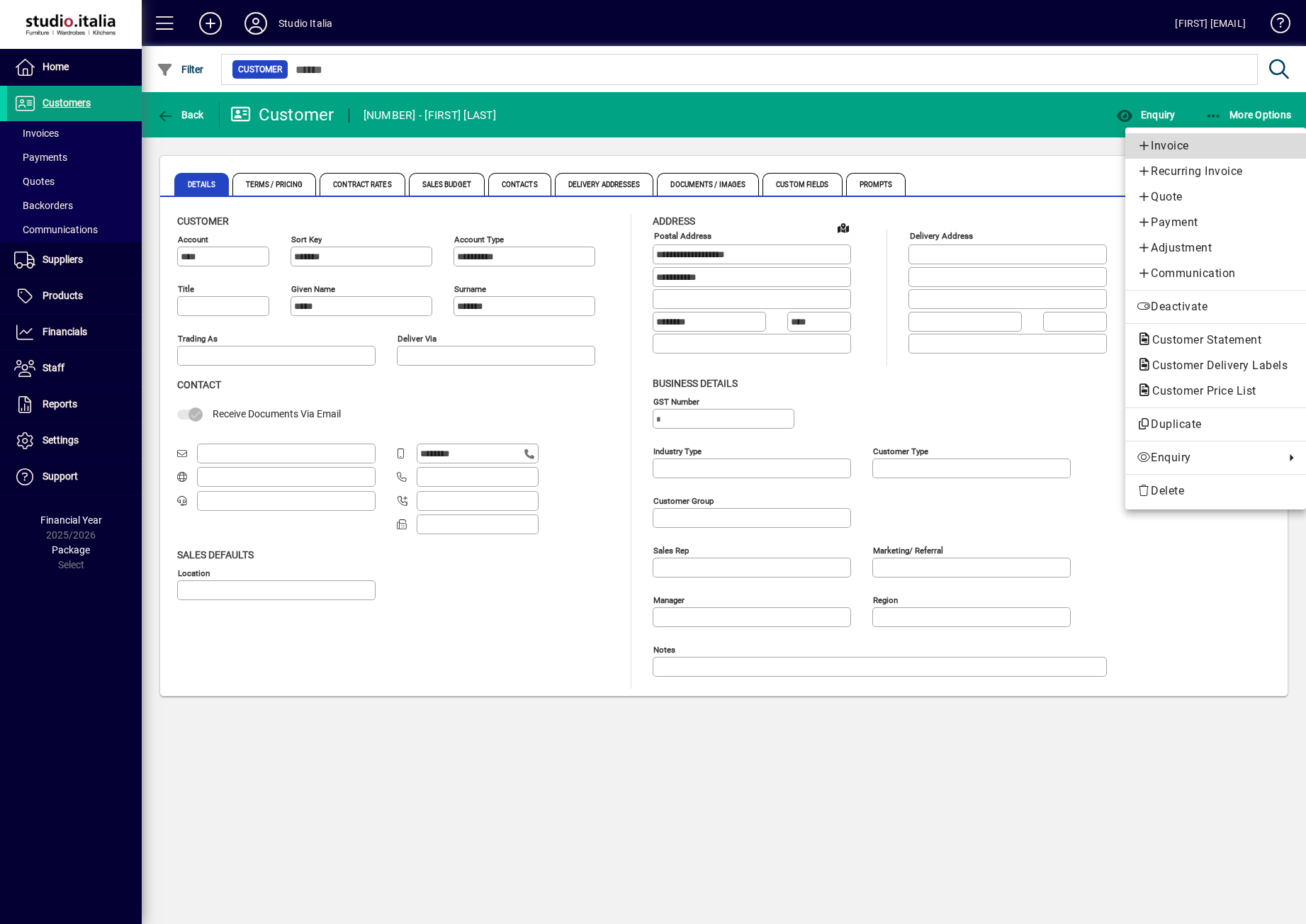 click on "Invoice" at bounding box center (1215, 146) 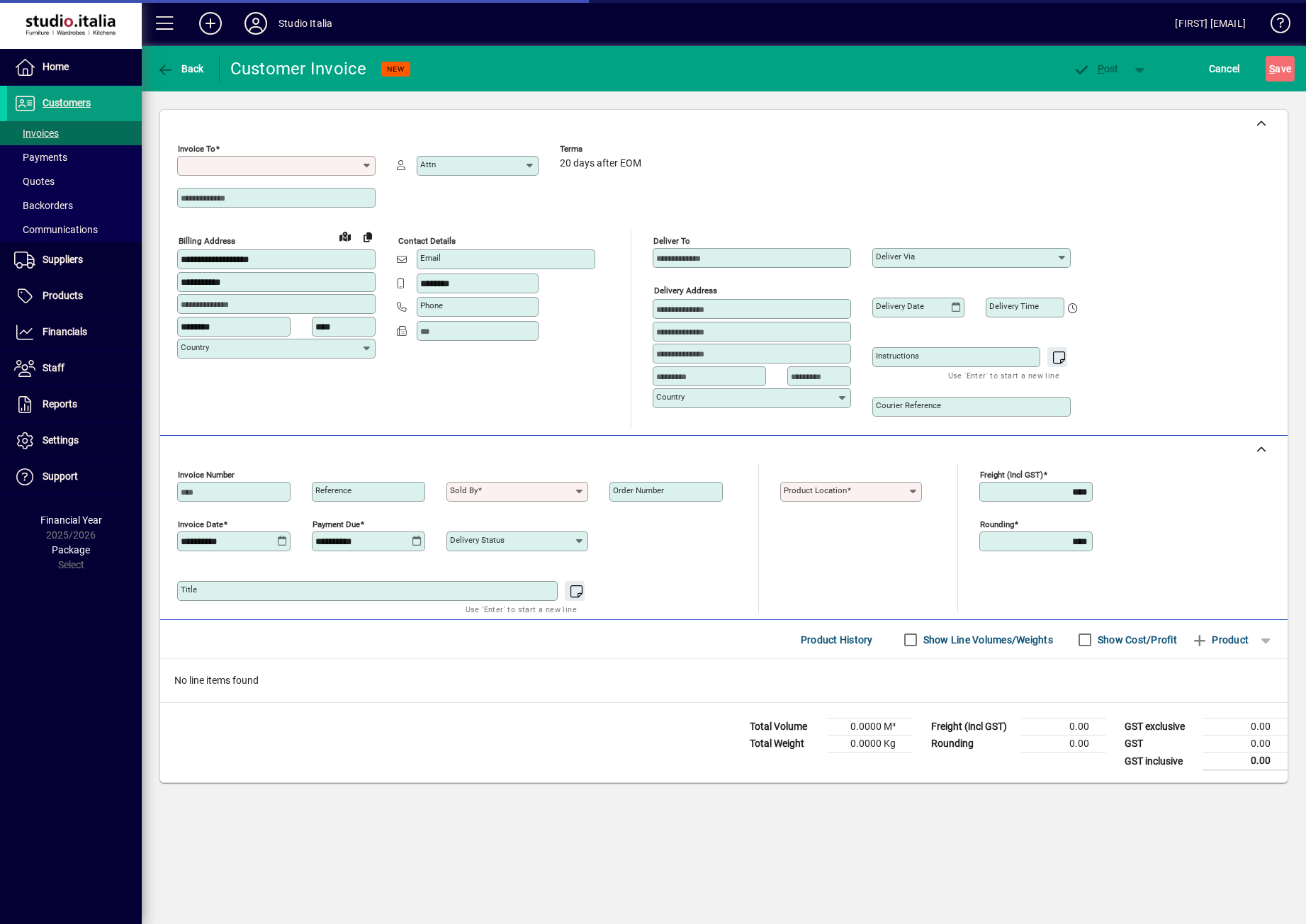 type on "**********" 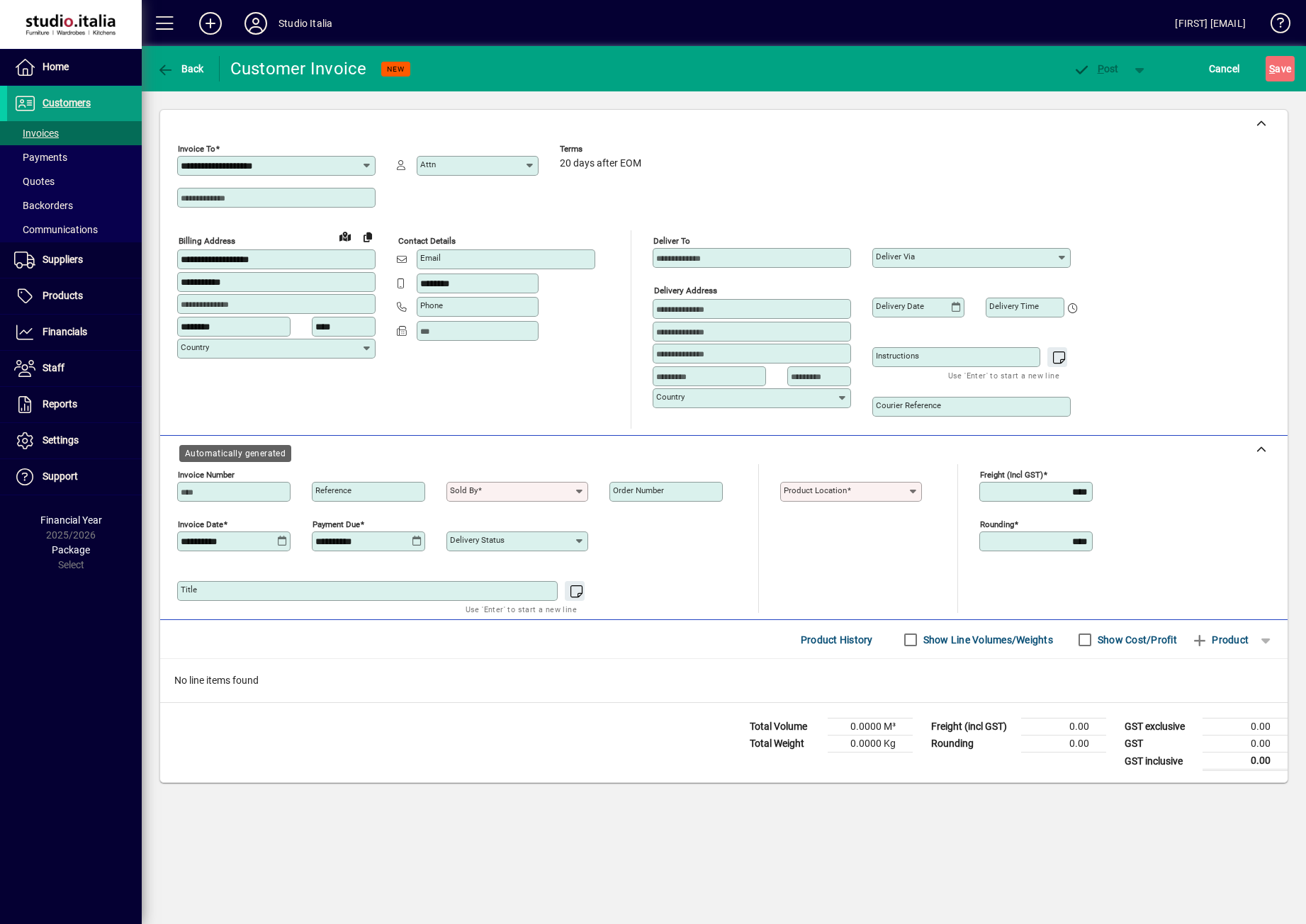 click on "Invoice number" at bounding box center [235, 492] 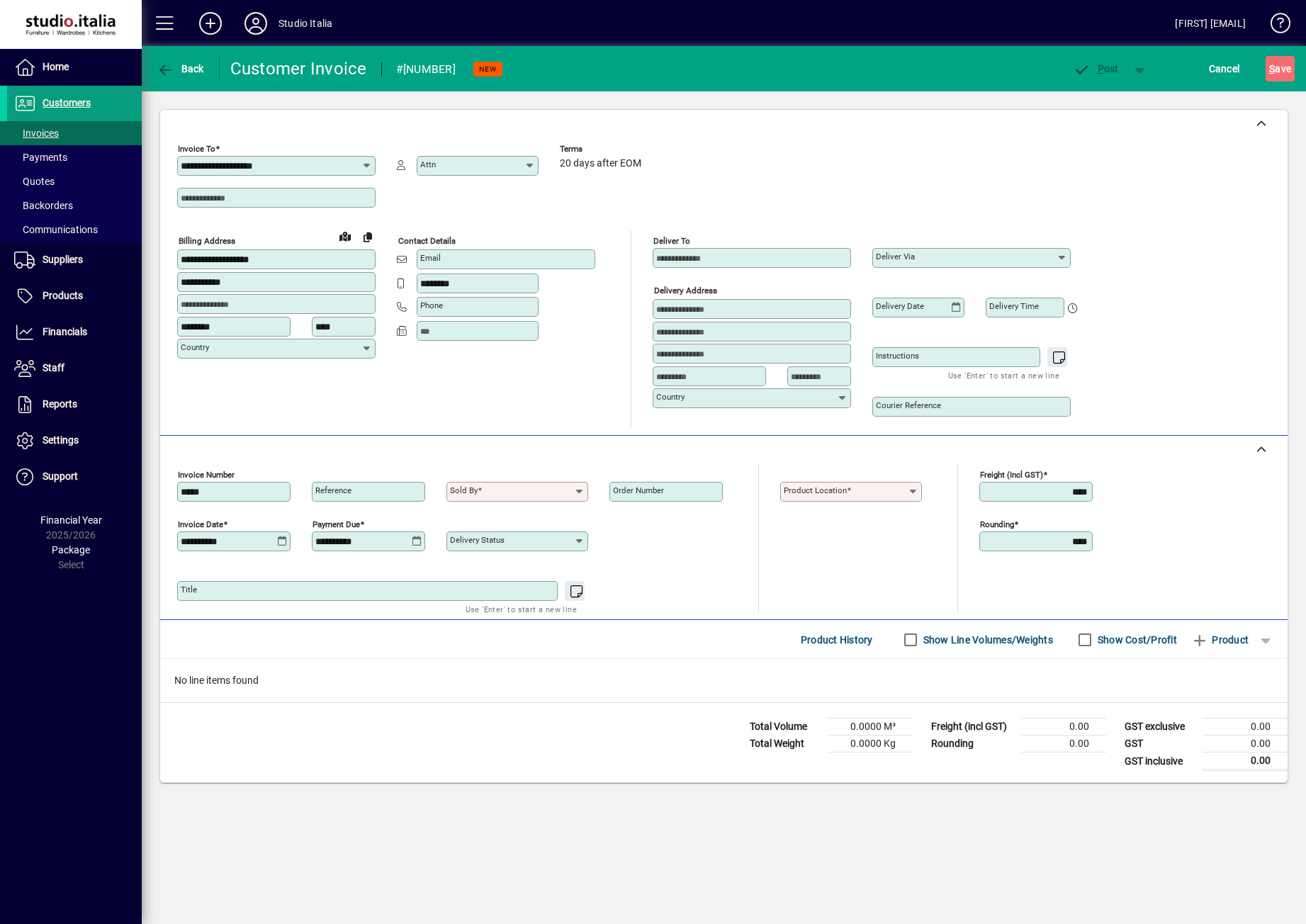 type on "*****" 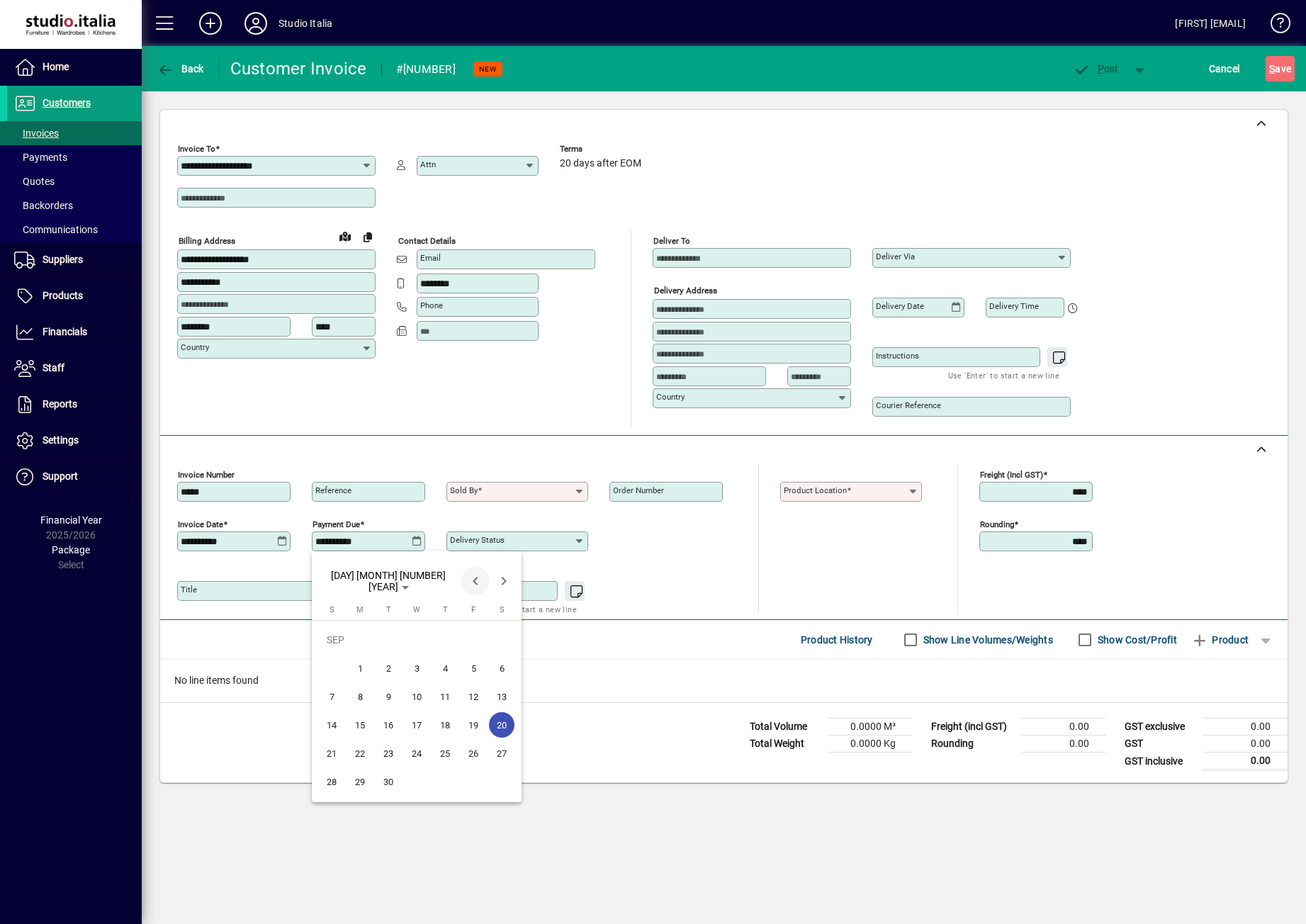 click at bounding box center [475, 581] 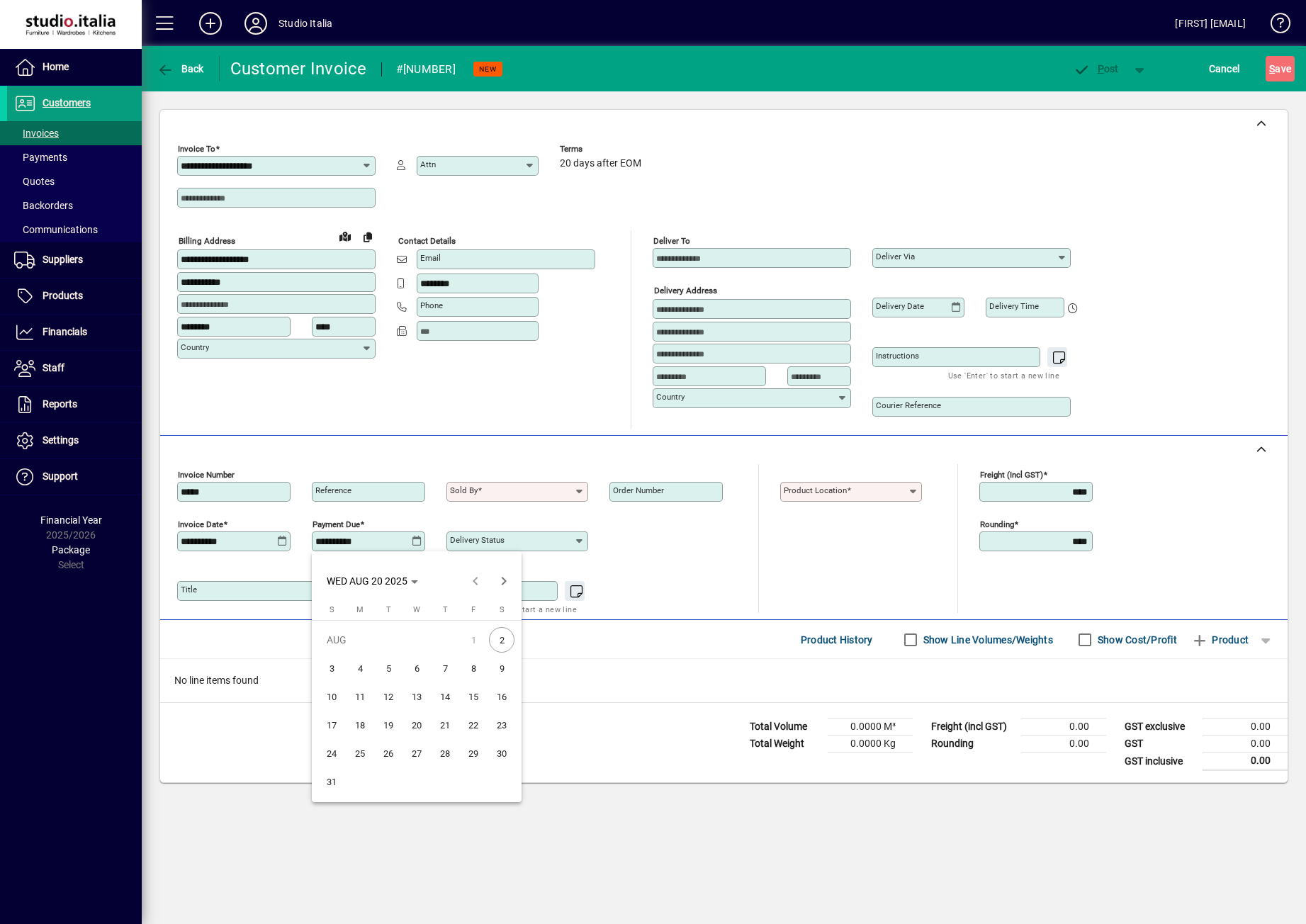 click on "4" at bounding box center (360, 668) 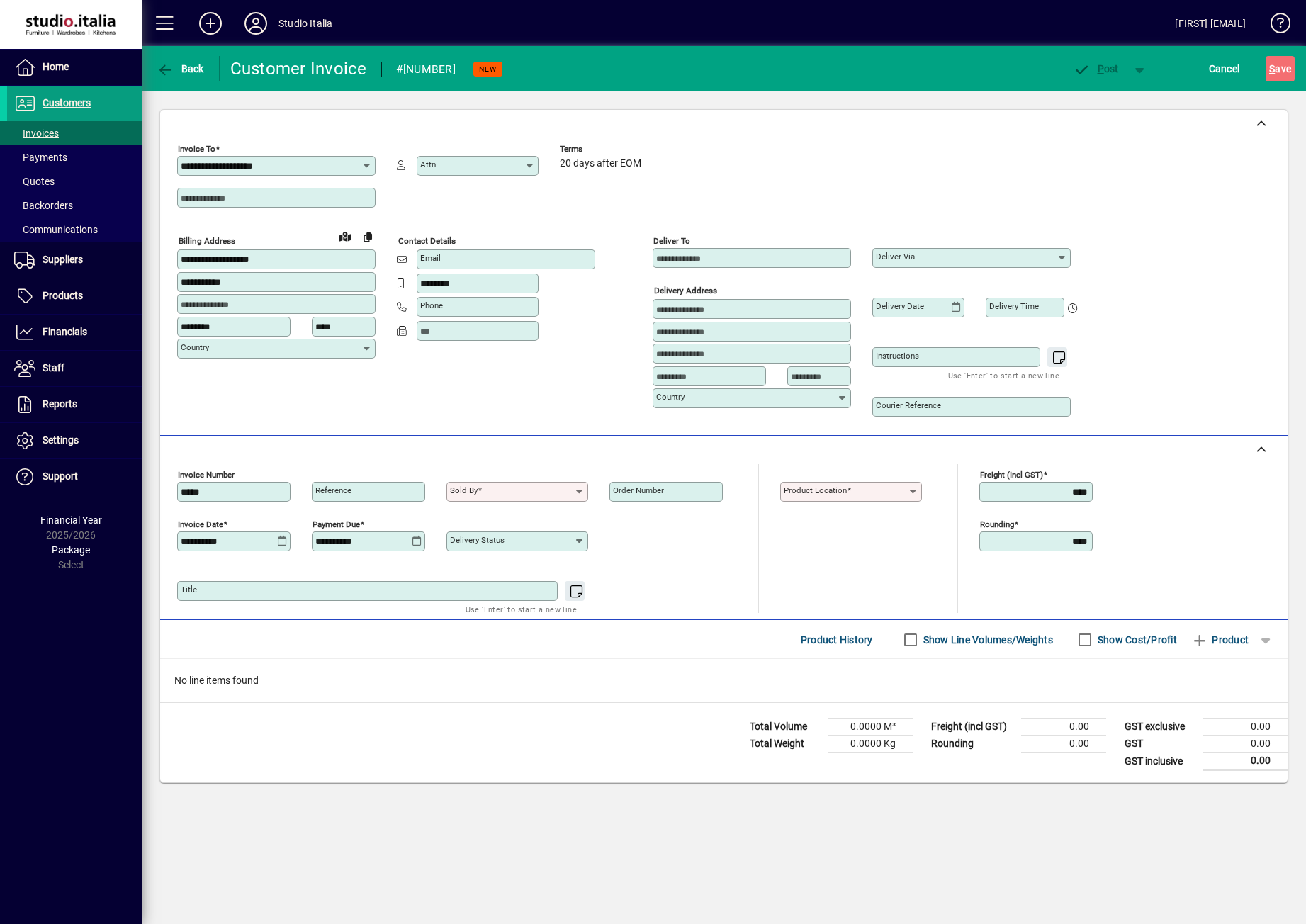 type on "**********" 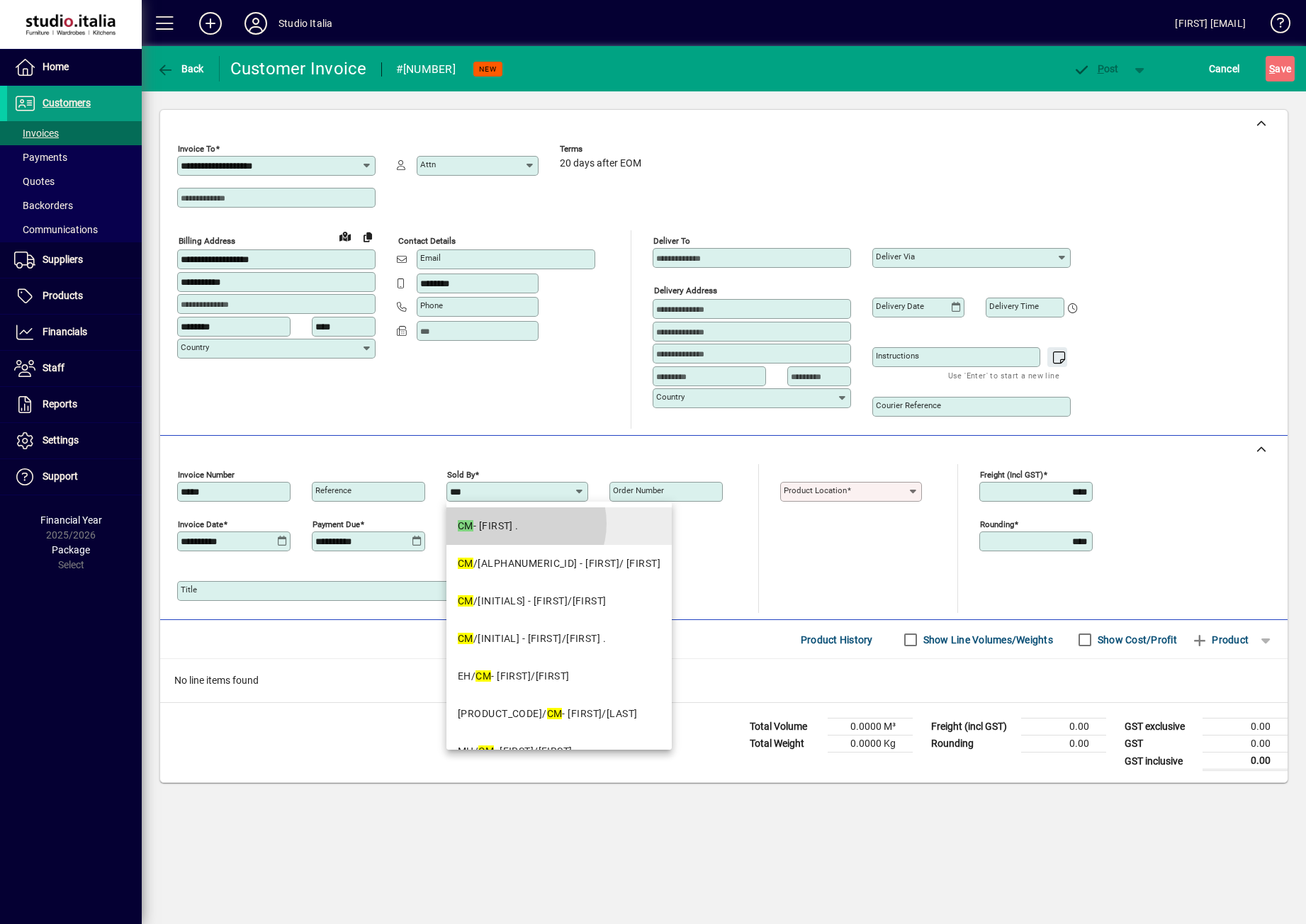 click on "[PRODUCT_CODE] - [PRODUCT_NAME] ." at bounding box center (488, 526) 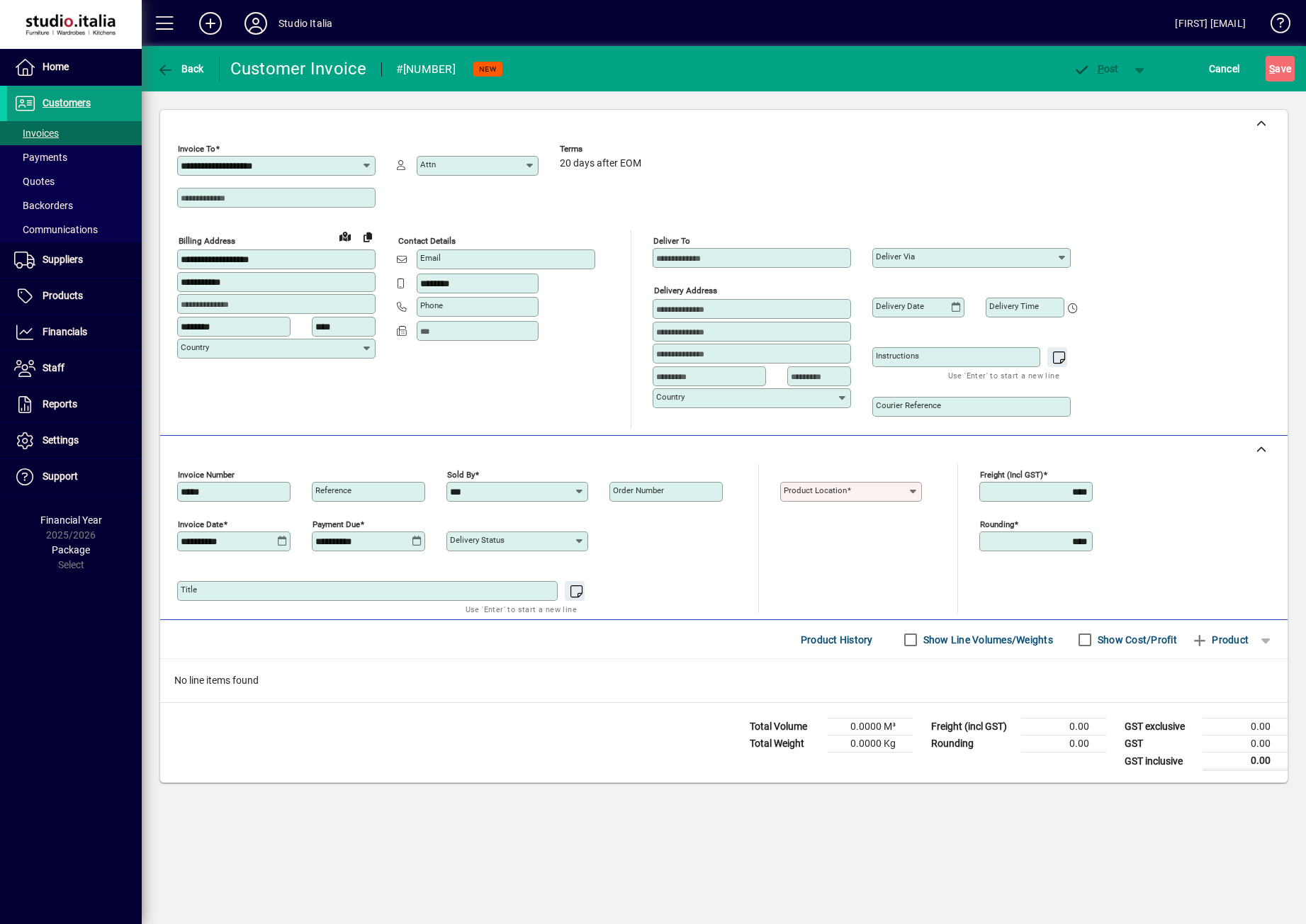 type on "**********" 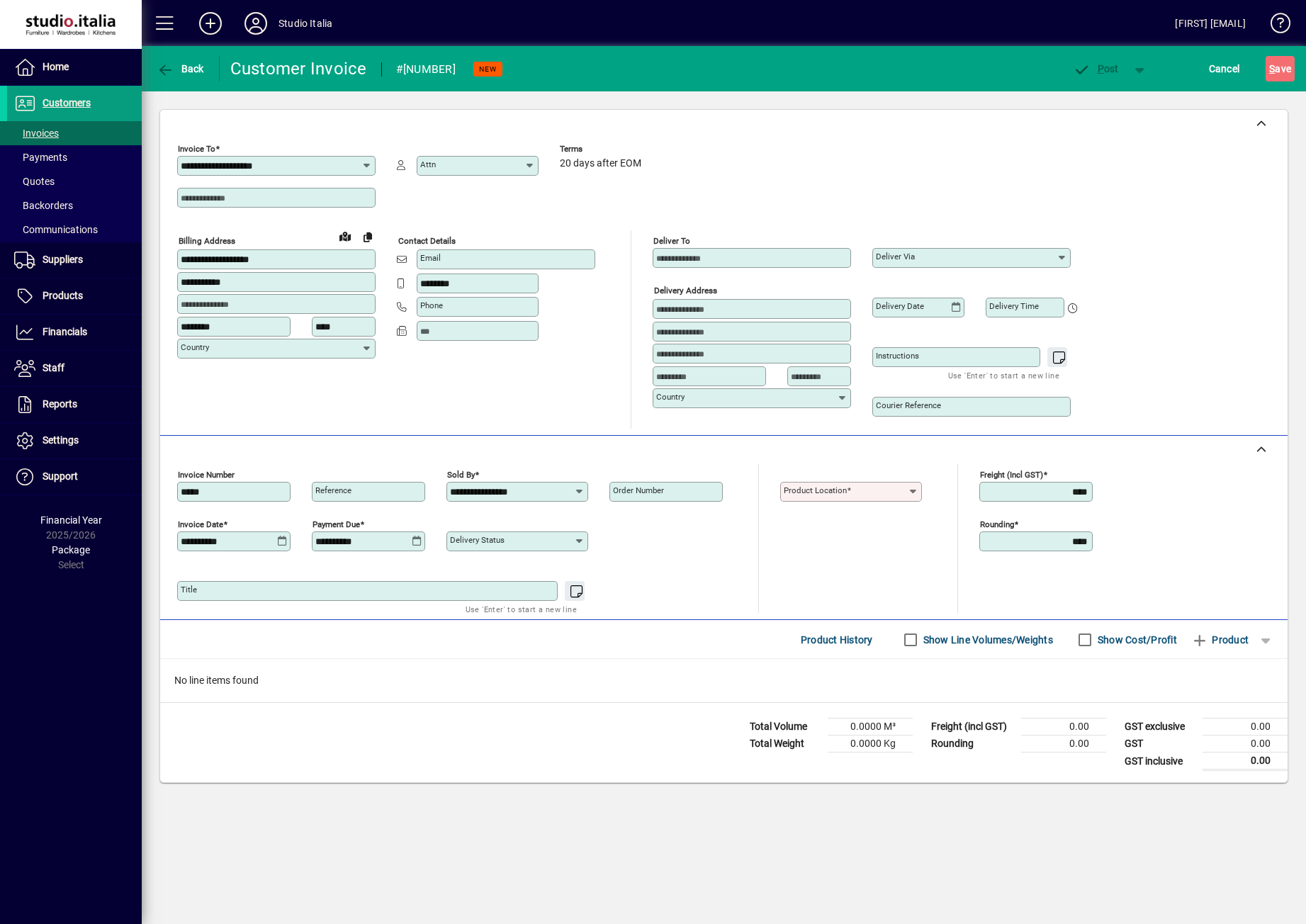 click 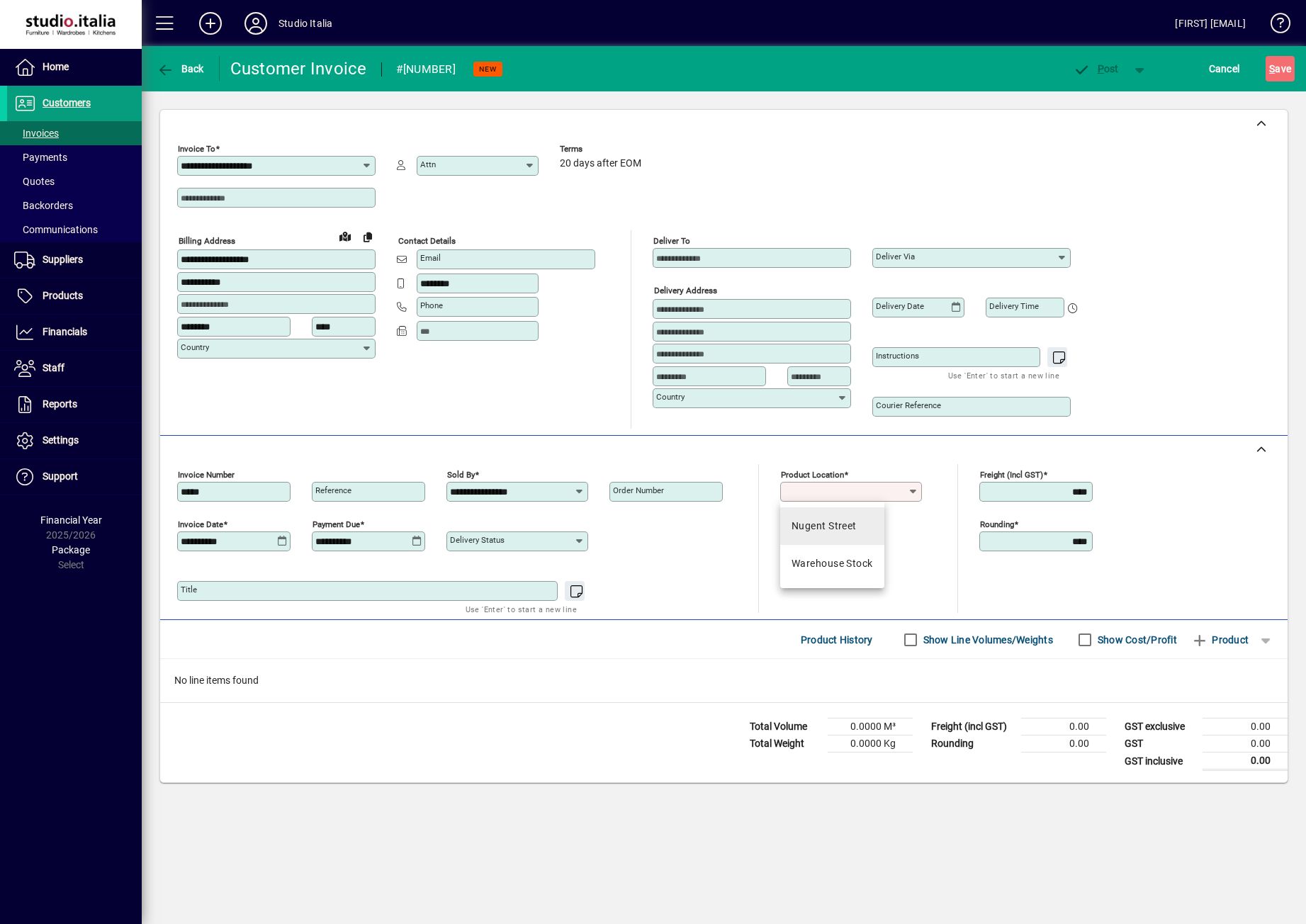 click on "Nugent Street" at bounding box center [832, 526] 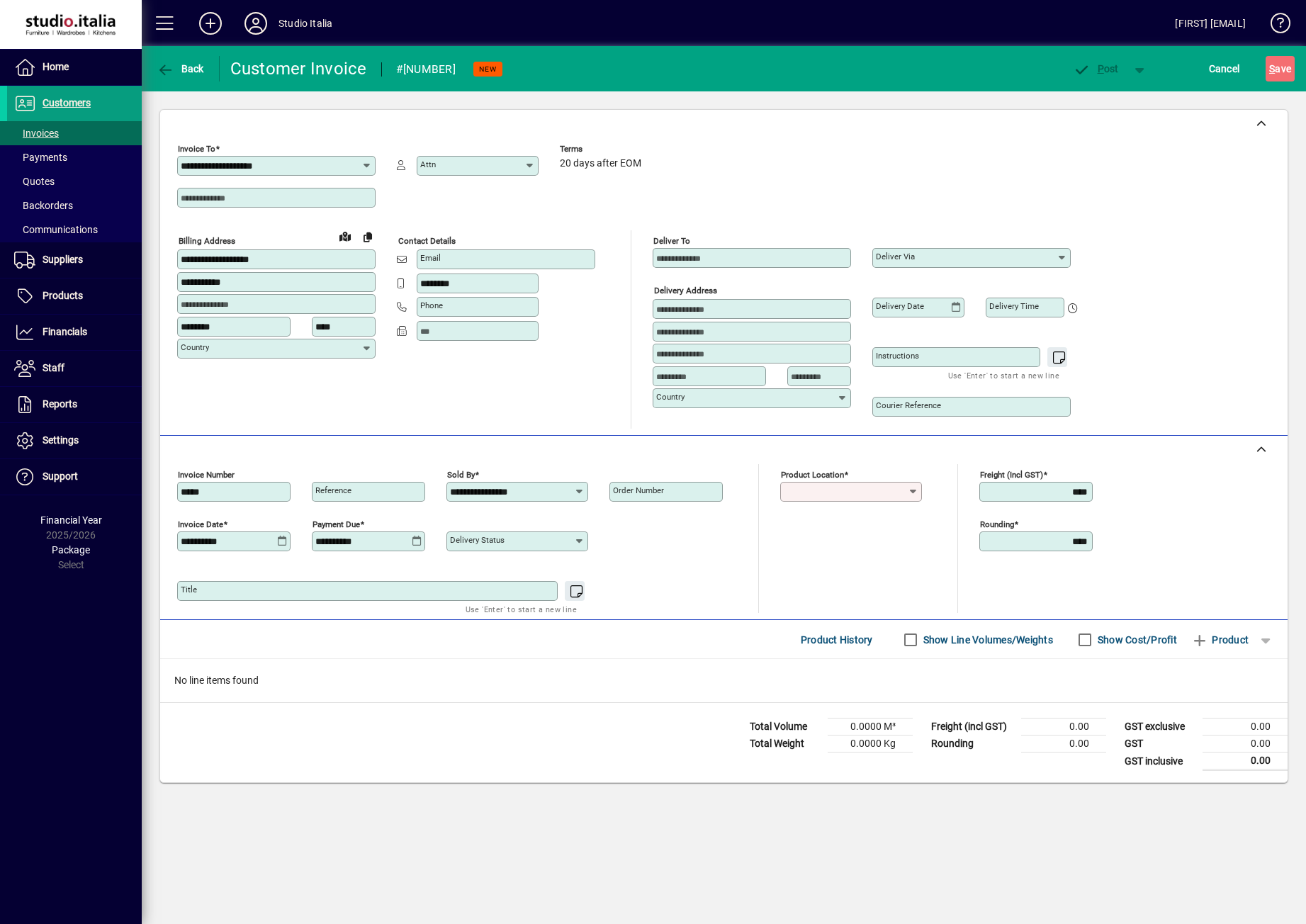 type on "**********" 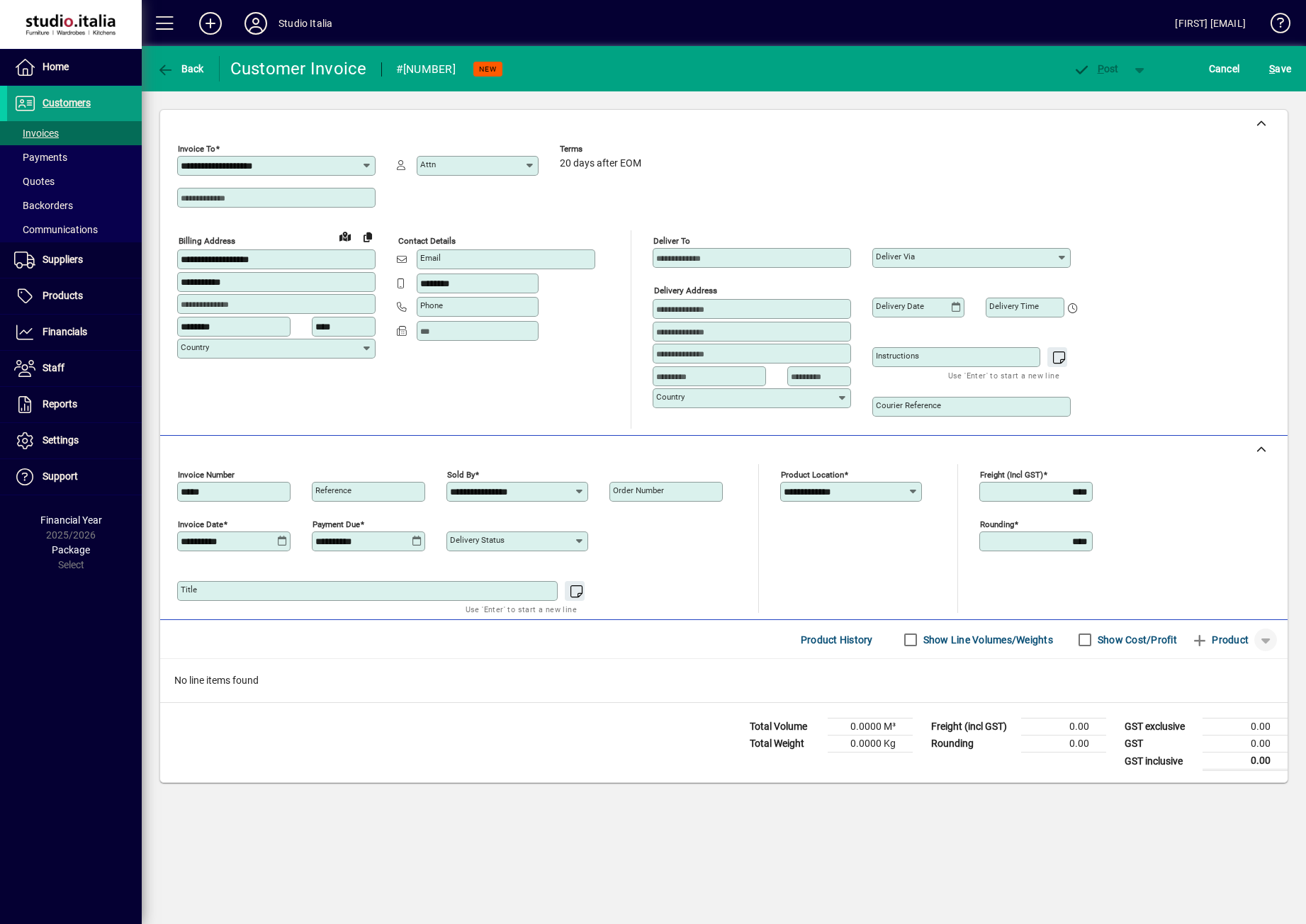 click 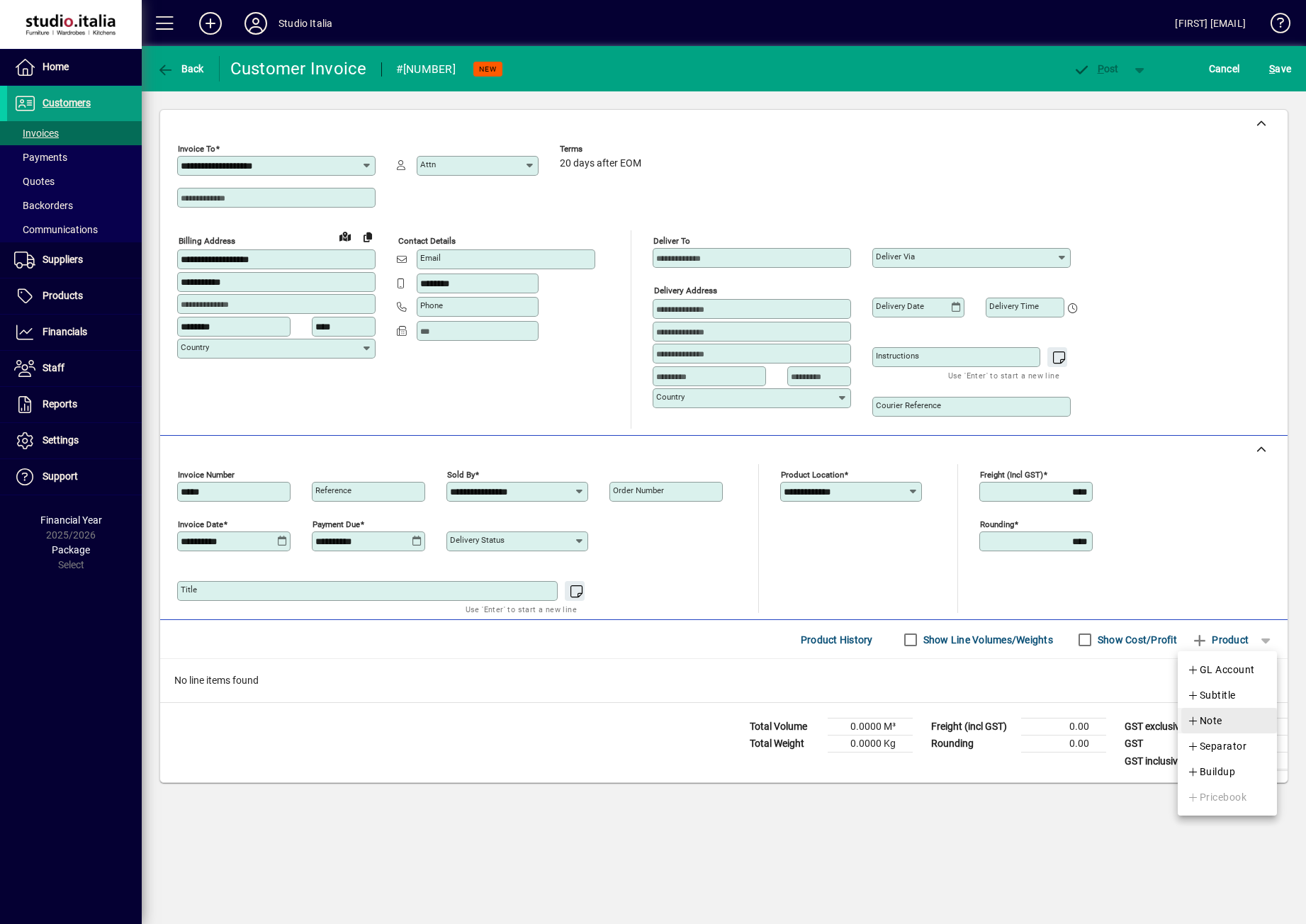 click at bounding box center (1229, 721) 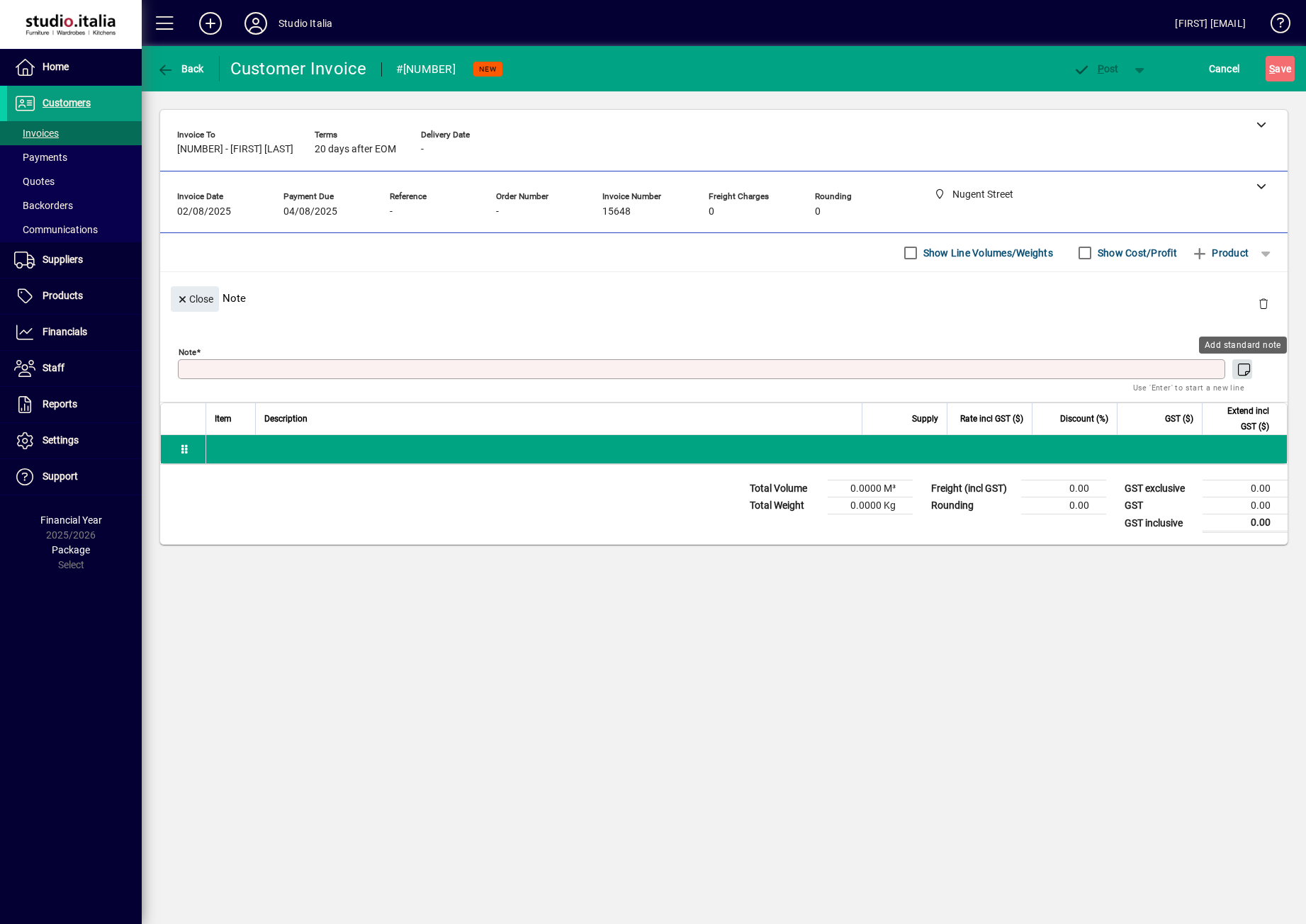 click 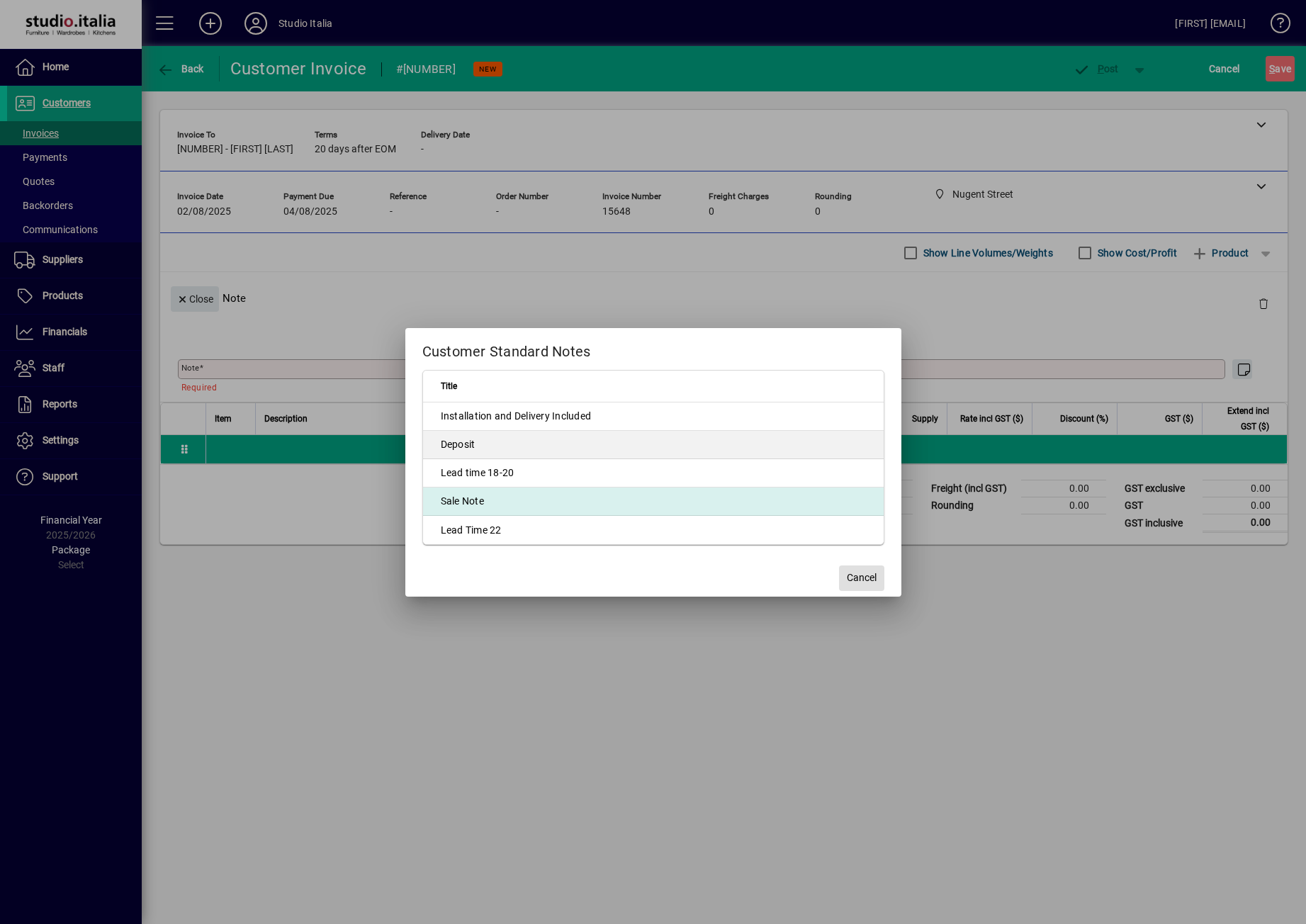 click on "Sale Note" at bounding box center (653, 502) 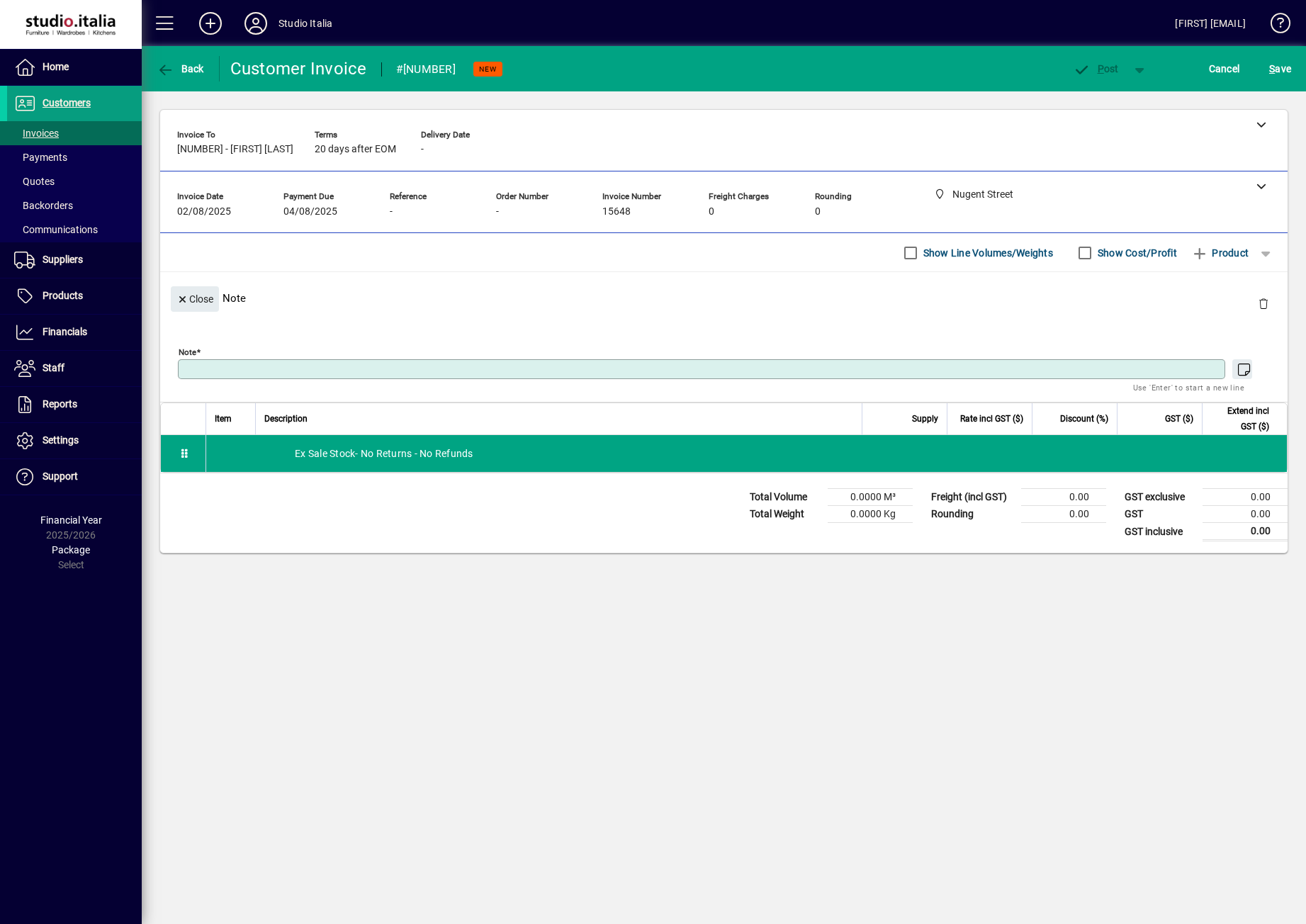 type on "**********" 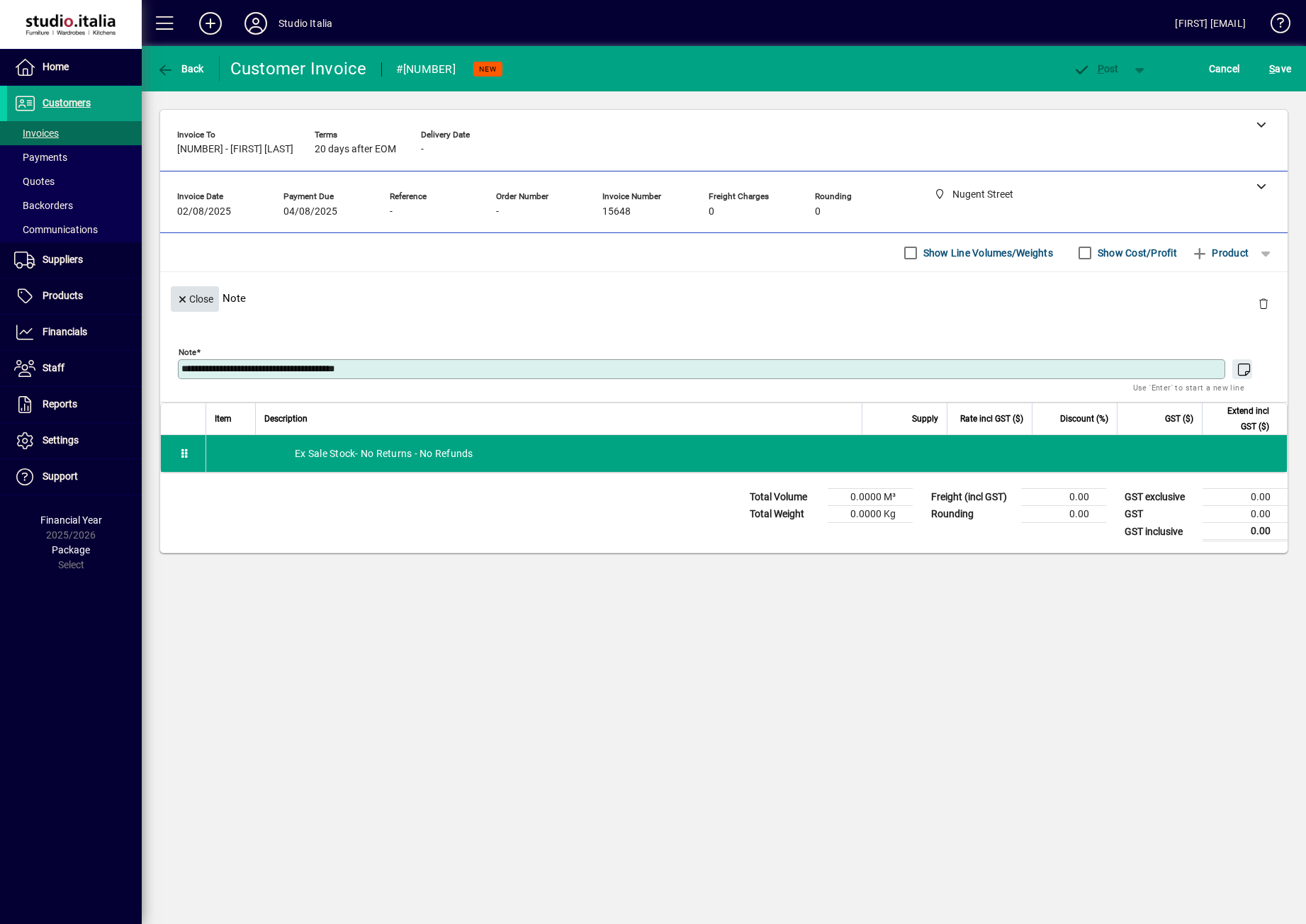 click on "Close" 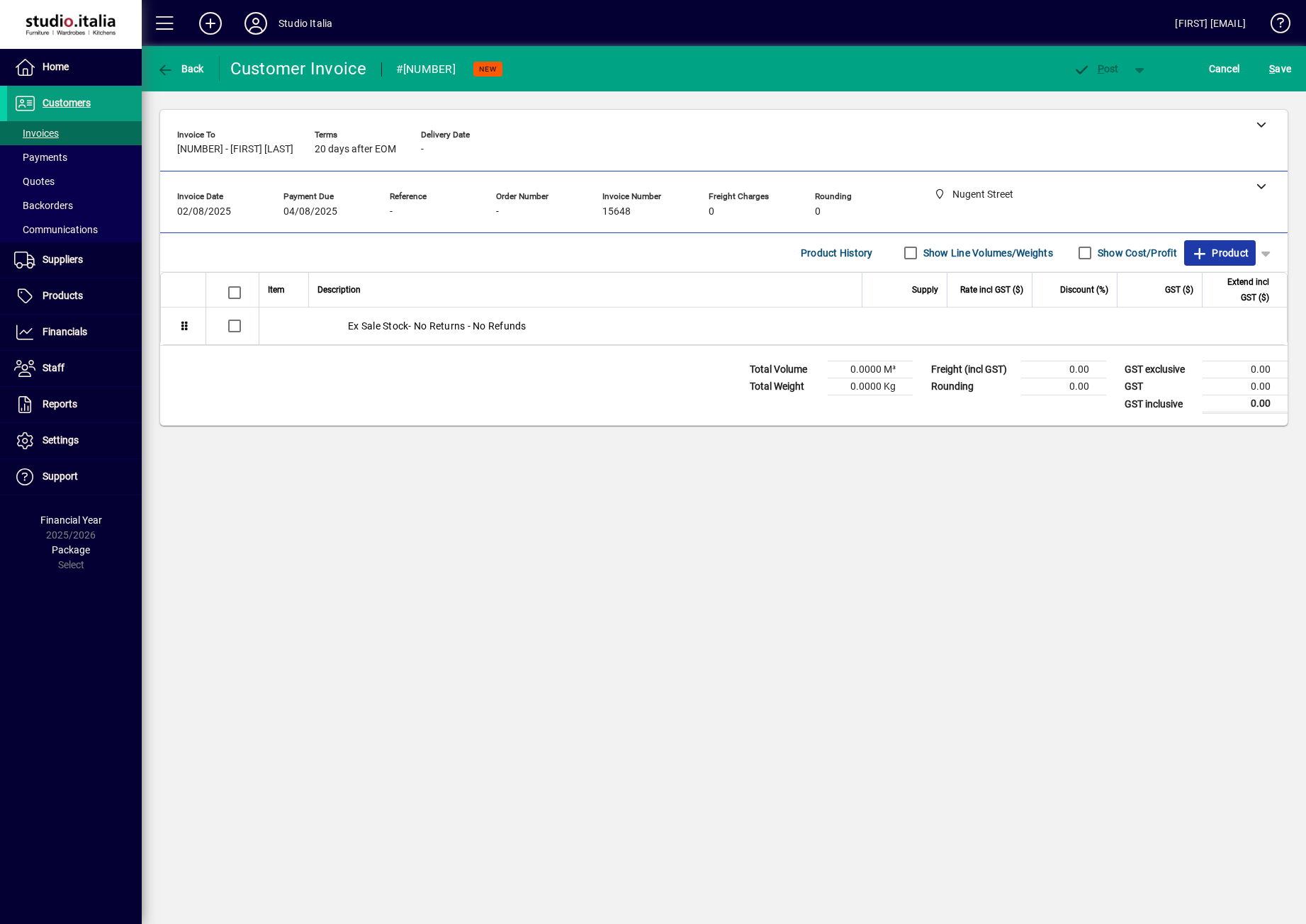 click on "Product" 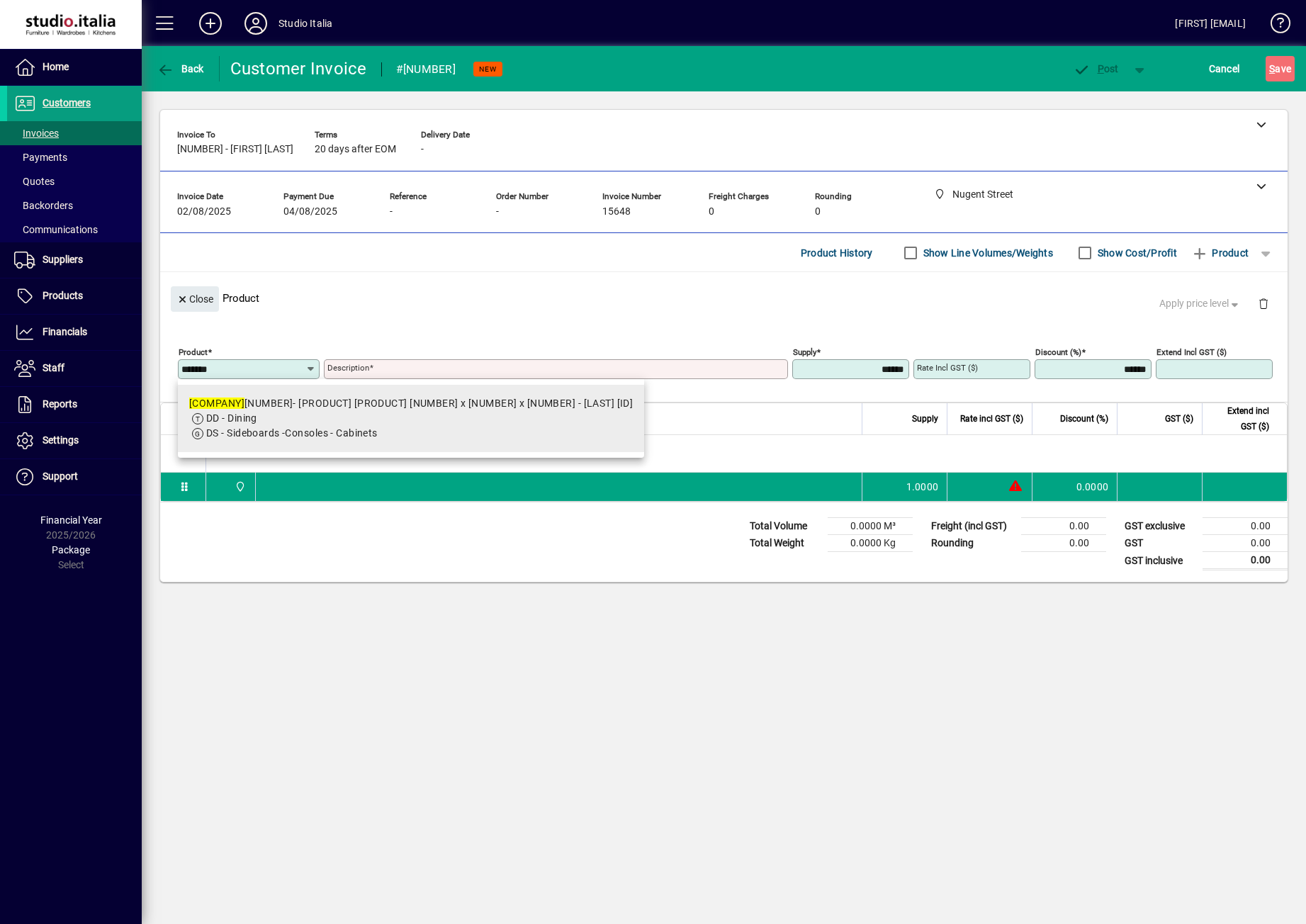 click on "[ID] [NUMBER]- [PRODUCT] [PRODUCT] [NUMBER] x [NUMBER] x [NUMBER] - [LAST] [ID]" at bounding box center [411, 403] 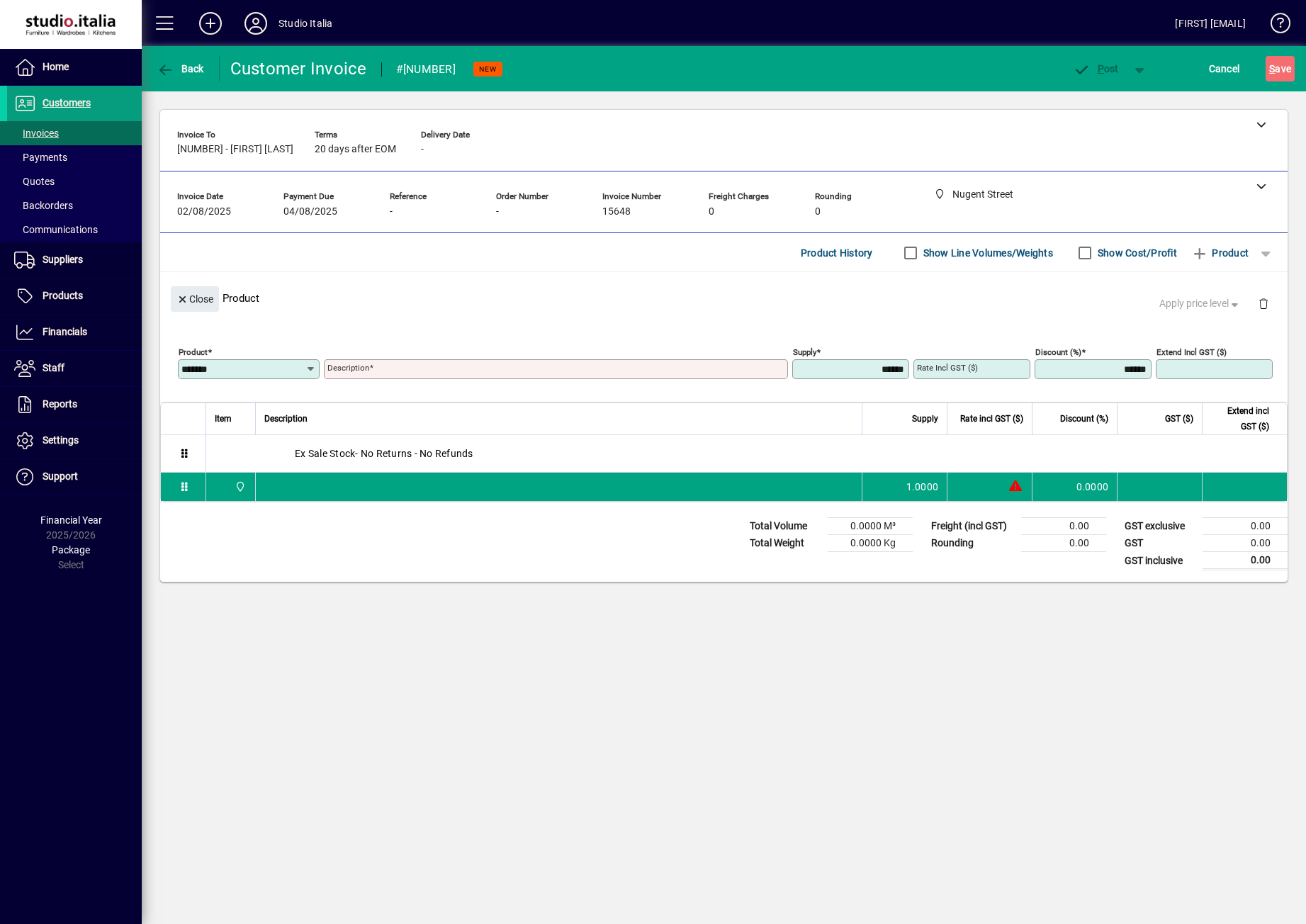 type on "**********" 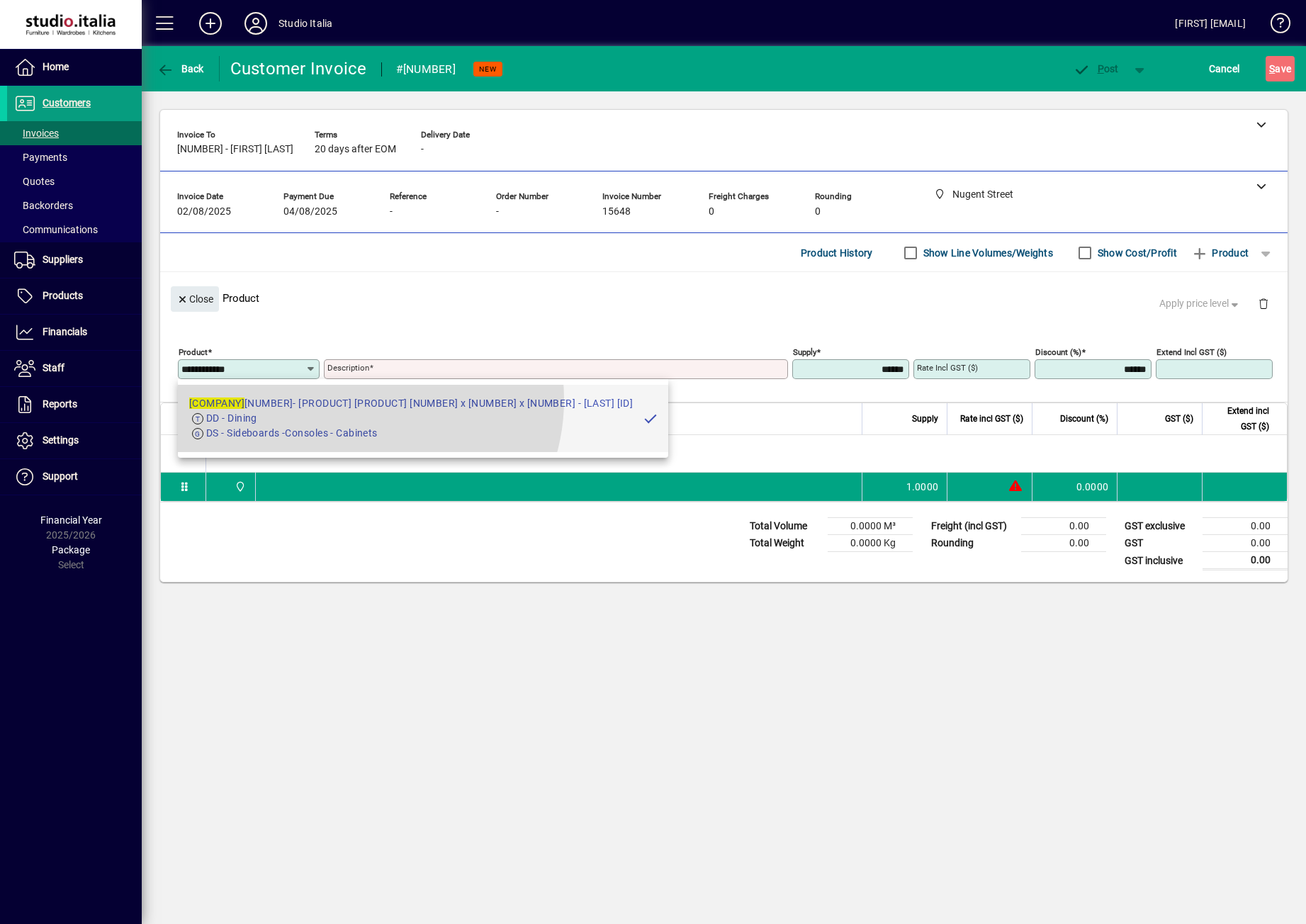 type on "**********" 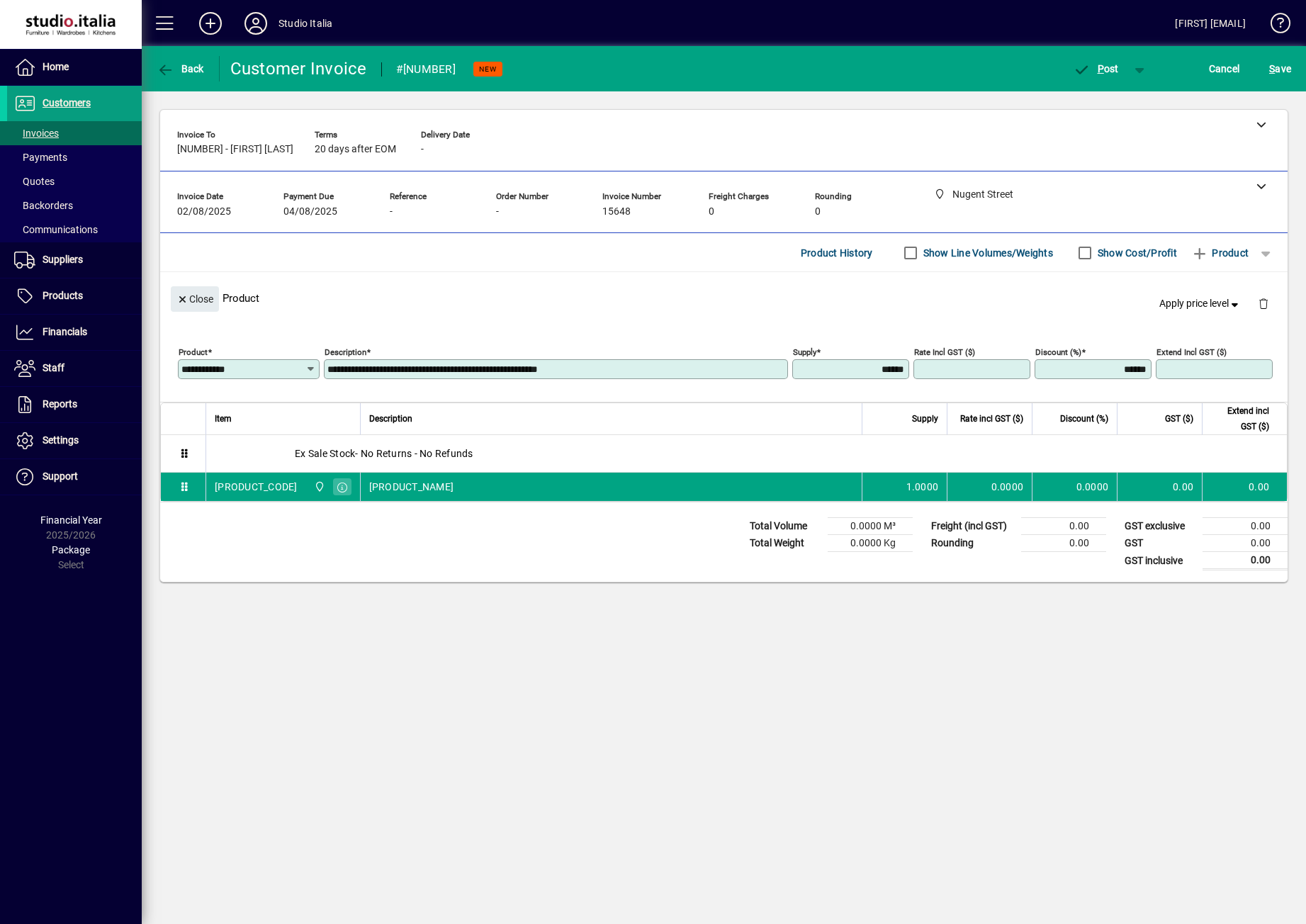 type on "******" 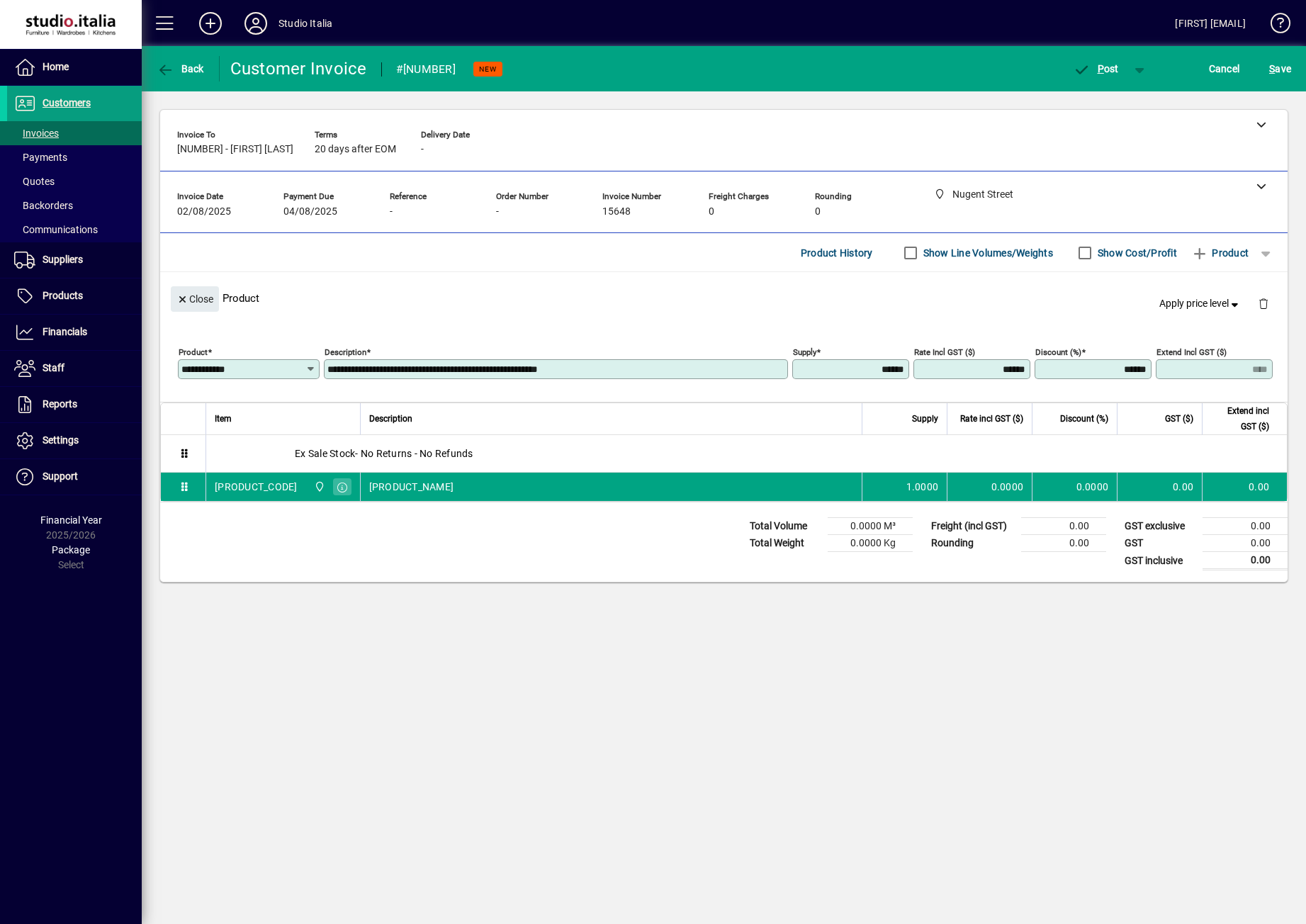 drag, startPoint x: 1025, startPoint y: 371, endPoint x: 984, endPoint y: 366, distance: 41.30375 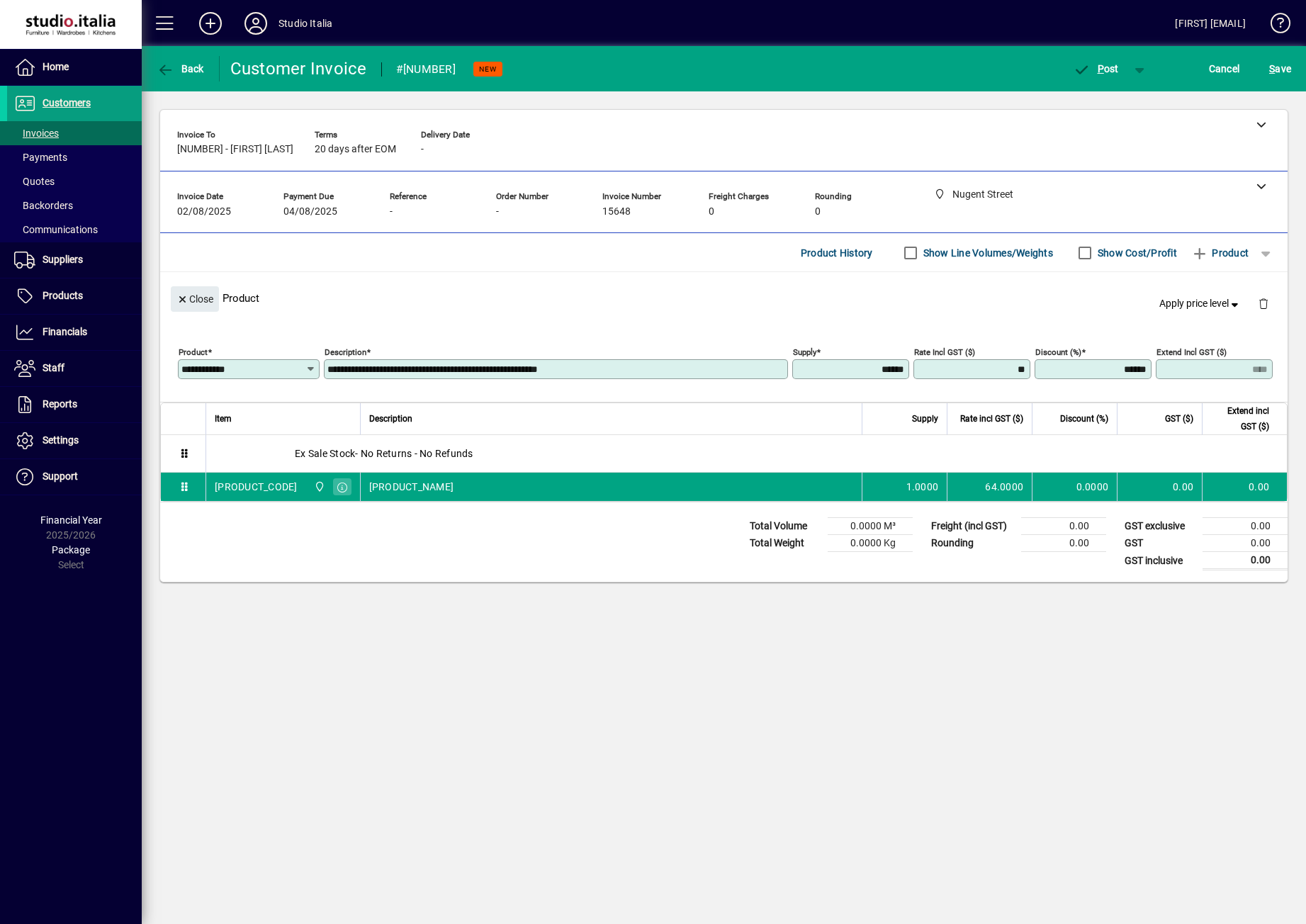 type on "*" 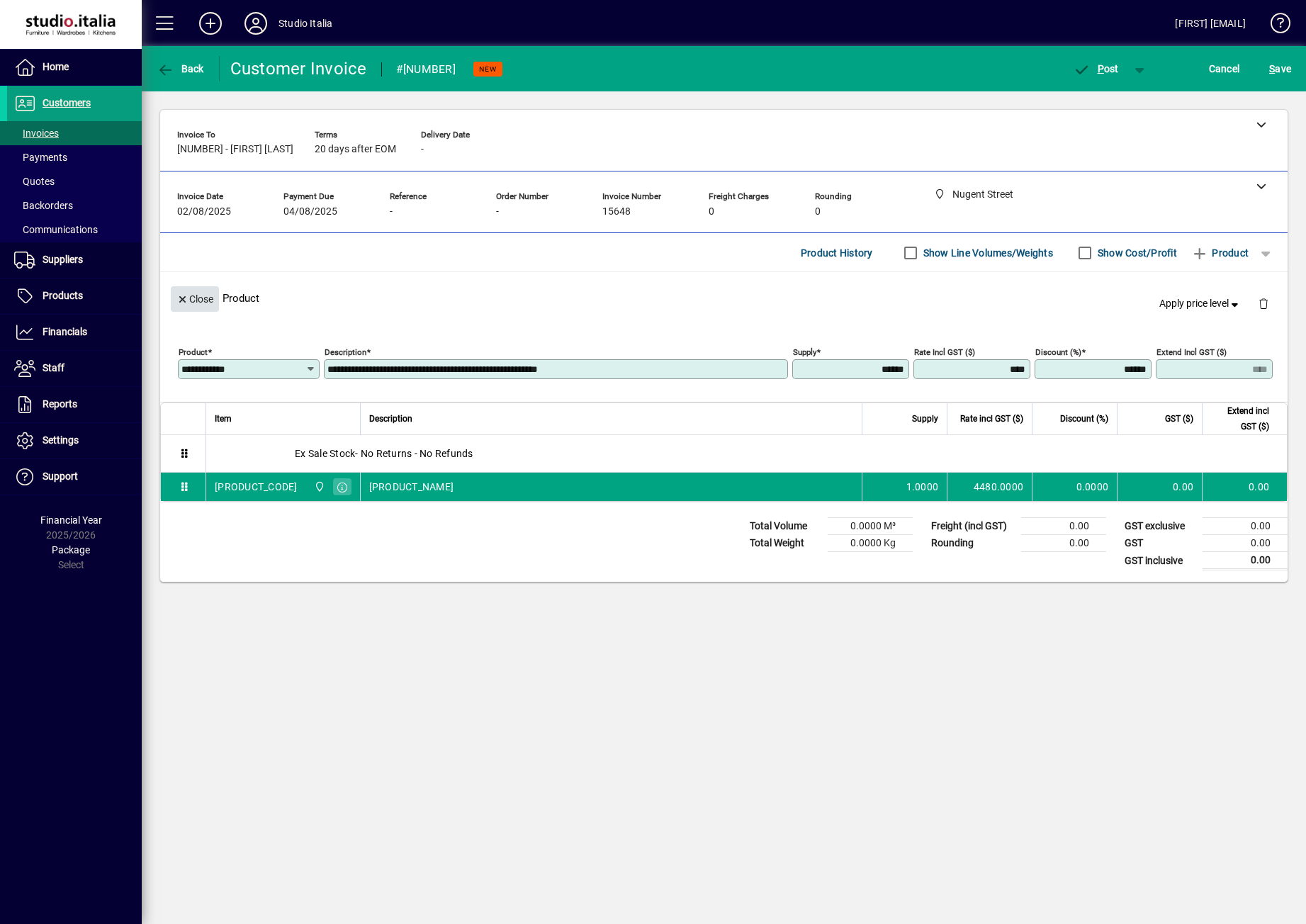 type on "*********" 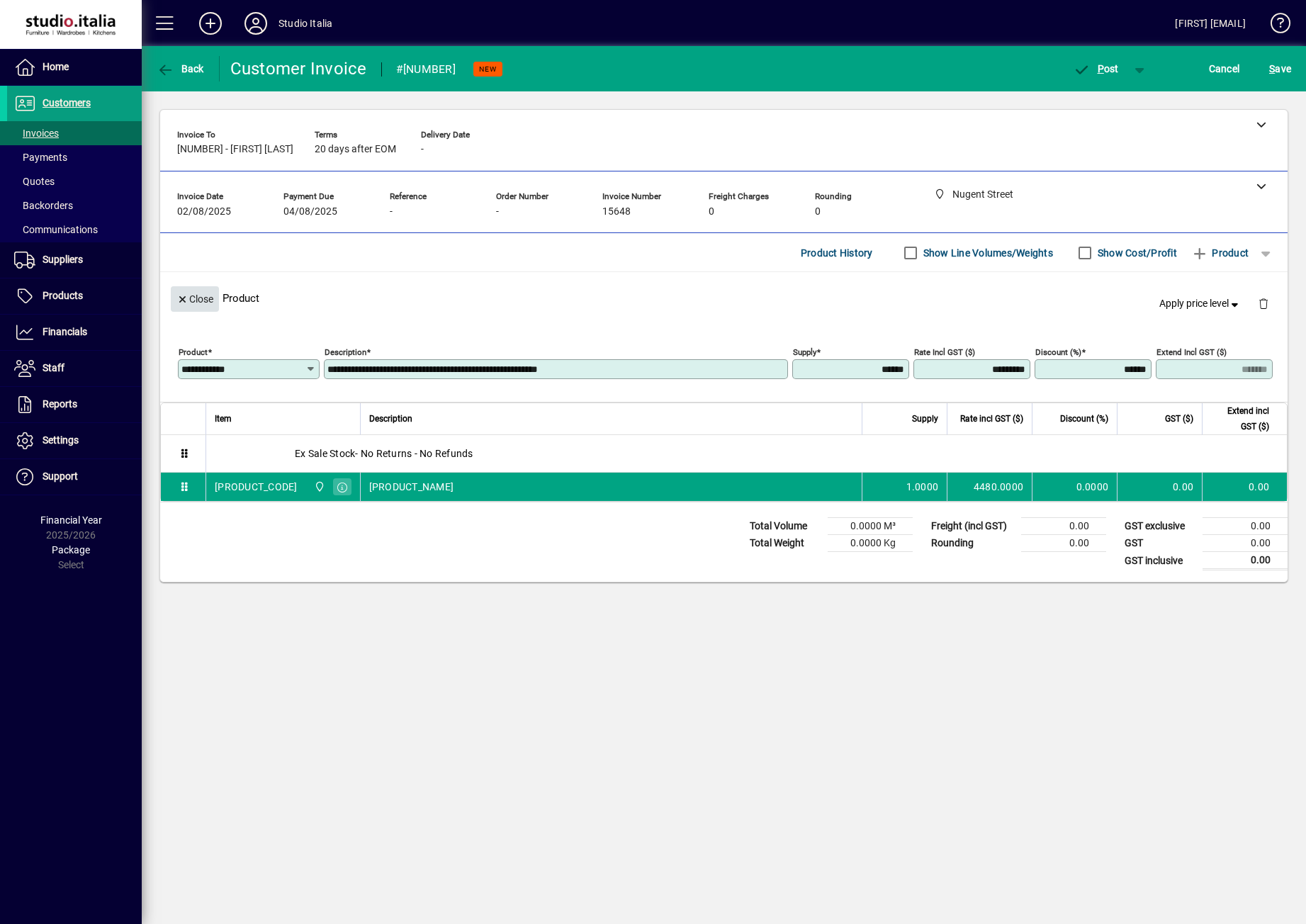 click on "Close" 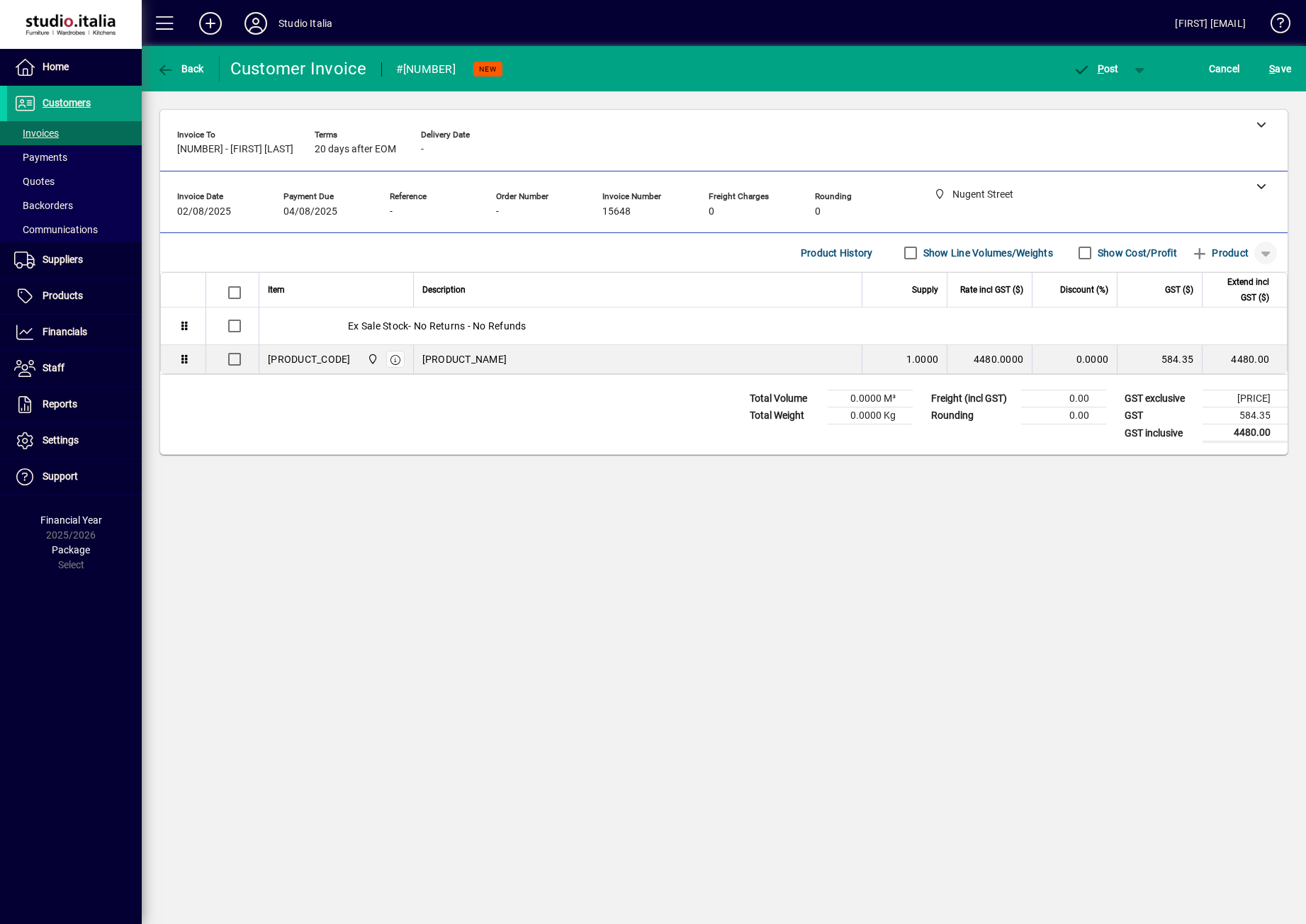 click 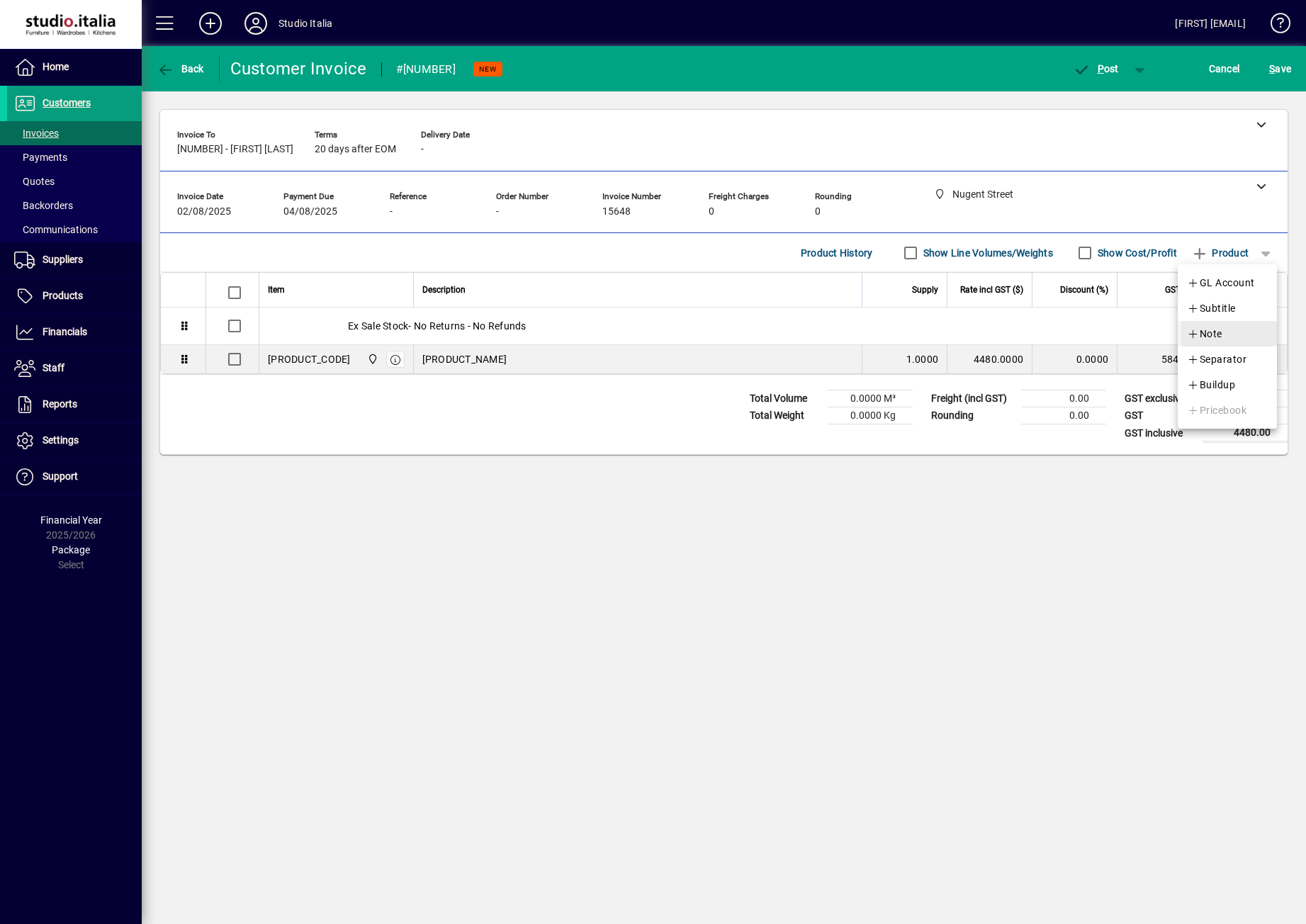 click on "Note" at bounding box center [1205, 334] 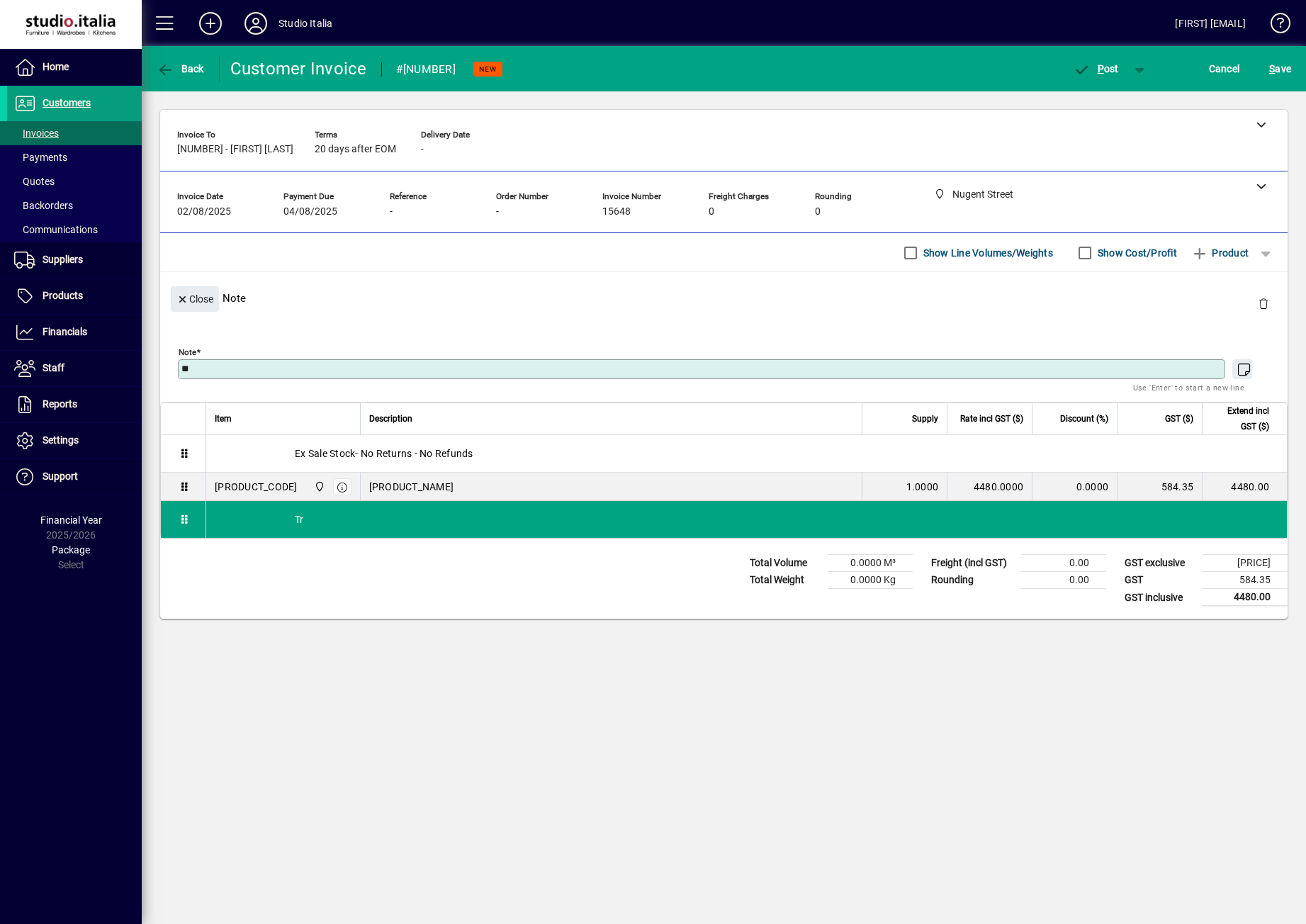 type on "*" 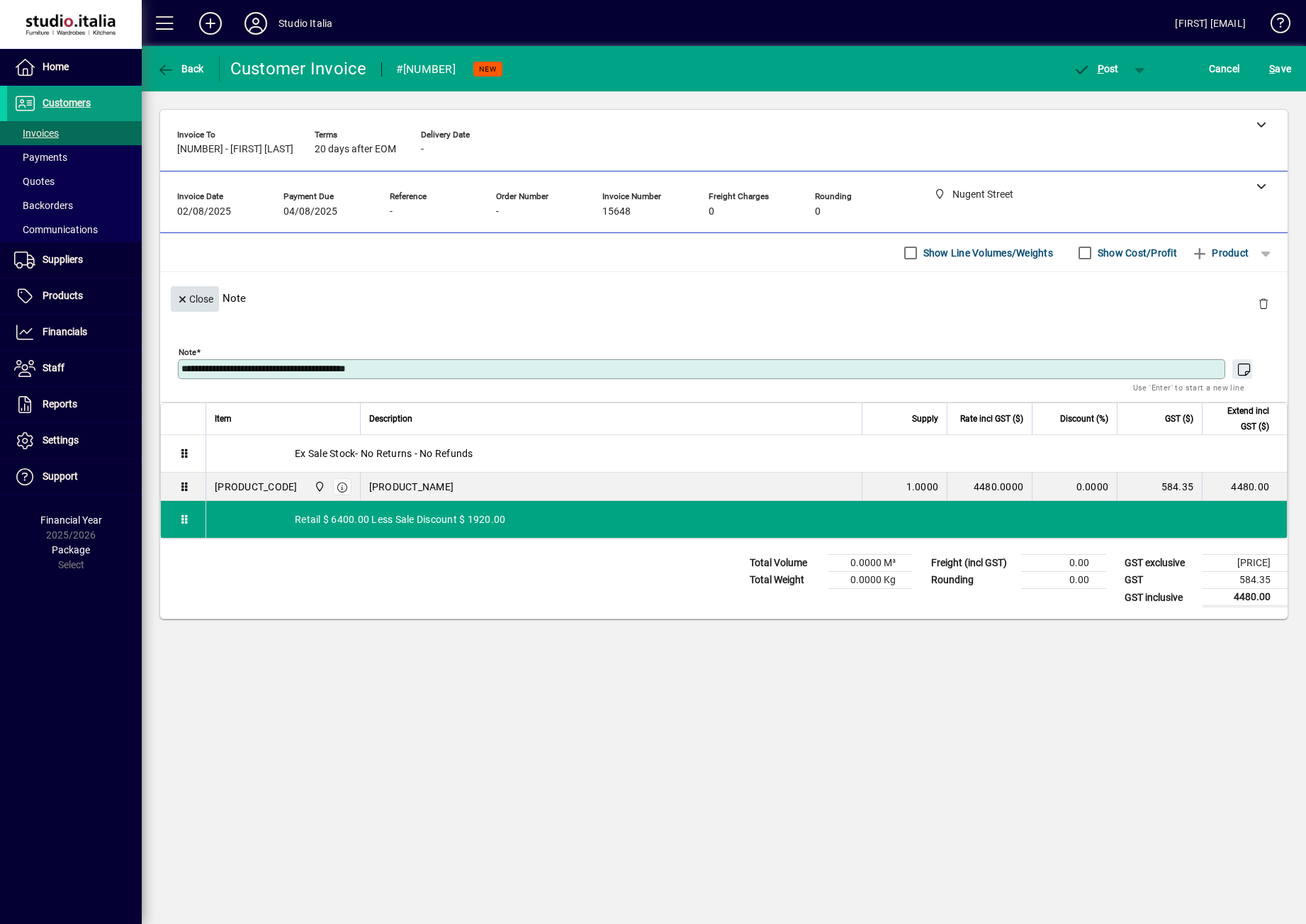 type on "**********" 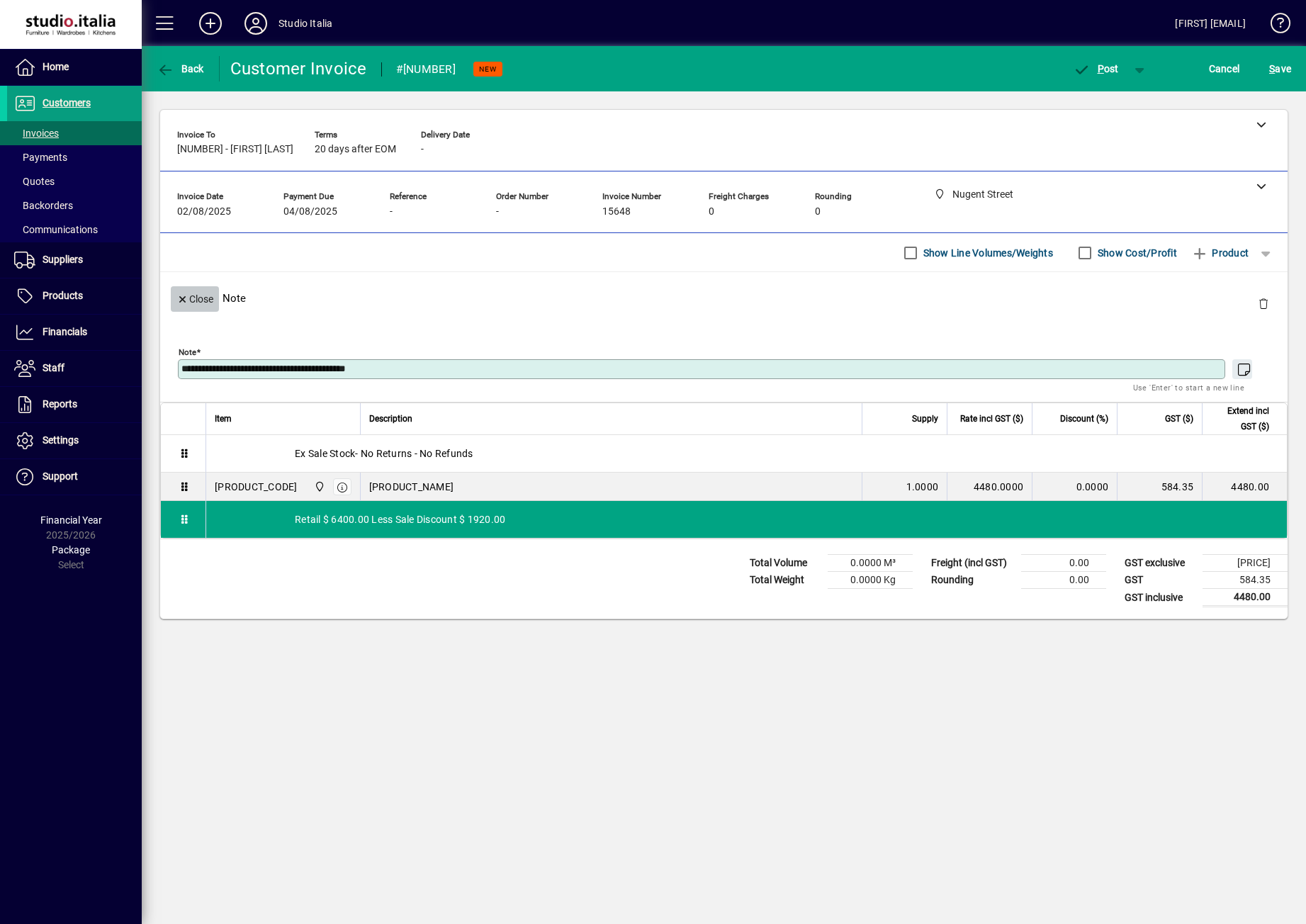 click on "Close" 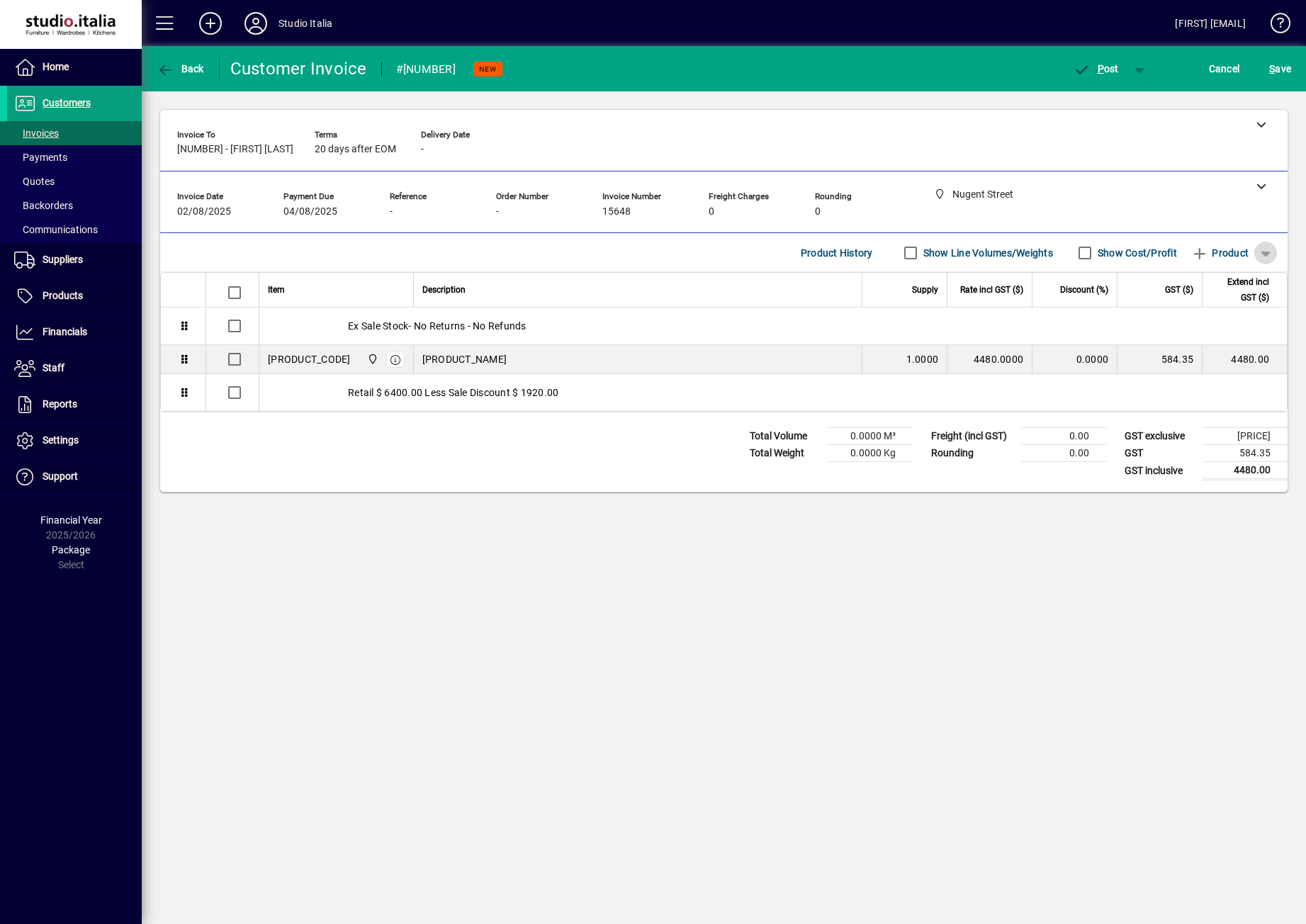 click 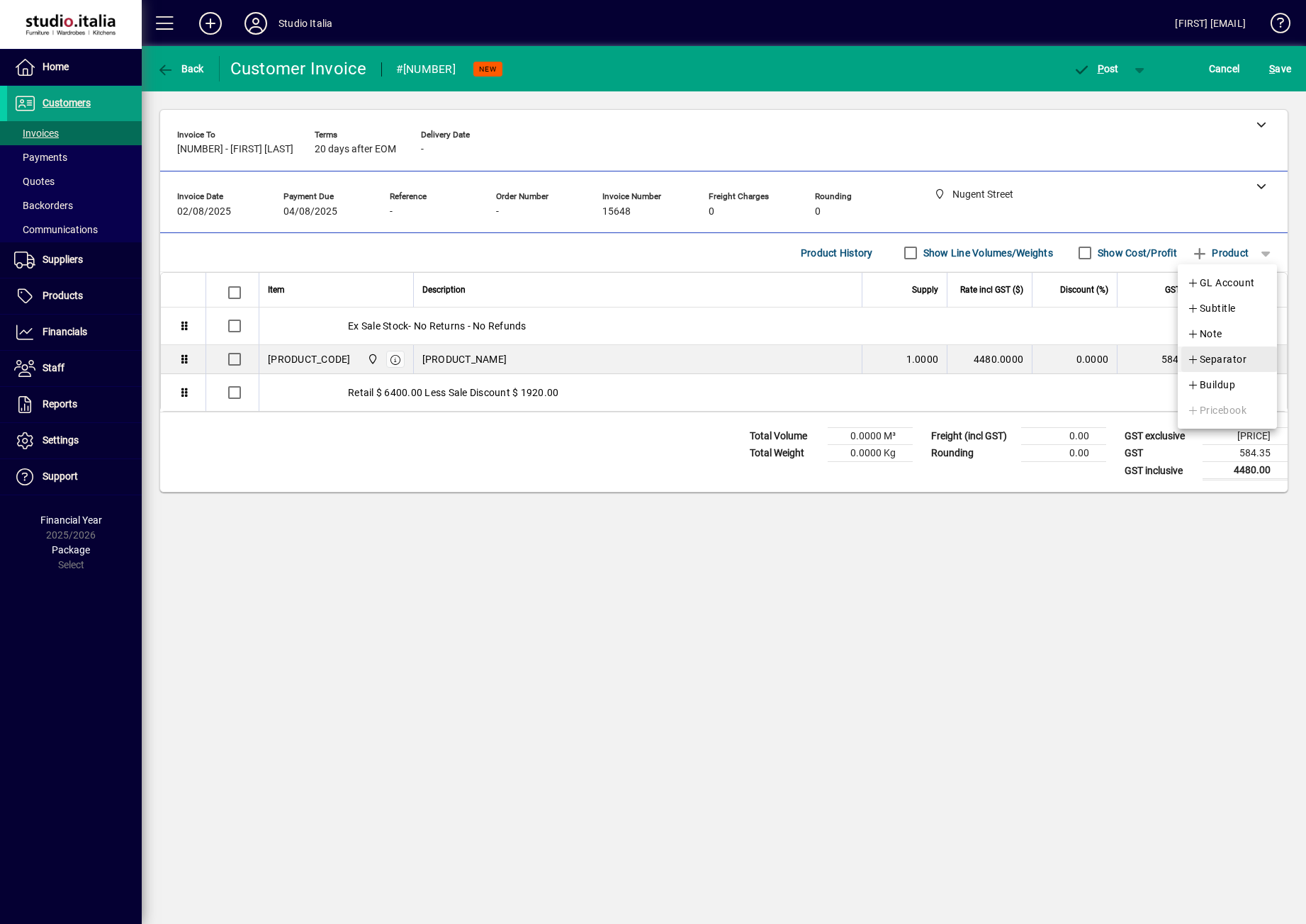 click on "Separator" at bounding box center [1217, 359] 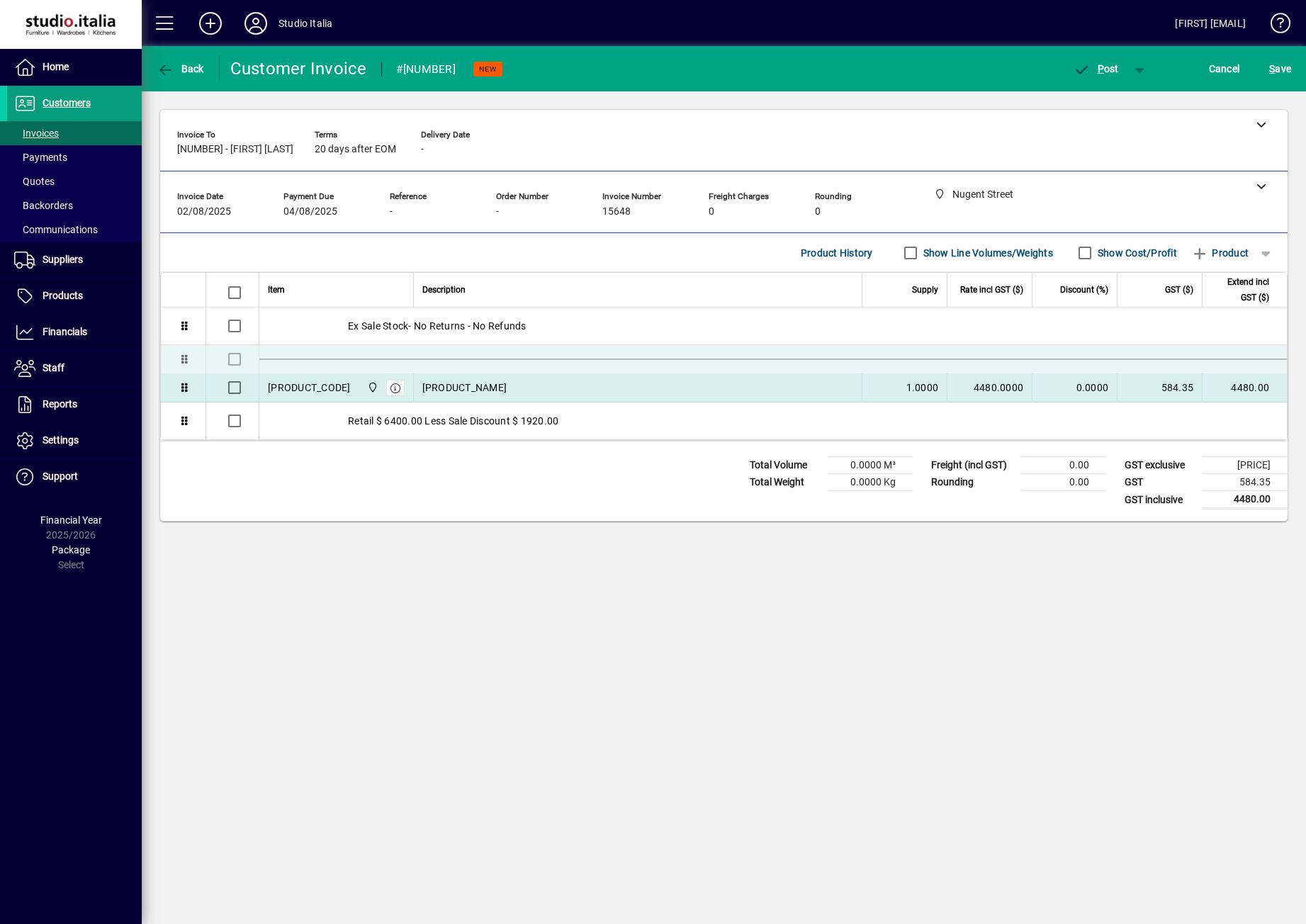 drag, startPoint x: 475, startPoint y: 427, endPoint x: 474, endPoint y: 368, distance: 59.00847 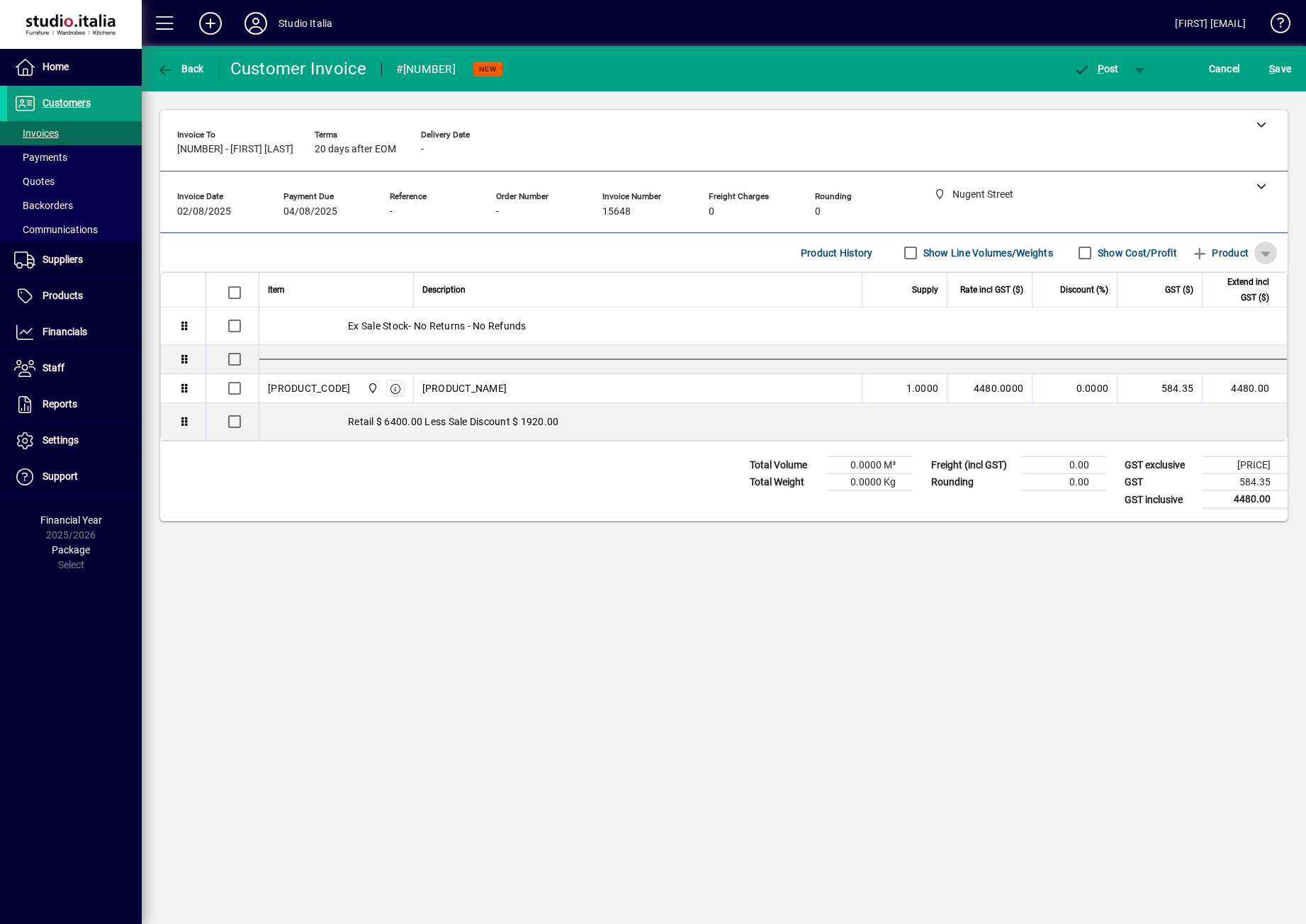 click 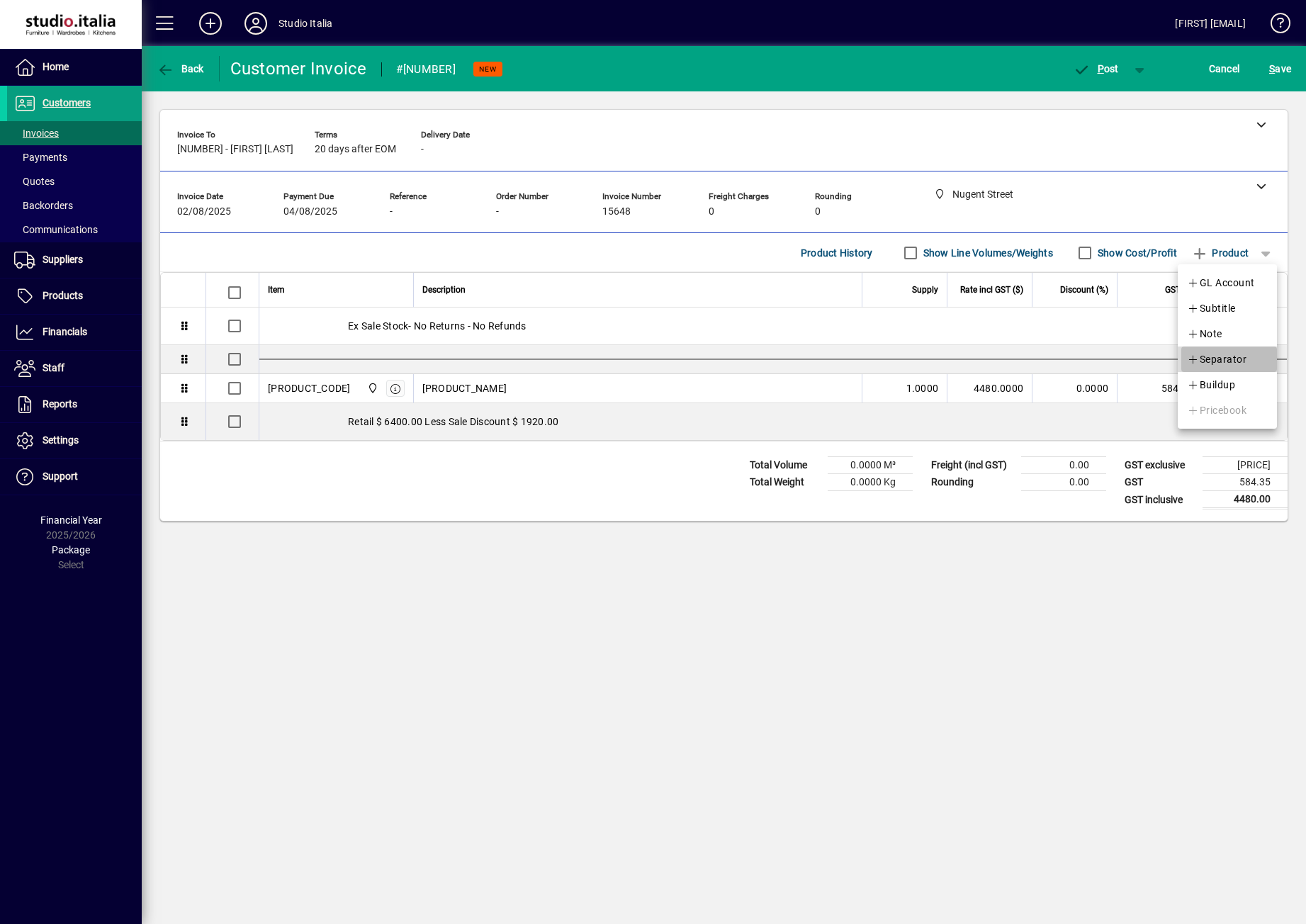 click at bounding box center [1229, 359] 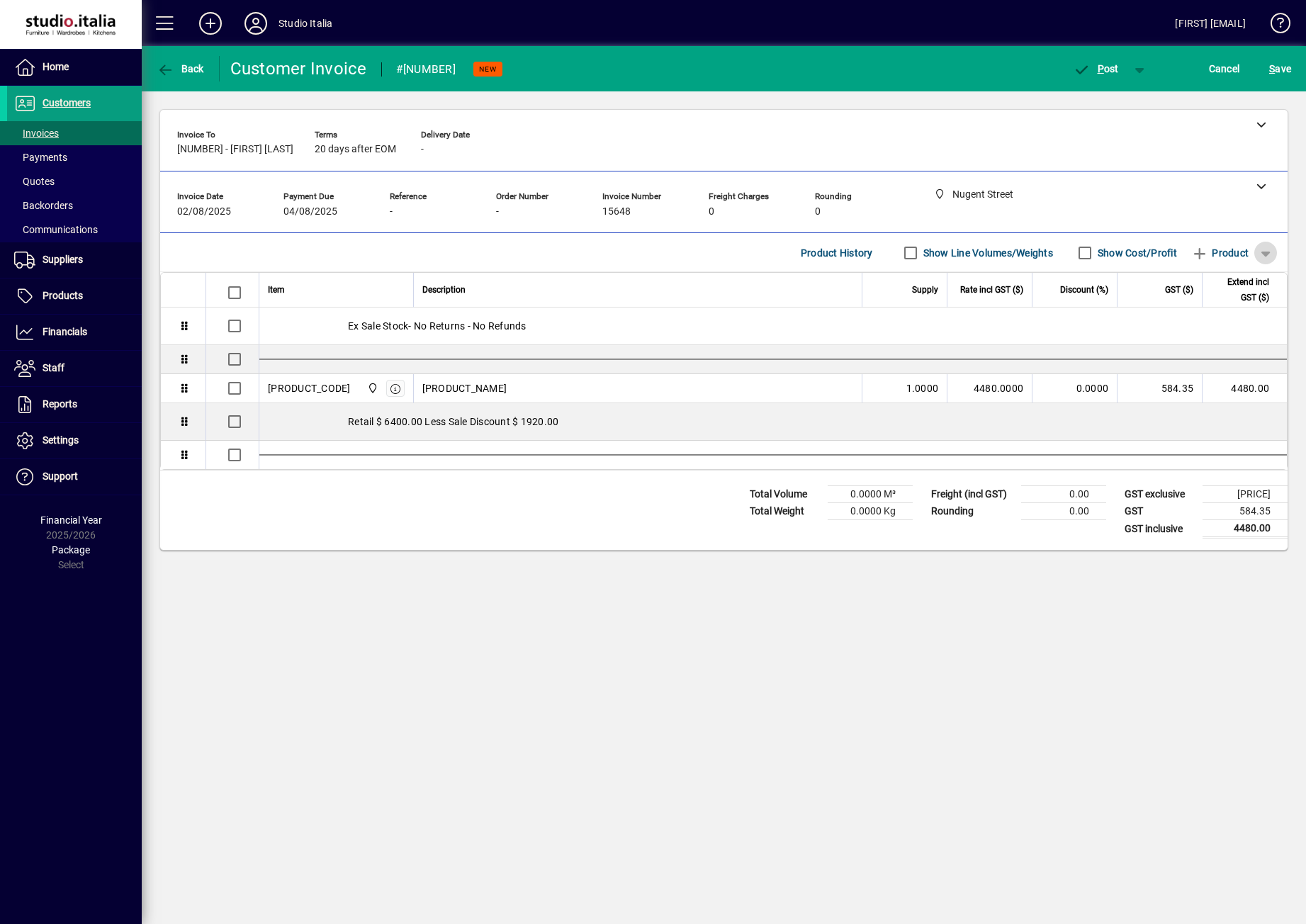 click 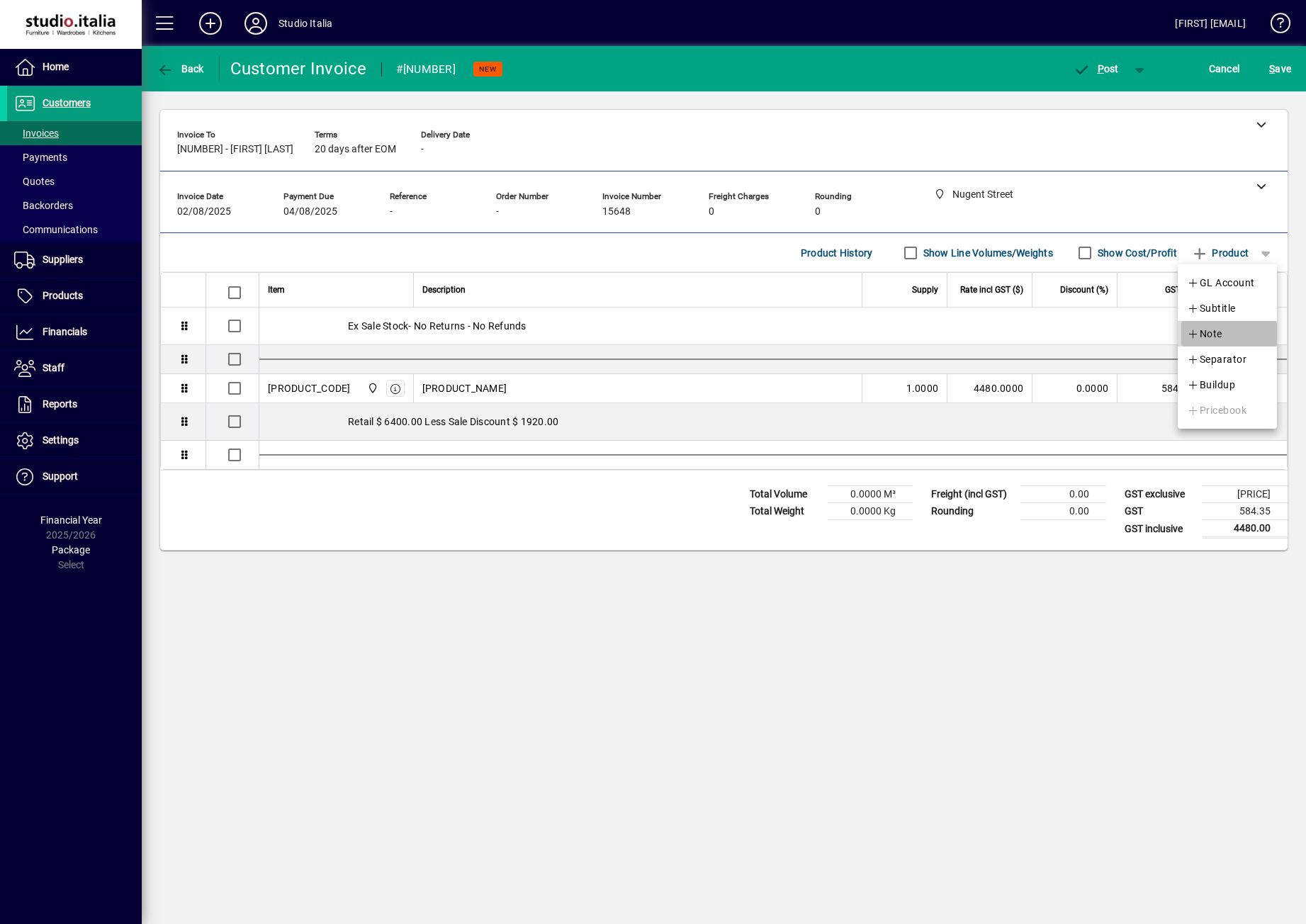 click at bounding box center (1229, 334) 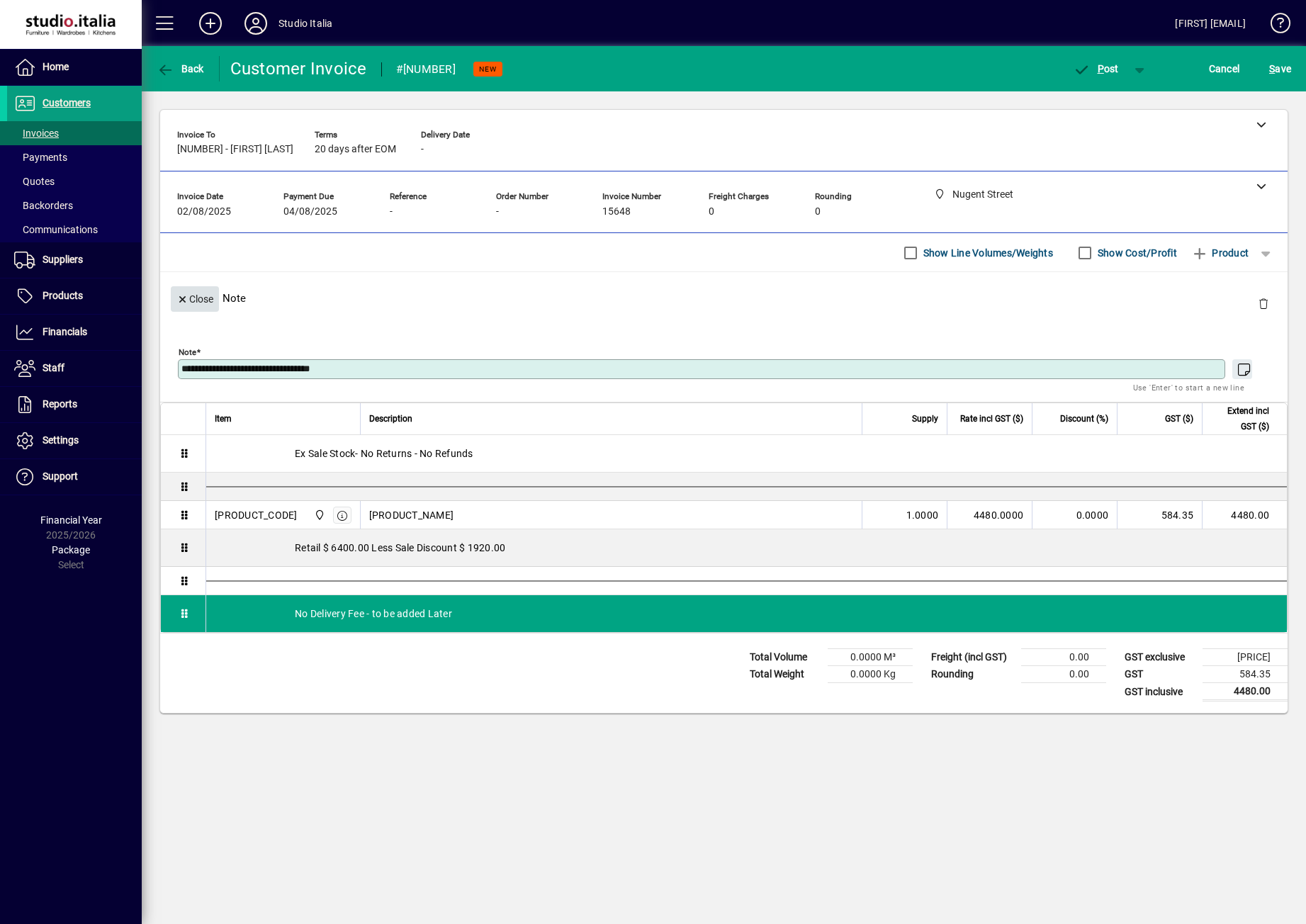 type on "**********" 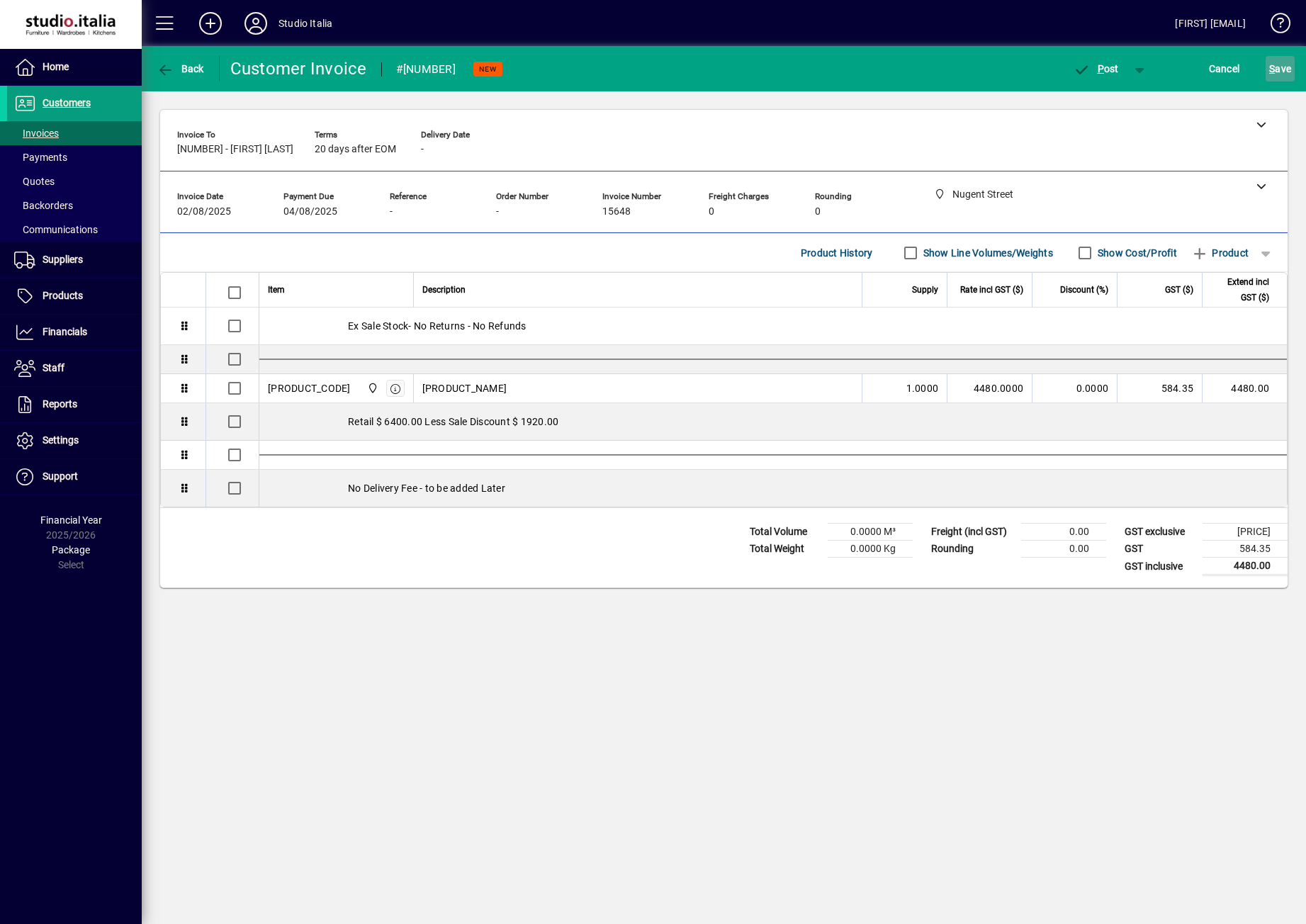 click 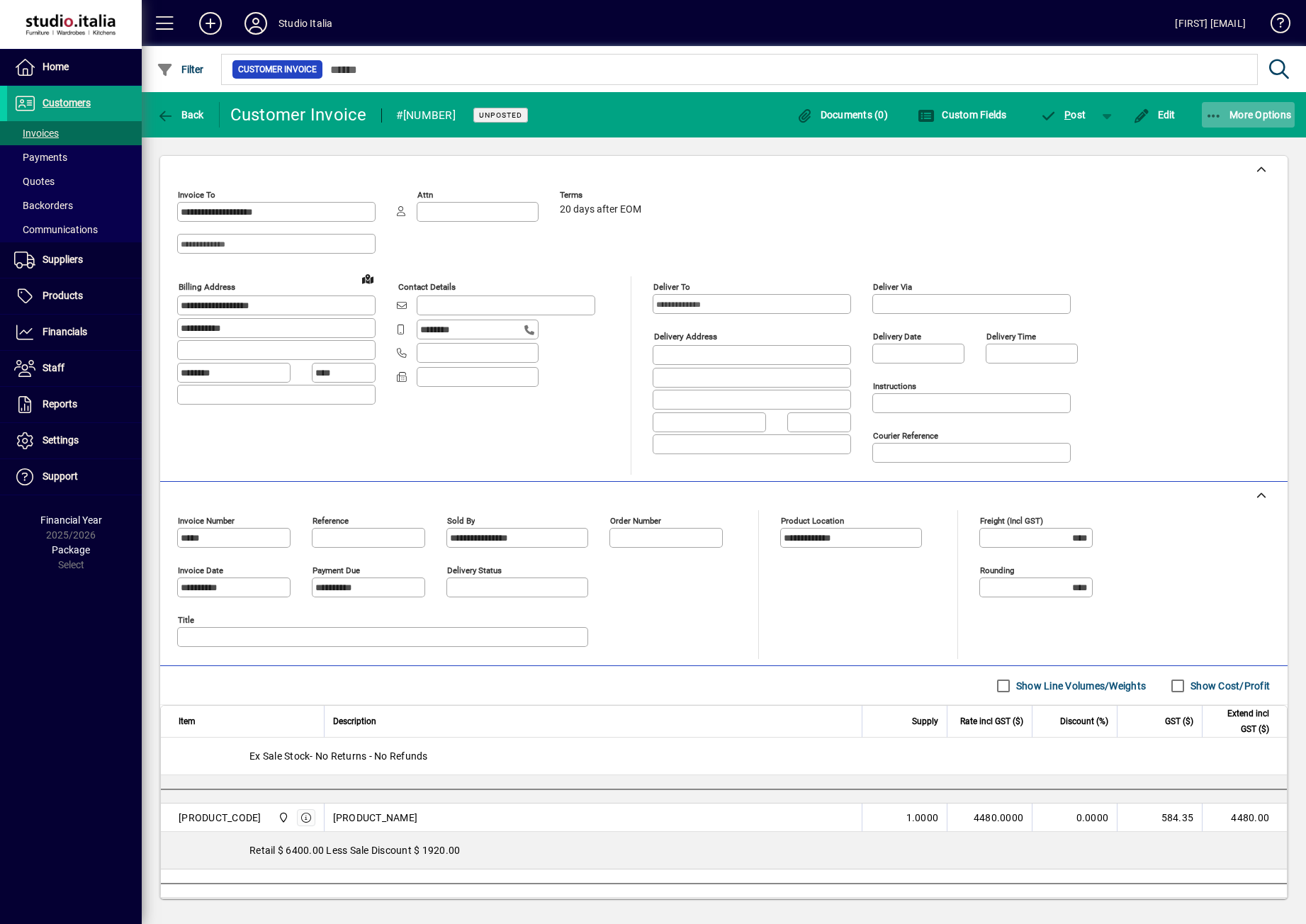 click on "More Options" 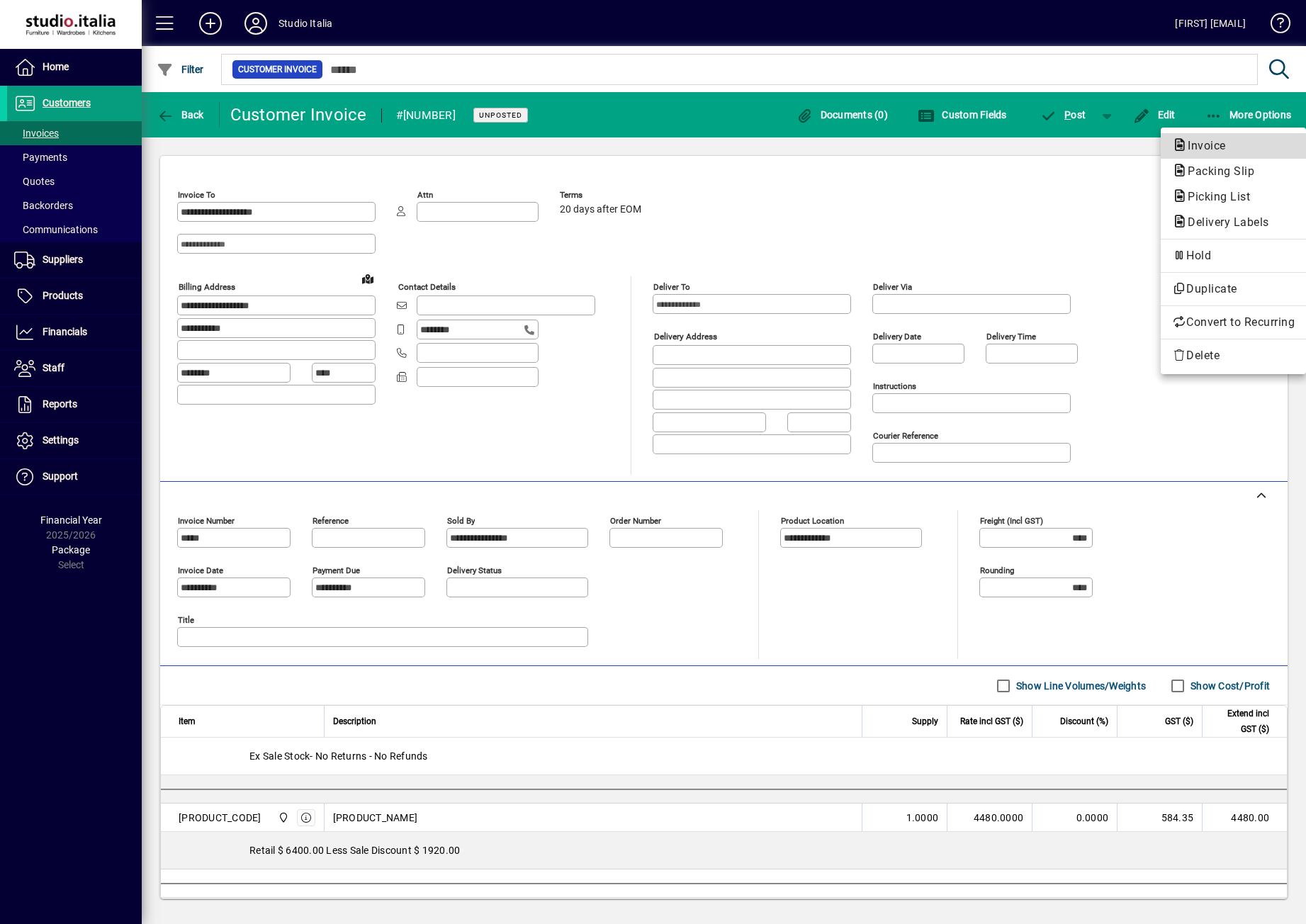 click on "Invoice" 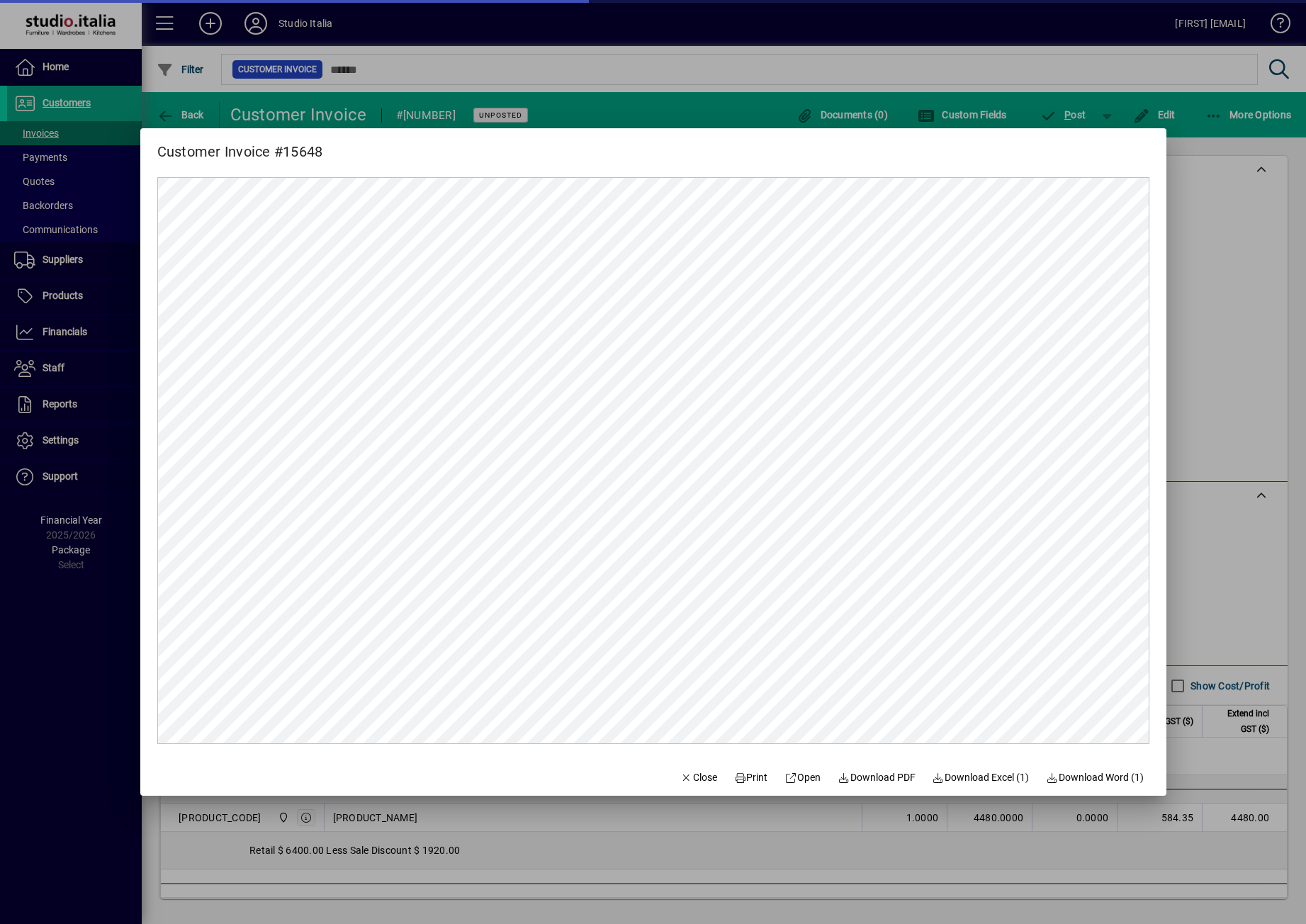scroll, scrollTop: 0, scrollLeft: 0, axis: both 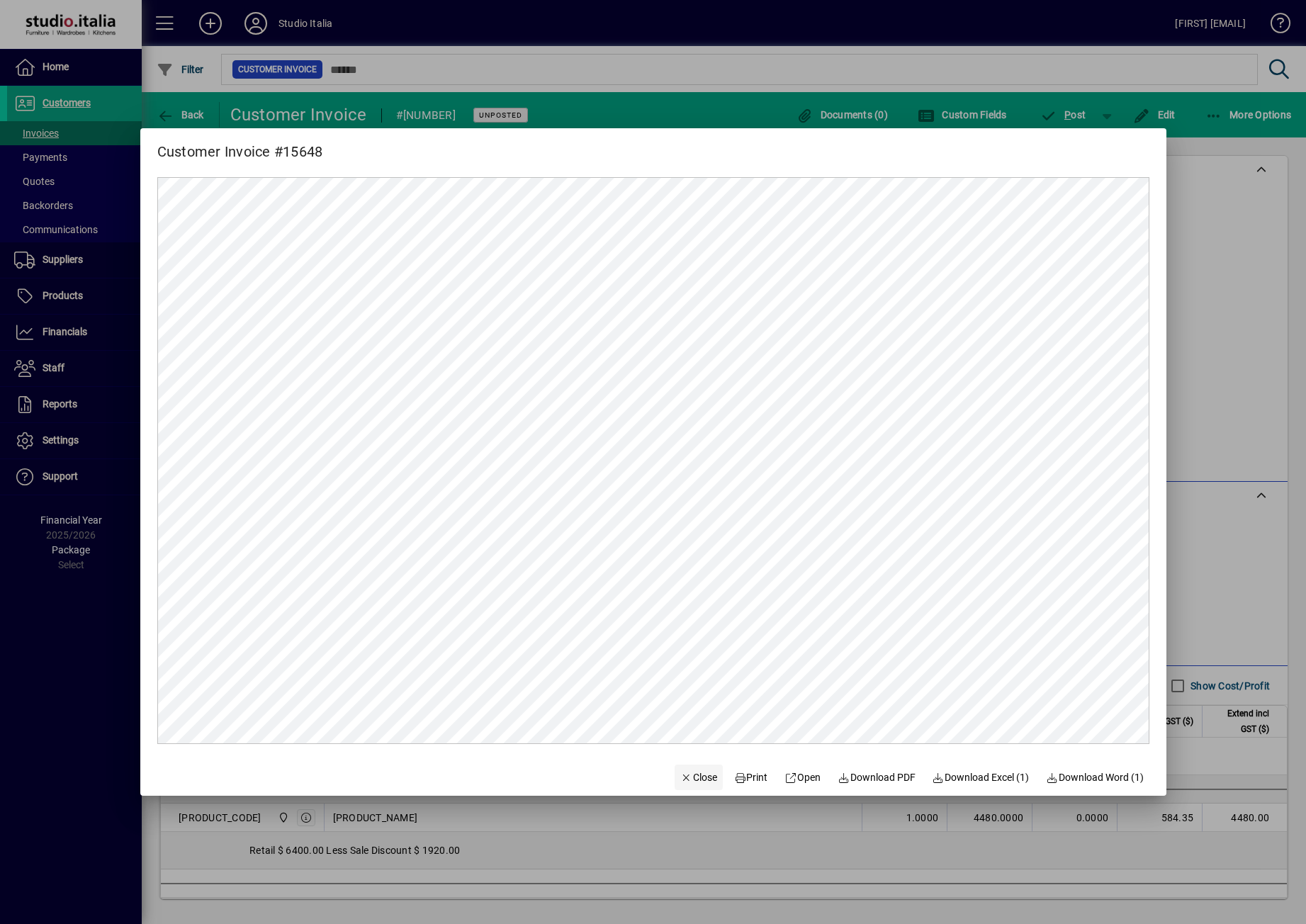 click on "Close" 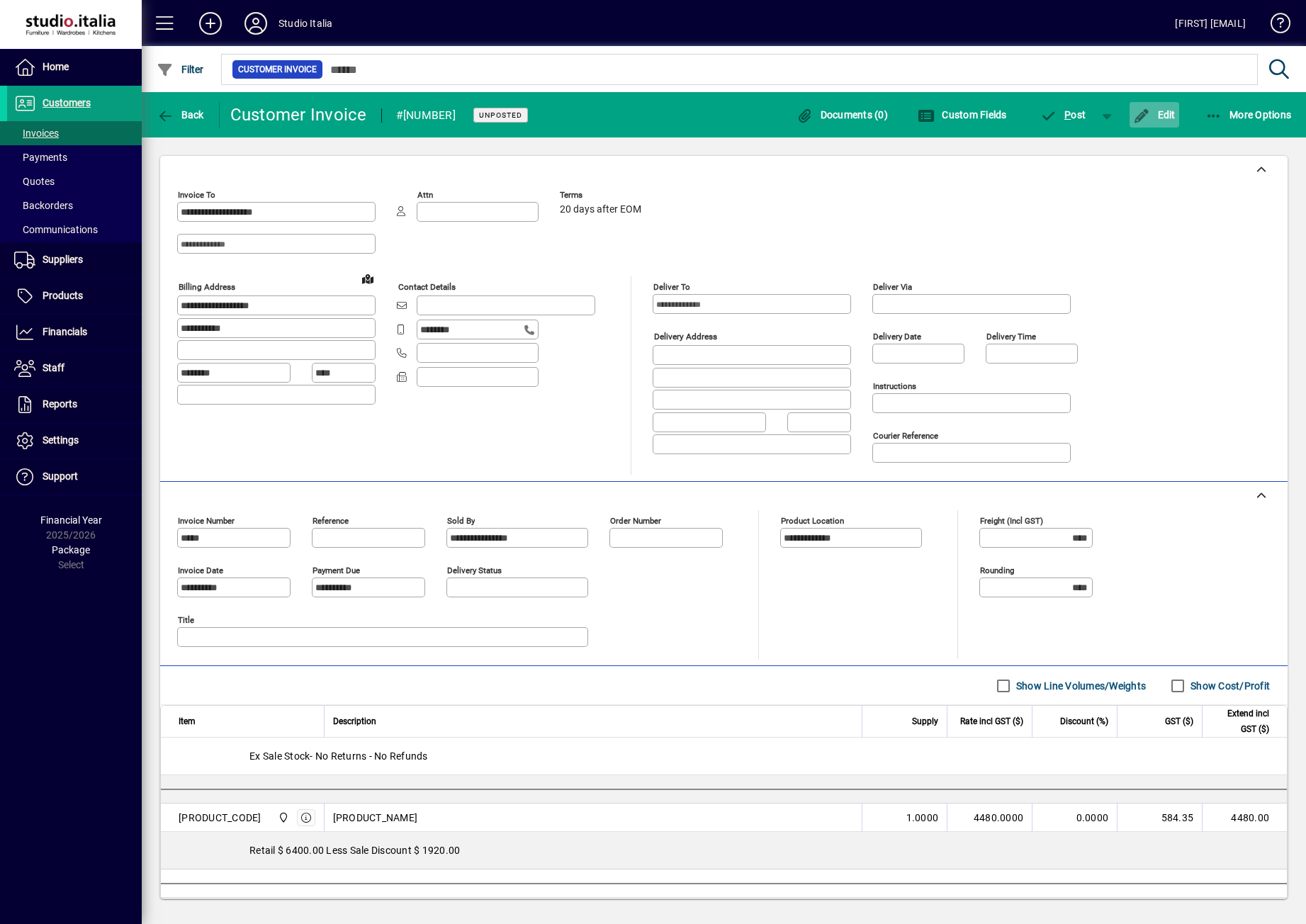 click 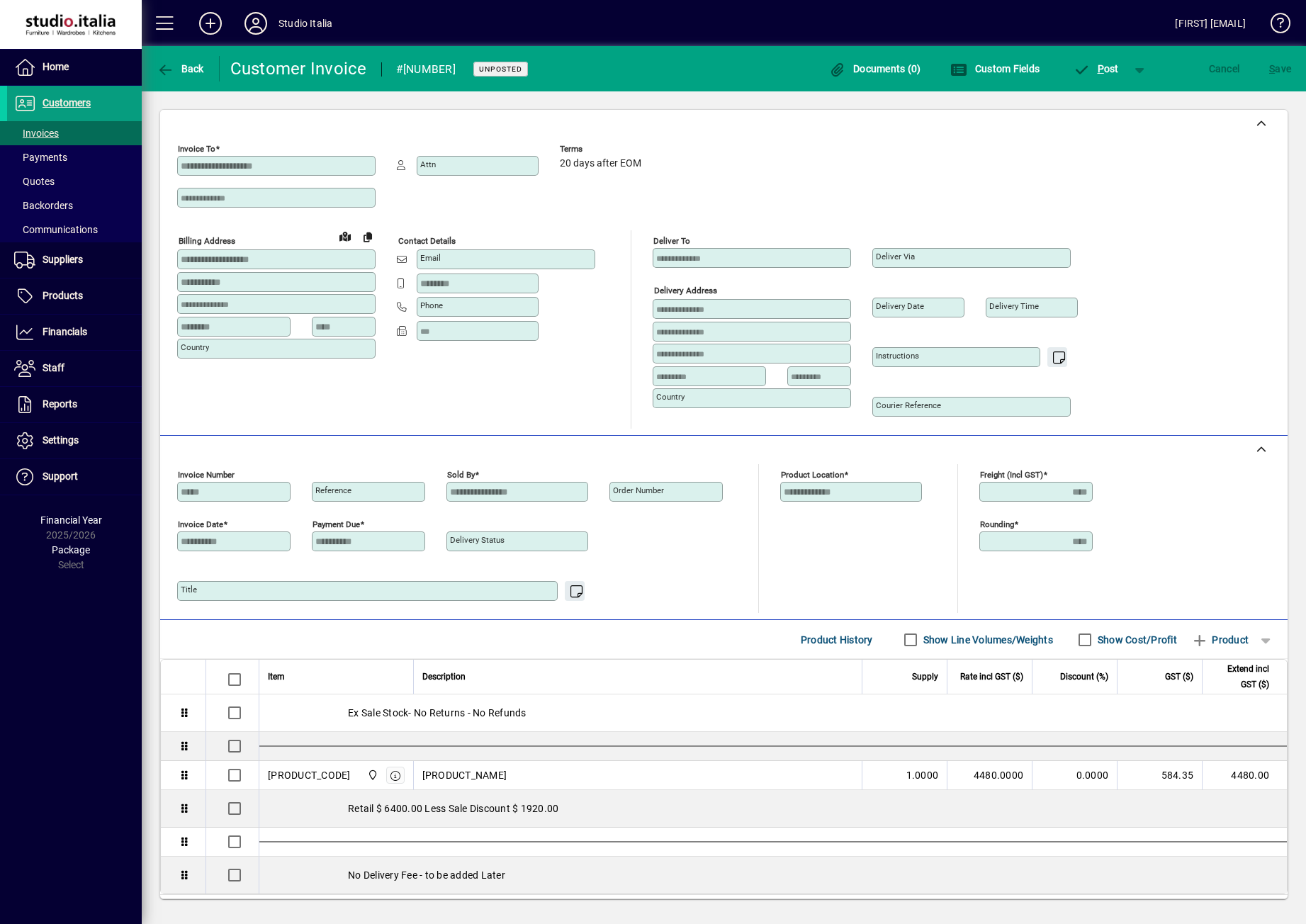 type on "**********" 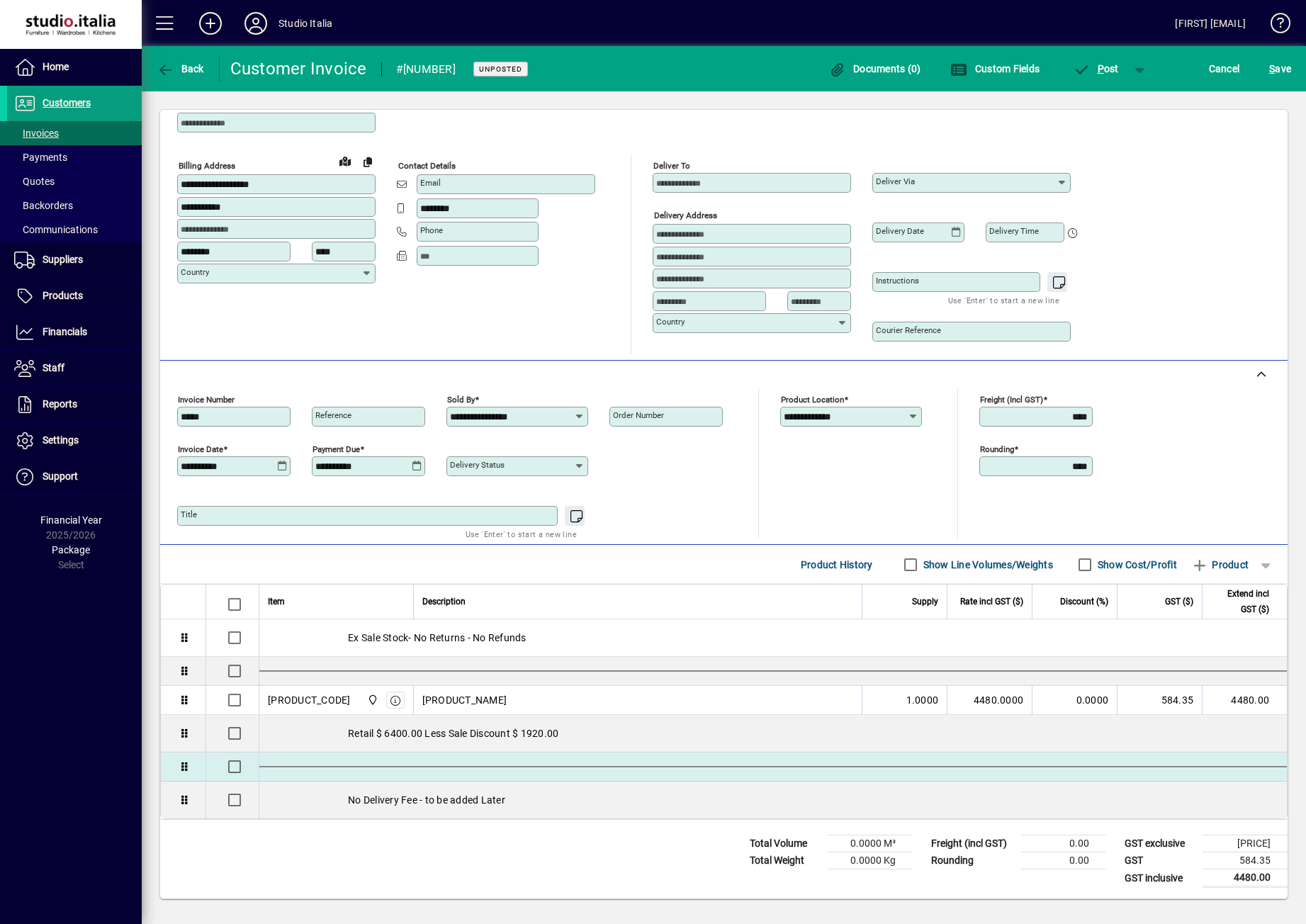scroll, scrollTop: 76, scrollLeft: 0, axis: vertical 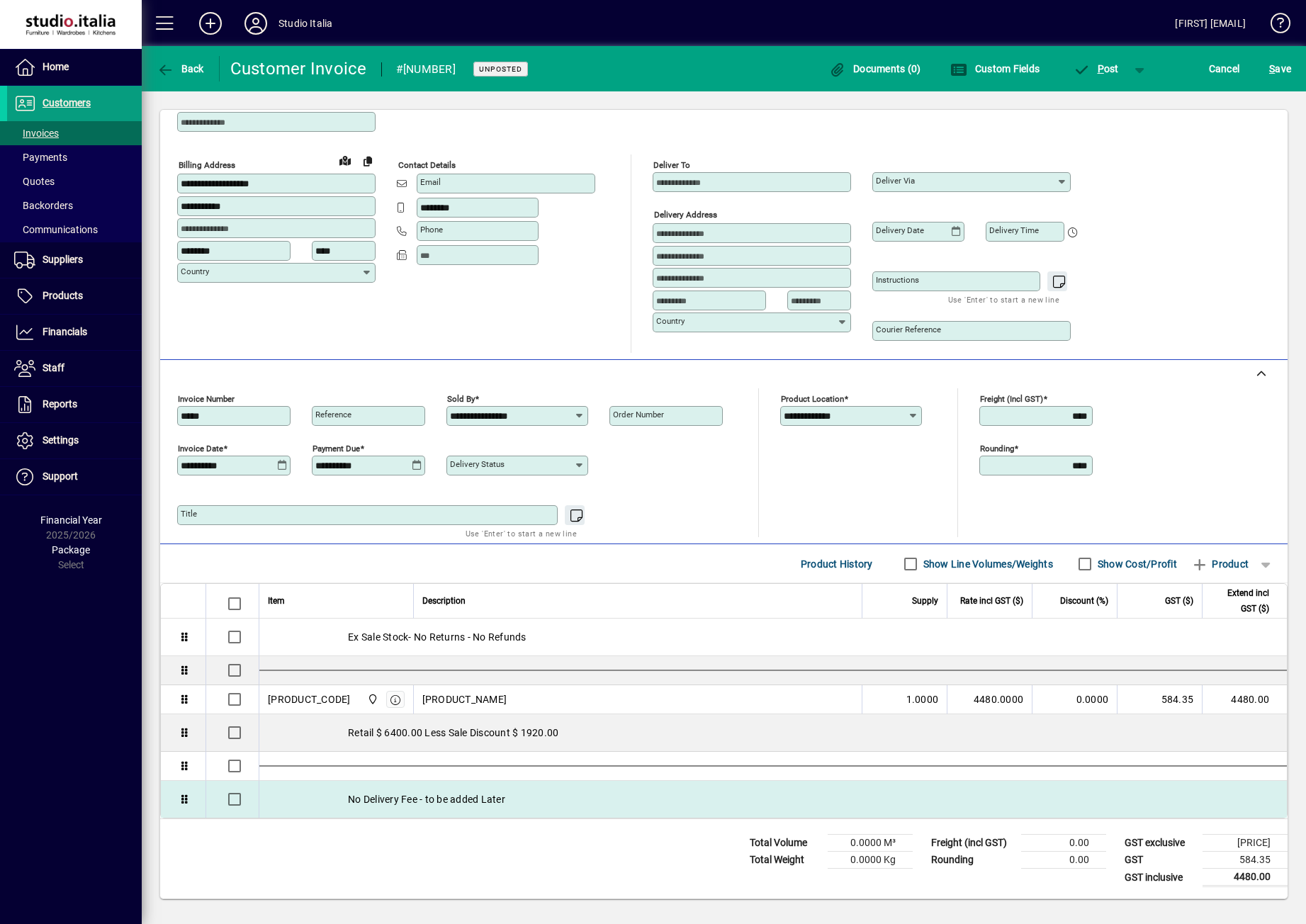 click on "No Delivery Fee - to be added Later" at bounding box center (773, 799) 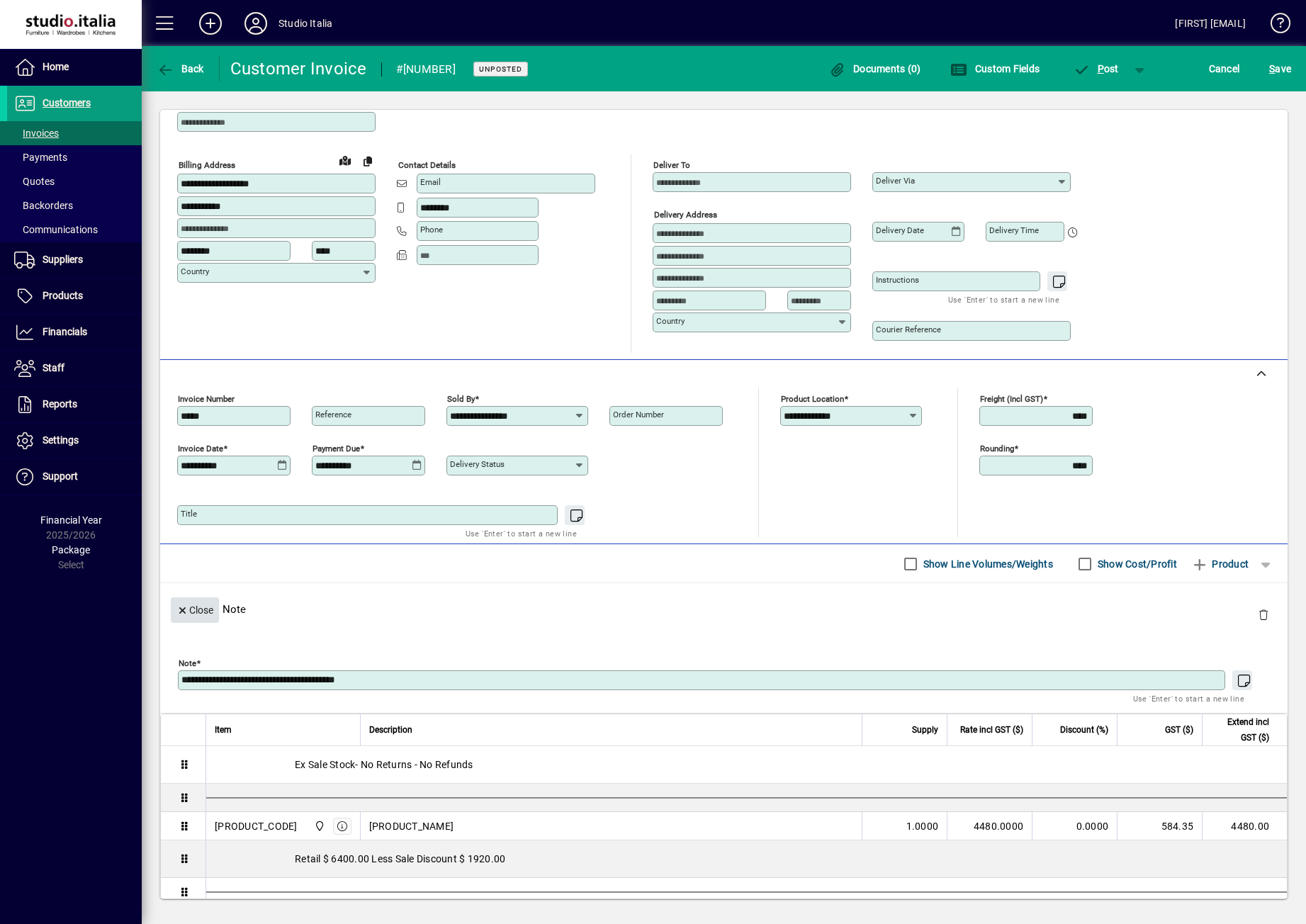 type on "**********" 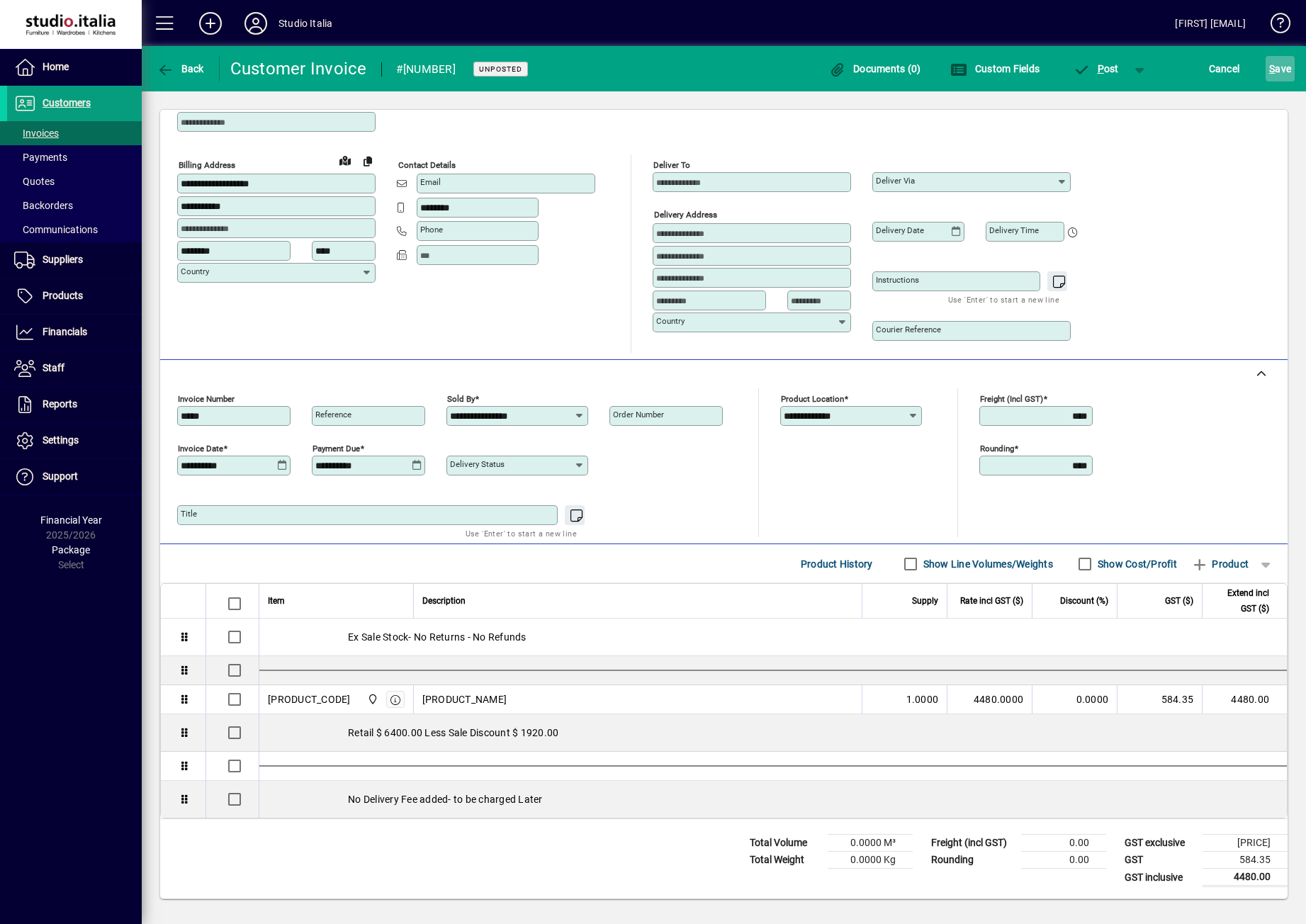 click on "S ave" 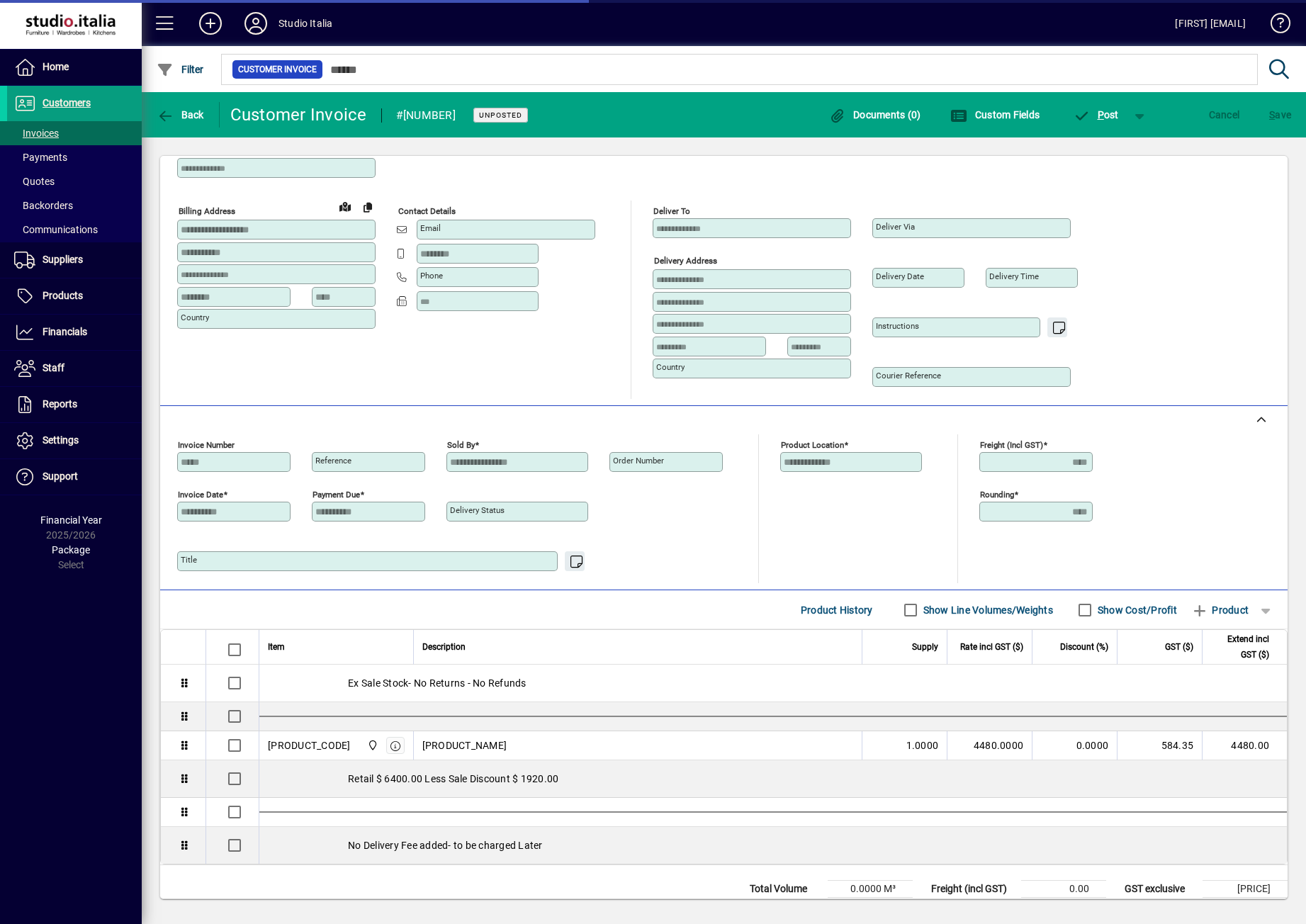 scroll, scrollTop: 76, scrollLeft: 0, axis: vertical 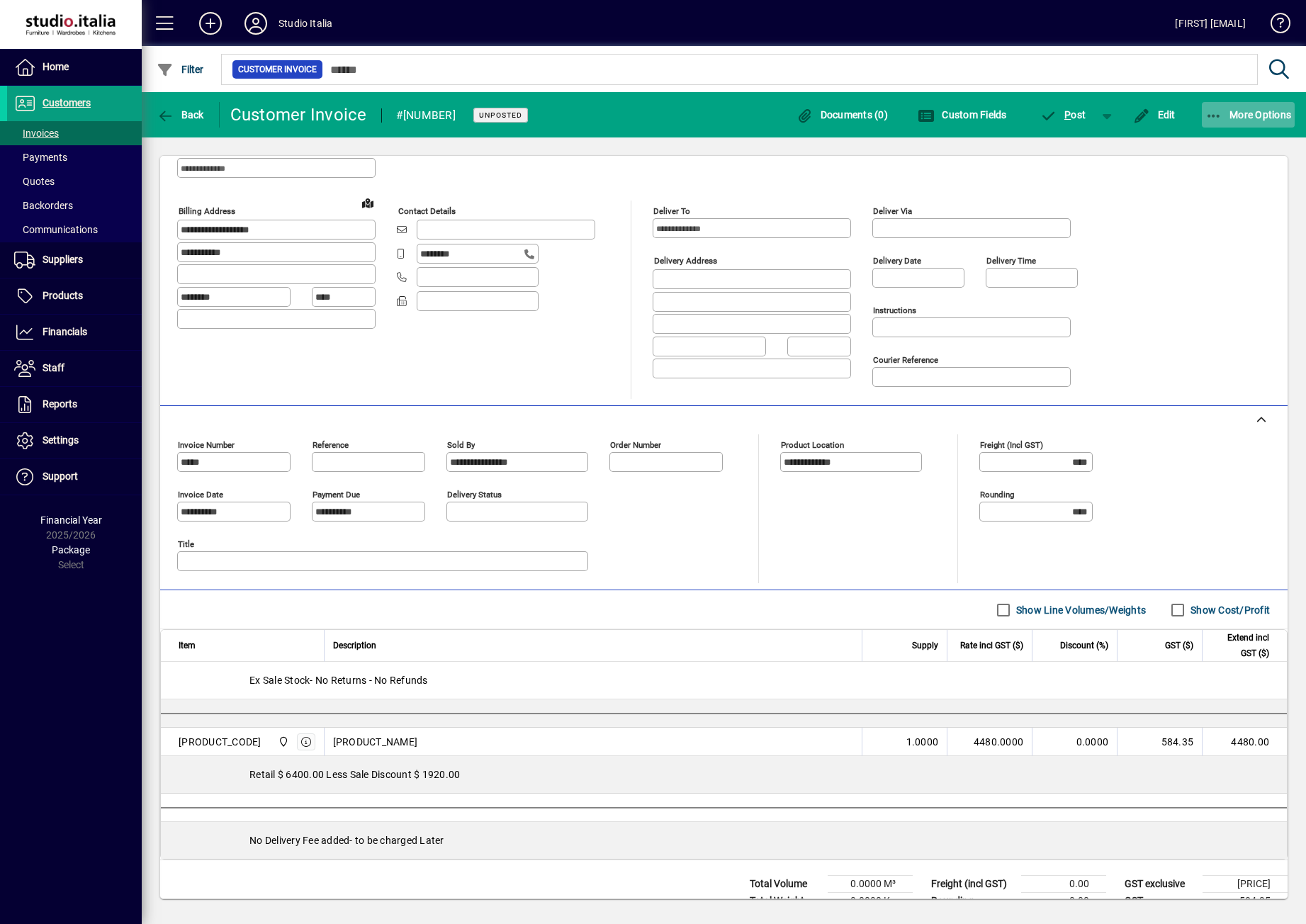 click on "More Options" 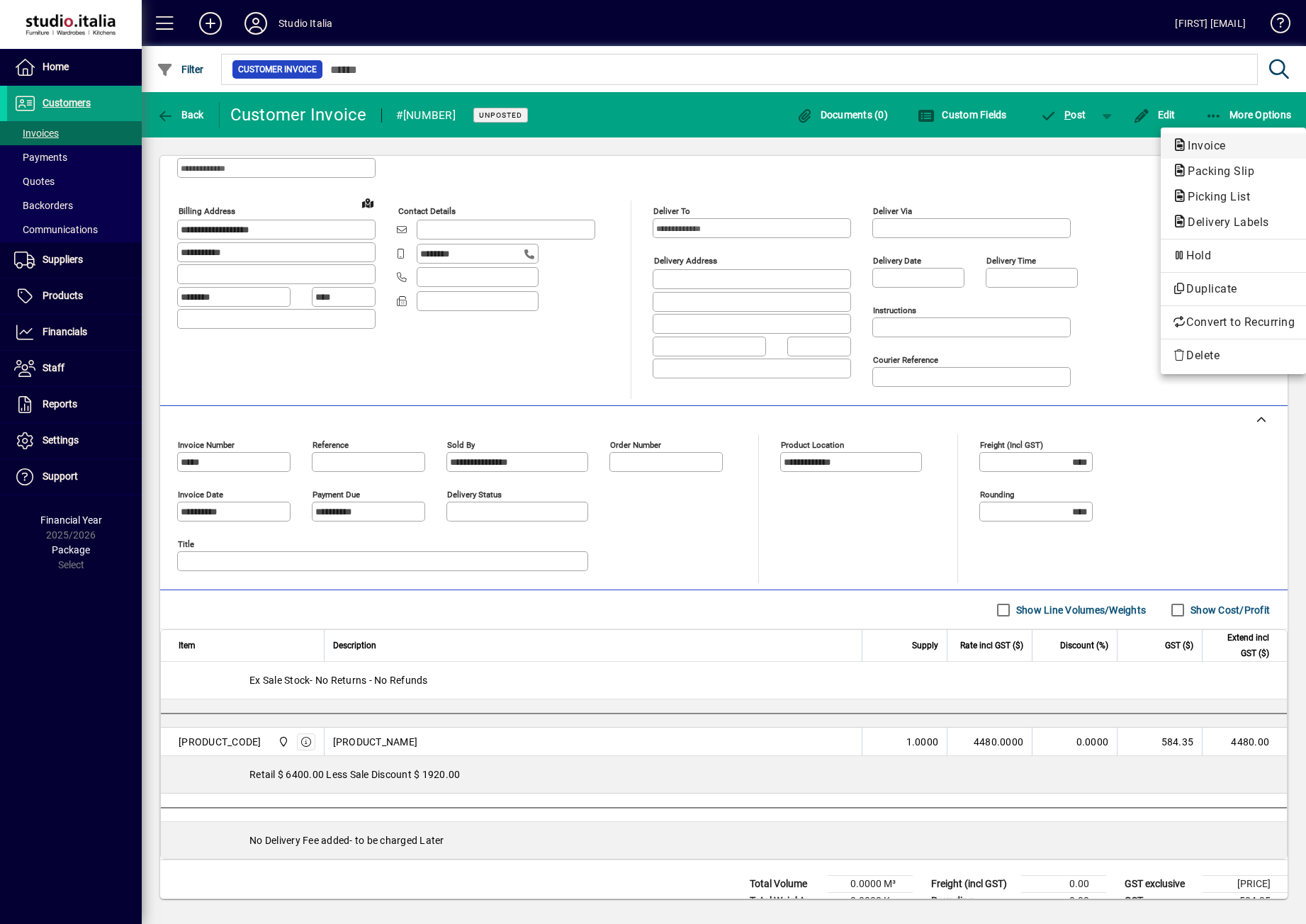 click on "Invoice" at bounding box center [1217, 171] 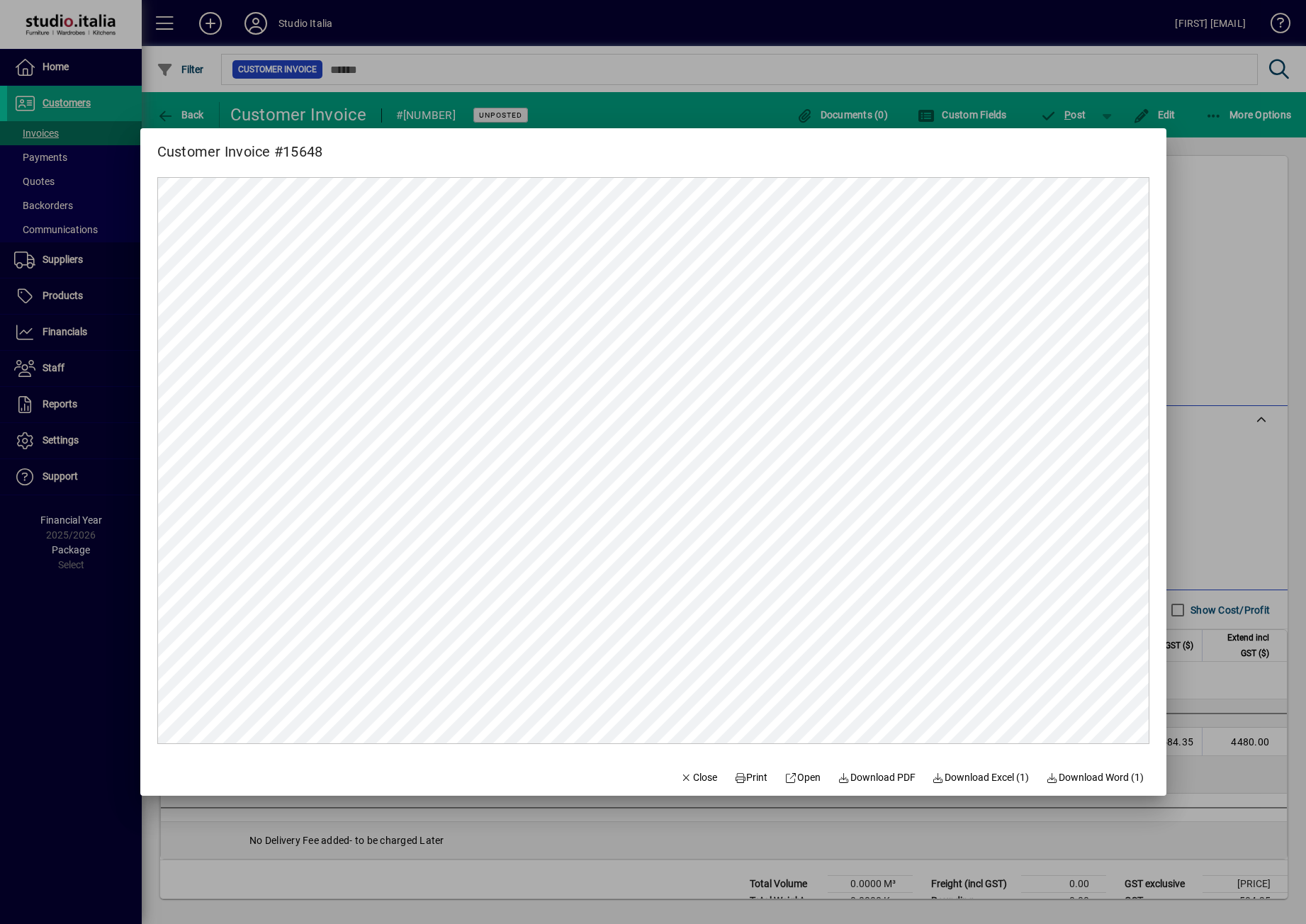 scroll, scrollTop: 0, scrollLeft: 0, axis: both 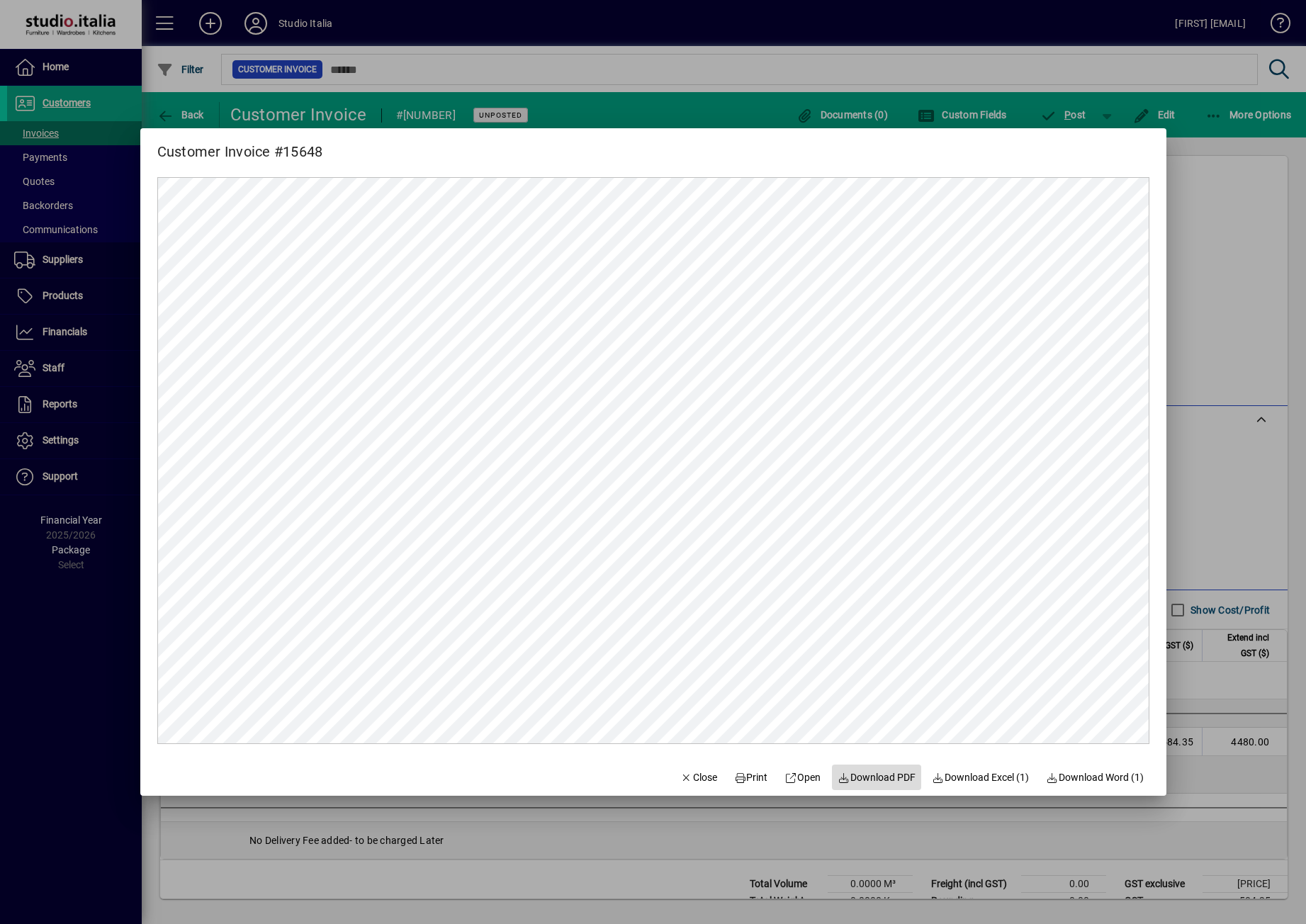 click 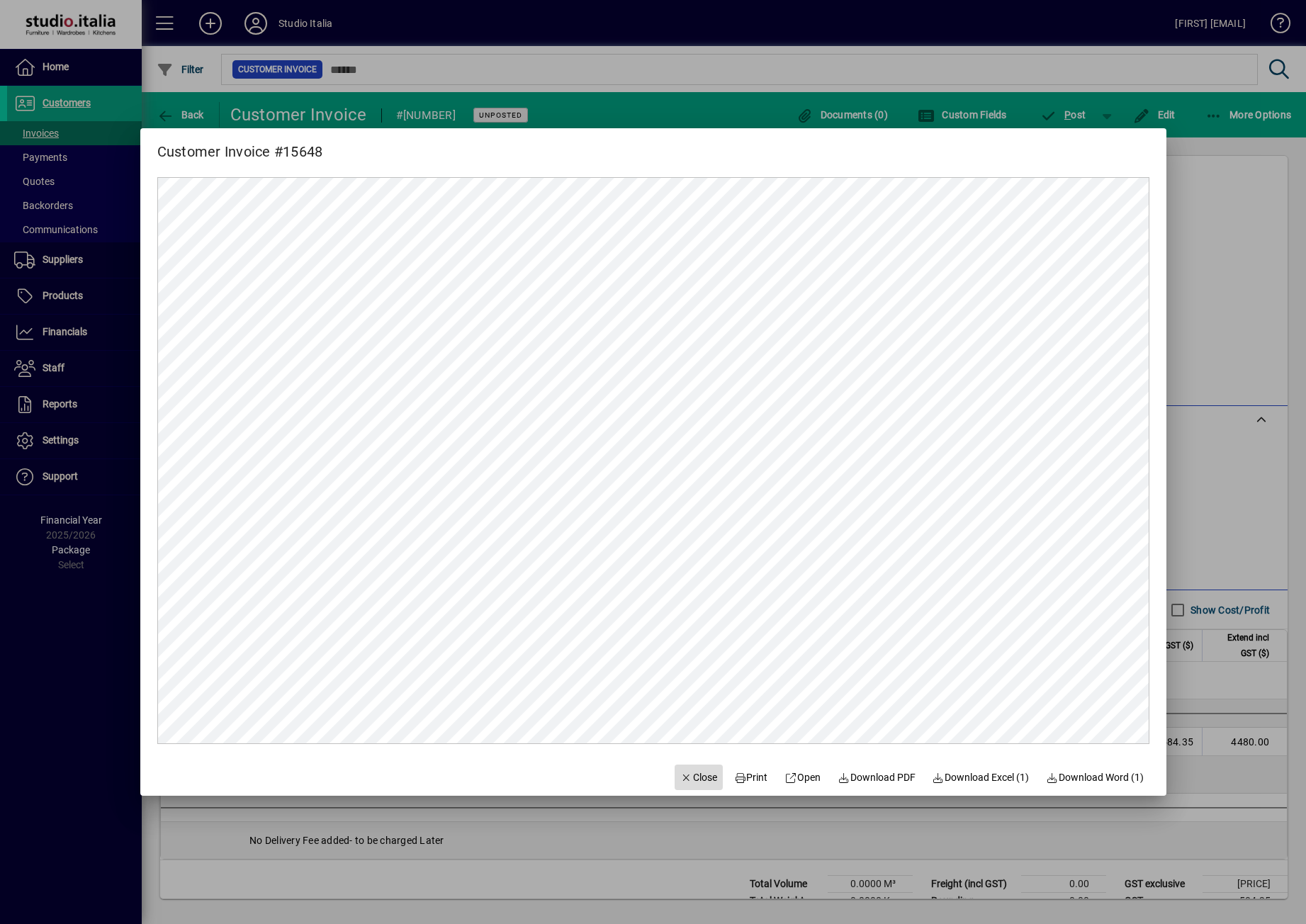click 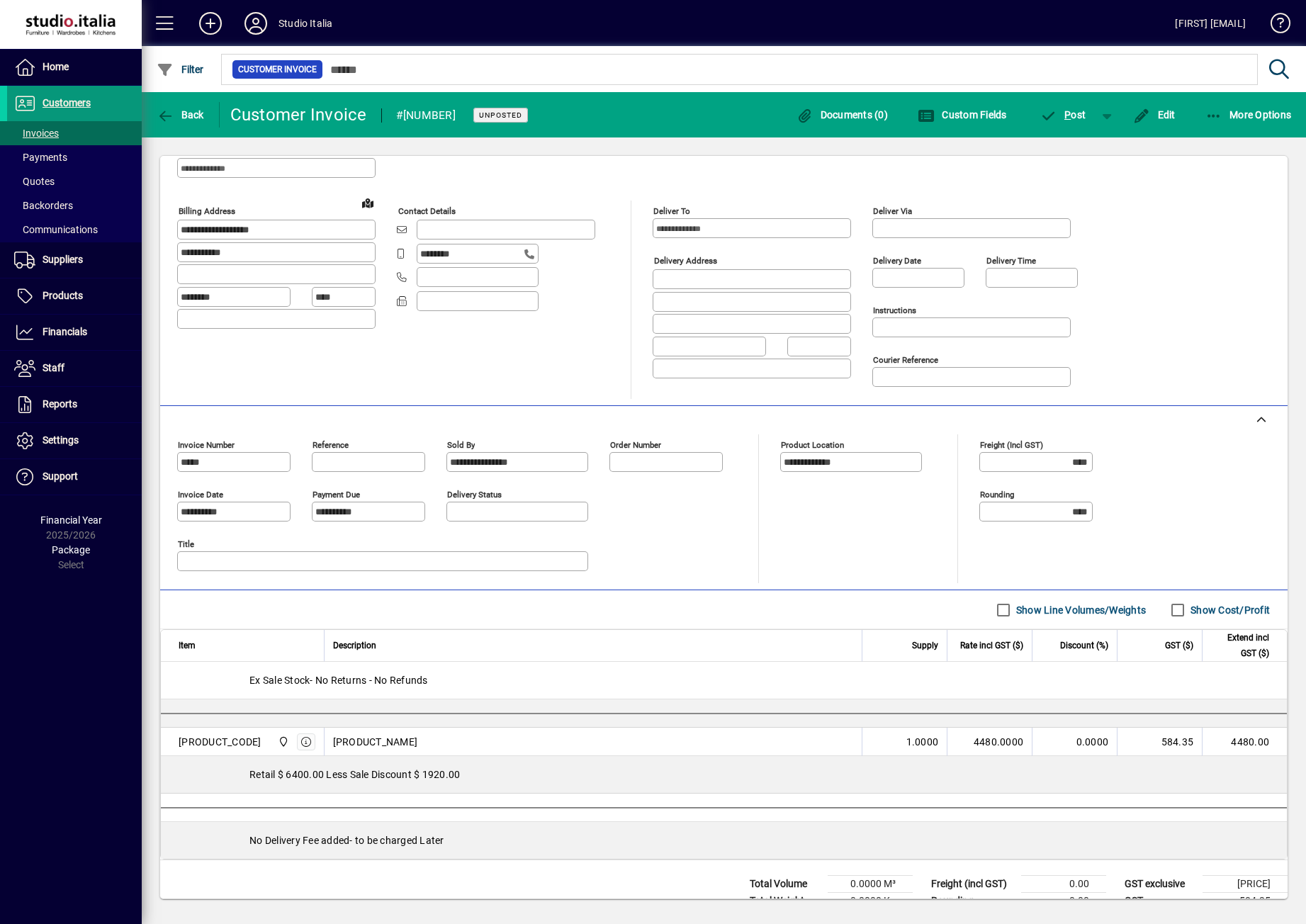 click on "Customers" at bounding box center [67, 103] 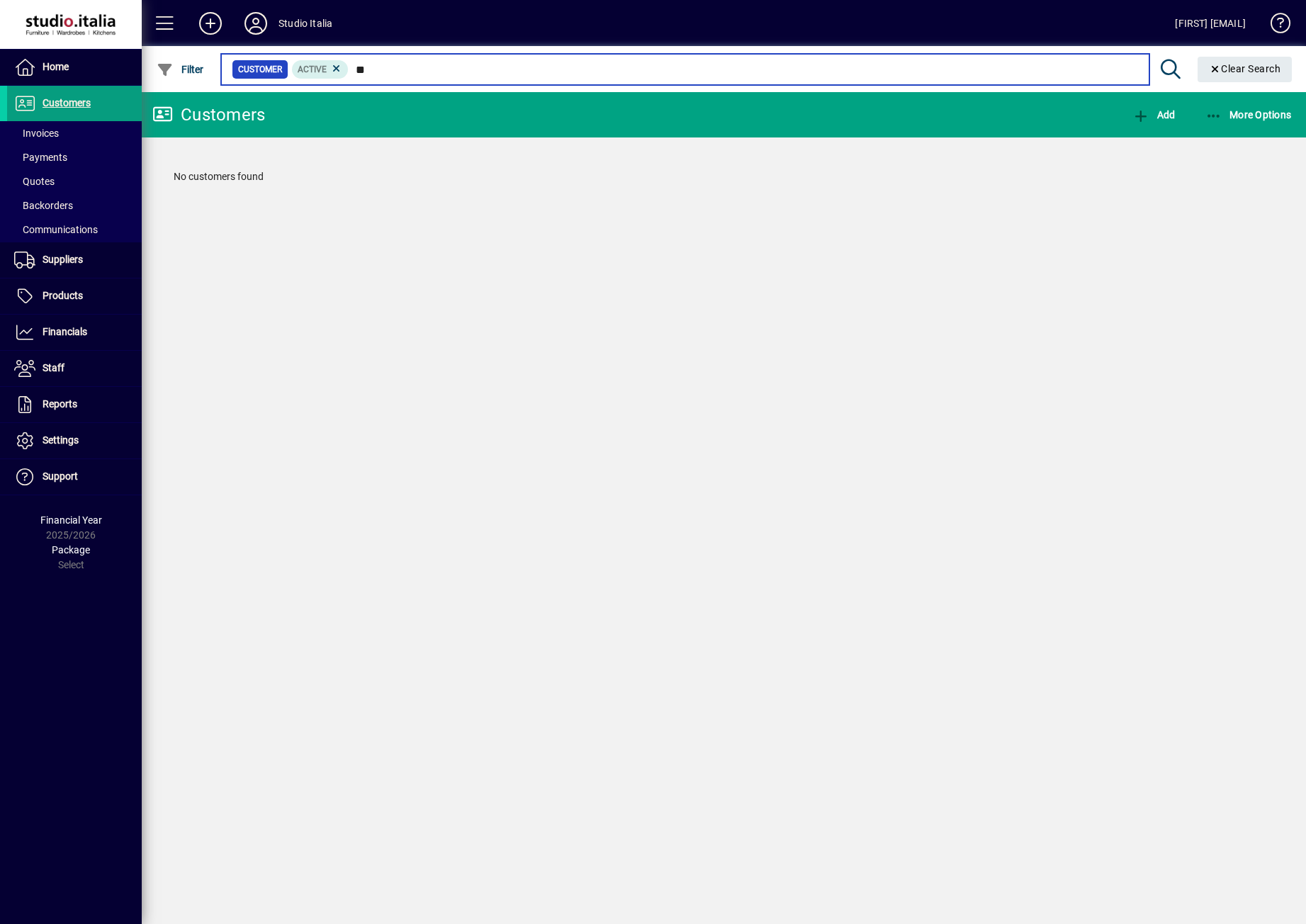 type on "*" 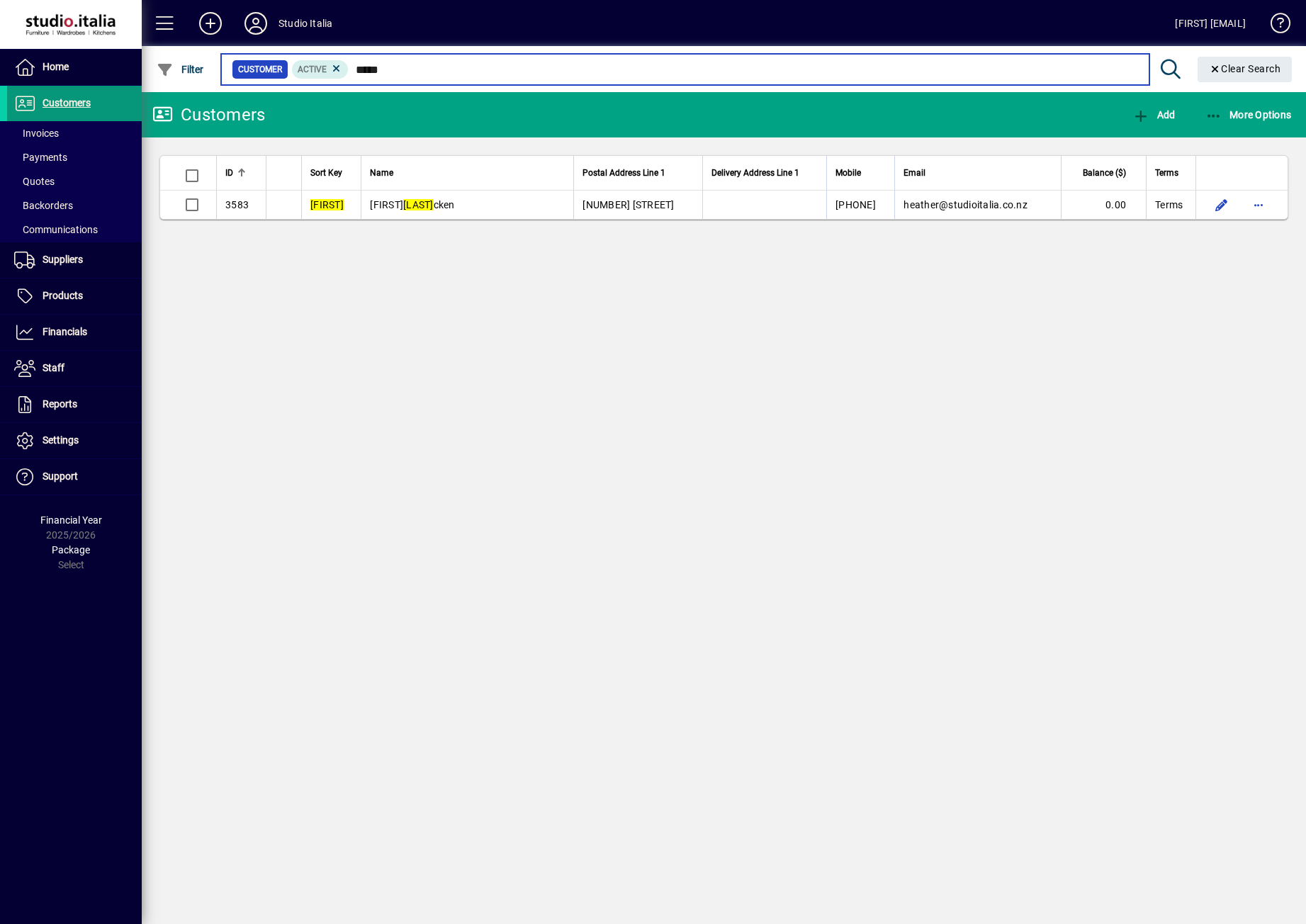 type on "*****" 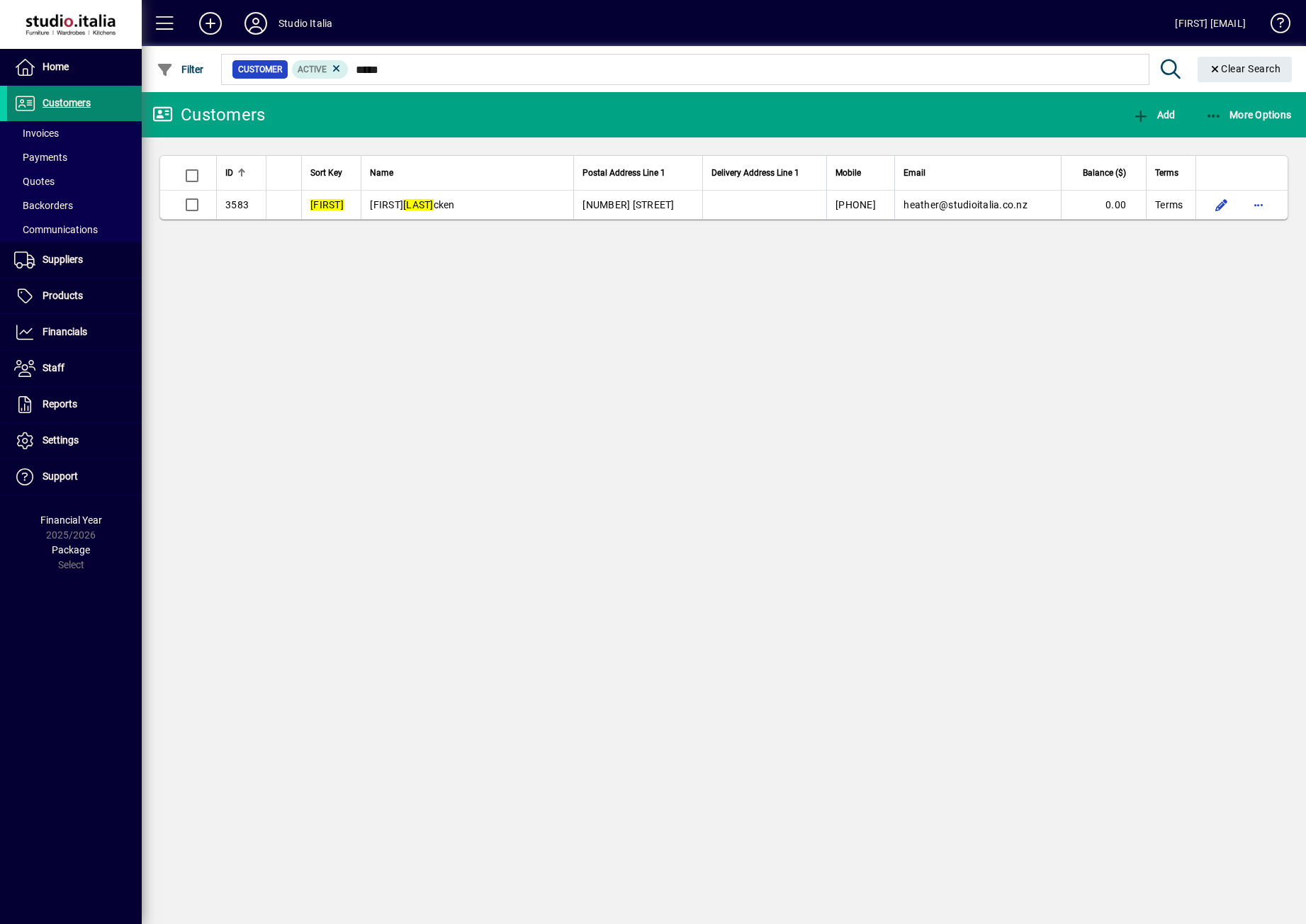 click on "Customers" at bounding box center [67, 103] 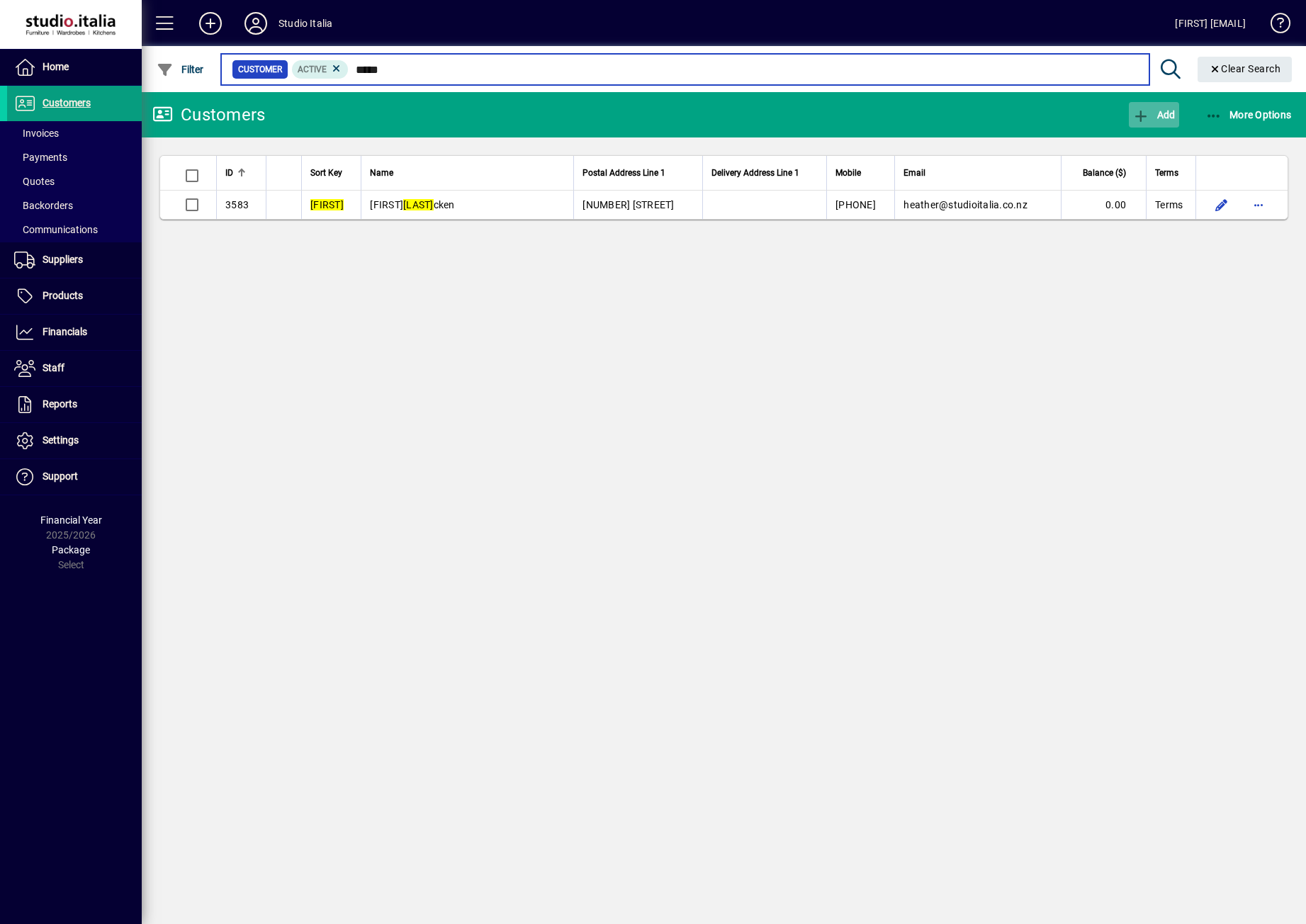 type on "*****" 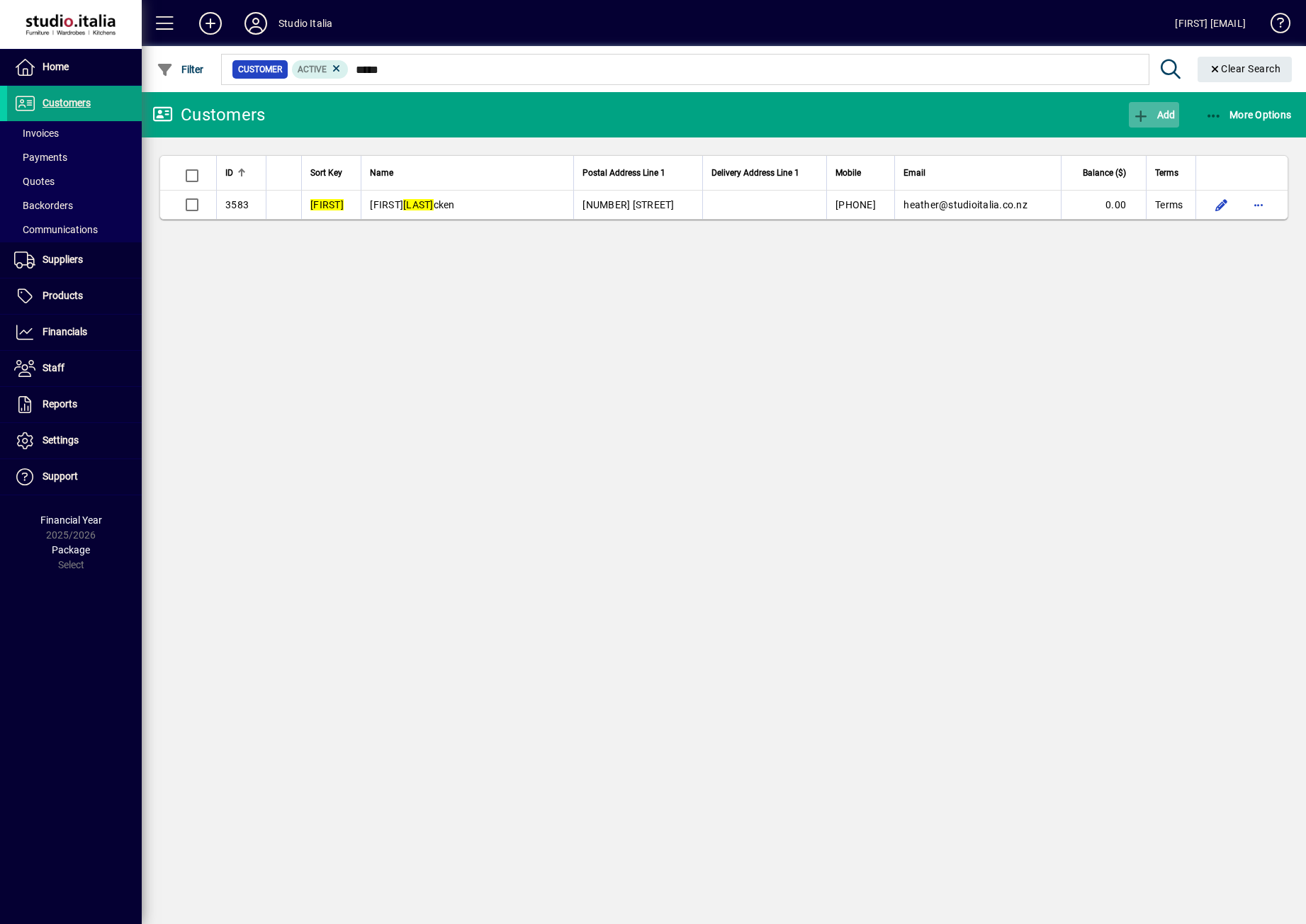 click on "Add" 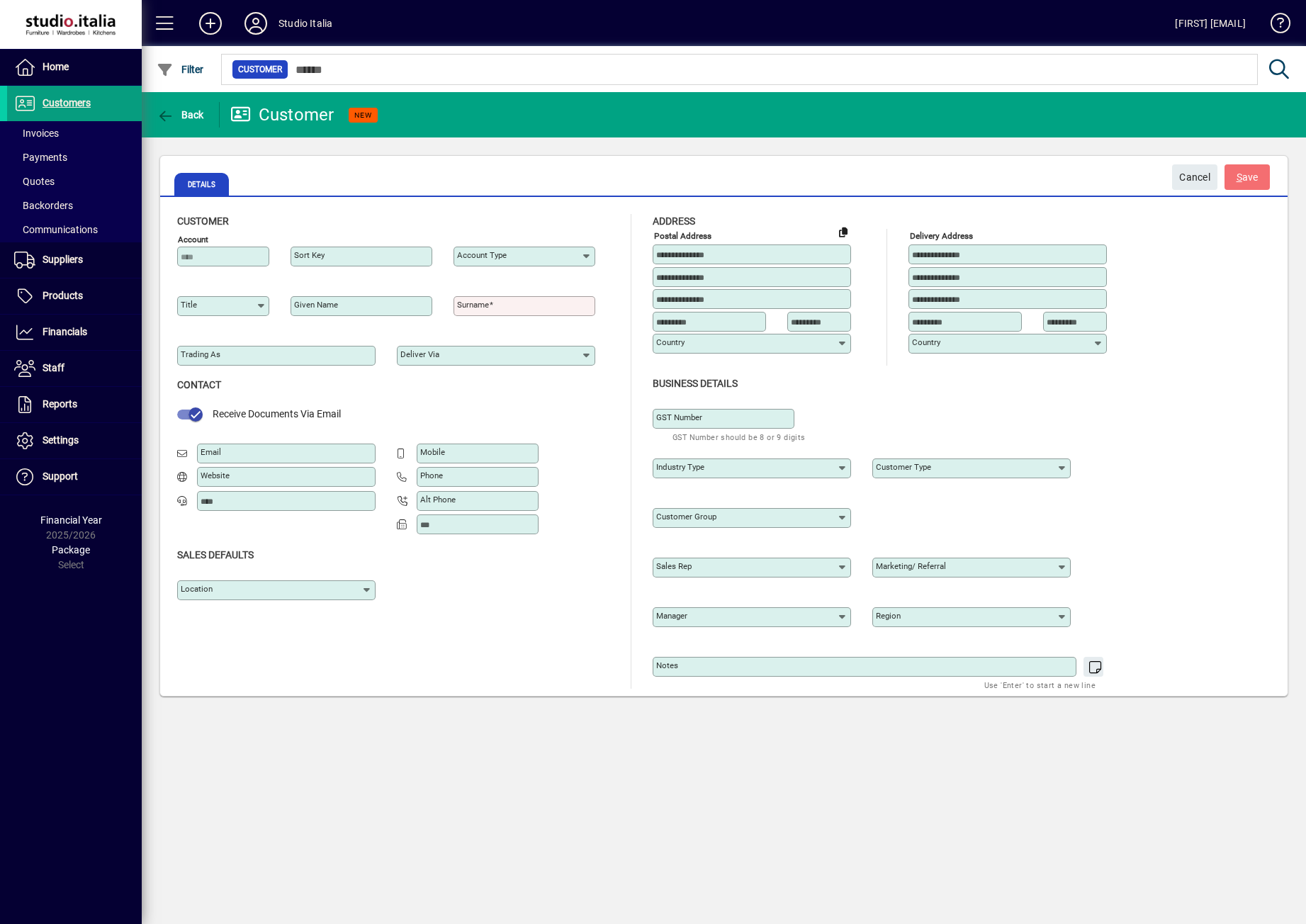 type on "**********" 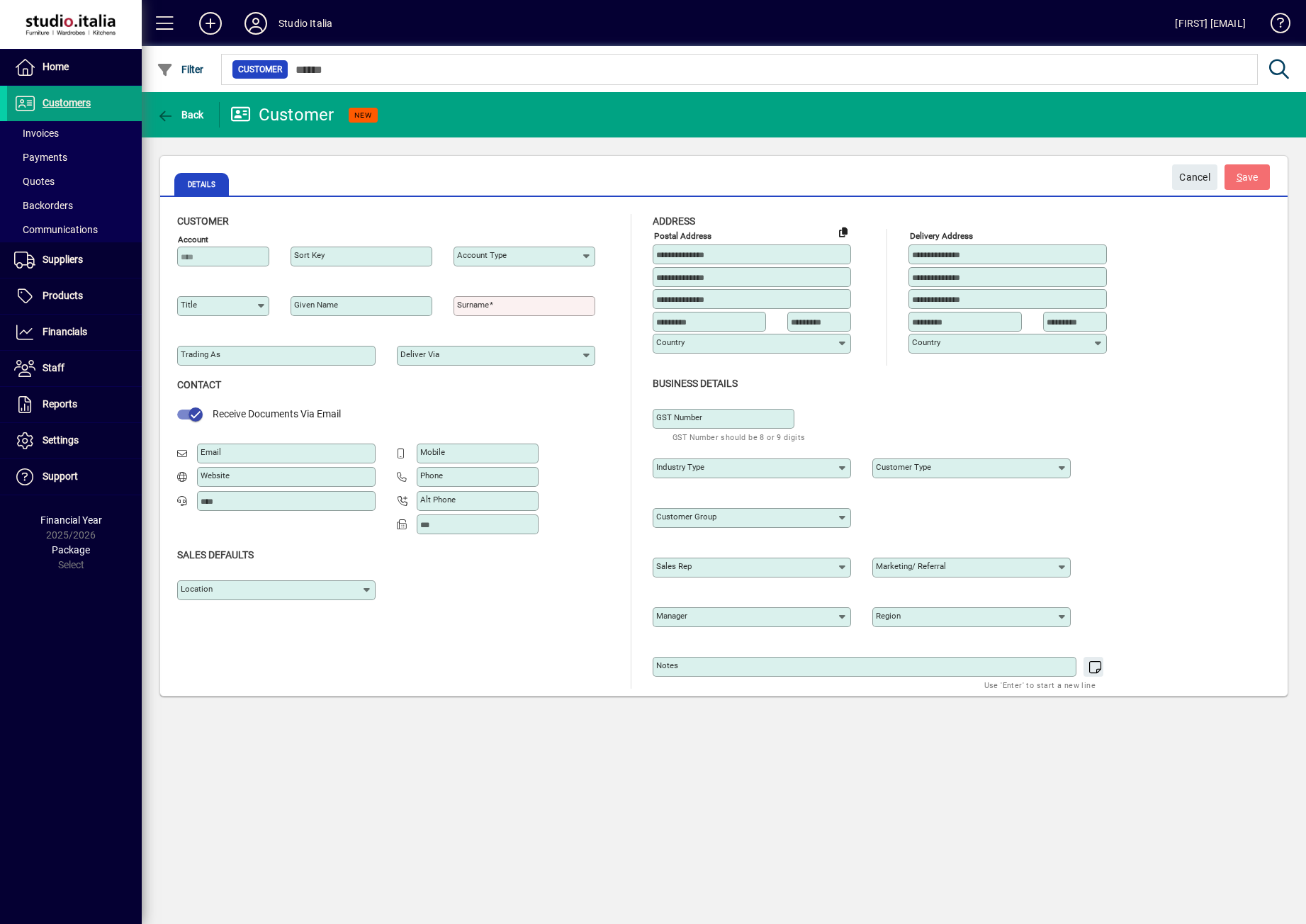 type on "**********" 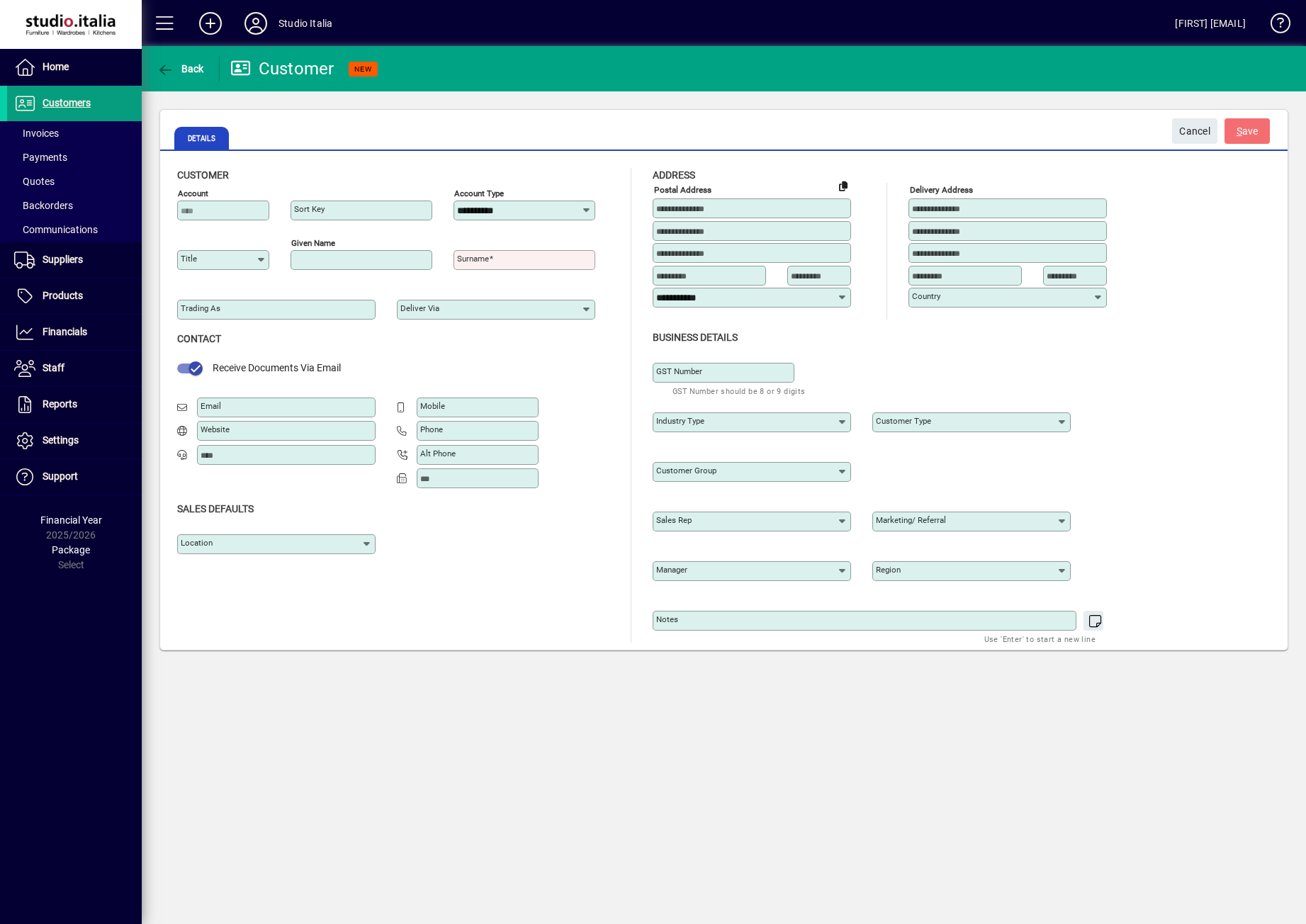 click on "Given name" at bounding box center (363, 260) 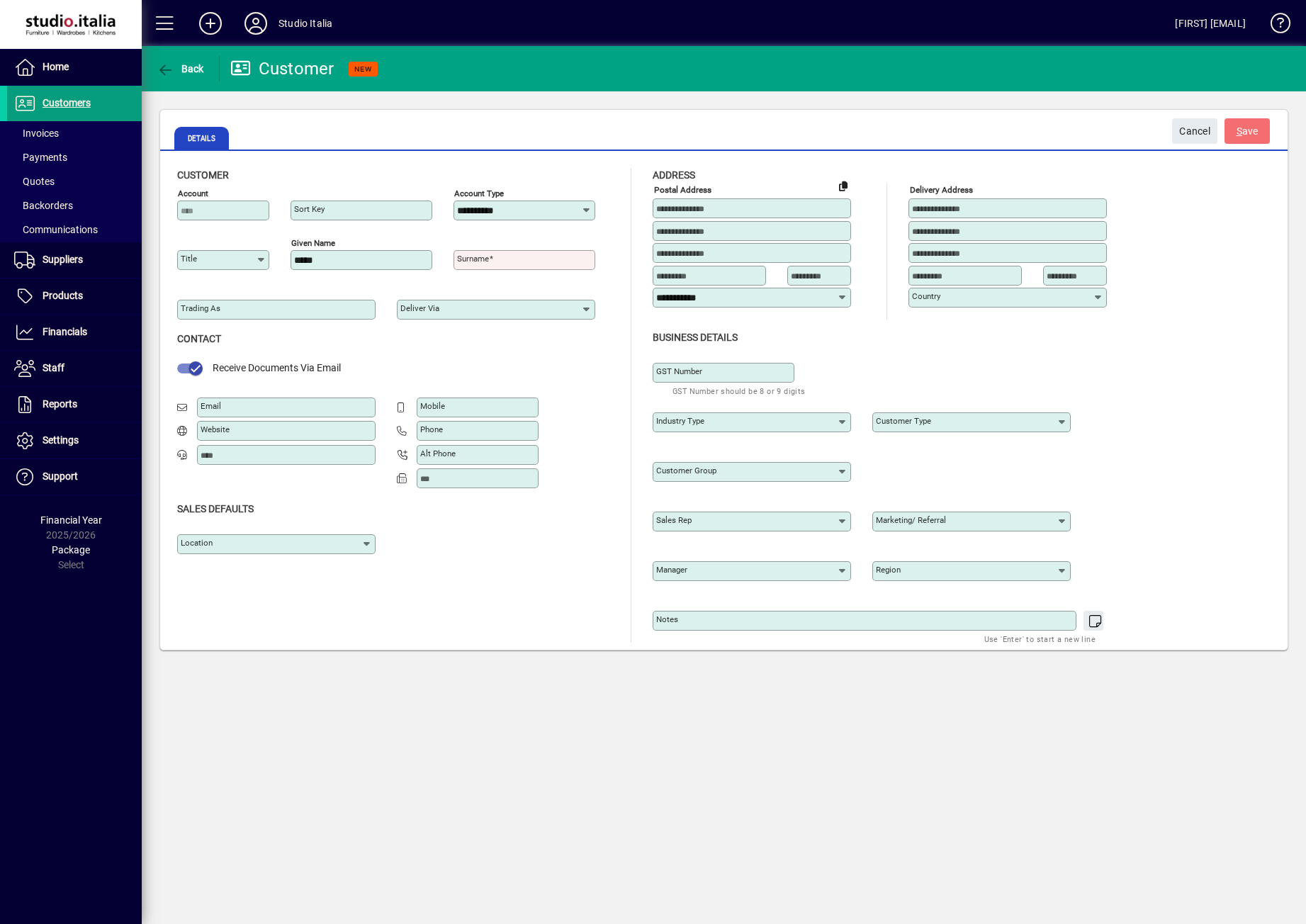 type on "****" 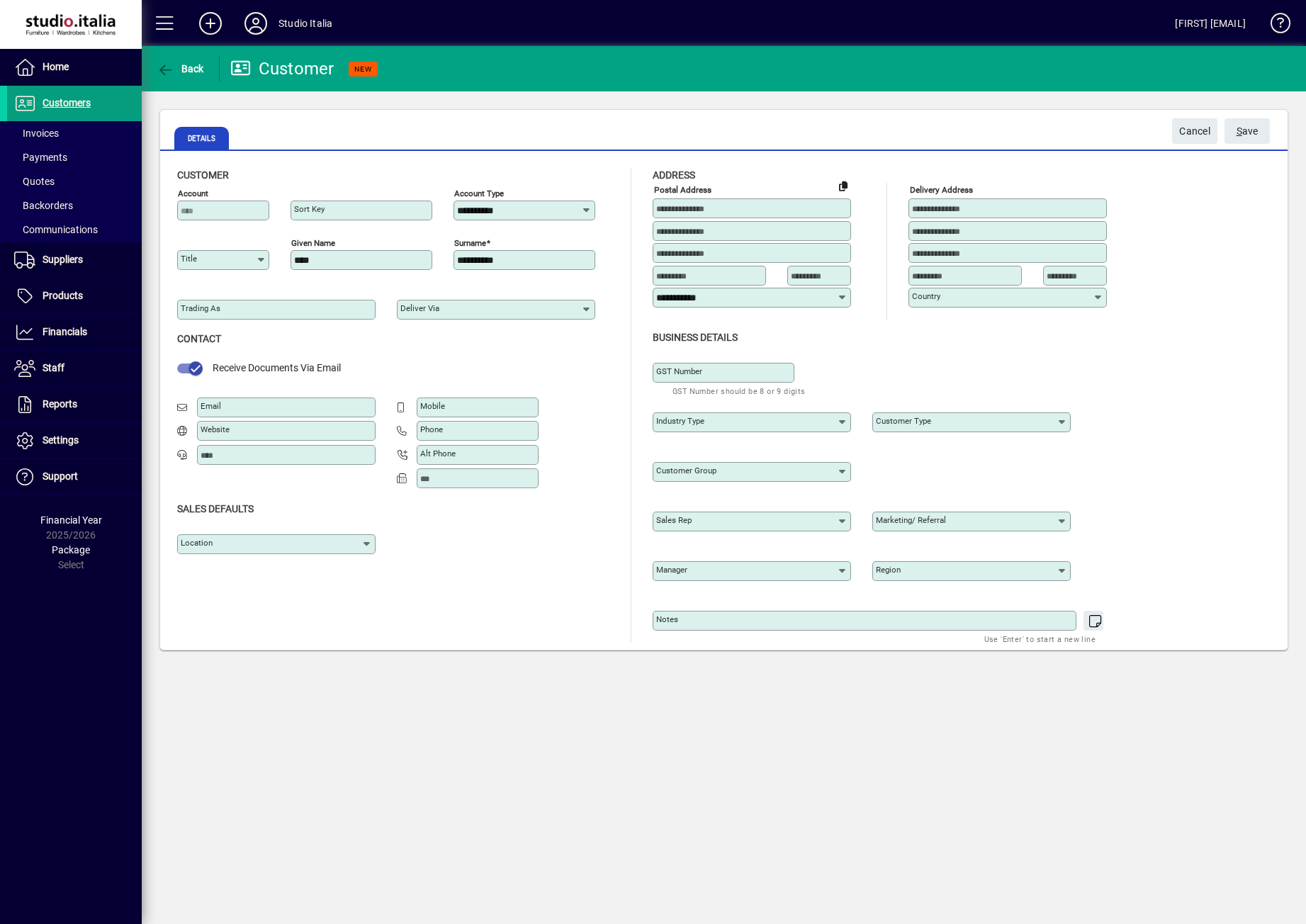type on "*********" 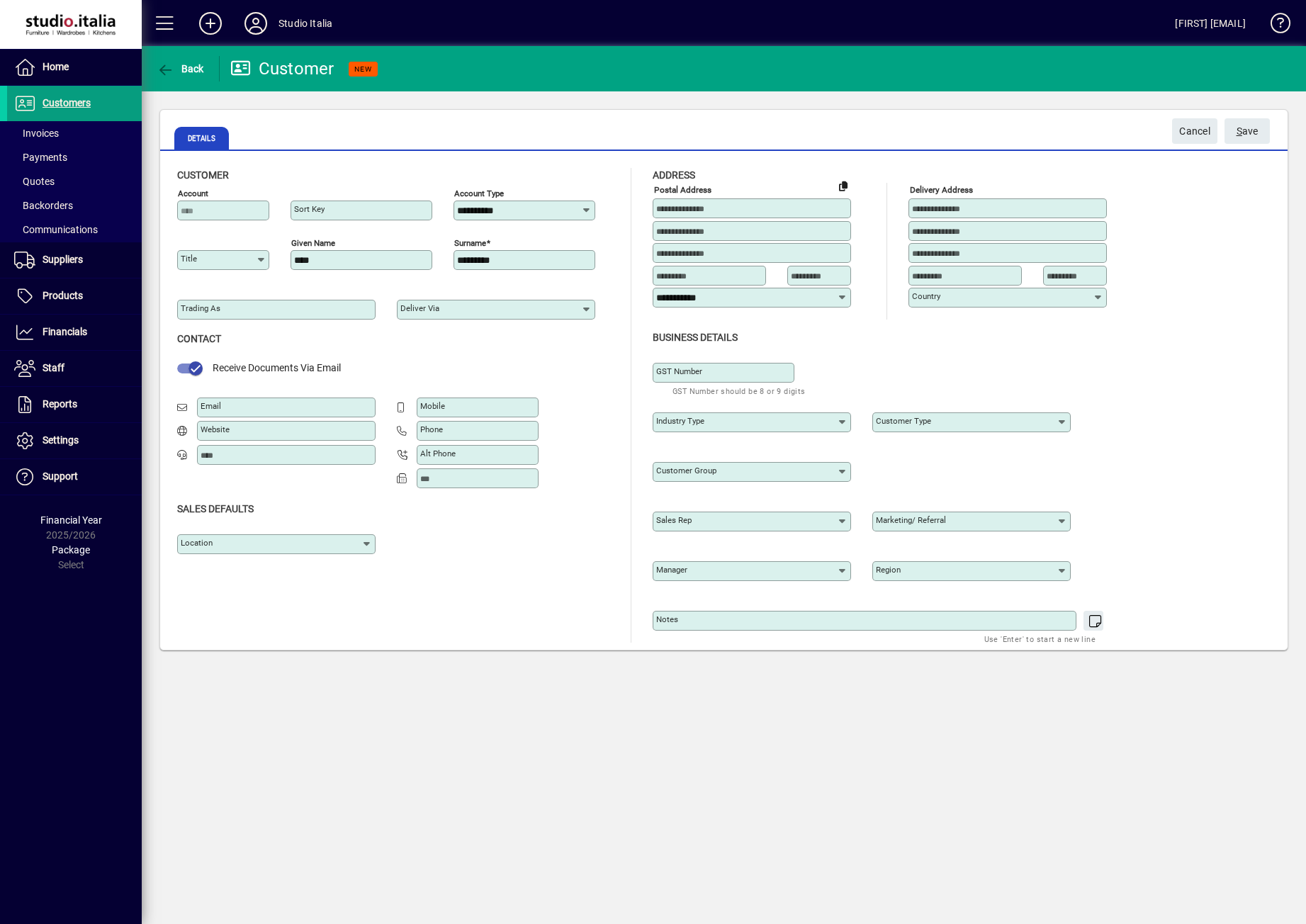 click on "Mobile" at bounding box center (479, 407) 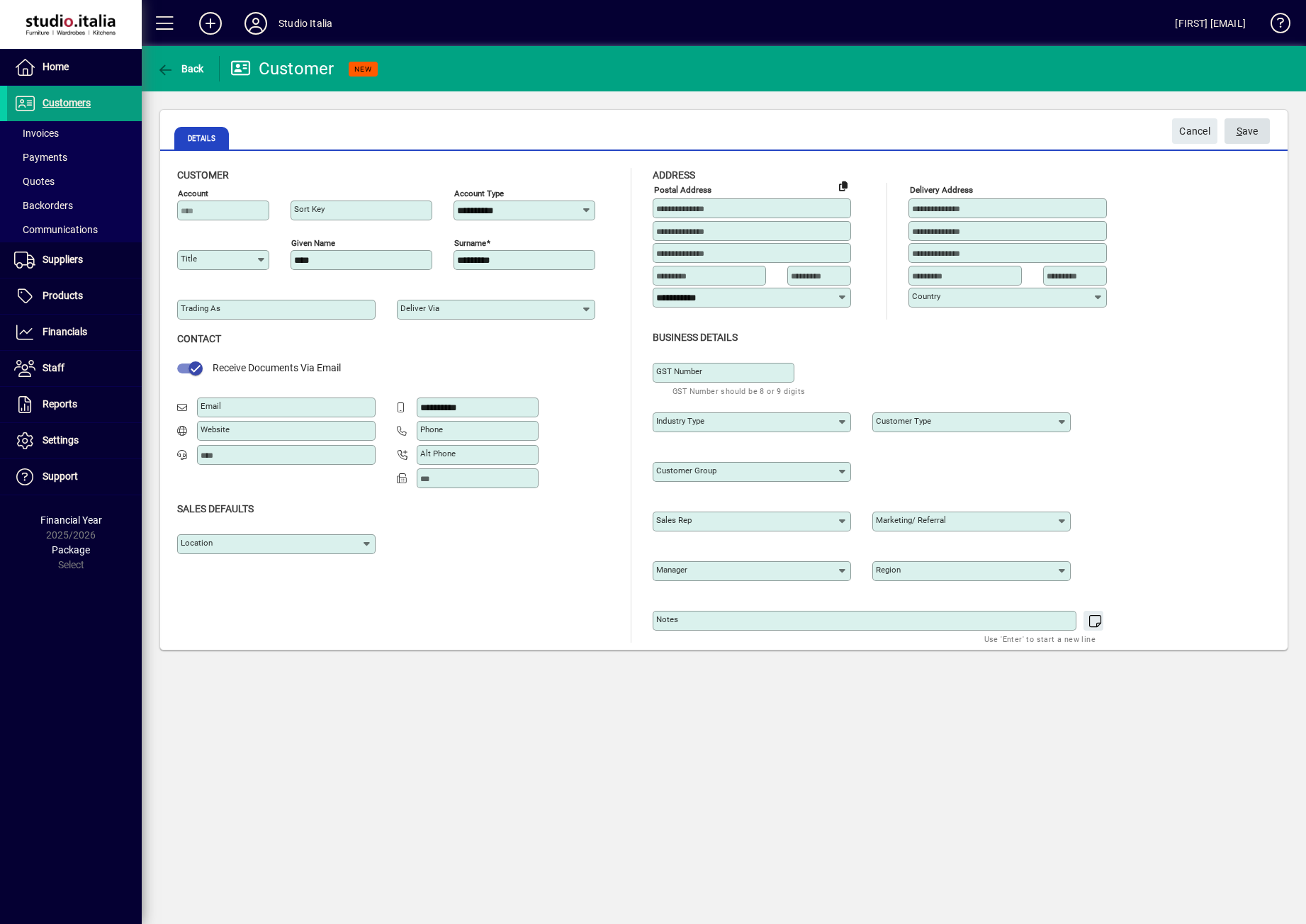 type on "**********" 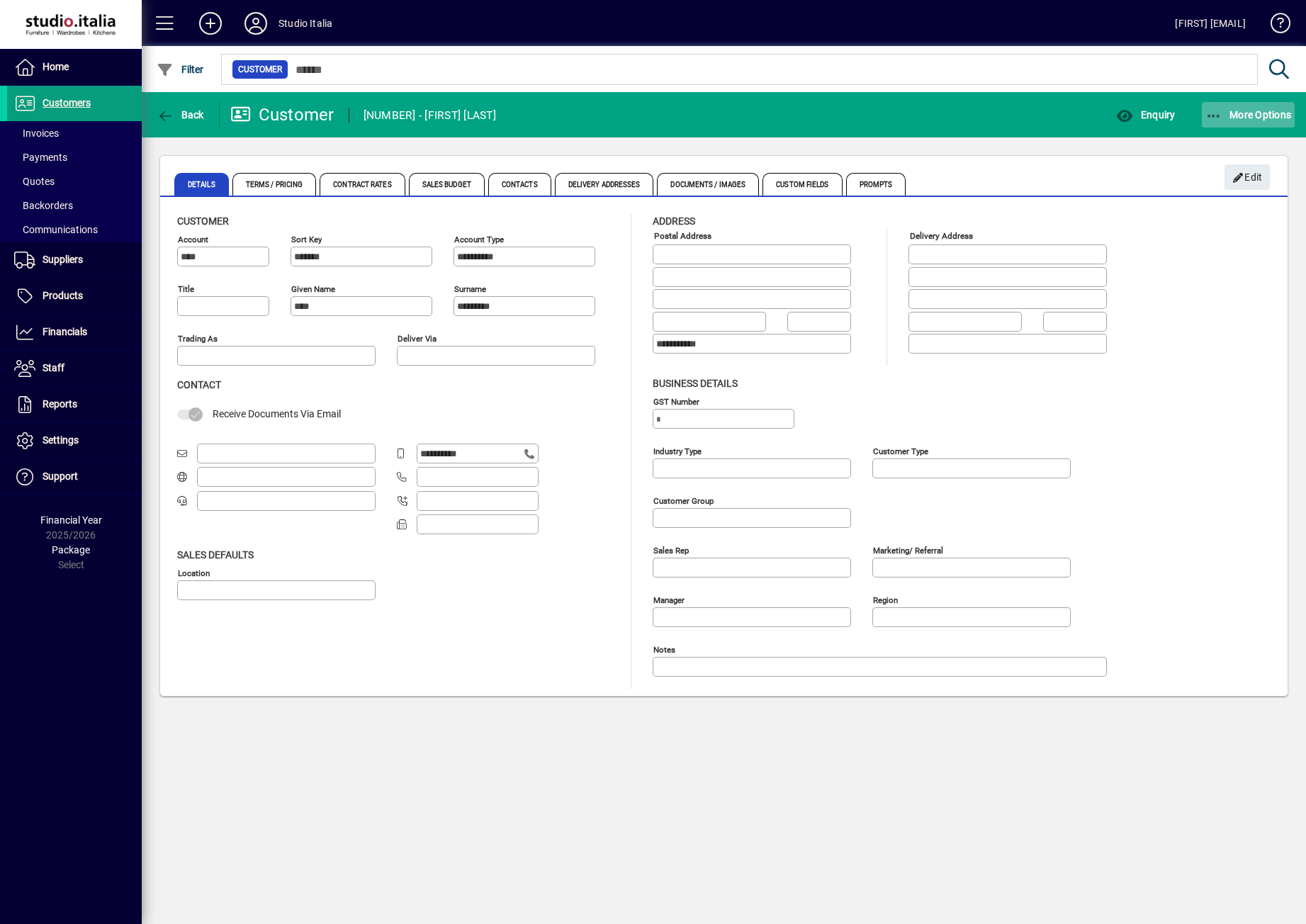 click on "More Options" 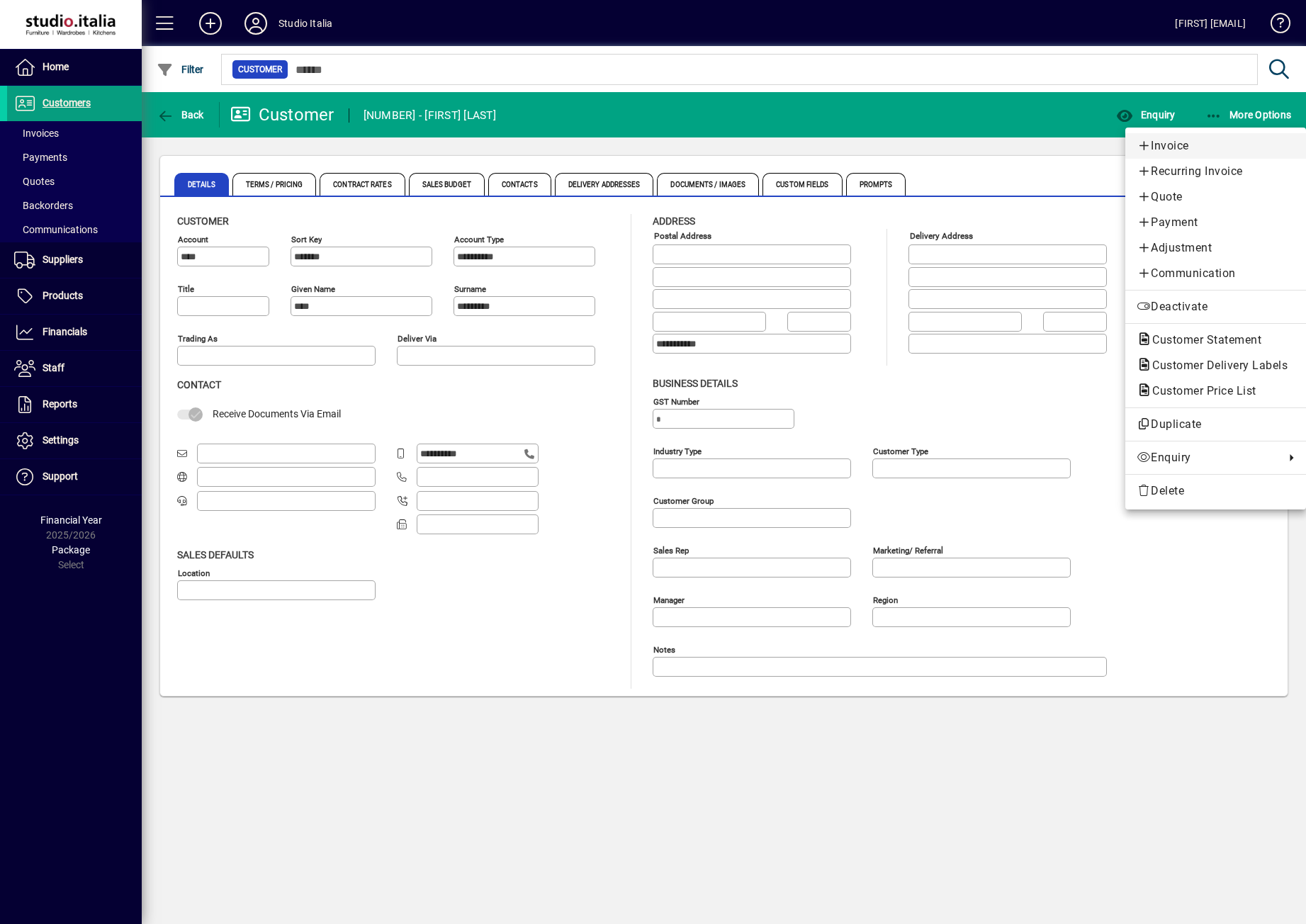 click on "Invoice" at bounding box center [1215, 146] 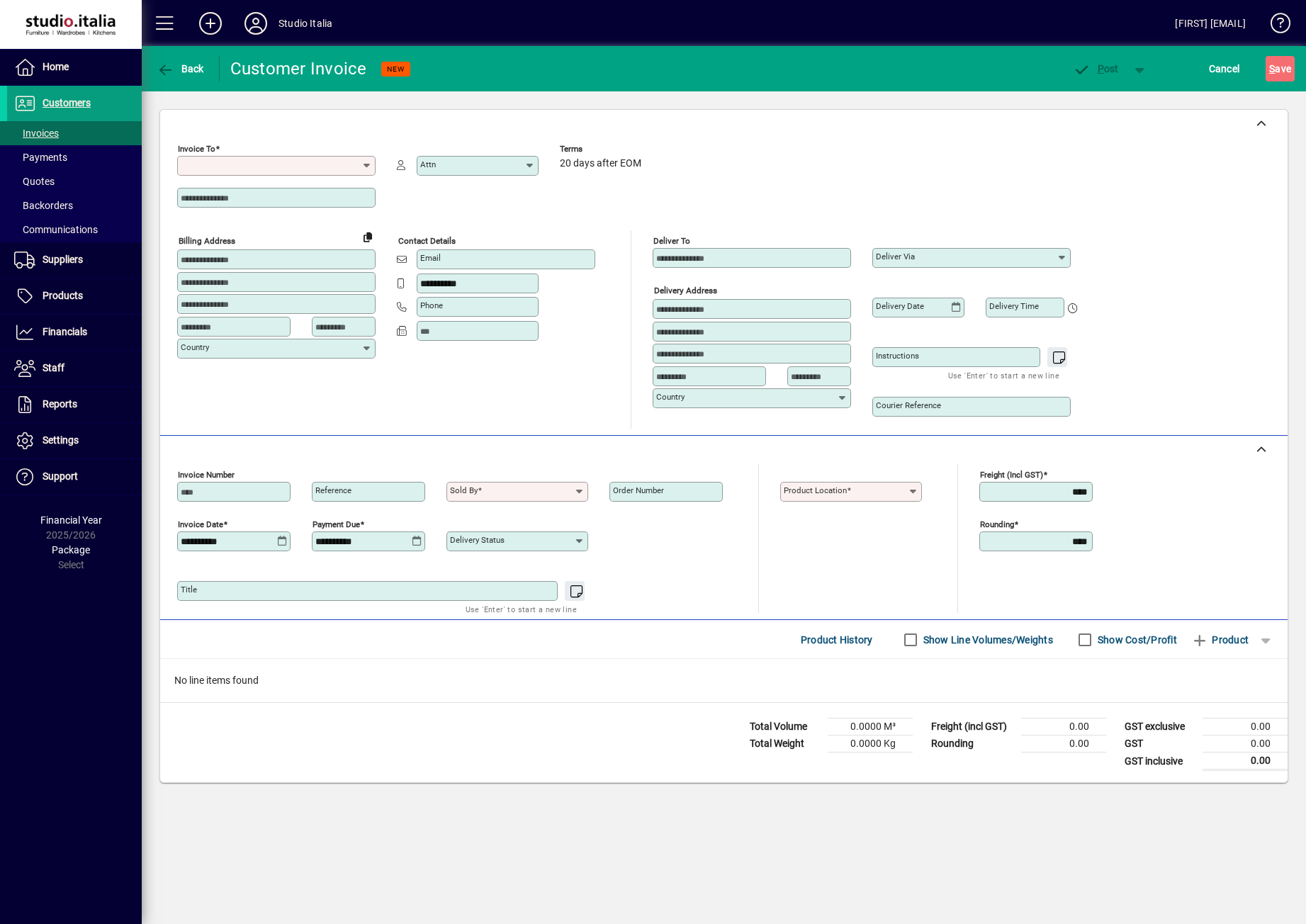 type on "**********" 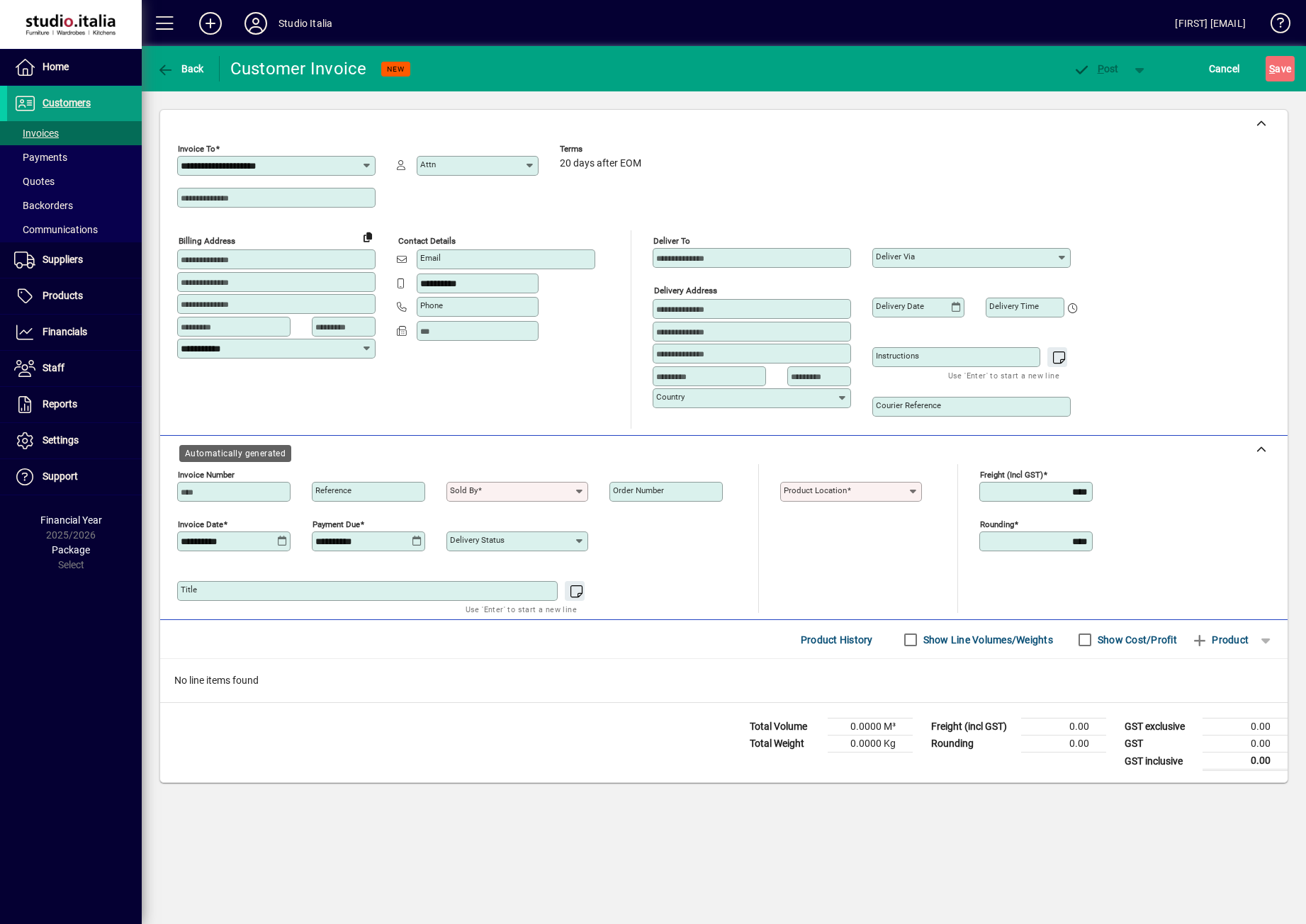 click on "Invoice number" at bounding box center [235, 492] 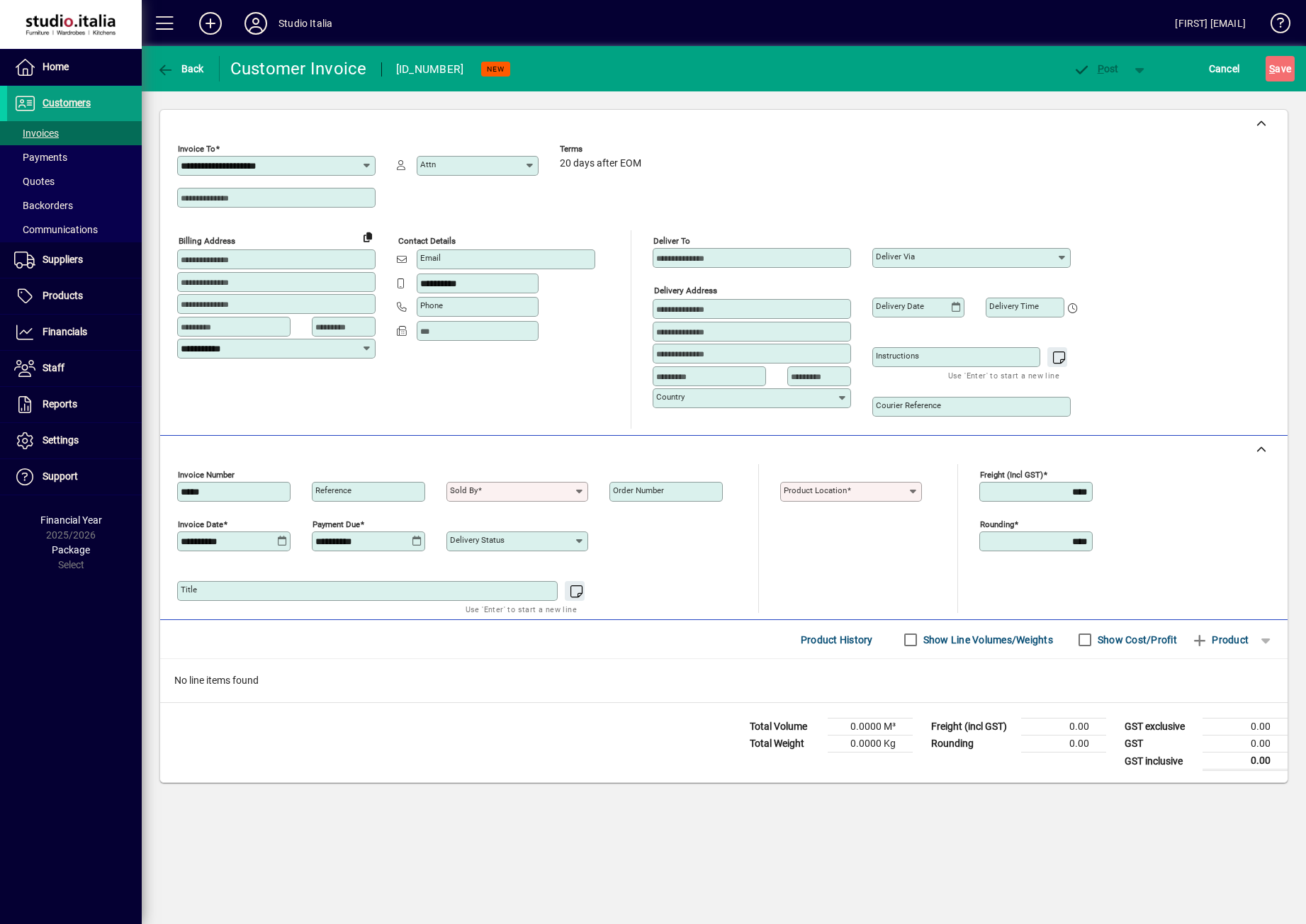 type on "*****" 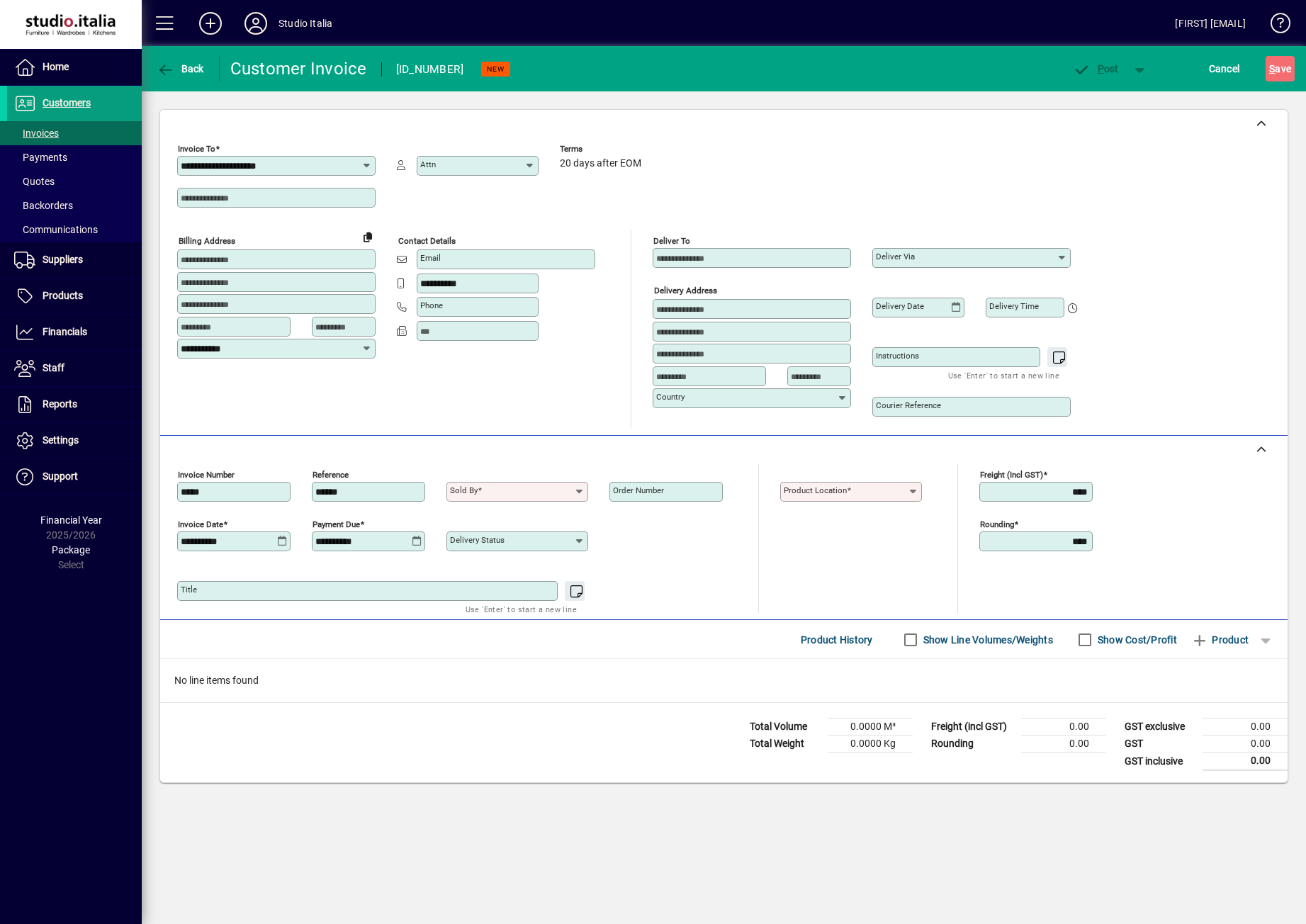 type on "*****" 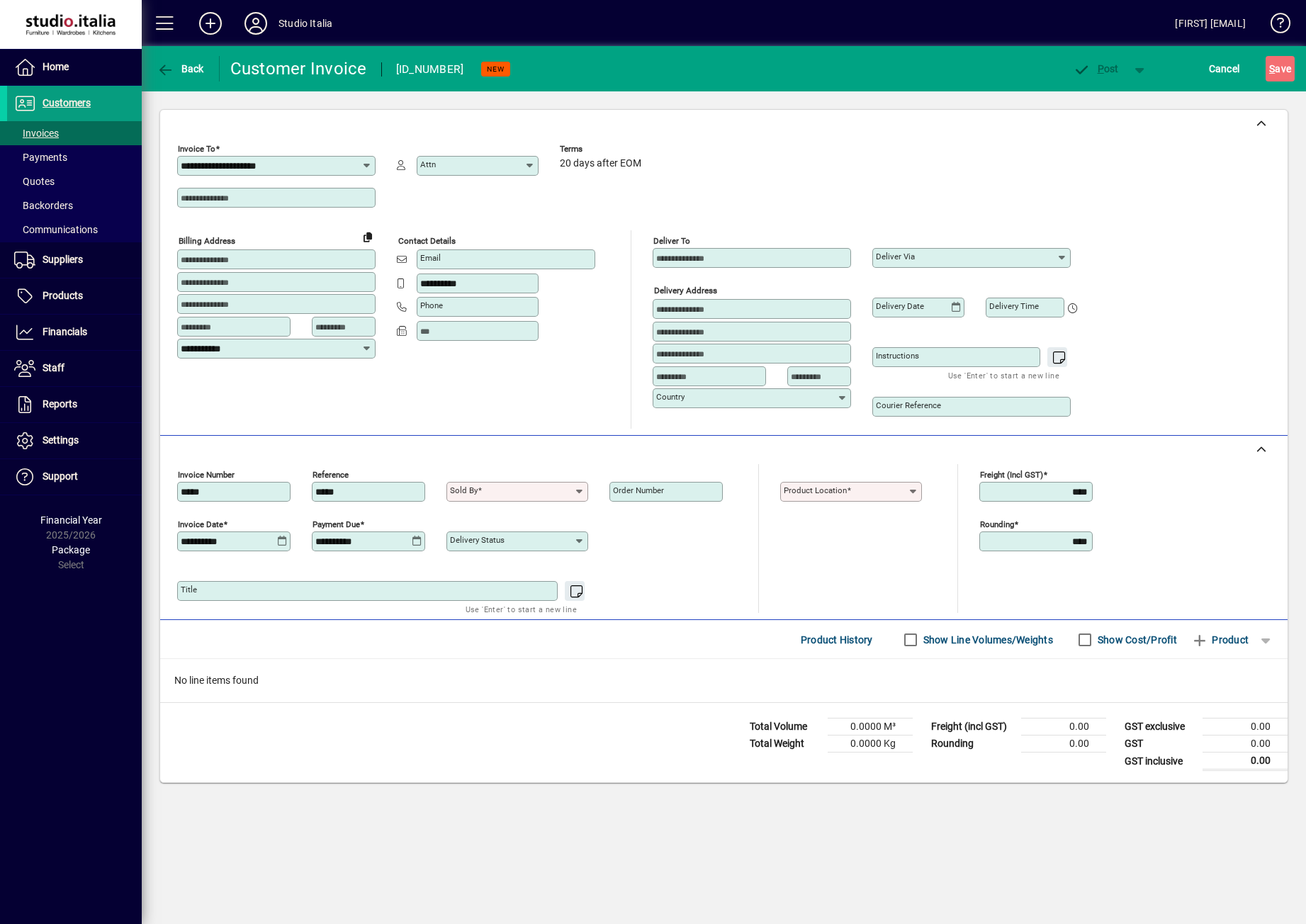click 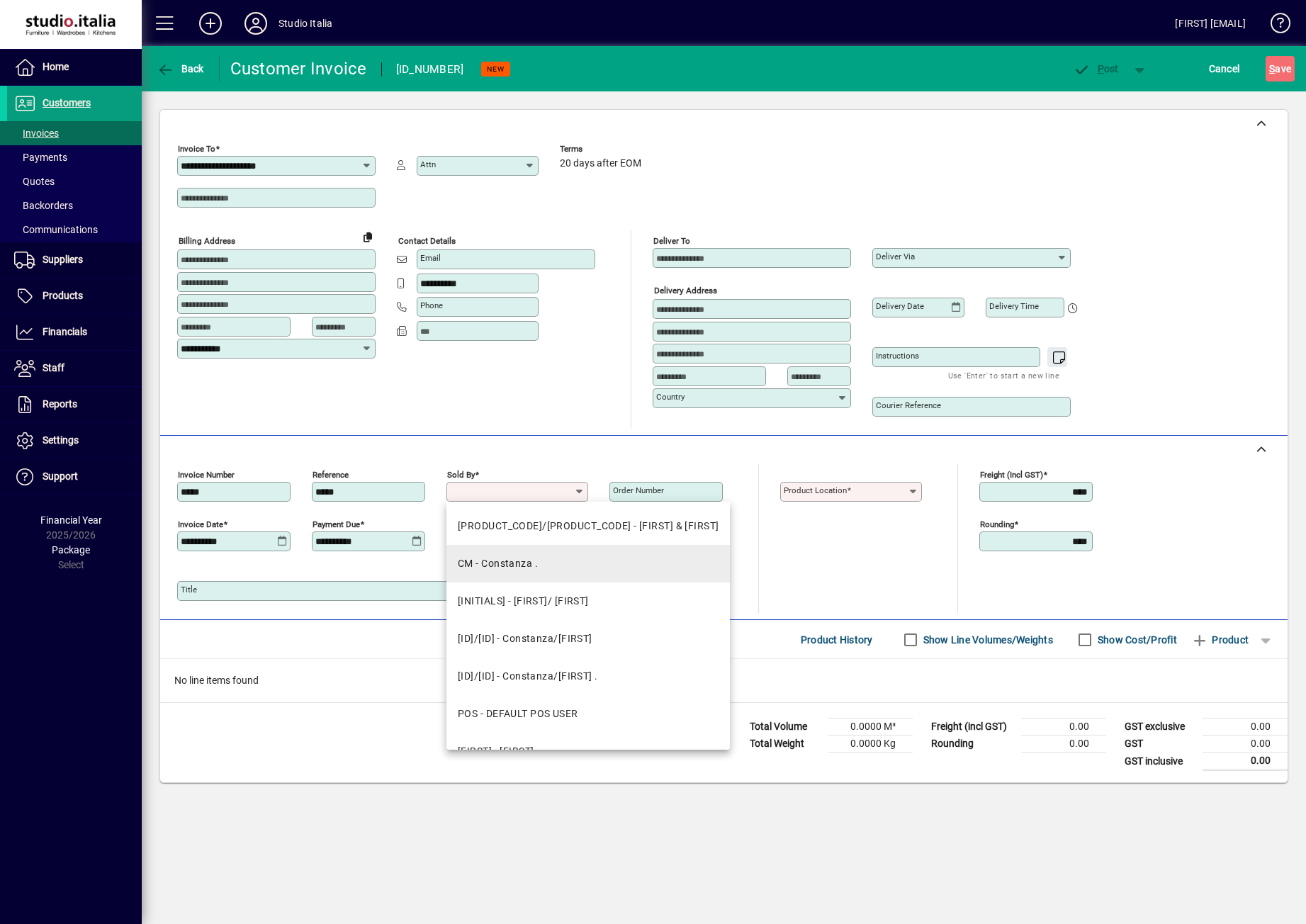 click on "CM - Constanza ." at bounding box center [497, 563] 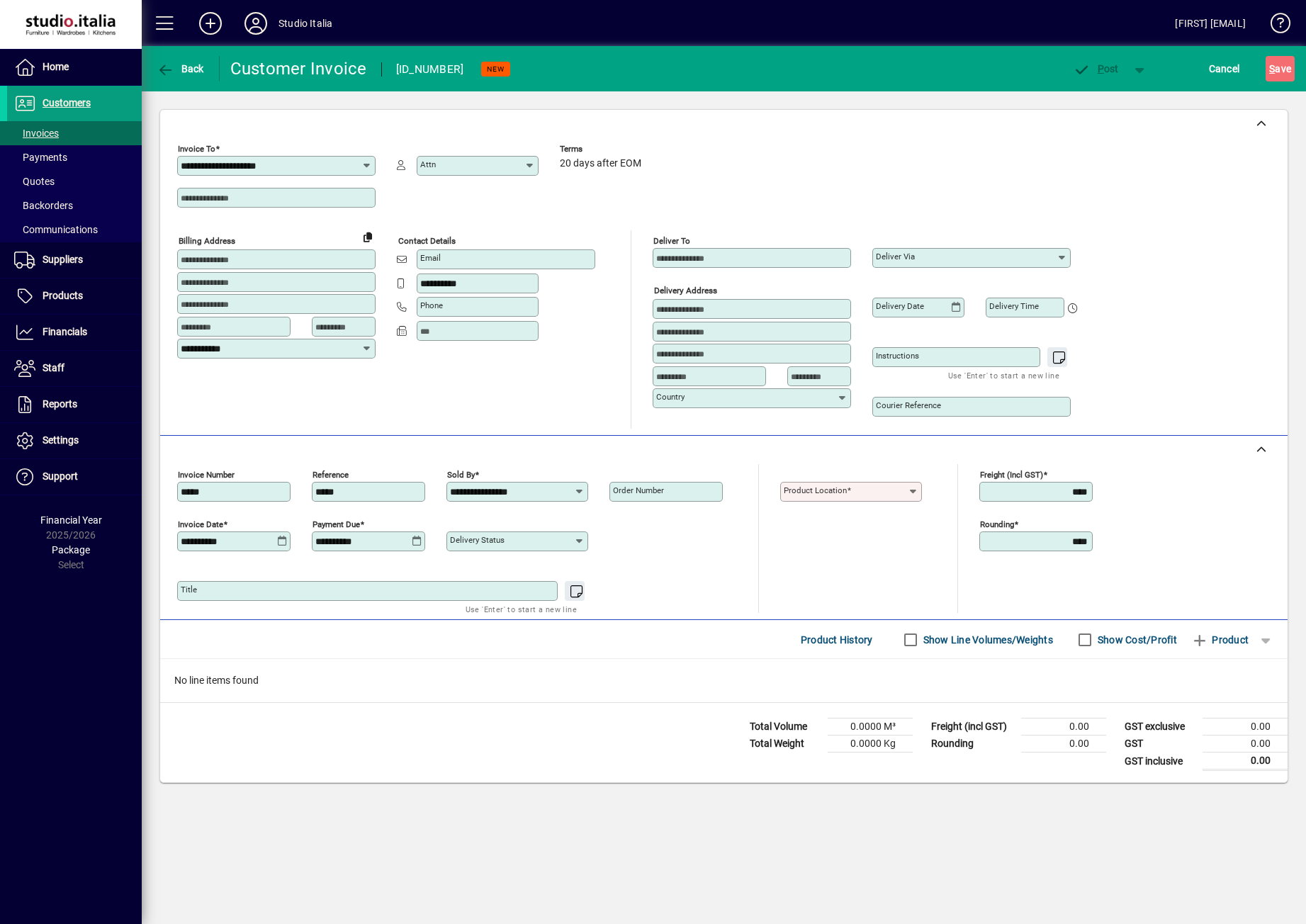 click 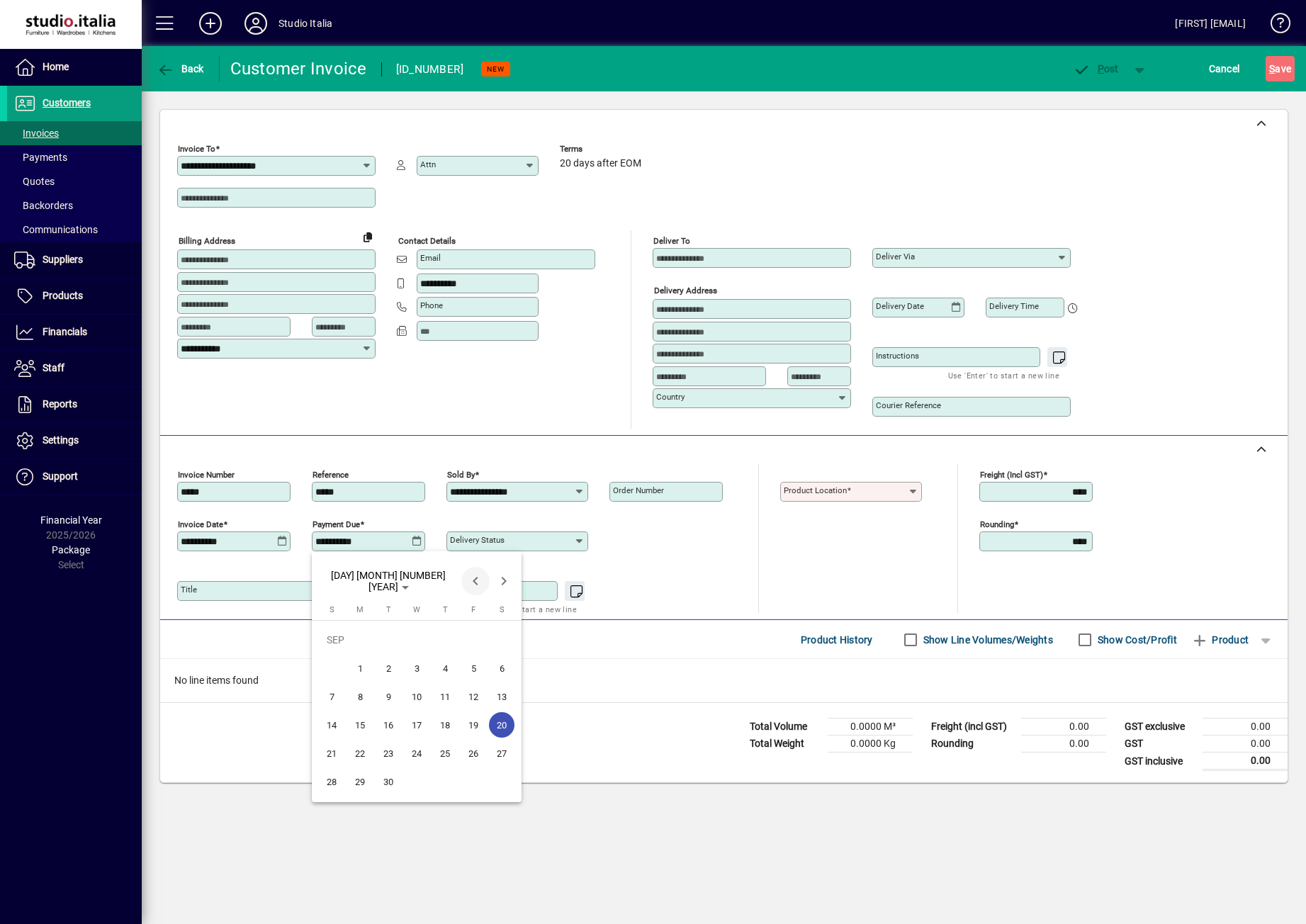 click at bounding box center [475, 581] 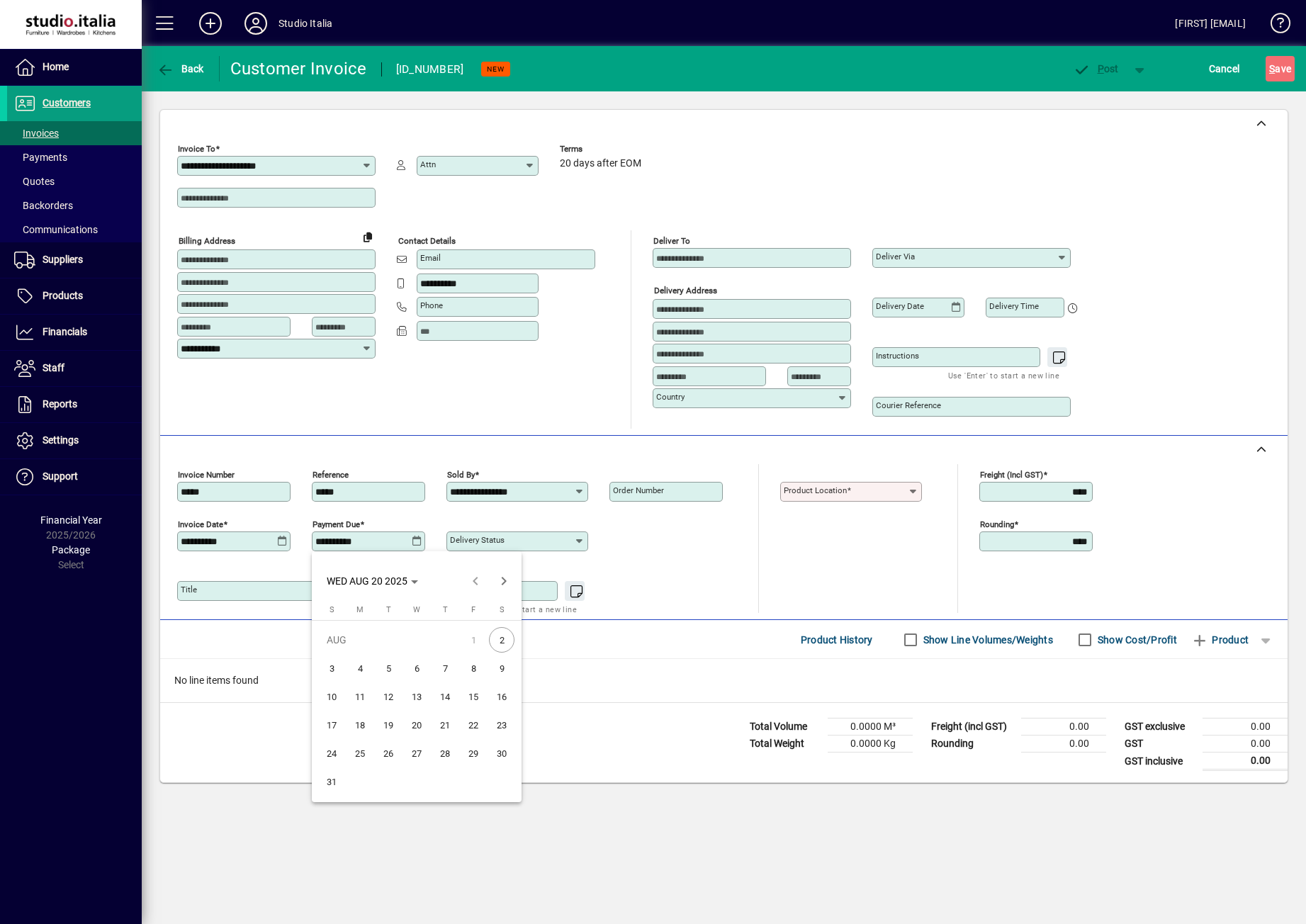 click on "4" at bounding box center (360, 668) 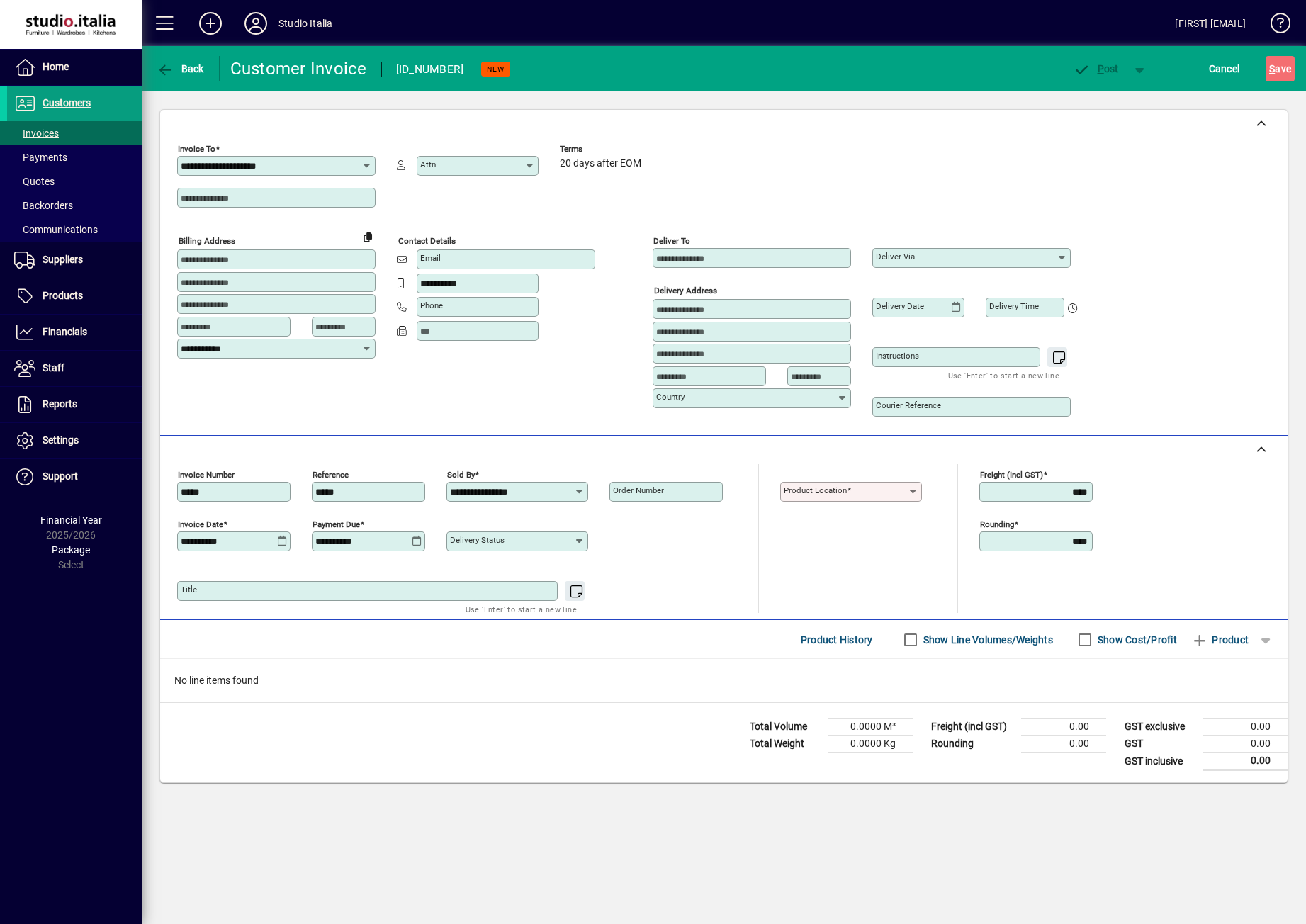 click 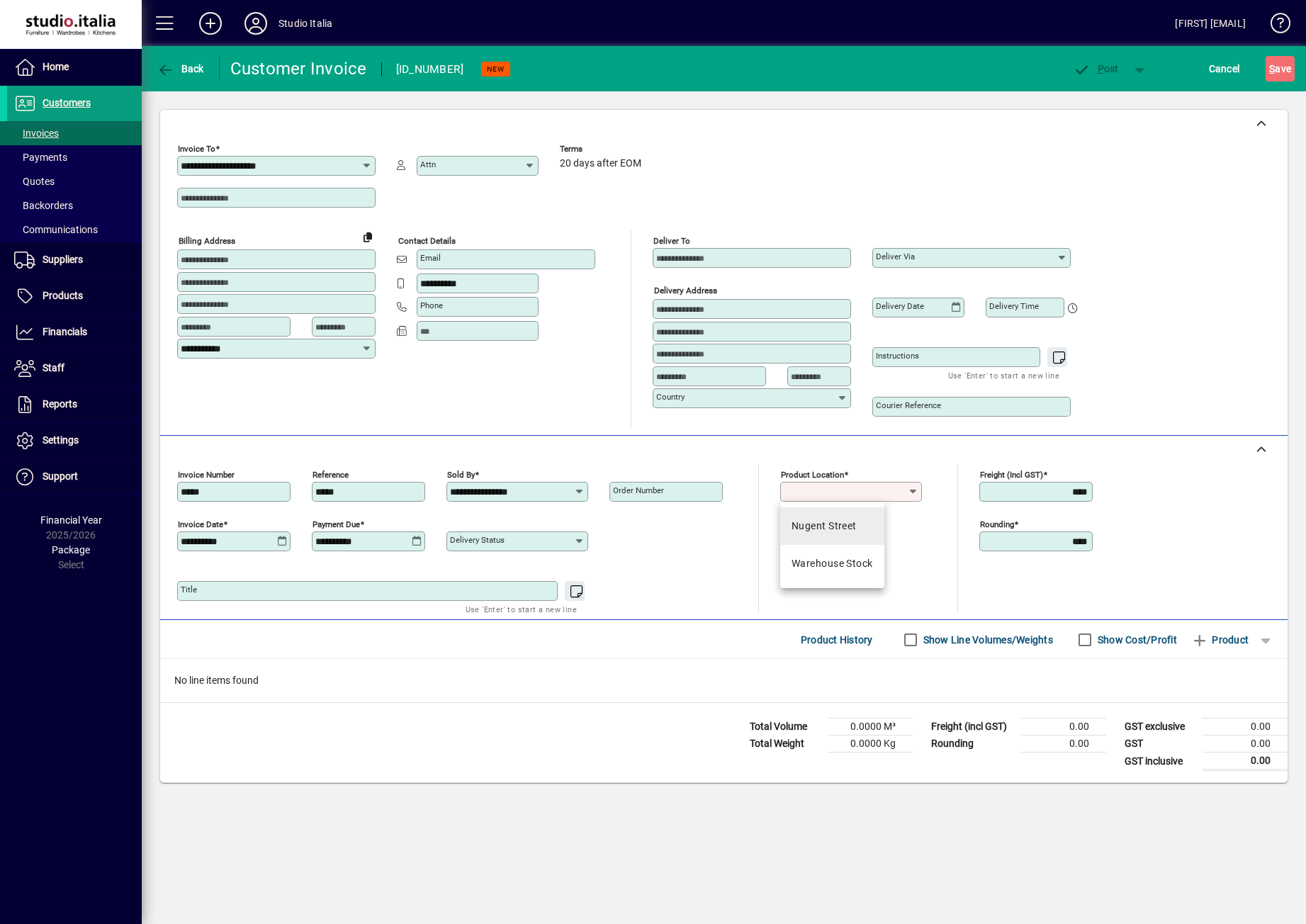 click on "Nugent Street" at bounding box center (832, 526) 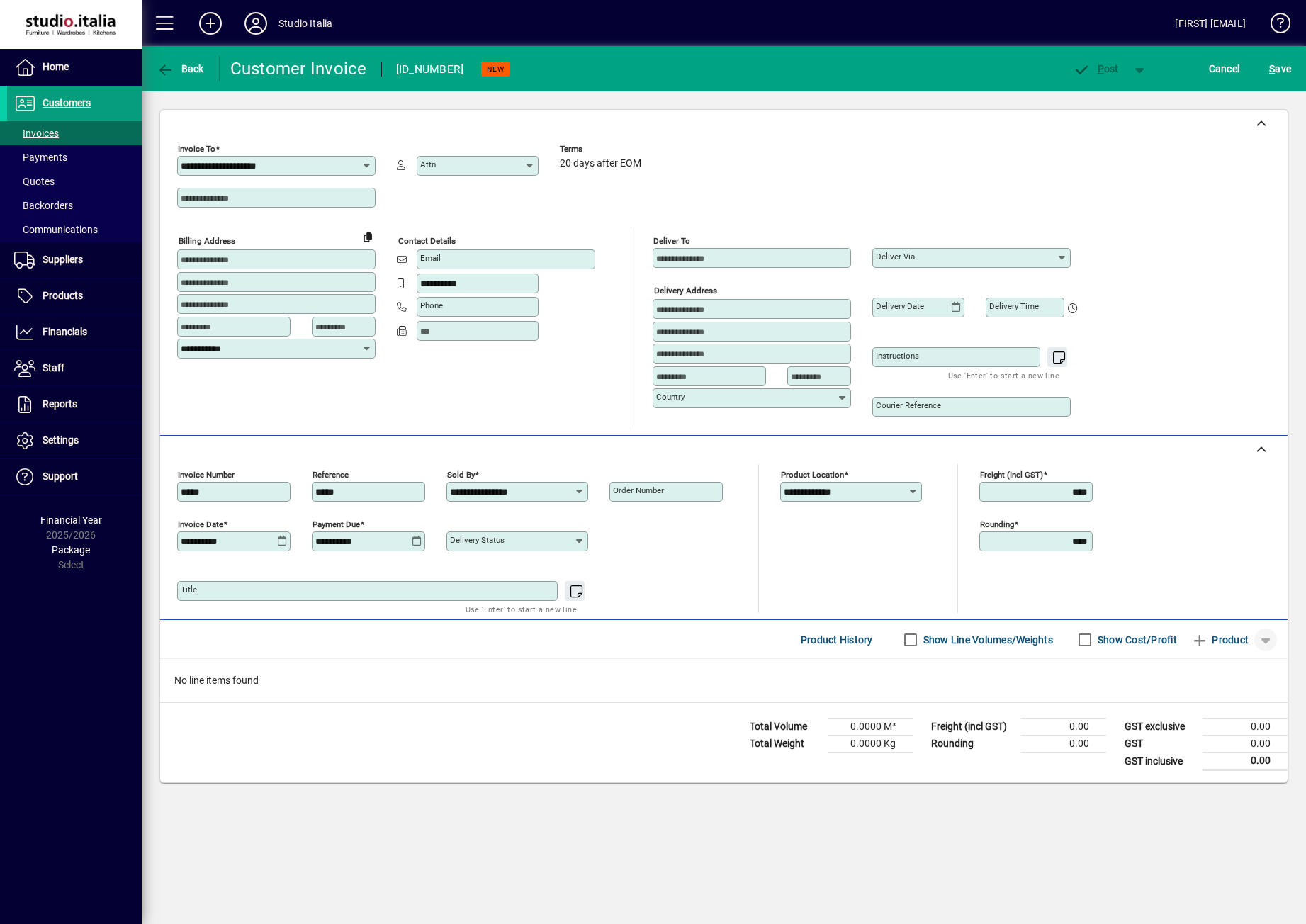 click 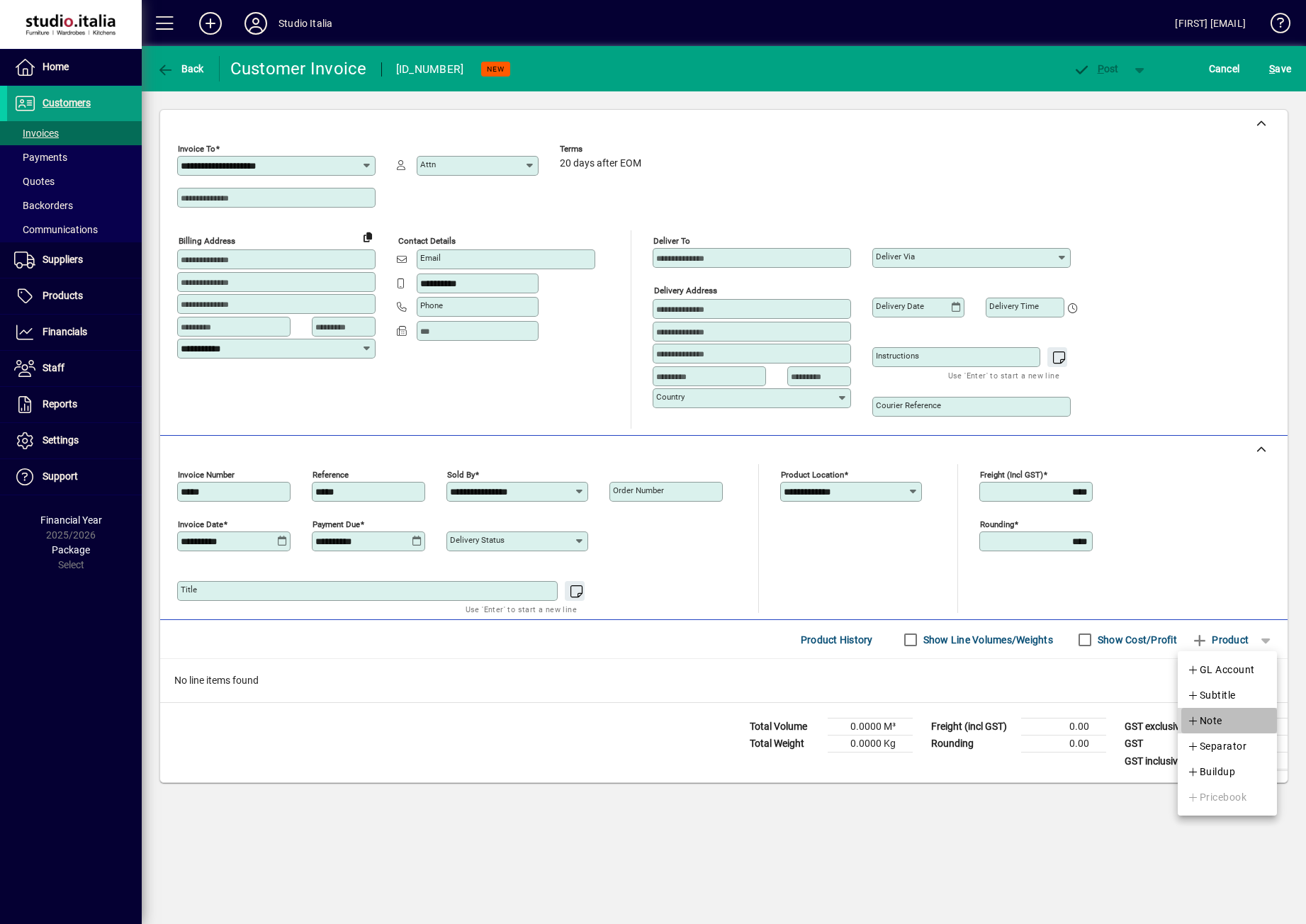 click at bounding box center [1229, 721] 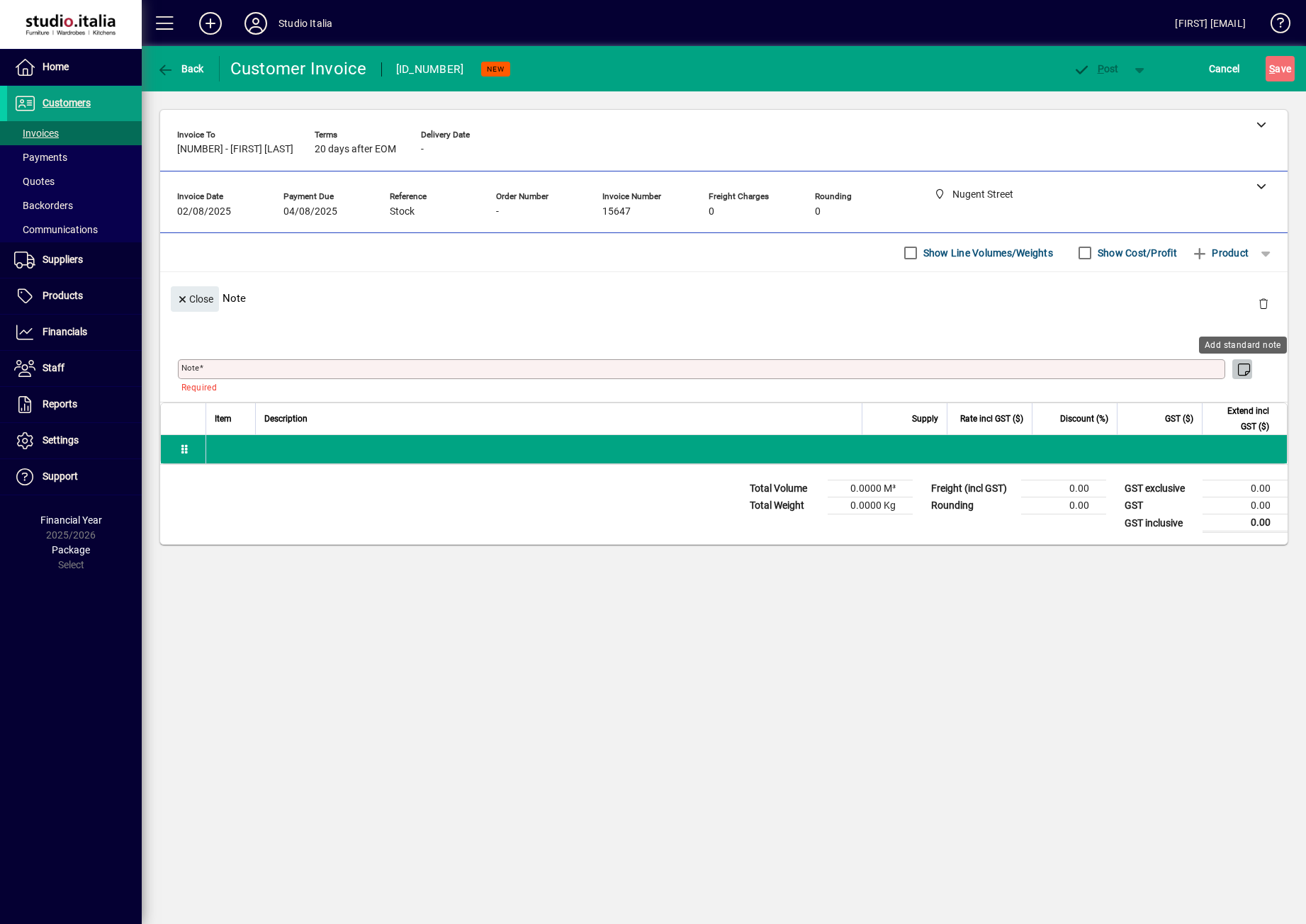 click 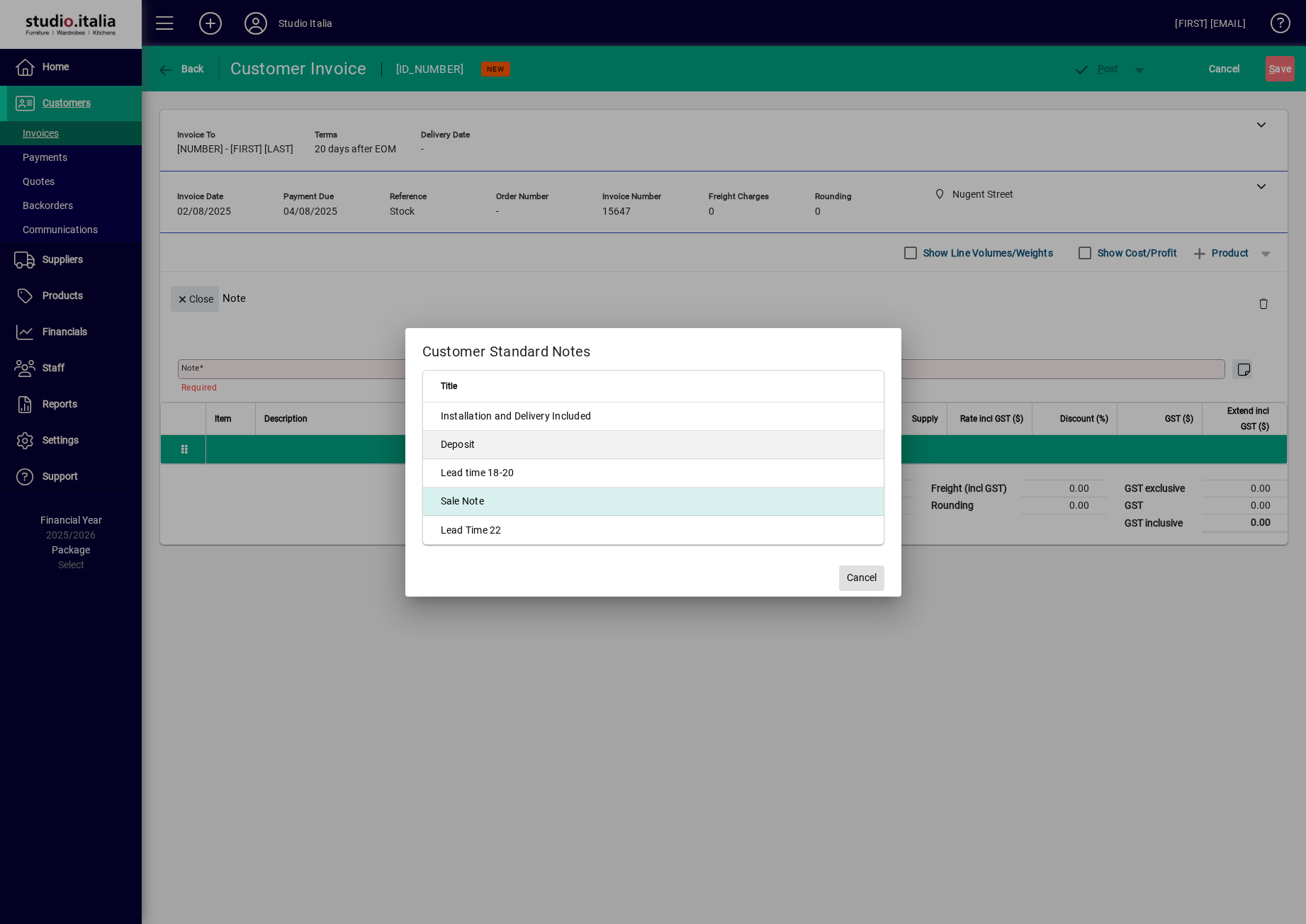 click on "Sale Note" at bounding box center (653, 502) 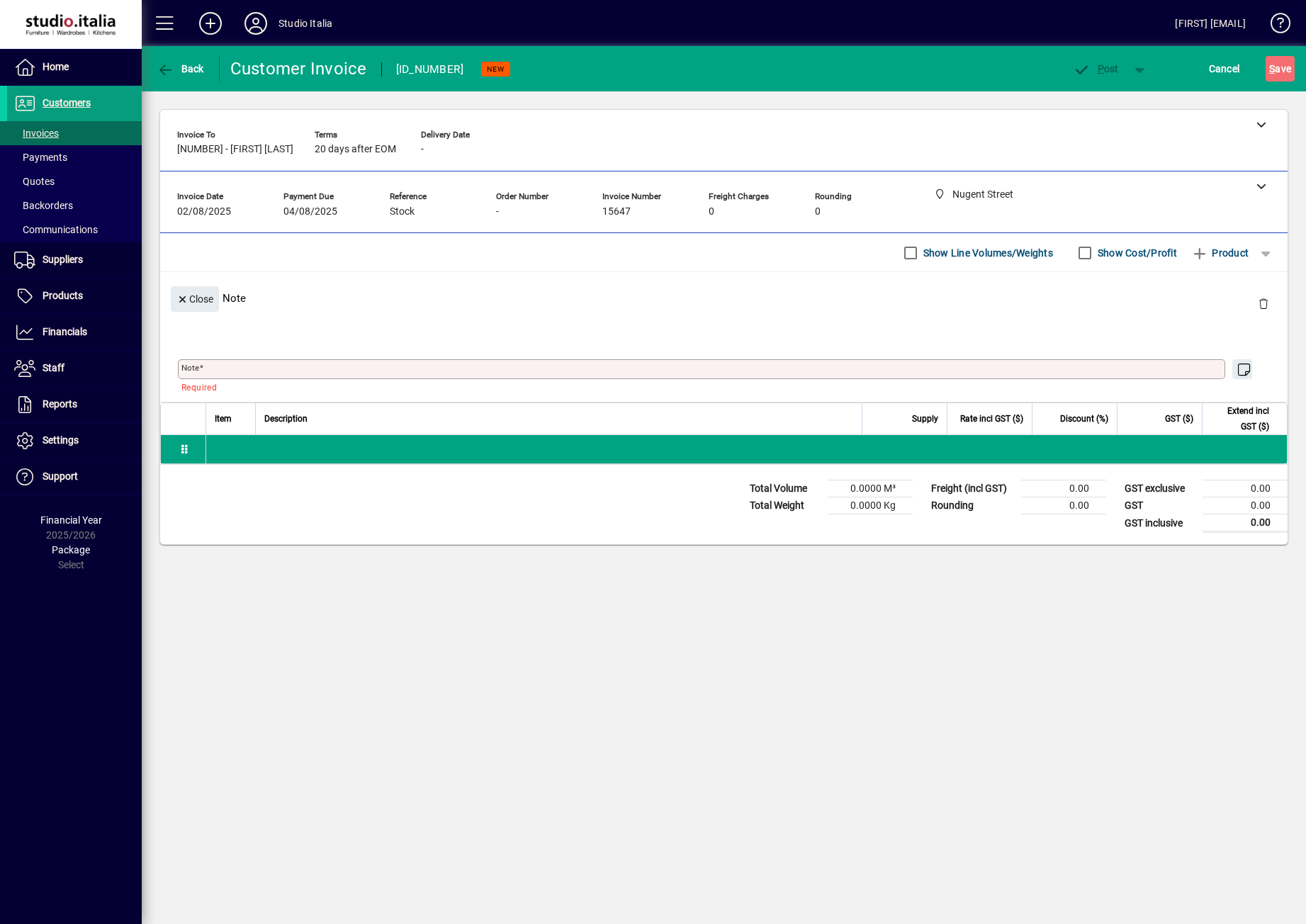 type on "**********" 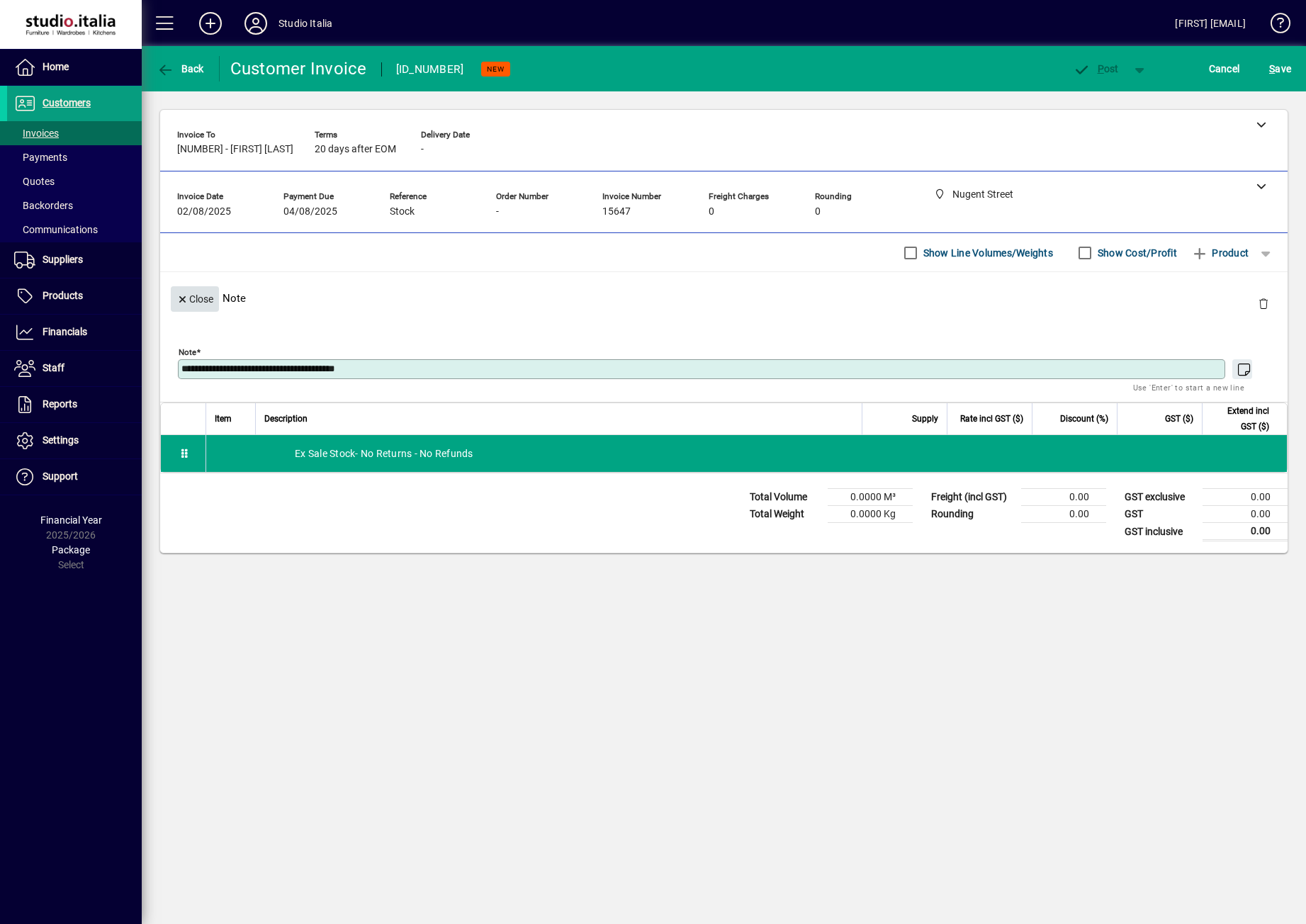click on "Close" 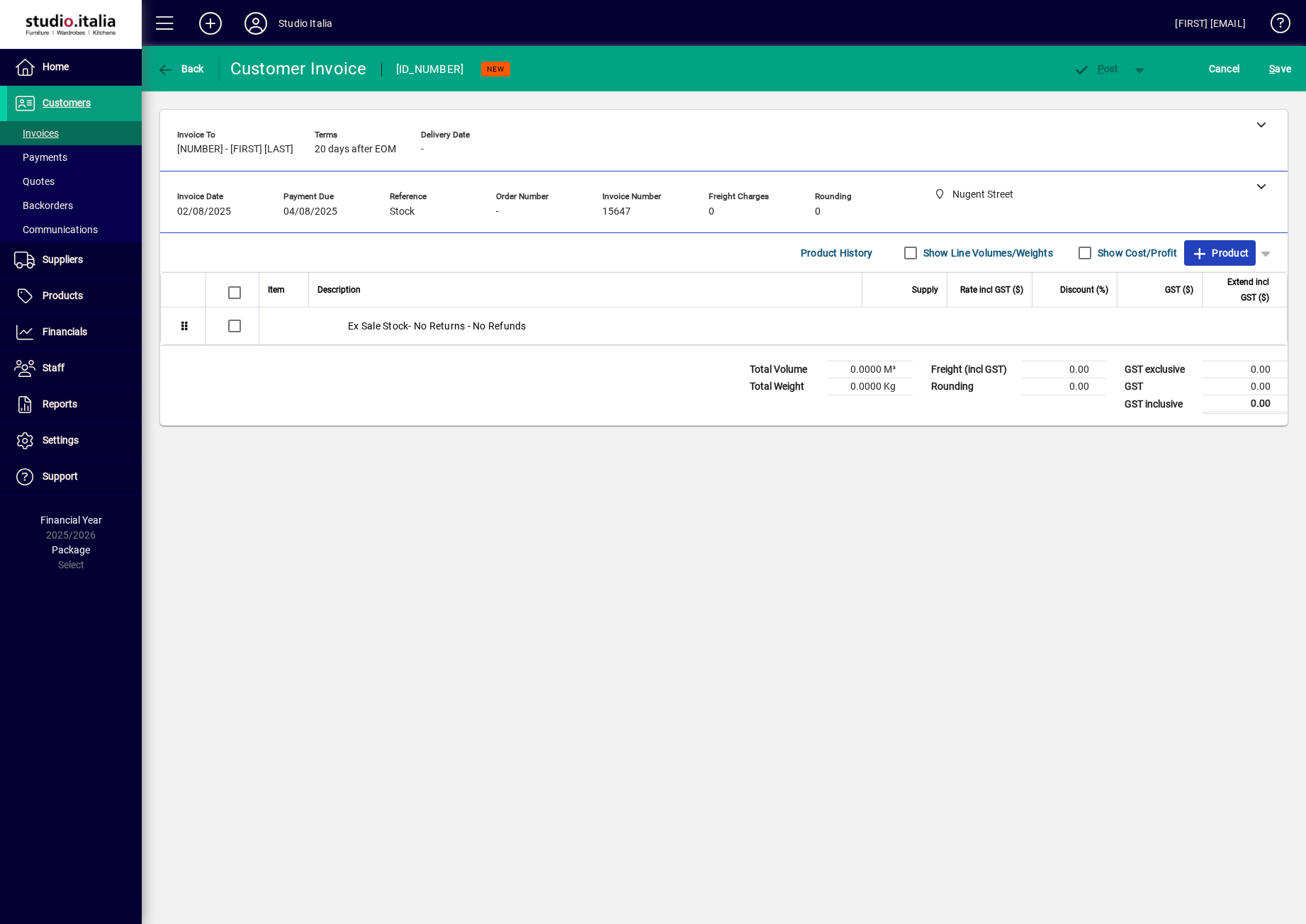 click on "Product" 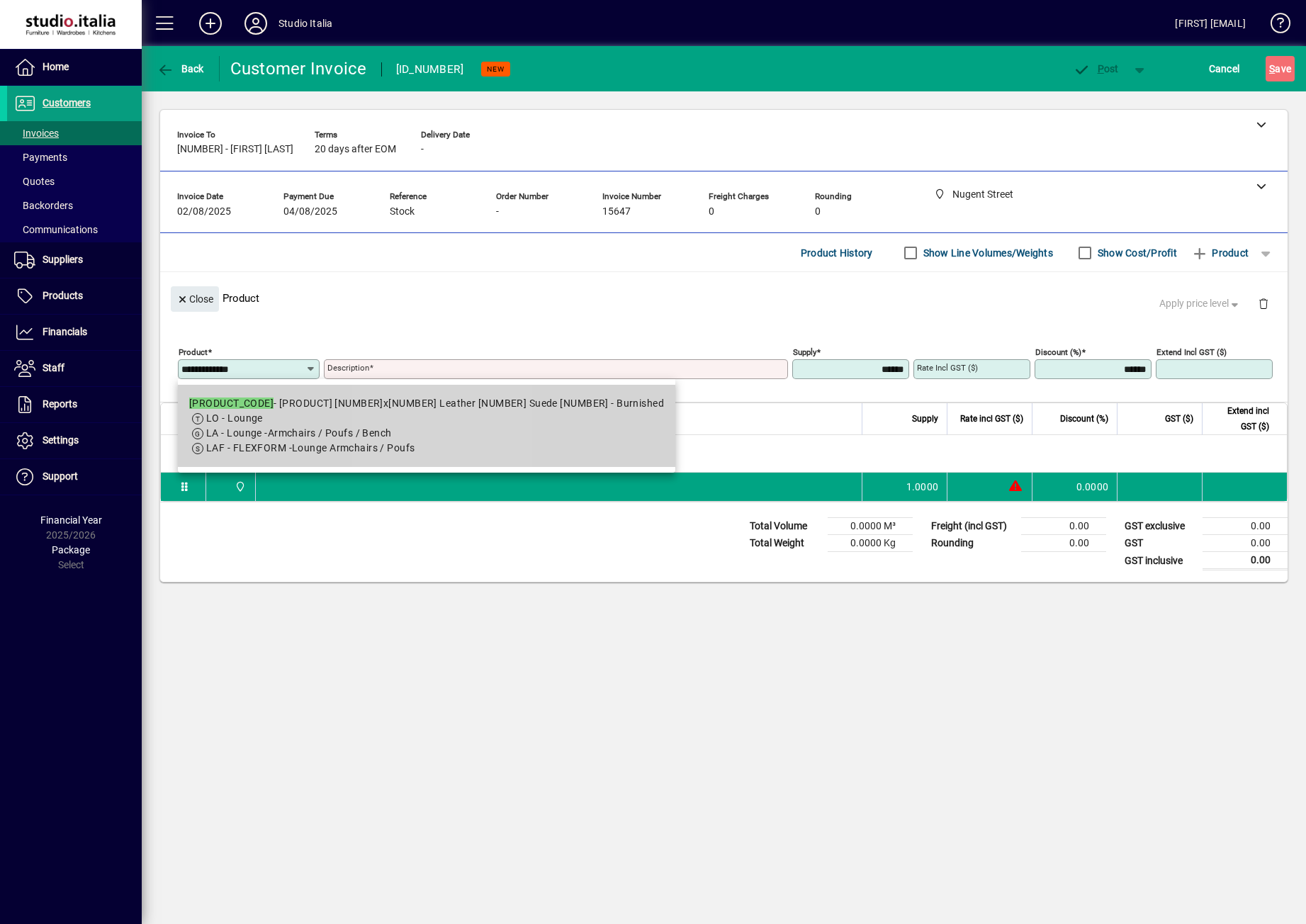 click on "[ALPHANUMERIC_ID] - [PRODUCT_NAME] [NUMBER] [PRODUCT_NAME] [NUMBER] - [PRODUCT_NAME]" at bounding box center (427, 403) 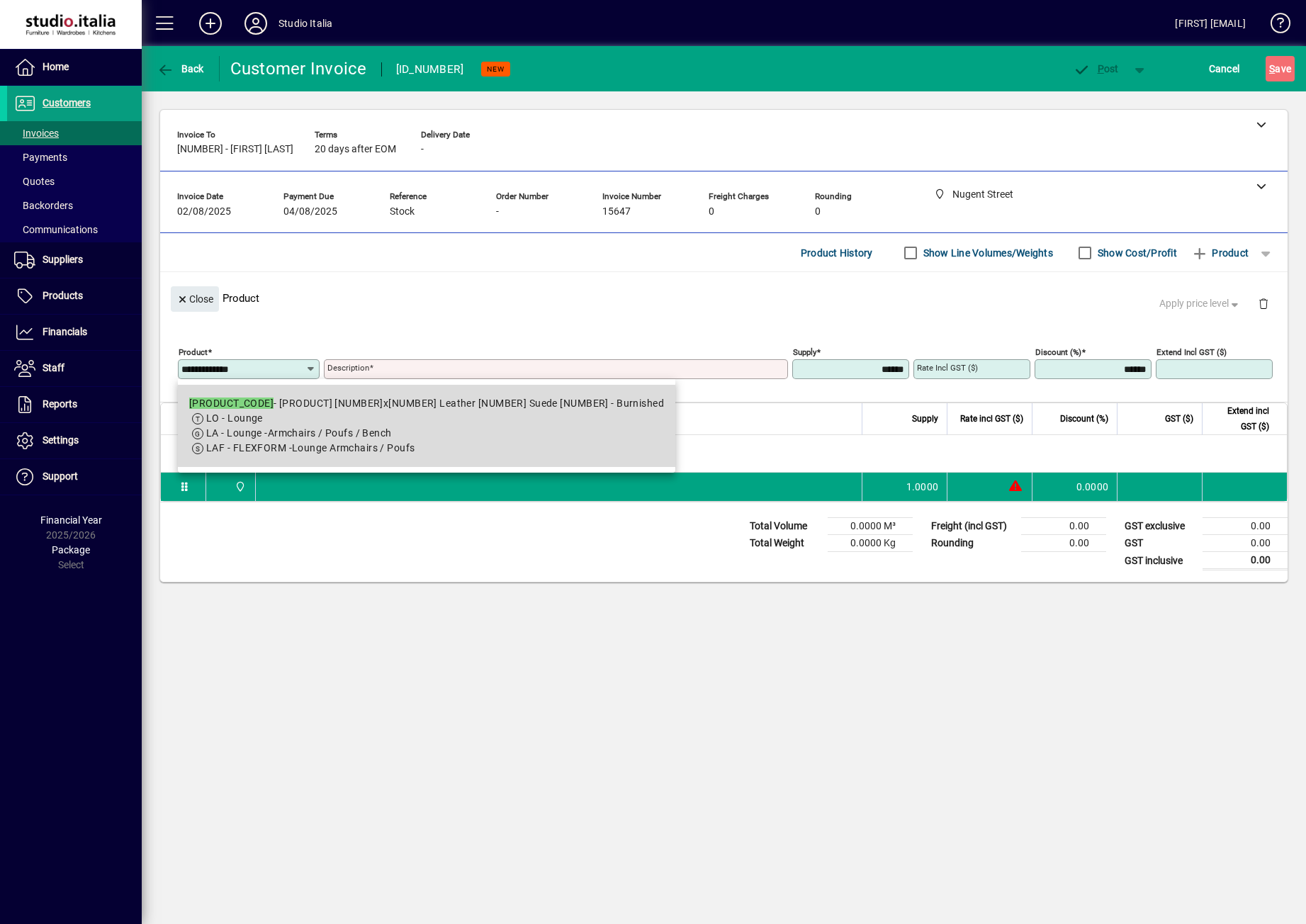 type on "**********" 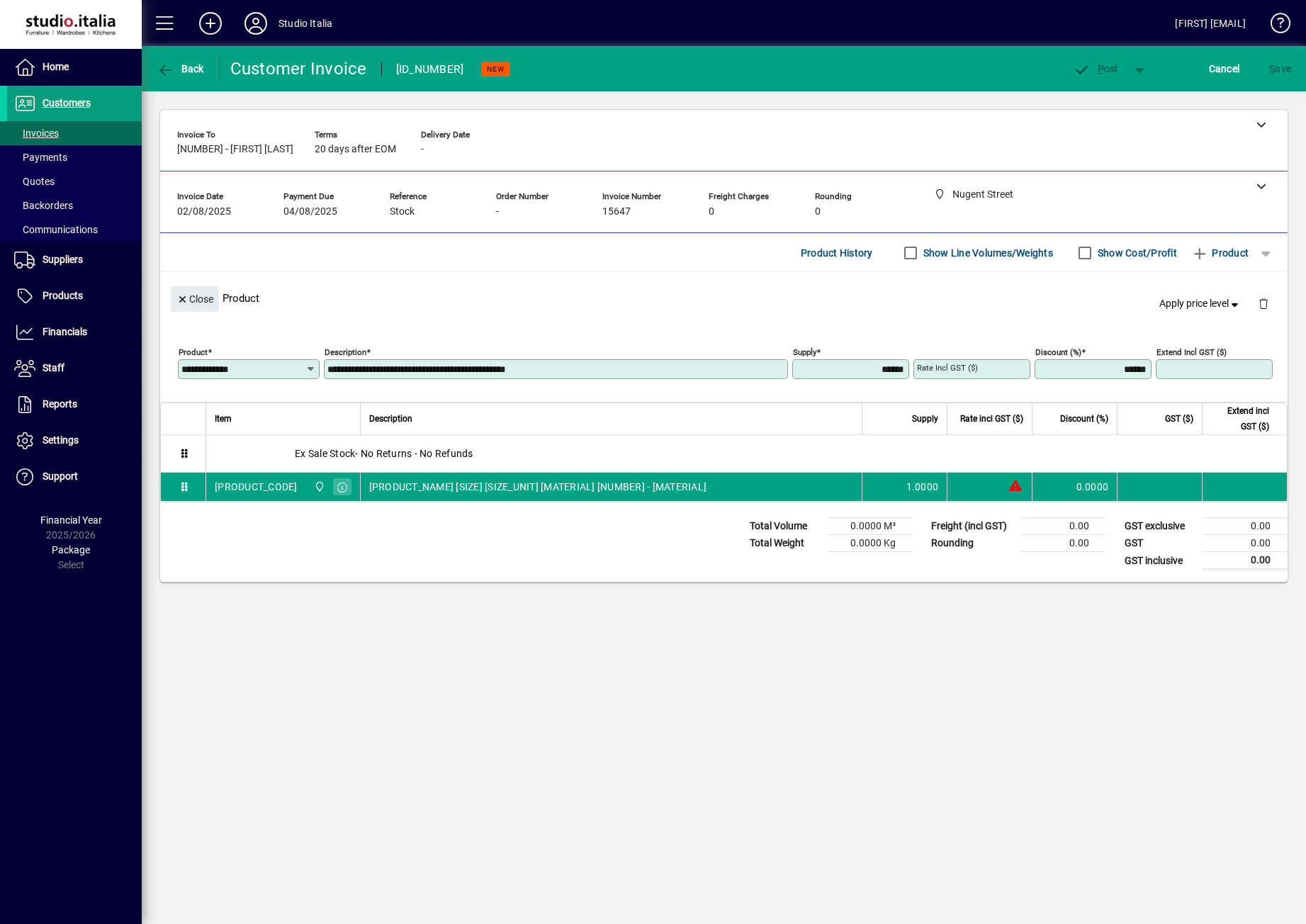 type on "******" 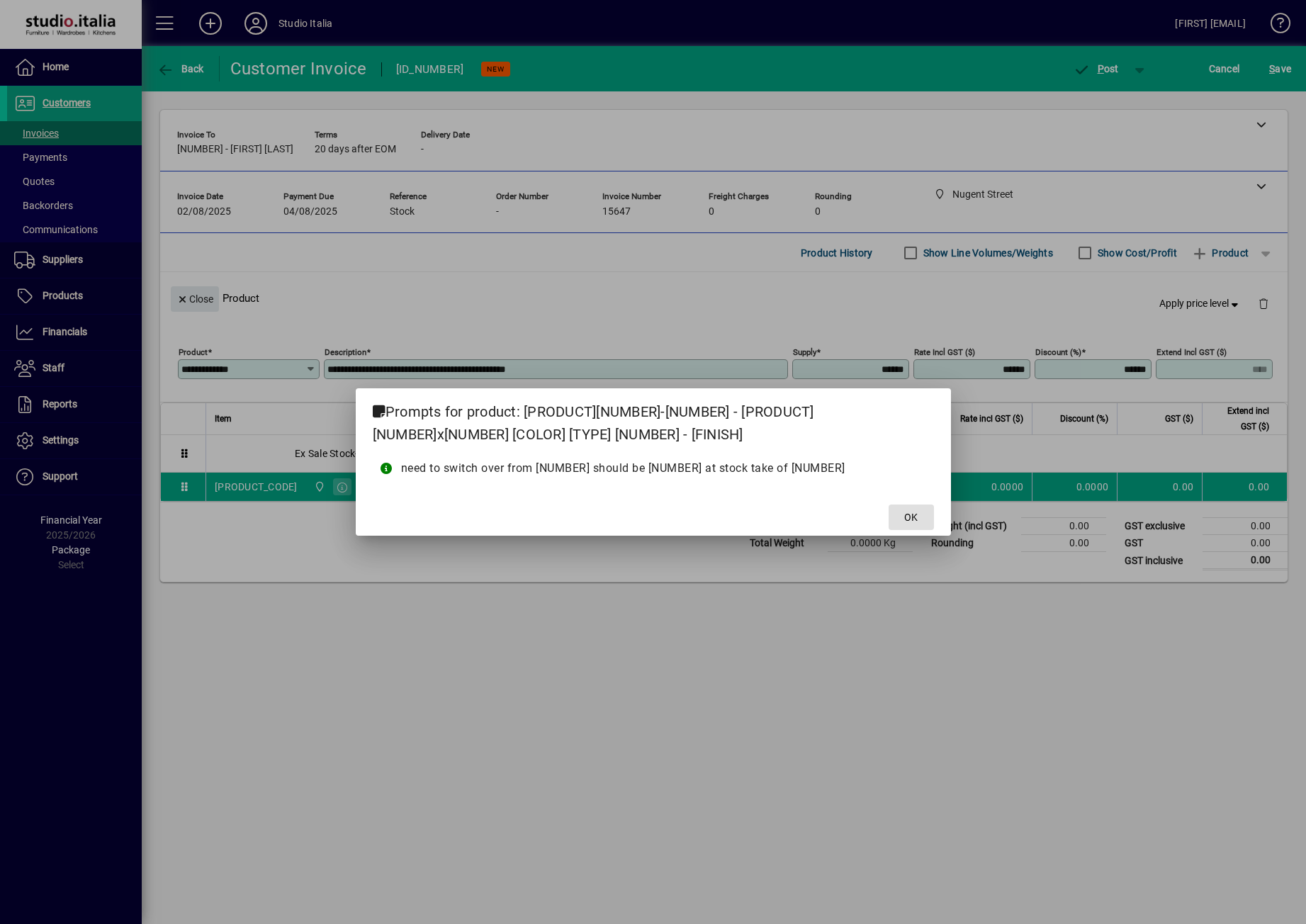 click on "OK" 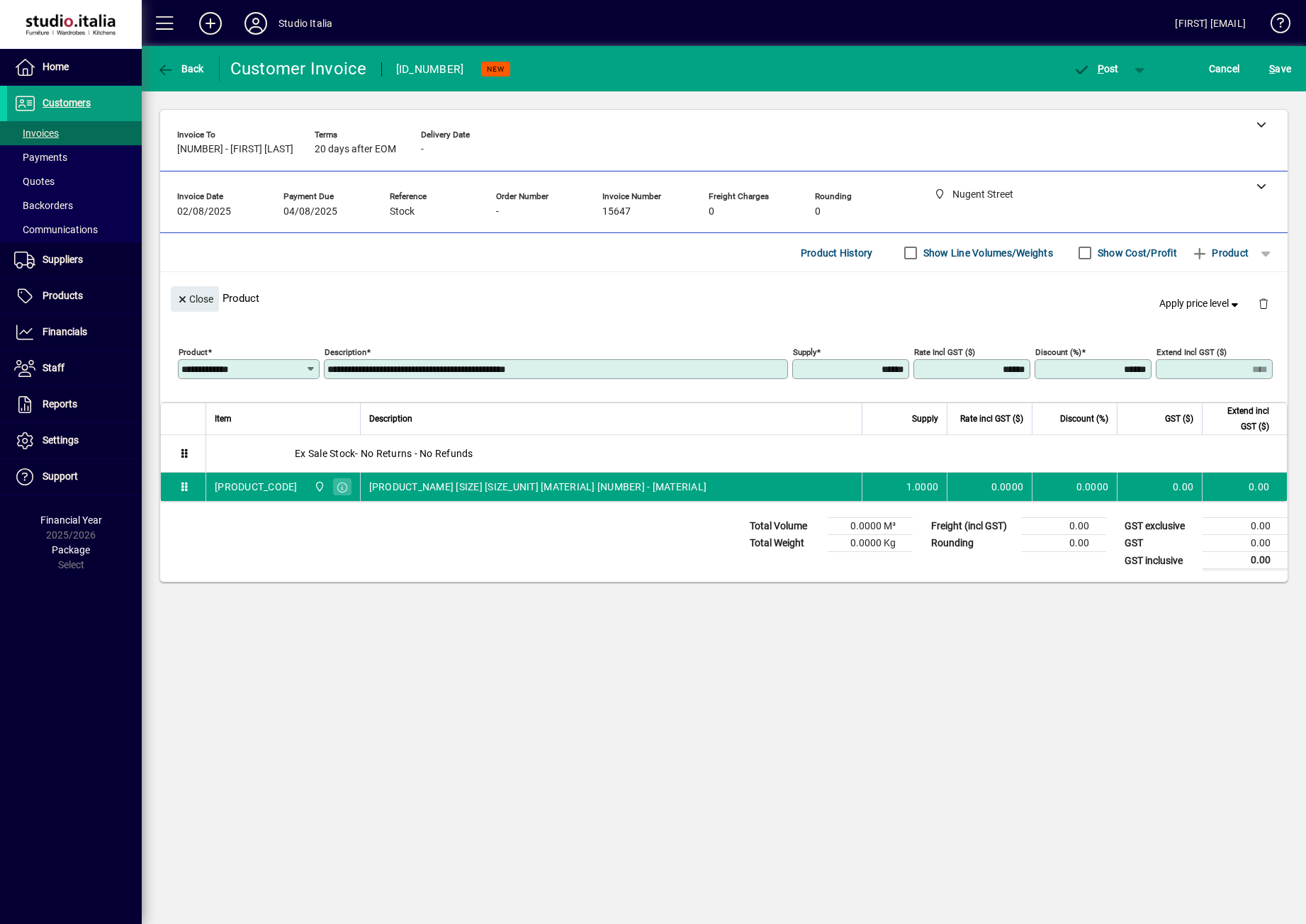 drag, startPoint x: 1024, startPoint y: 371, endPoint x: 969, endPoint y: 366, distance: 55.22681 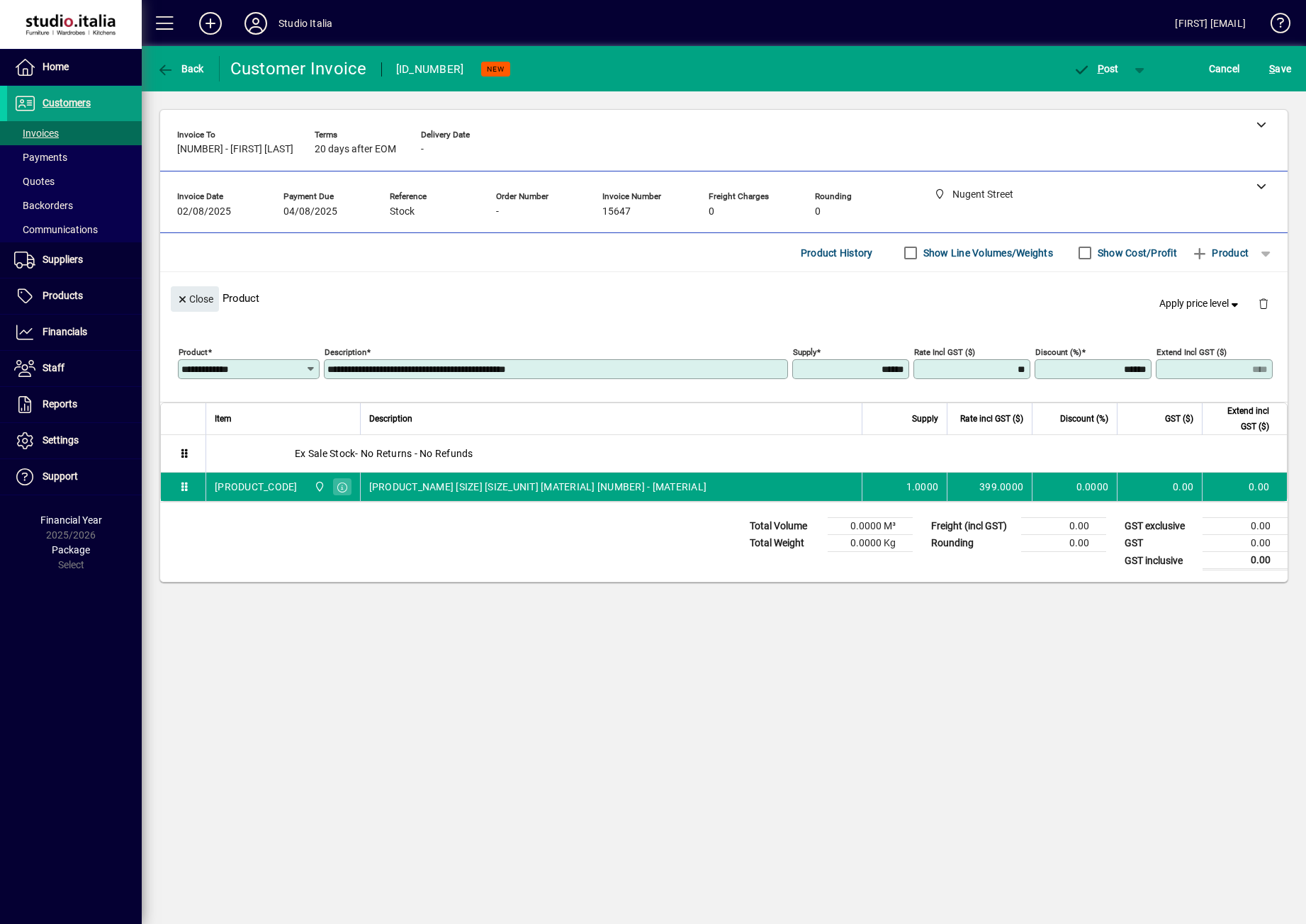 type on "*" 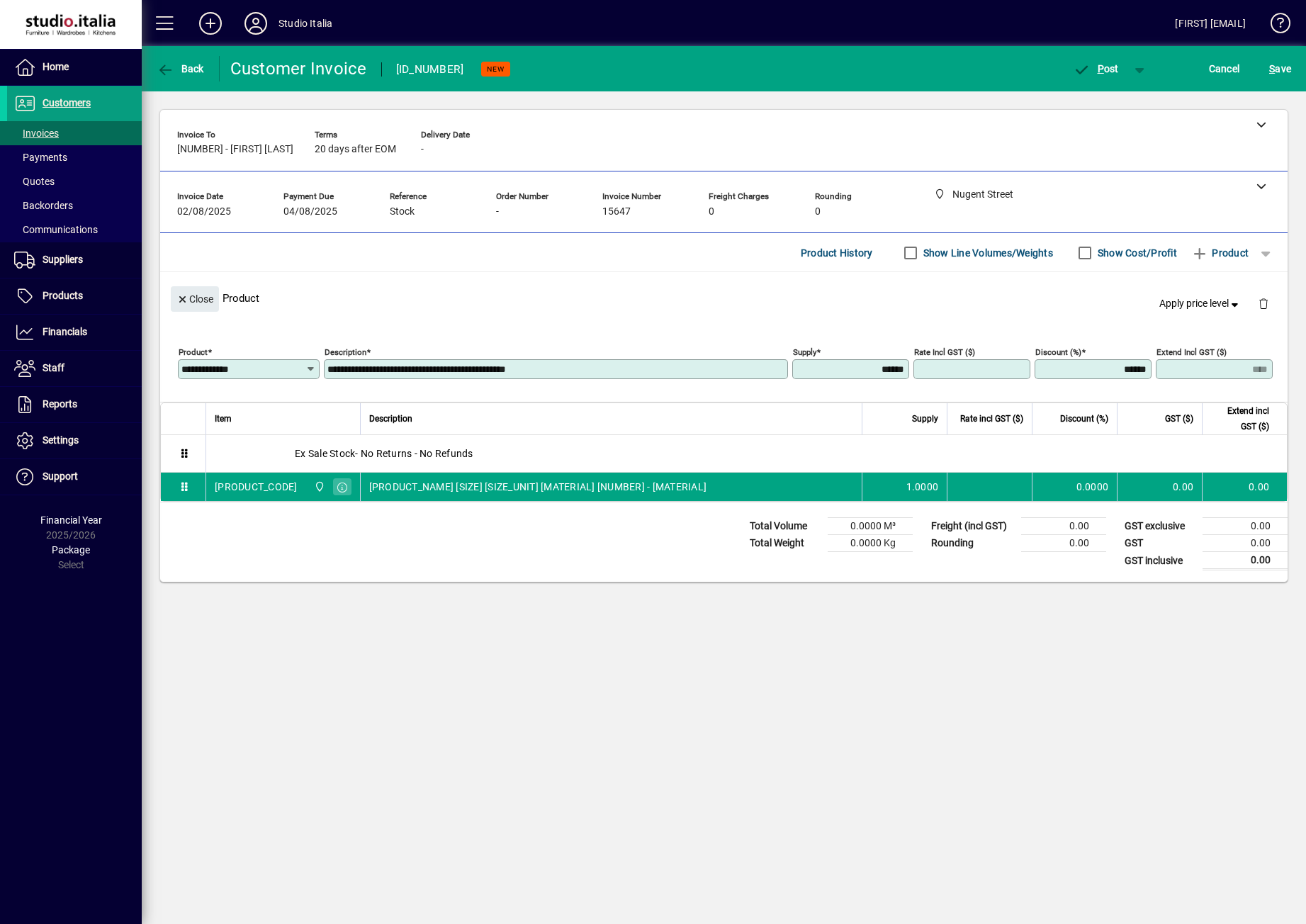 type on "*" 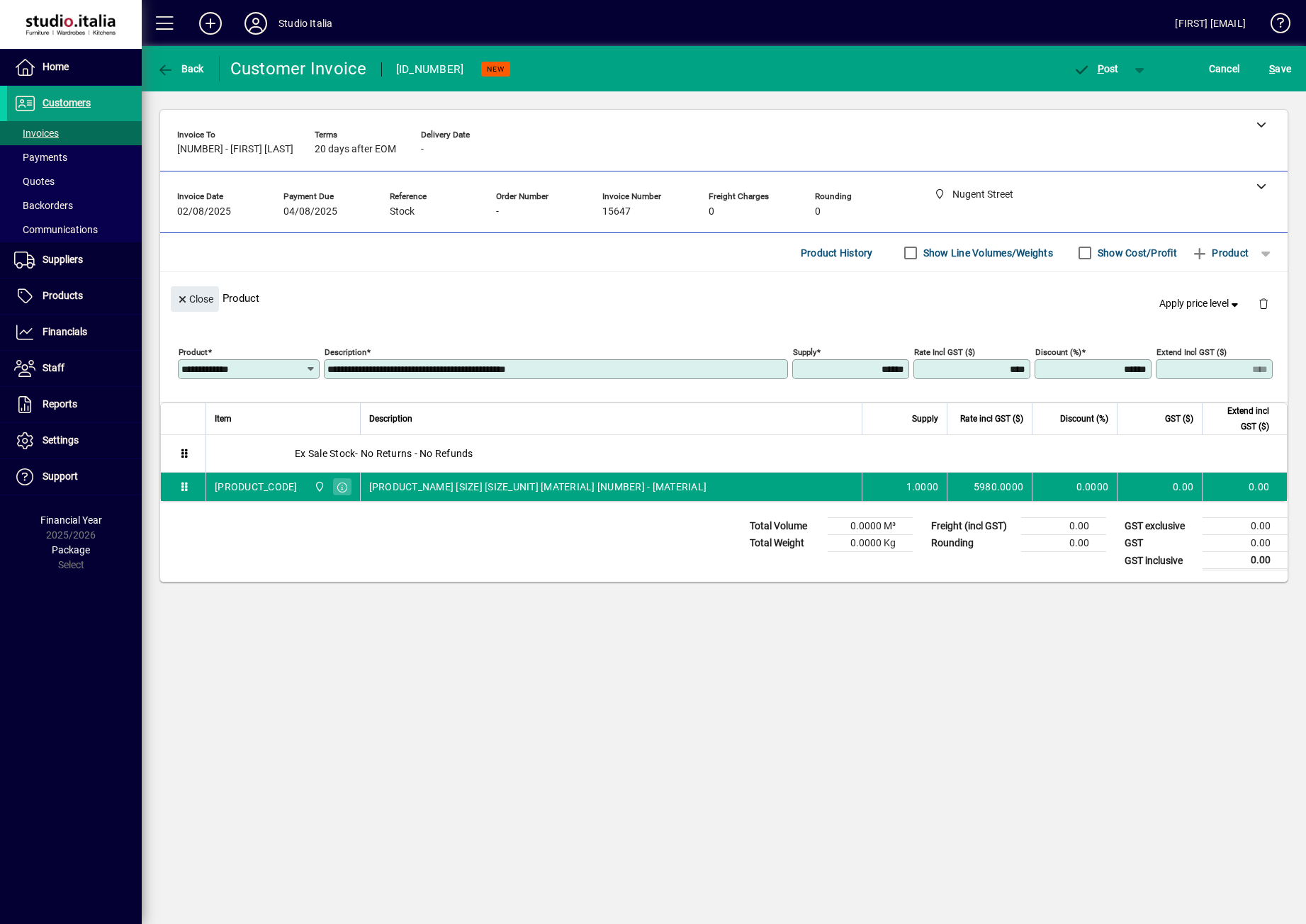 type on "*********" 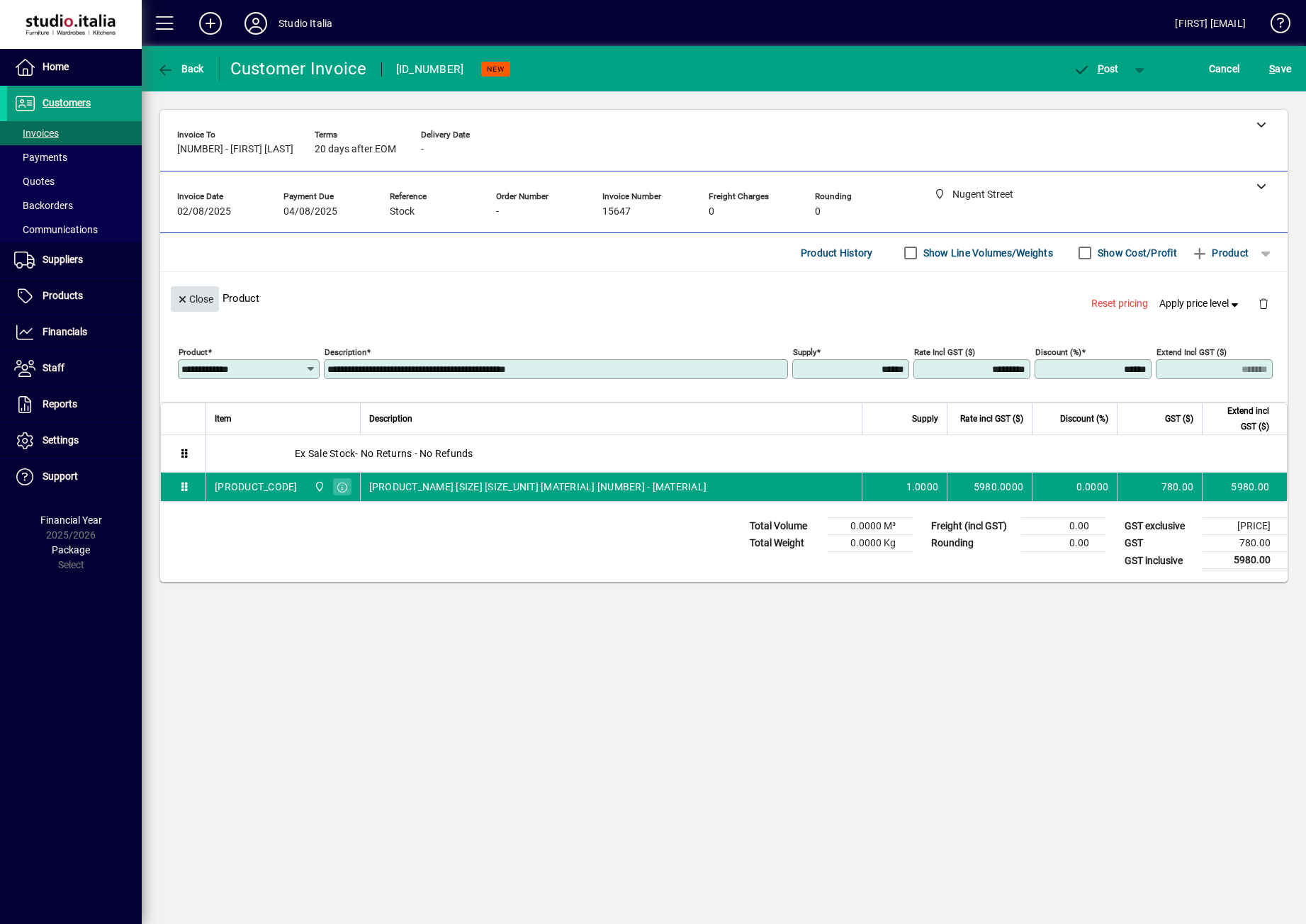 click on "Close" 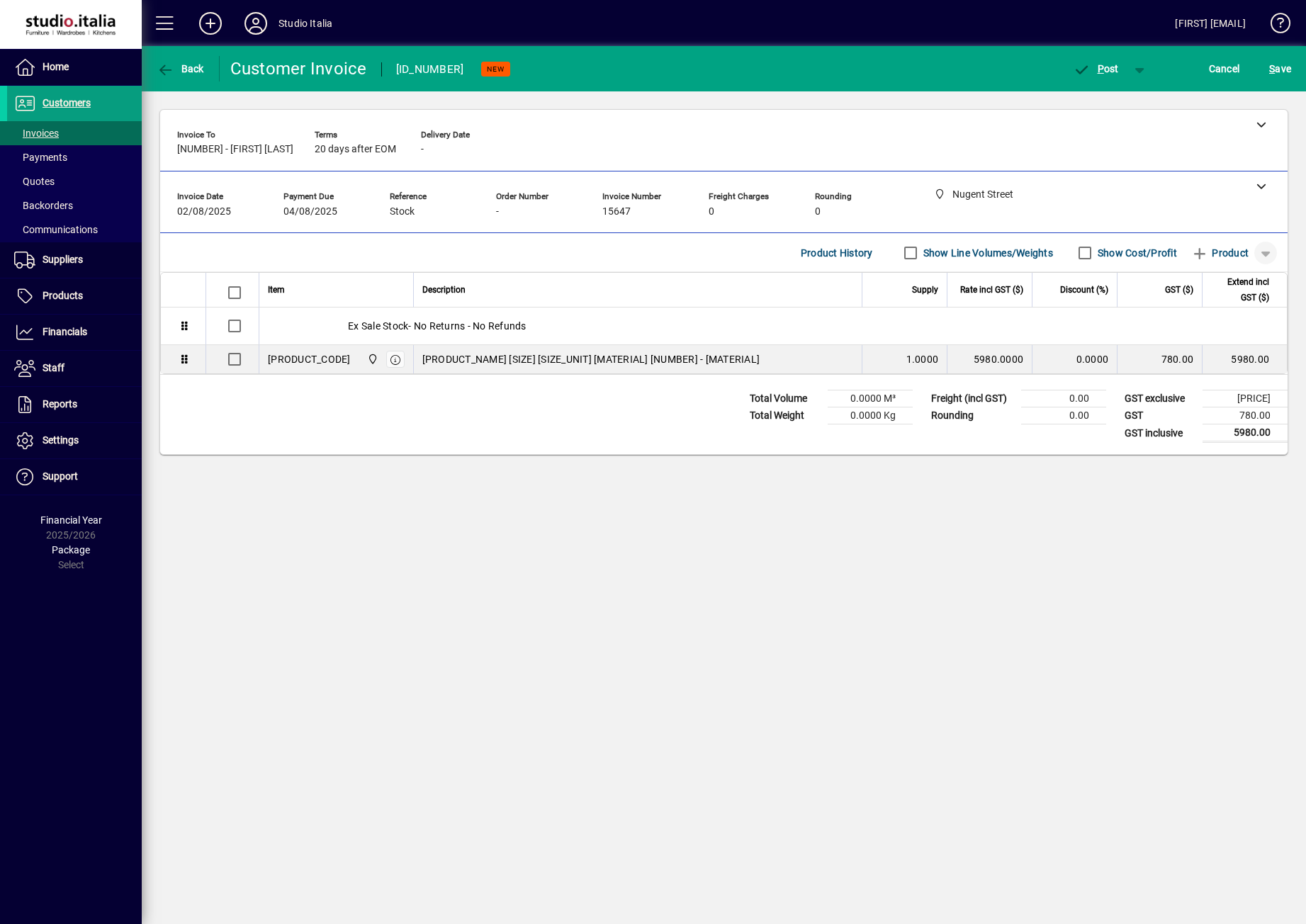 click 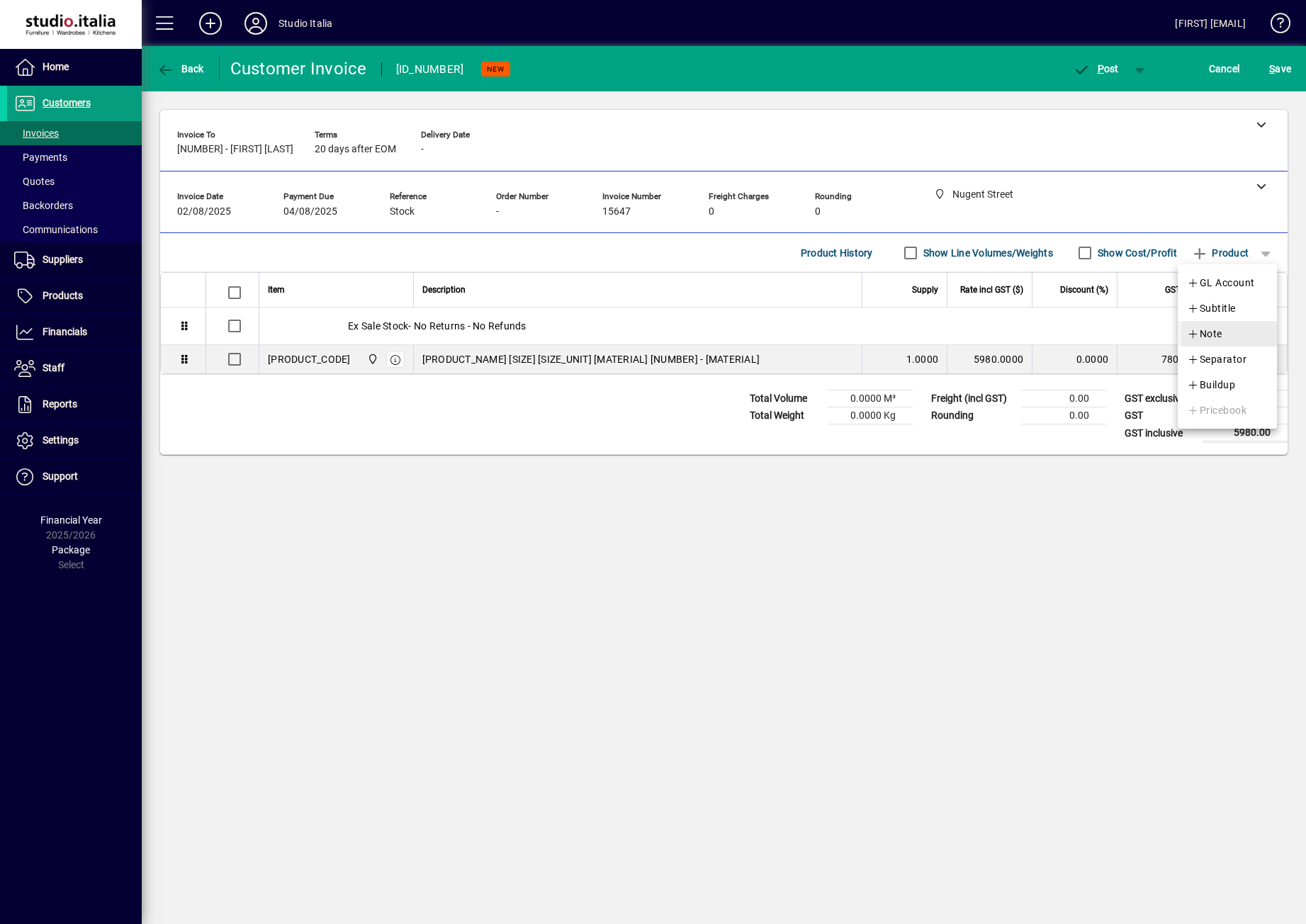 click on "Note" at bounding box center (1205, 334) 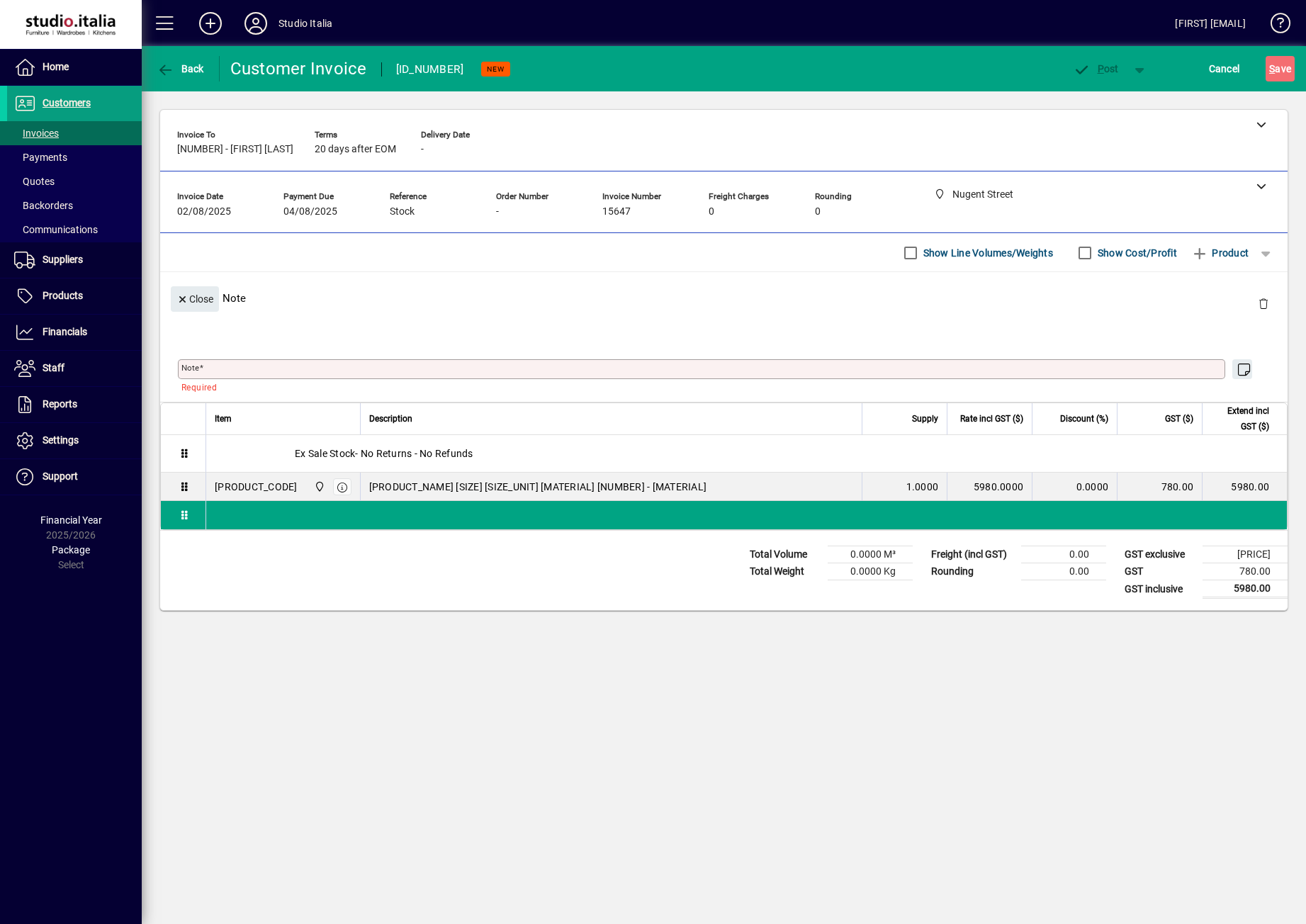 click on "Note" 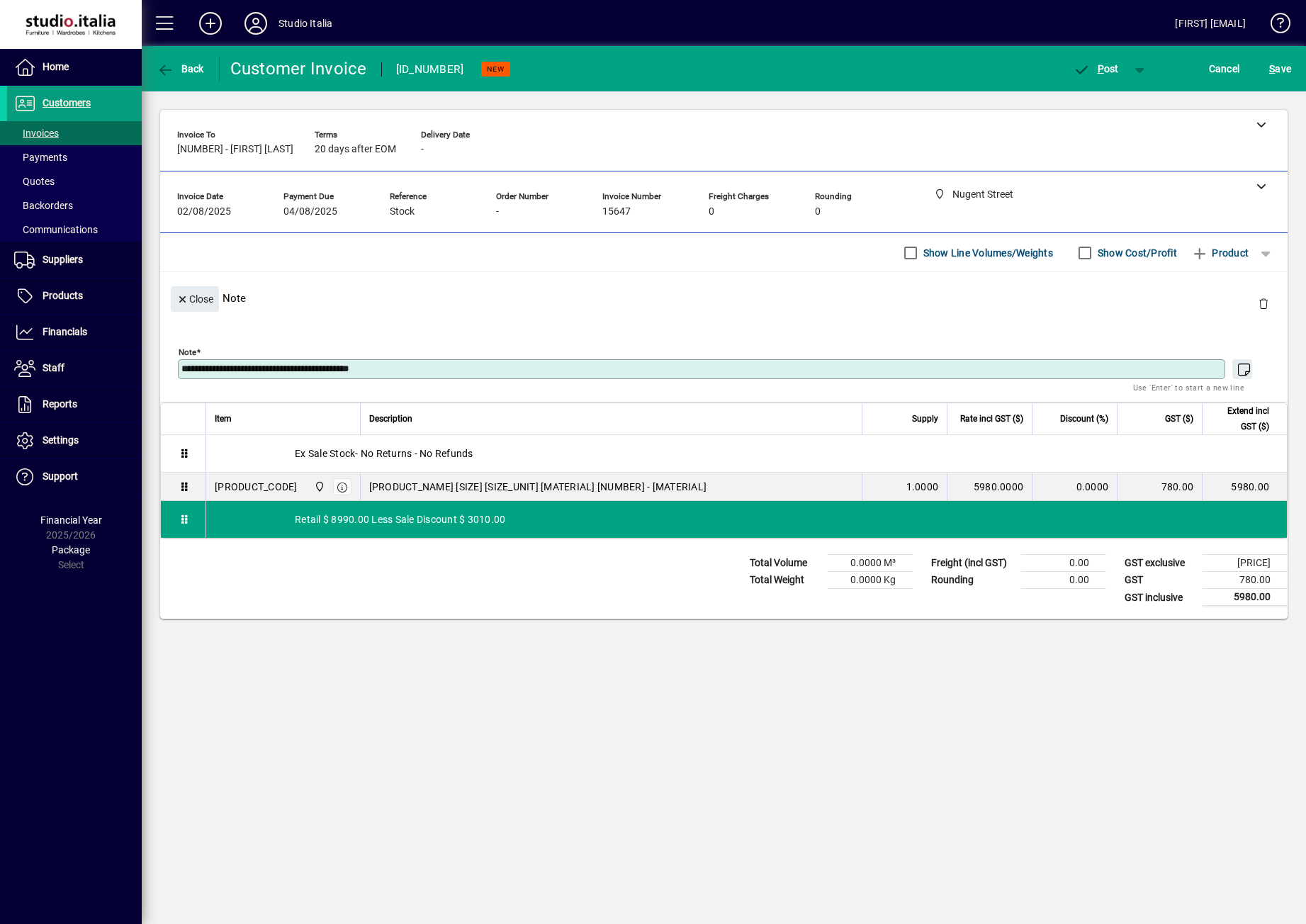 type on "**********" 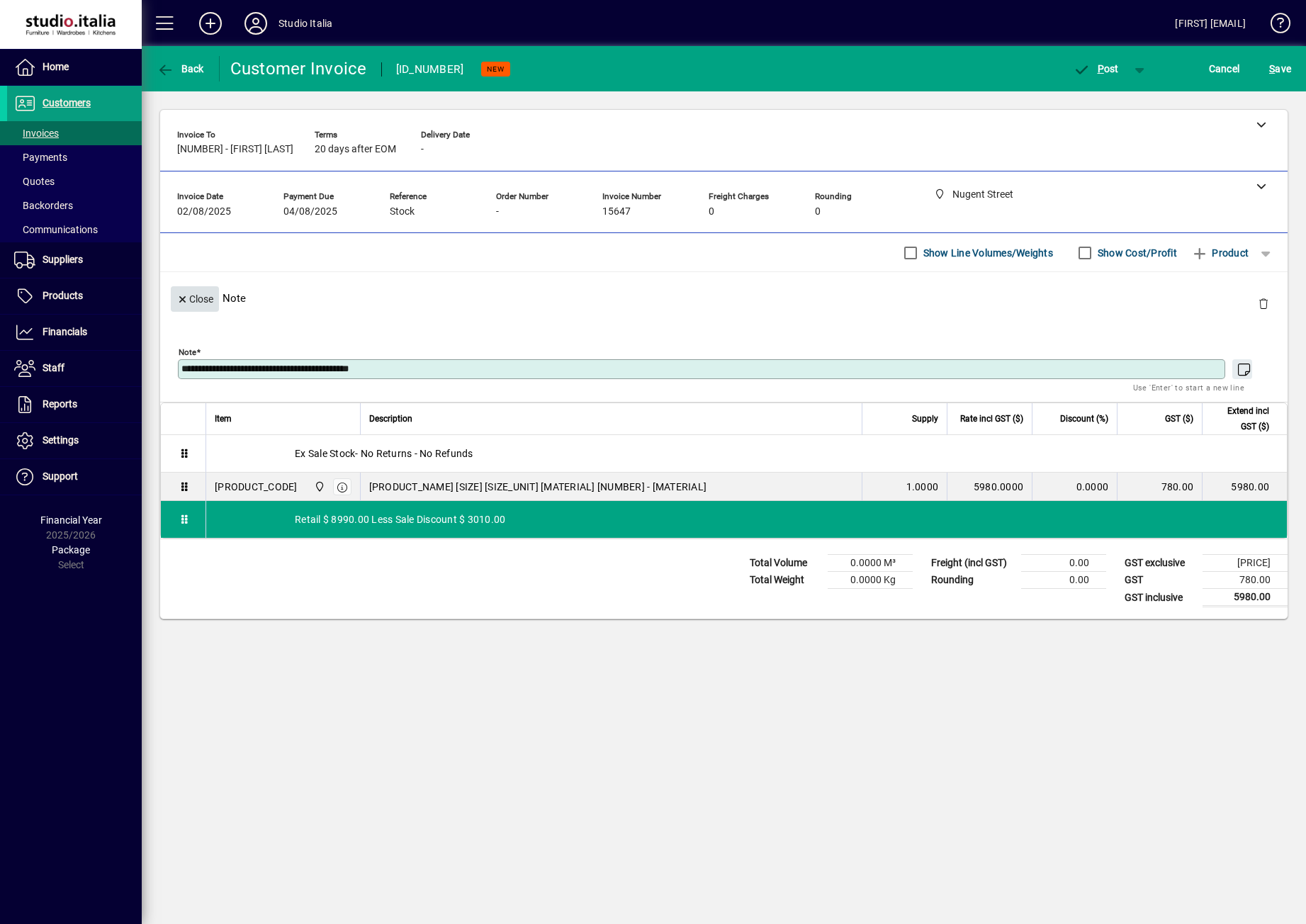 click on "Close" 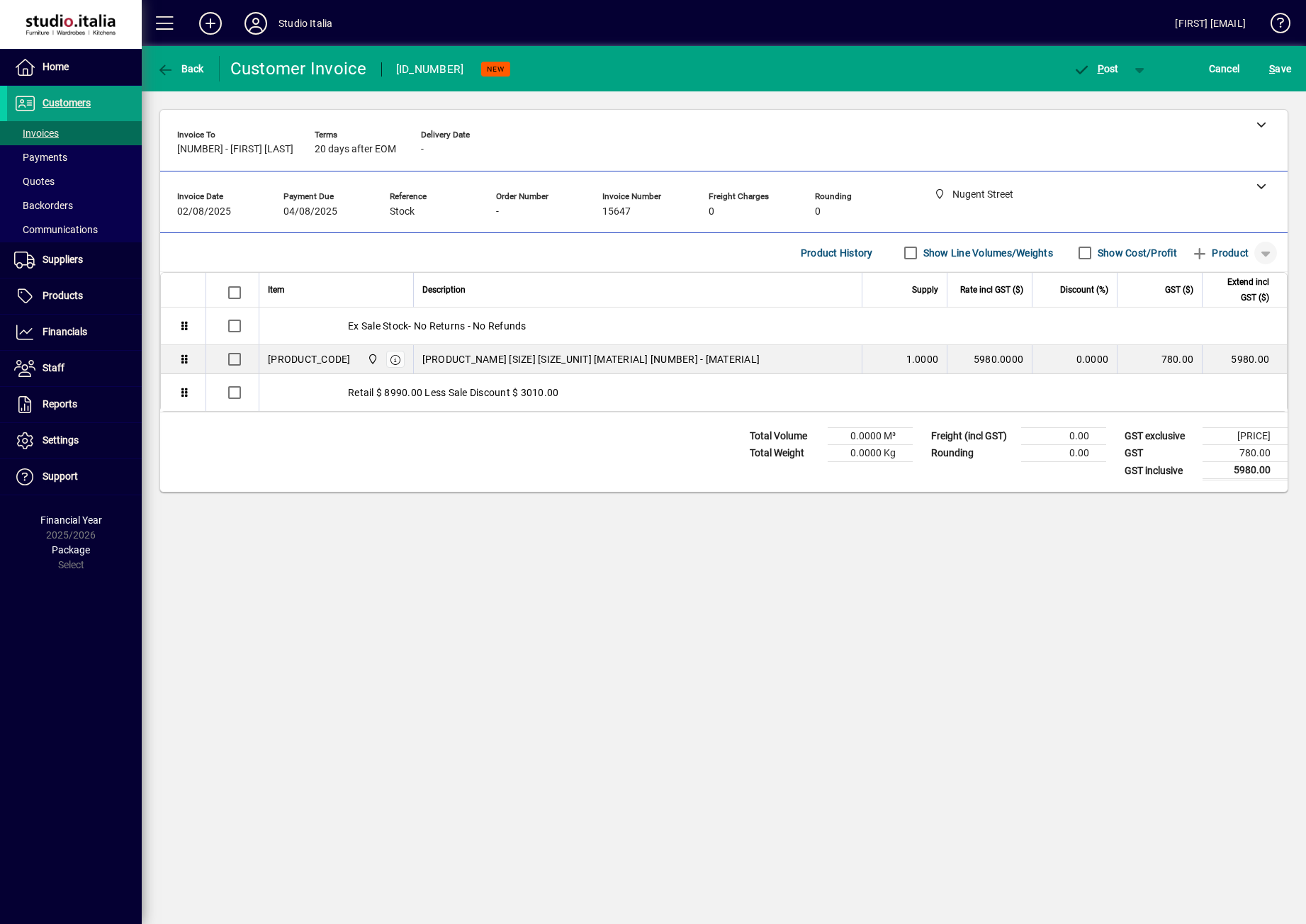 click 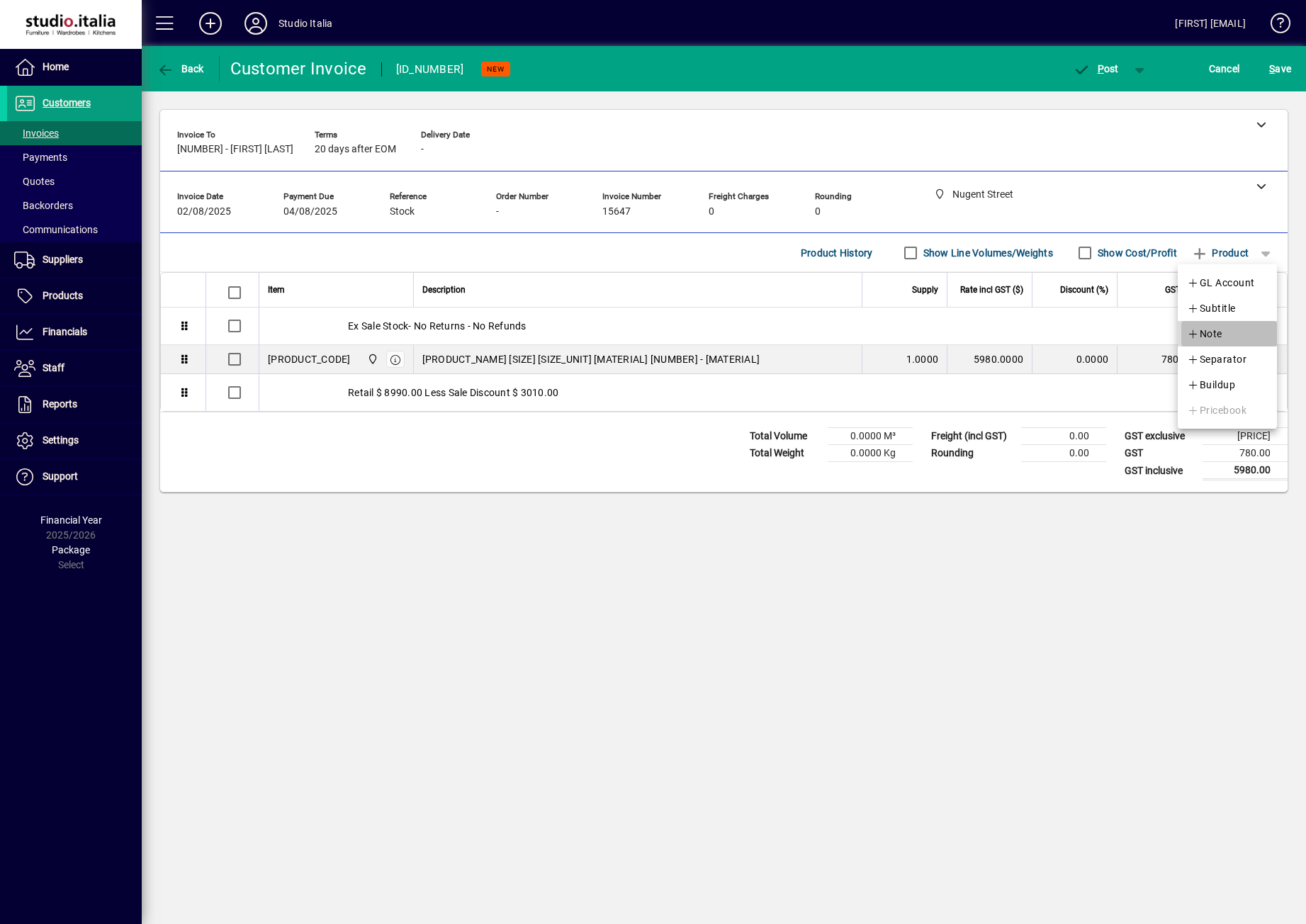 click at bounding box center (1229, 334) 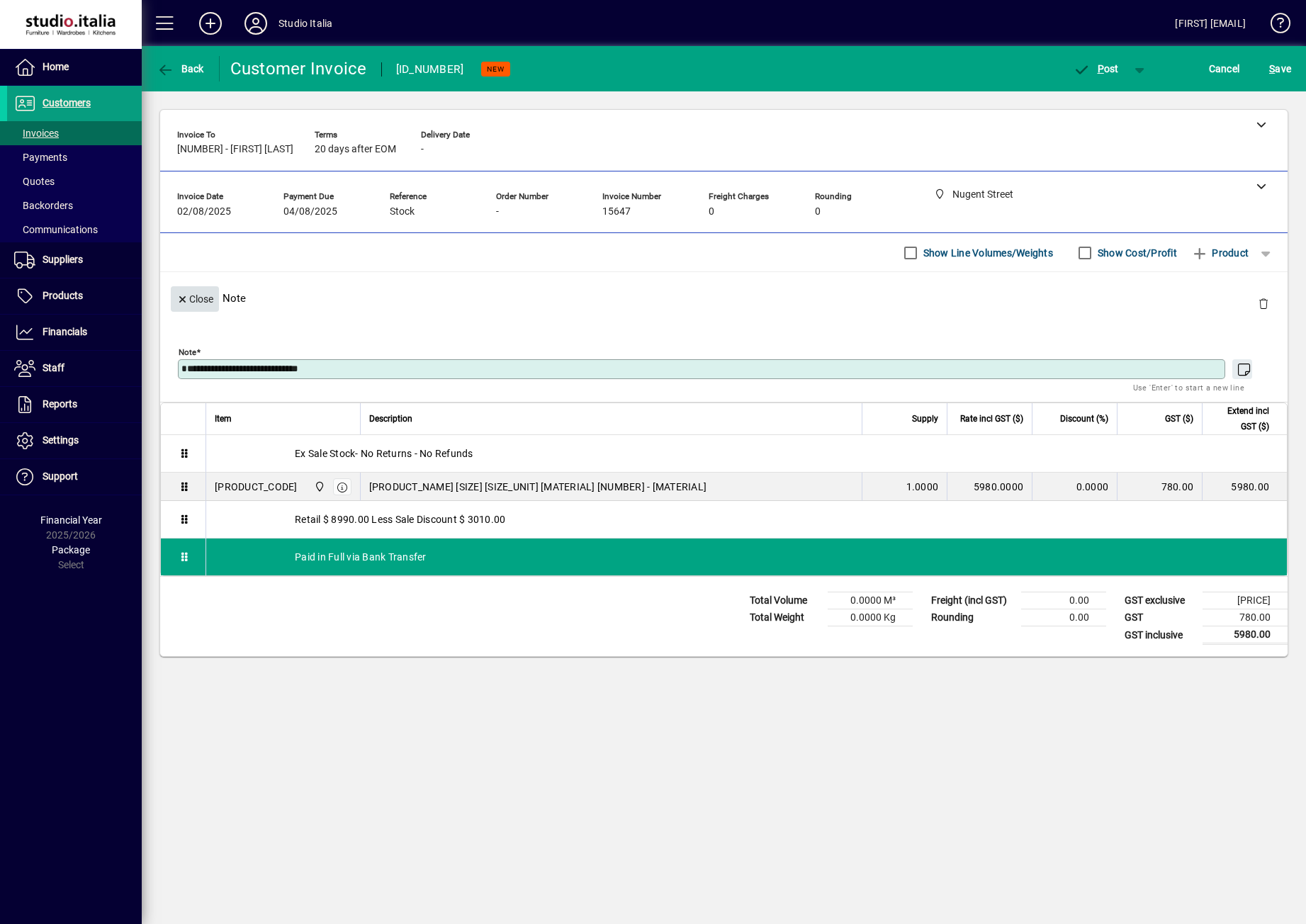type on "**********" 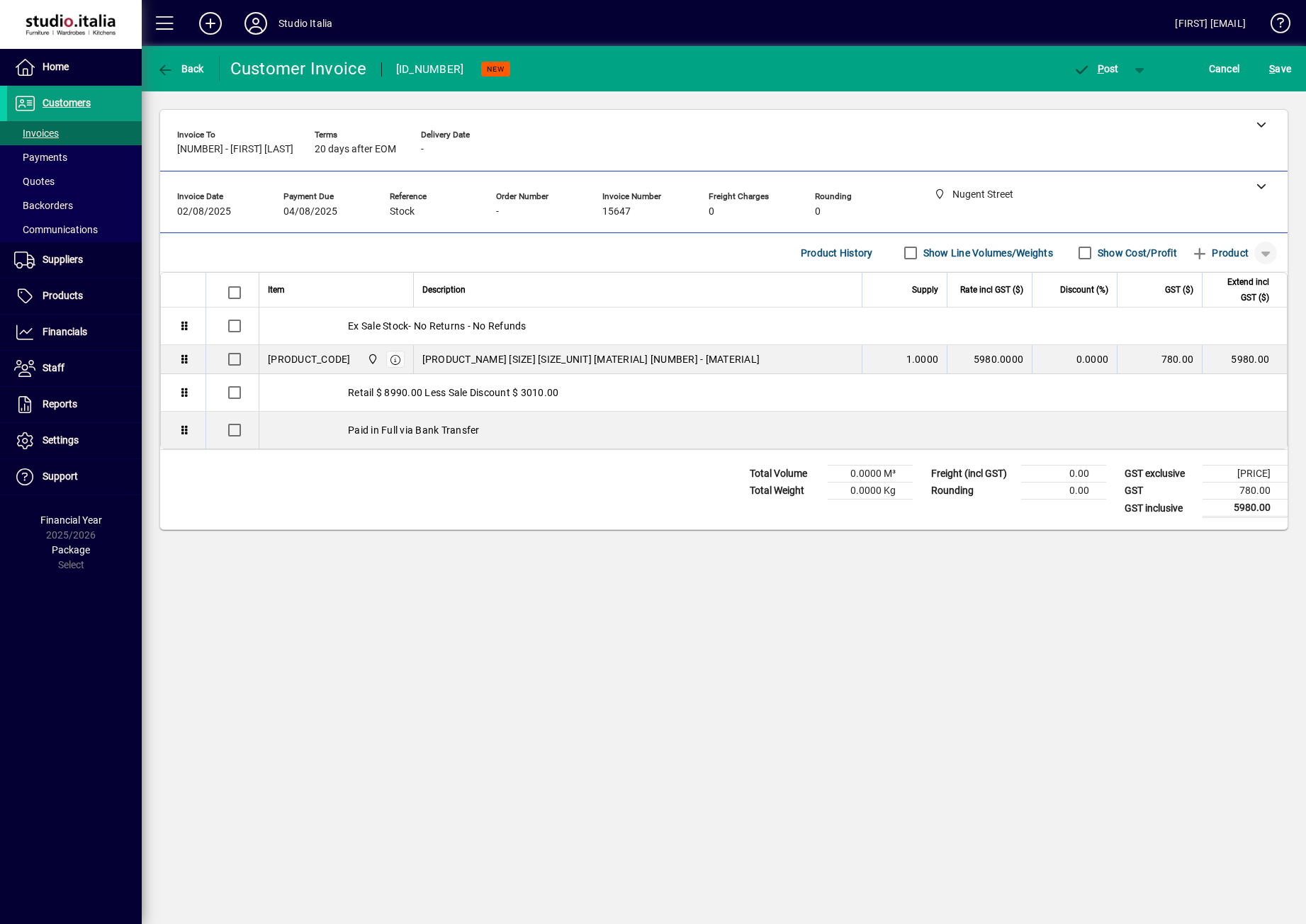 click 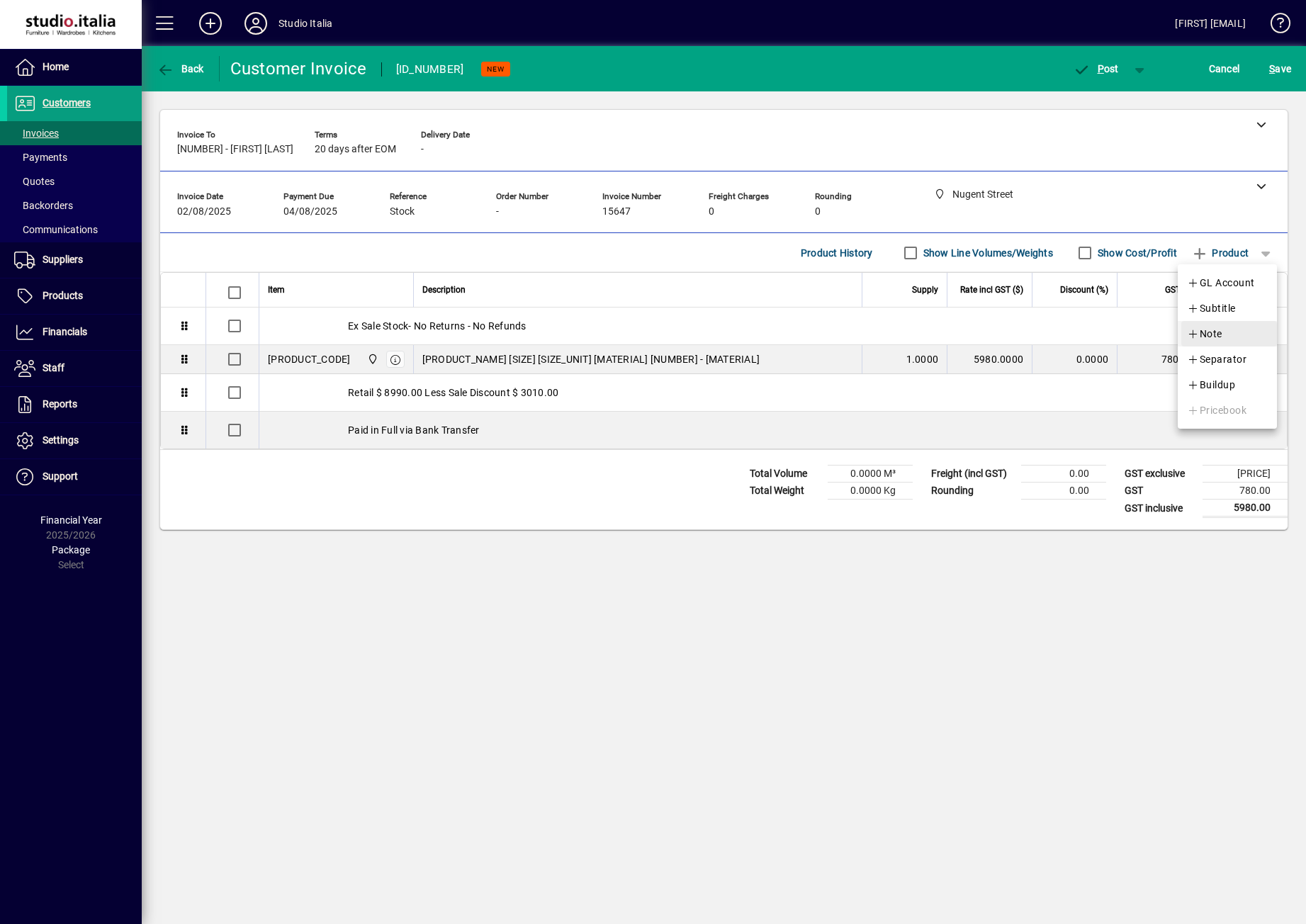 click on "Note" at bounding box center [1205, 334] 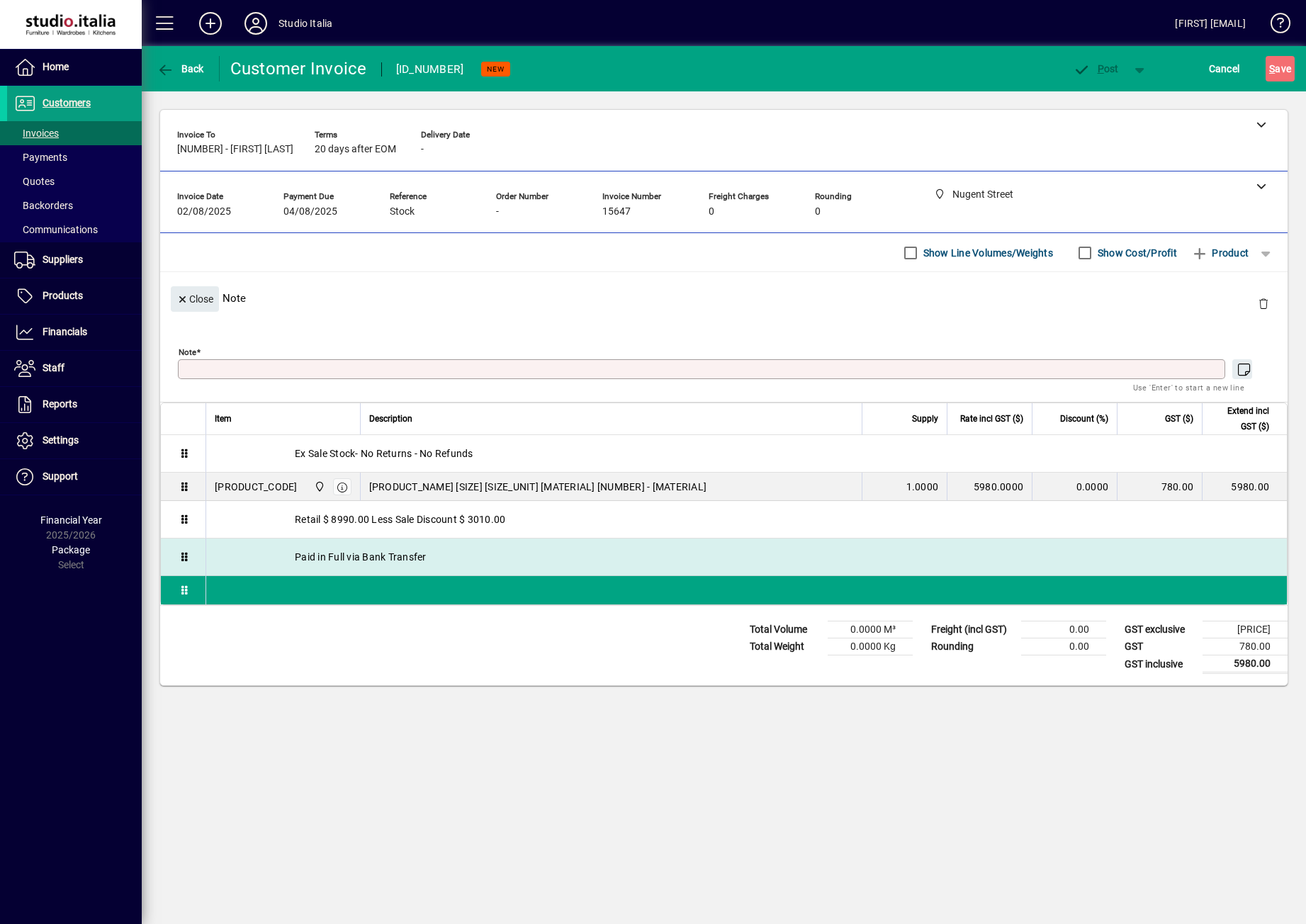 click on "Paid in Full via Bank Transfer" at bounding box center (746, 557) 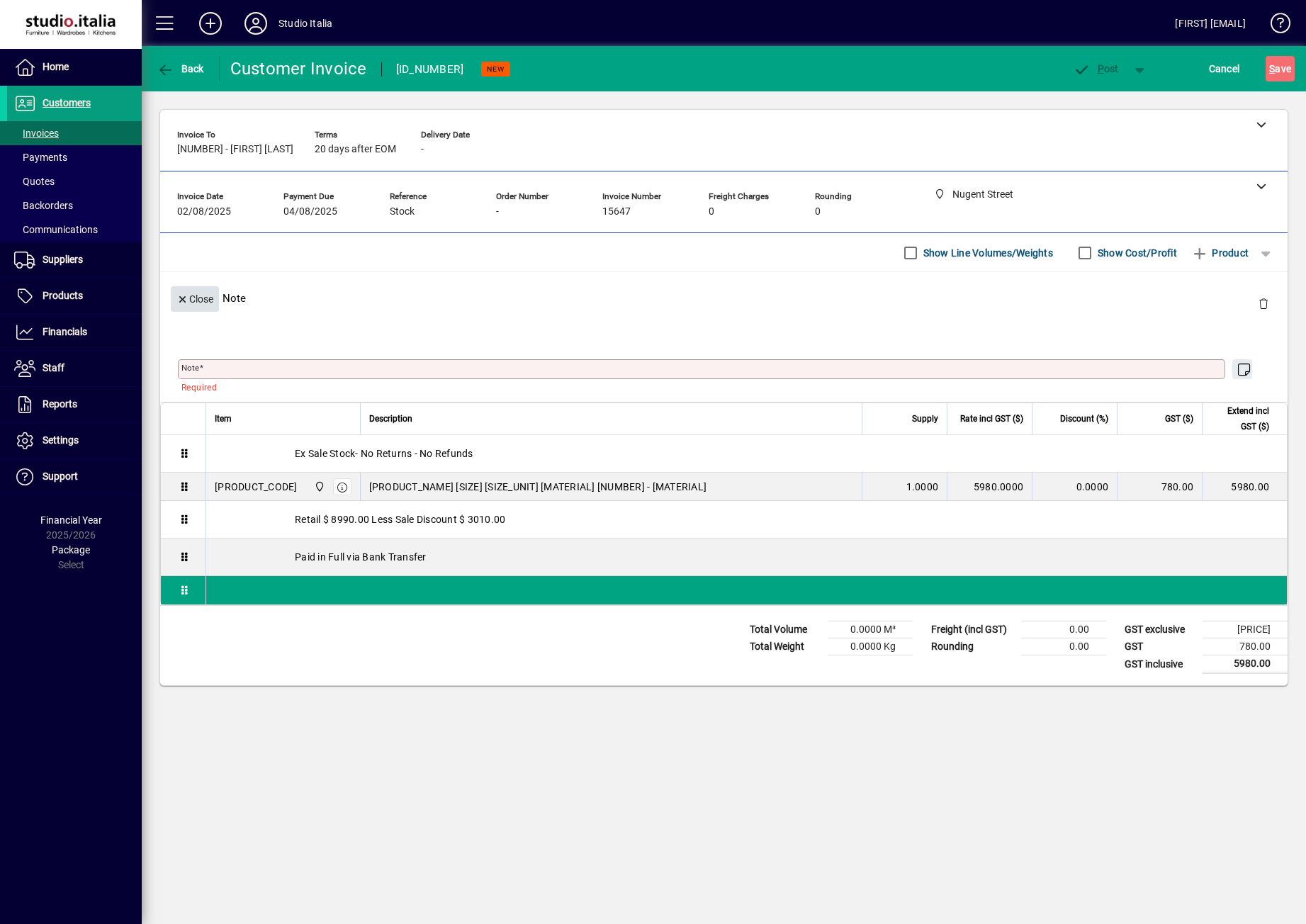 click on "Close" 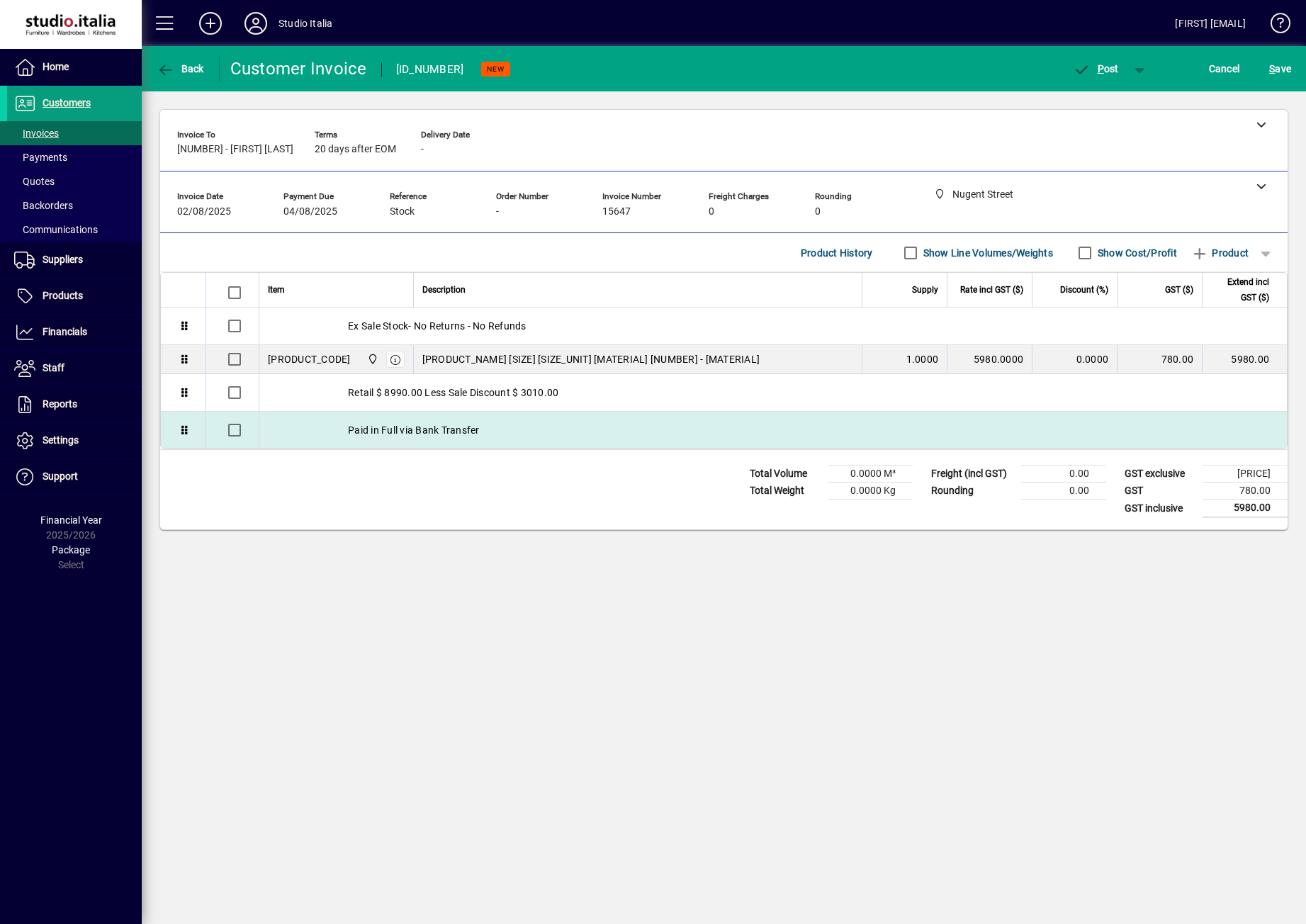 click on "Paid in Full via Bank Transfer" at bounding box center [773, 430] 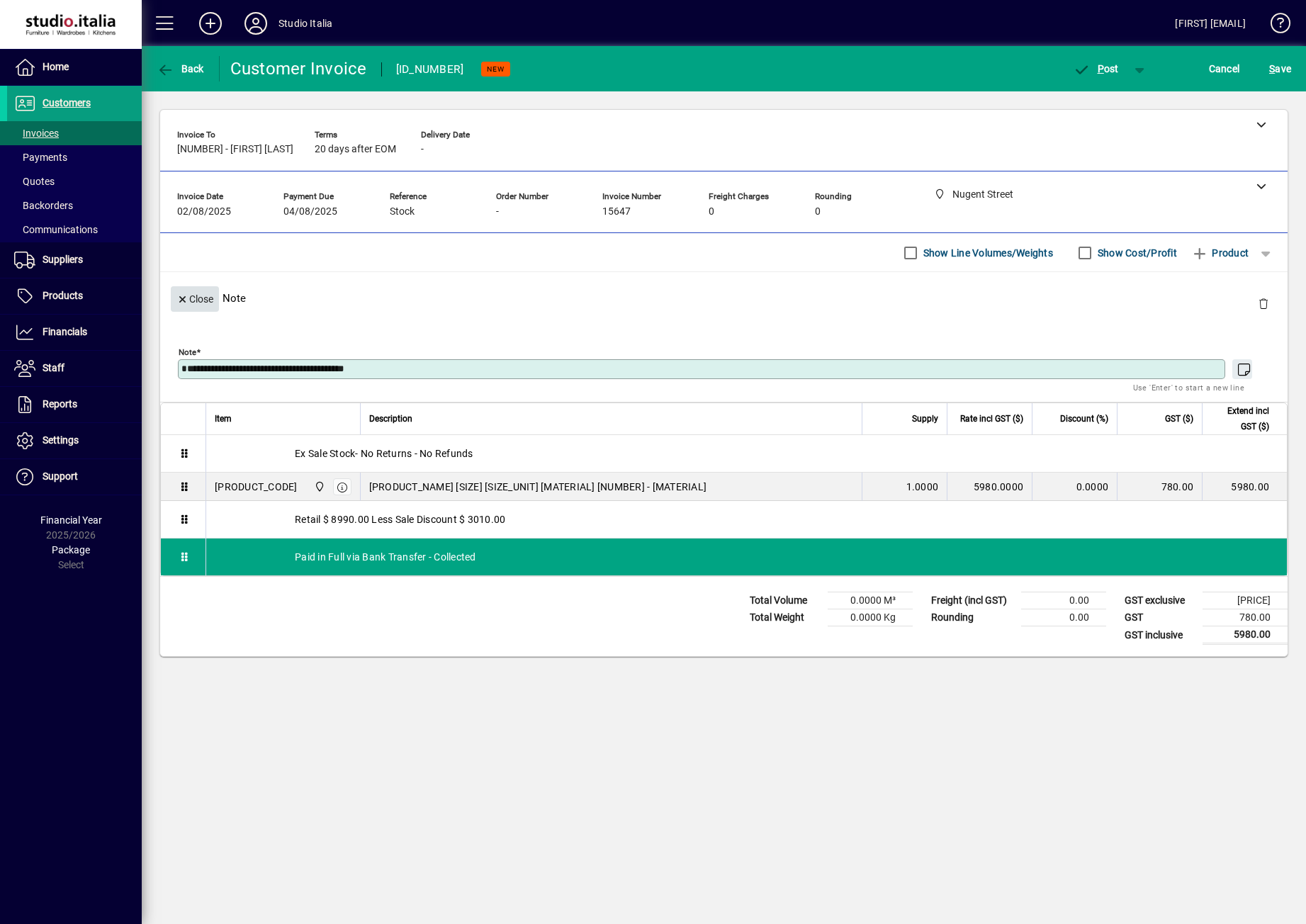 type on "**********" 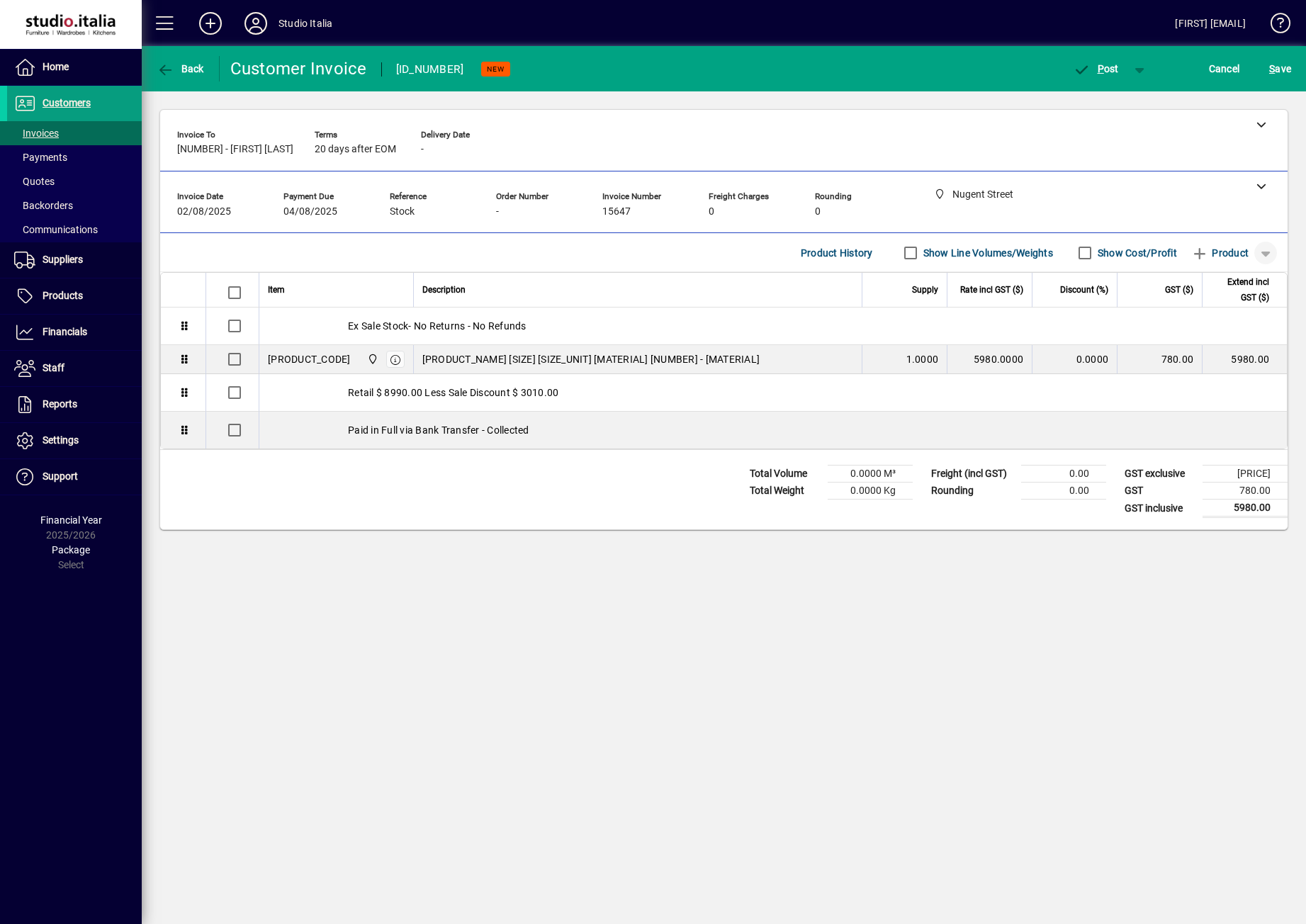 click 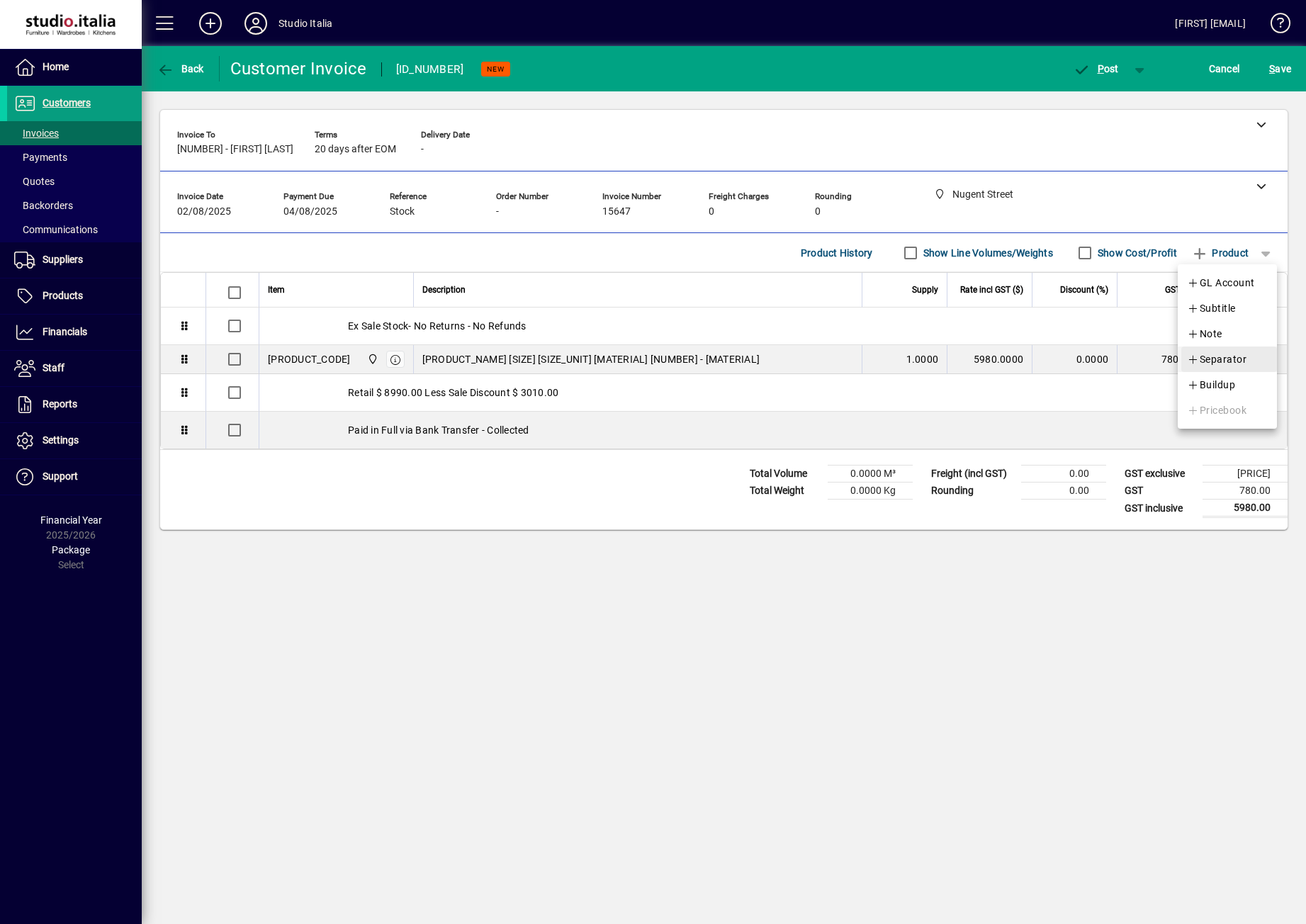 click on "Separator" at bounding box center [1217, 359] 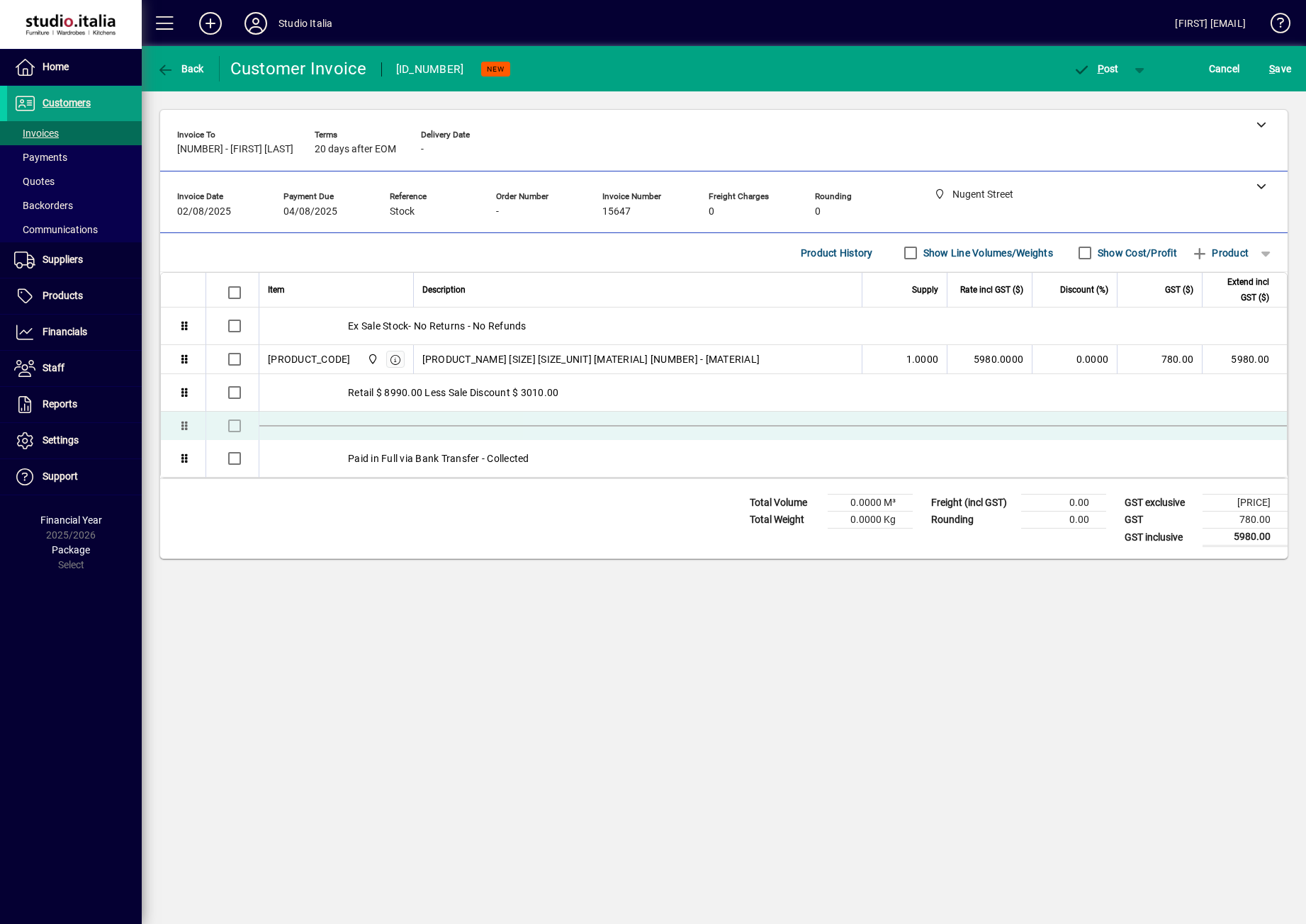 drag, startPoint x: 545, startPoint y: 461, endPoint x: 544, endPoint y: 419, distance: 42.0119 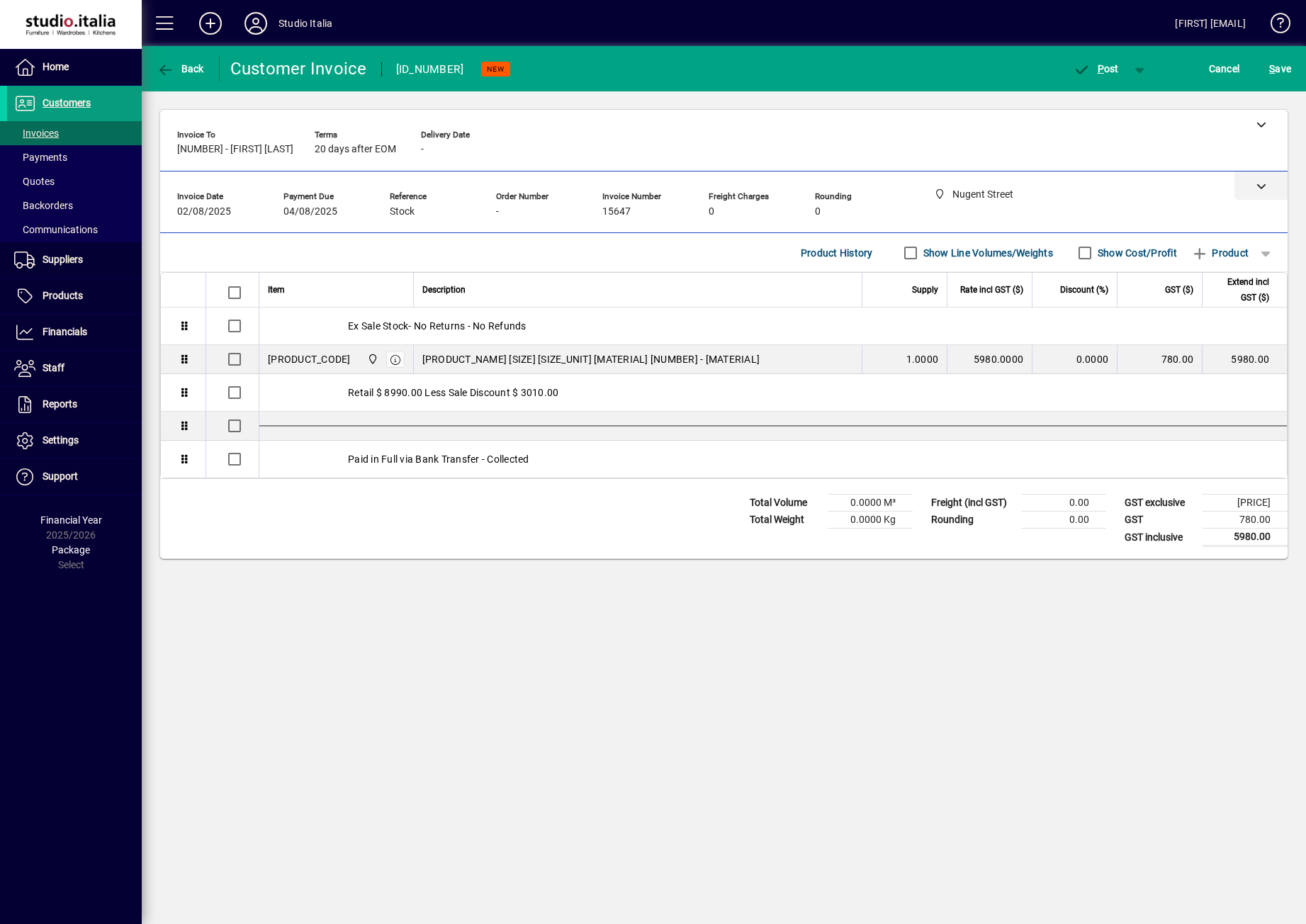 click 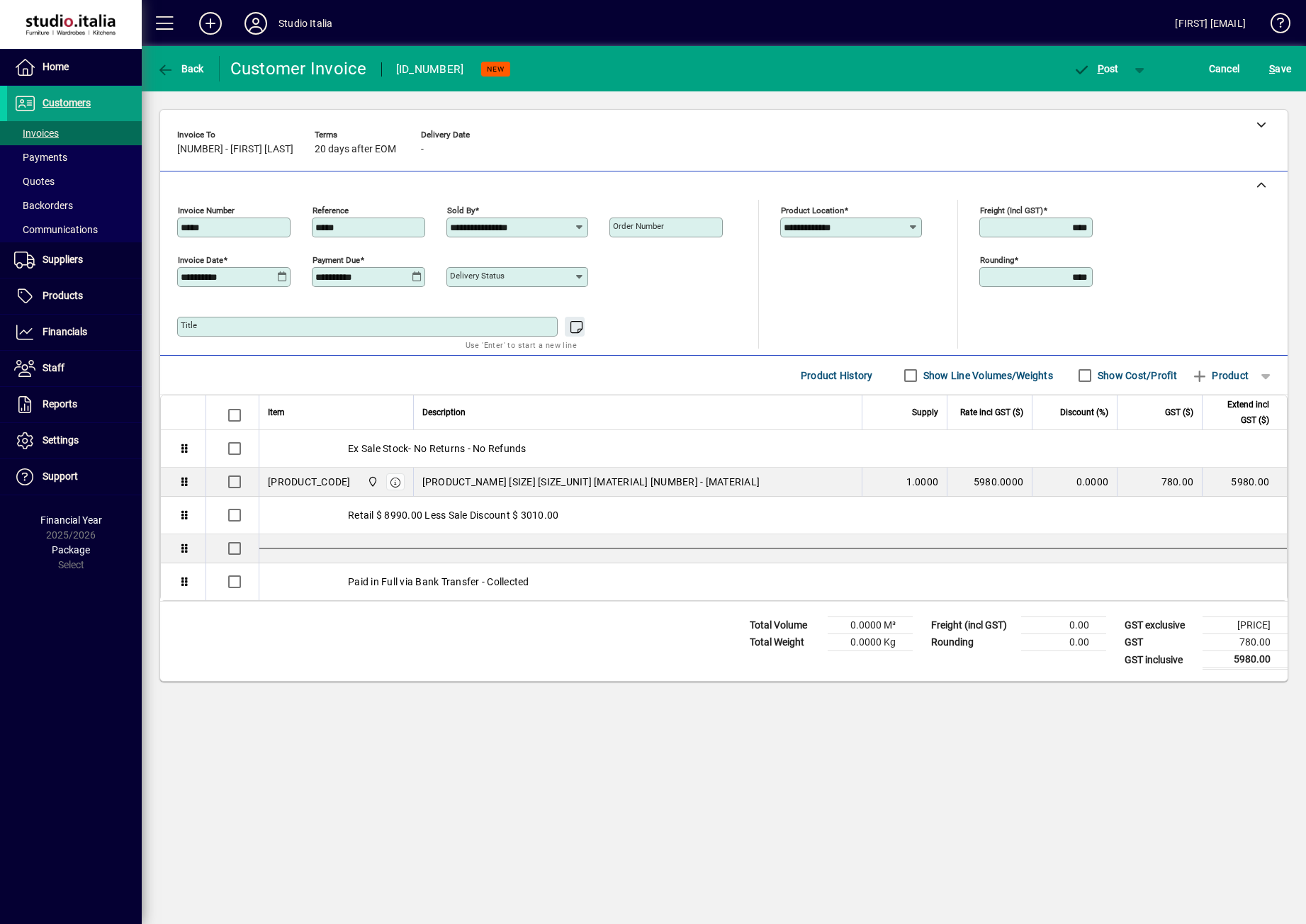 click 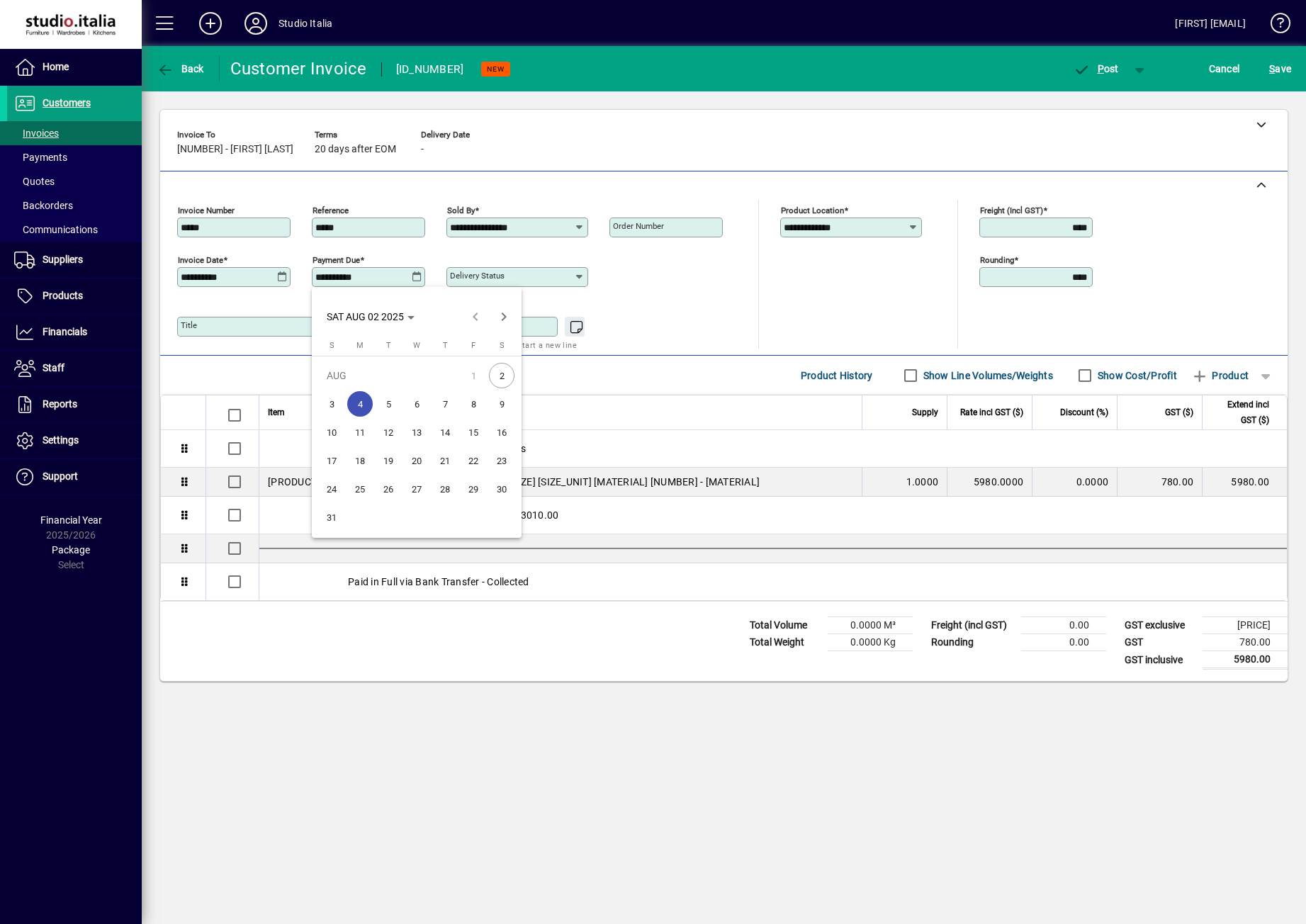 click on "2" at bounding box center (502, 376) 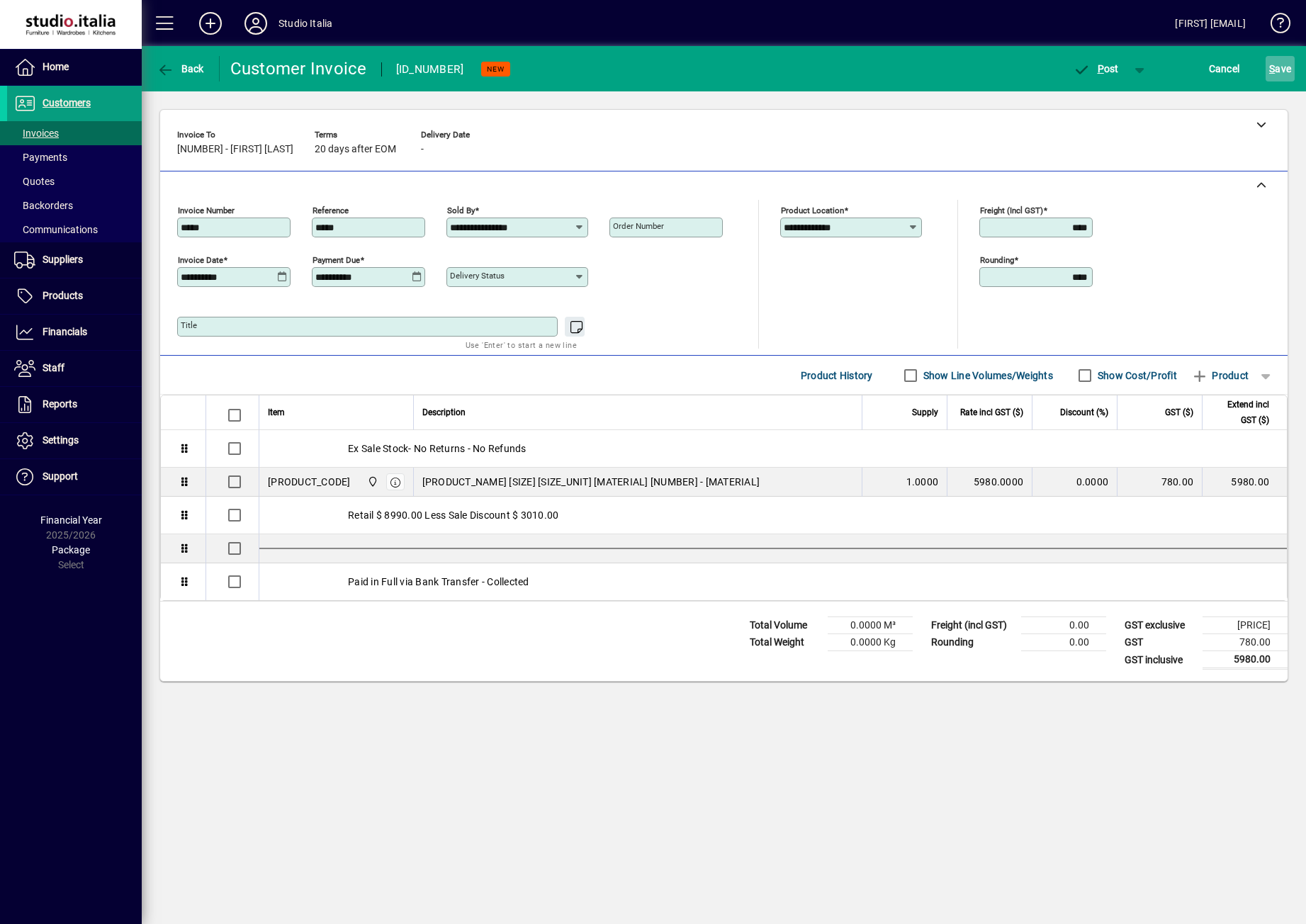 click on "S ave" 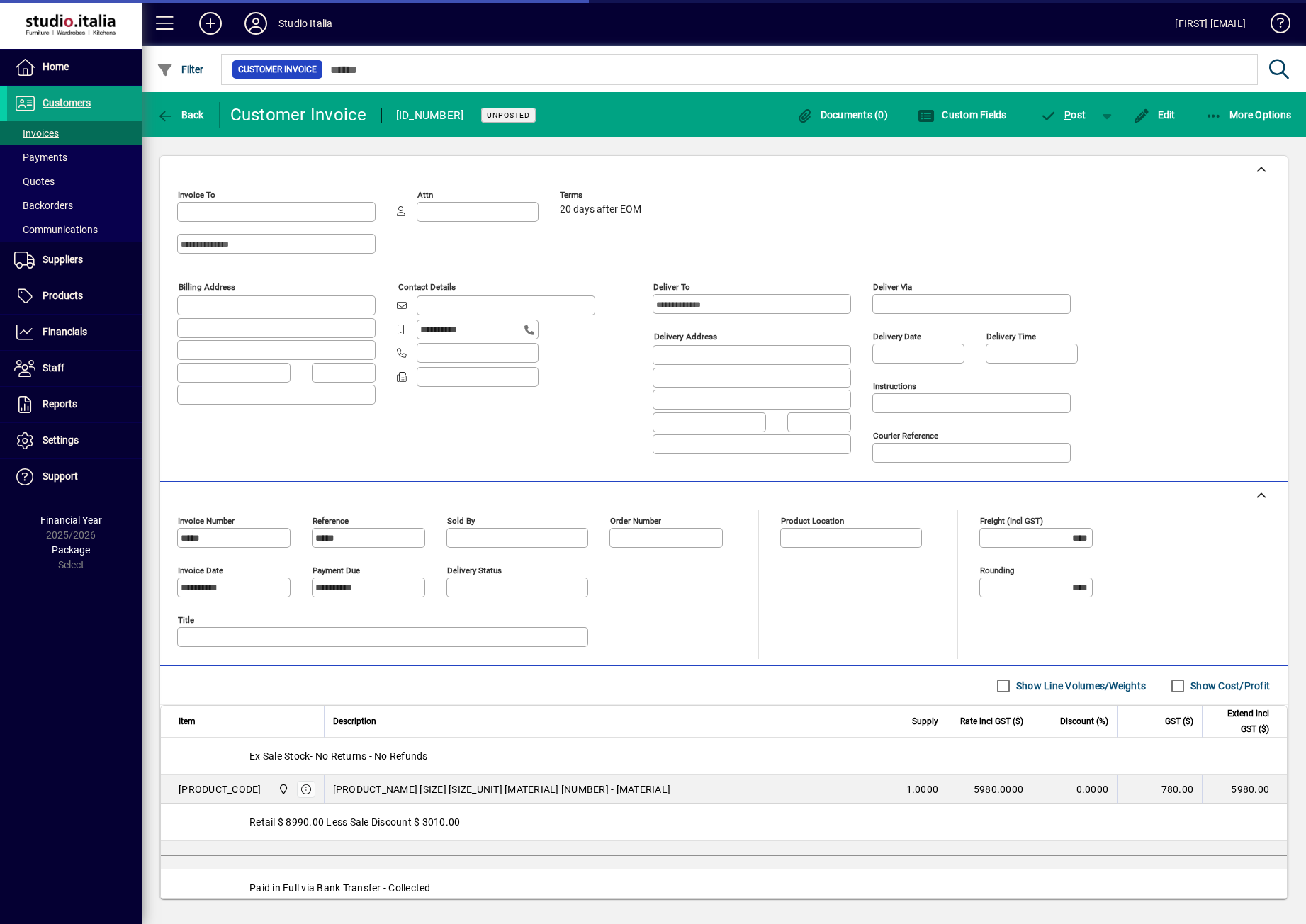 type on "**********" 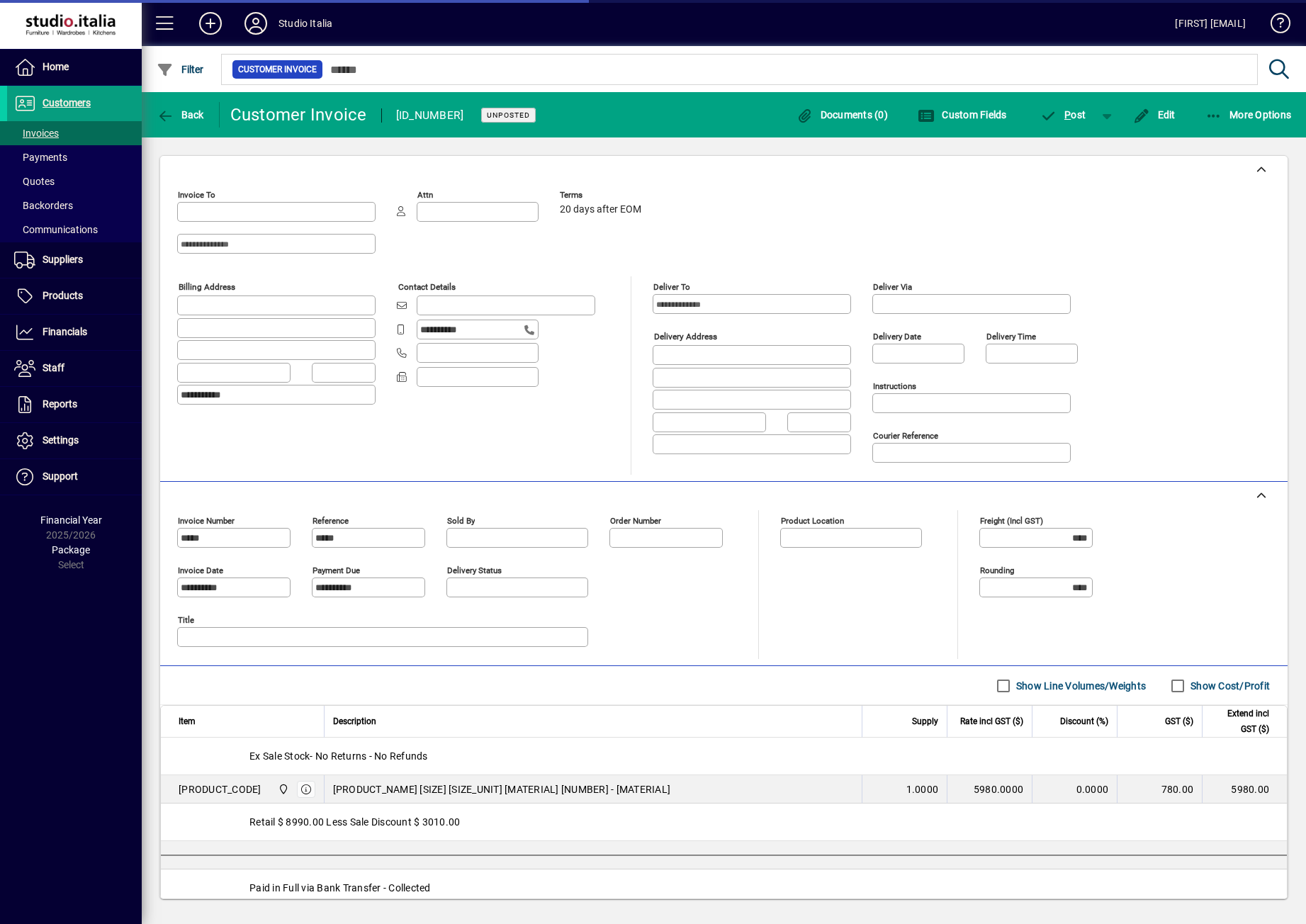 type on "**********" 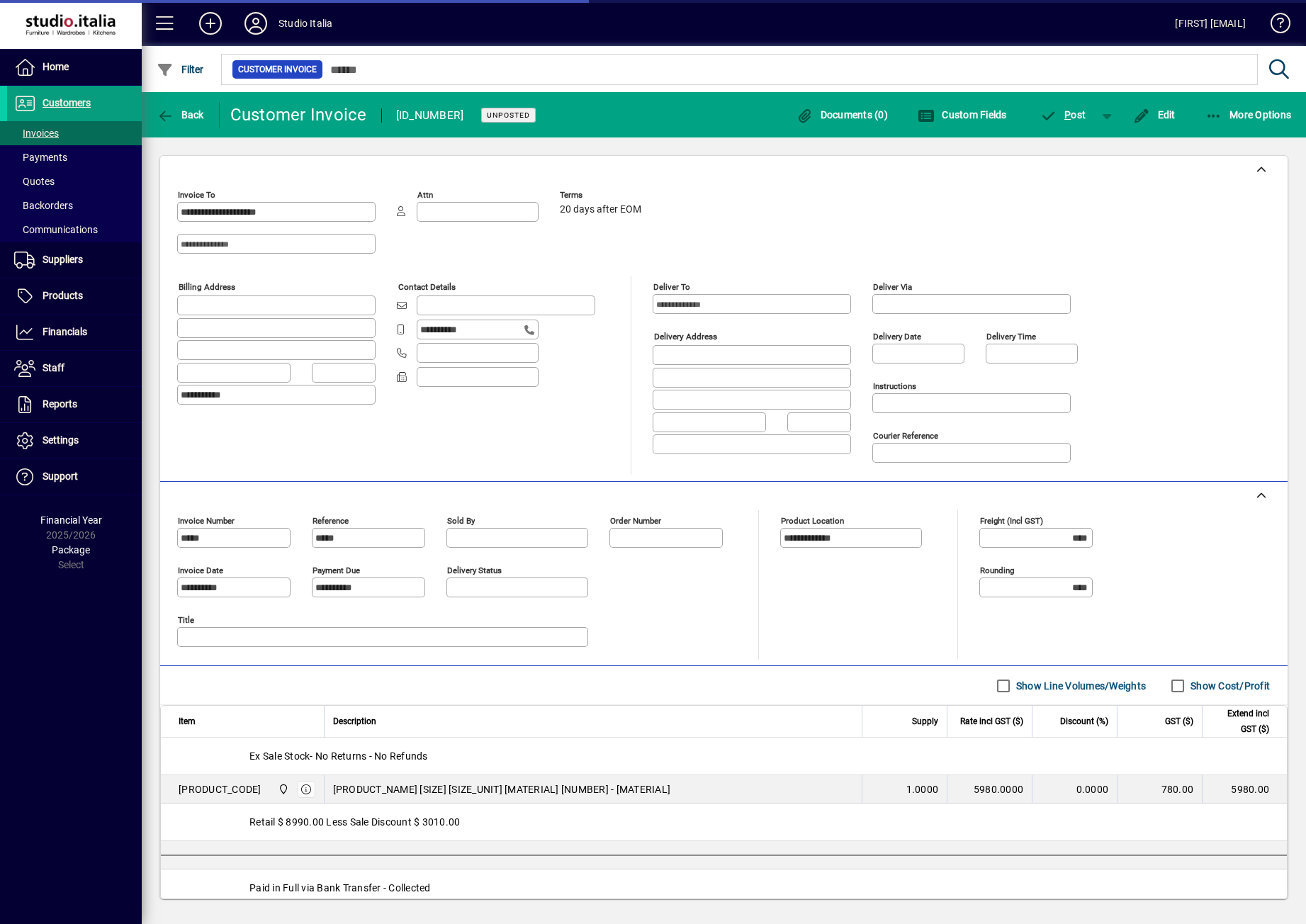 type on "**********" 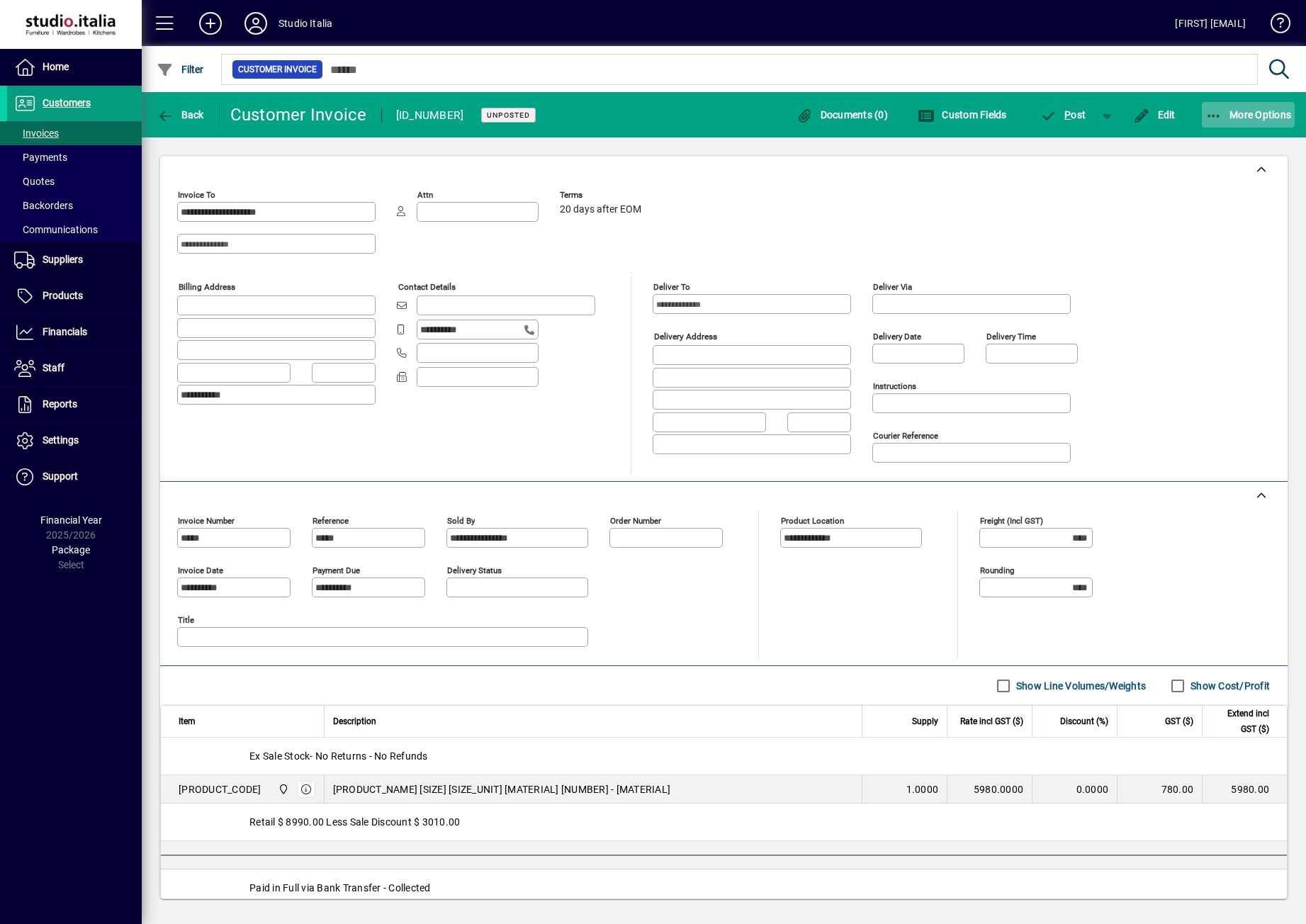 click on "More Options" 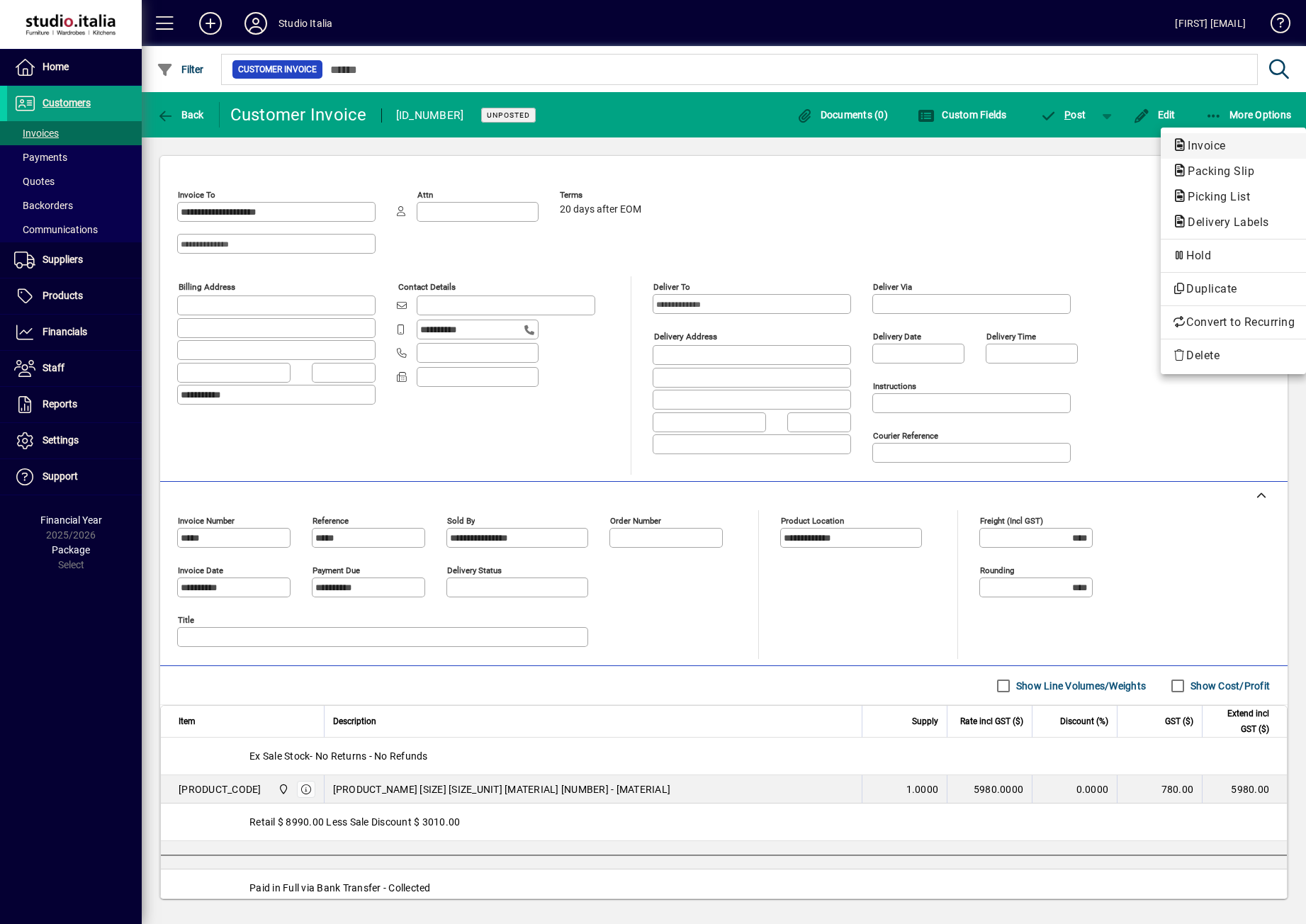 click on "Invoice" at bounding box center [1217, 171] 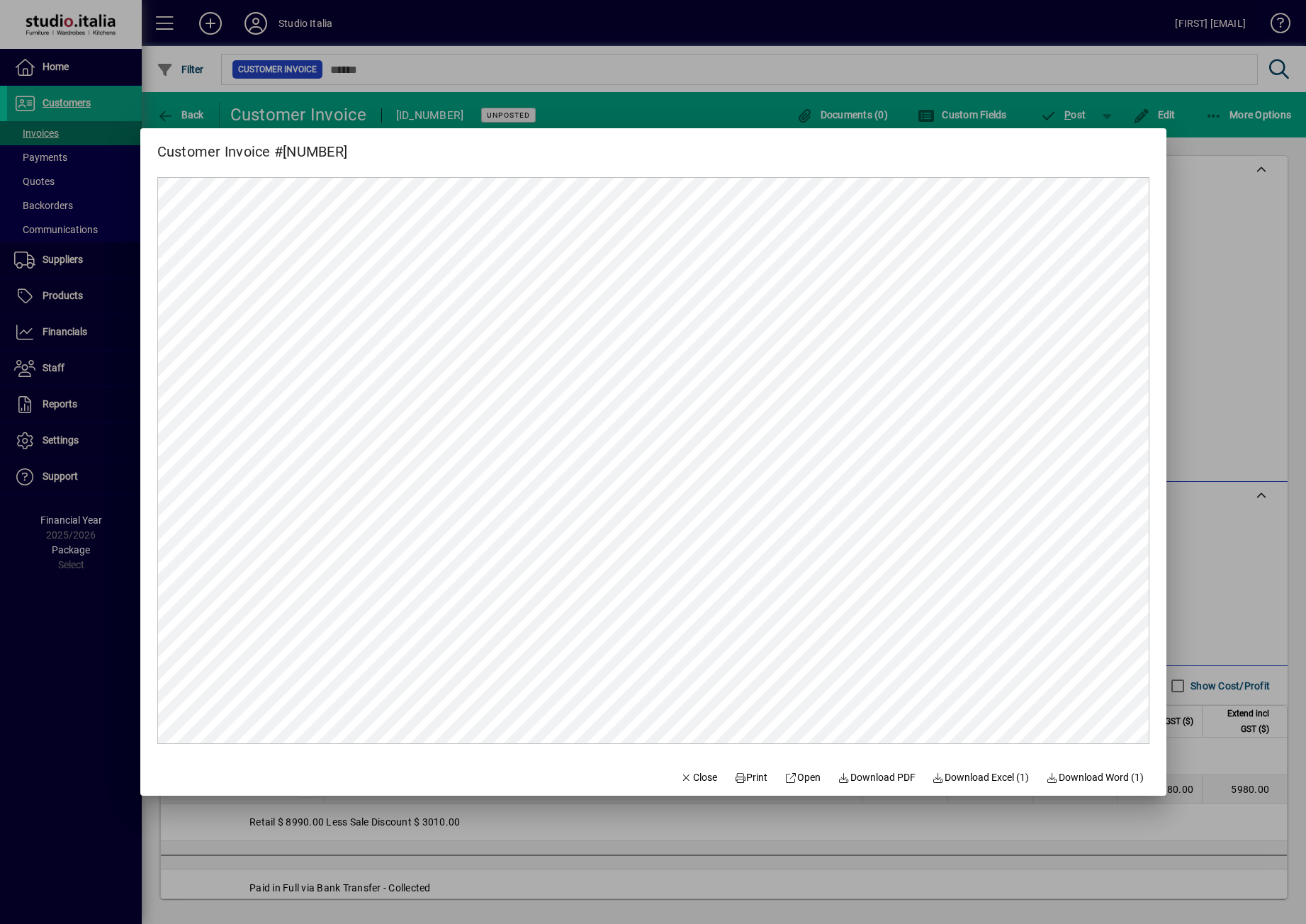 scroll, scrollTop: 0, scrollLeft: 0, axis: both 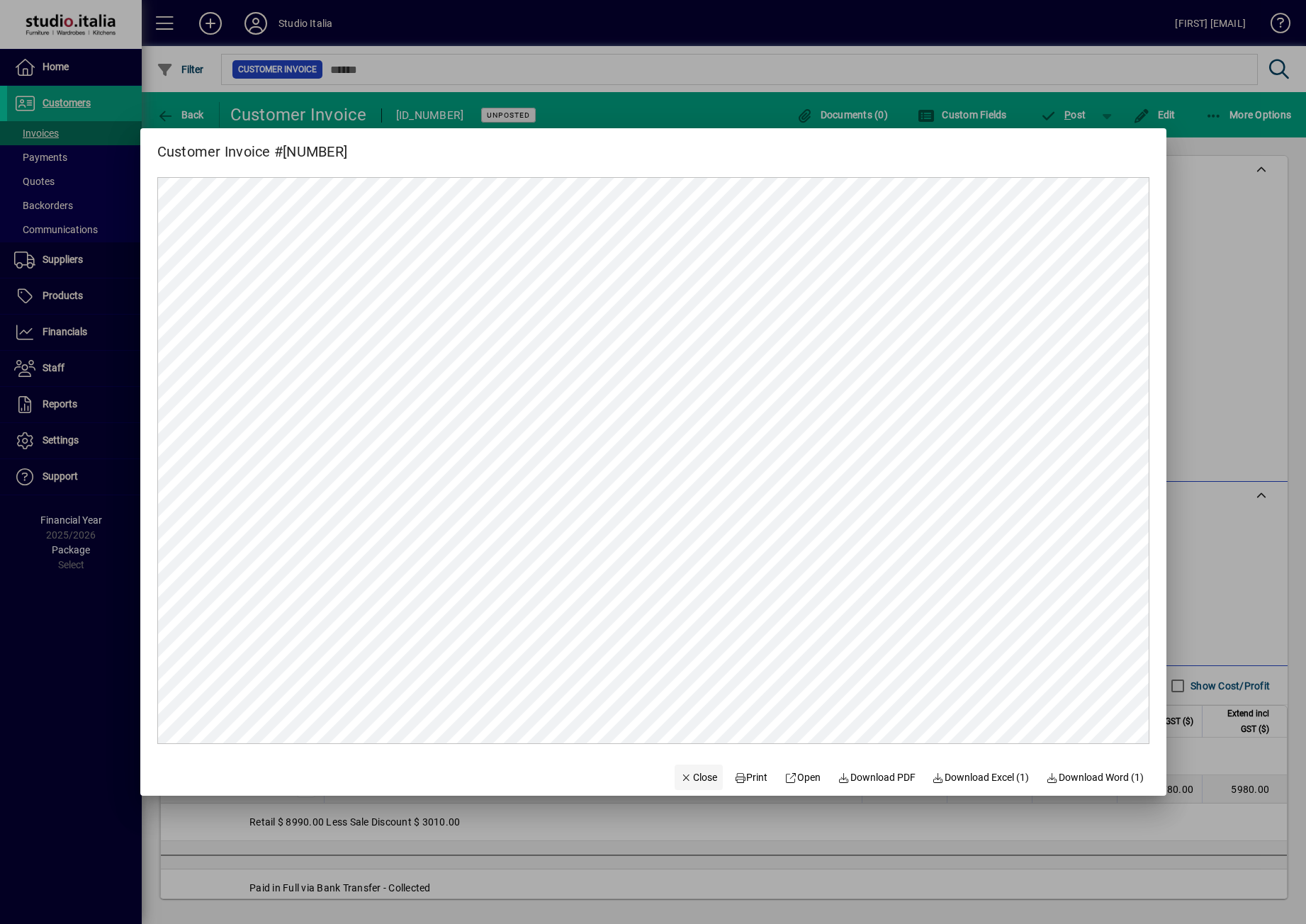 click on "Close" 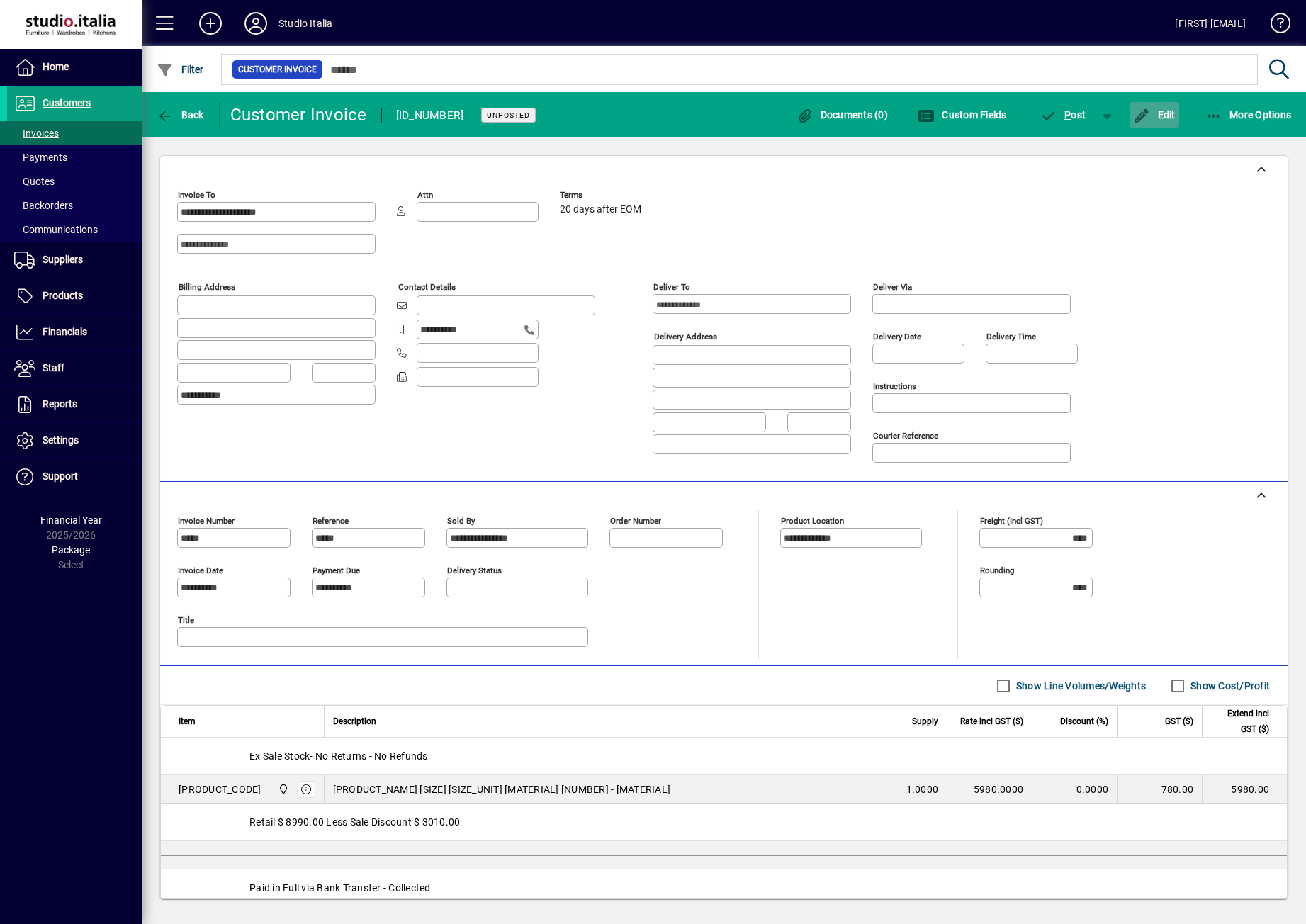 click on "Edit" 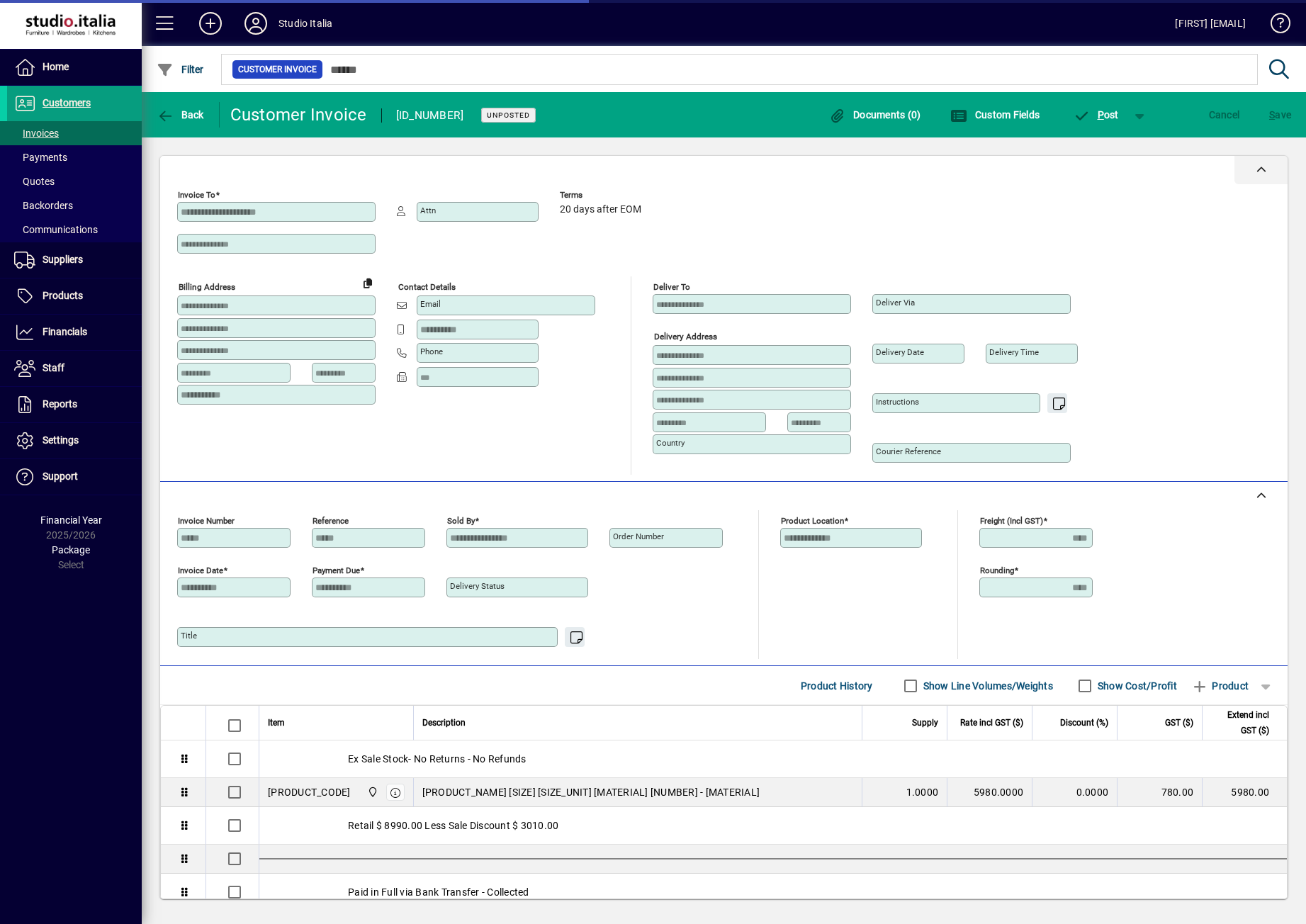 type on "**********" 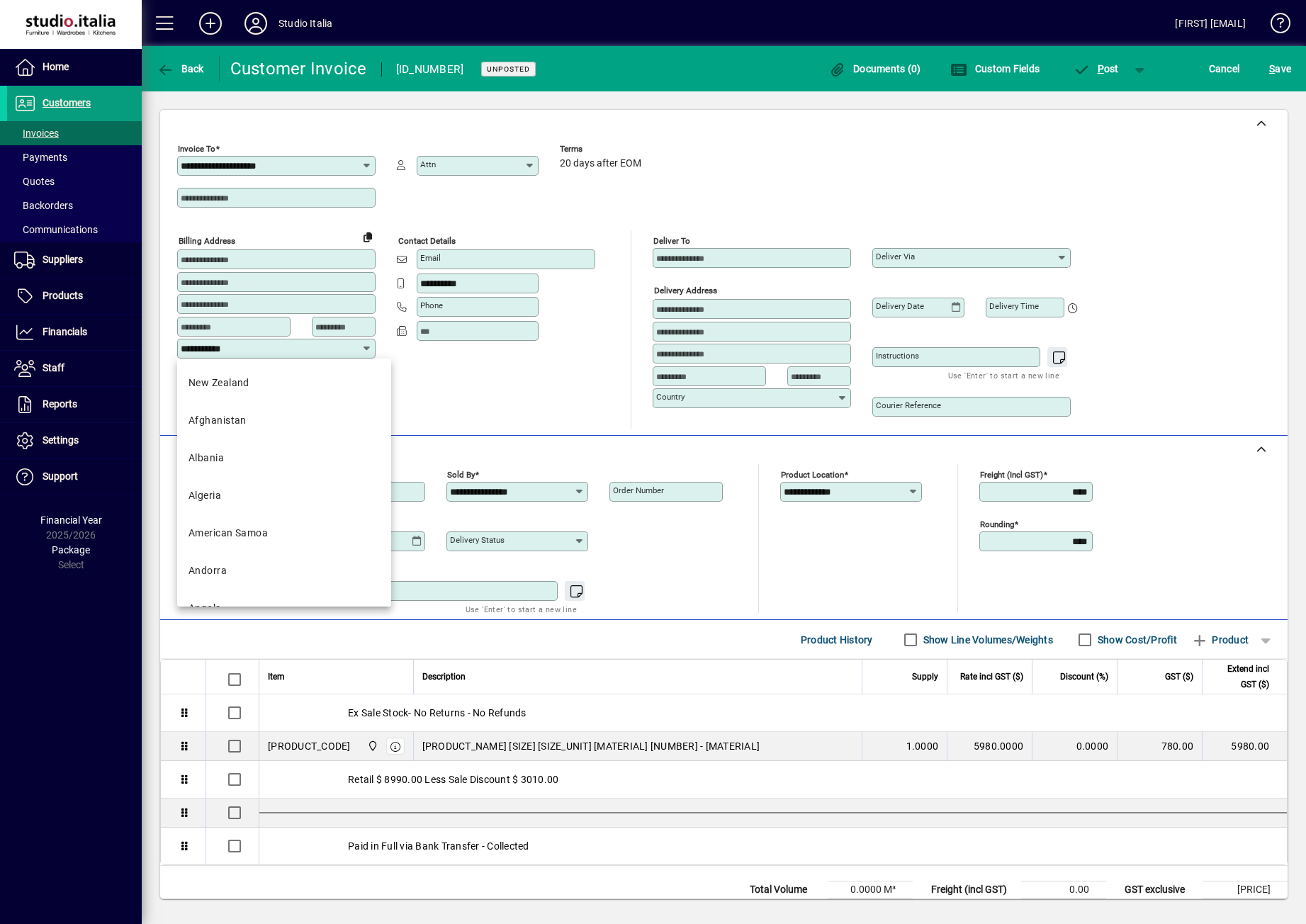 click on "**********" 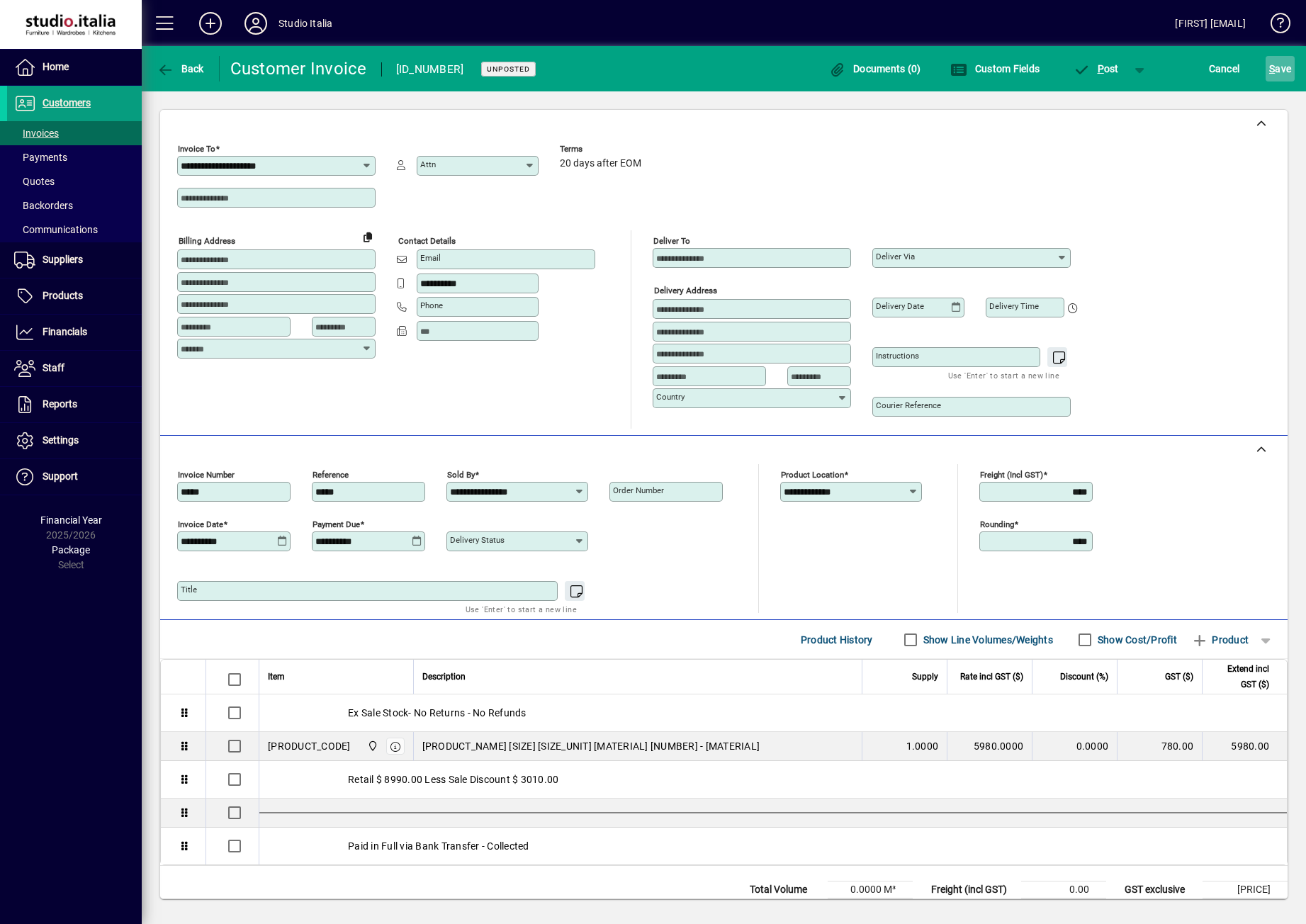 type 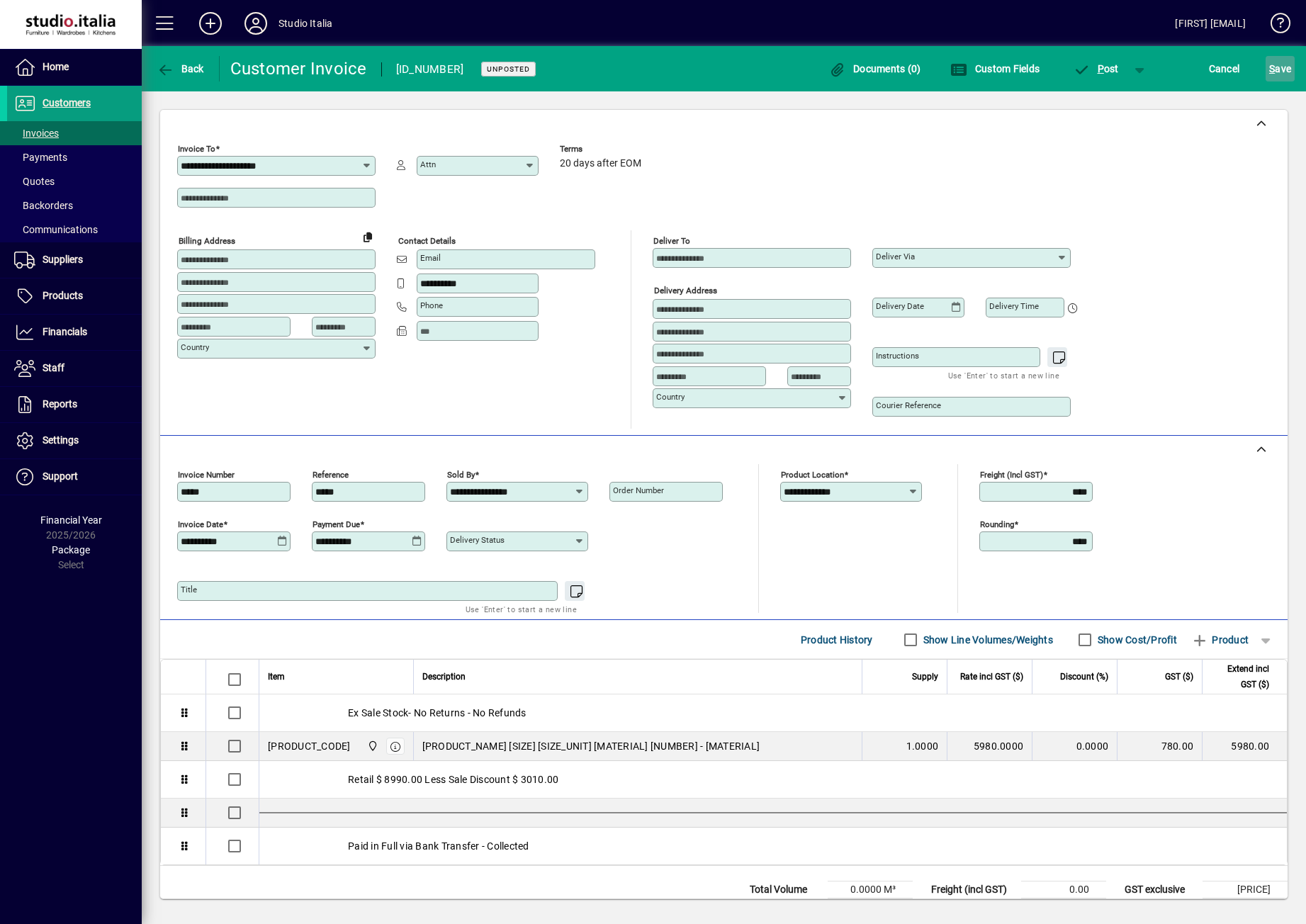 click on "S ave" 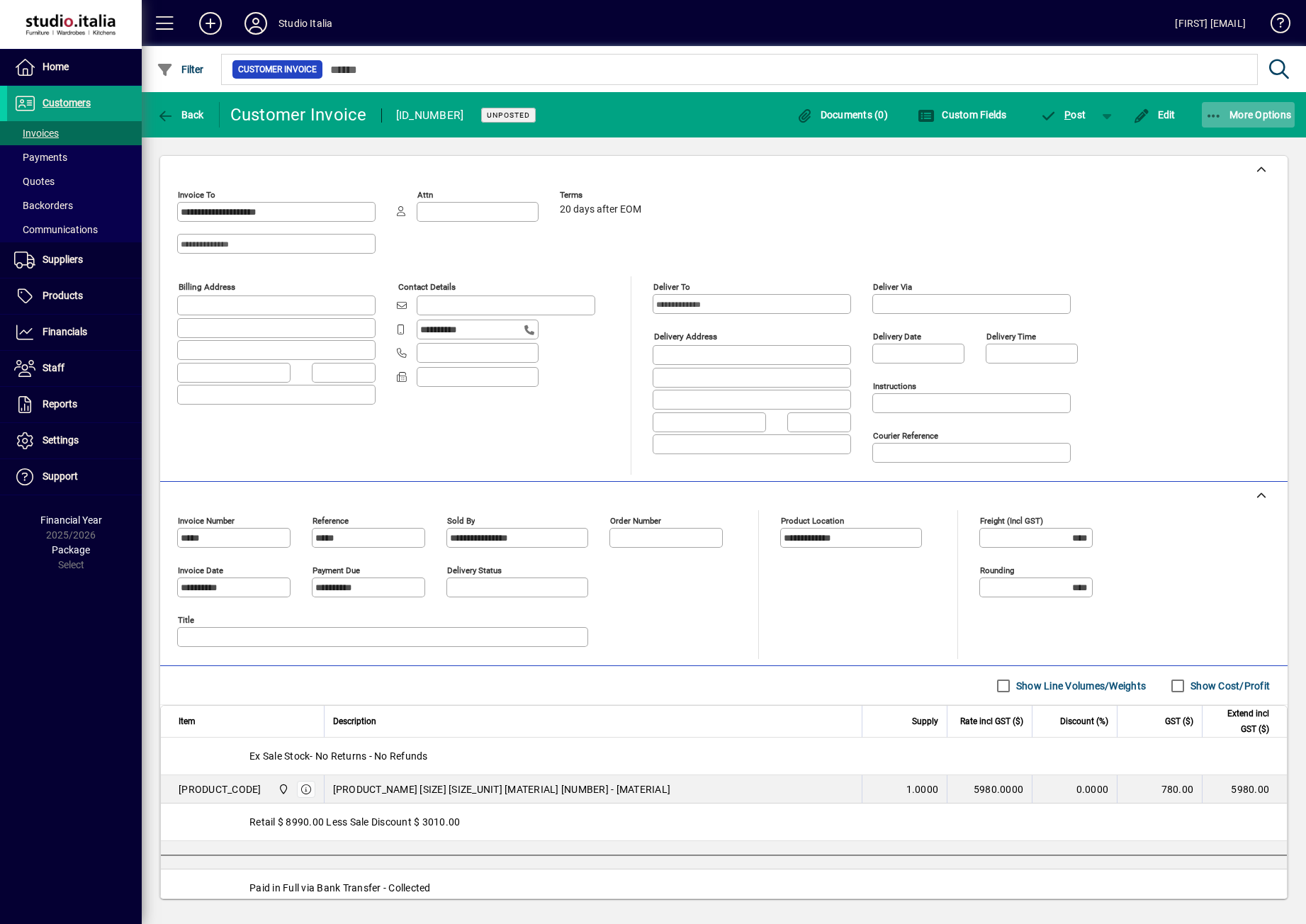 click on "More Options" 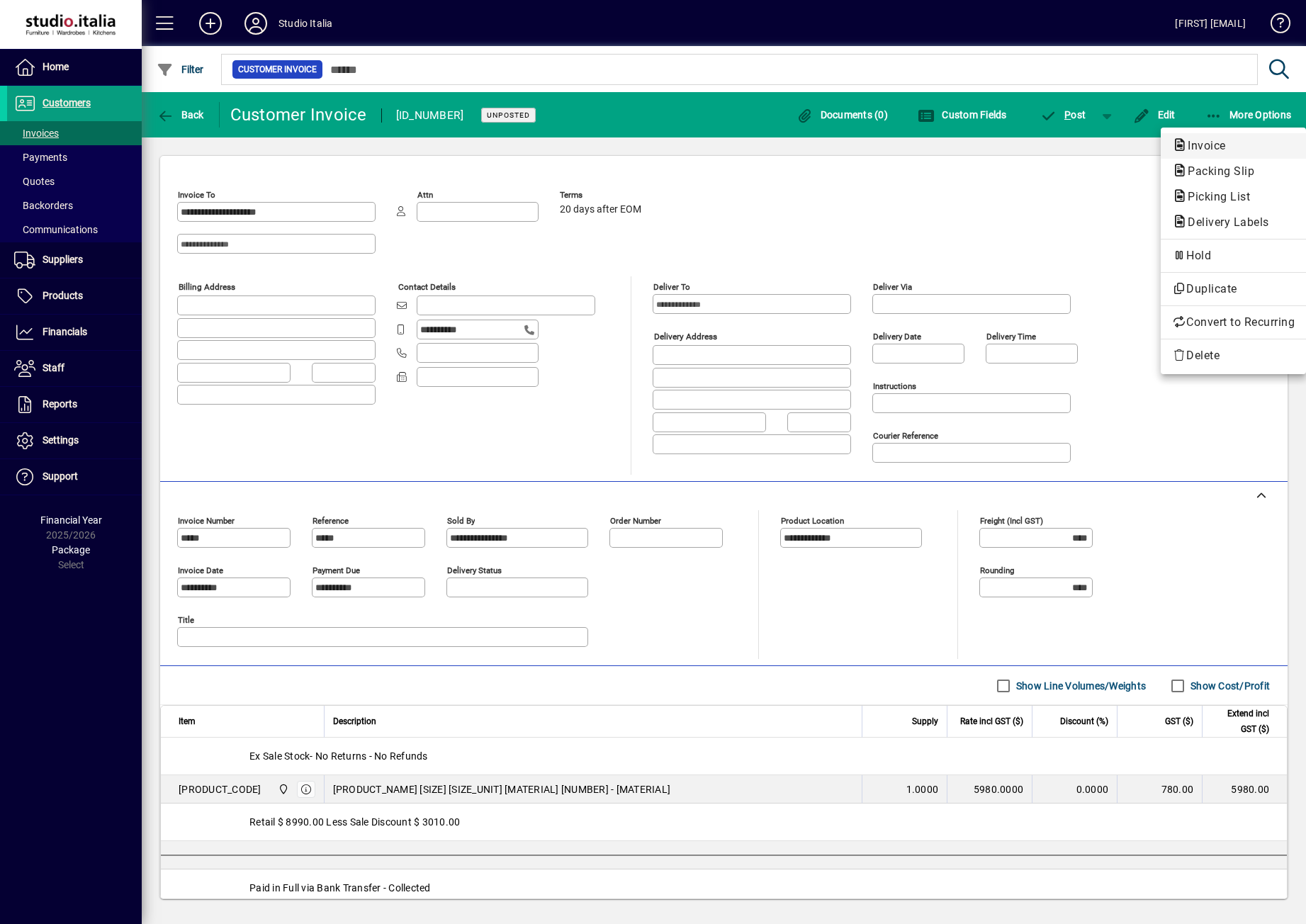 click on "Invoice" at bounding box center (1217, 171) 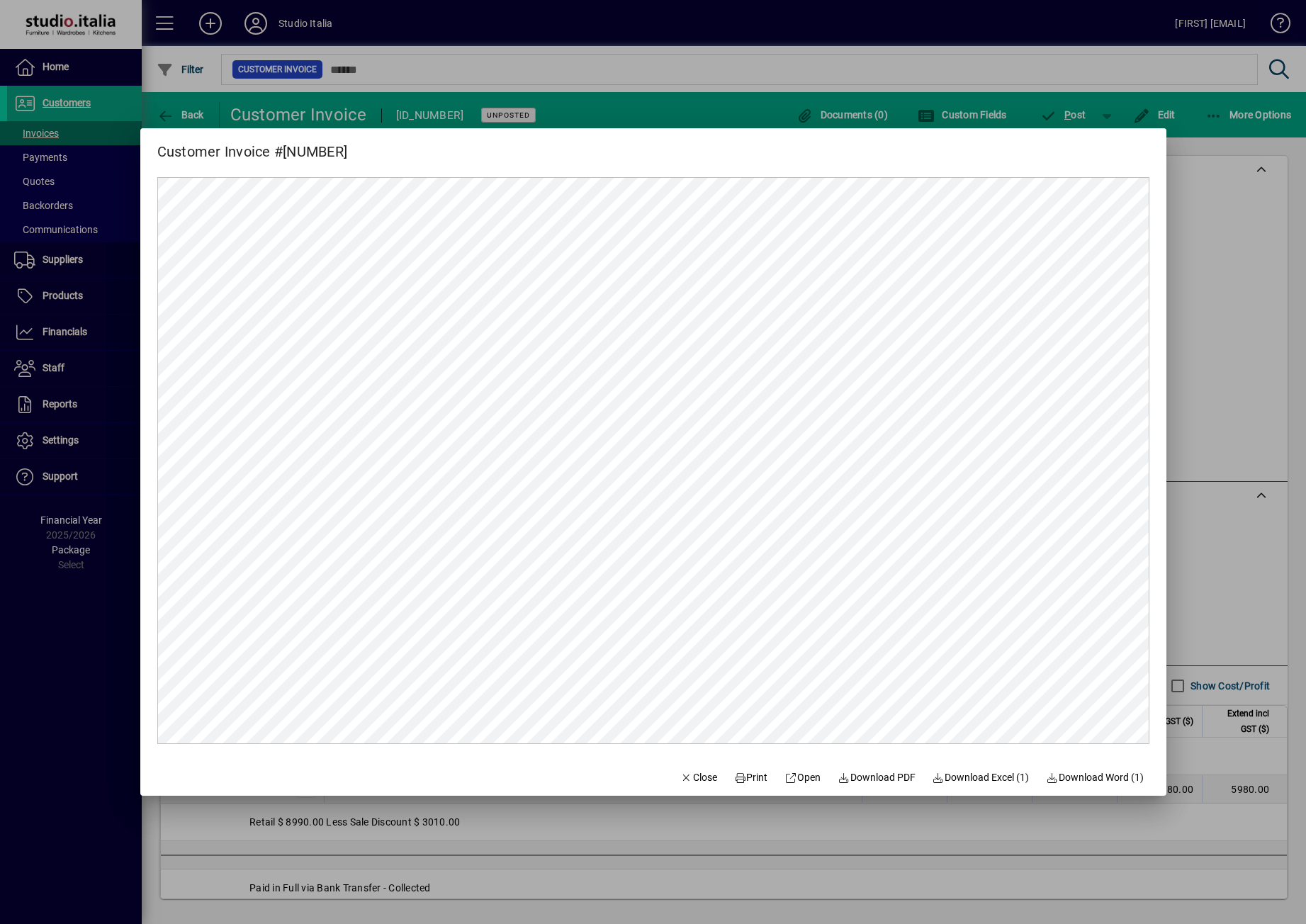 scroll, scrollTop: 0, scrollLeft: 0, axis: both 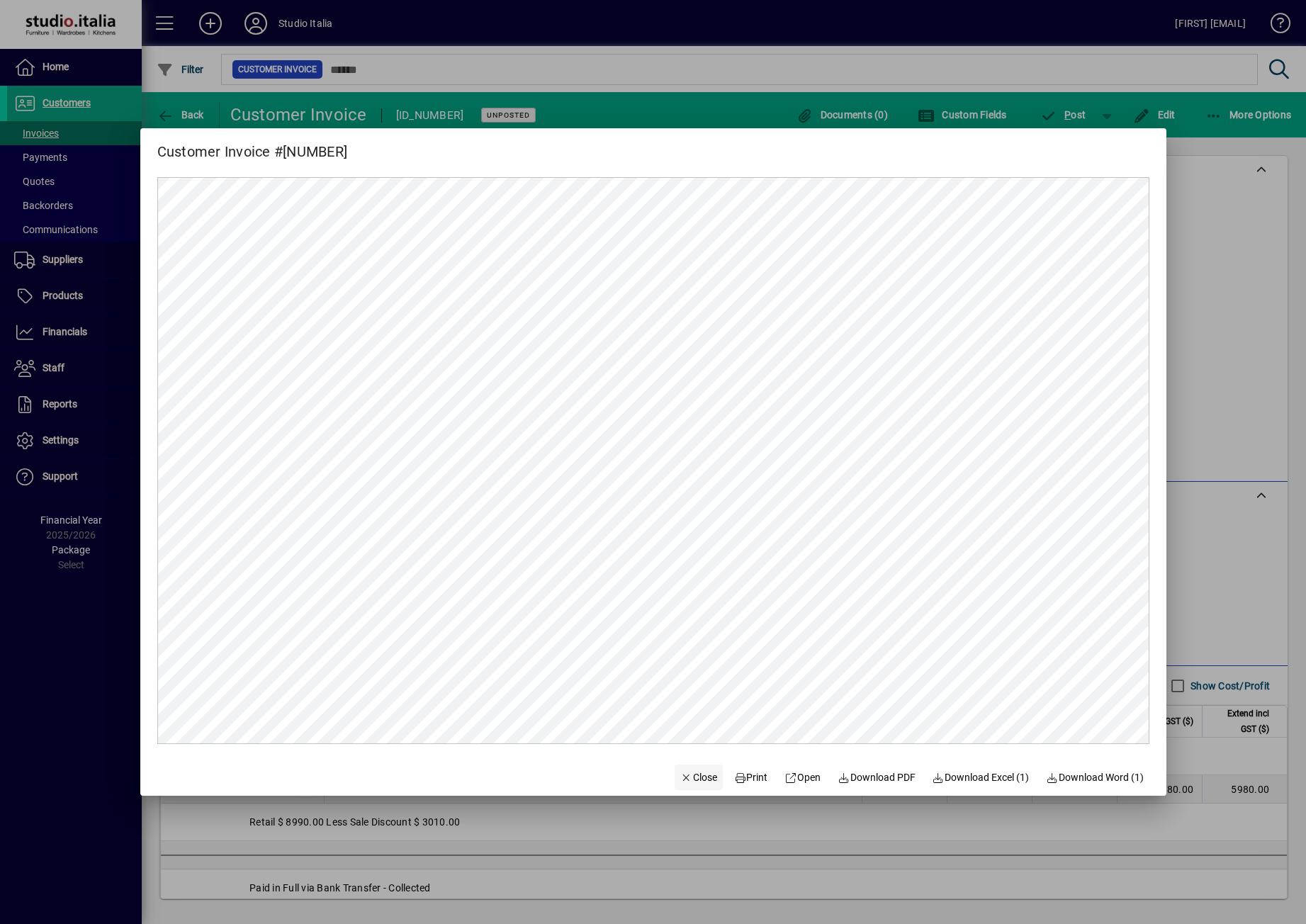 drag, startPoint x: 688, startPoint y: 772, endPoint x: 694, endPoint y: 766, distance: 8.4852814 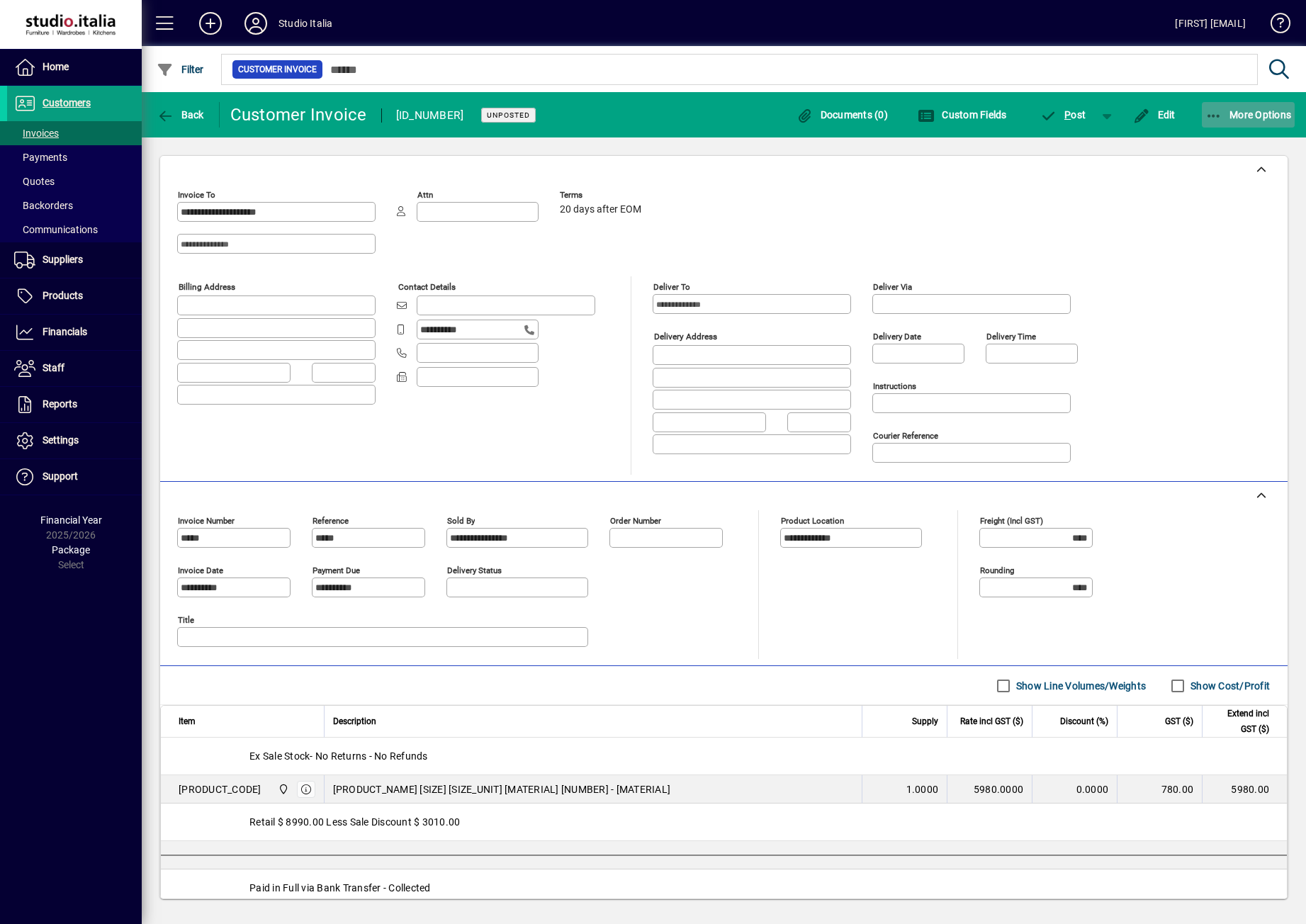 click on "More Options" 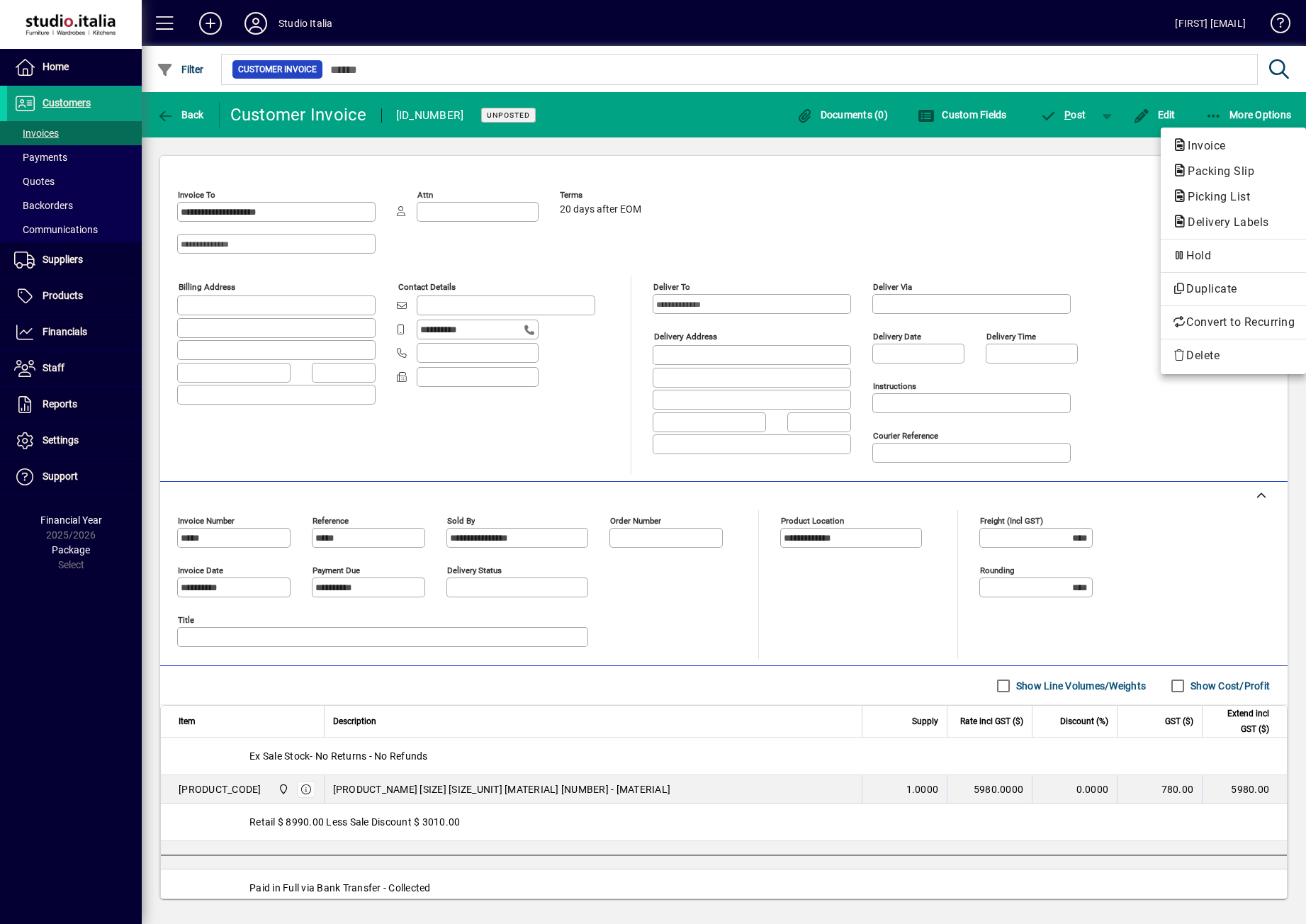 click at bounding box center [653, 462] 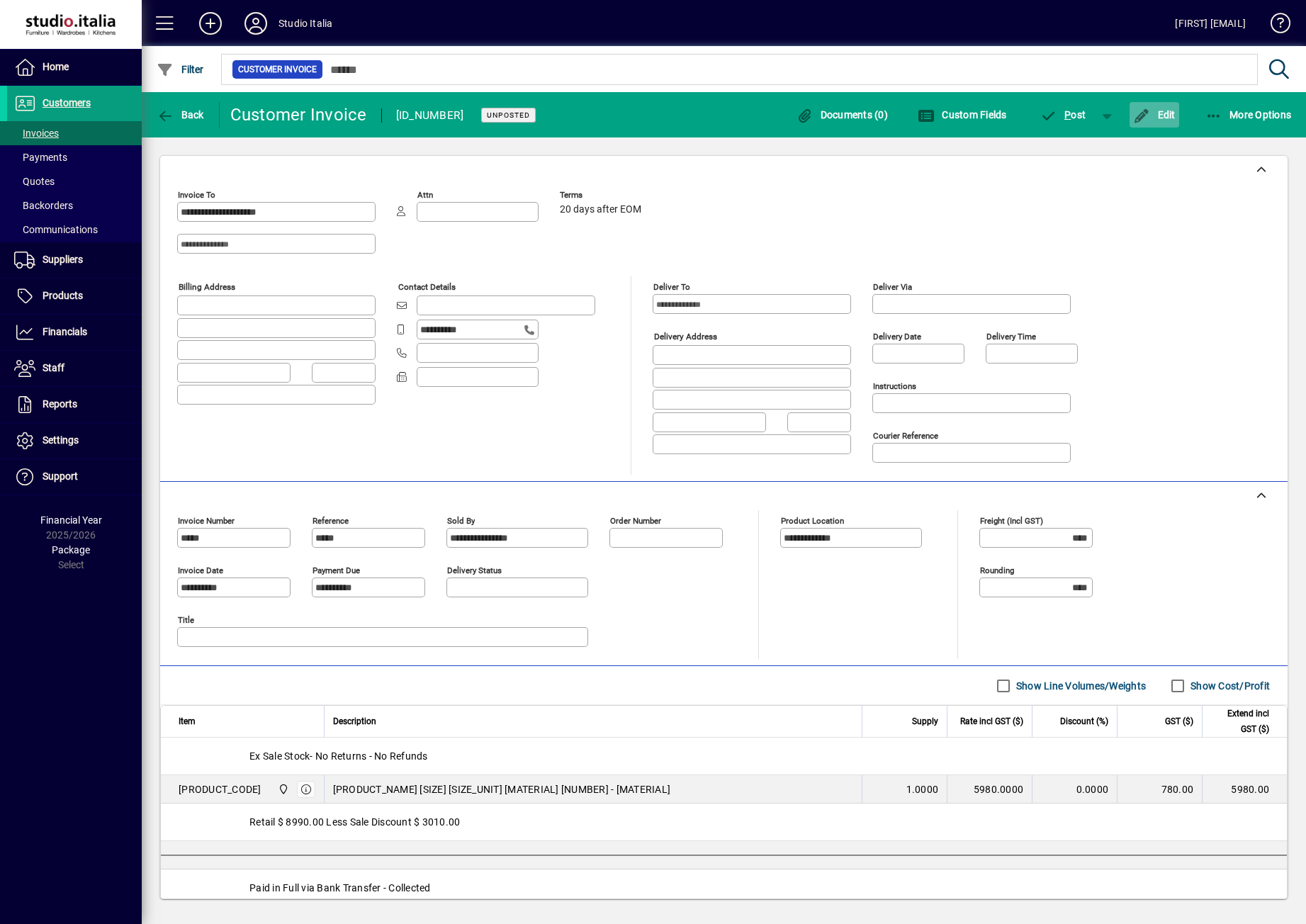 click on "Edit" 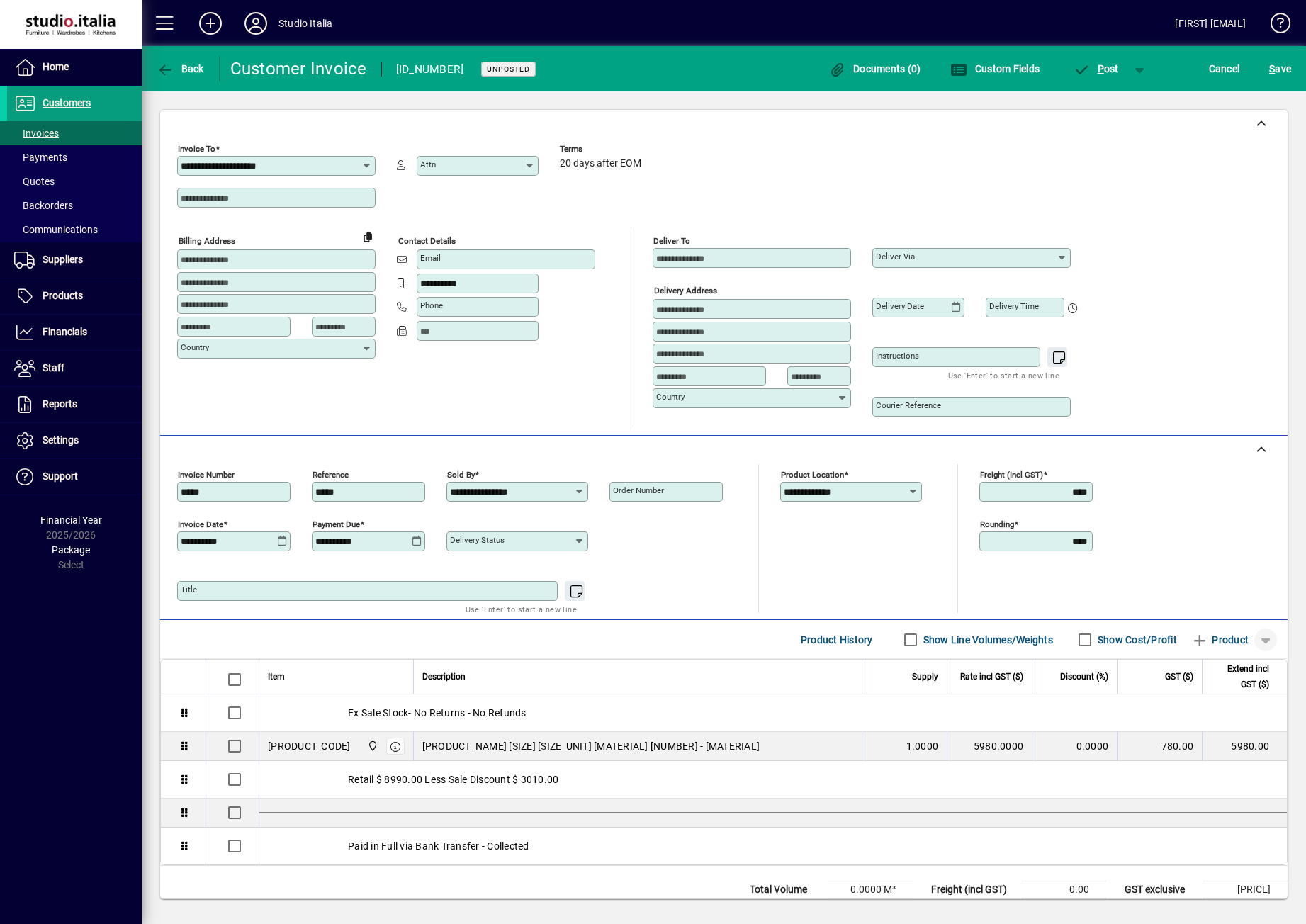 click 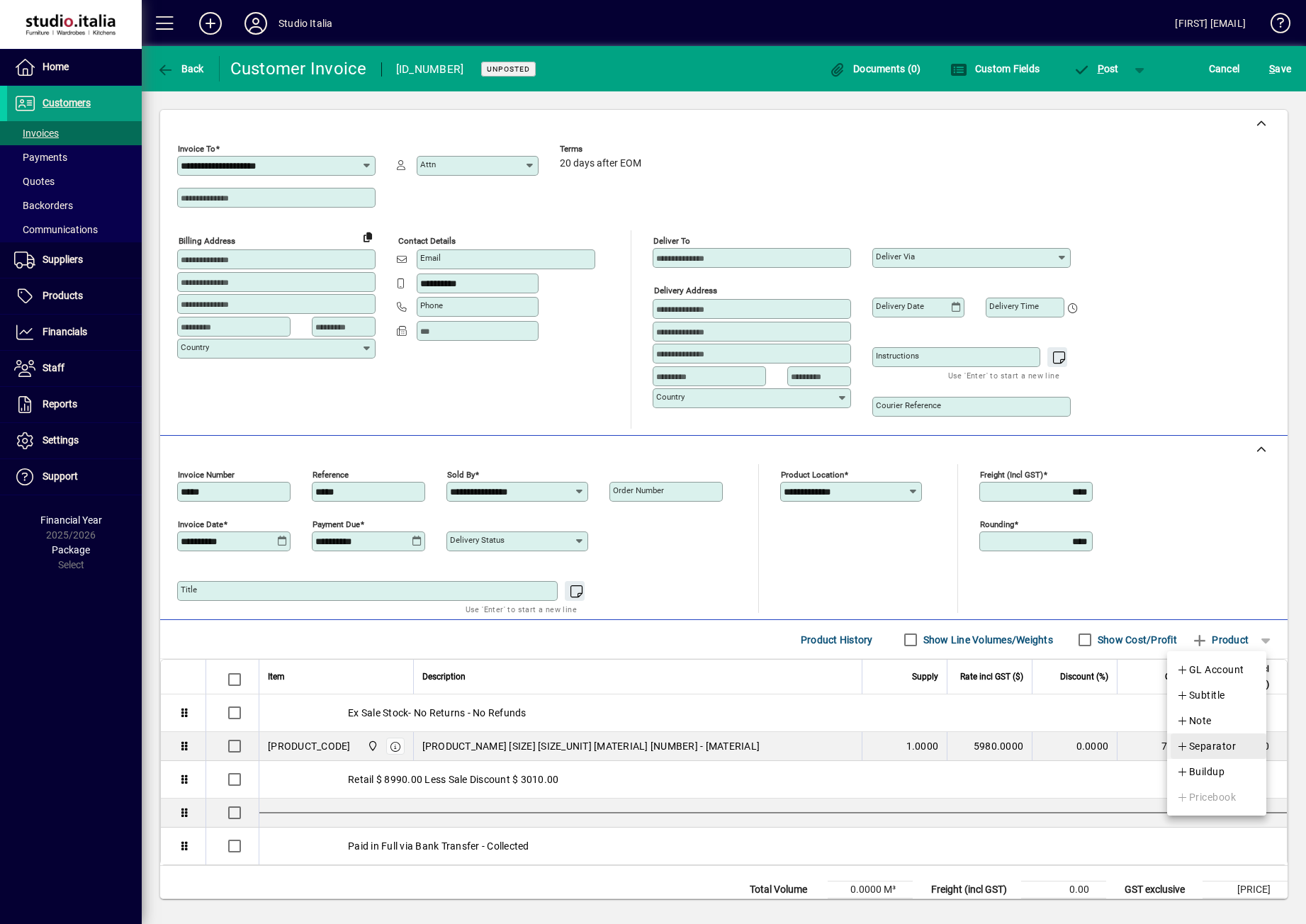 click on "Separator" at bounding box center [1206, 746] 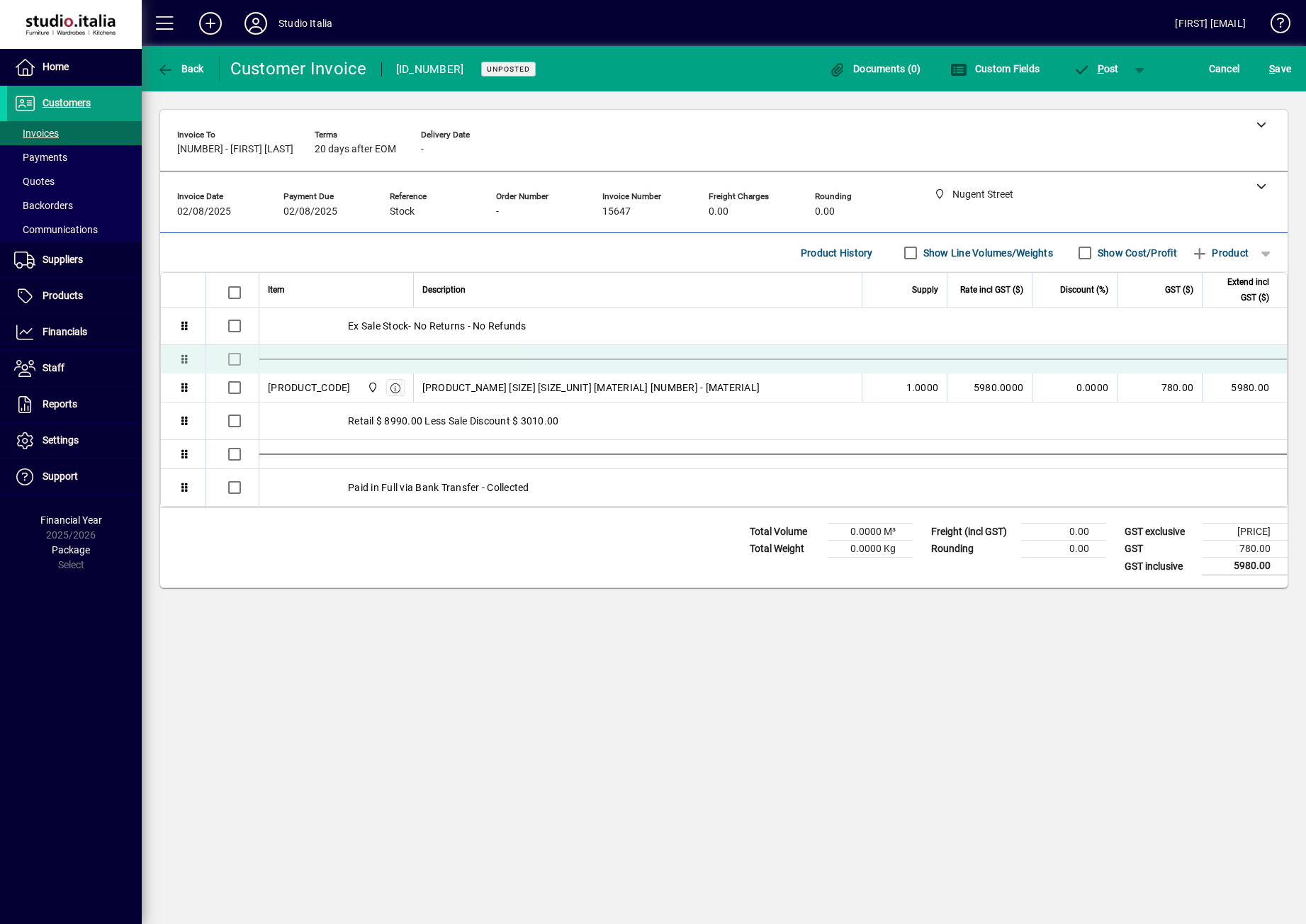 drag, startPoint x: 538, startPoint y: 489, endPoint x: 561, endPoint y: 358, distance: 133.0038 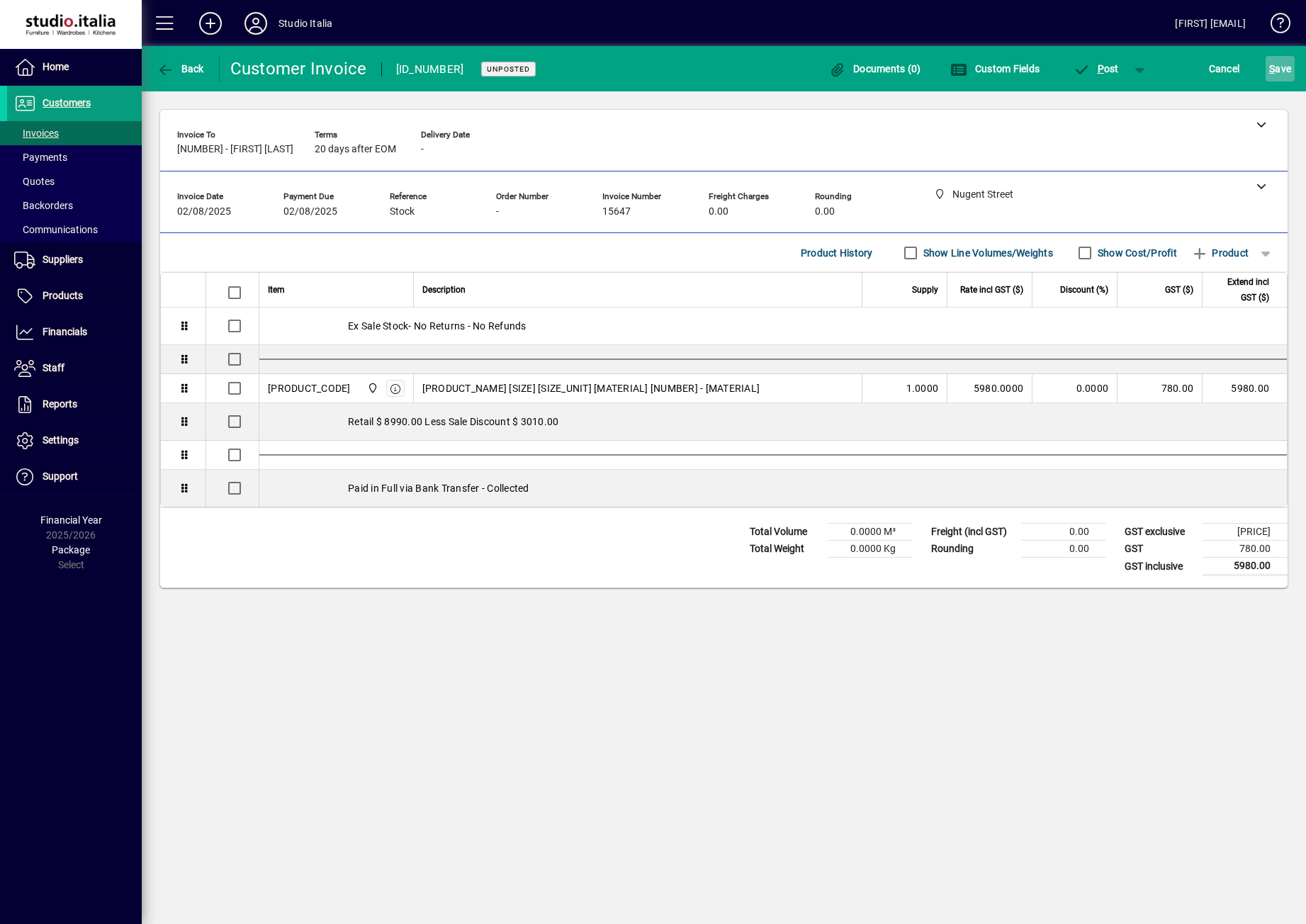 click on "S ave" 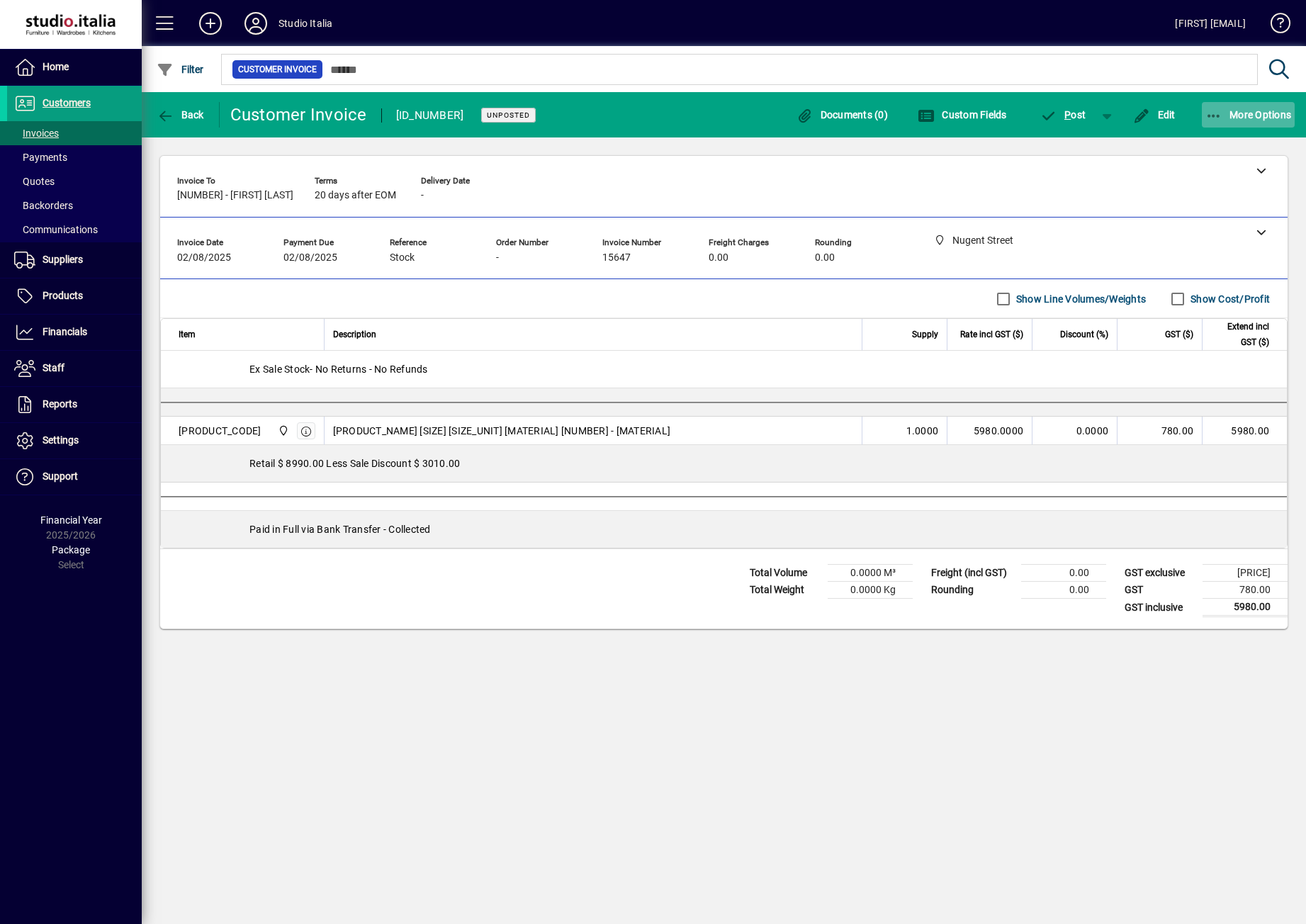click 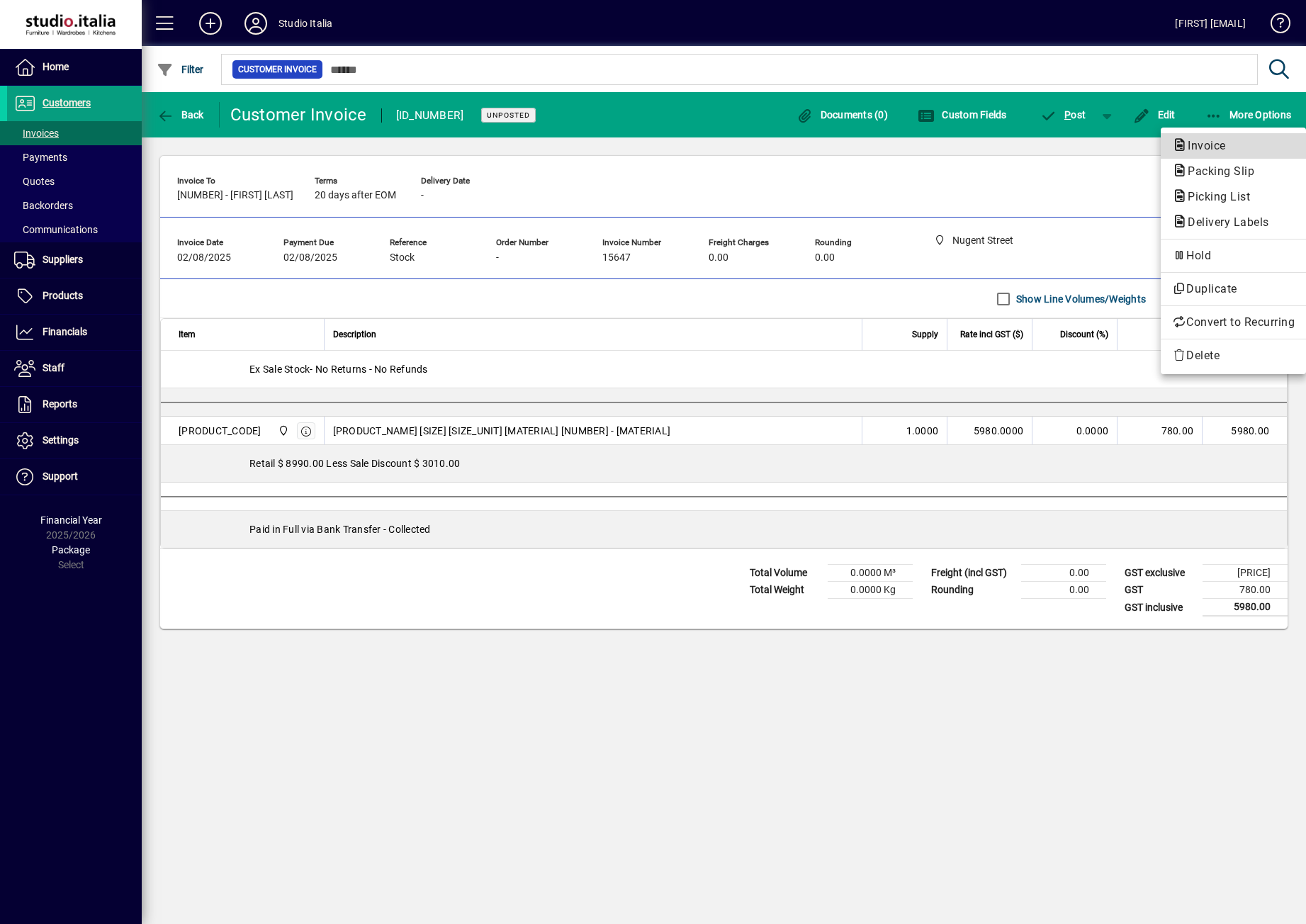 click on "Invoice" 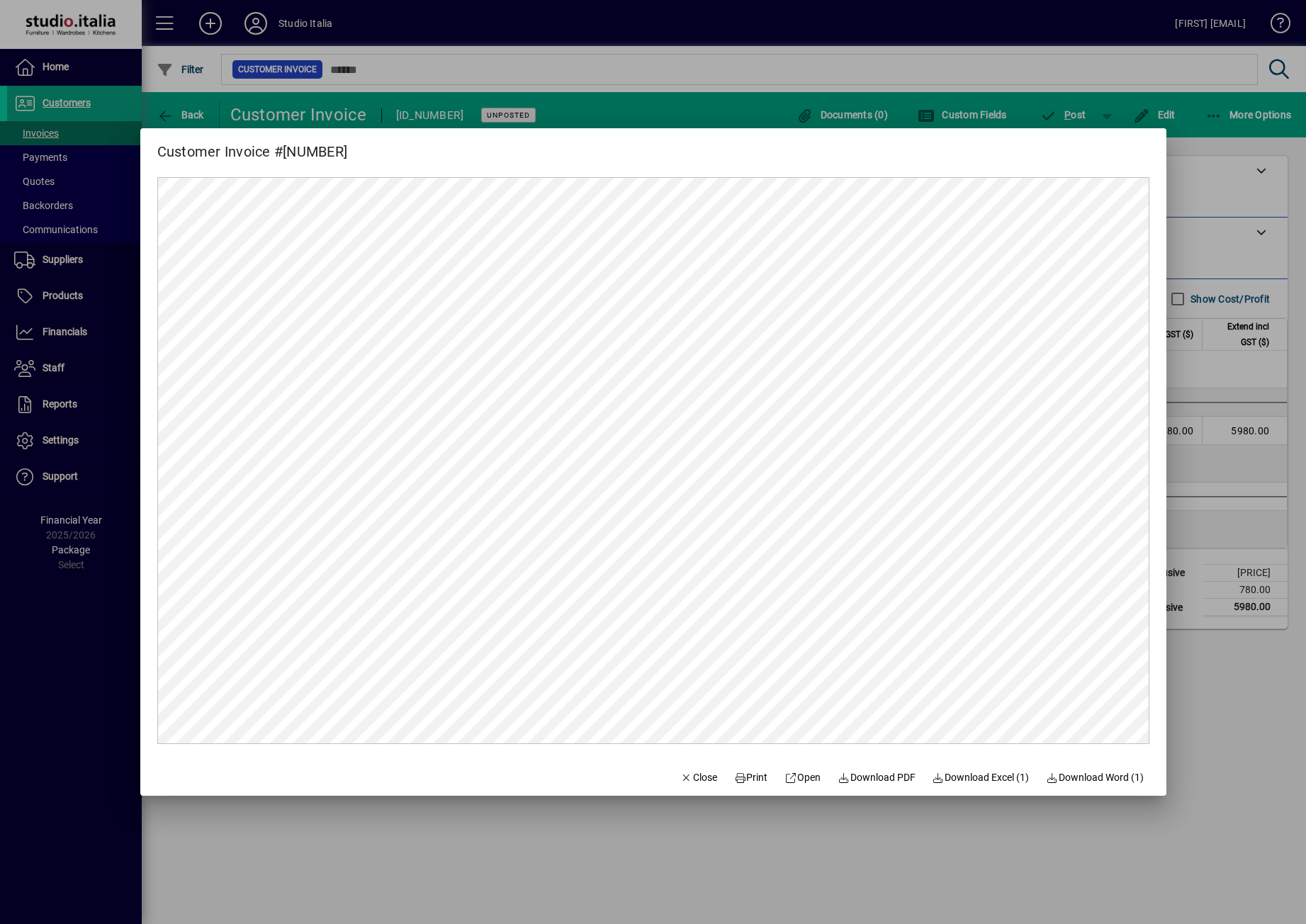 scroll, scrollTop: 0, scrollLeft: 0, axis: both 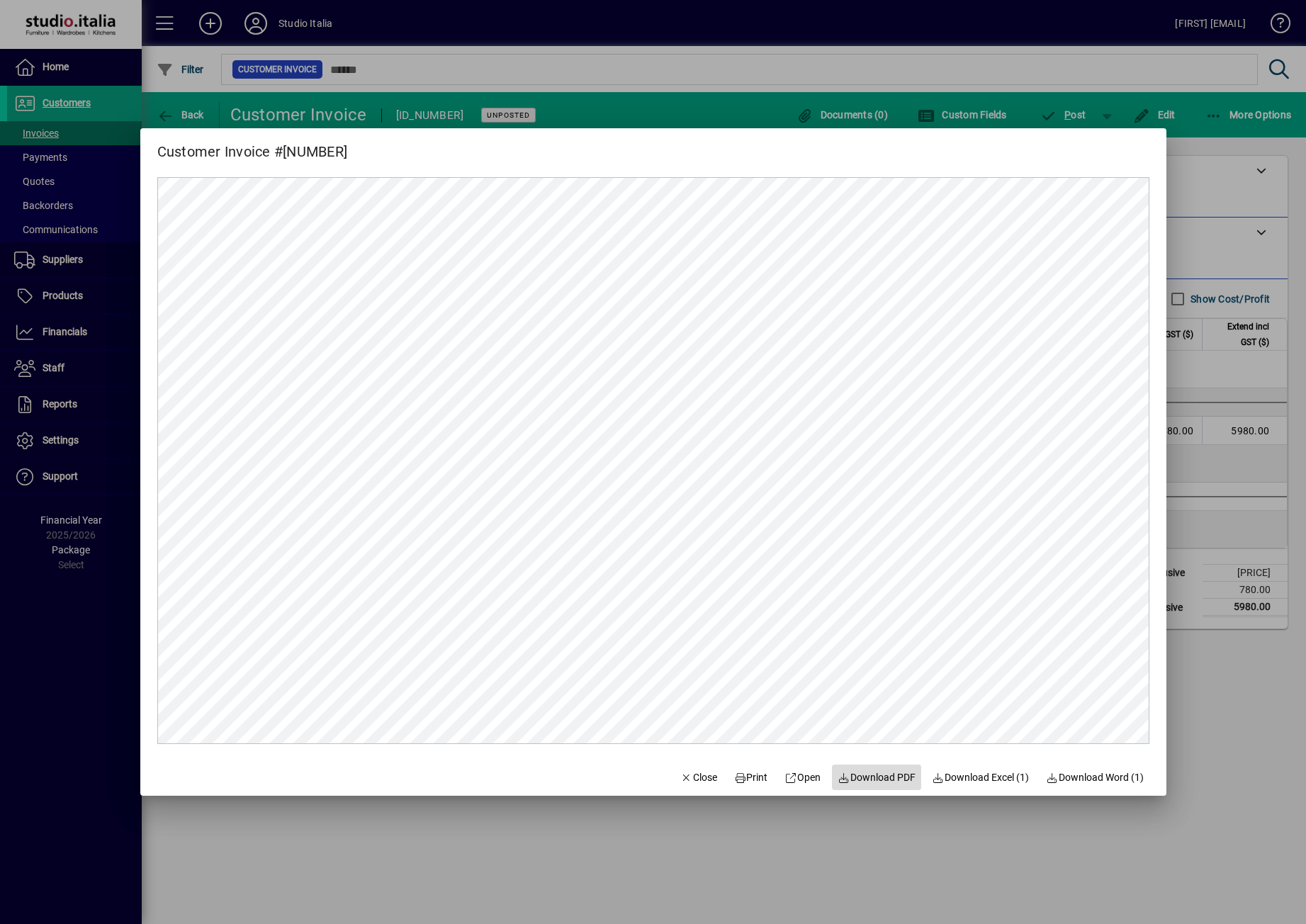 click on "Download PDF" 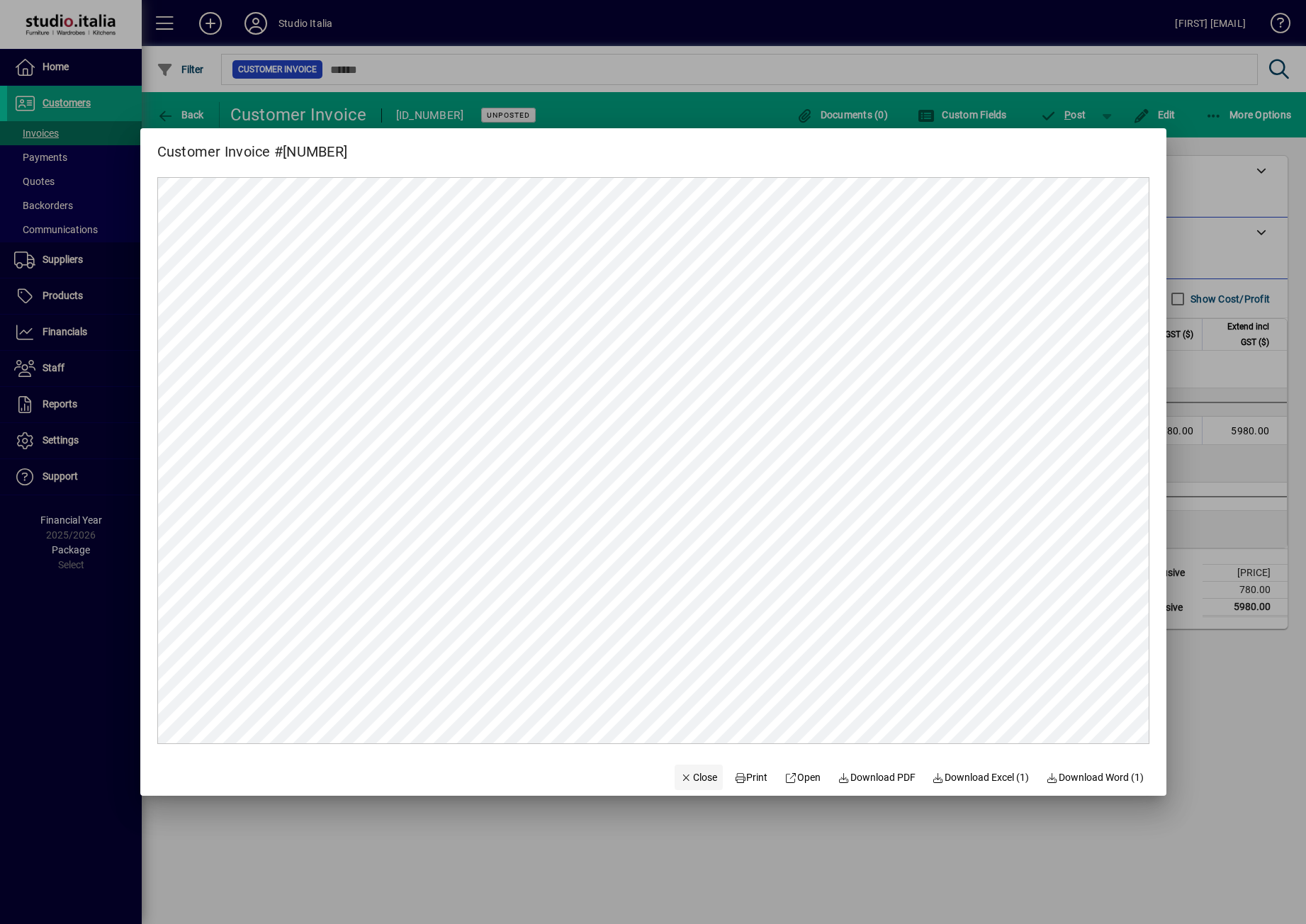 click on "Close" 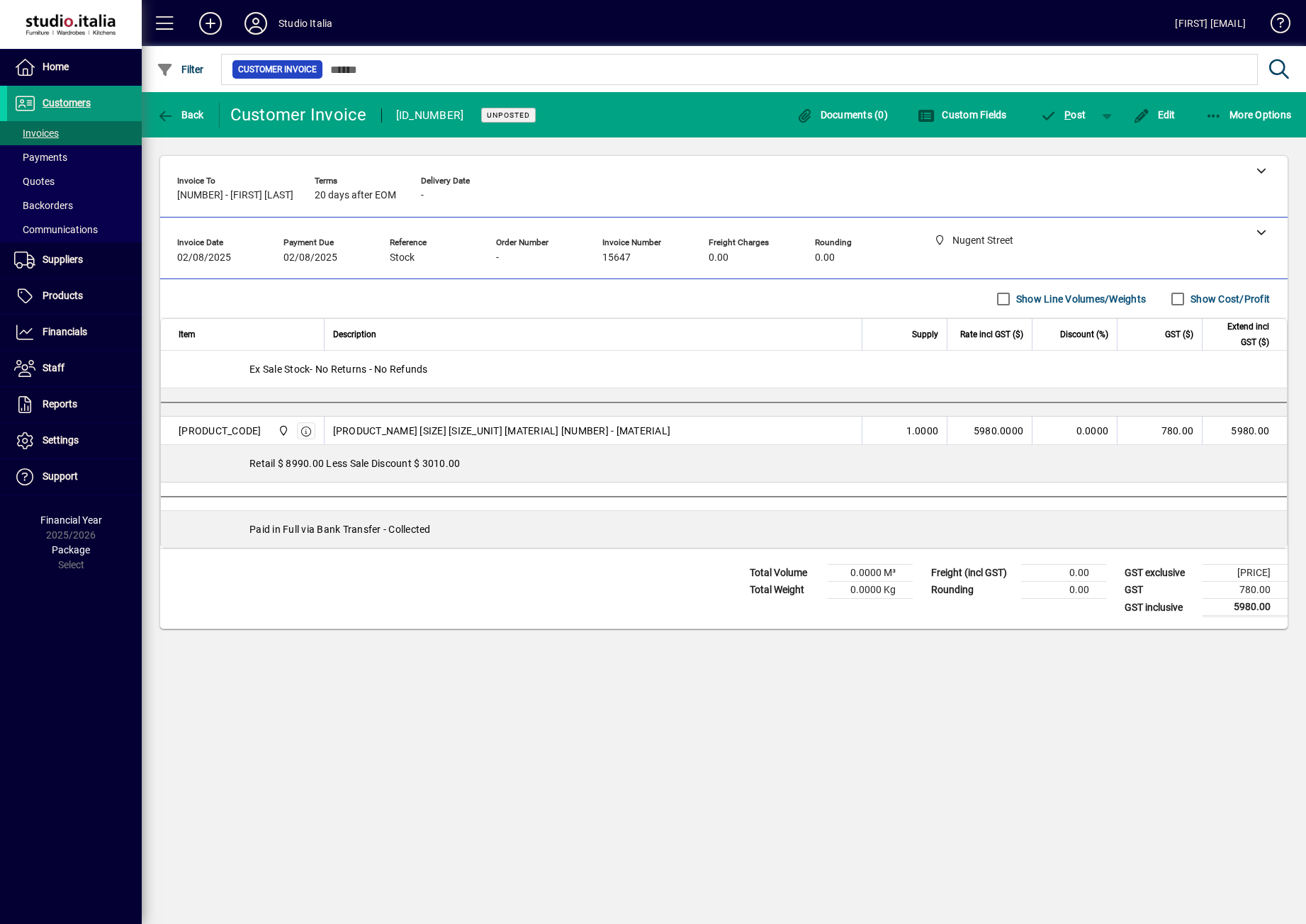 click on "Customers" at bounding box center (67, 103) 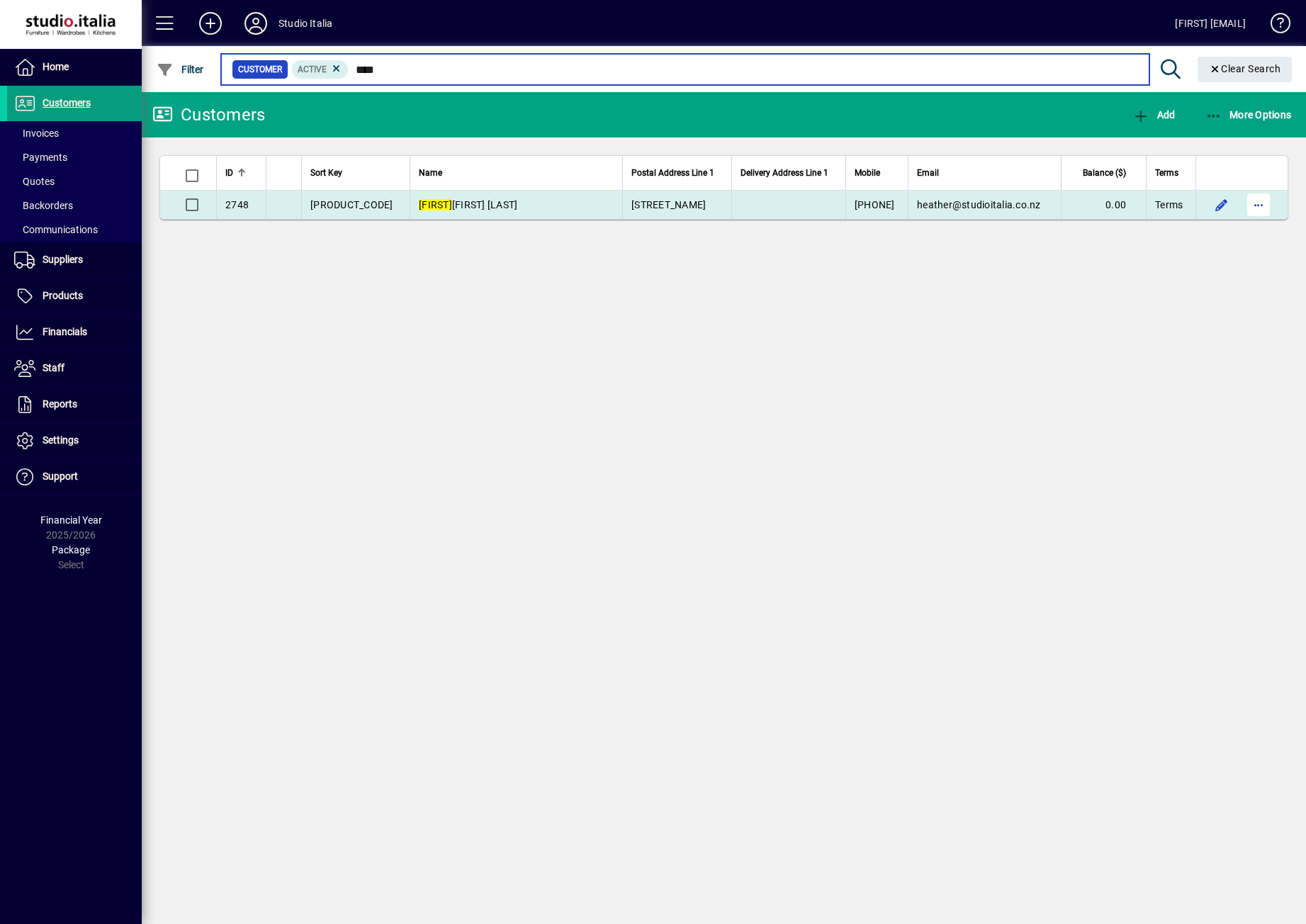 type on "****" 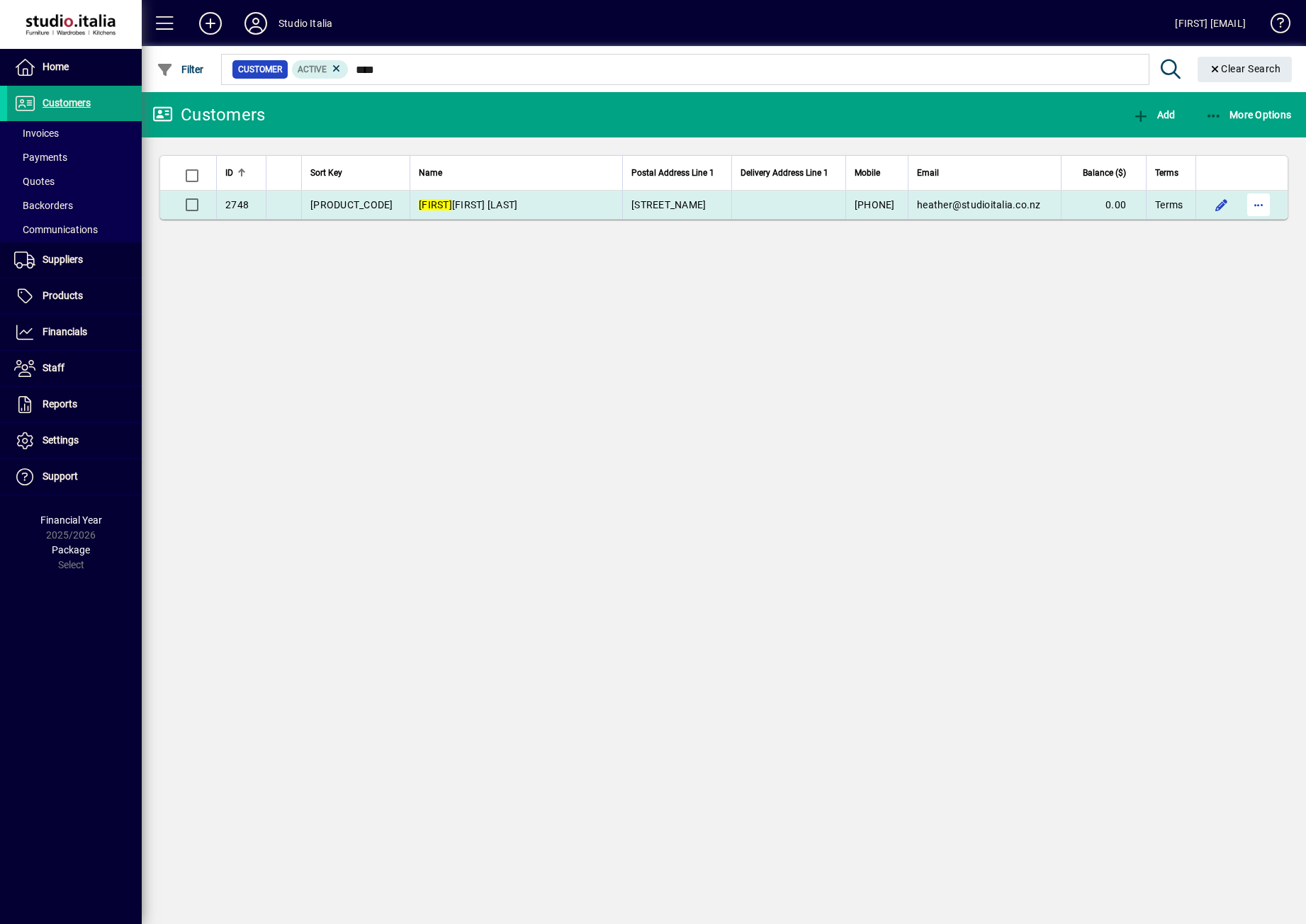 click at bounding box center [1259, 205] 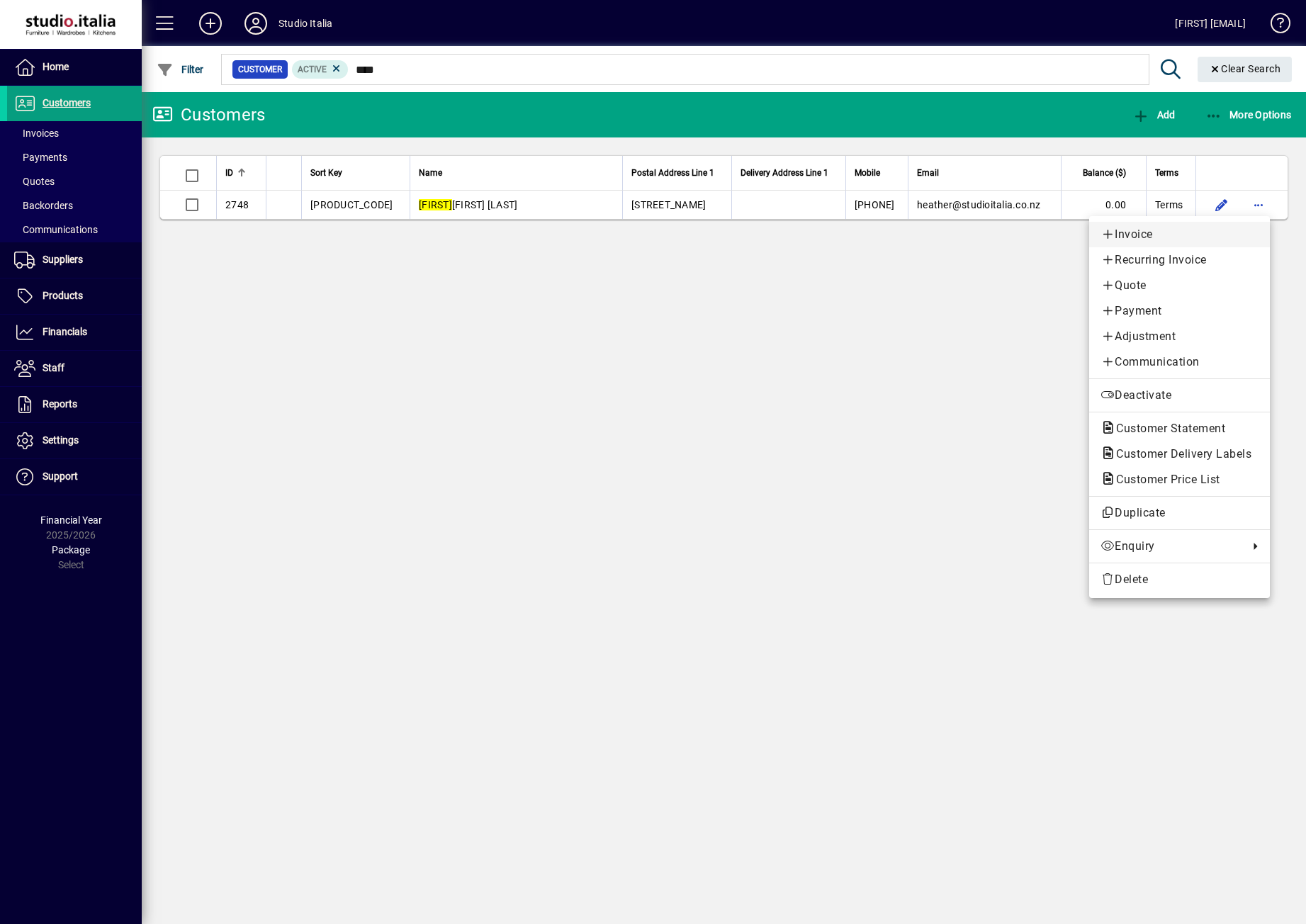 click on "Invoice" at bounding box center (1179, 235) 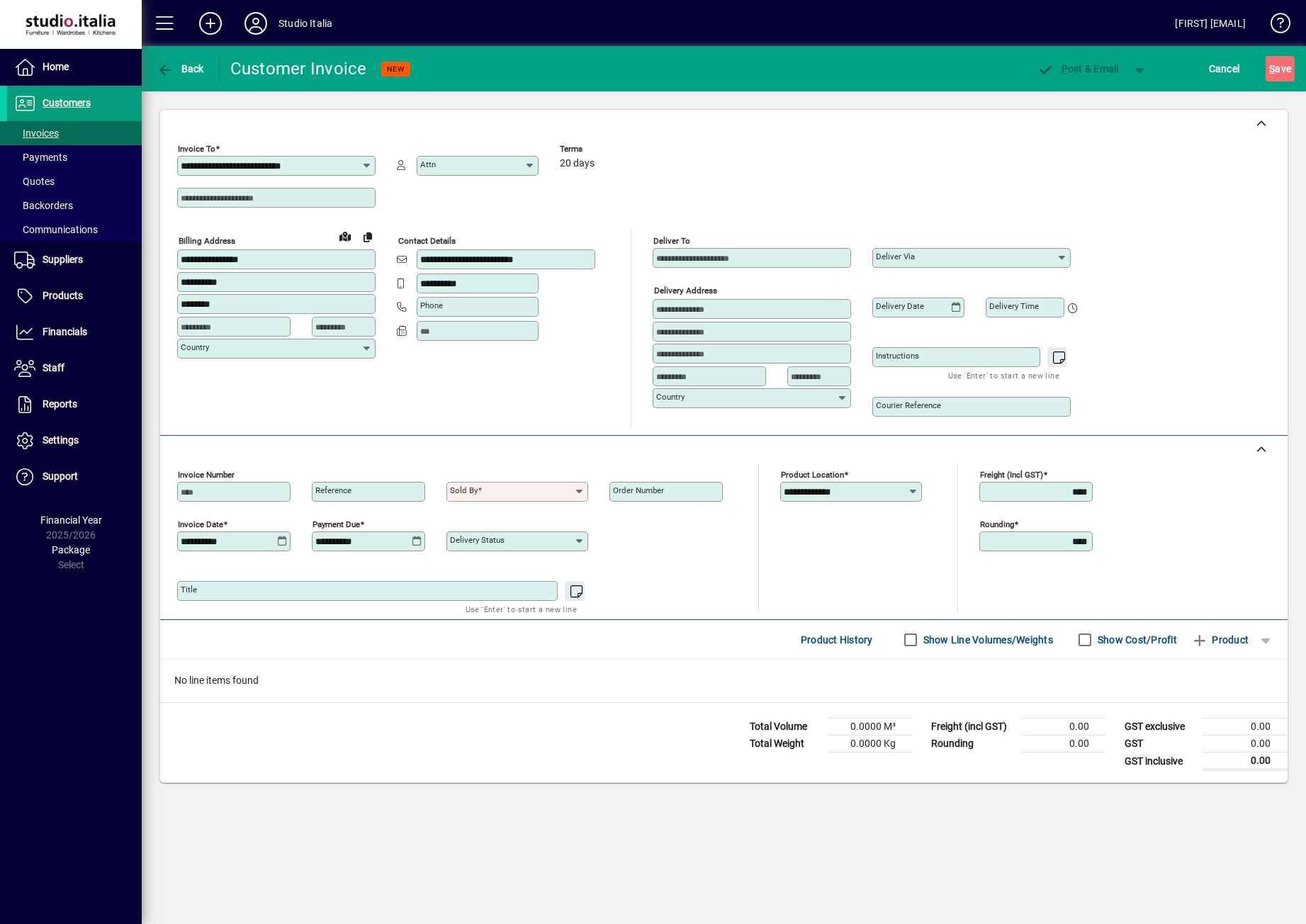 drag, startPoint x: 278, startPoint y: 257, endPoint x: 174, endPoint y: 264, distance: 104.23531 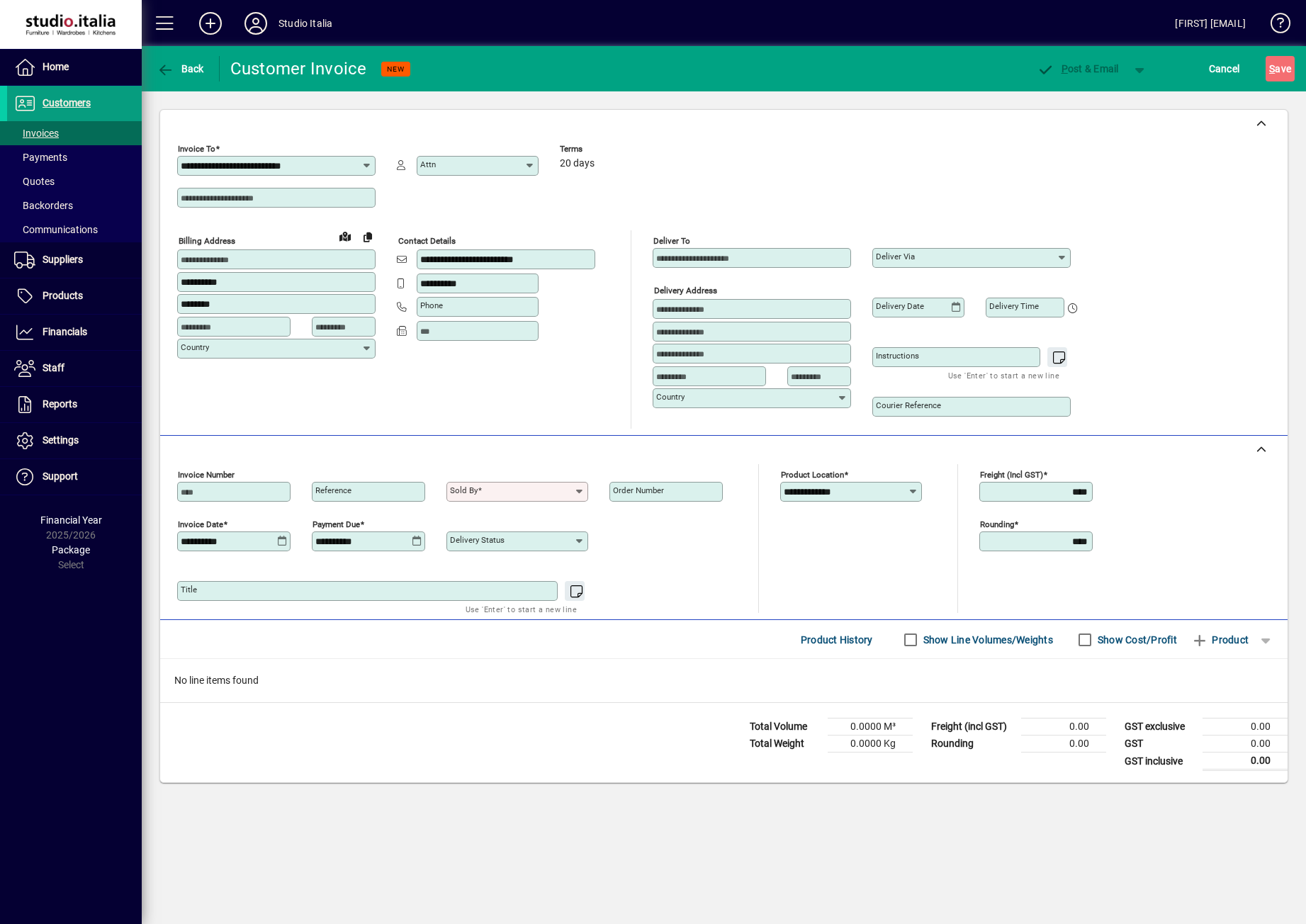 type 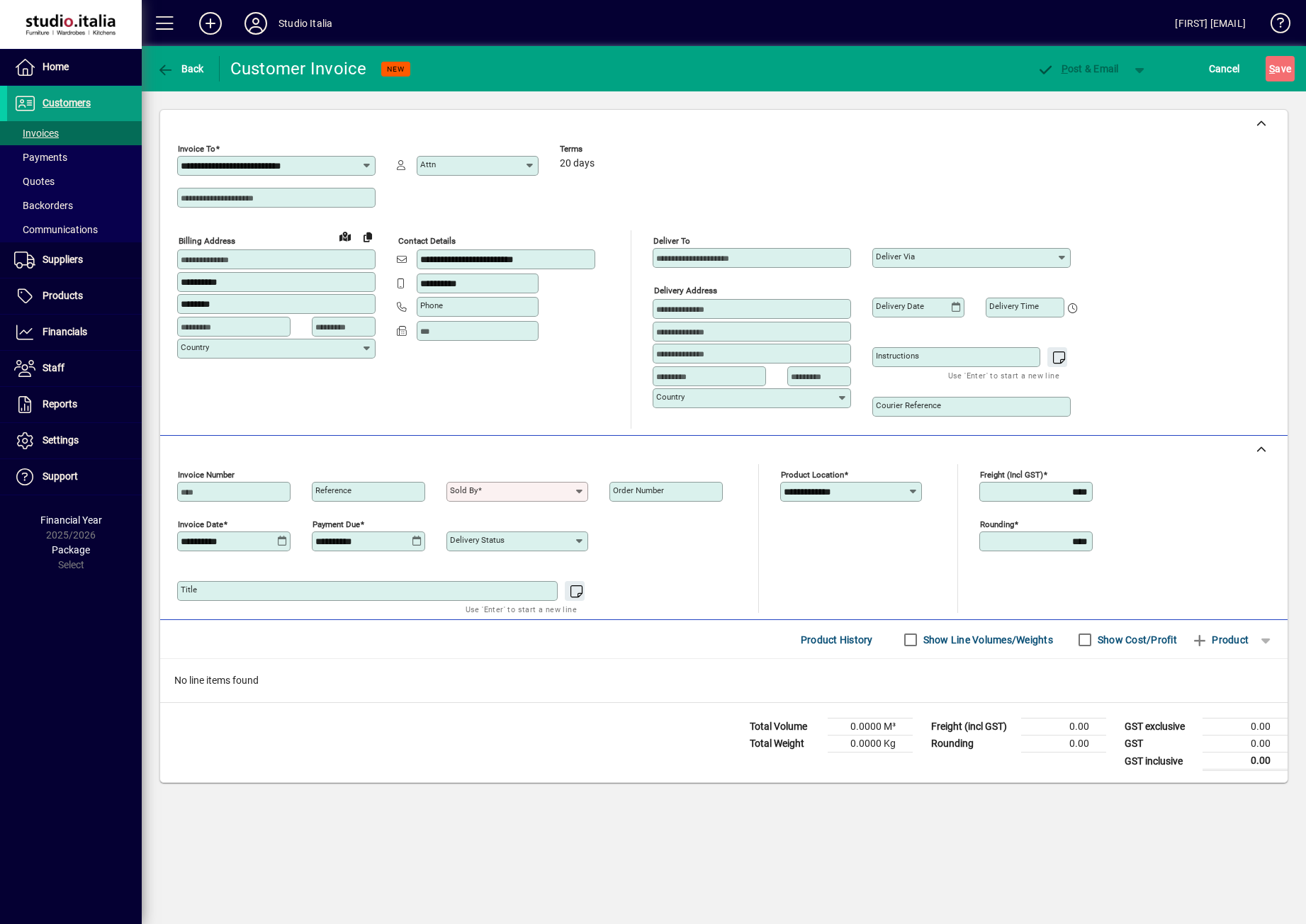 drag, startPoint x: 239, startPoint y: 283, endPoint x: 167, endPoint y: 281, distance: 72.027772 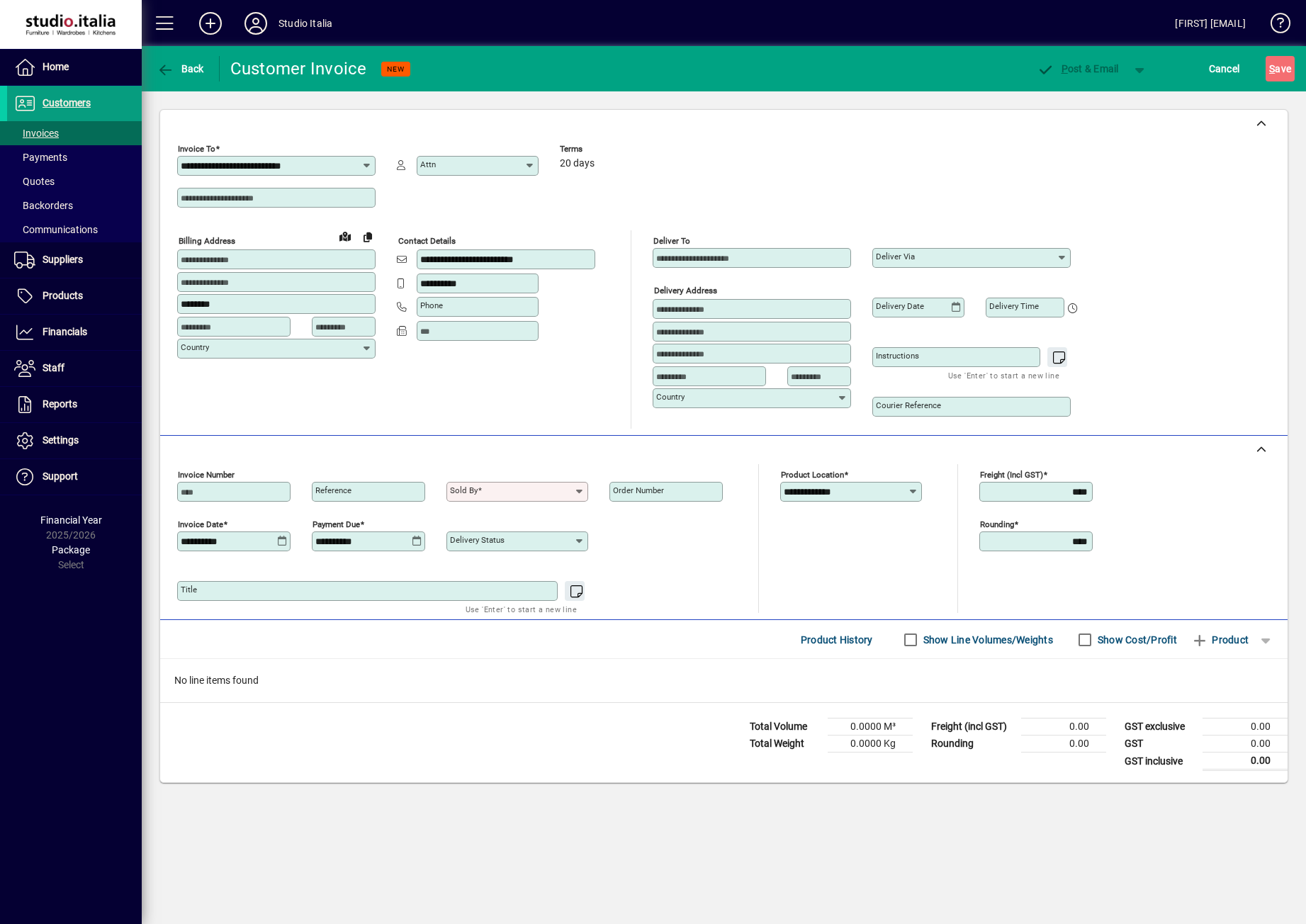 type 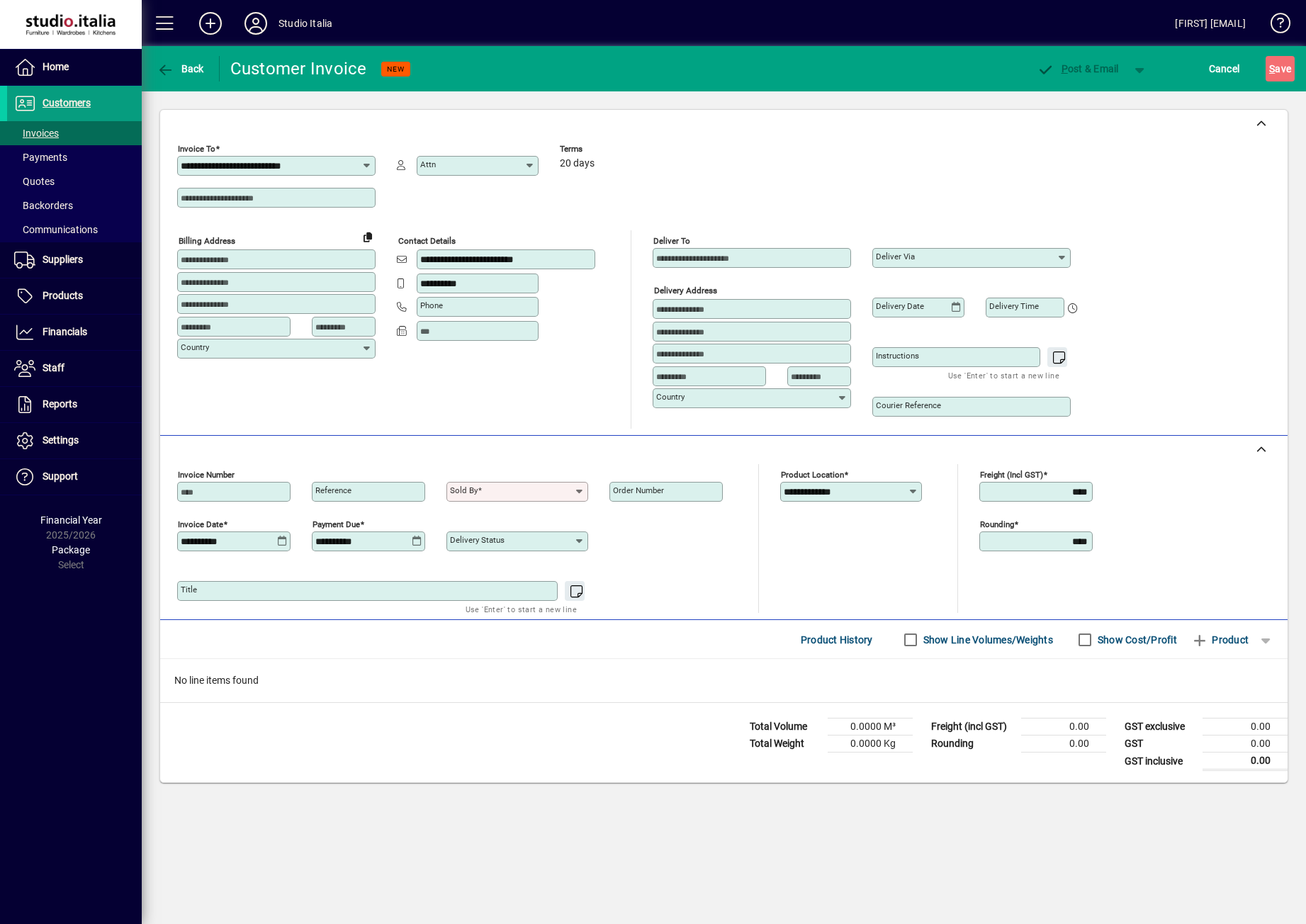 type 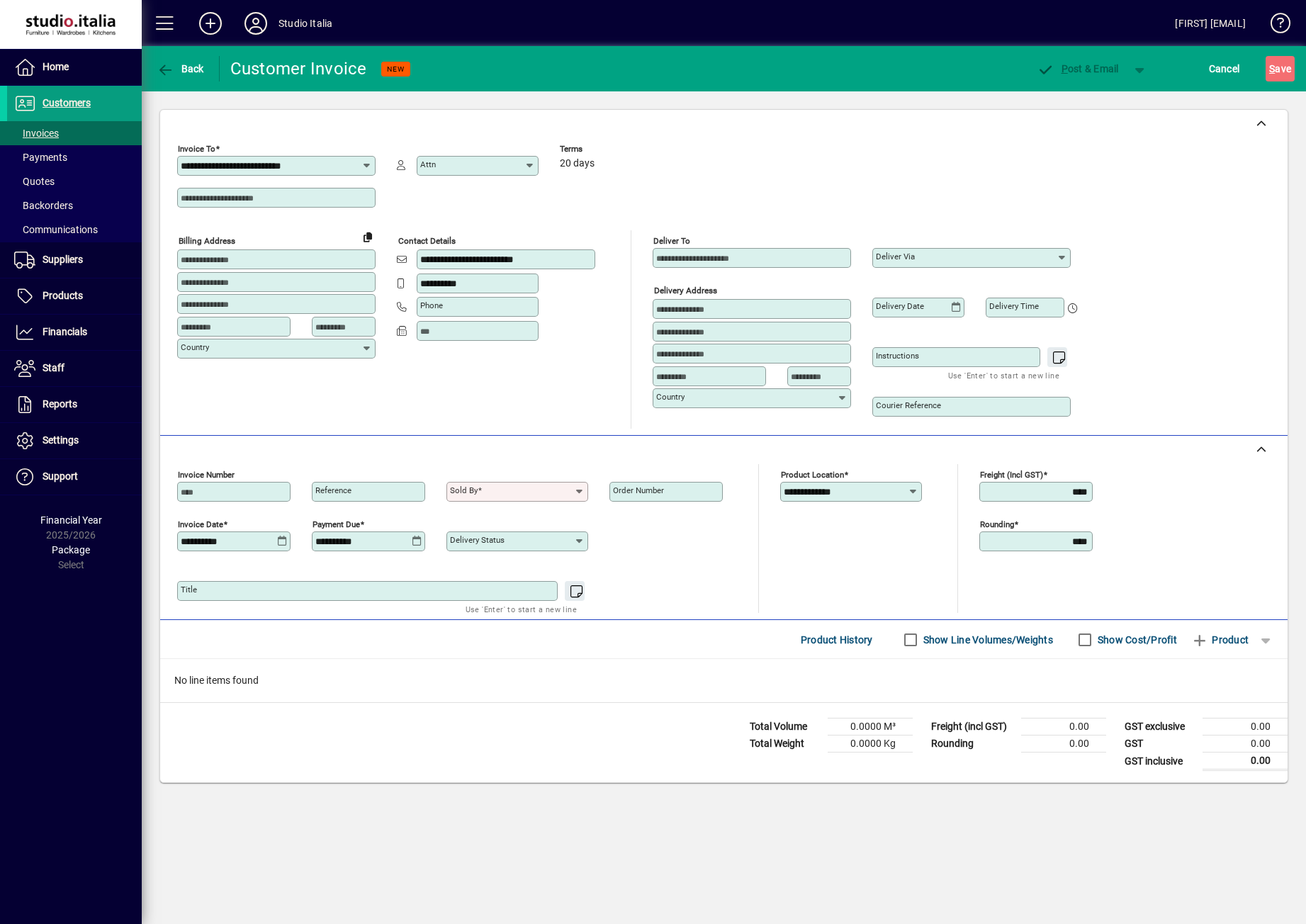 drag, startPoint x: 546, startPoint y: 261, endPoint x: 414, endPoint y: 259, distance: 132.01515 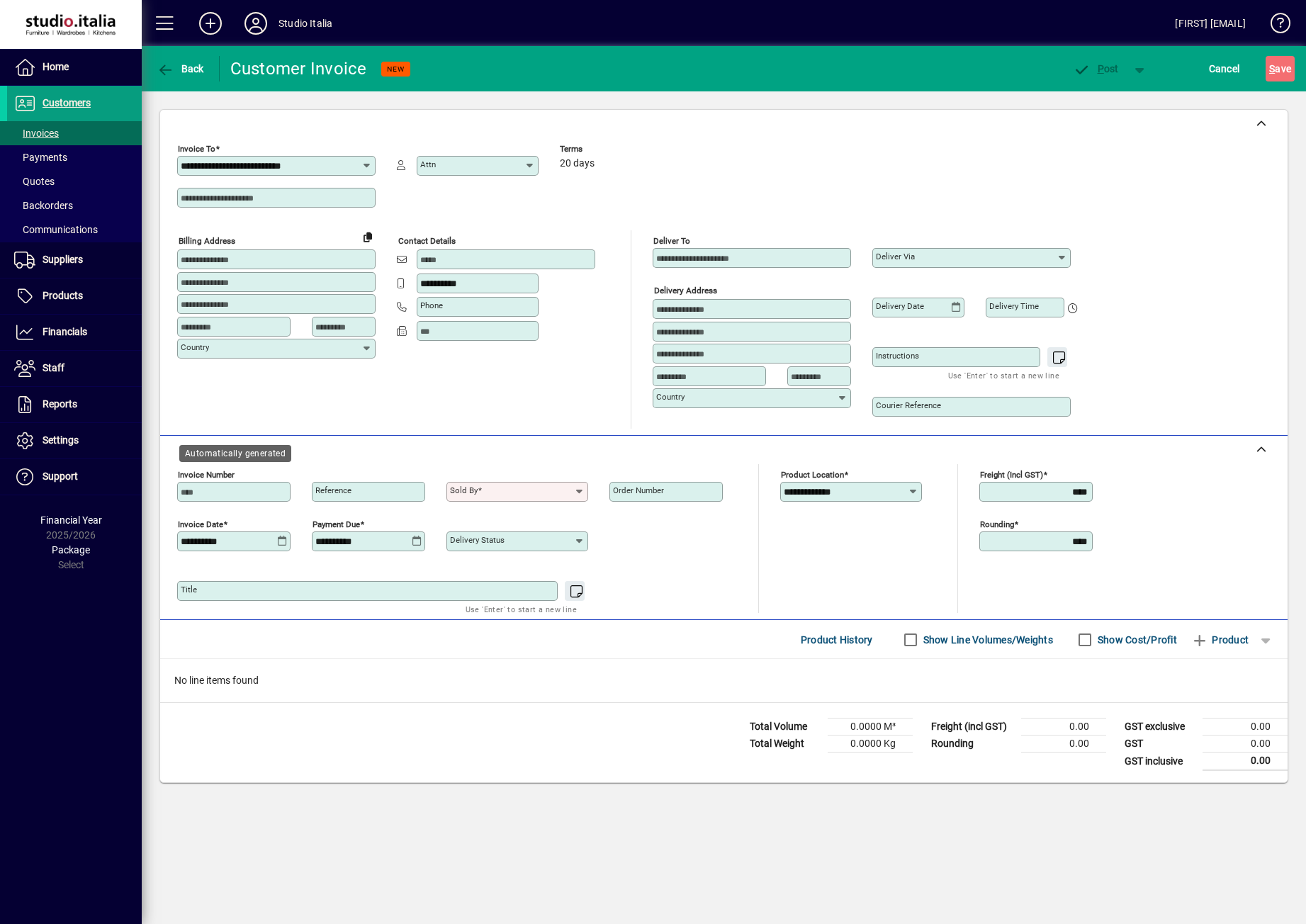 type 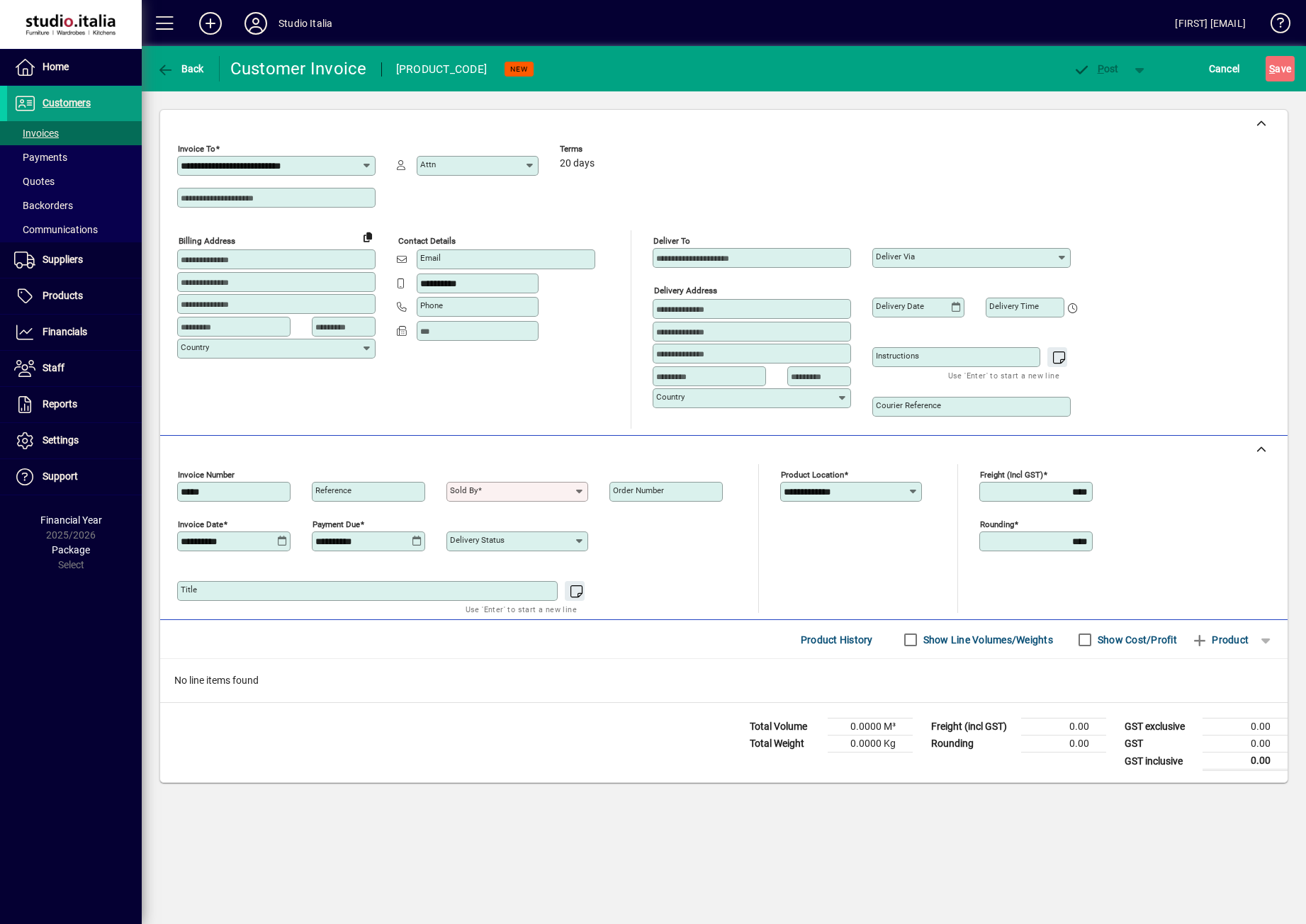 type on "*****" 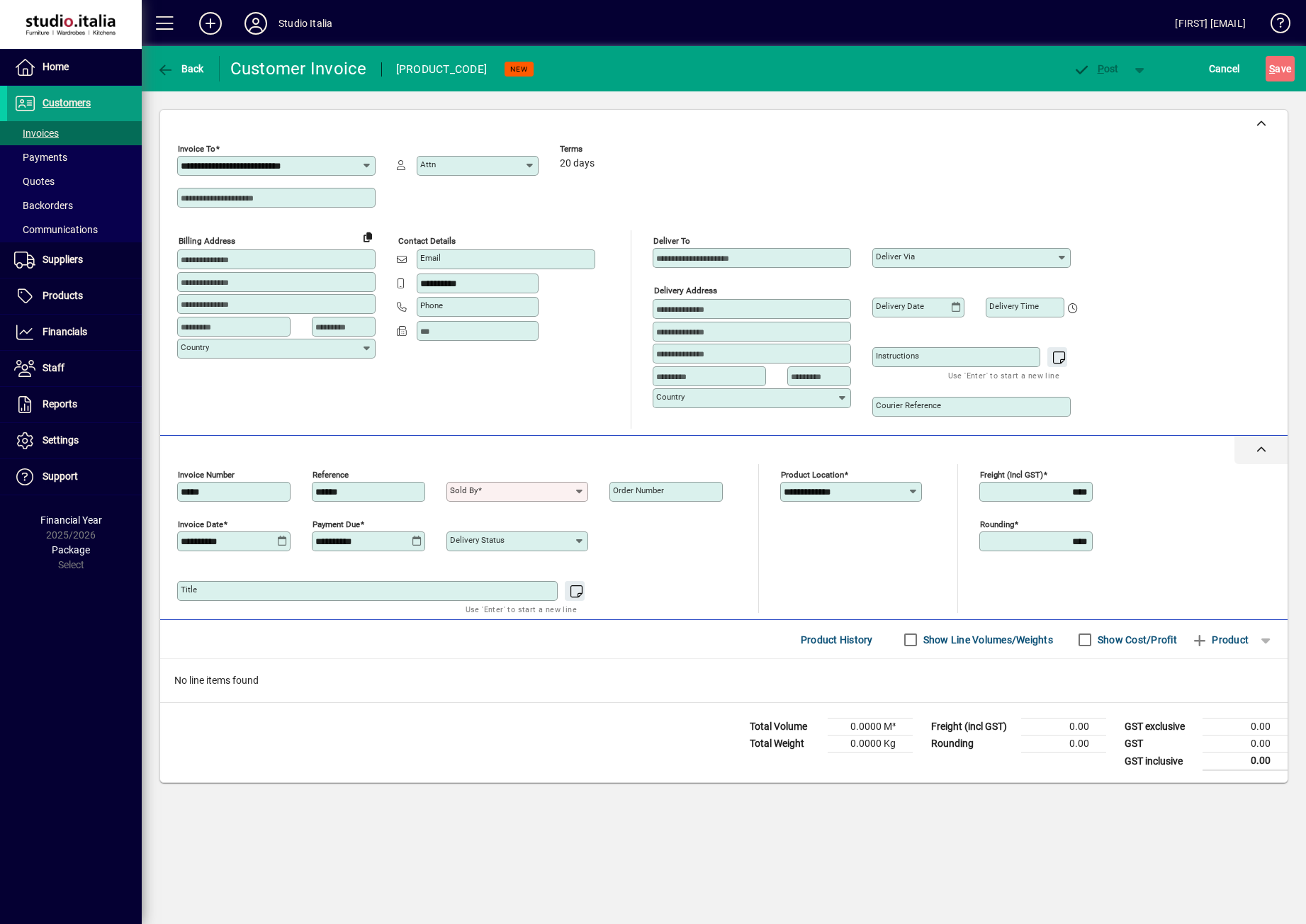 type on "*****" 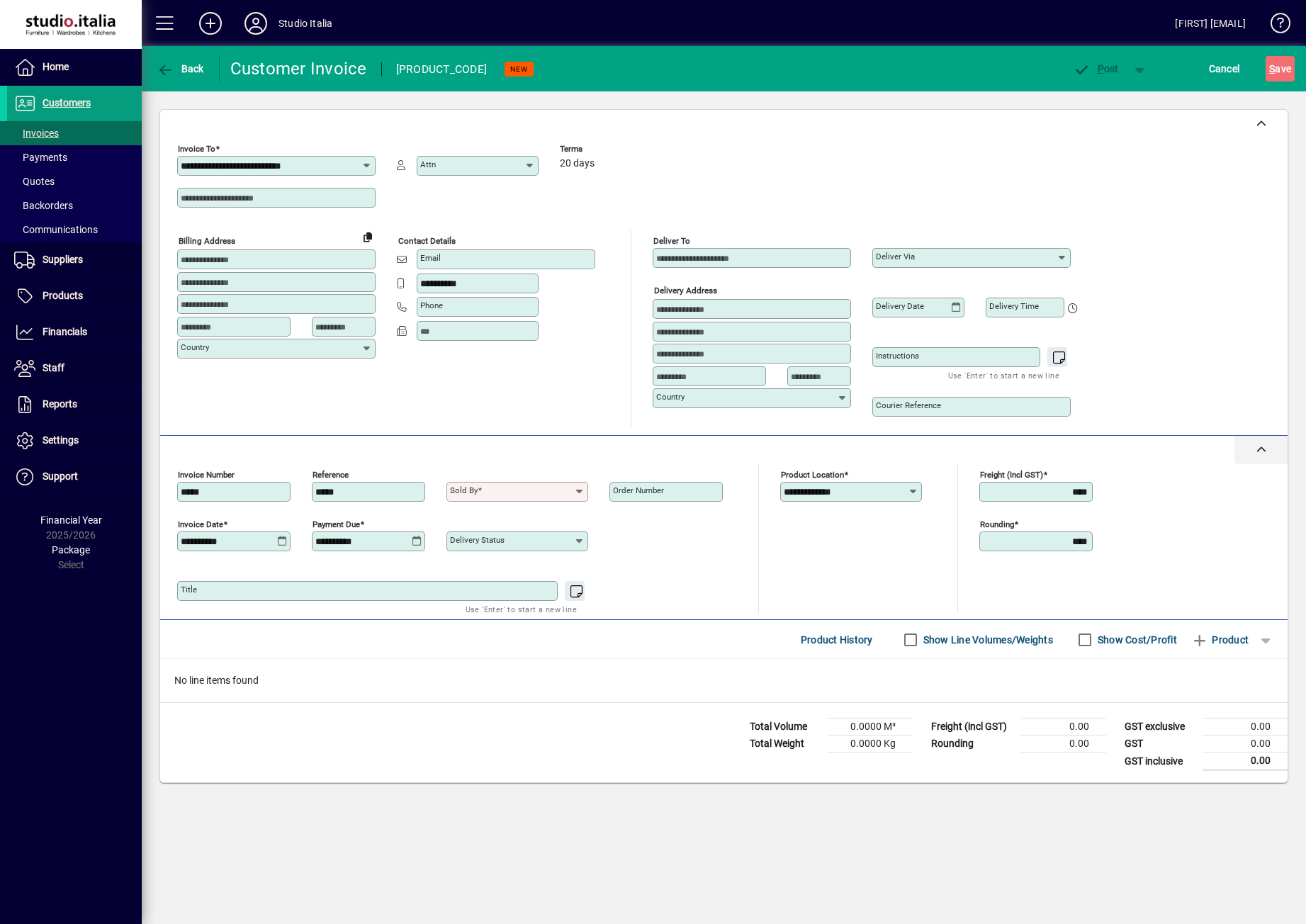 click 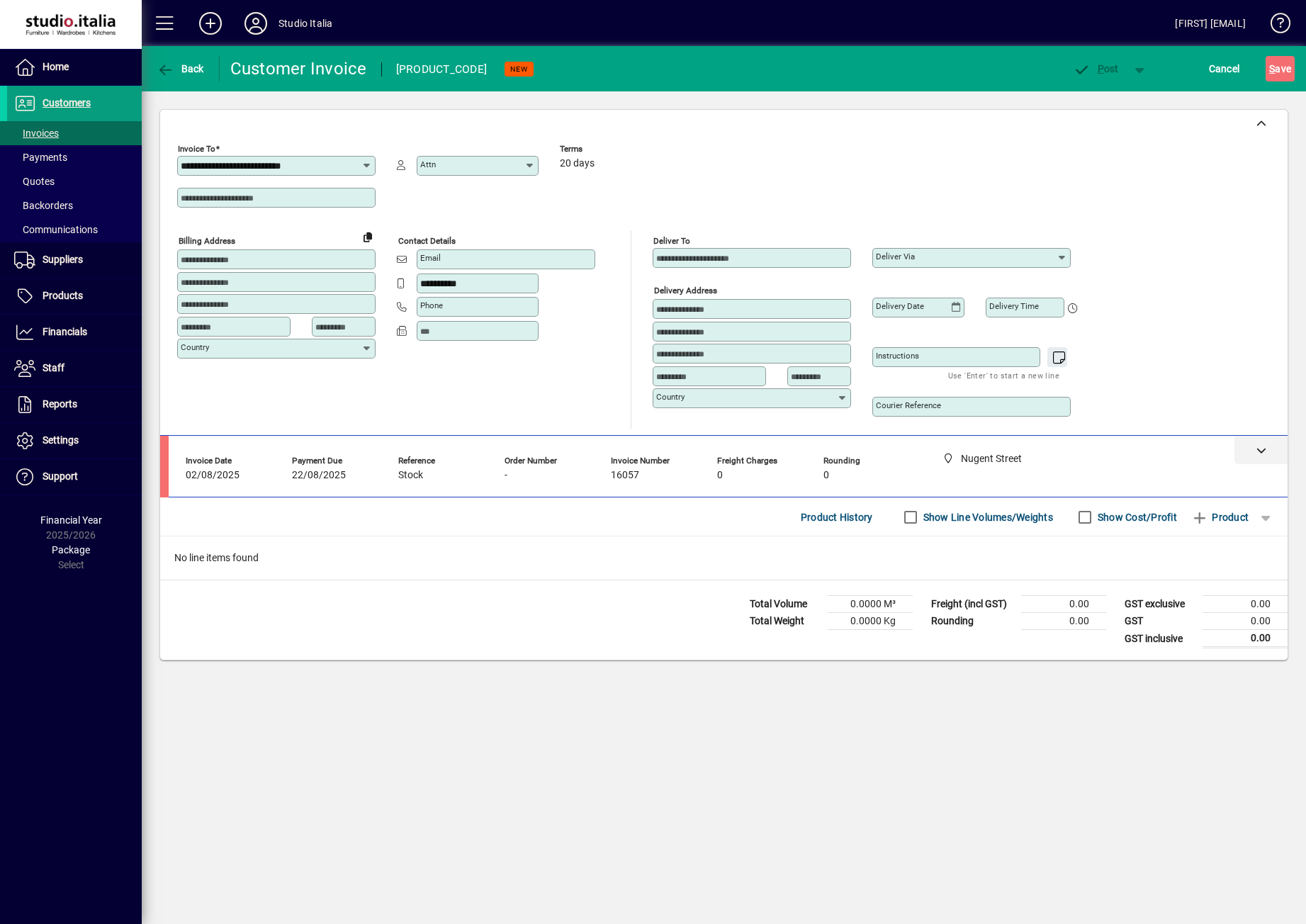 click 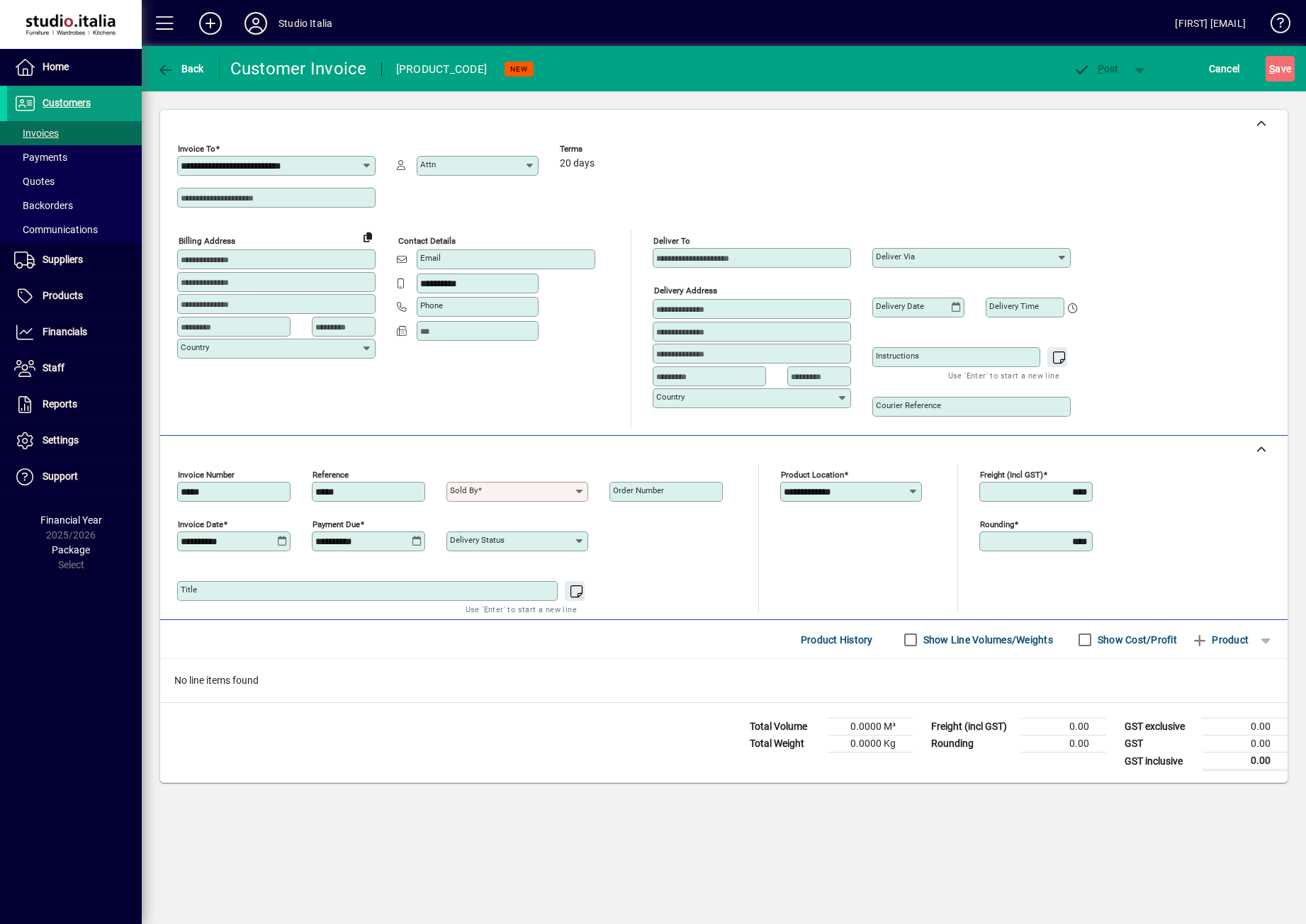 click 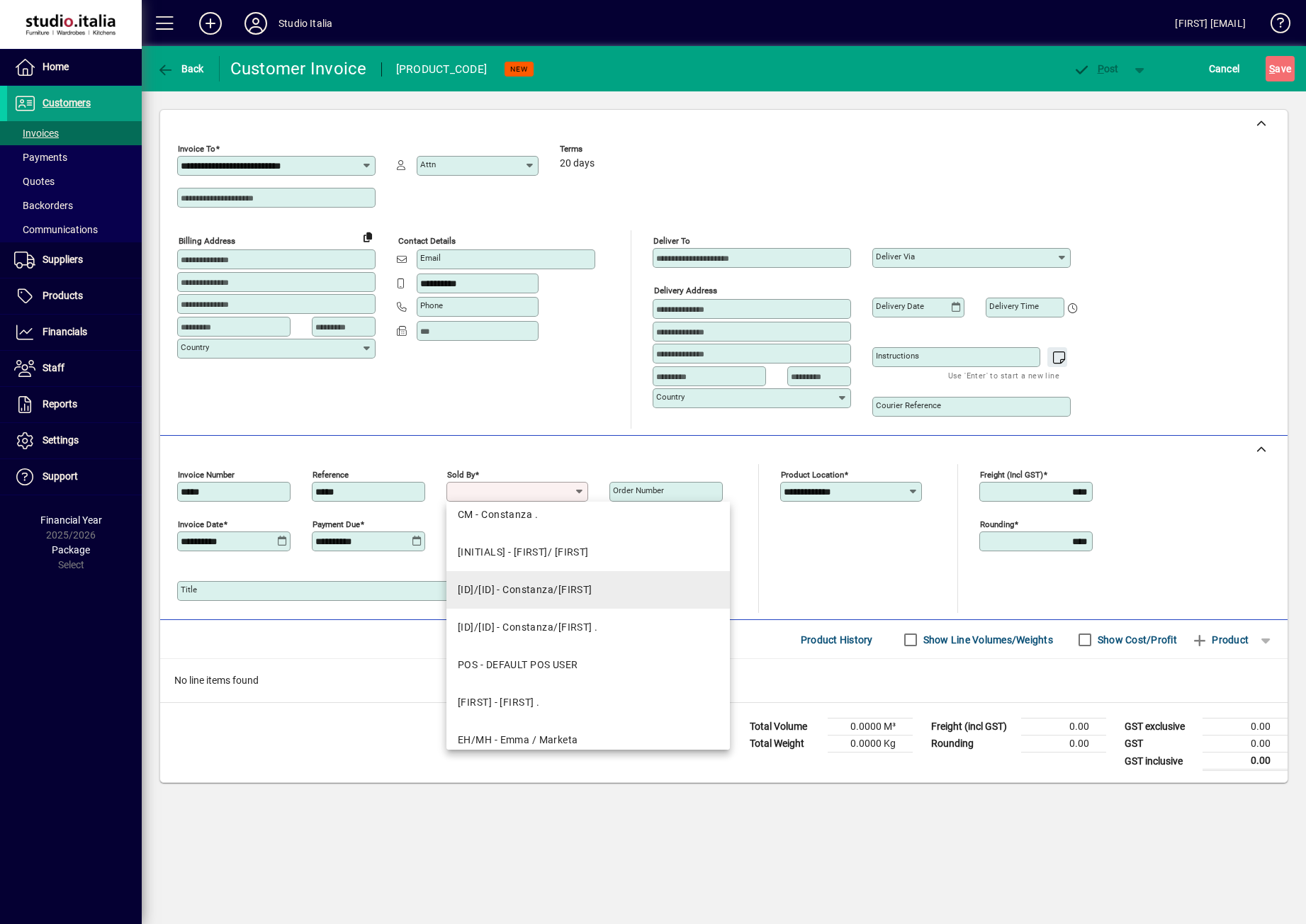 scroll, scrollTop: 71, scrollLeft: 0, axis: vertical 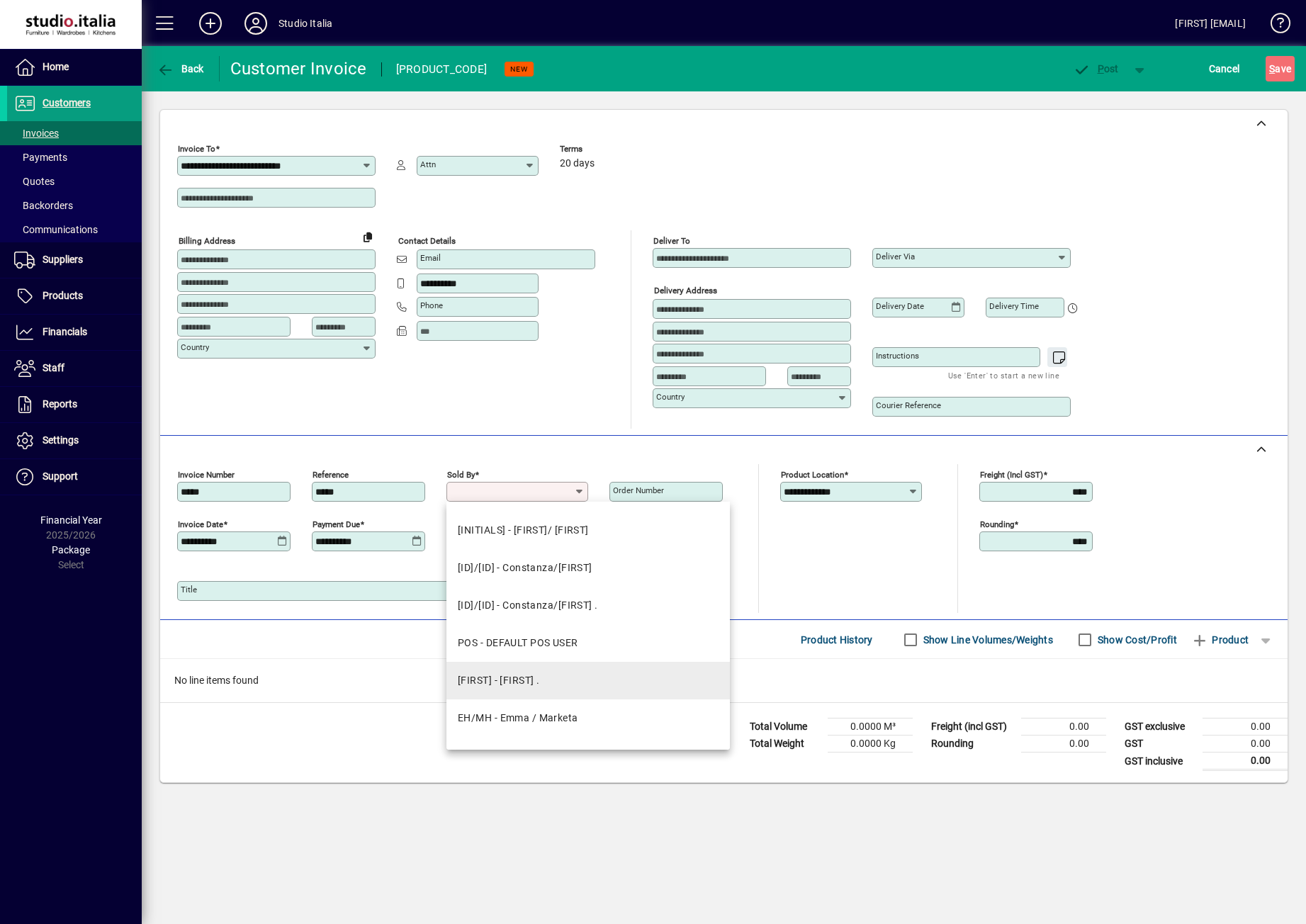click on "[FIRST] - [FIRST] ." at bounding box center [498, 680] 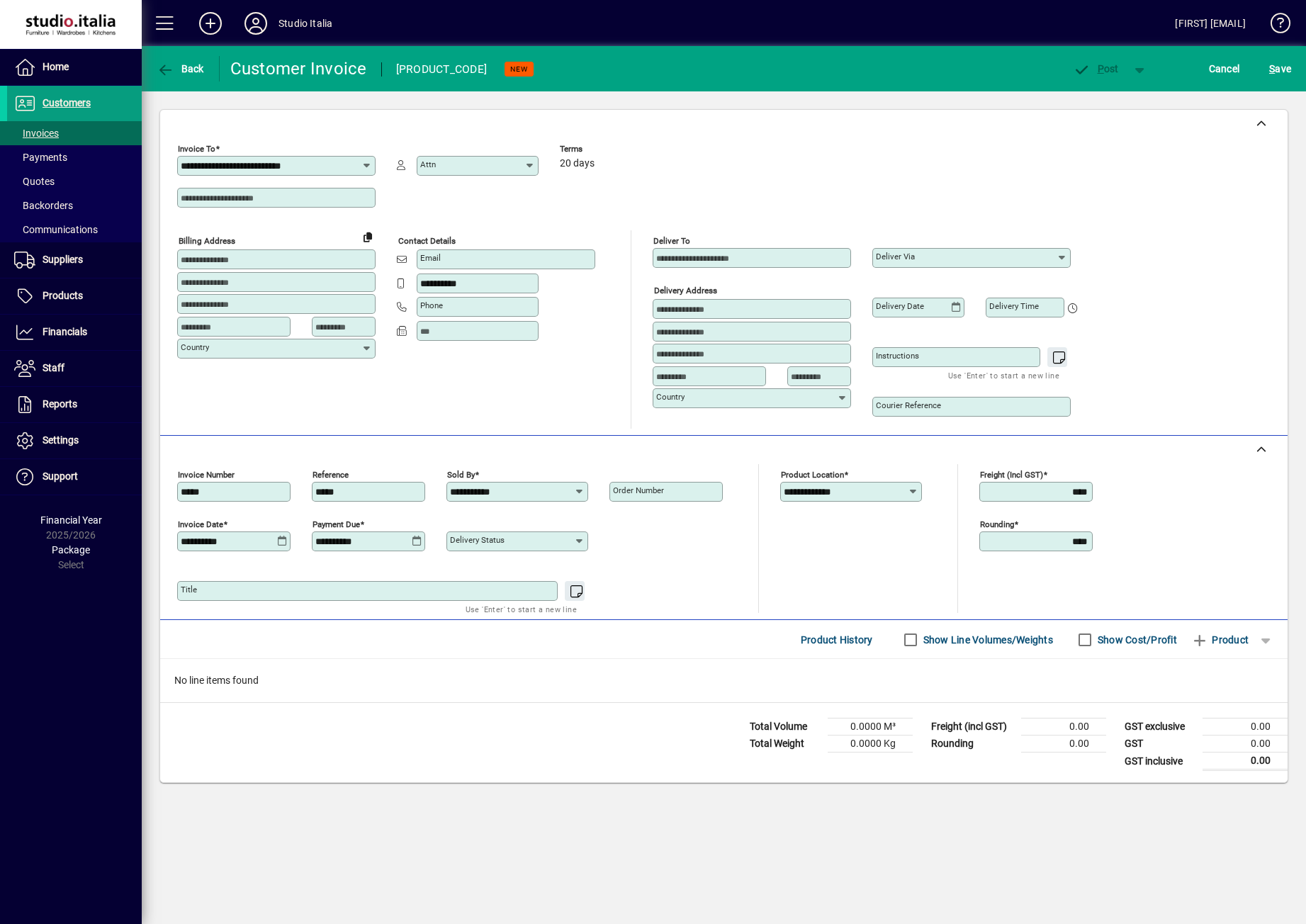 click 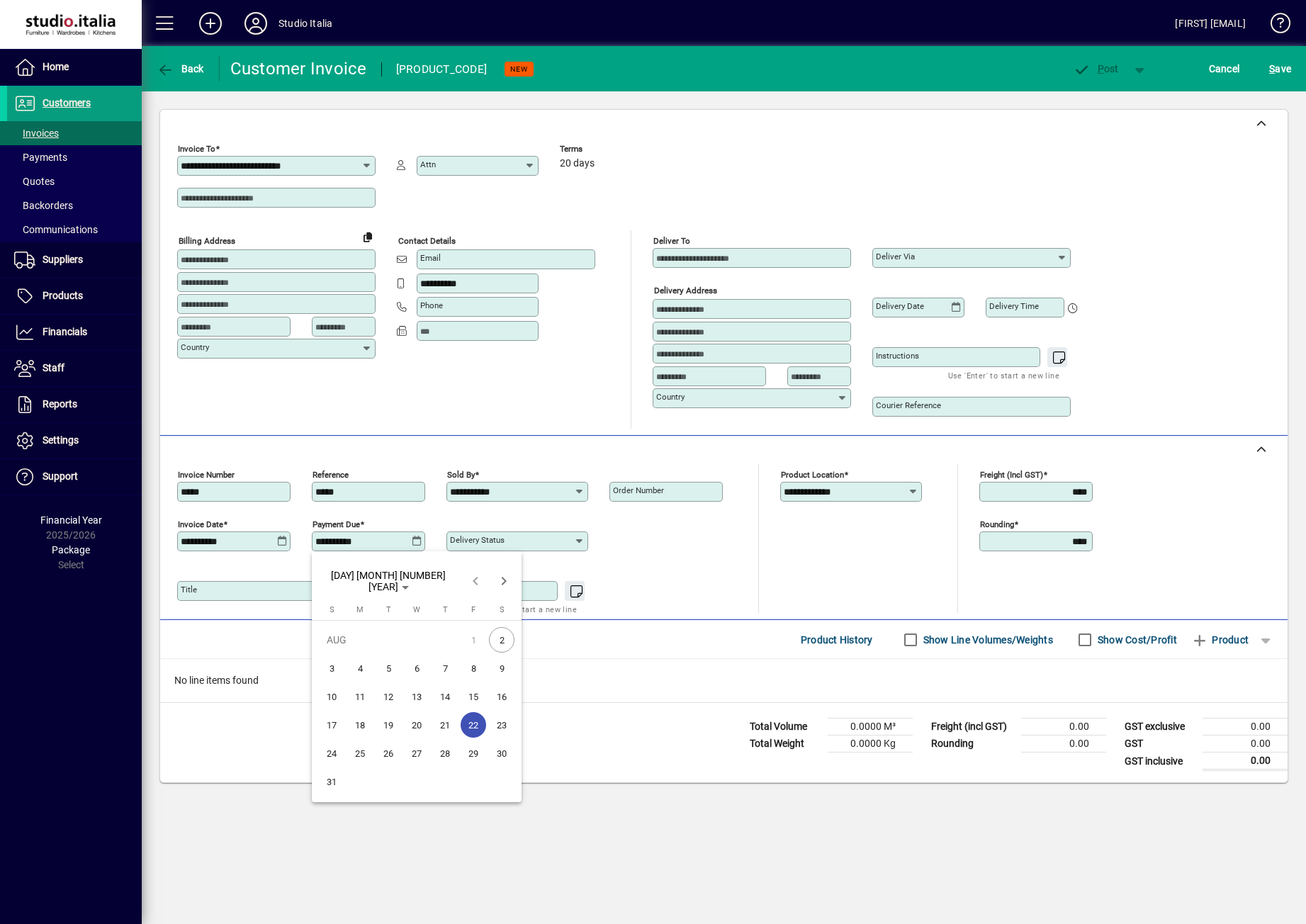 click on "2" at bounding box center (502, 640) 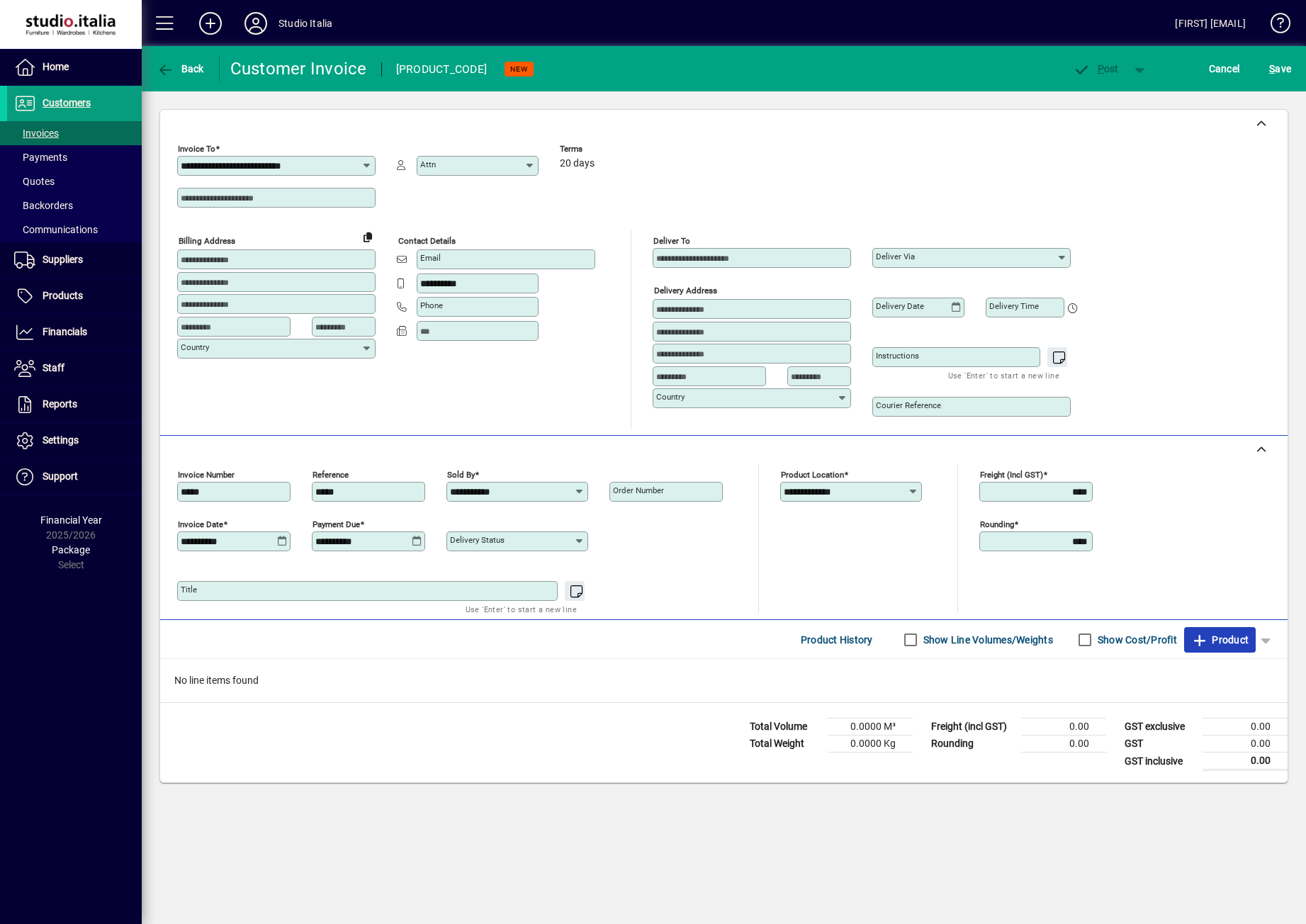 click on "Product" 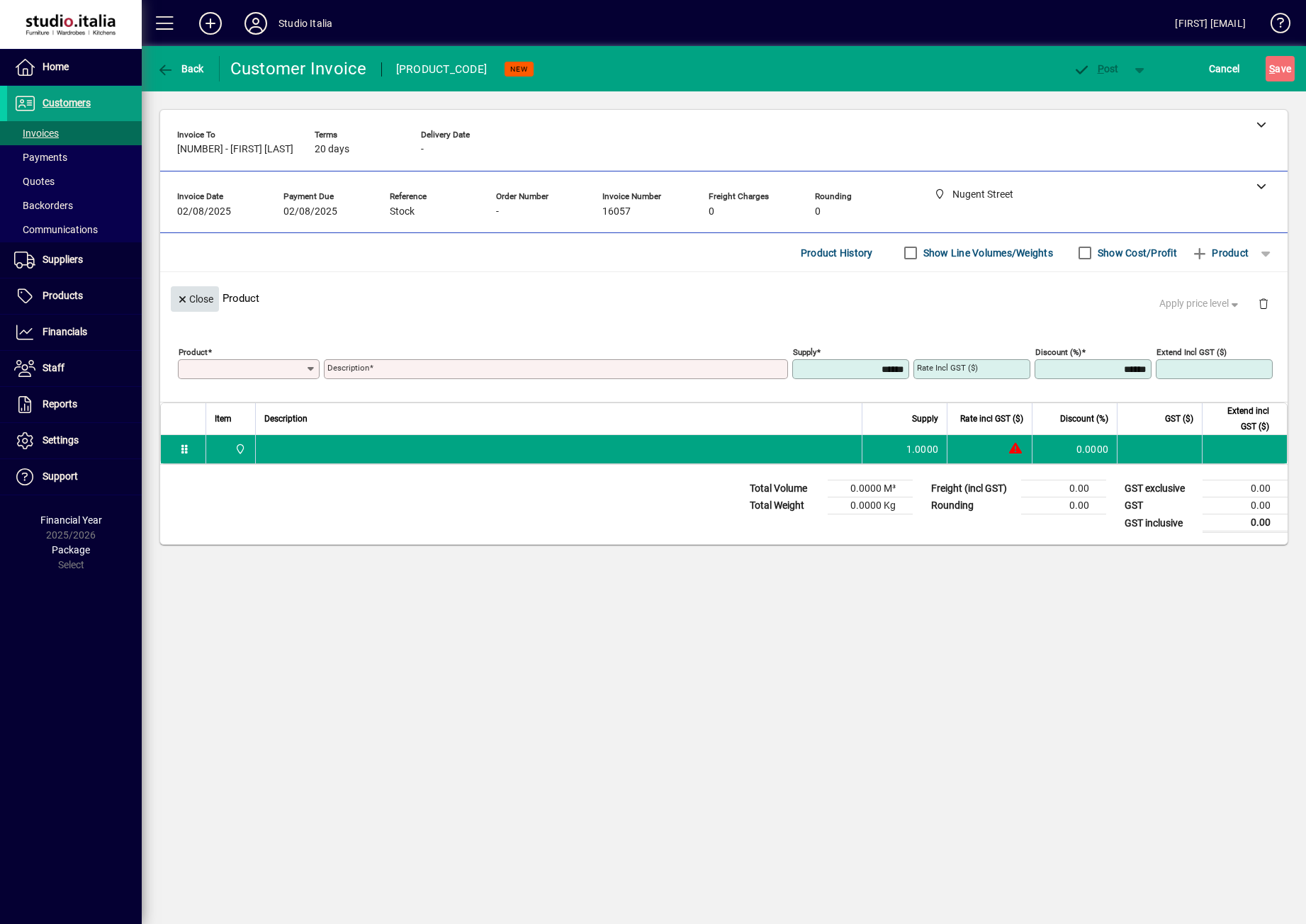 click on "Close" 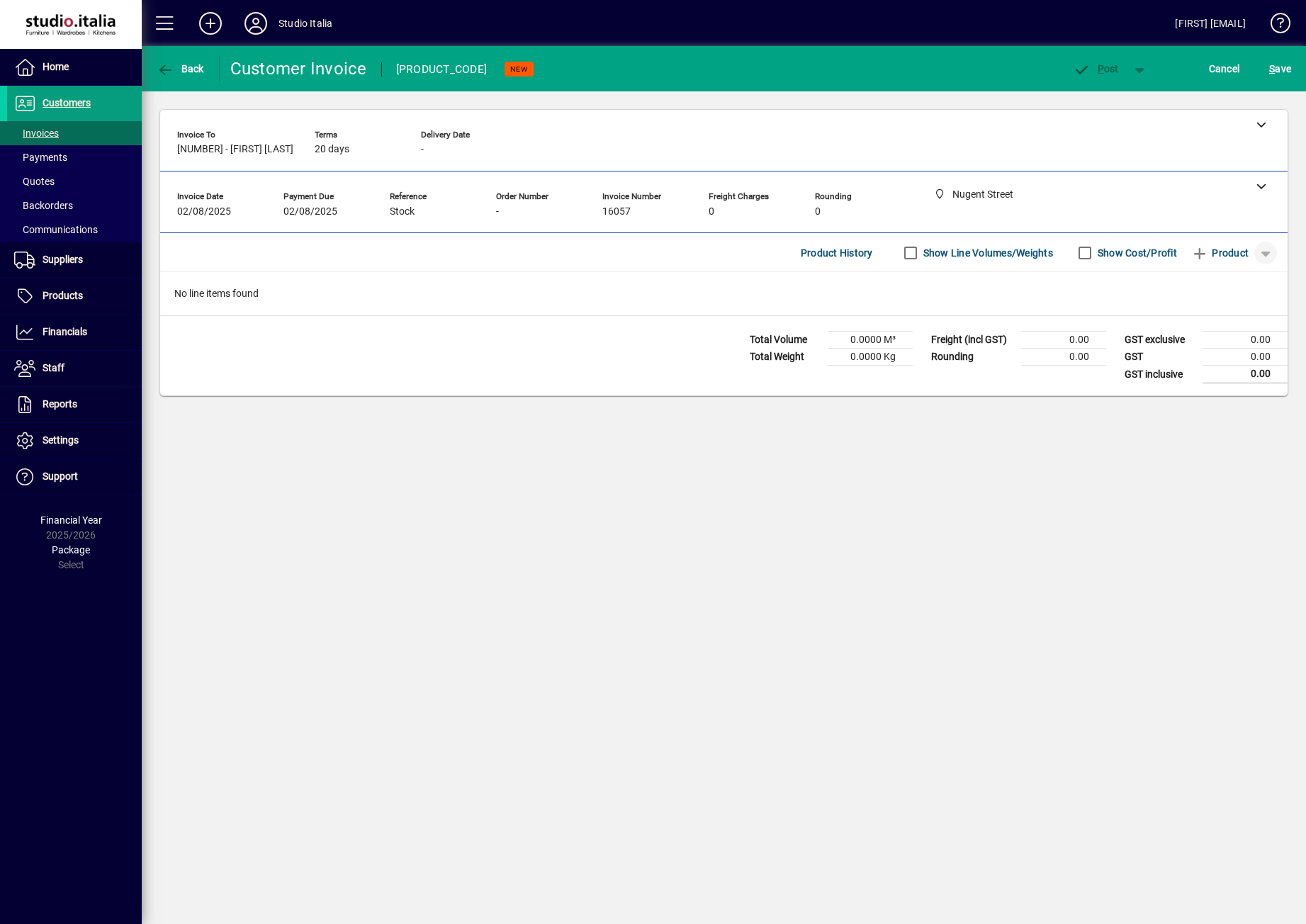 click 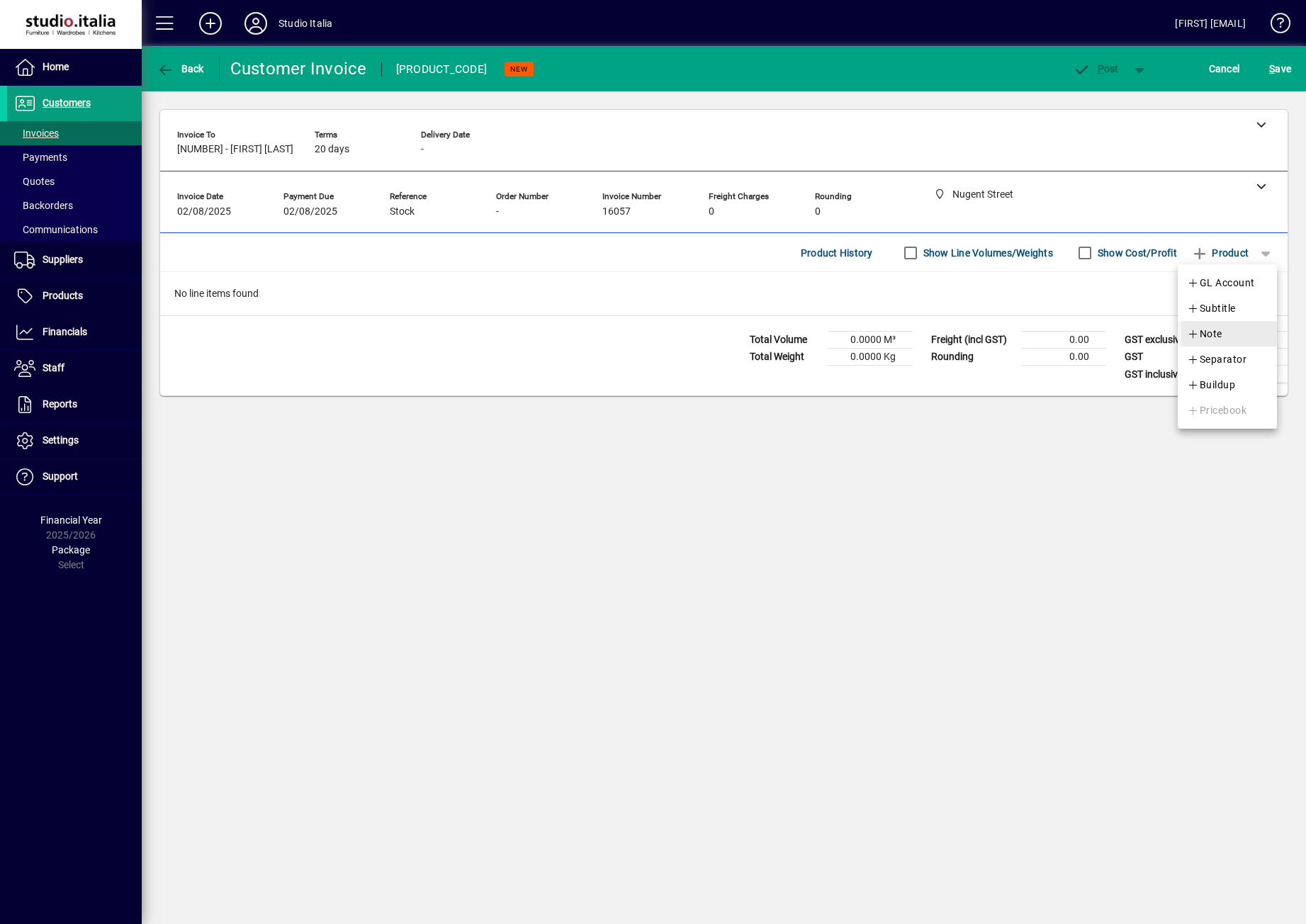 click on "Note" at bounding box center (1205, 334) 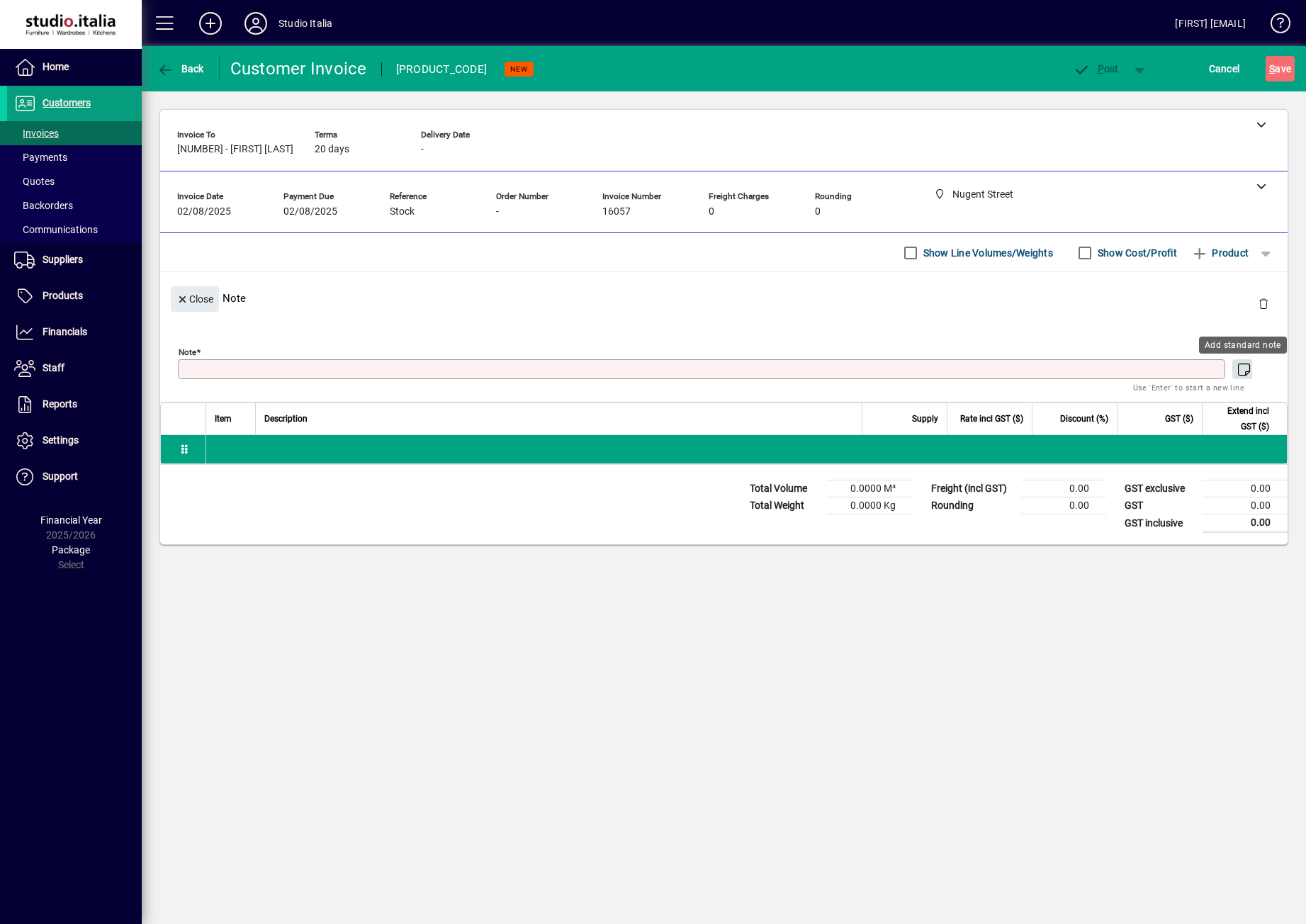click 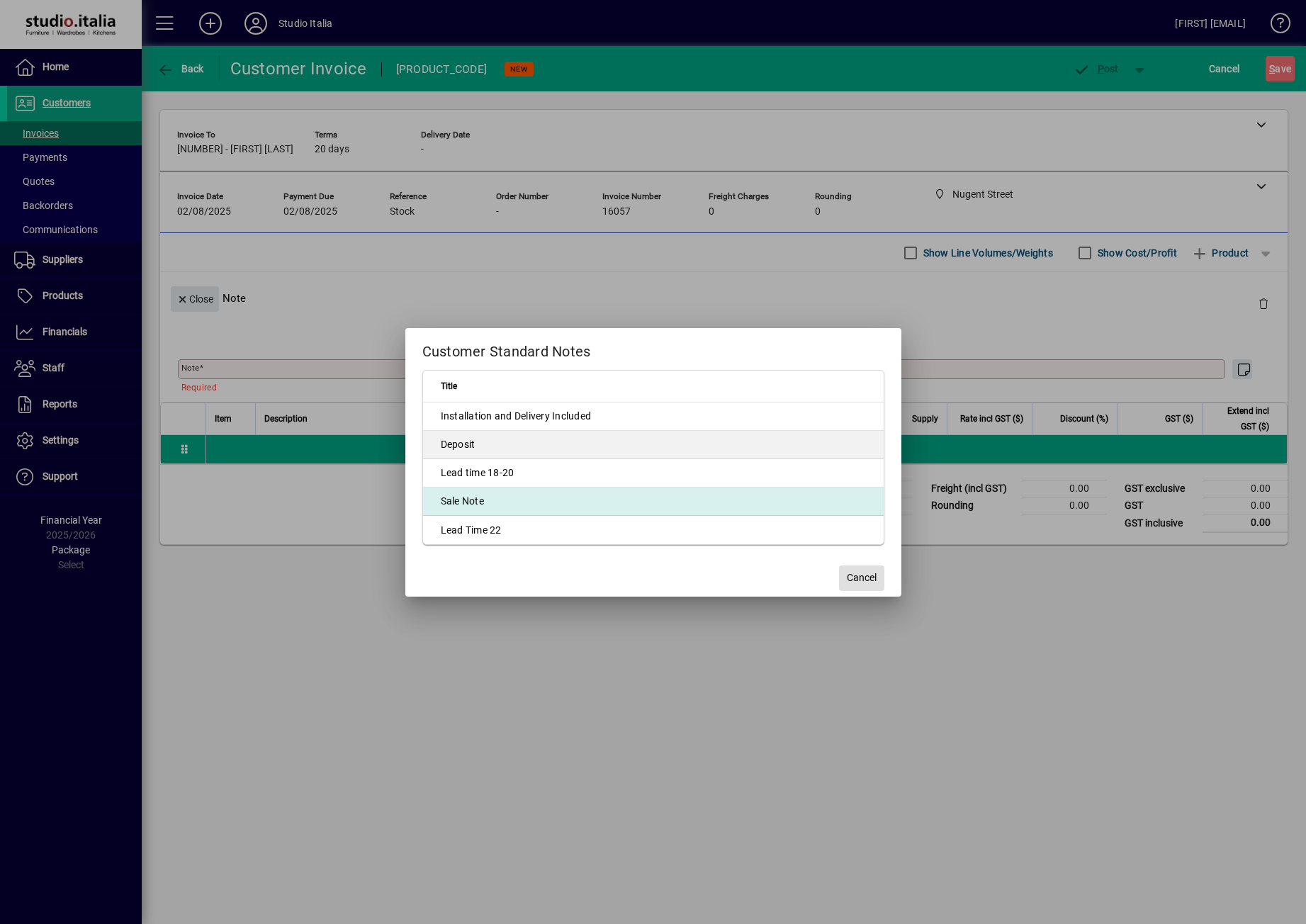 click on "Sale Note" at bounding box center (653, 502) 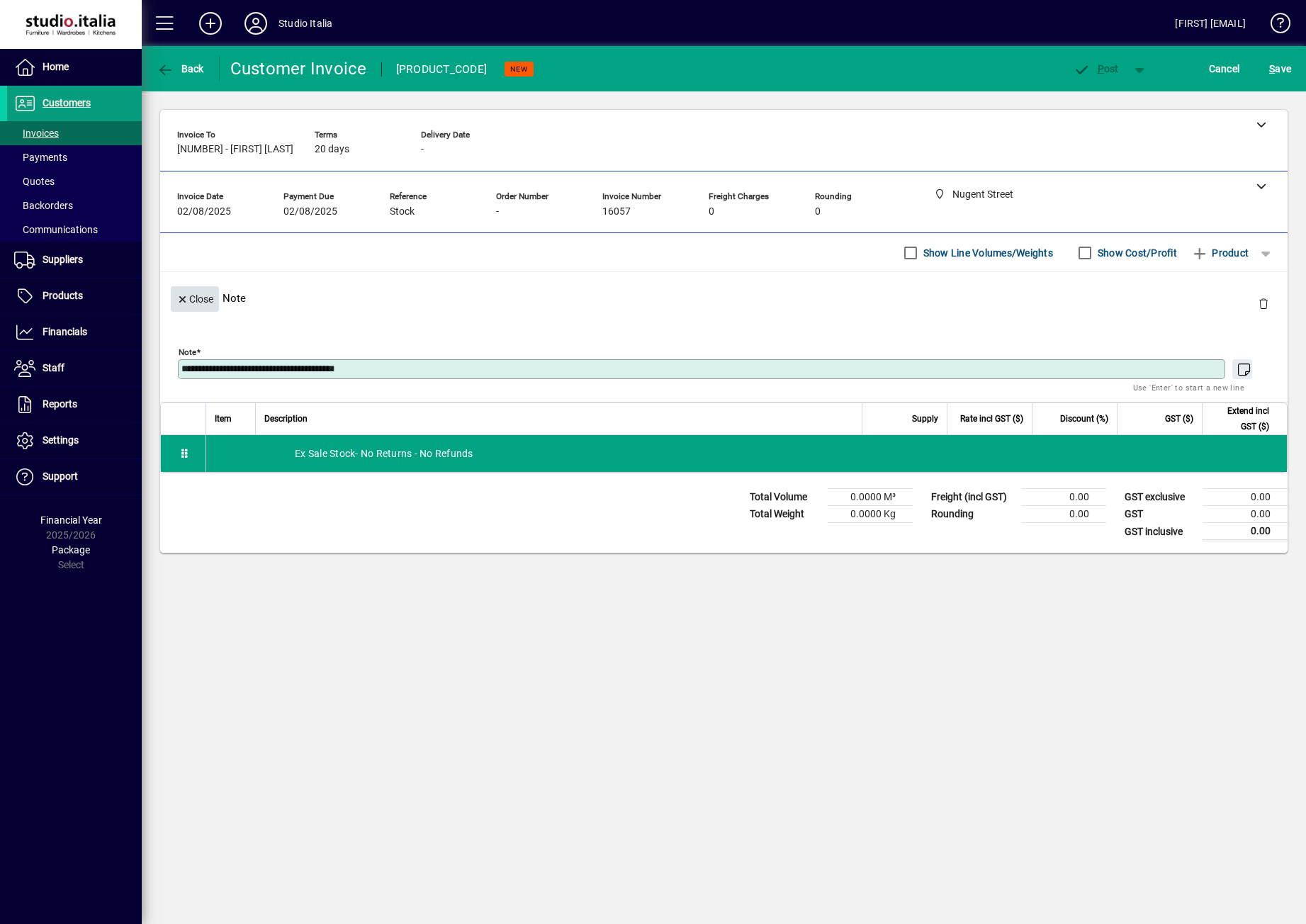 click on "Close" 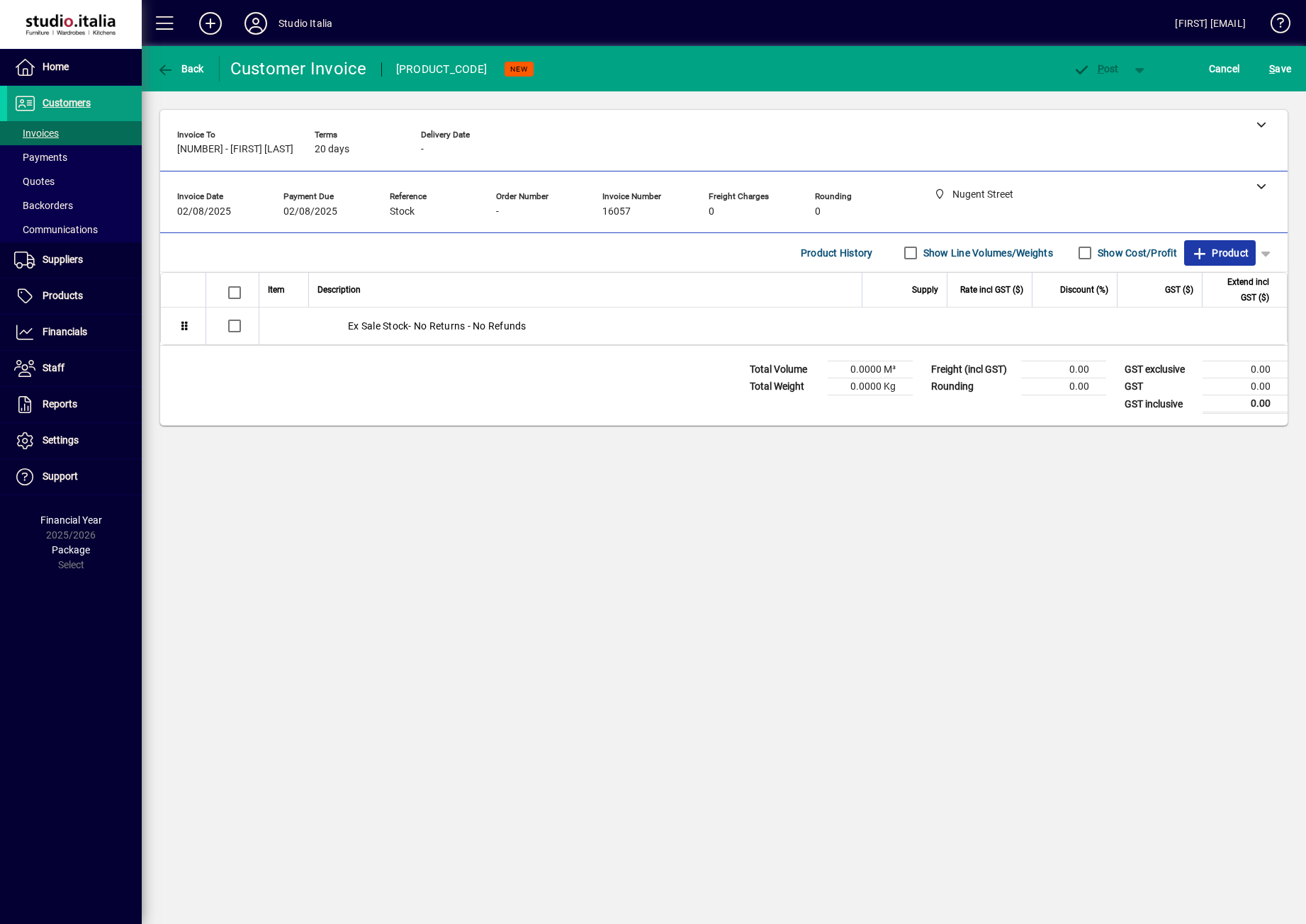 click on "Product" 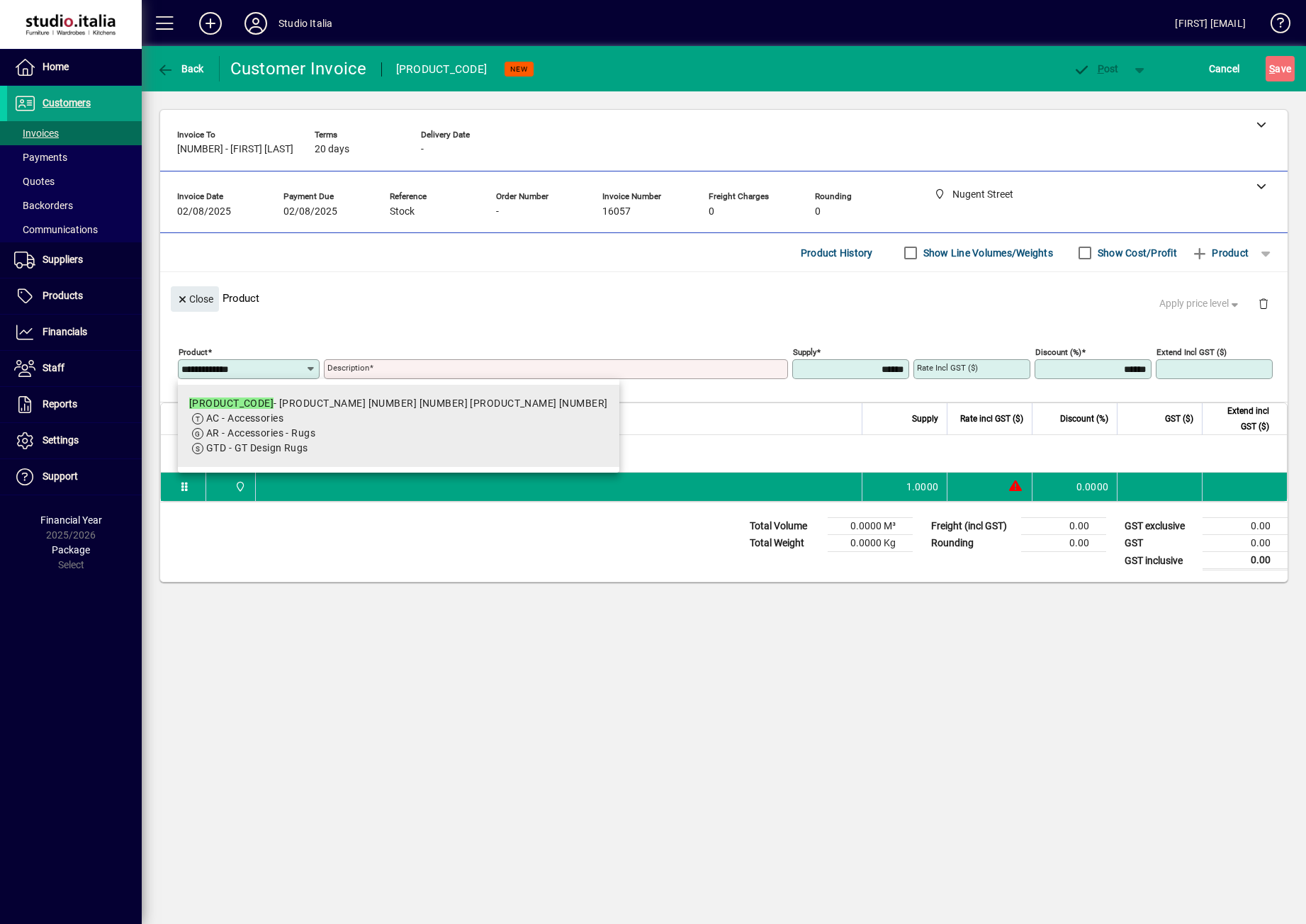 click on "[ID]-[NUMBER]-[NUMBER]  - Luoghi Originale [NUMBER] x [NUMBER] Colour Grotte [NUMBER]" at bounding box center [398, 403] 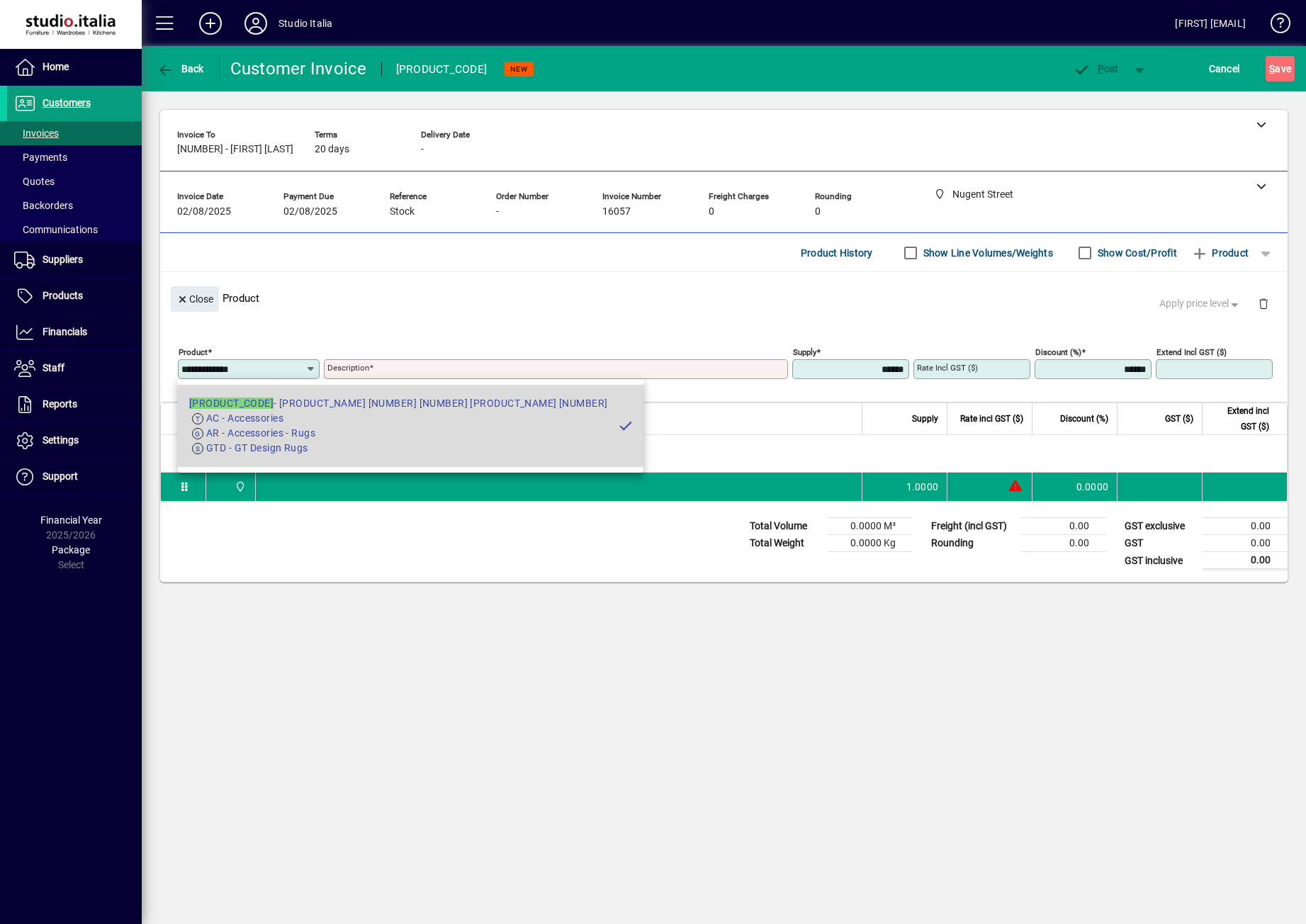 type on "**********" 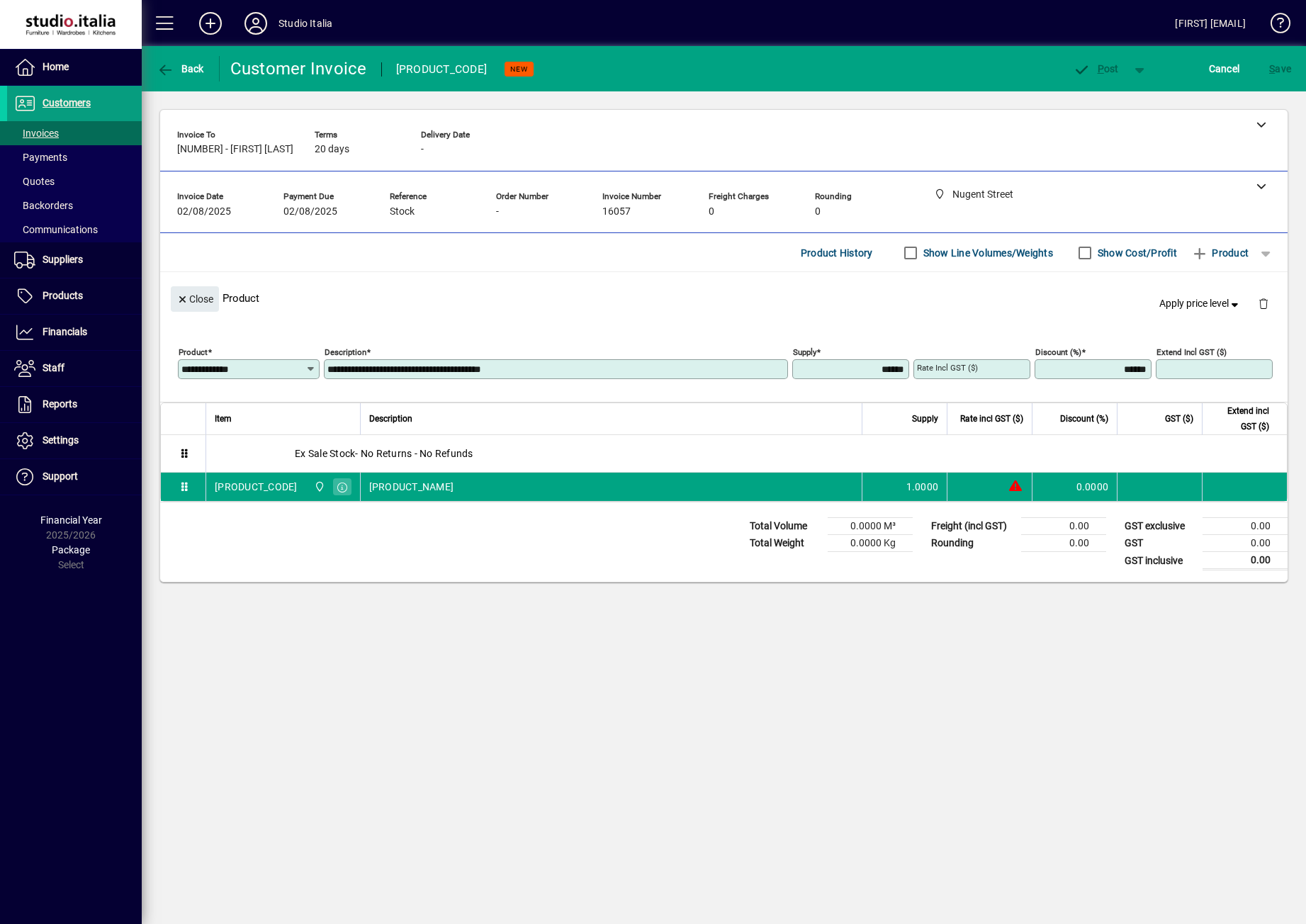 type on "******" 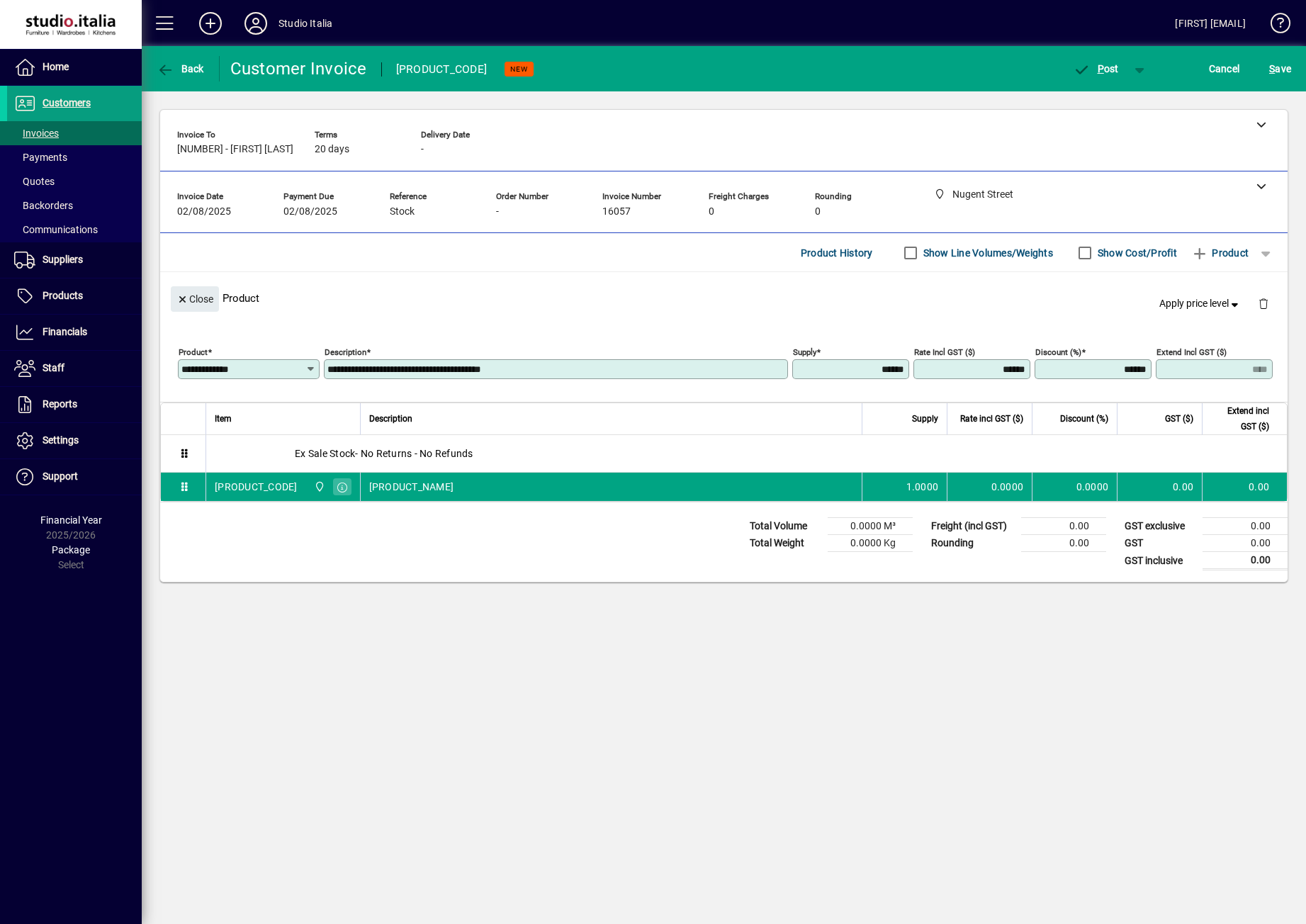 click on "**********" at bounding box center [557, 369] 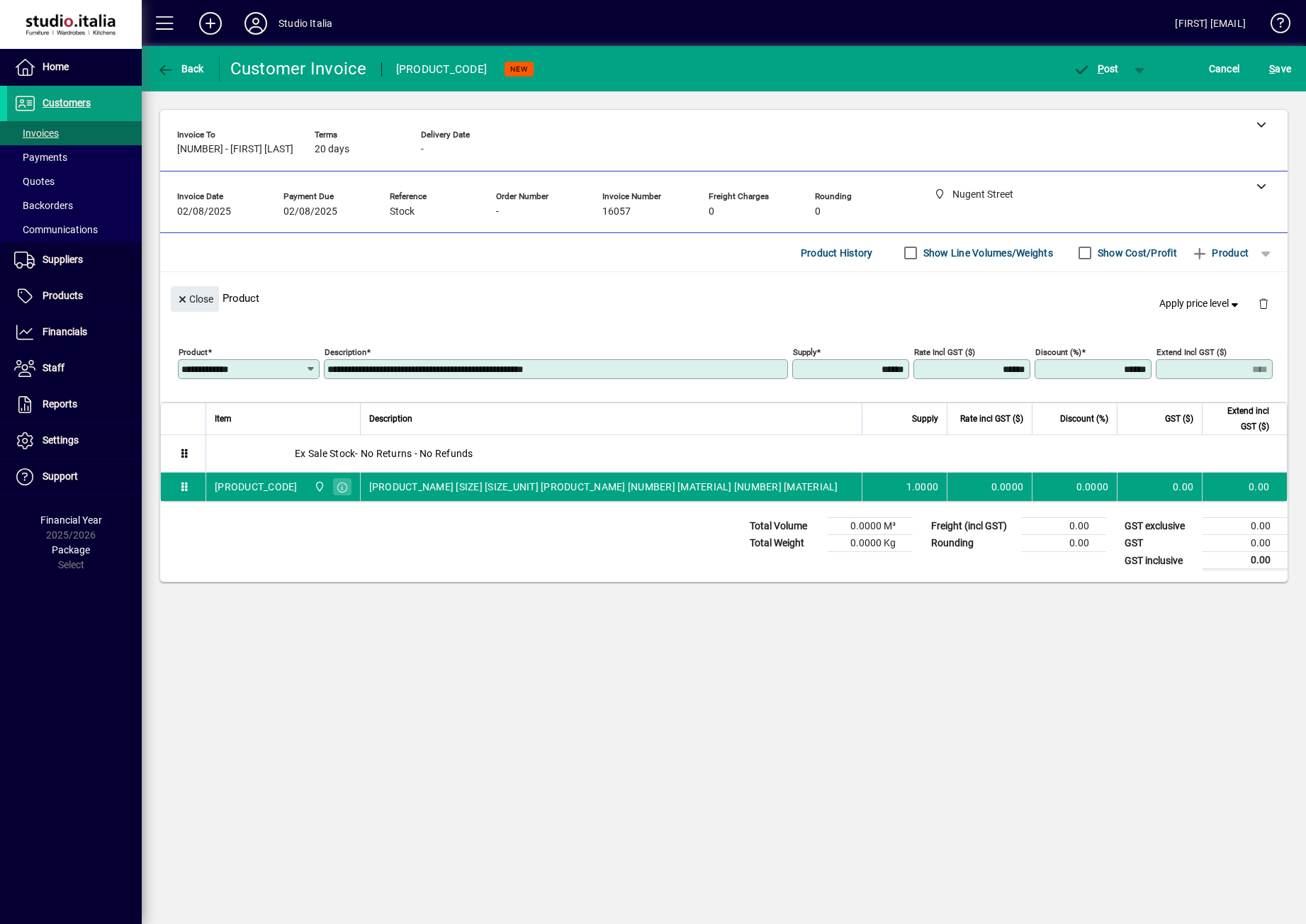 type on "**********" 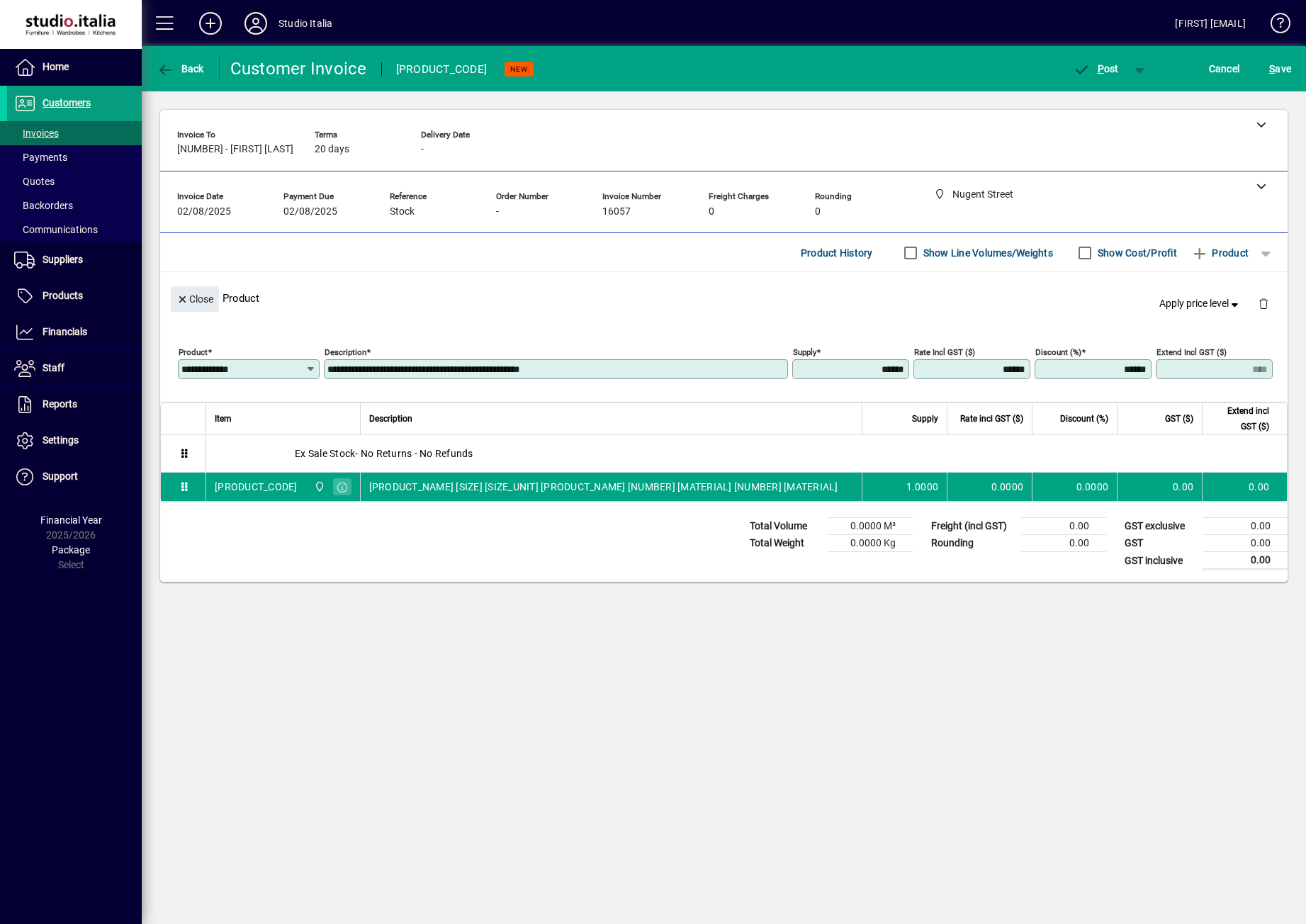 drag, startPoint x: 1026, startPoint y: 369, endPoint x: 903, endPoint y: 346, distance: 125.13193 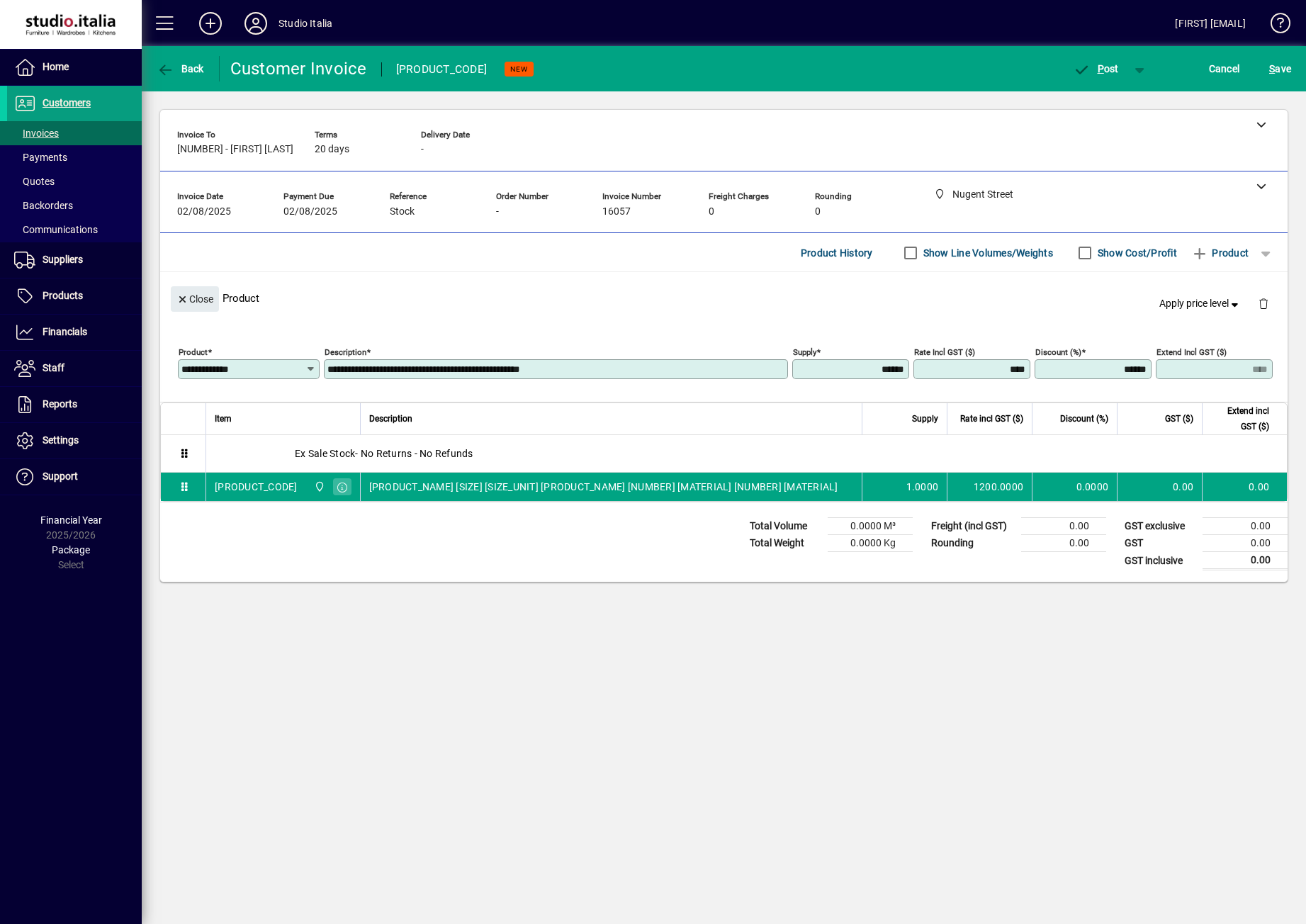 type on "*********" 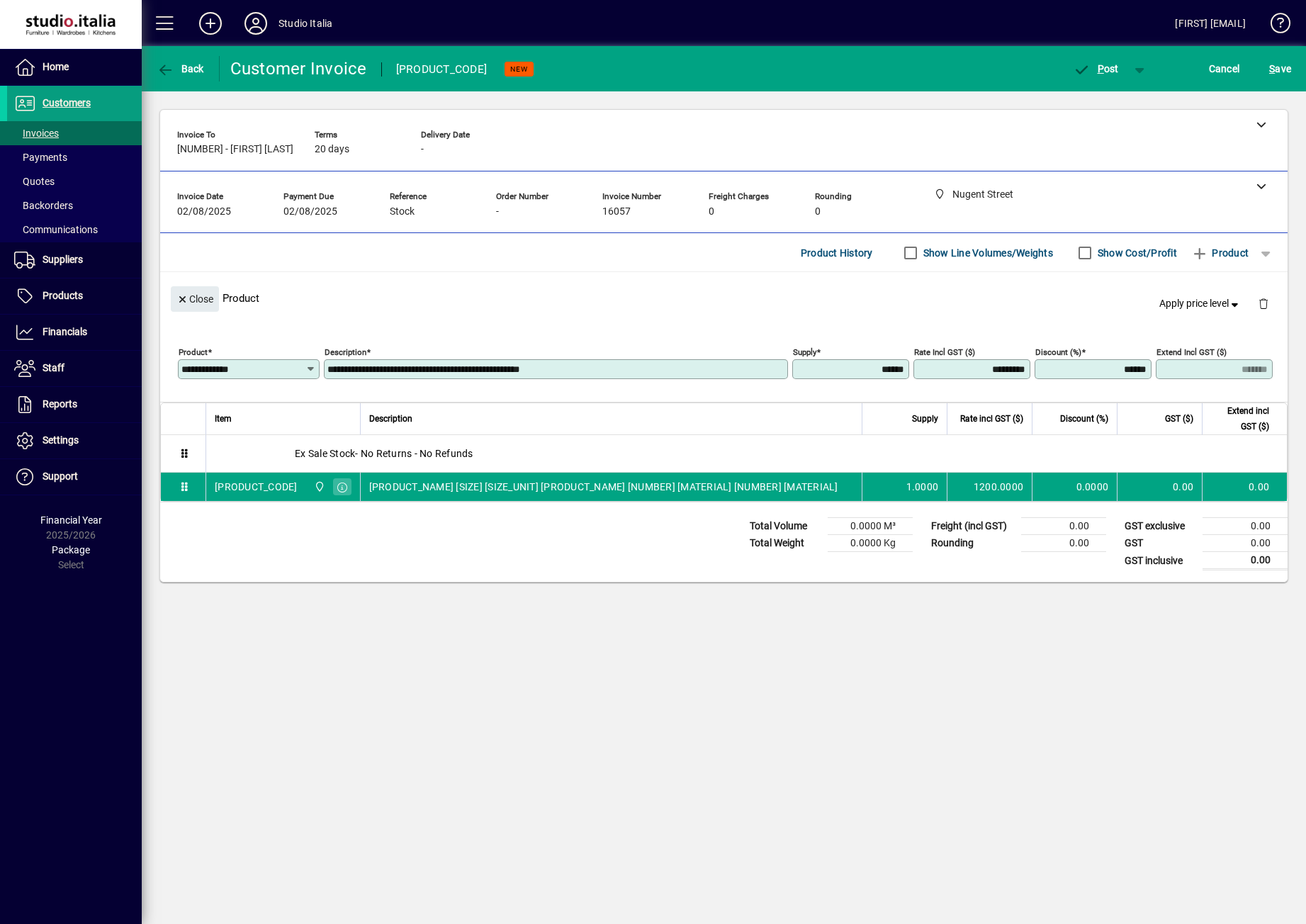 click on "**********" 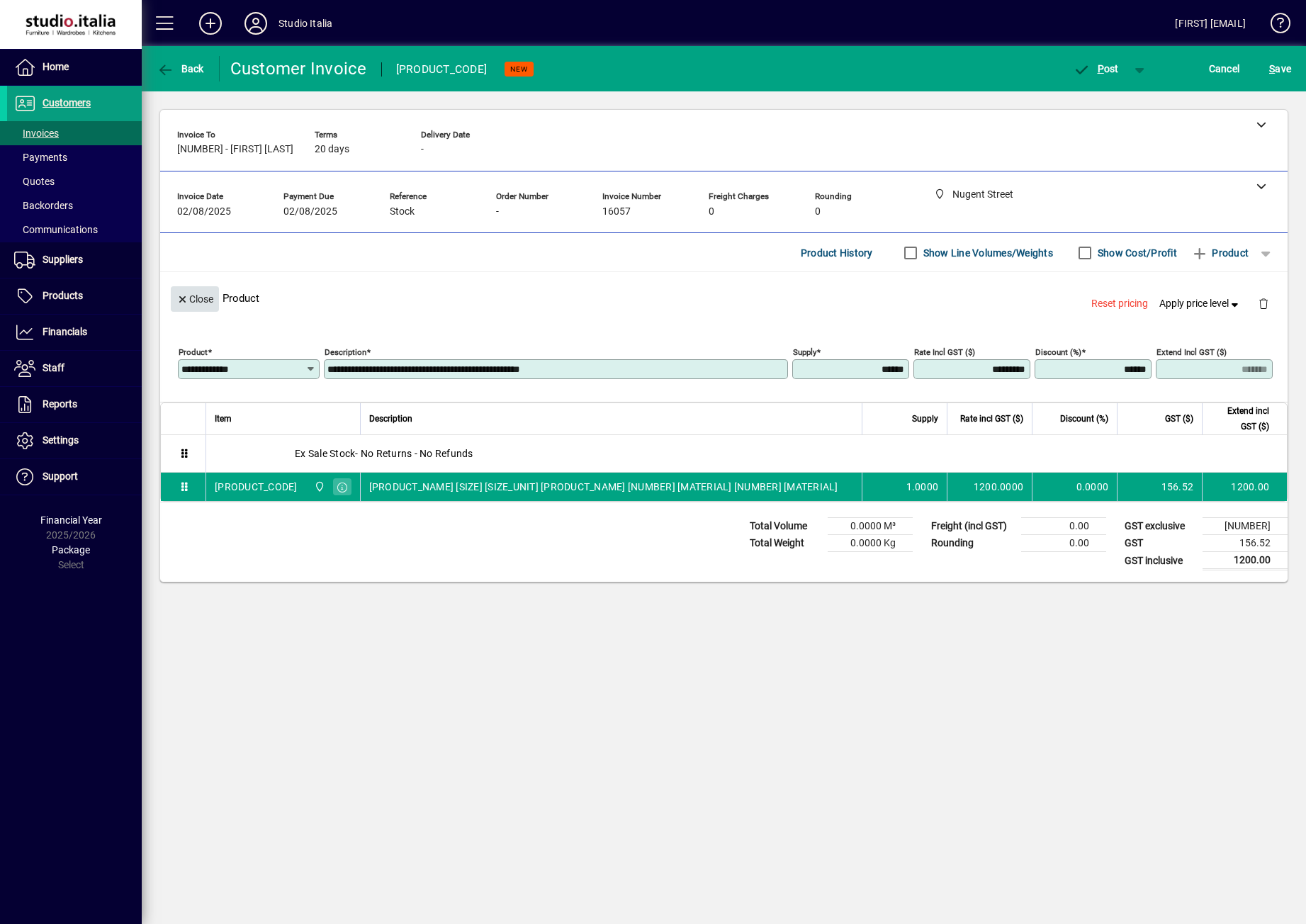 click on "Close" 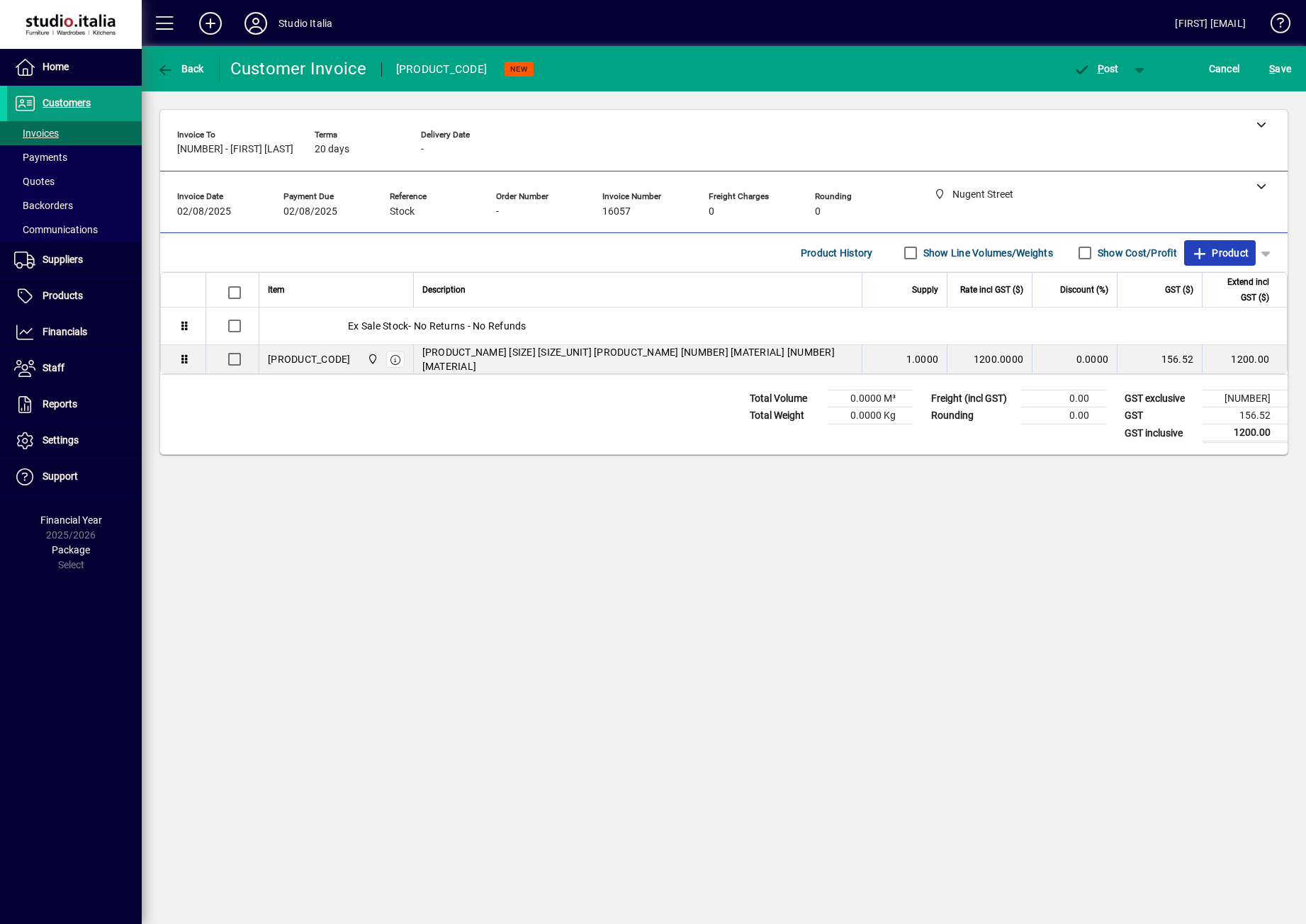 click on "Product" 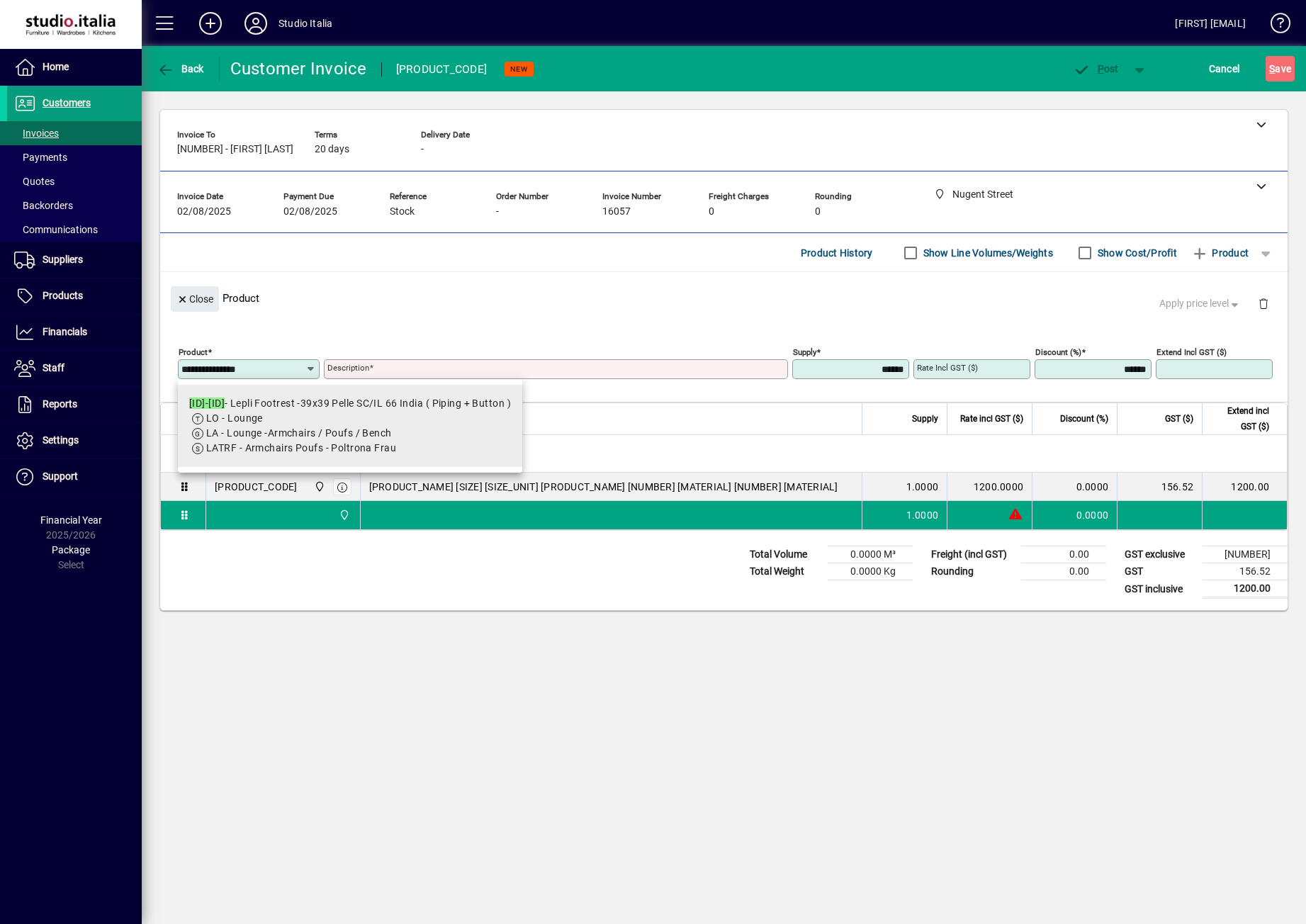 click on "[ID]-[ID] - [PRODUCT] [PRODUCT] -[NUMBER]x[NUMBER] [LAST] [ID] ( [LAST] + [LAST] )" at bounding box center (350, 403) 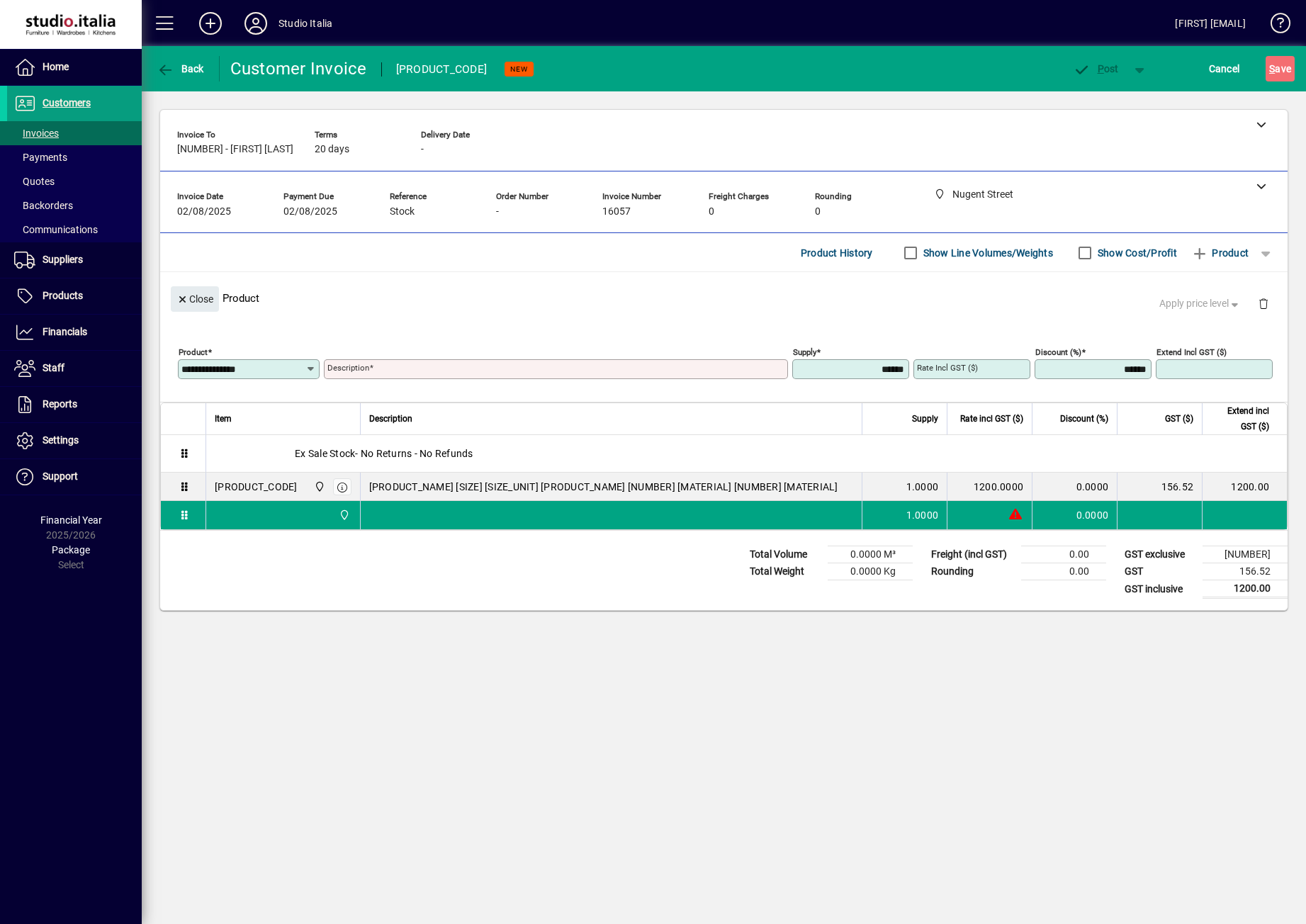 type on "**********" 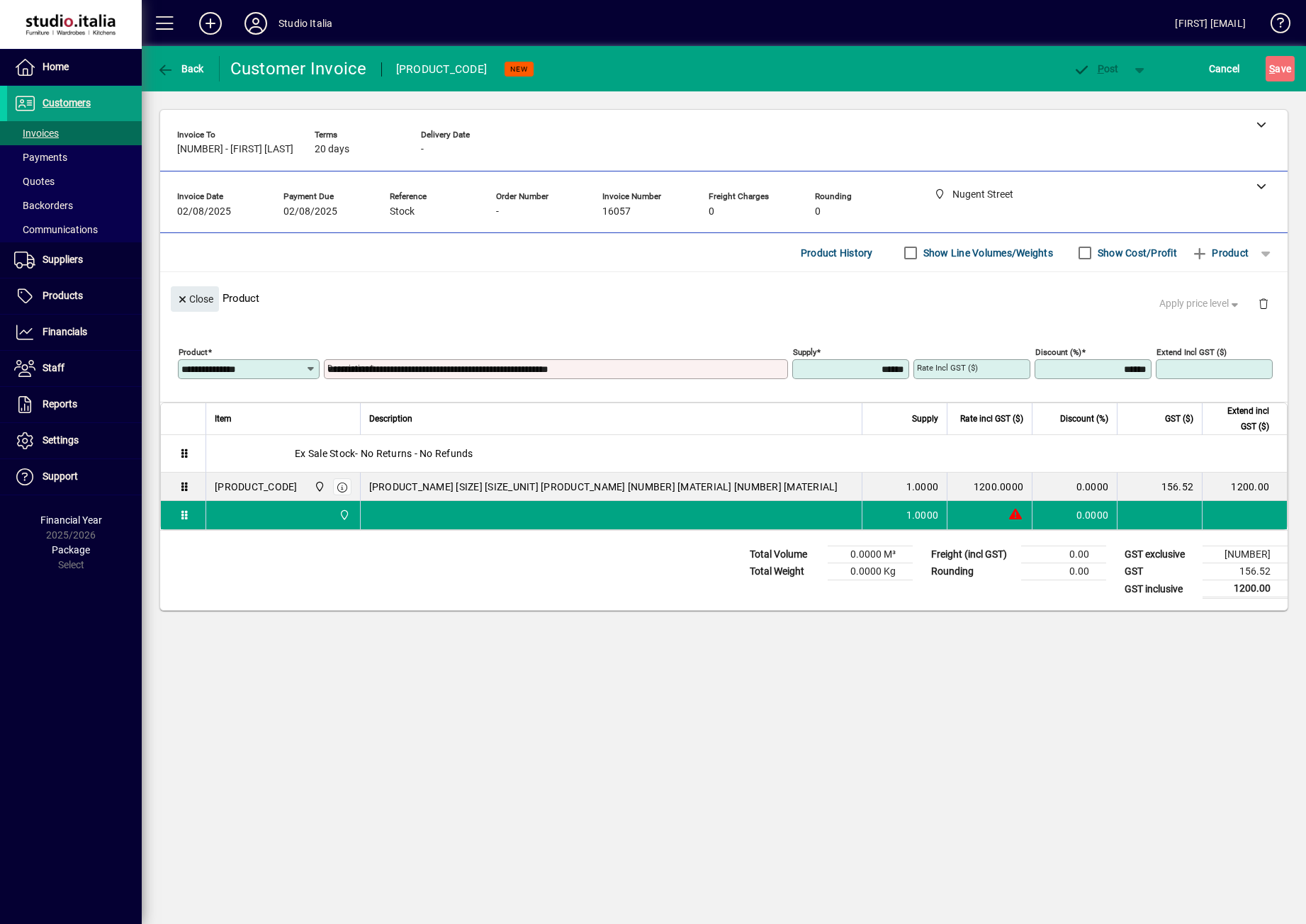 type on "******" 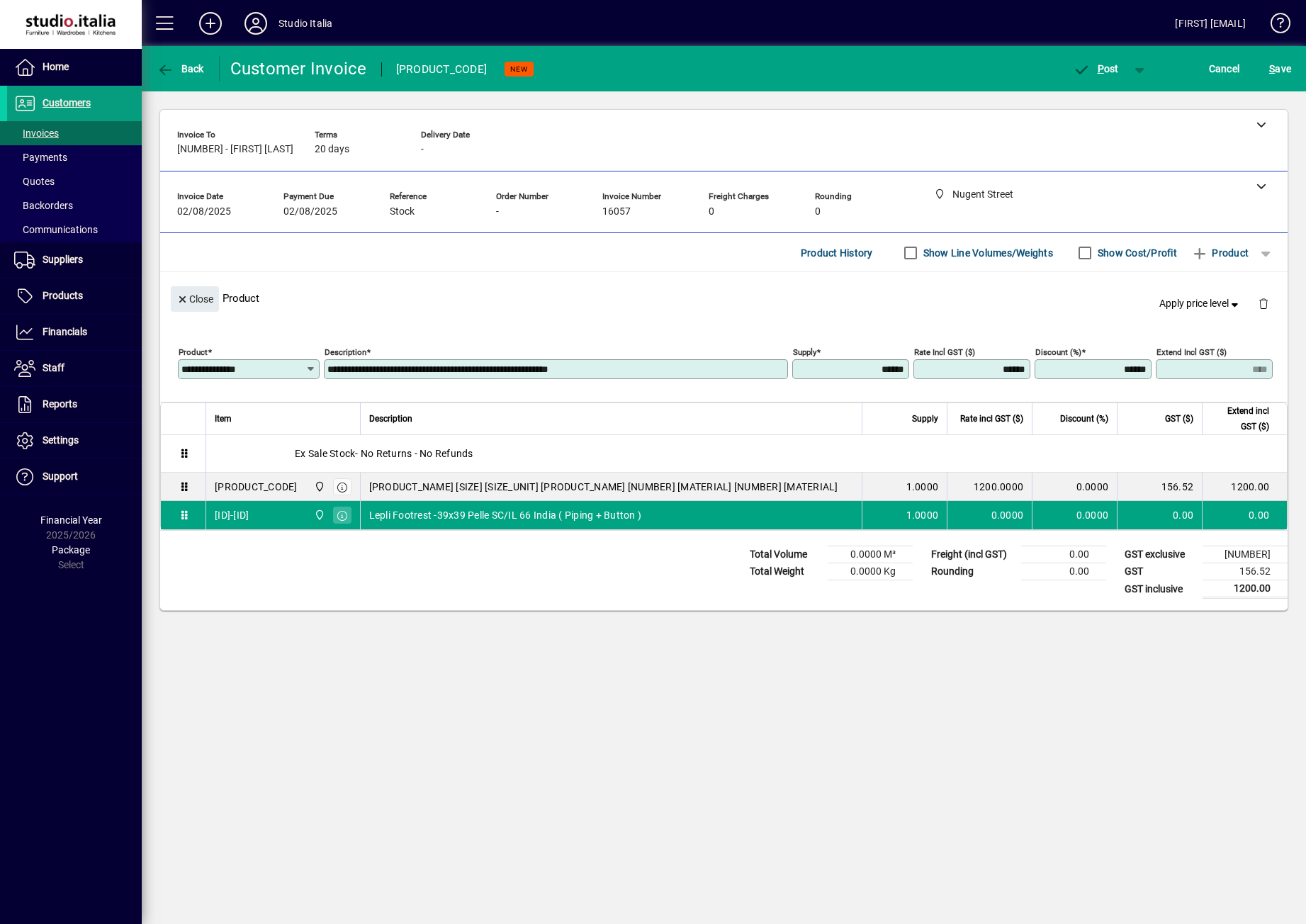 drag, startPoint x: 1026, startPoint y: 371, endPoint x: 947, endPoint y: 370, distance: 79.00633 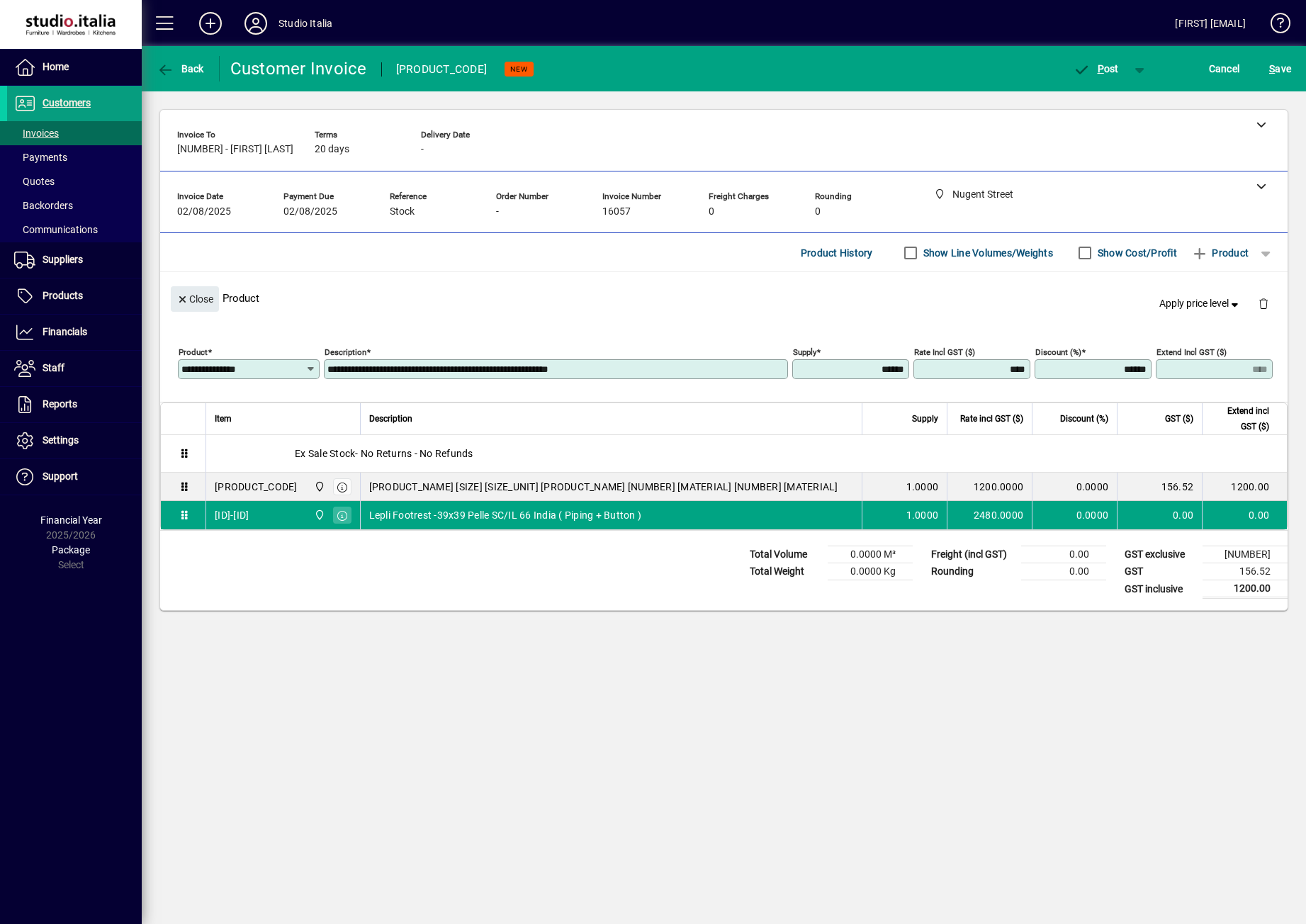 type on "*********" 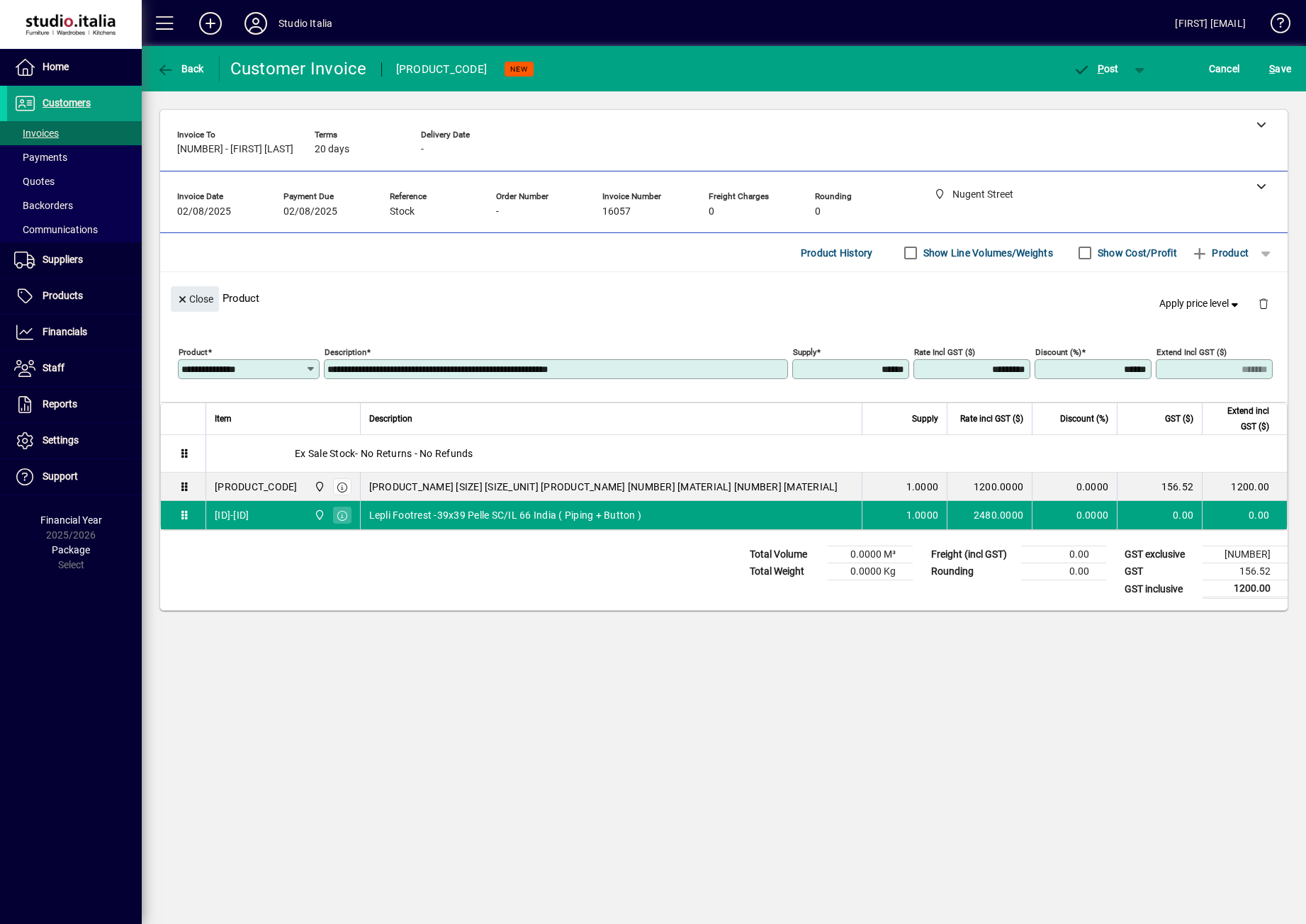 click on "Close  Product   Apply price level" 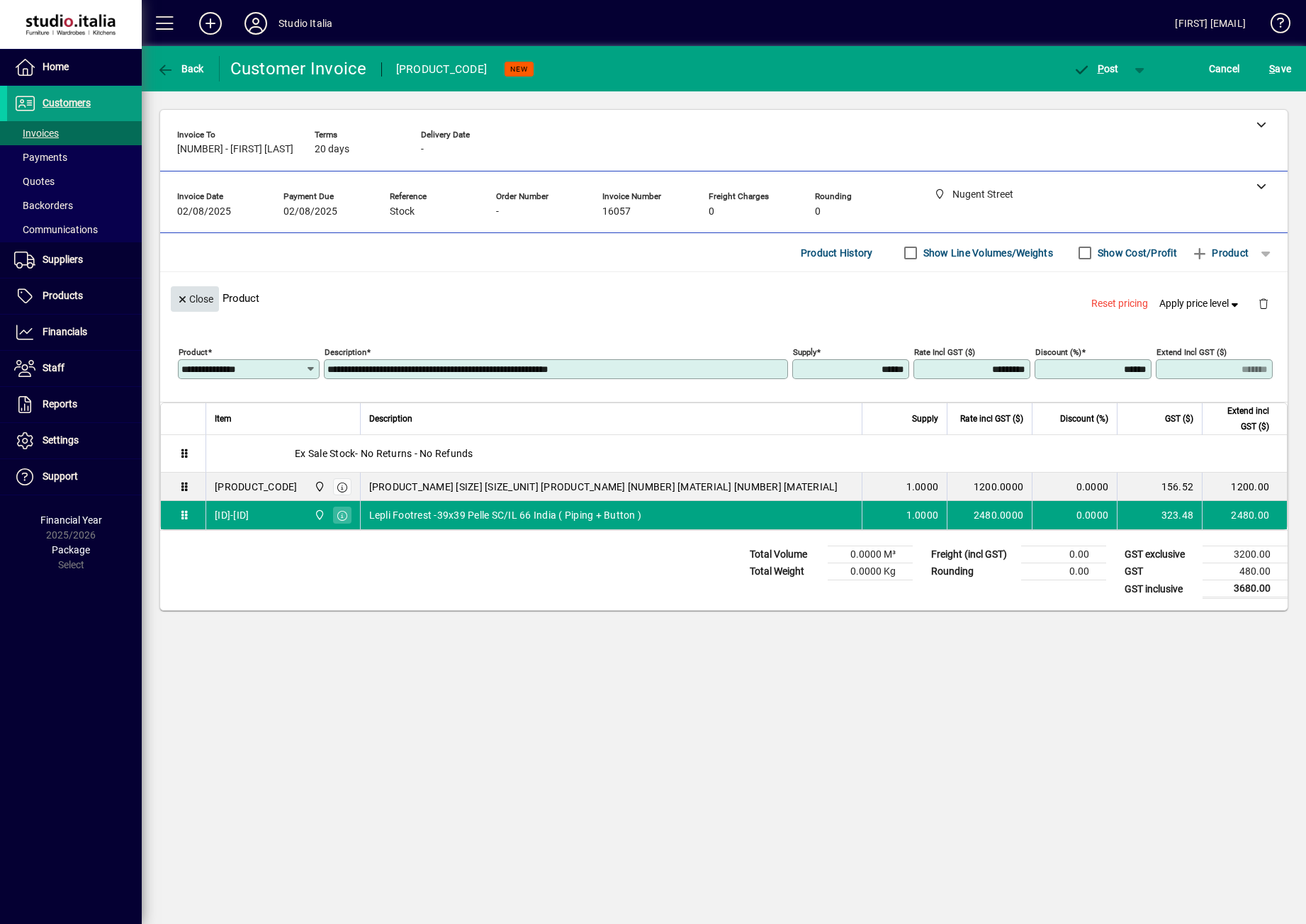 click on "Close" 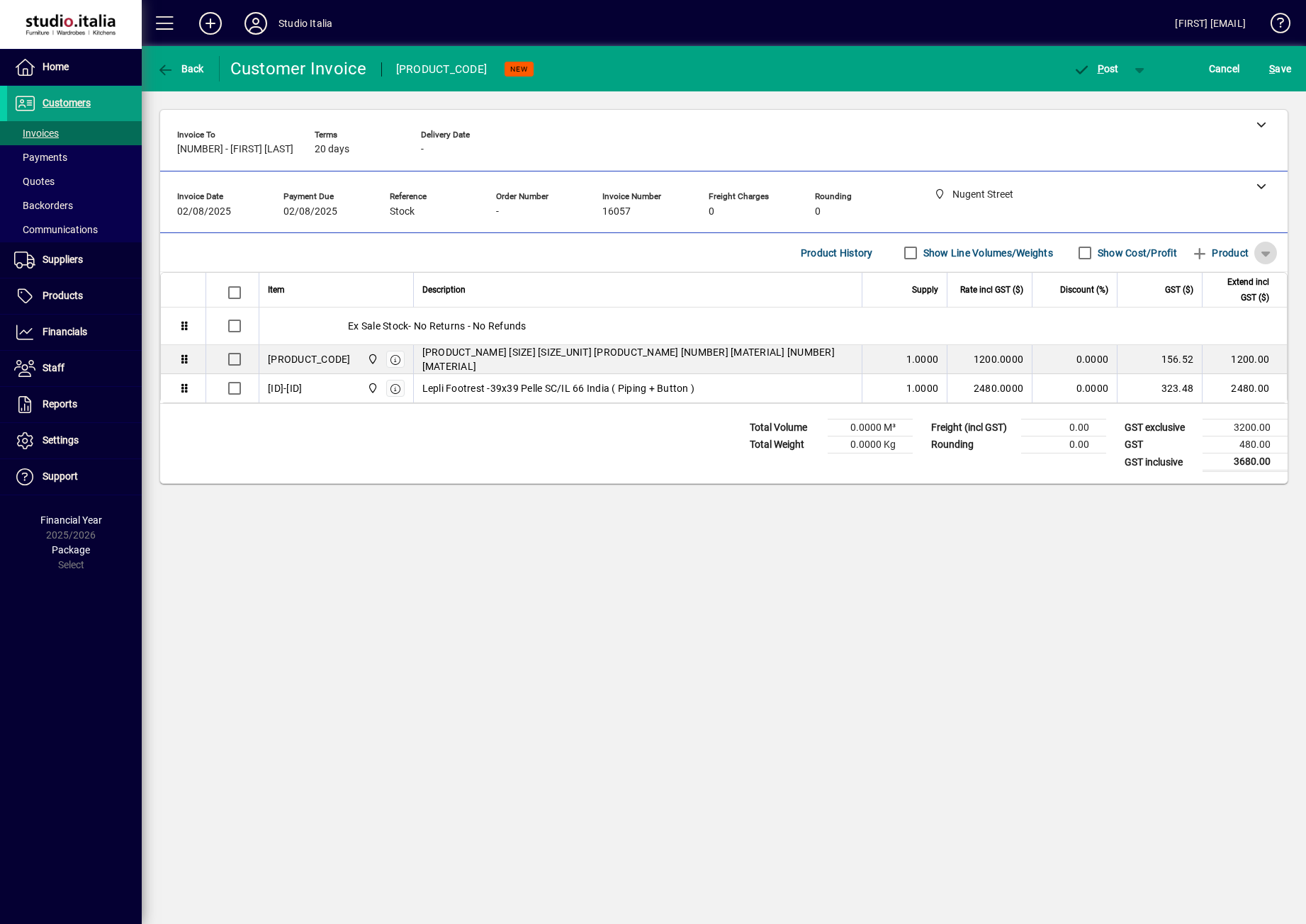 click 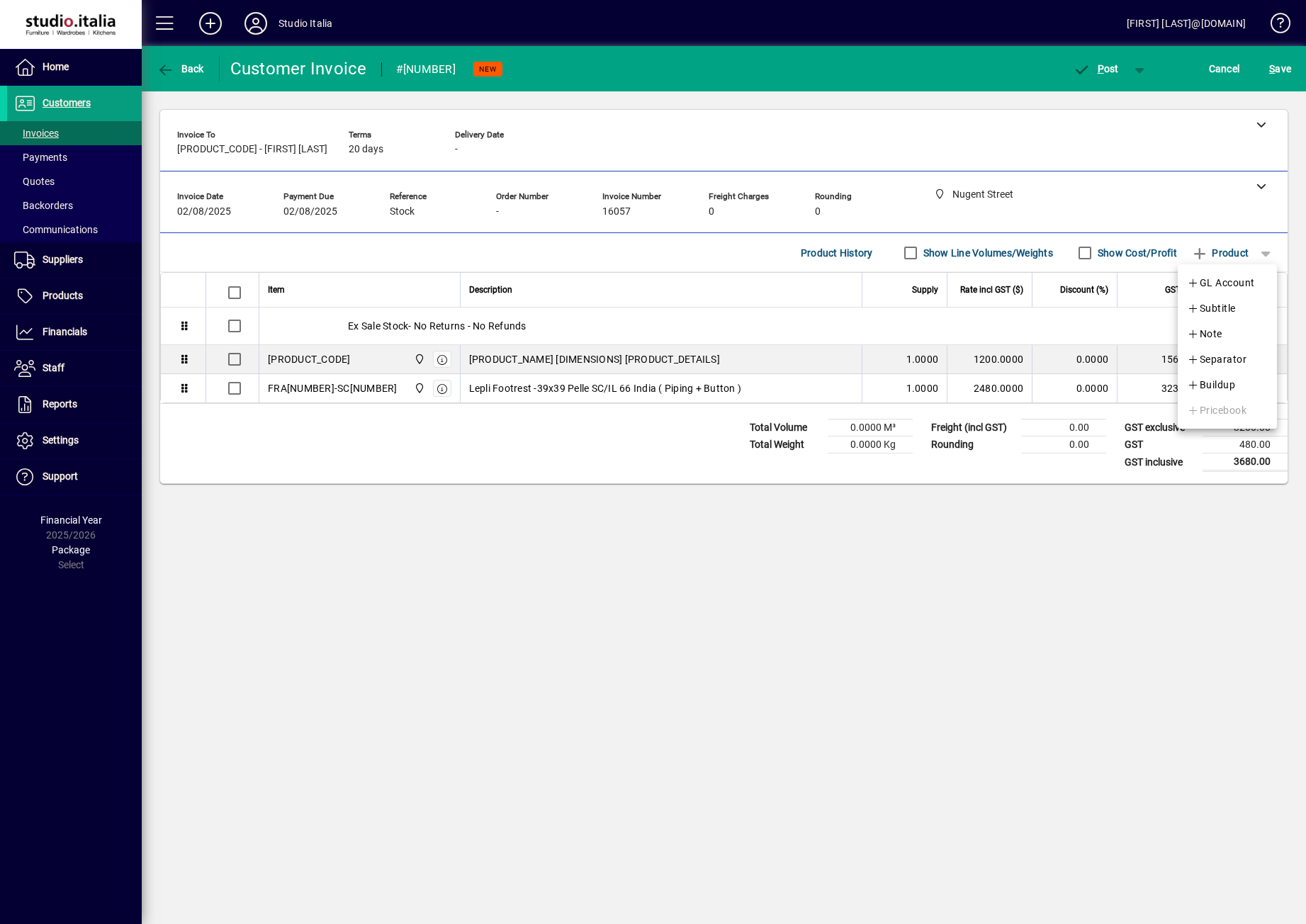 scroll, scrollTop: 0, scrollLeft: 0, axis: both 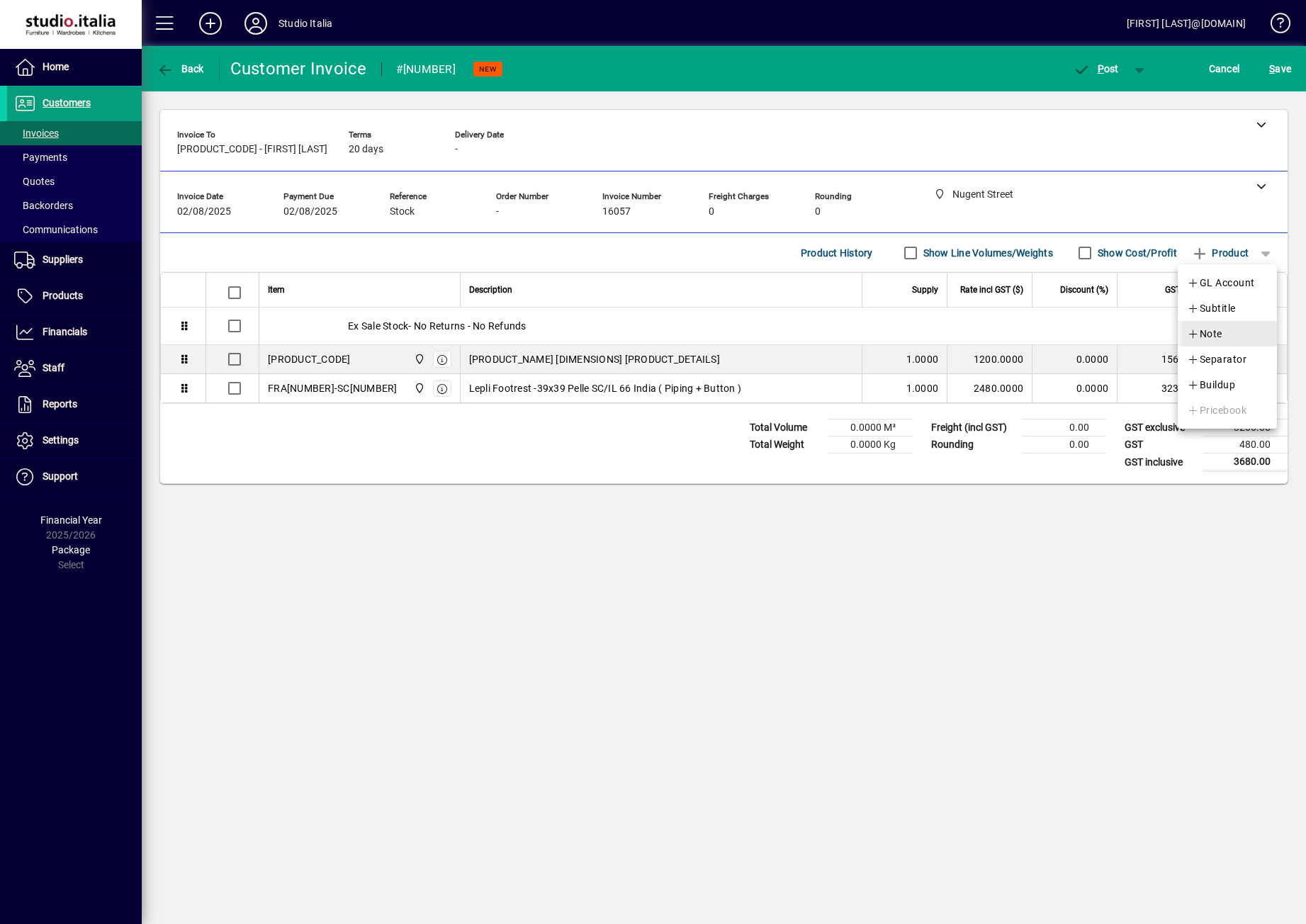 drag, startPoint x: 0, startPoint y: 0, endPoint x: 1217, endPoint y: 334, distance: 1262.0004 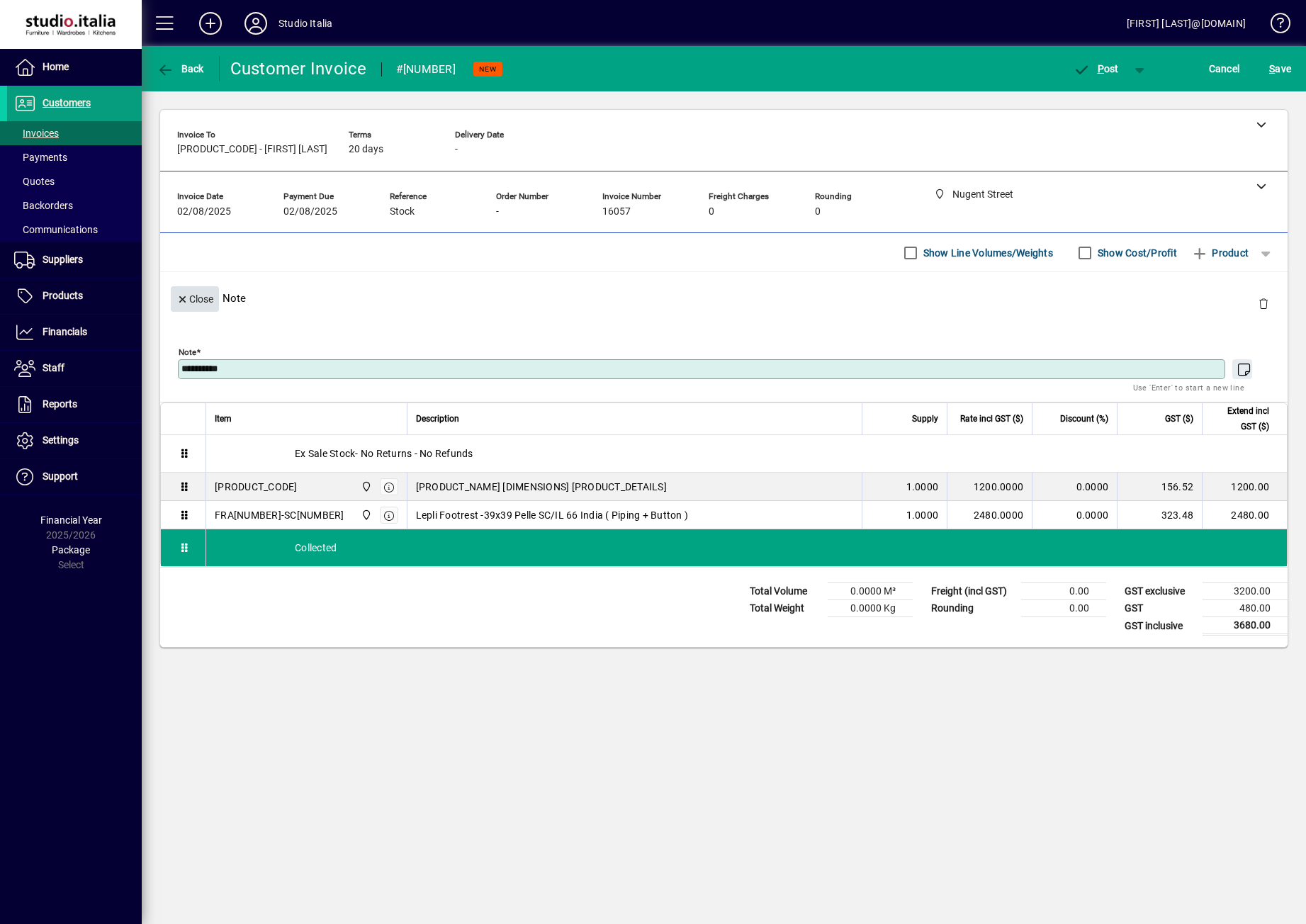type on "*********" 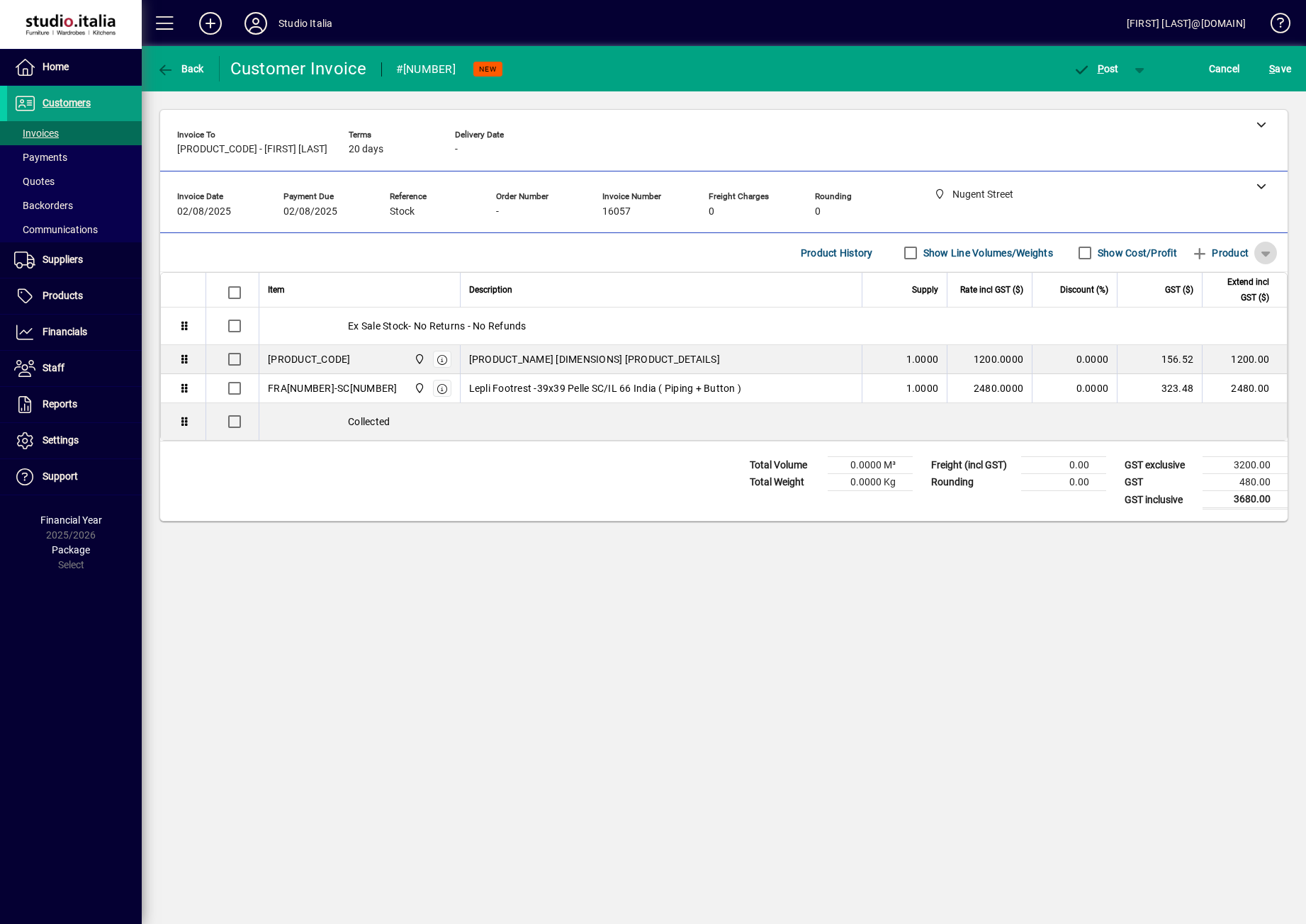 click 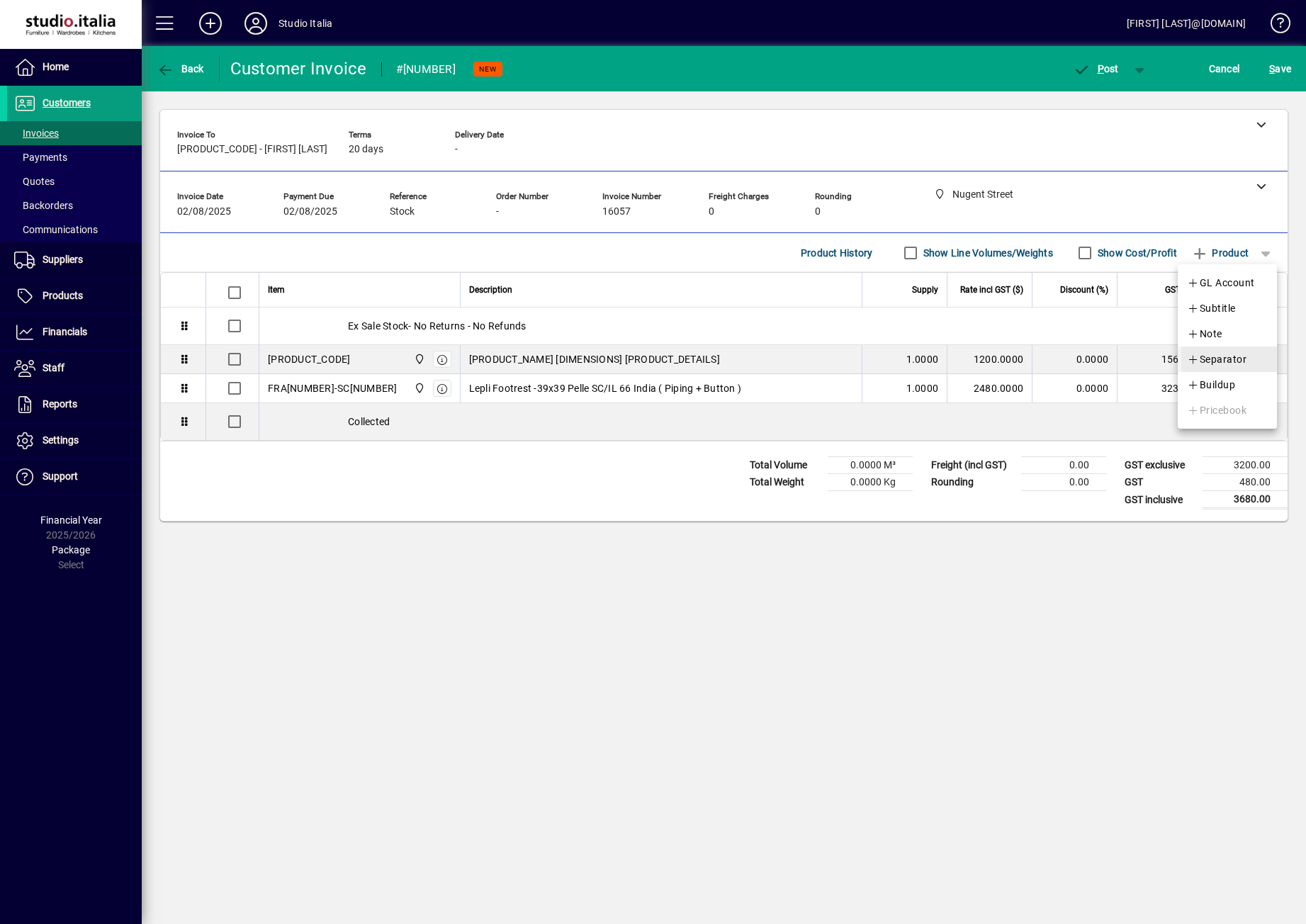 click on "Separator" at bounding box center [1217, 359] 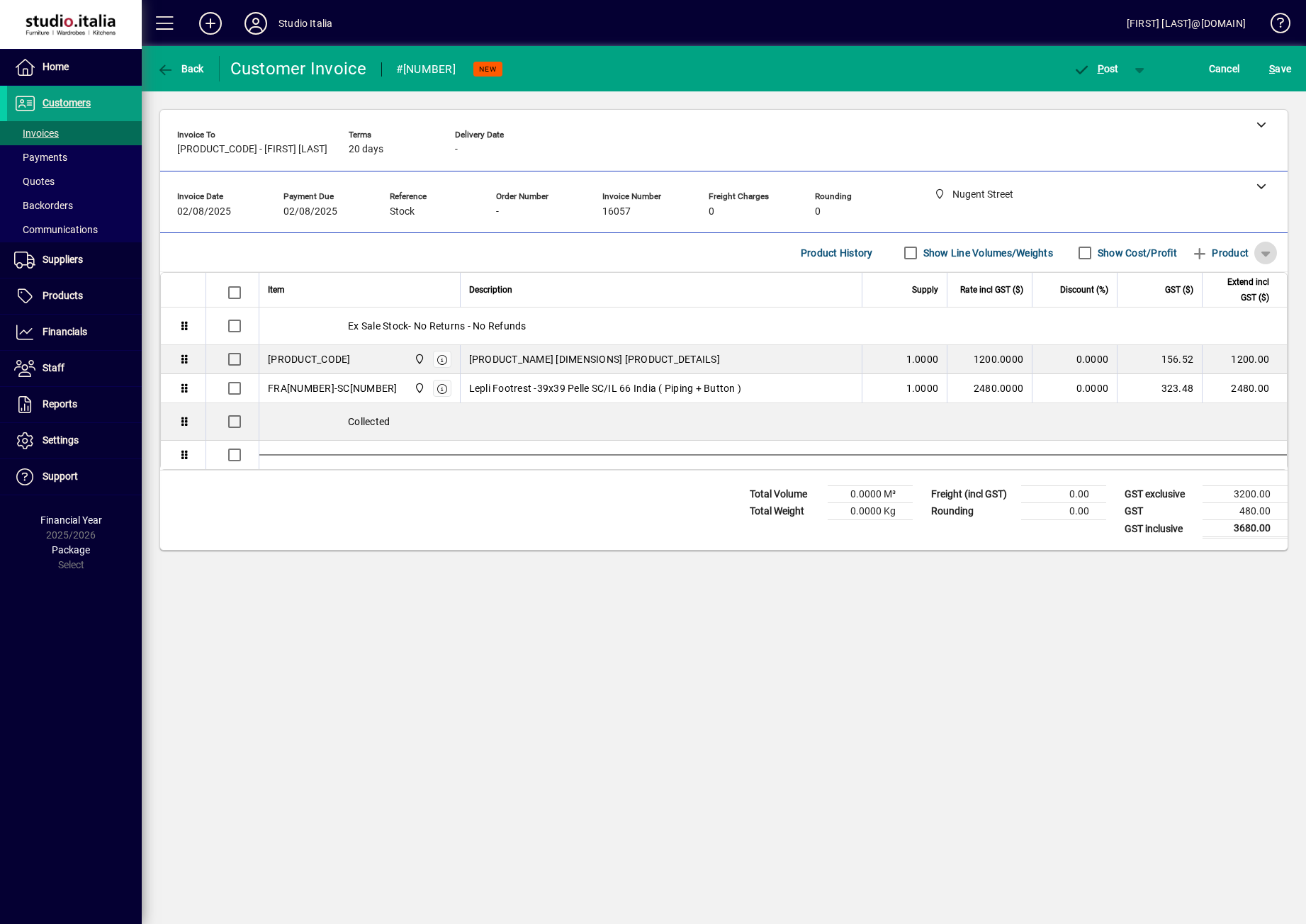 click 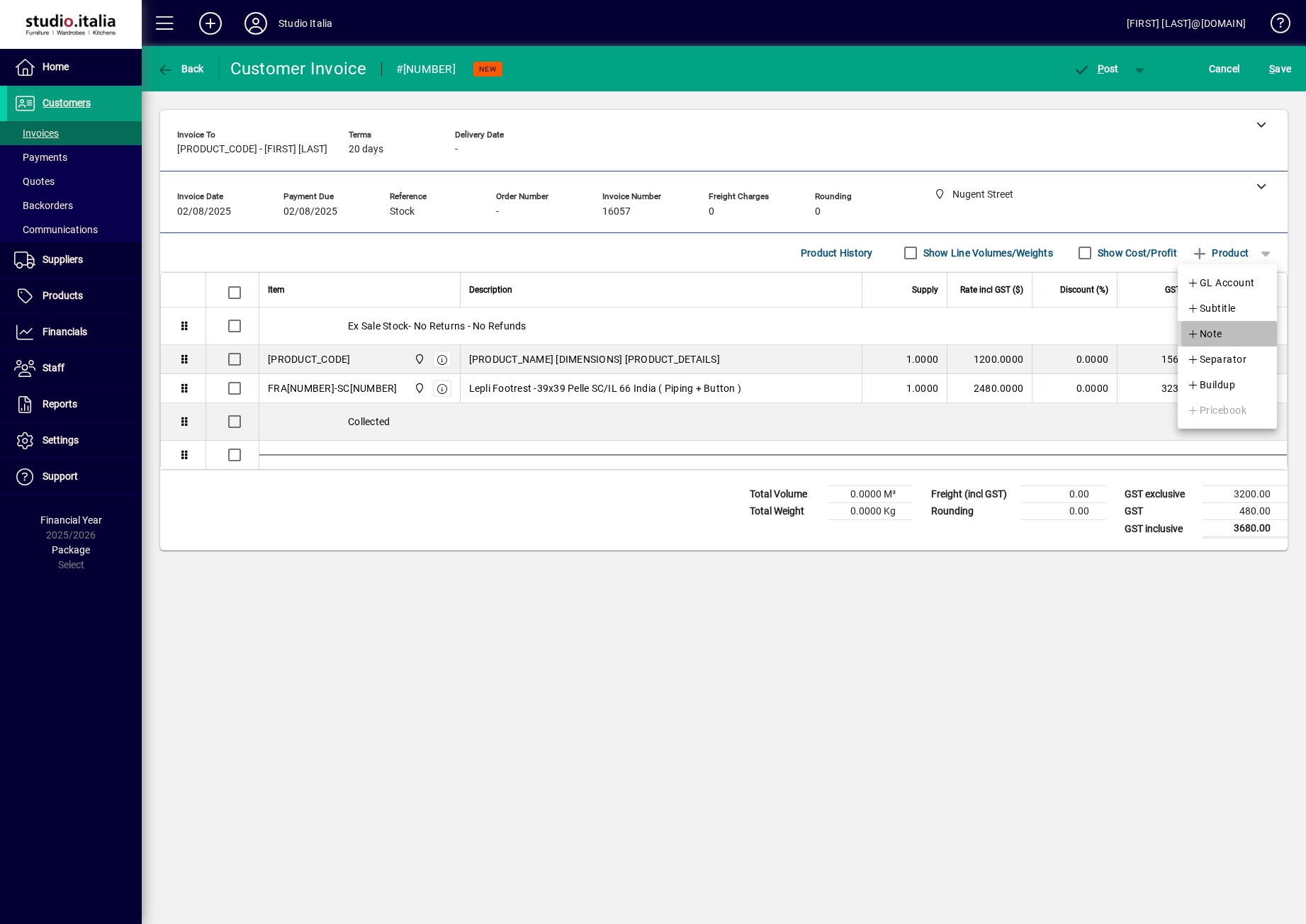 click at bounding box center [1229, 334] 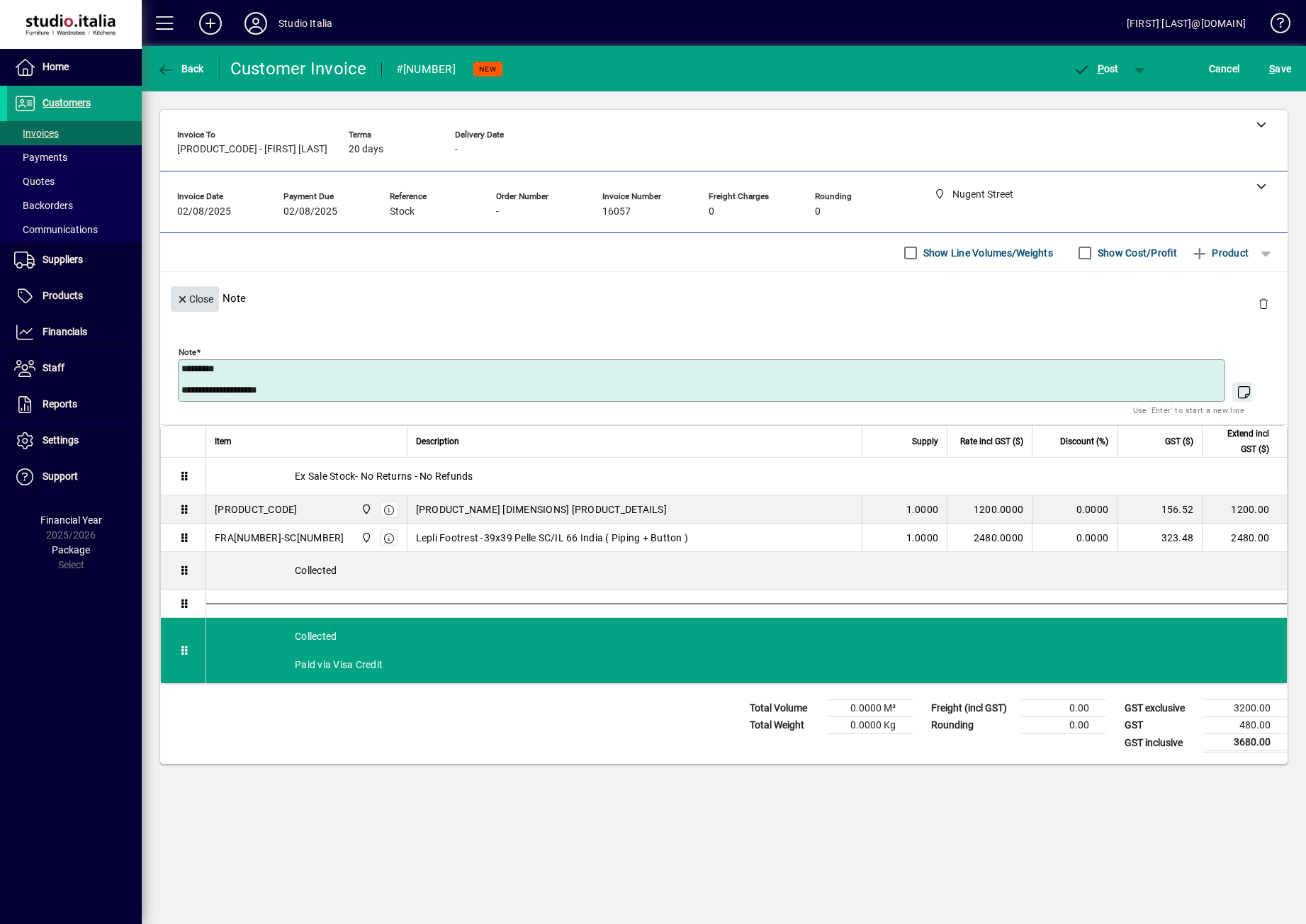 type on "**********" 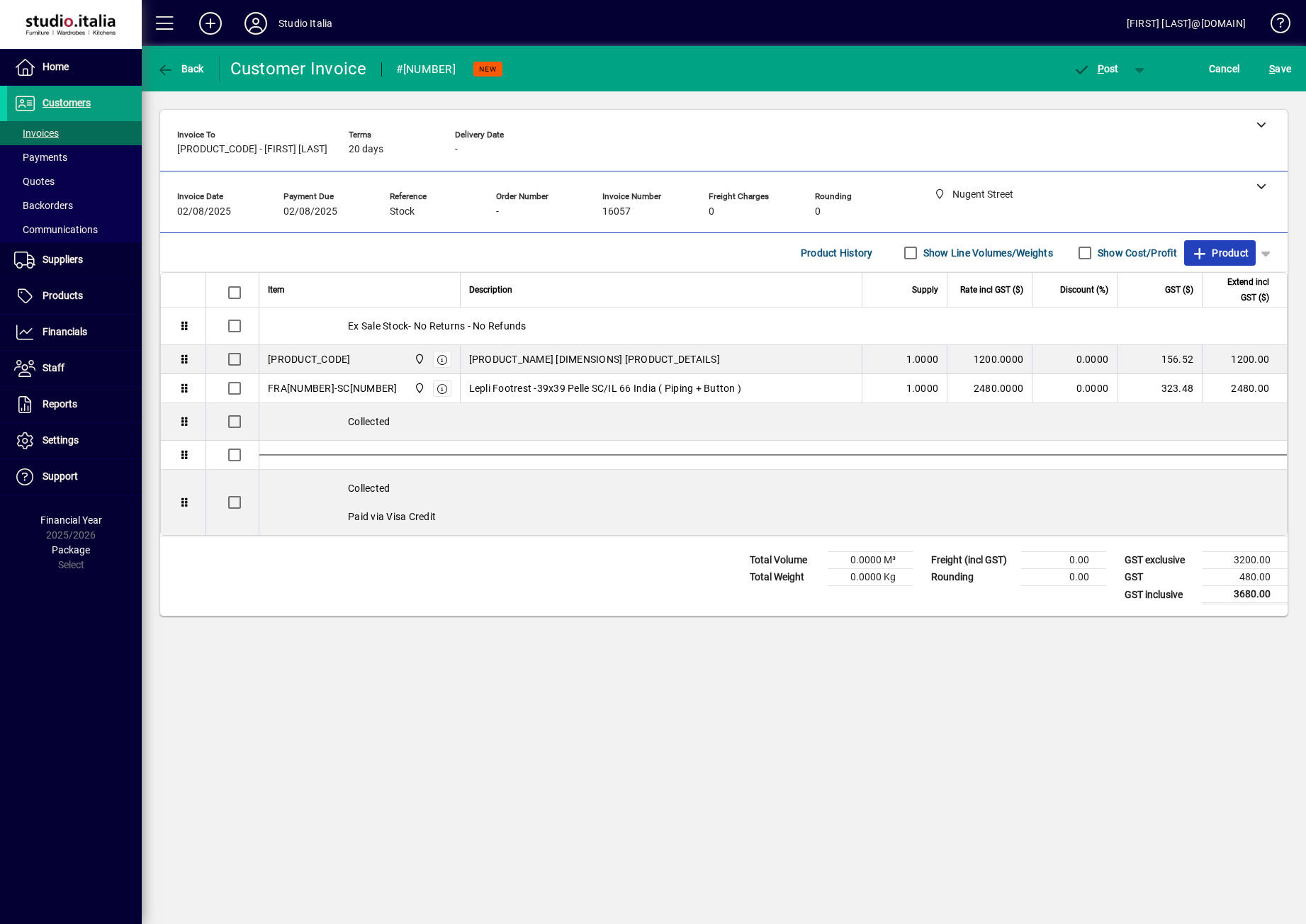 click on "Product" 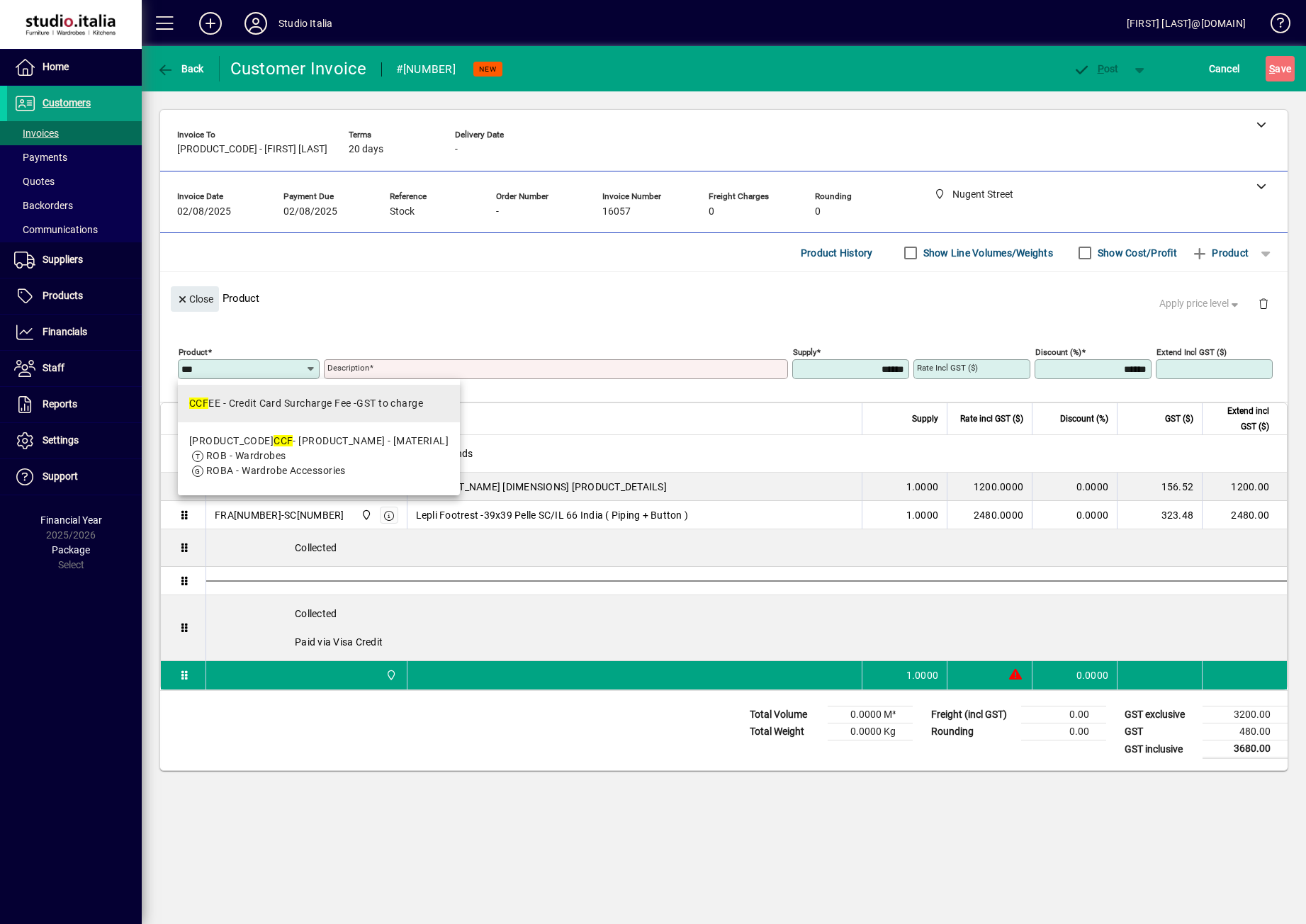 click on "CCF EE - Credit Card Surcharge Fee -GST to charge" at bounding box center [306, 403] 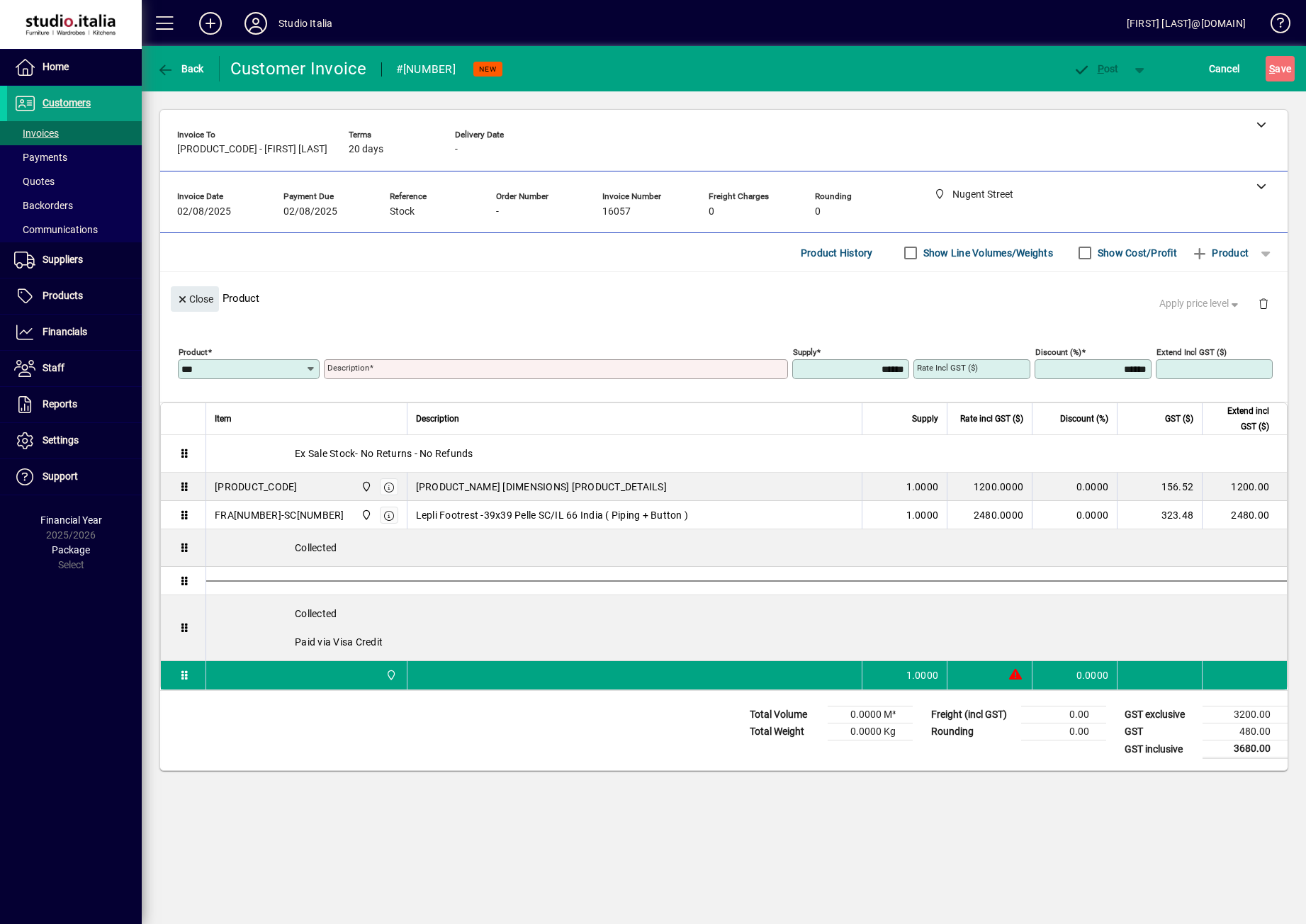 type on "*****" 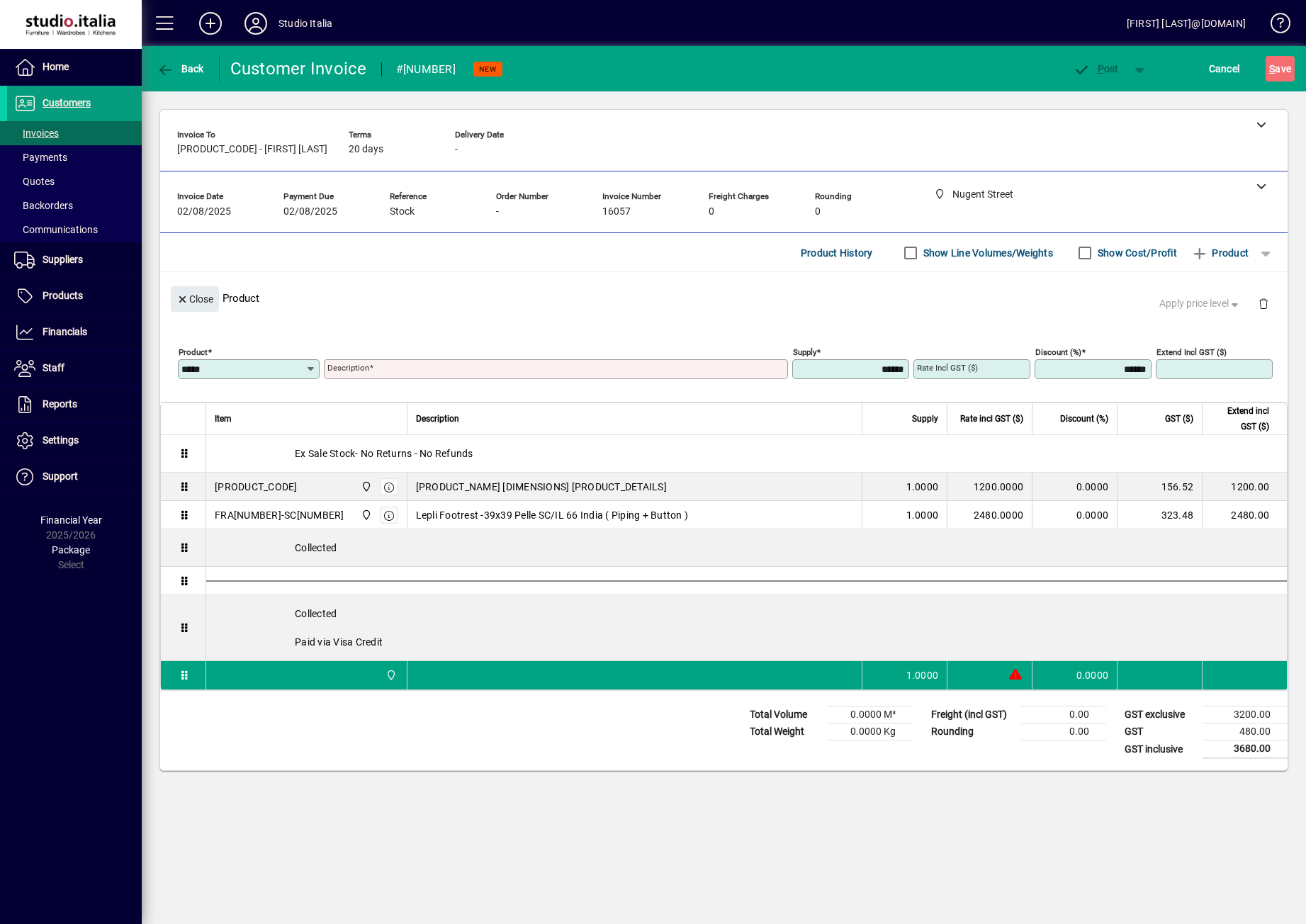 type on "**********" 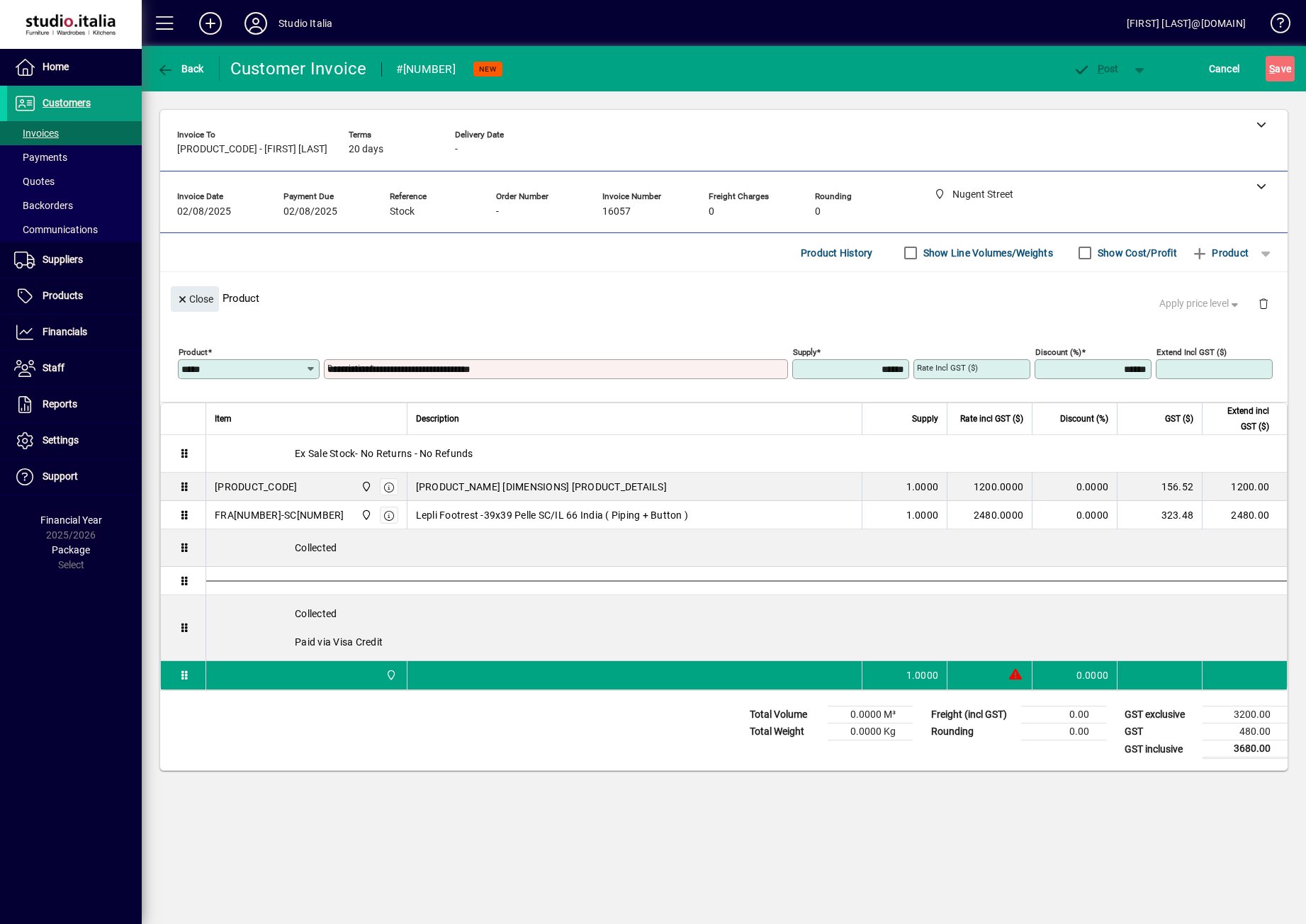type on "******" 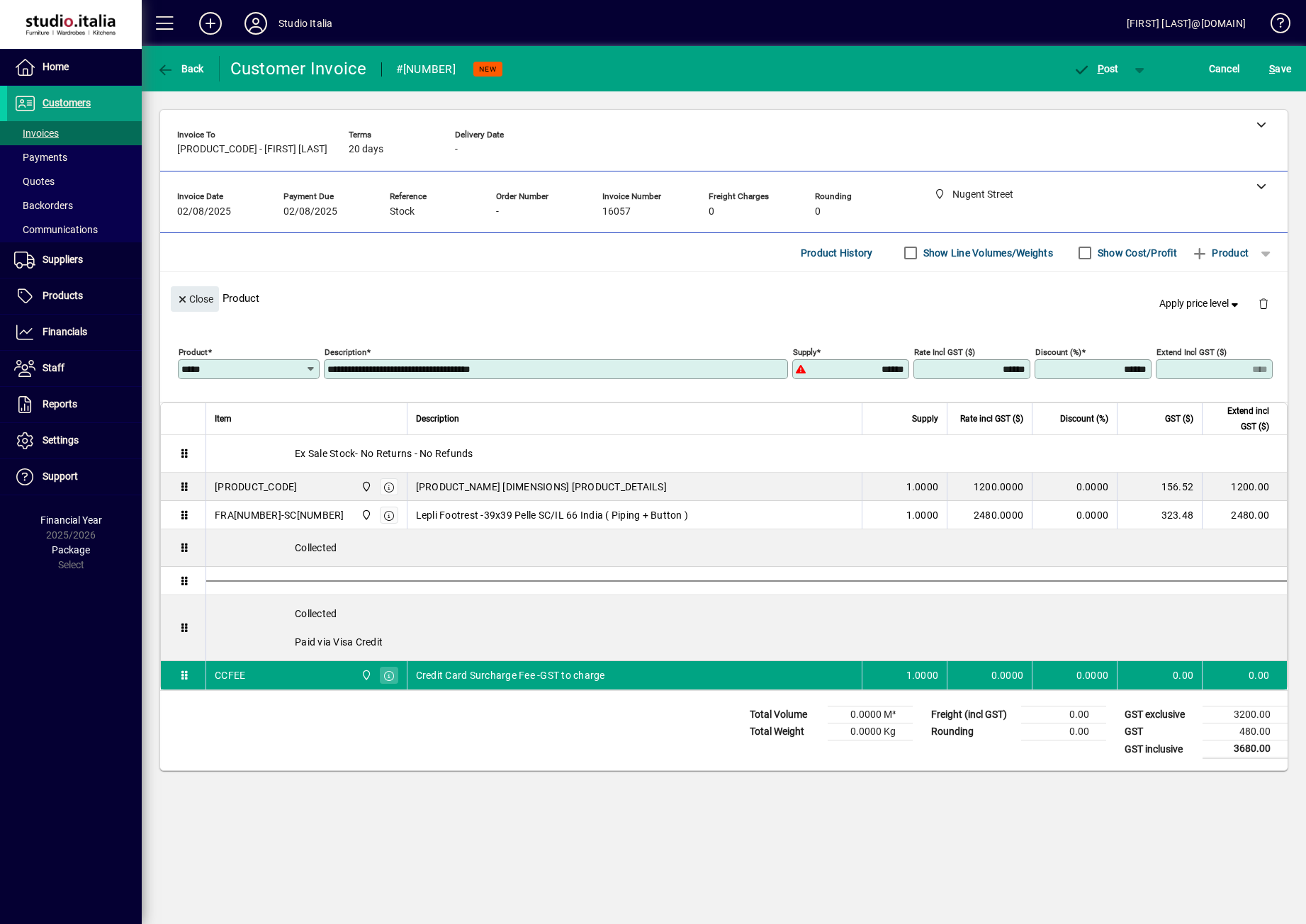 click on "**********" at bounding box center (557, 369) 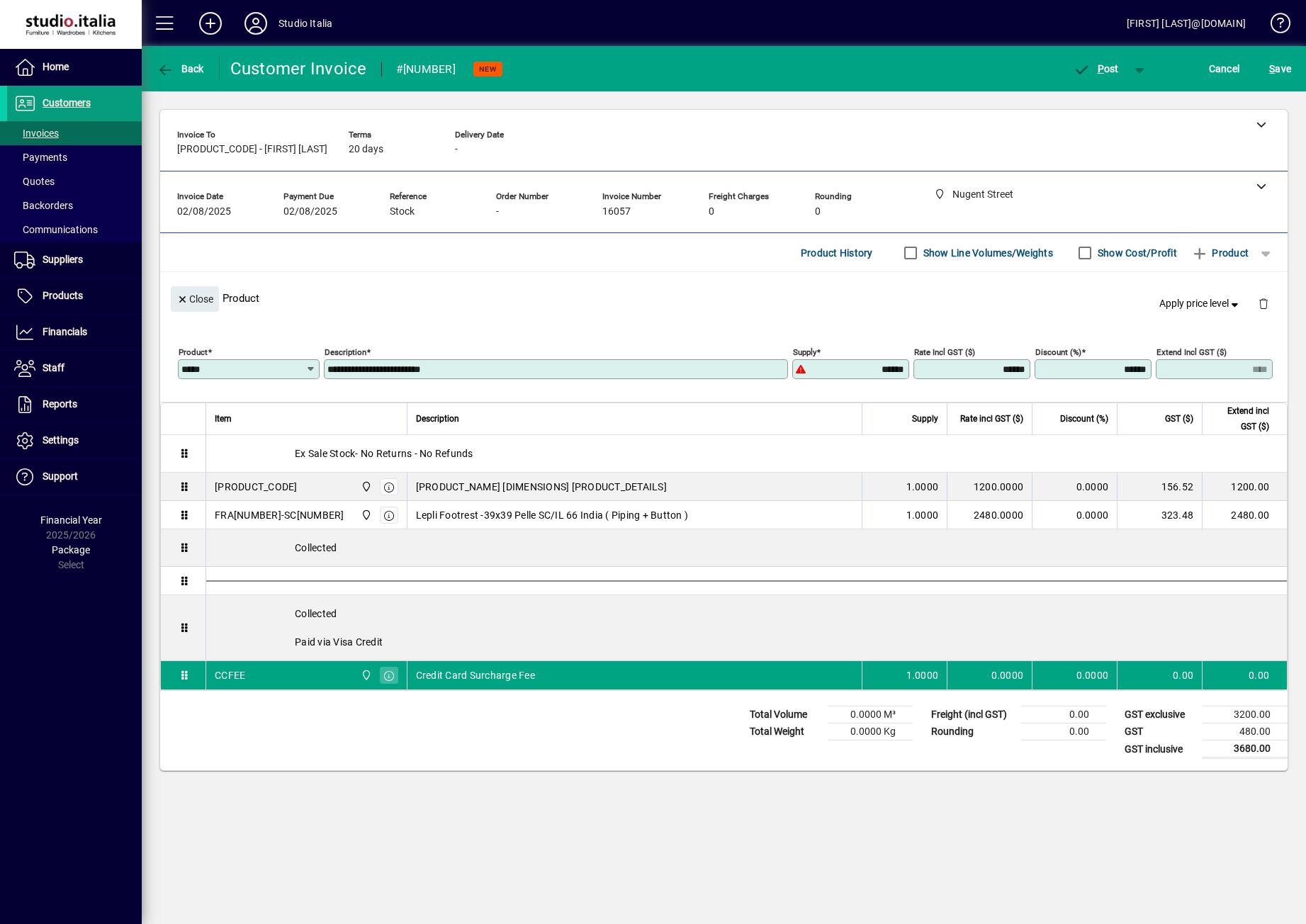 type on "**********" 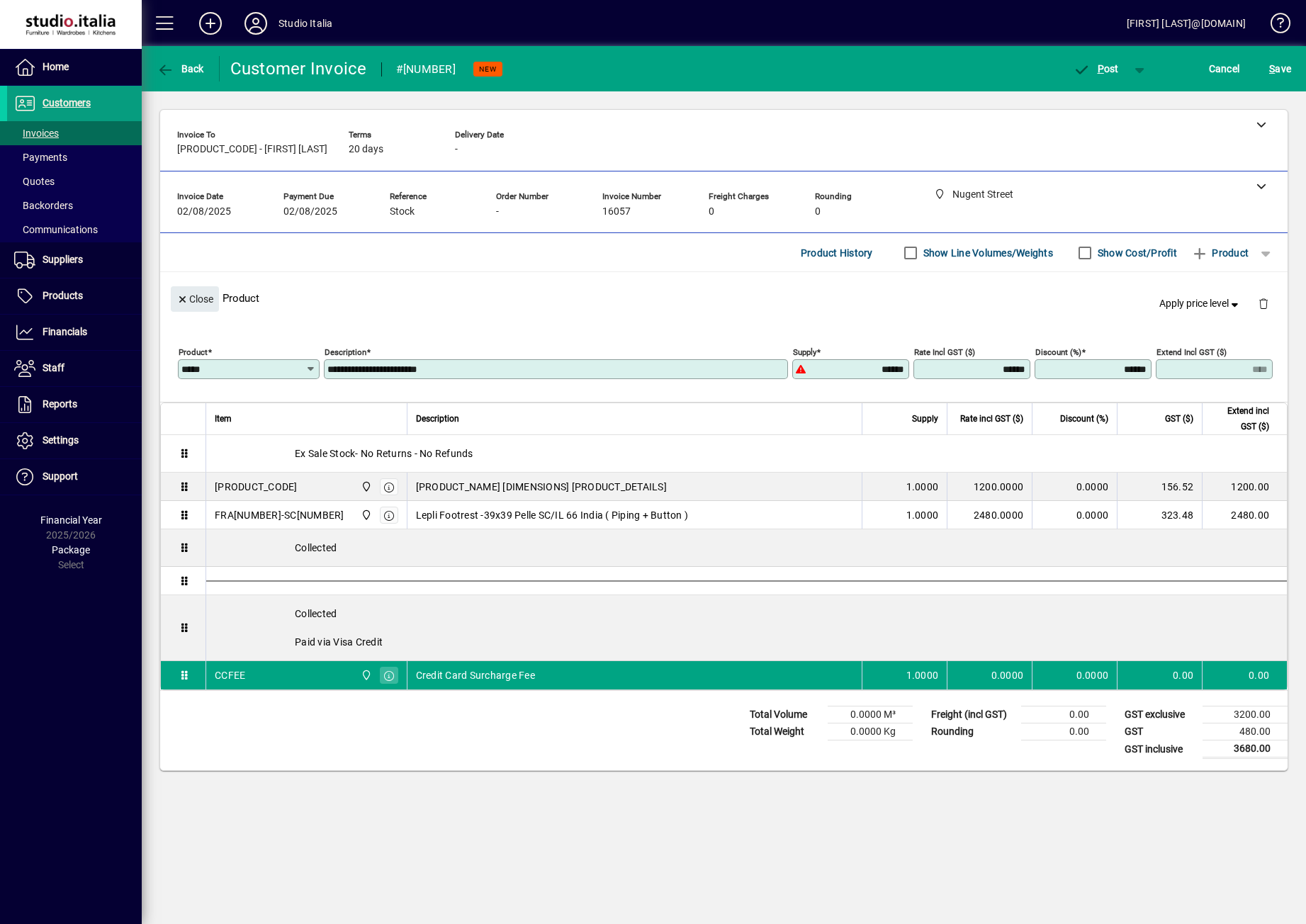 drag, startPoint x: 1025, startPoint y: 369, endPoint x: 985, endPoint y: 368, distance: 40.0125 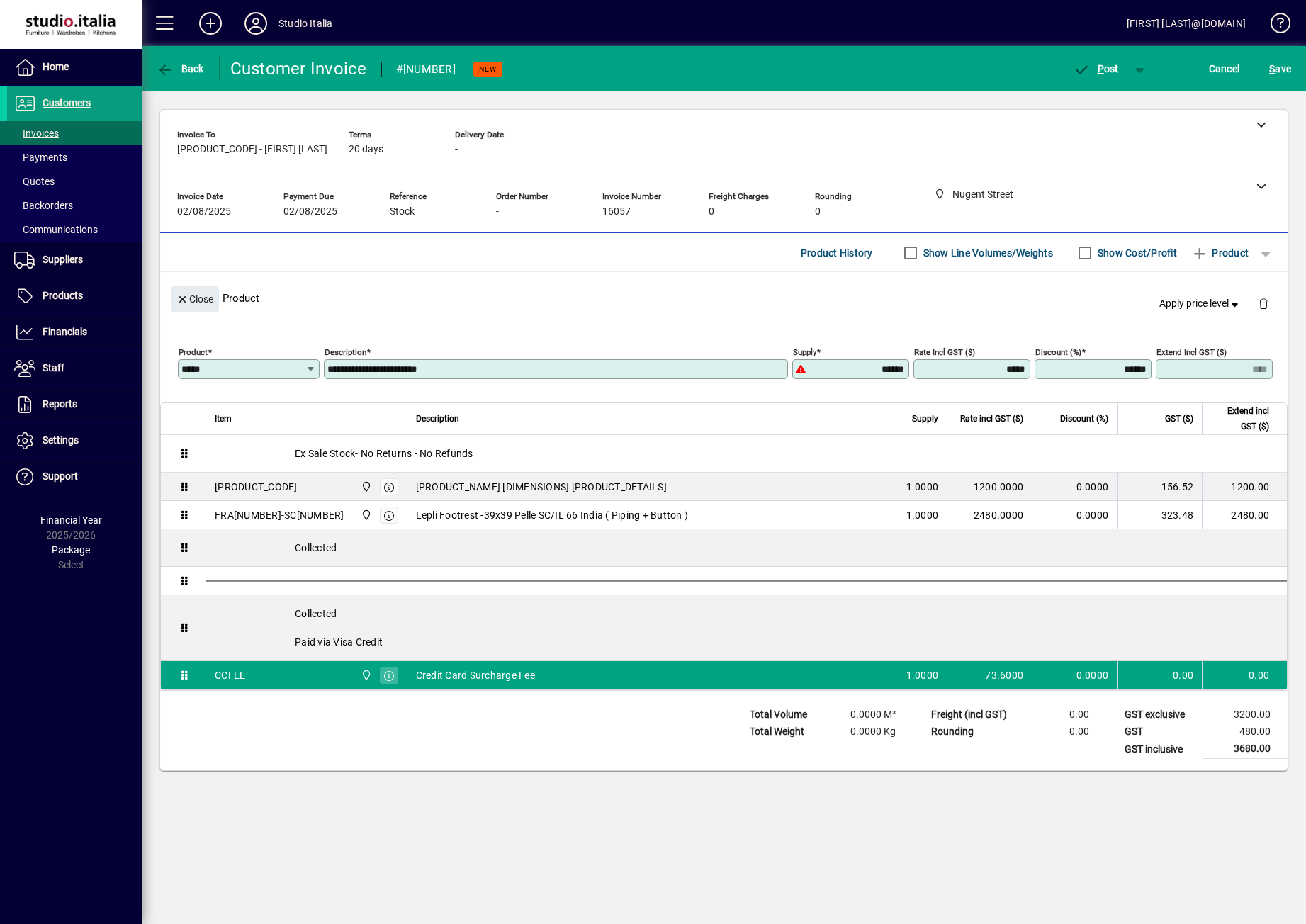 type on "*******" 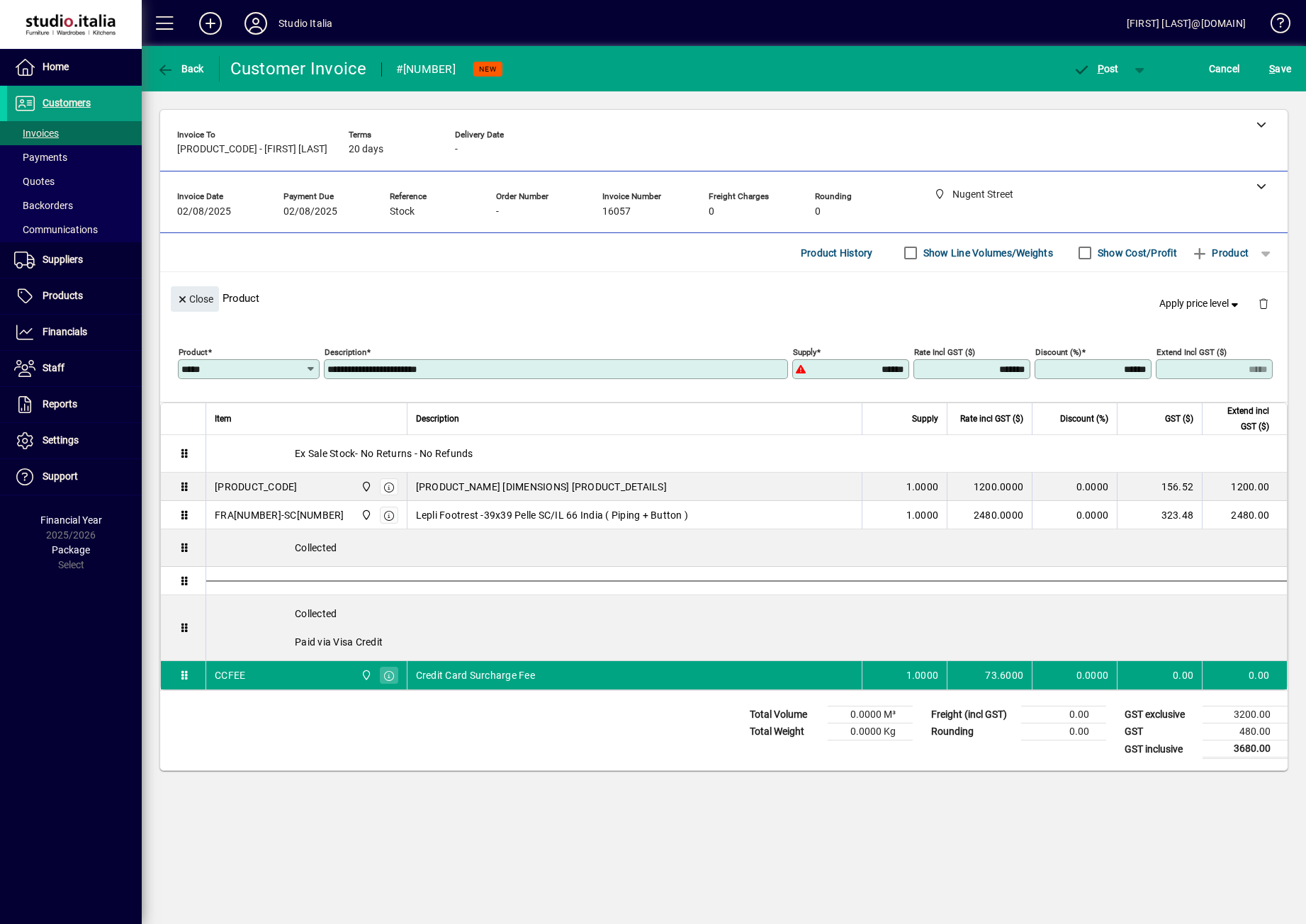 click on "Line Items   Product History   Show Line Volumes/Weights   Show Cost/Profit   Product" 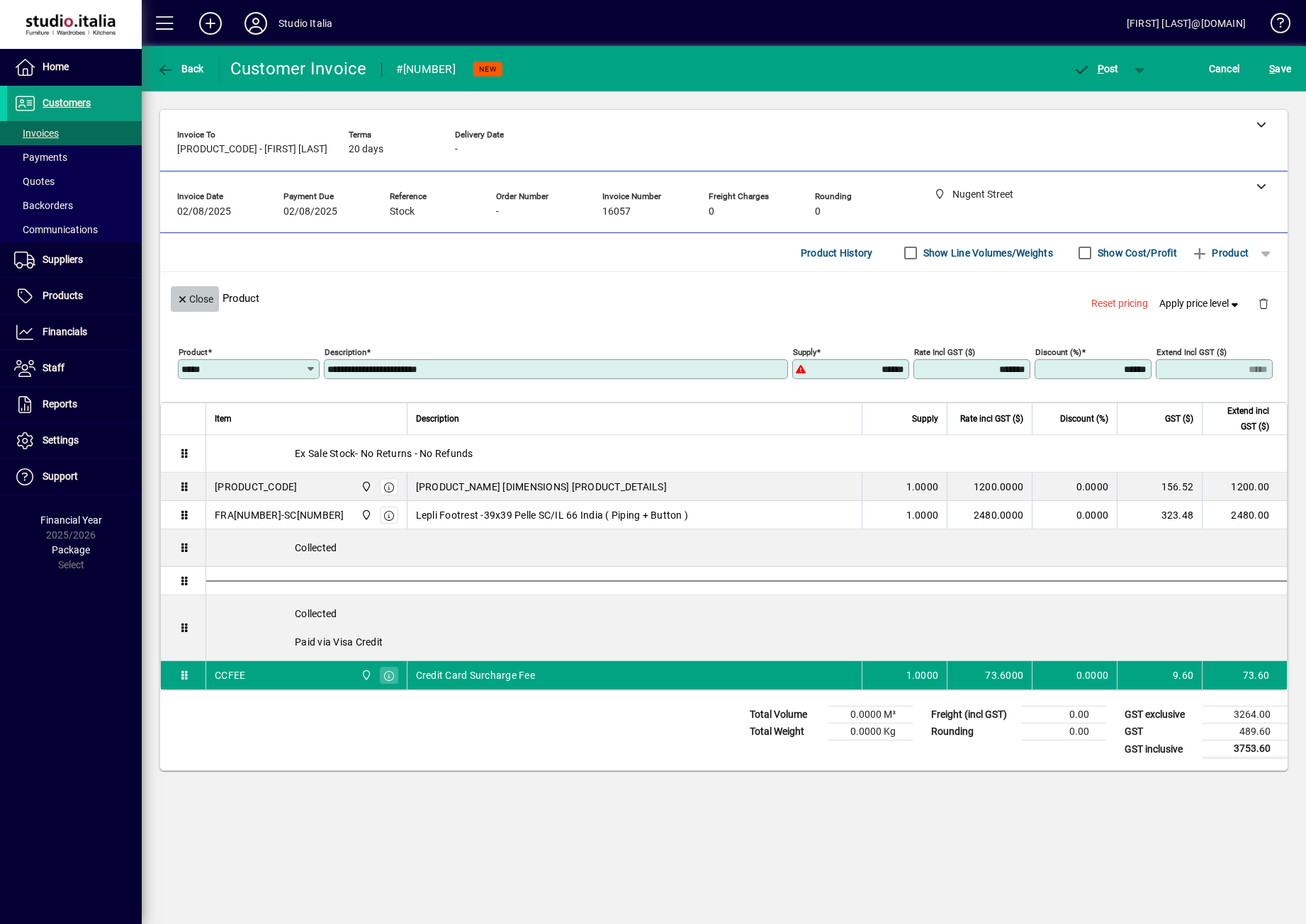 click on "Close" 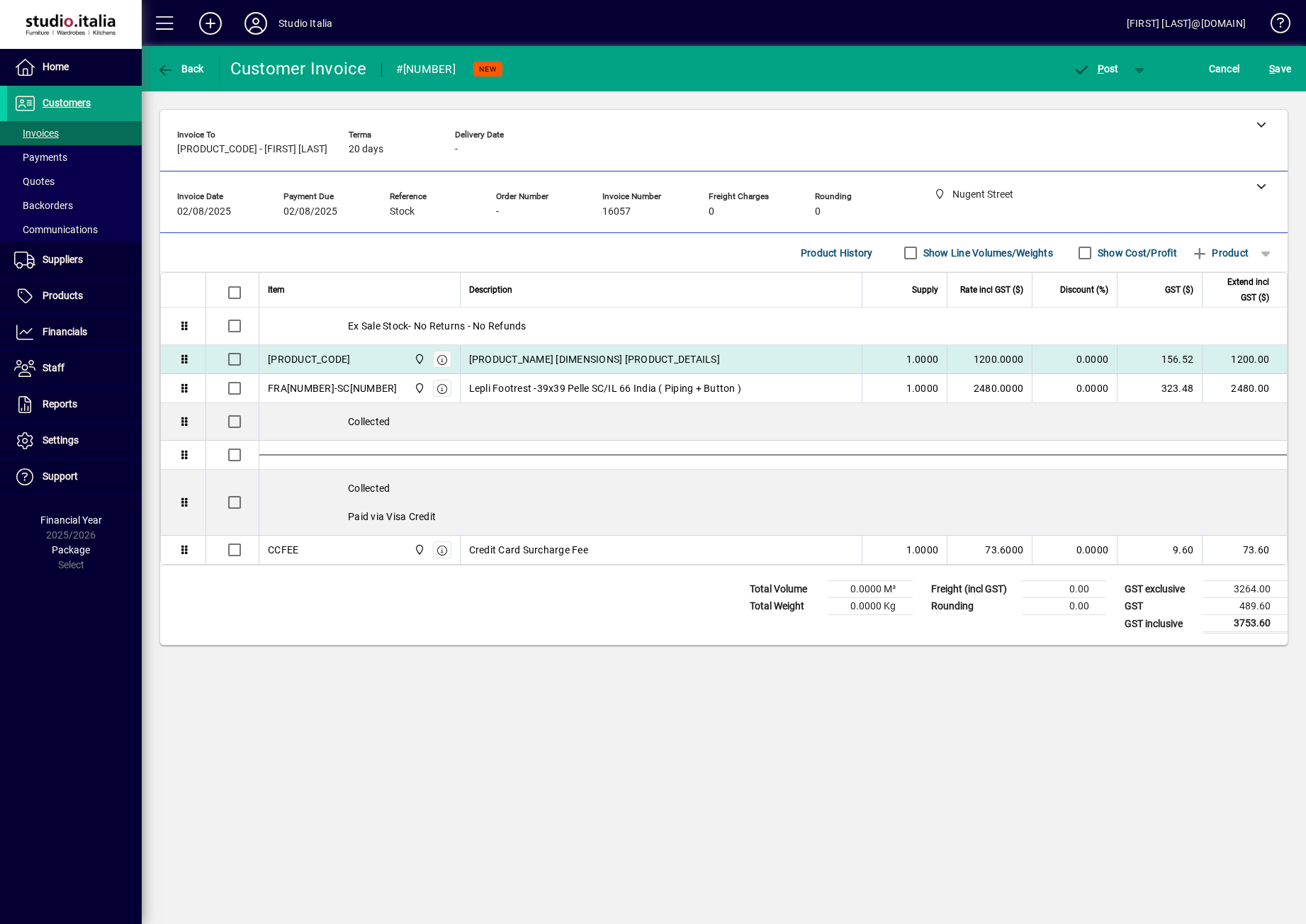 click on "Luoghi Originale 205 x 295 Colour Grotte 23 100 % Wool" at bounding box center (595, 359) 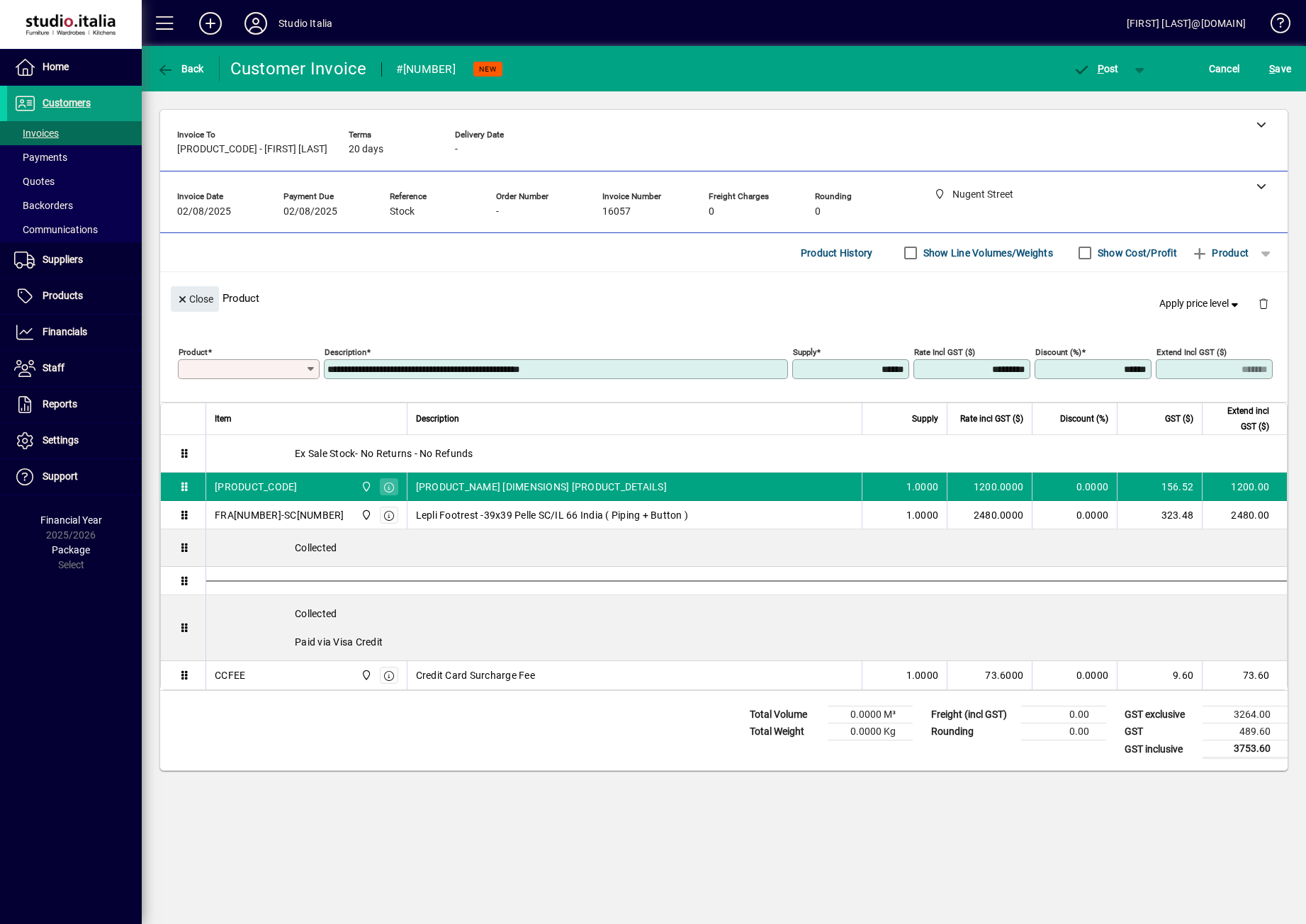 type on "**********" 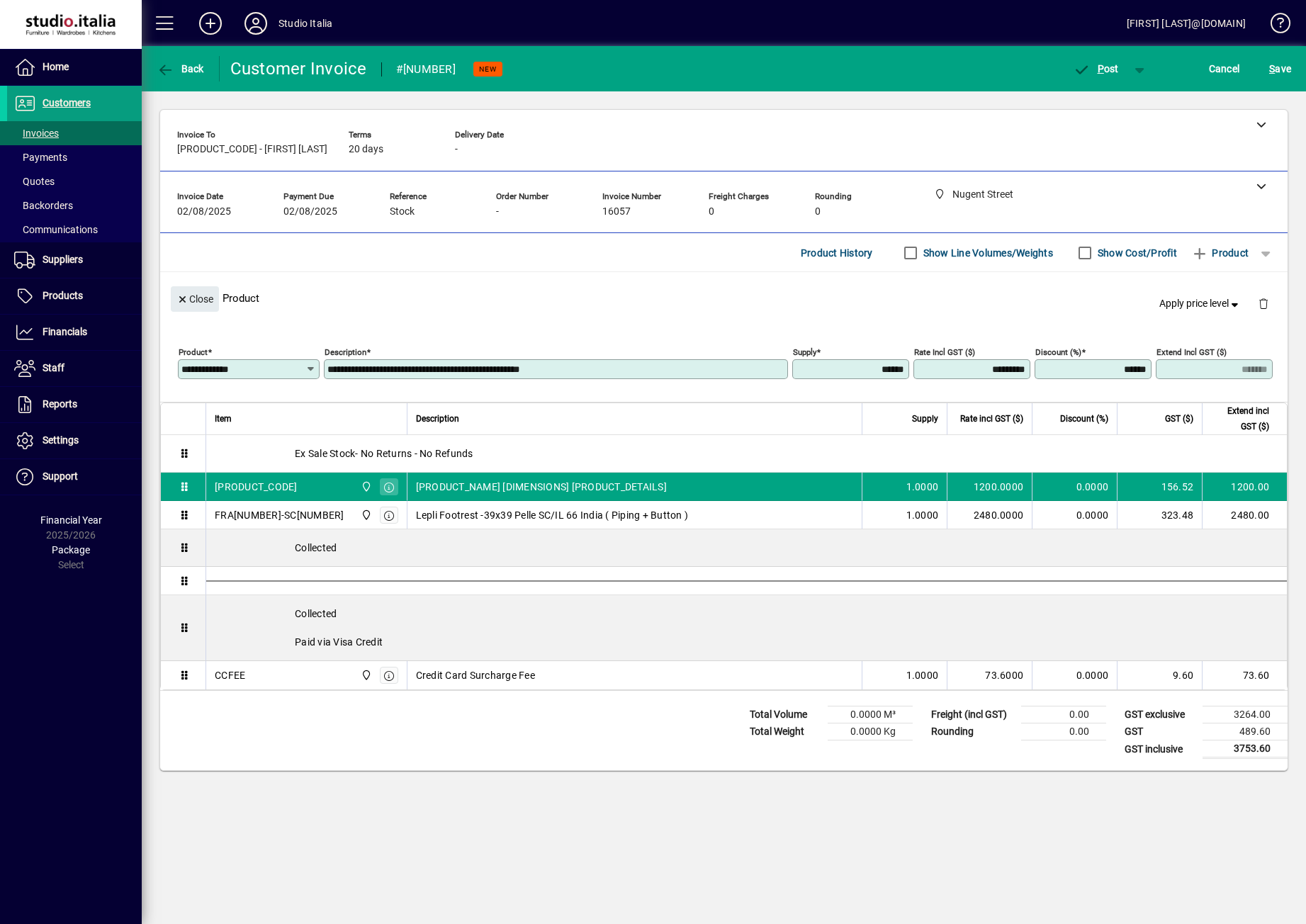 click on "**********" at bounding box center [557, 369] 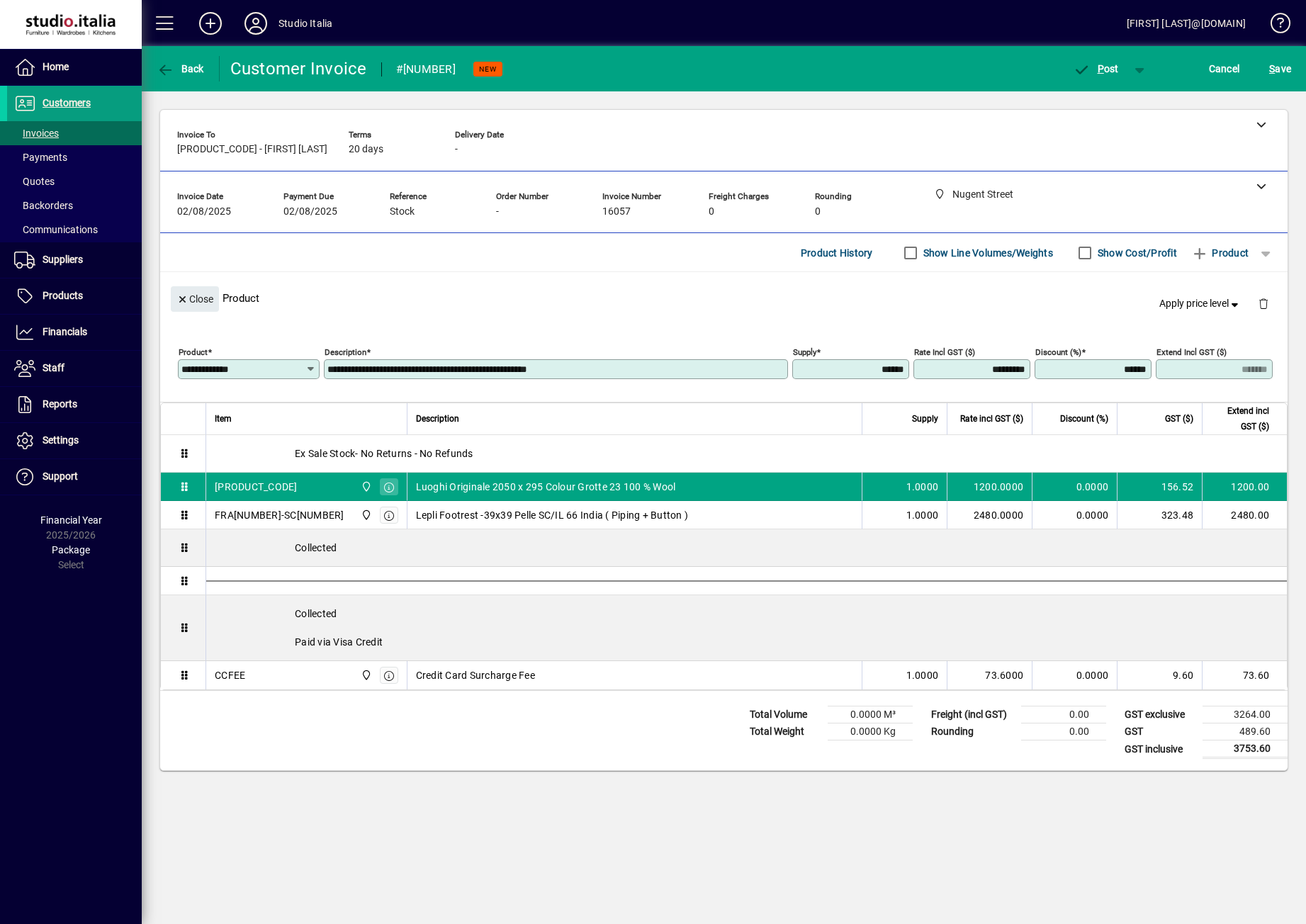 click on "**********" at bounding box center [557, 369] 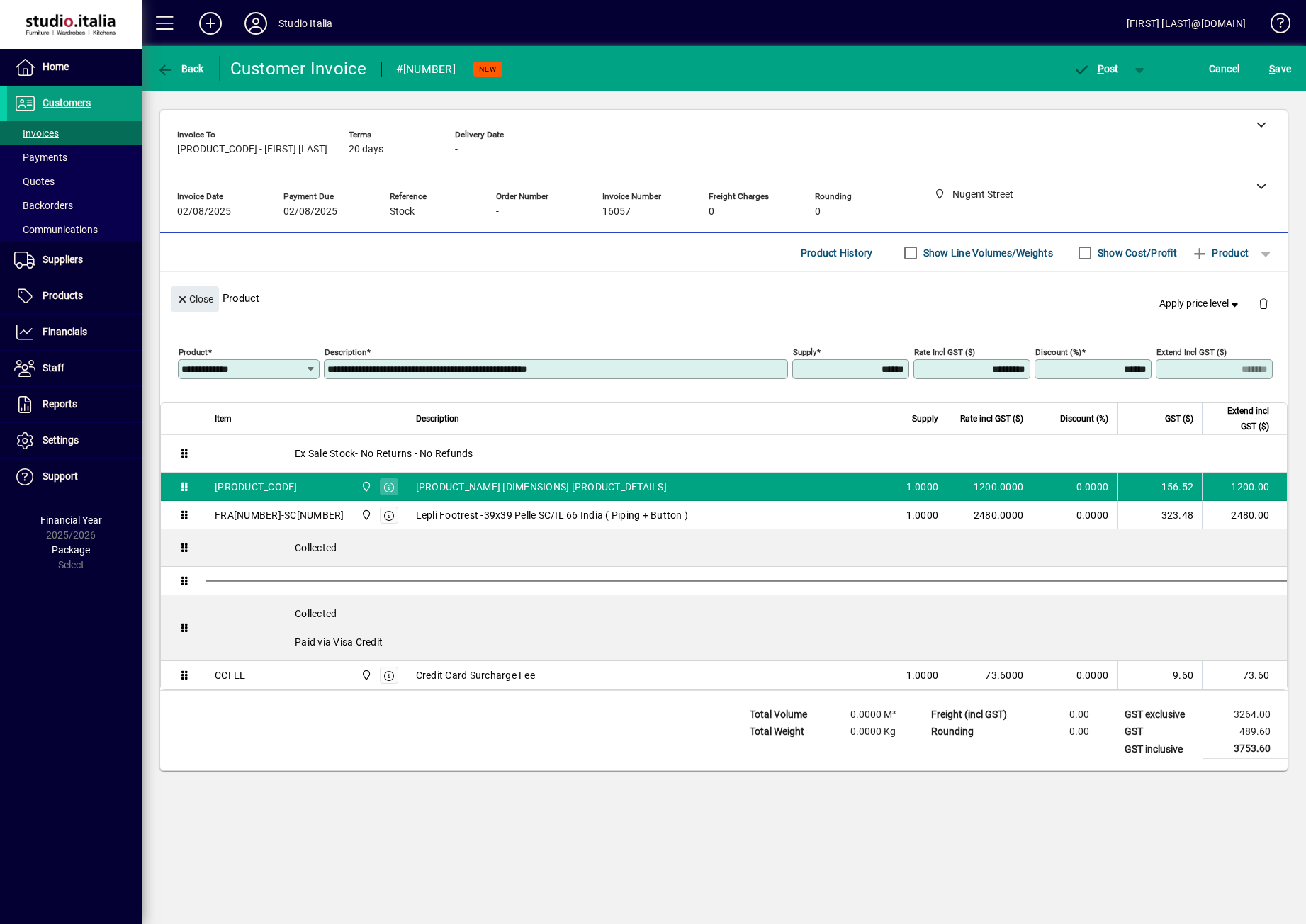 click on "Description" at bounding box center (635, 419) 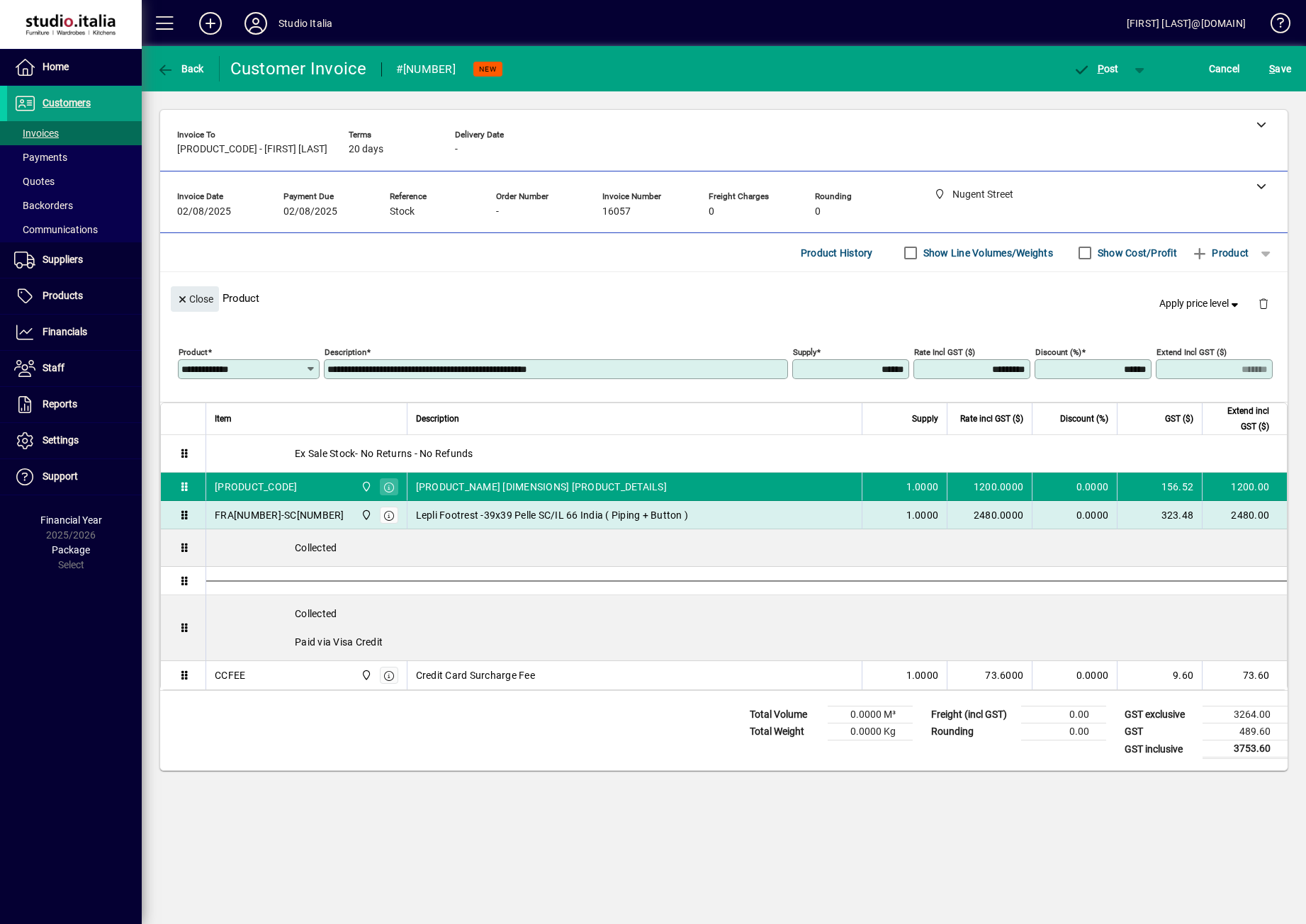 click on "Lepli Footrest -39x39 Pelle SC/IL 66 India ( Piping + Button )" at bounding box center (552, 515) 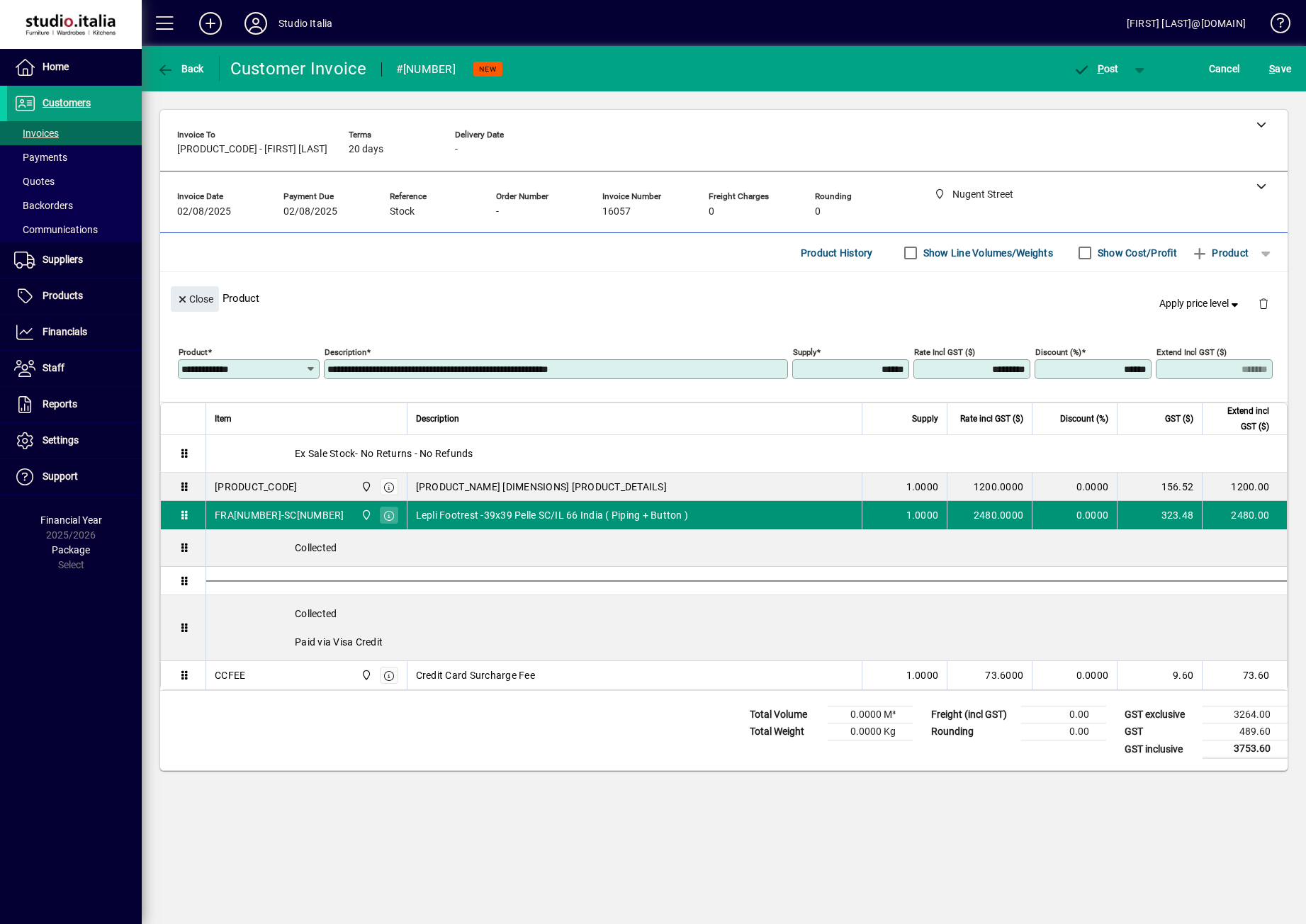 type on "**********" 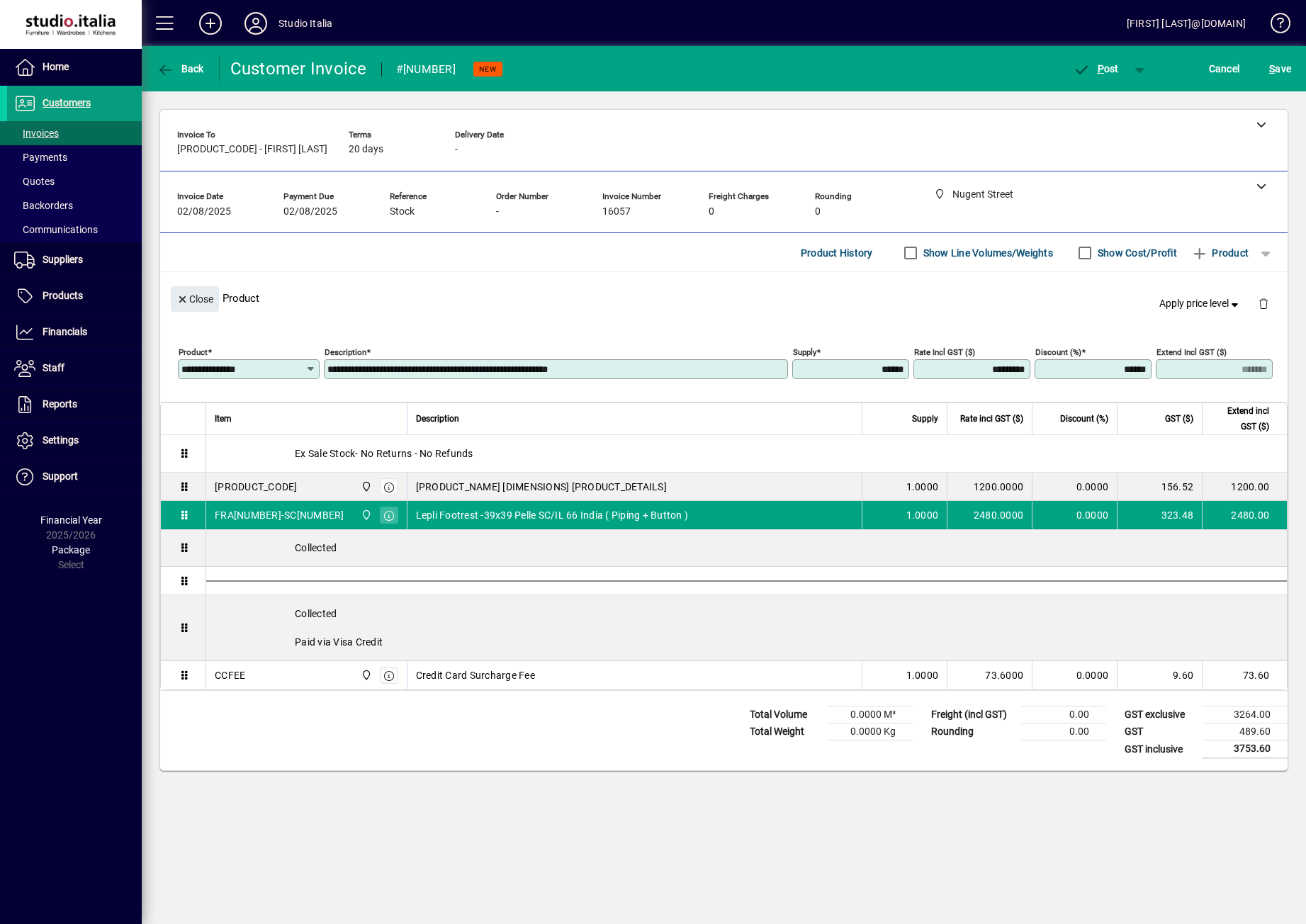 click on "**********" at bounding box center (557, 369) 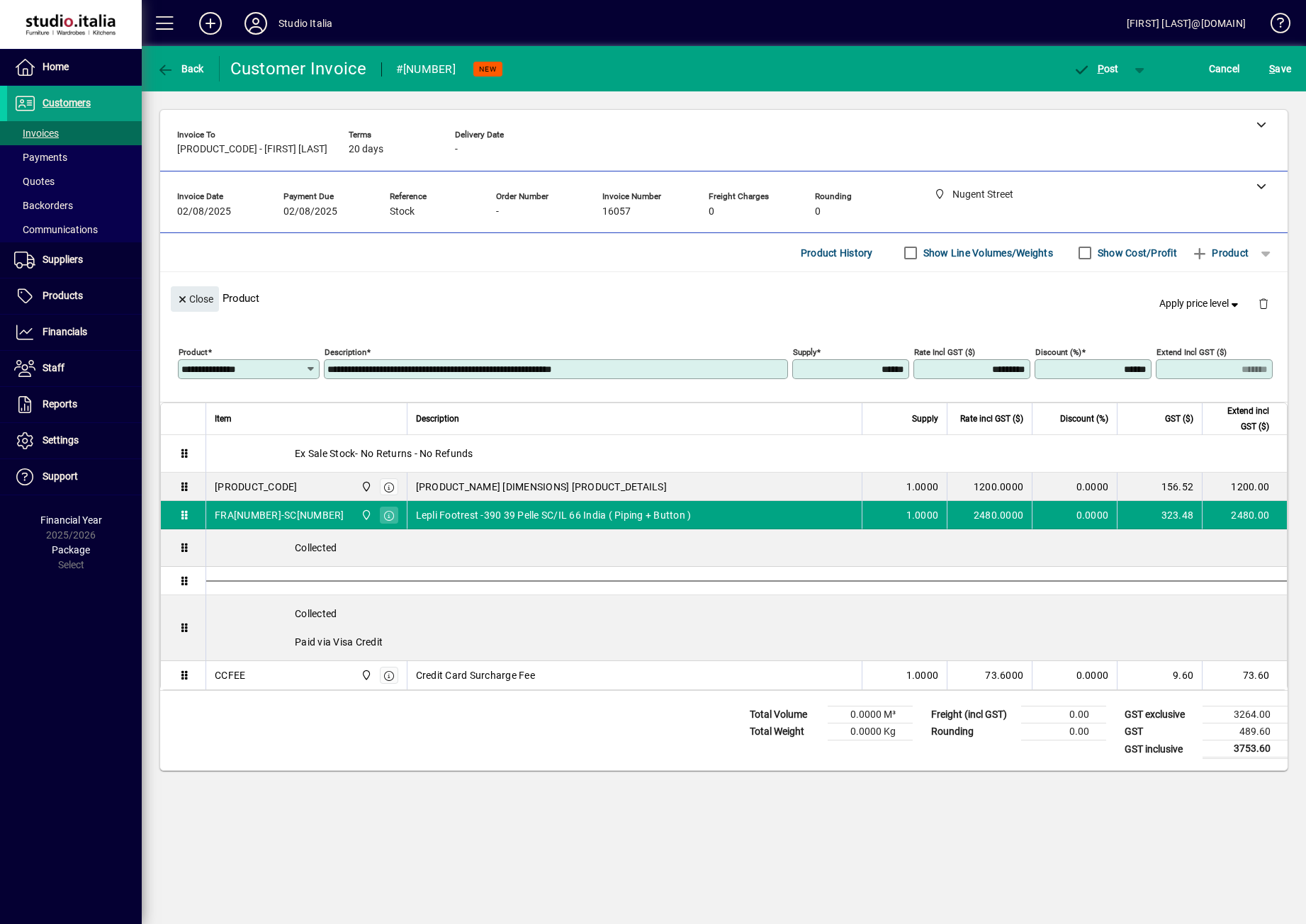 click on "**********" at bounding box center (557, 369) 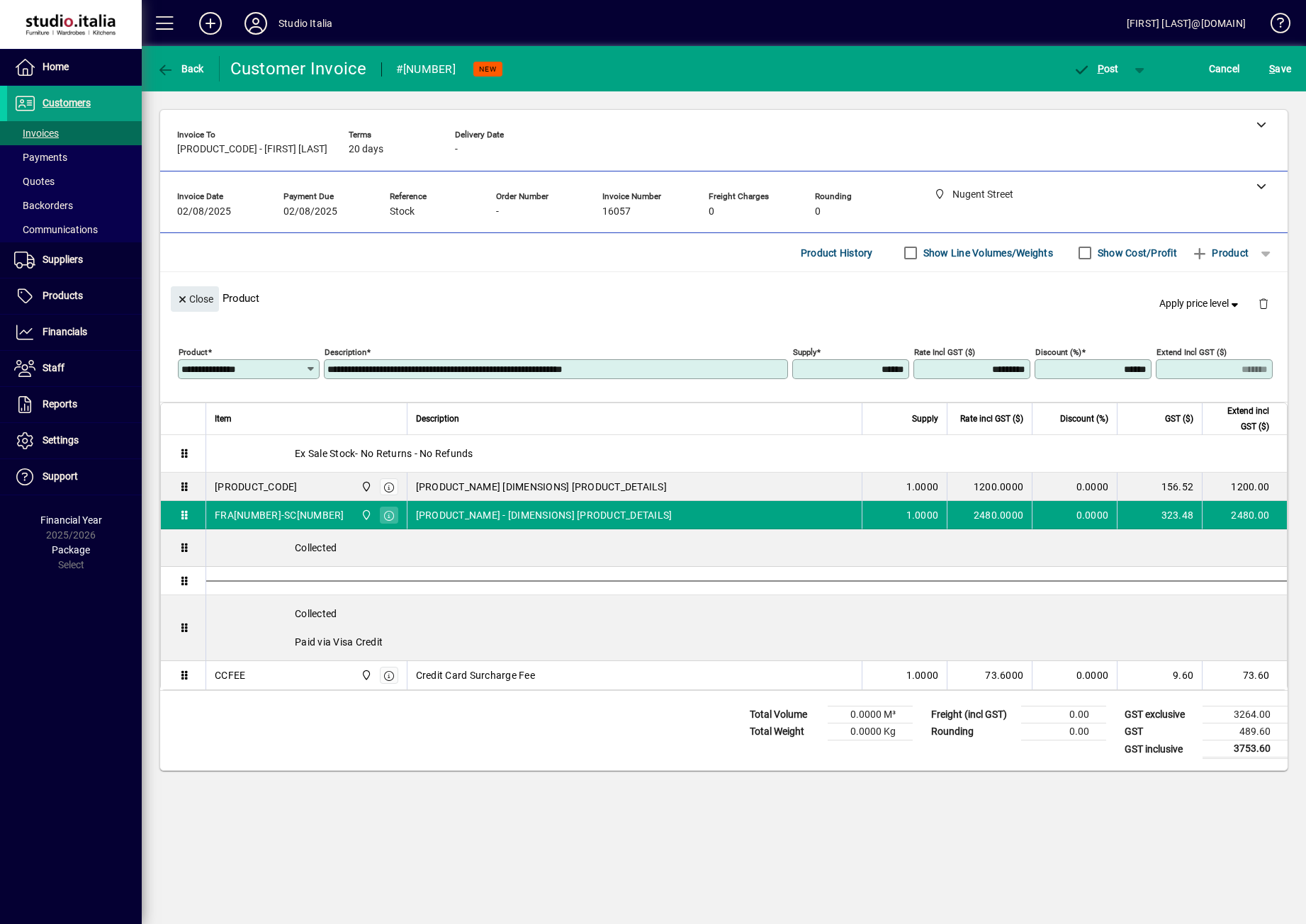 click on "**********" at bounding box center (557, 369) 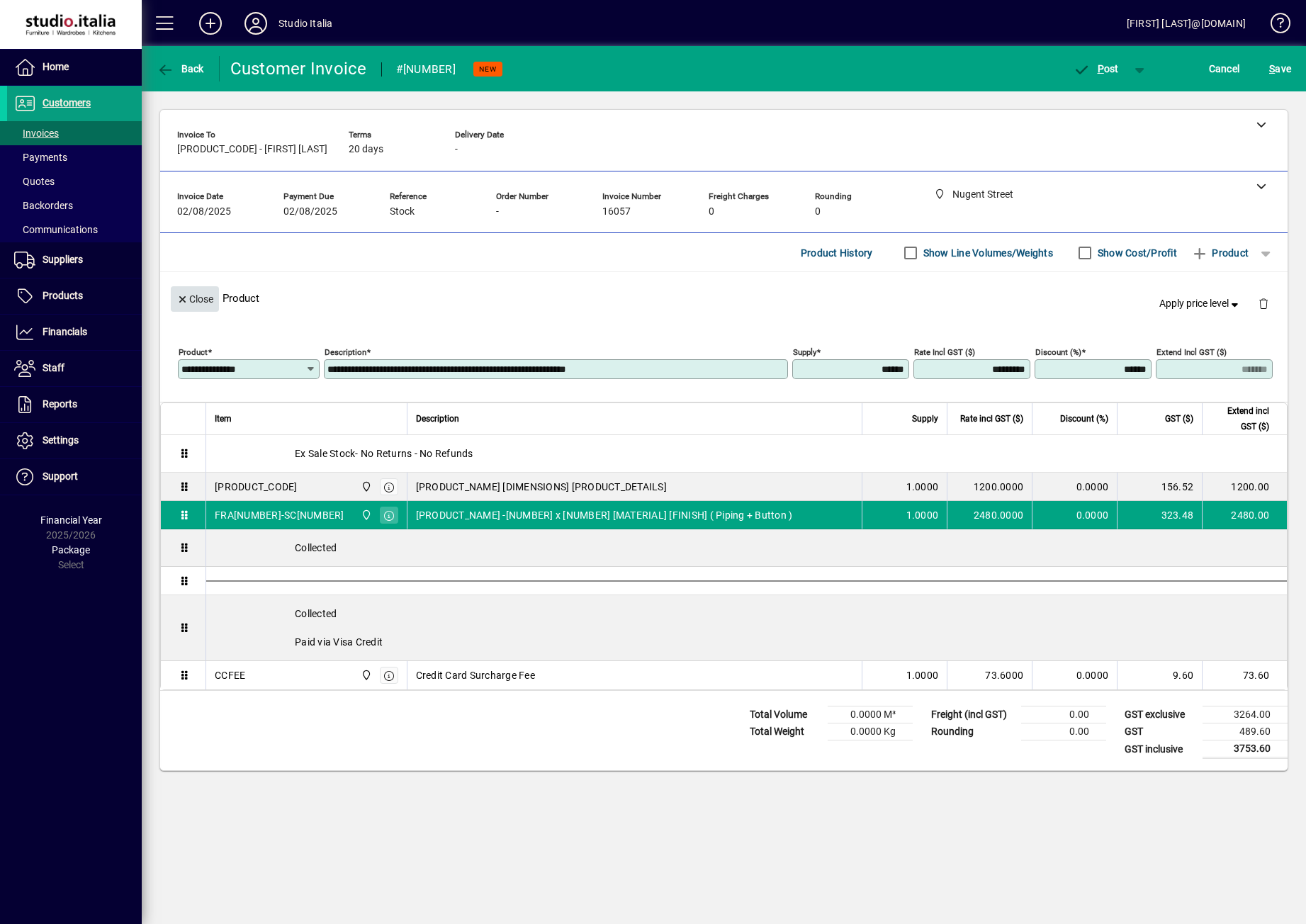 type on "**********" 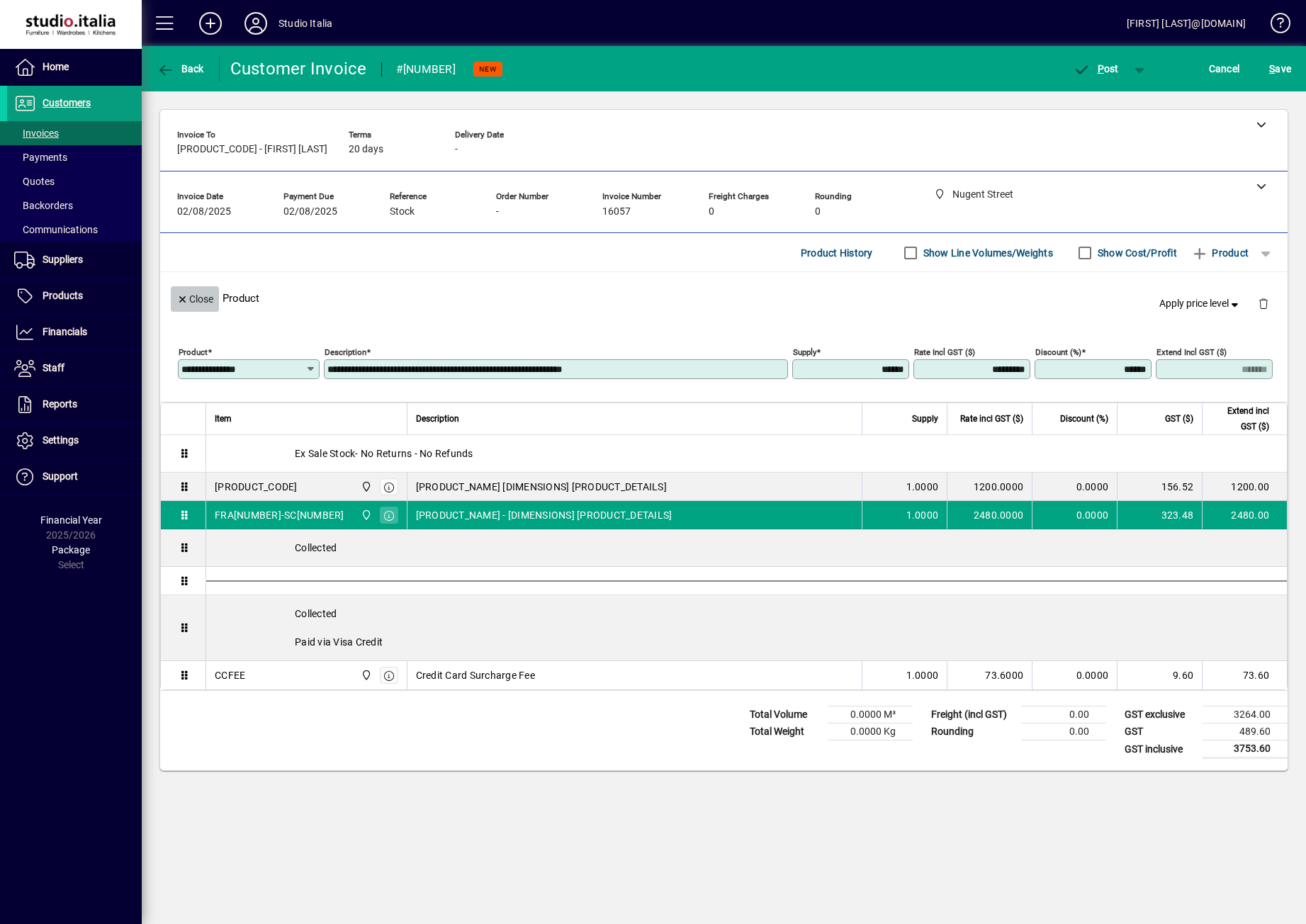 click on "Close" 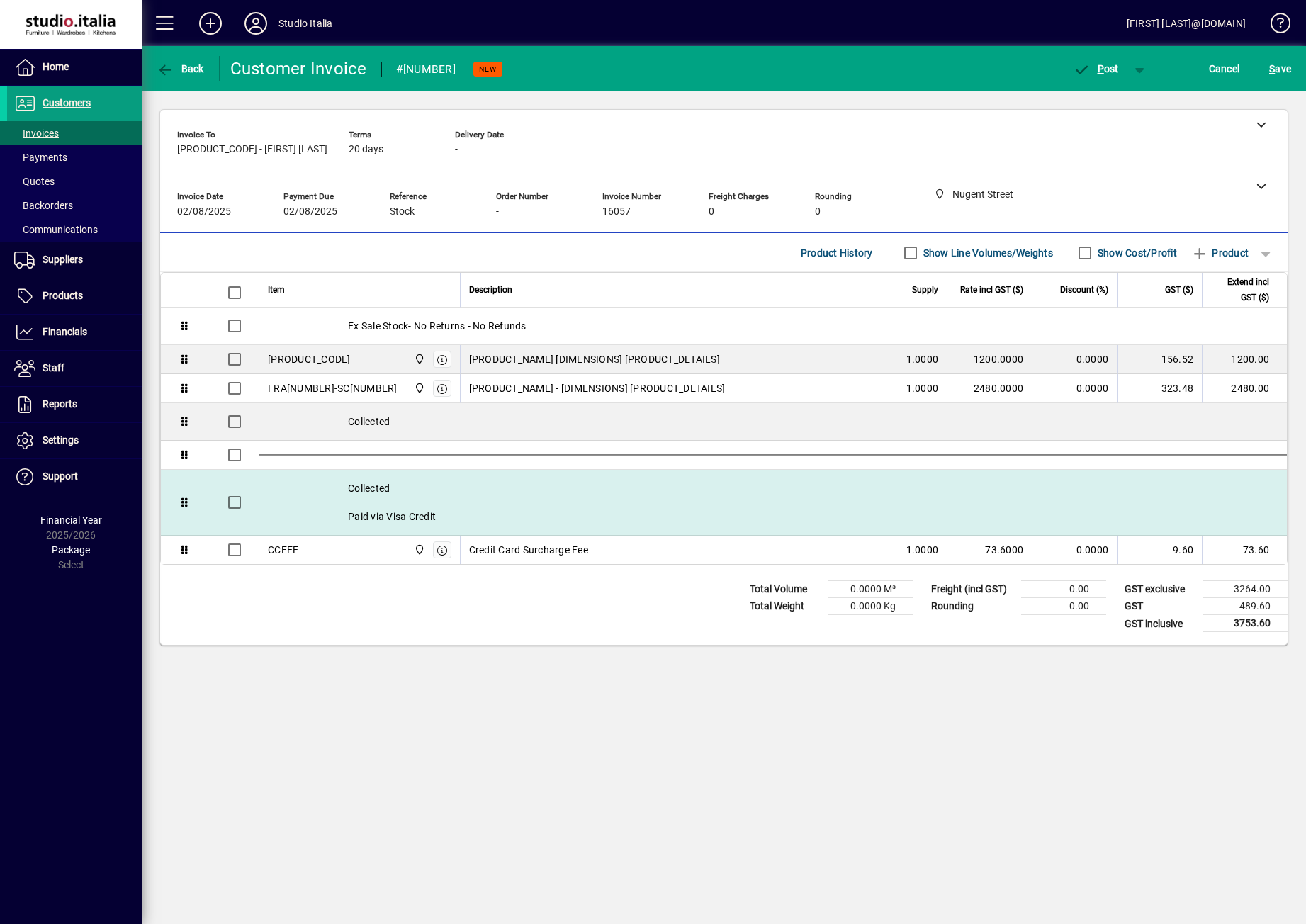 click on "Collected
Paid via Visa Credit" at bounding box center [773, 502] 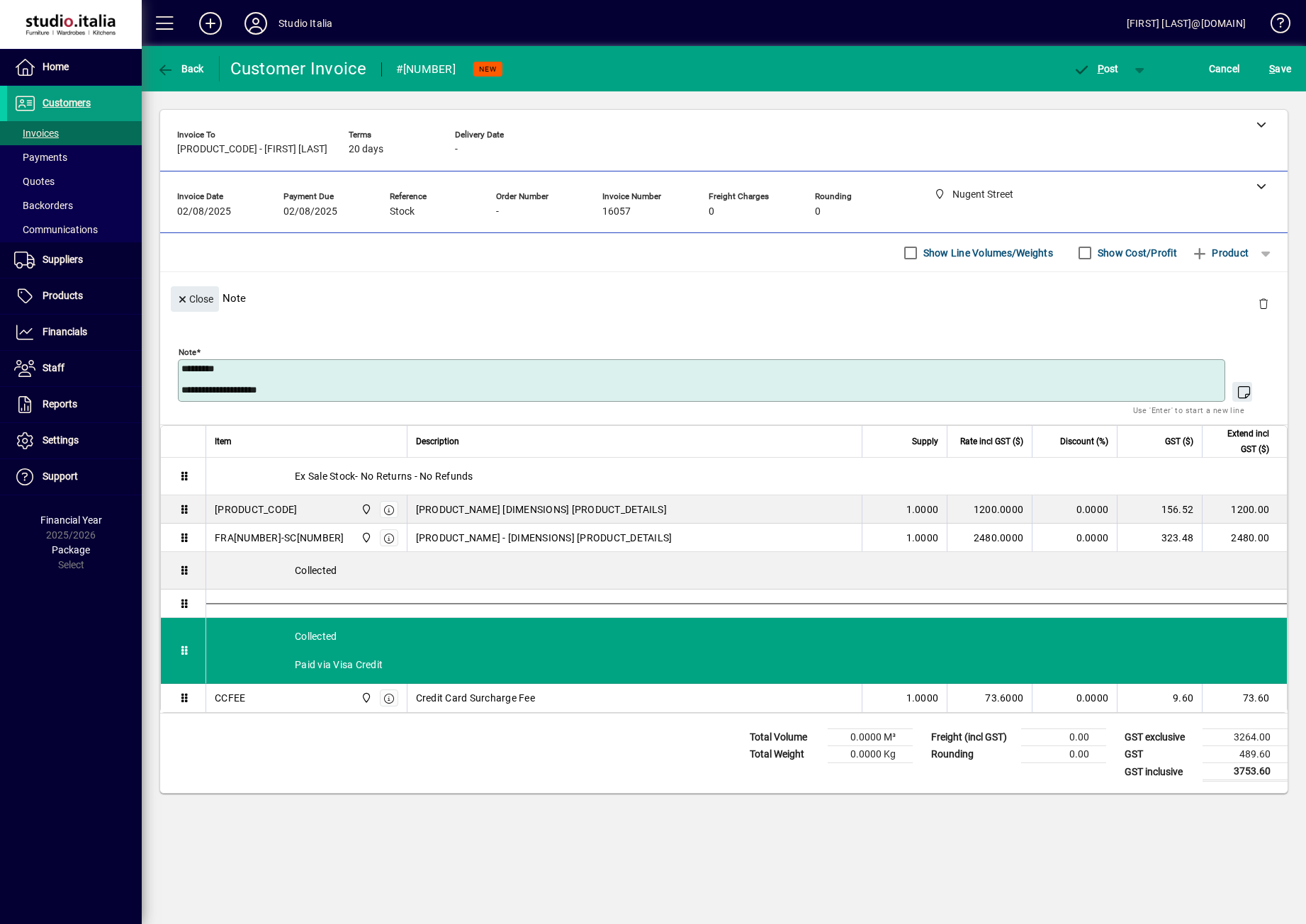 click on "**********" at bounding box center [703, 381] 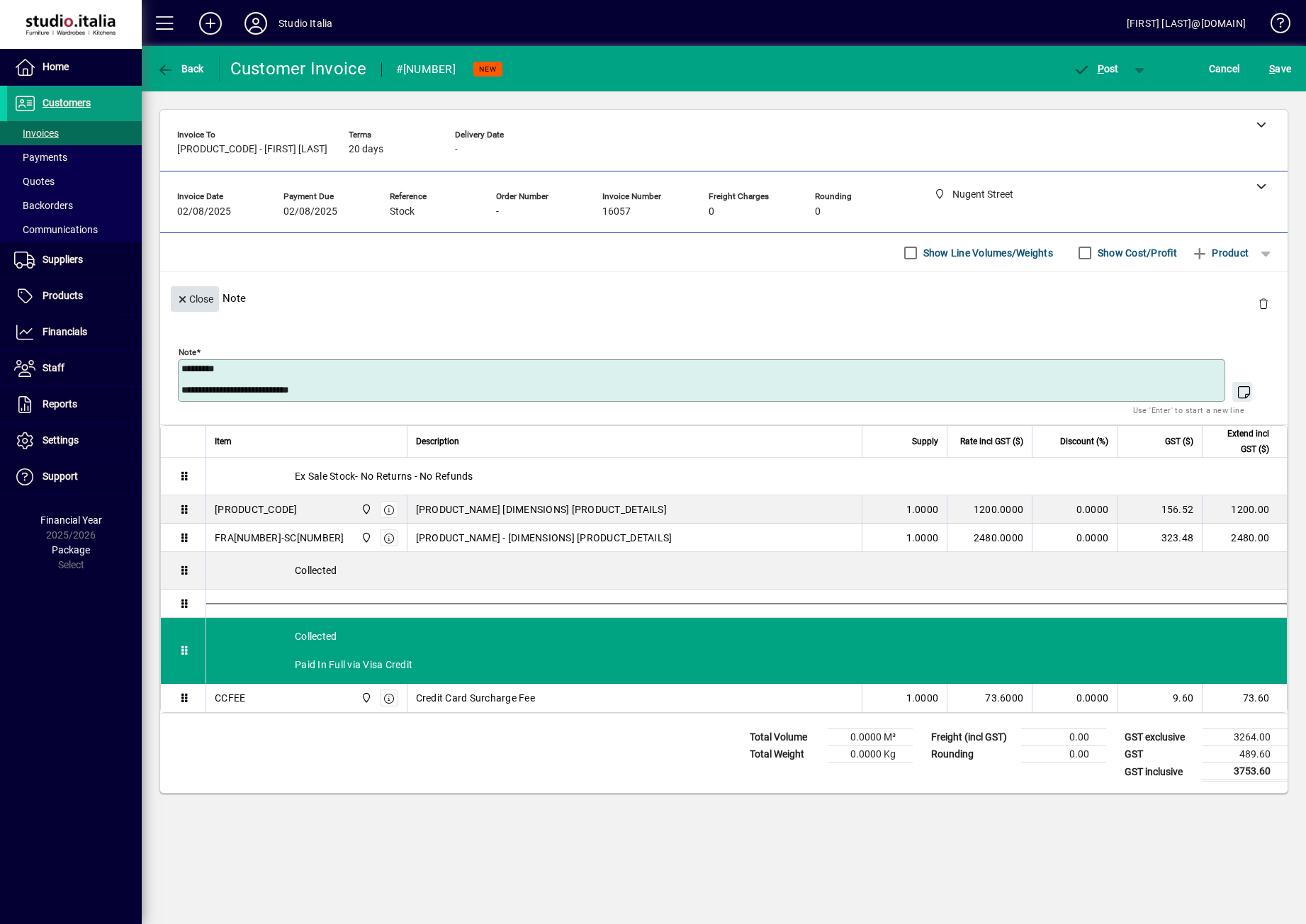 type on "**********" 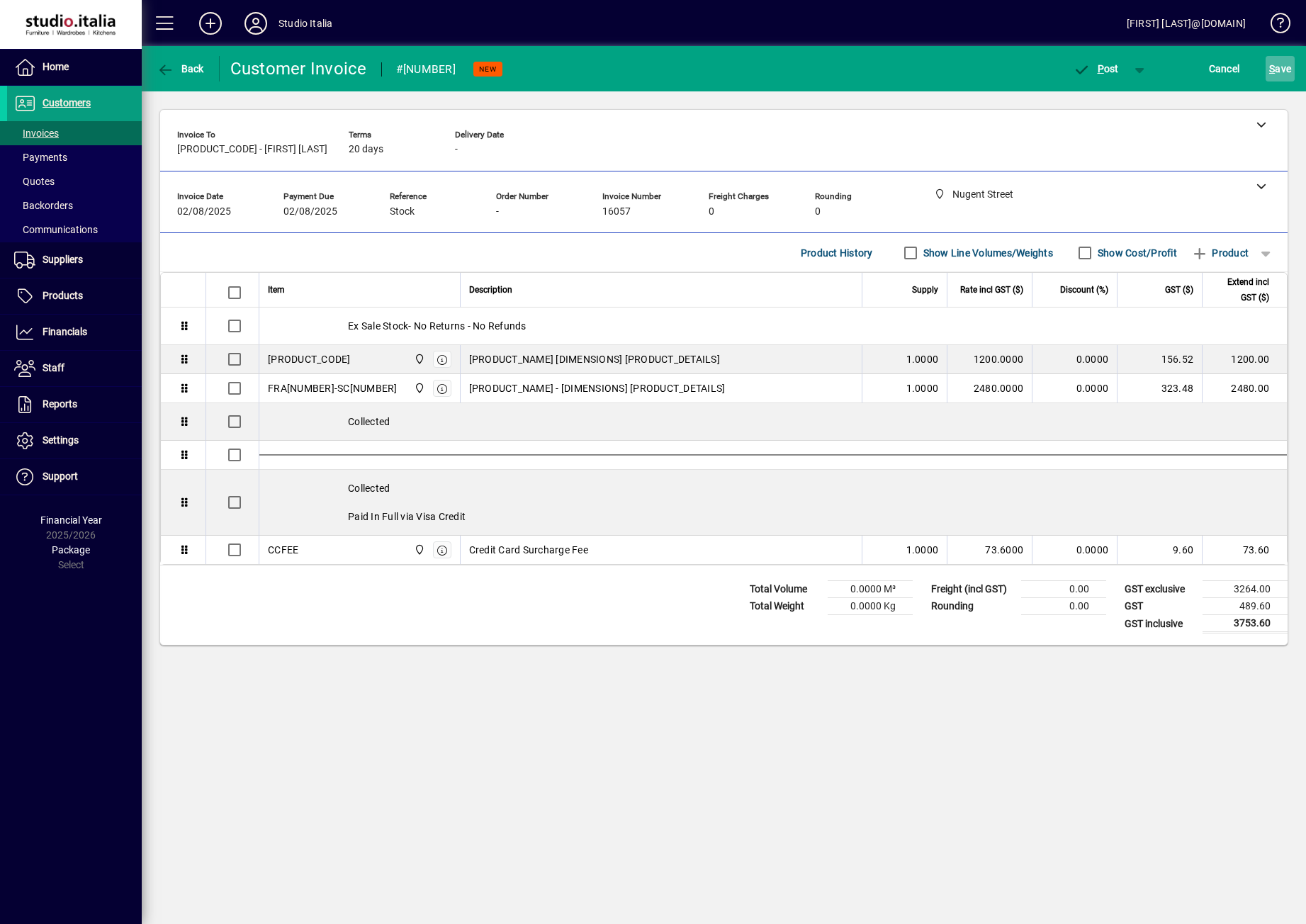 click on "S ave" 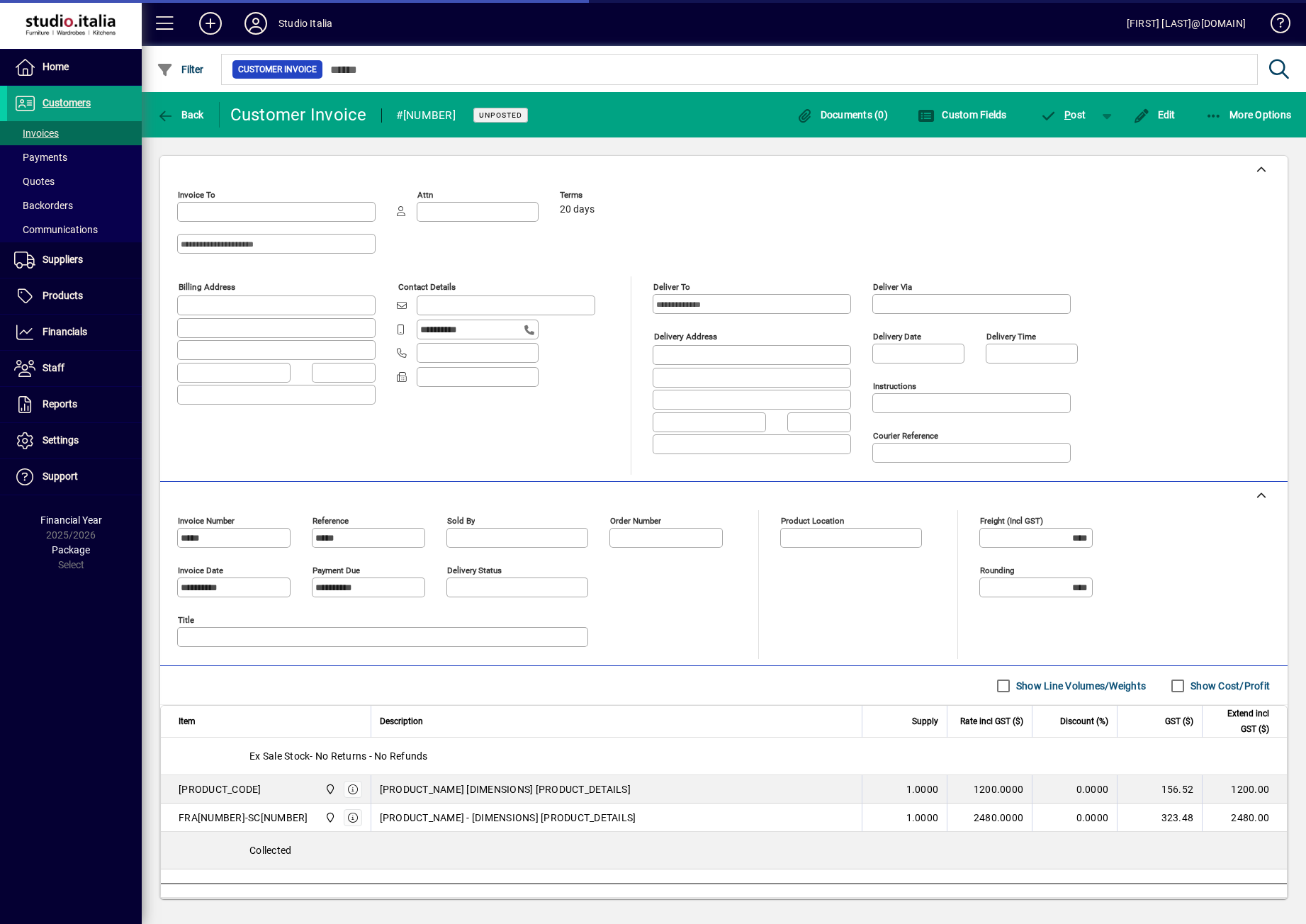type on "**********" 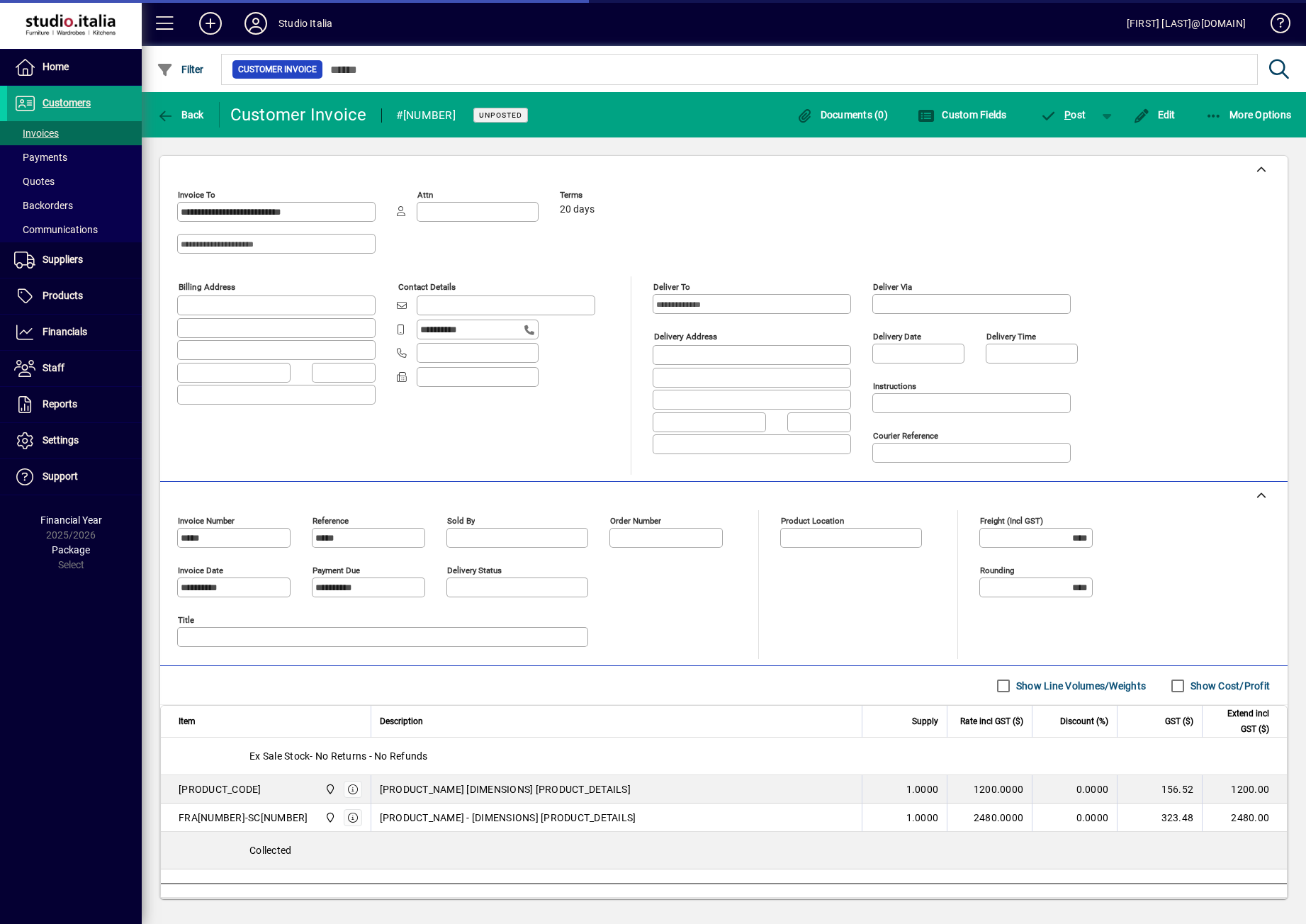 type on "**********" 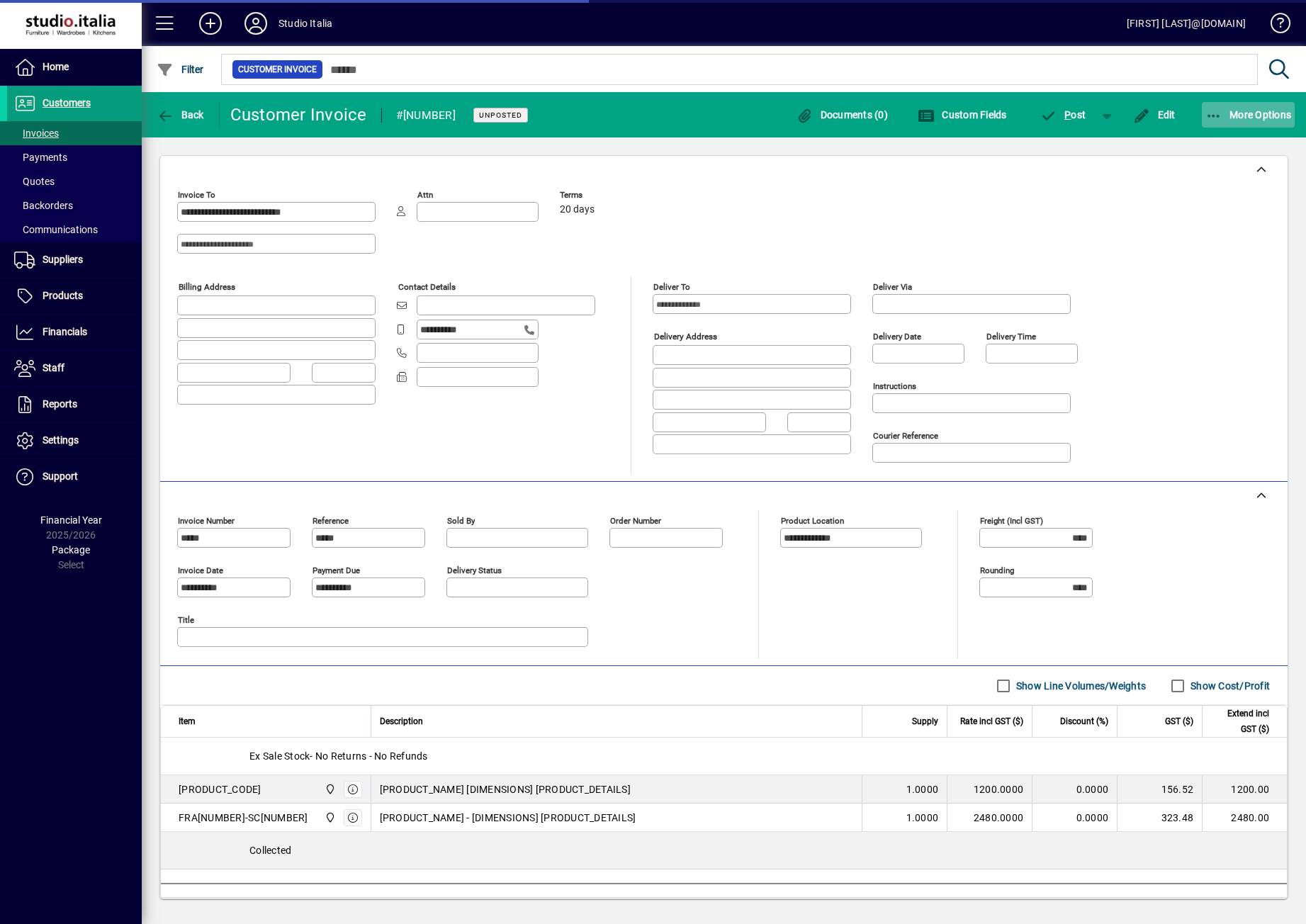 type on "**********" 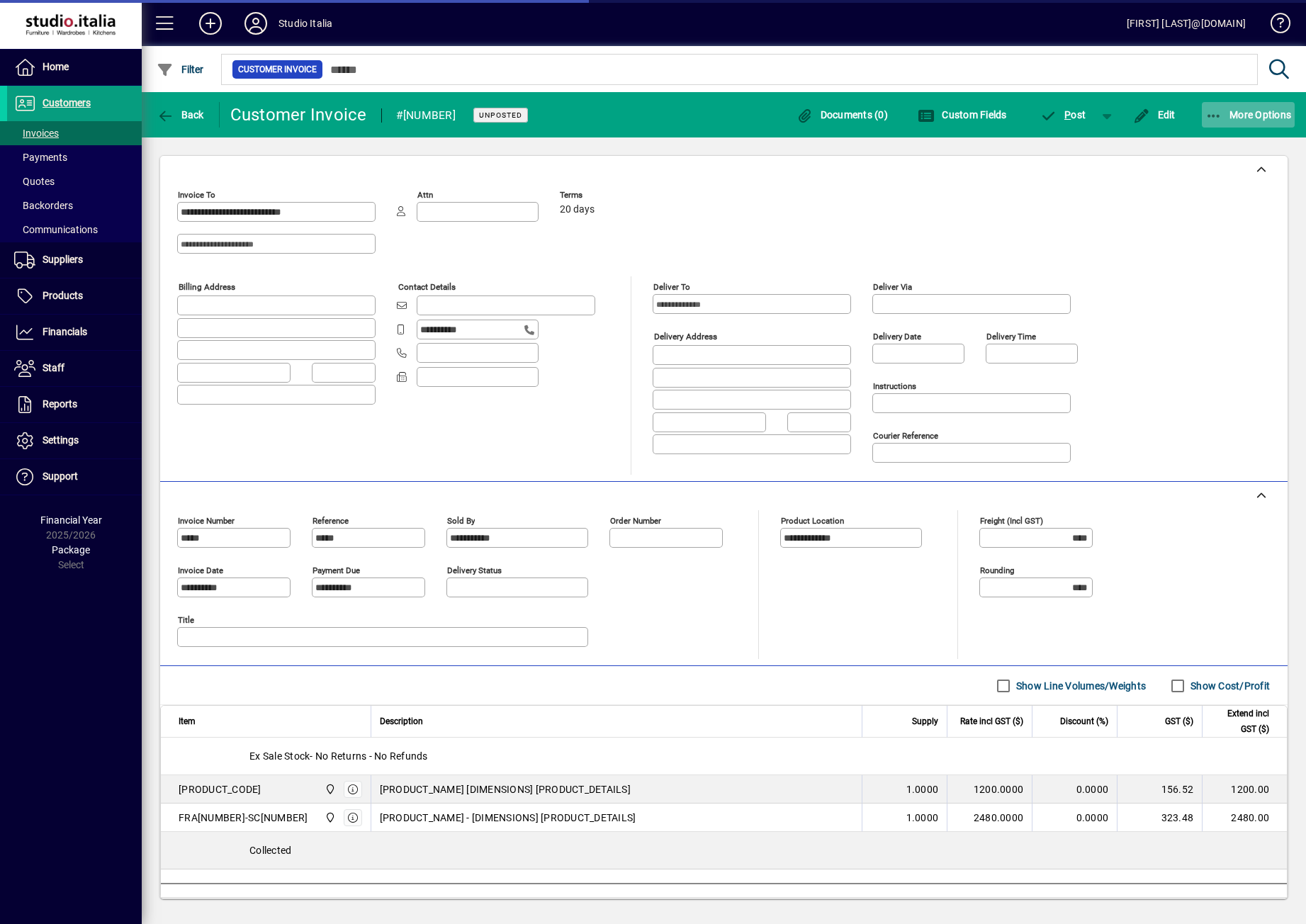 click on "More Options" 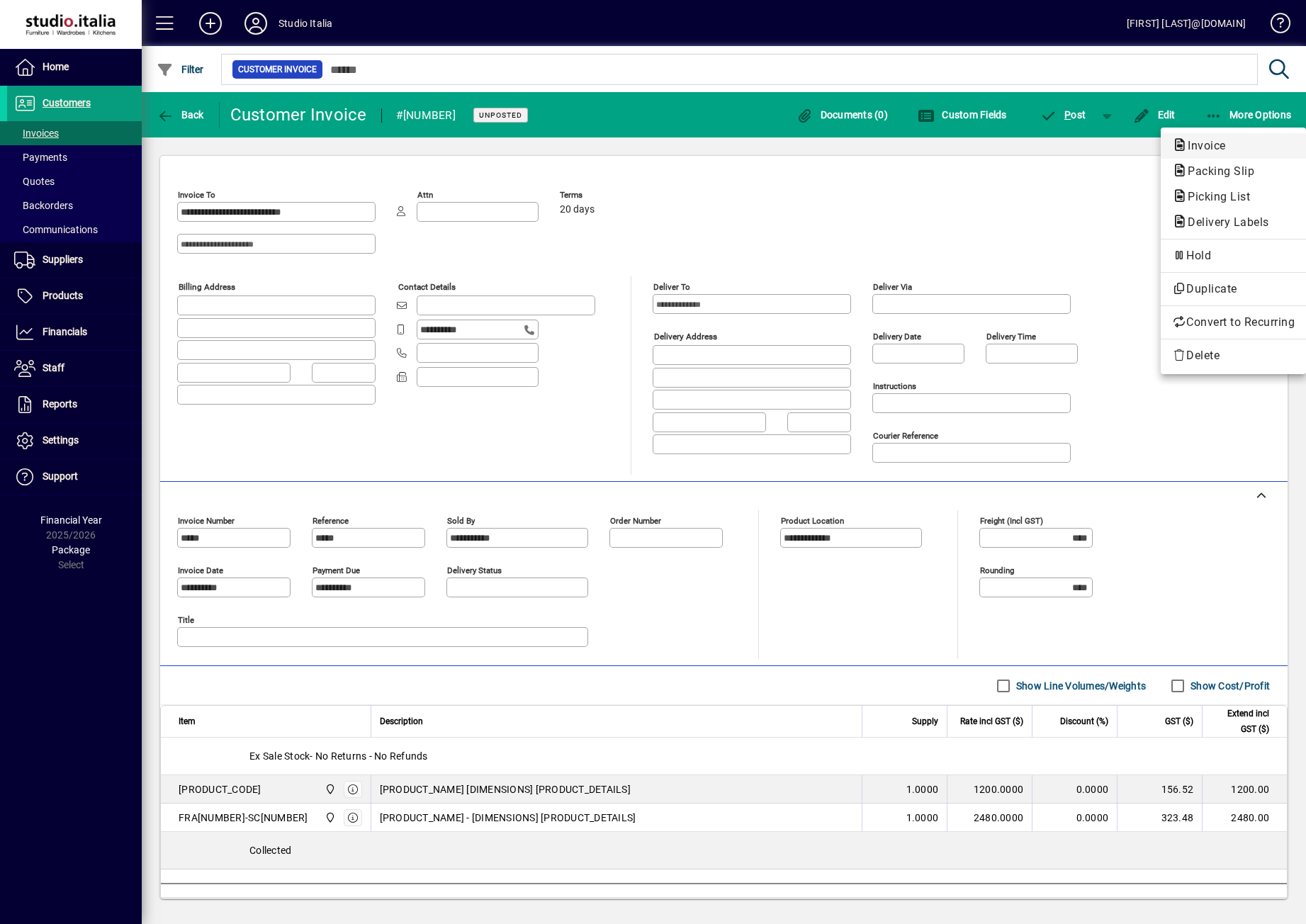 click on "Invoice" at bounding box center [1217, 171] 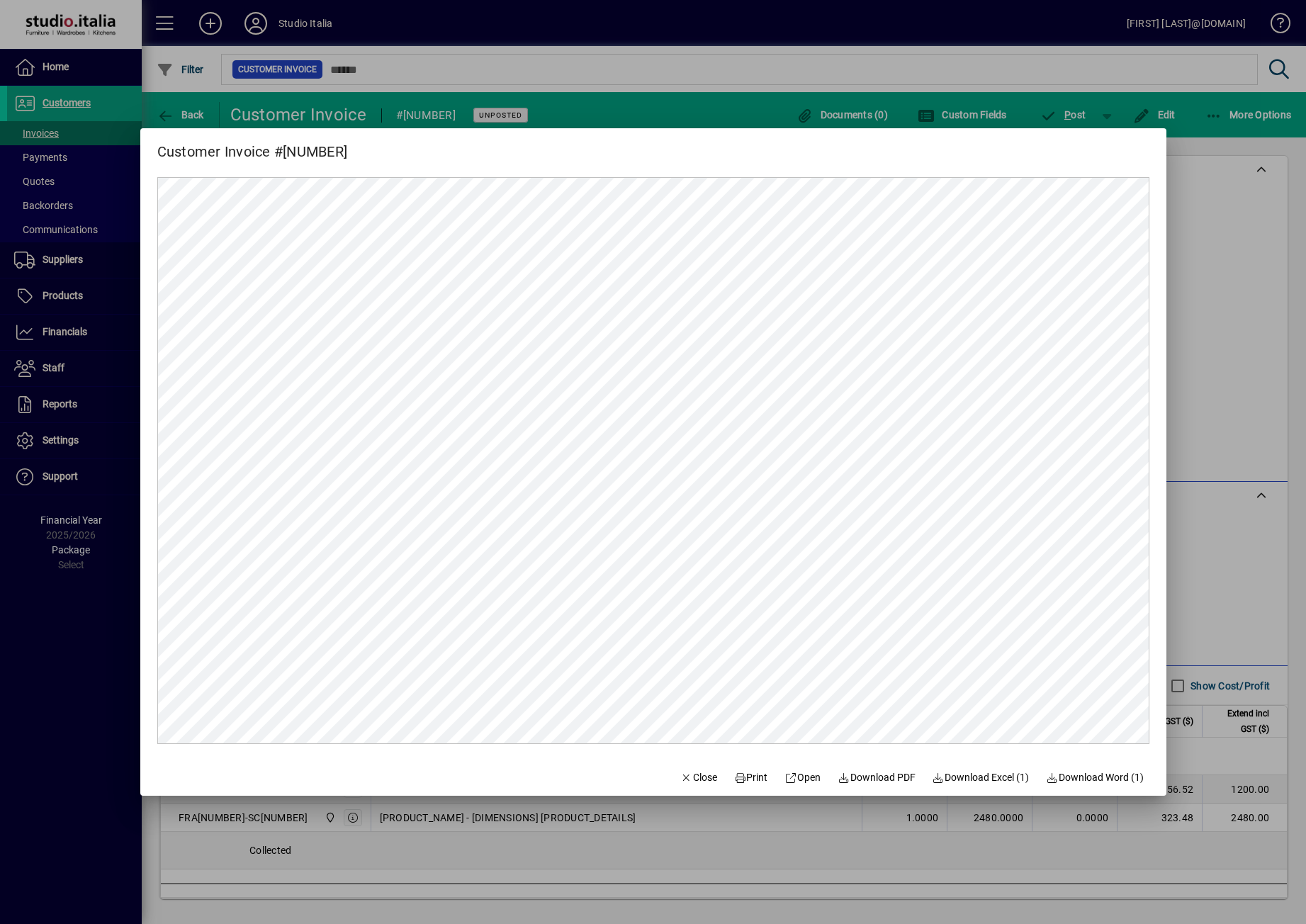 scroll, scrollTop: 0, scrollLeft: 0, axis: both 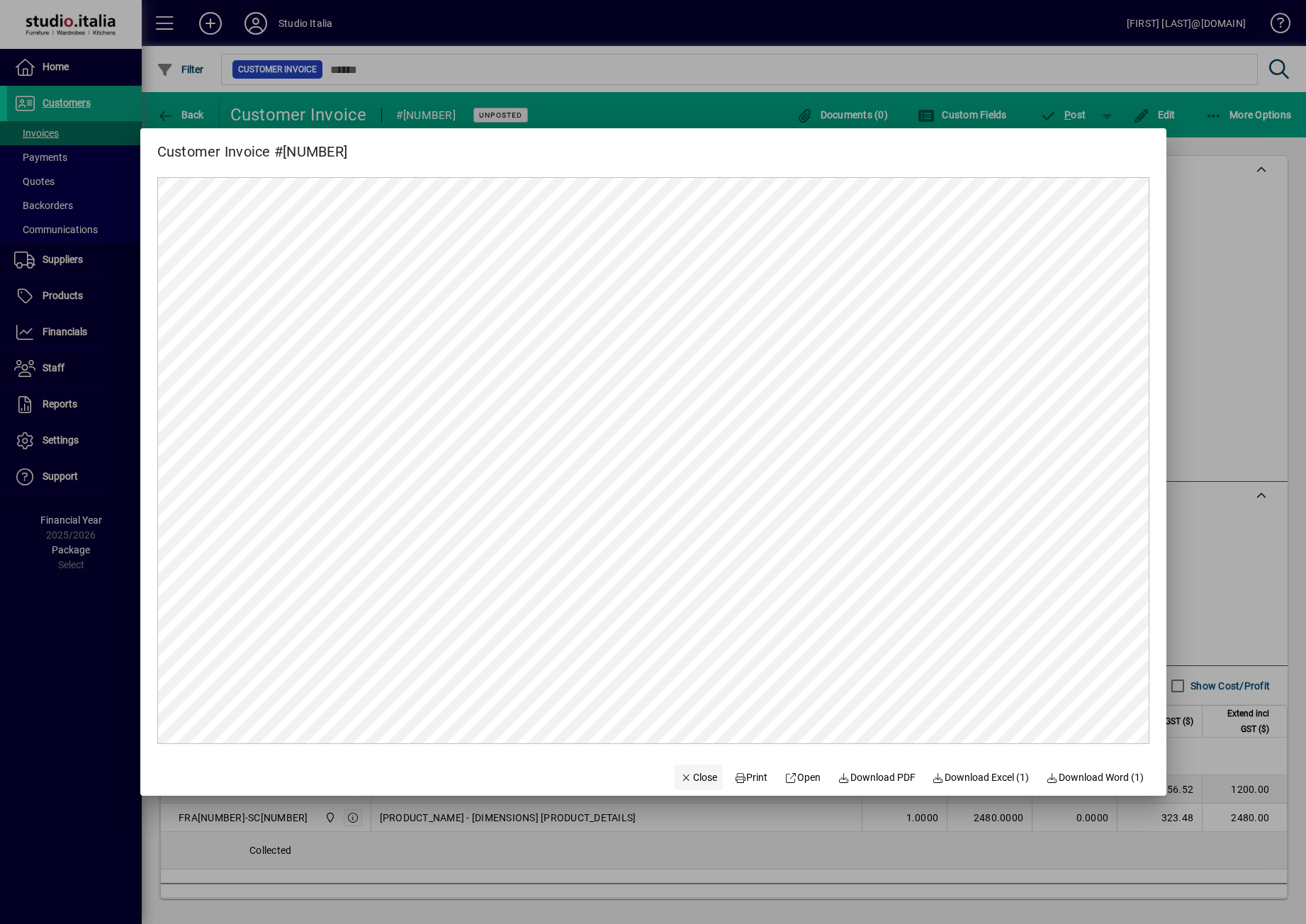 click on "Close" 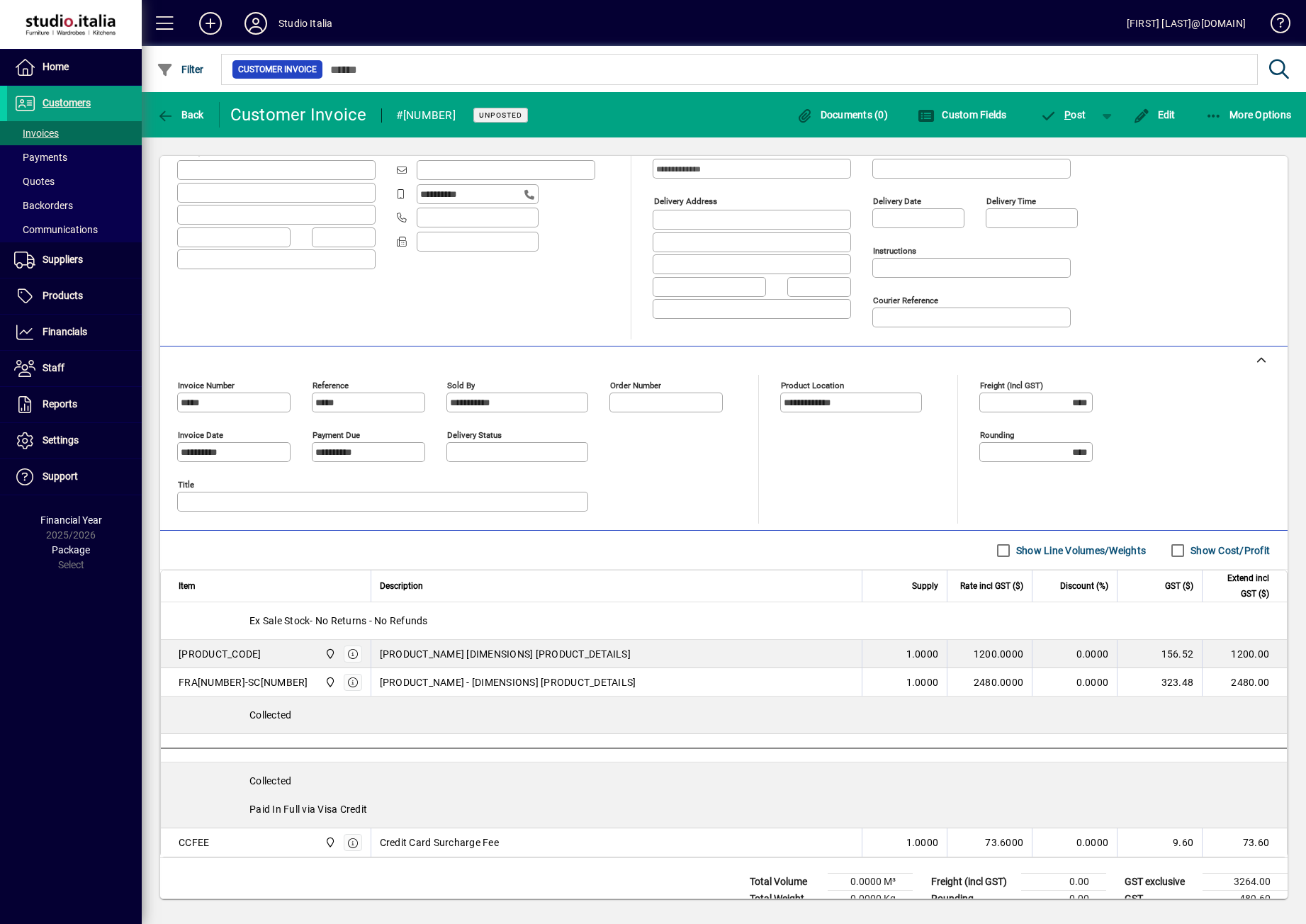 scroll, scrollTop: 142, scrollLeft: 0, axis: vertical 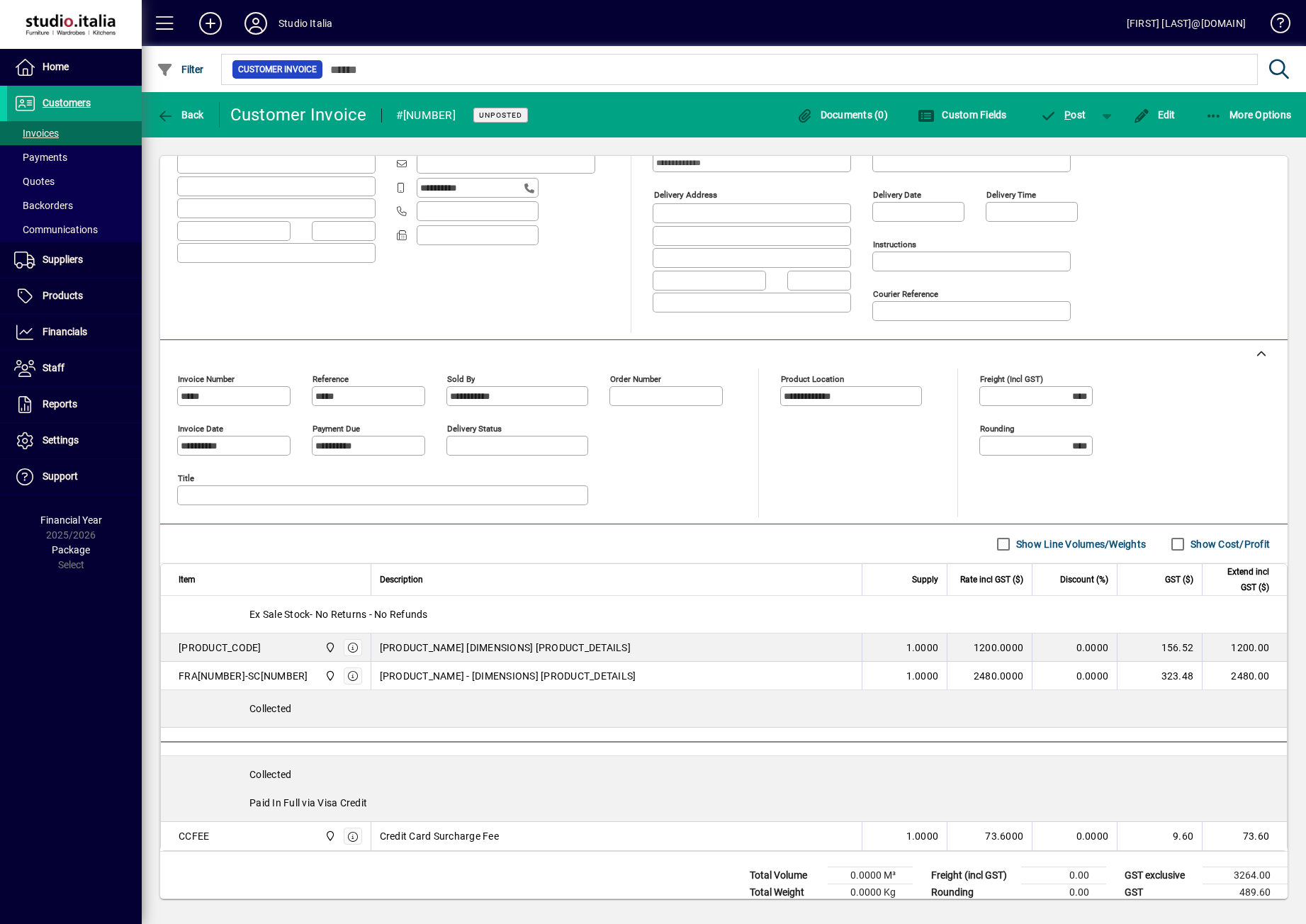 click on "Show Cost/Profit" at bounding box center (1220, 544) 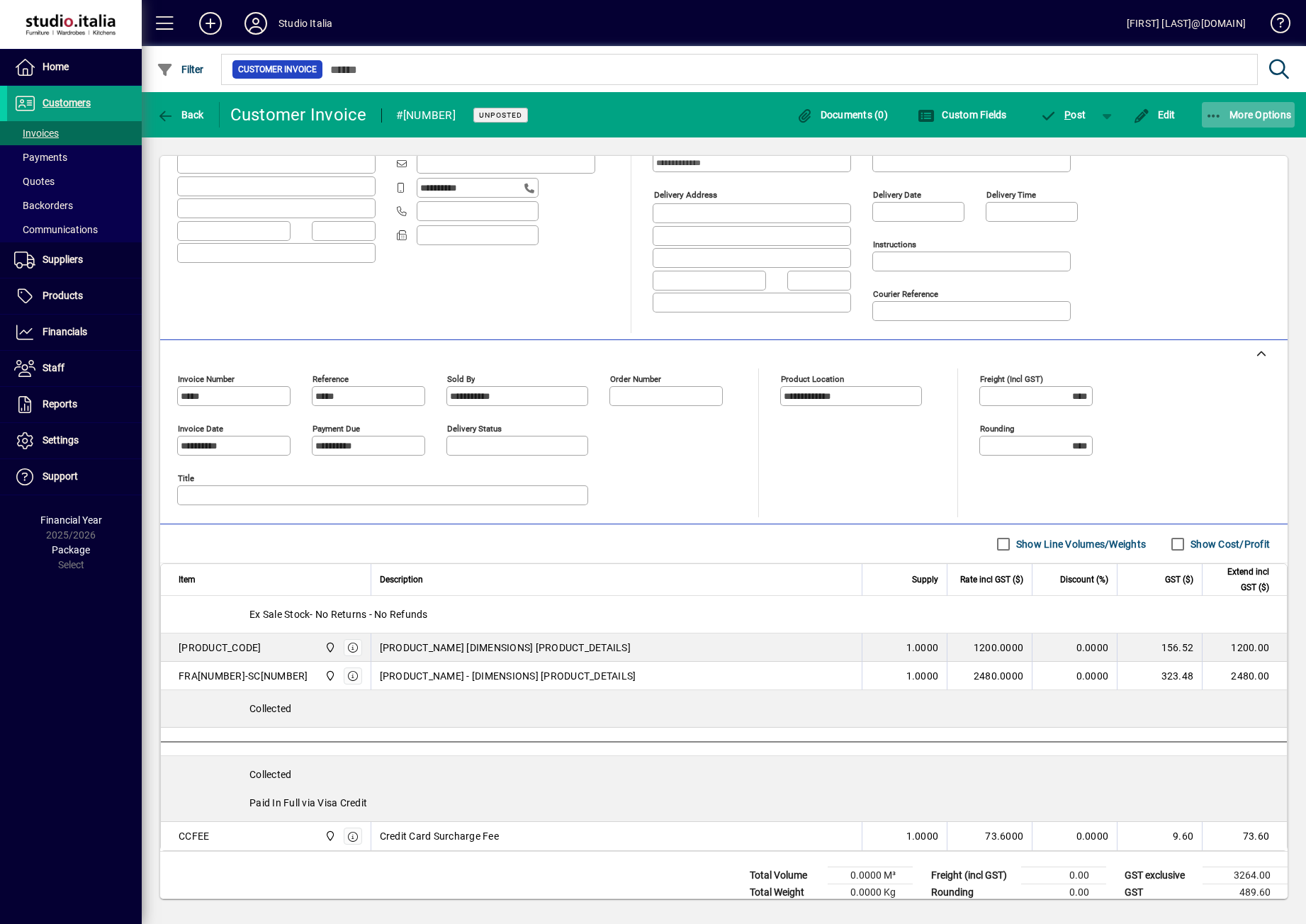 click 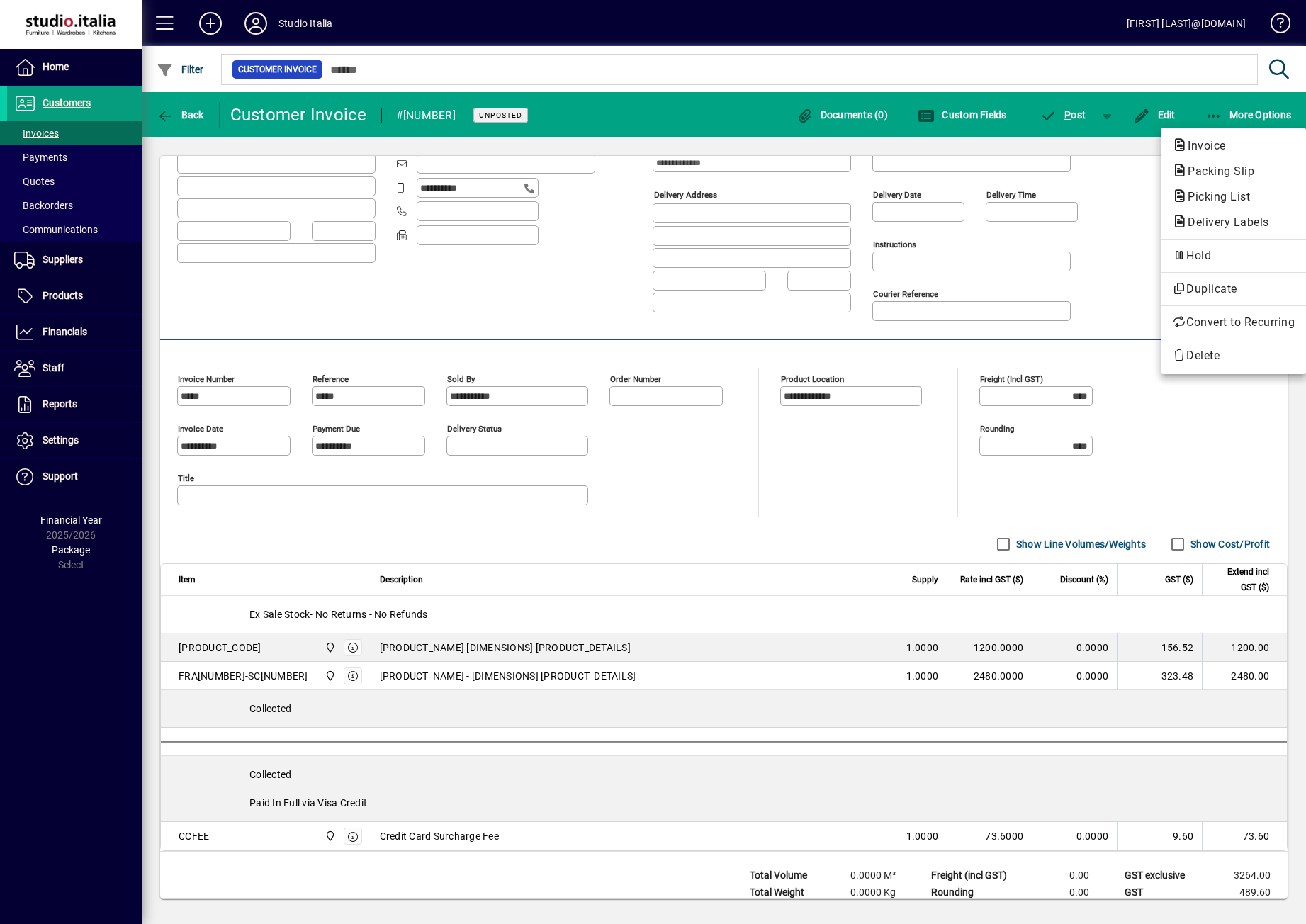 click at bounding box center (653, 462) 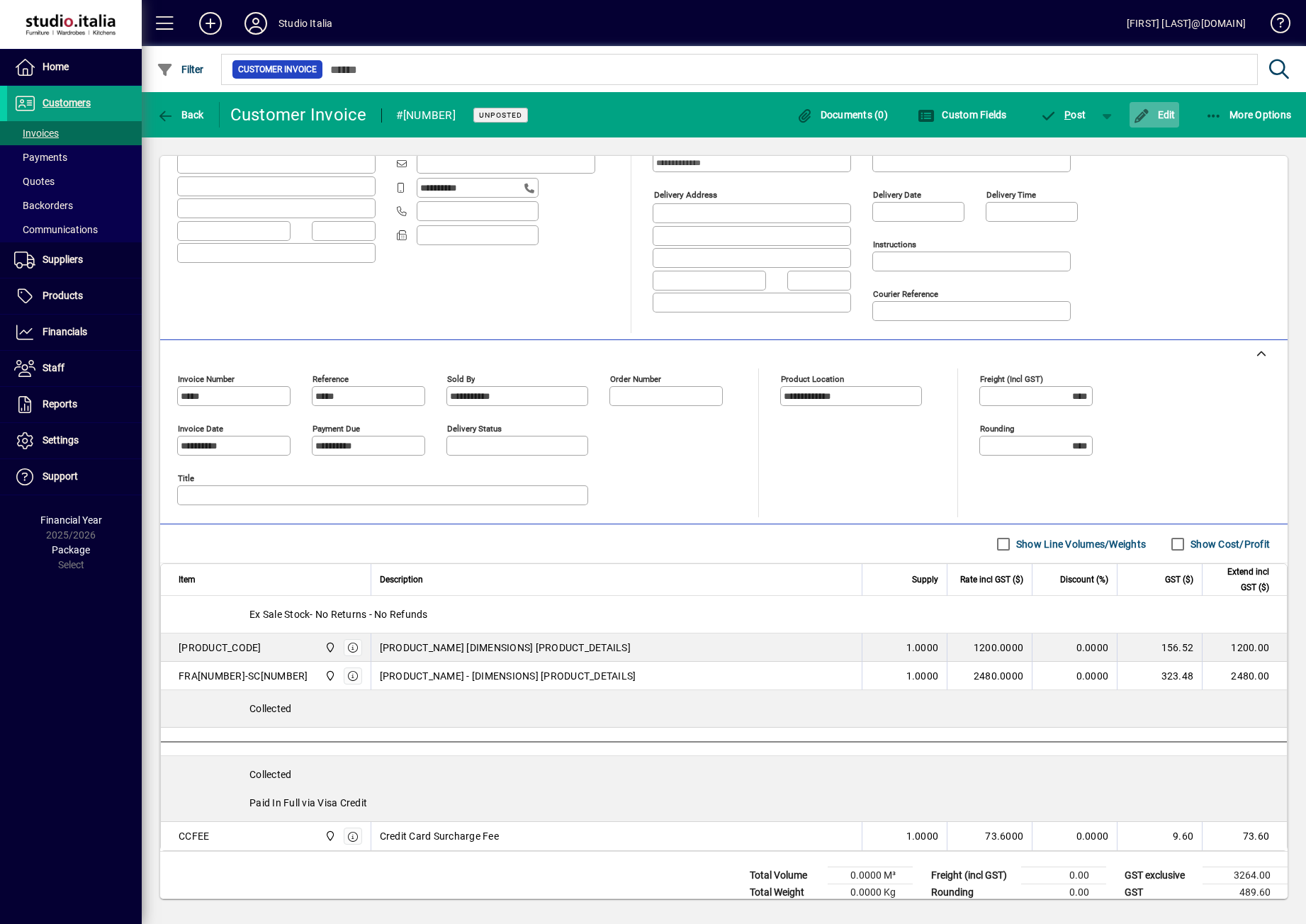 click 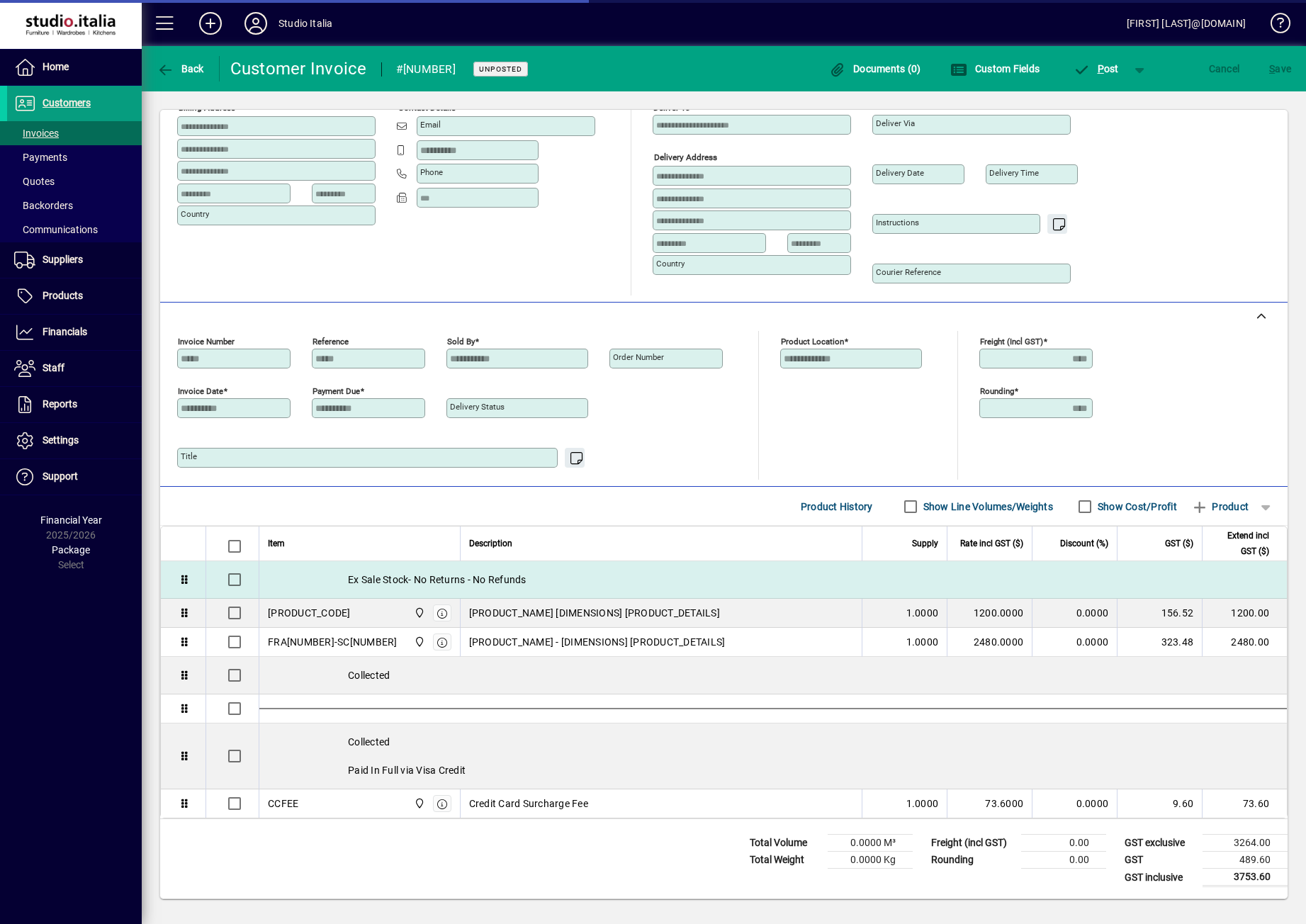 type on "**********" 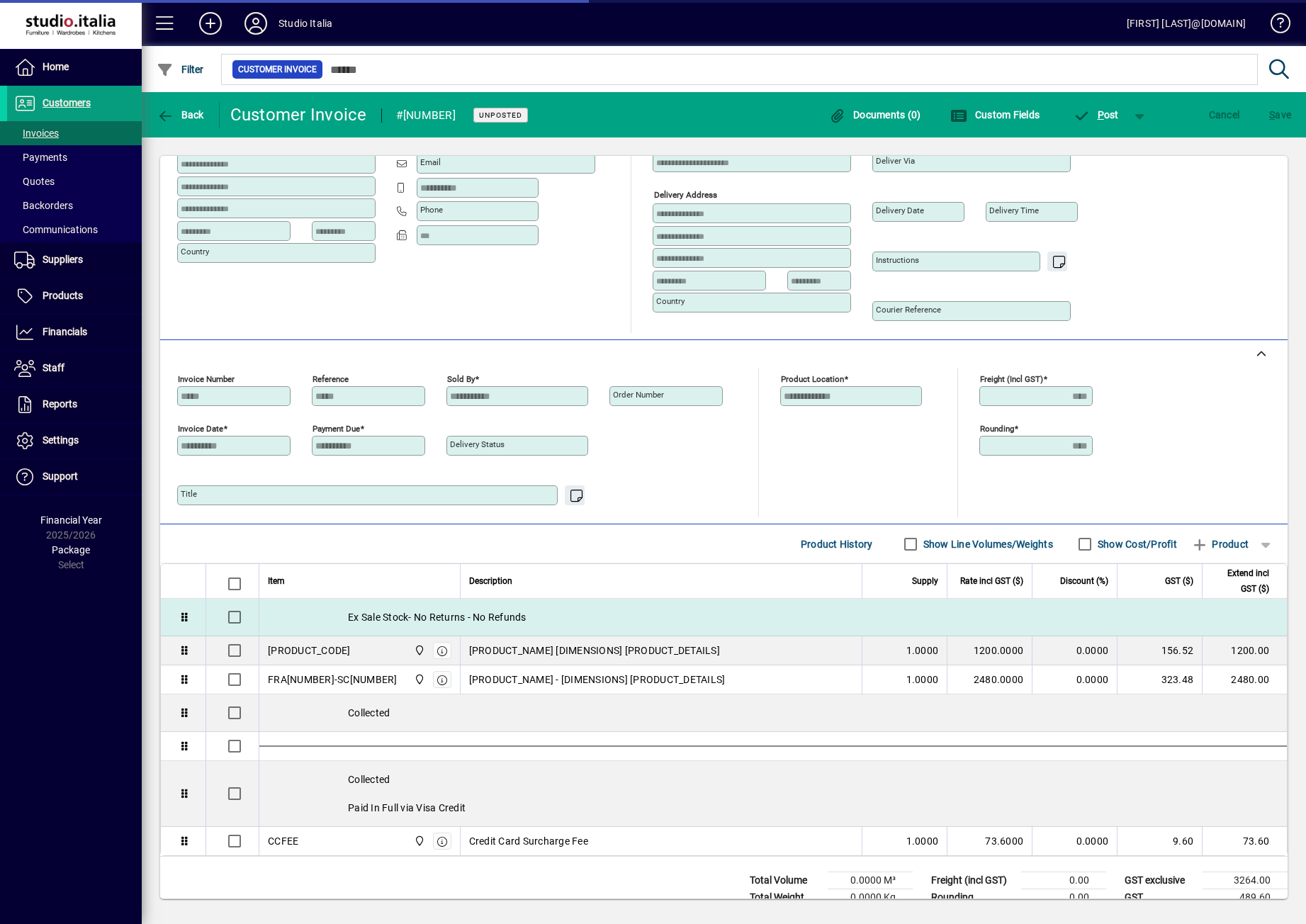 scroll, scrollTop: 133, scrollLeft: 0, axis: vertical 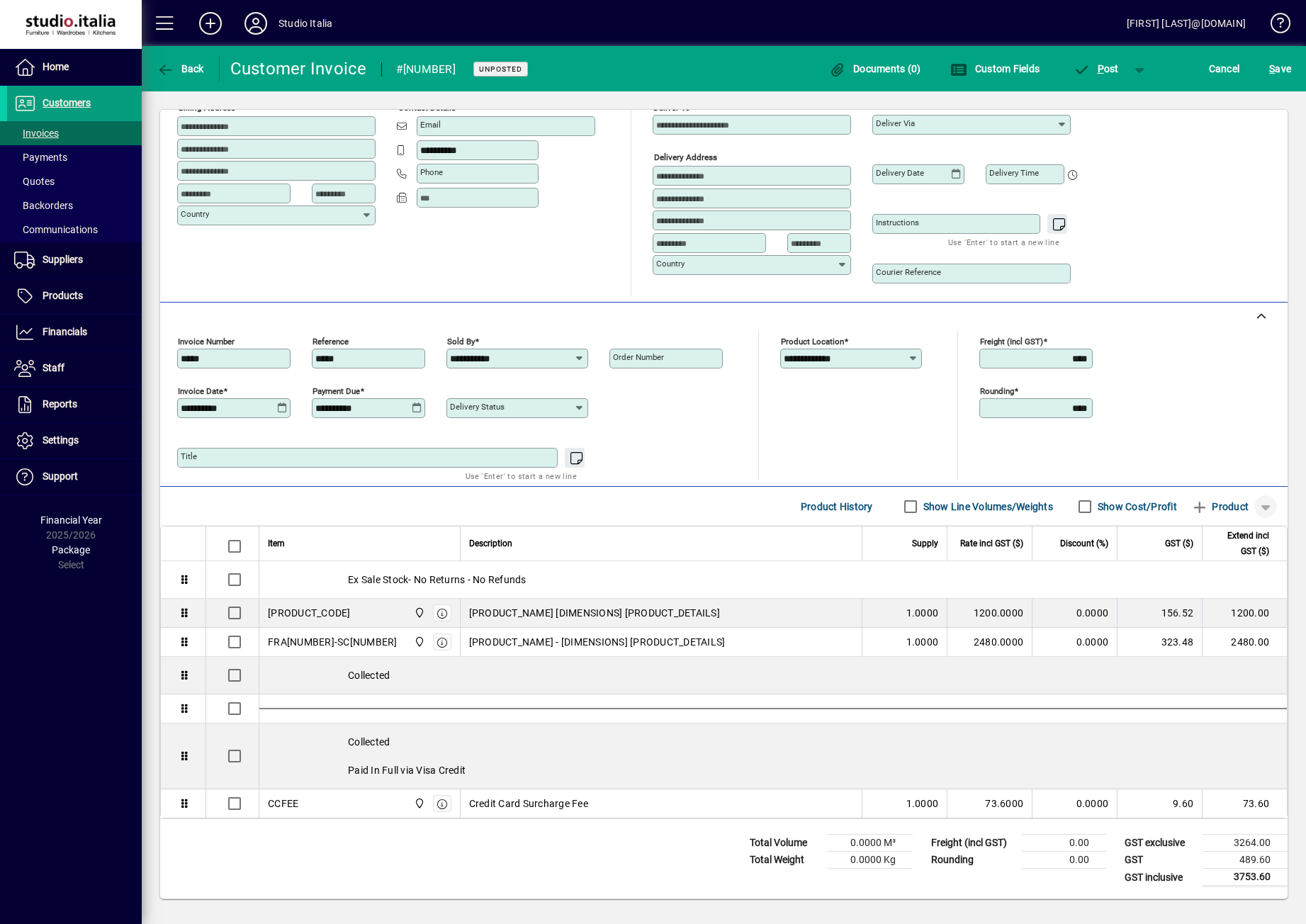 click 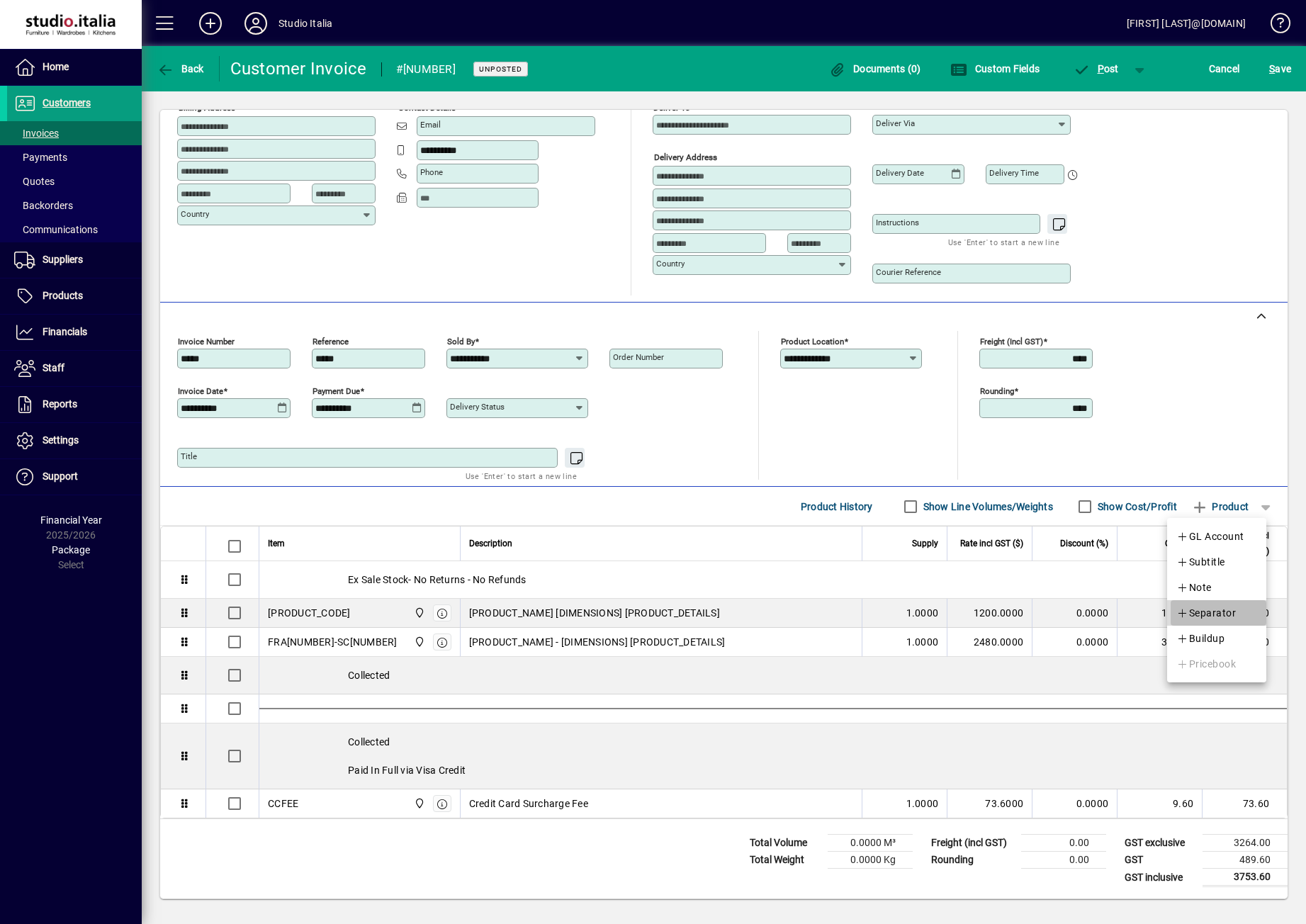 click on "Separator" at bounding box center [1206, 613] 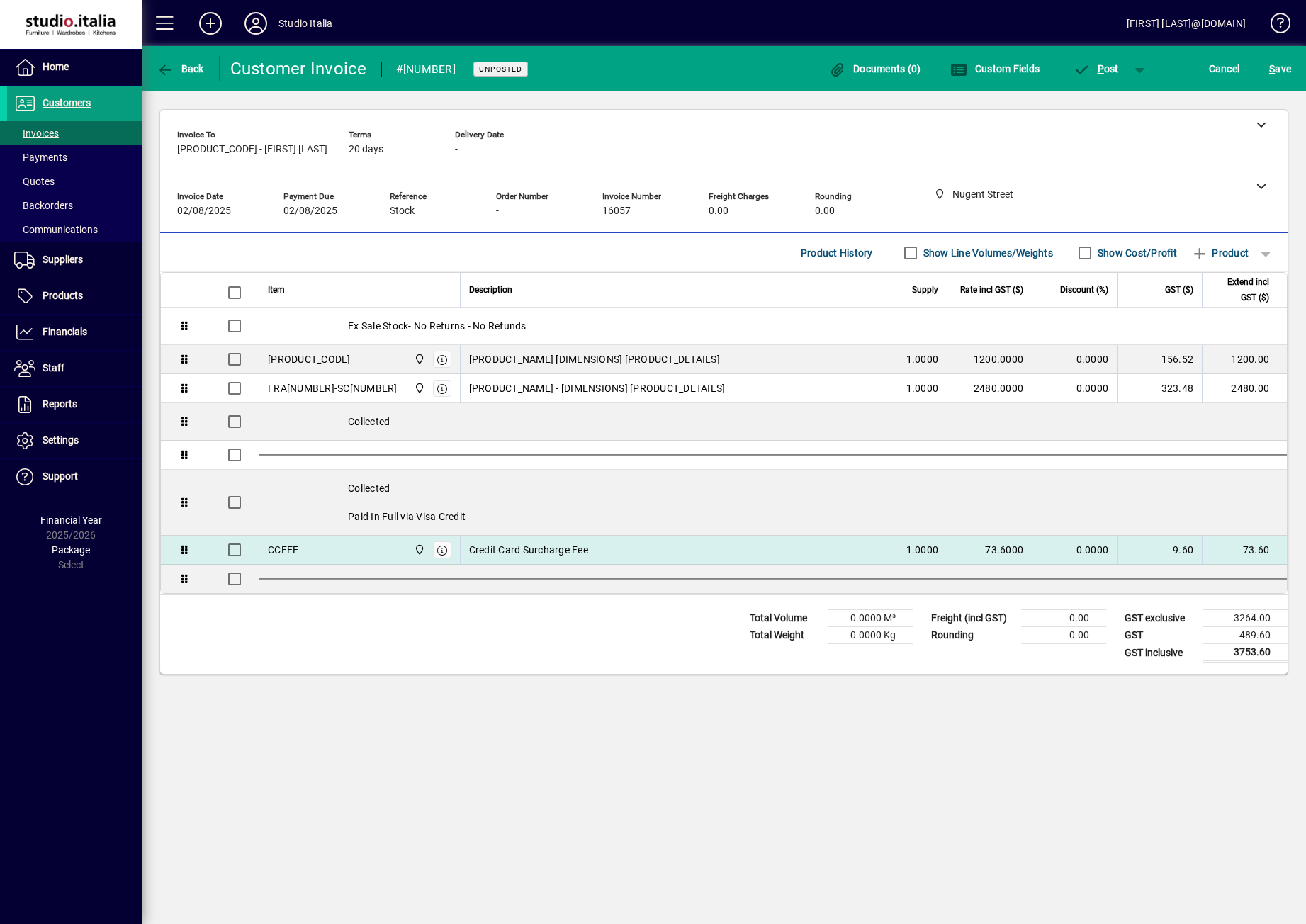 scroll, scrollTop: 0, scrollLeft: 0, axis: both 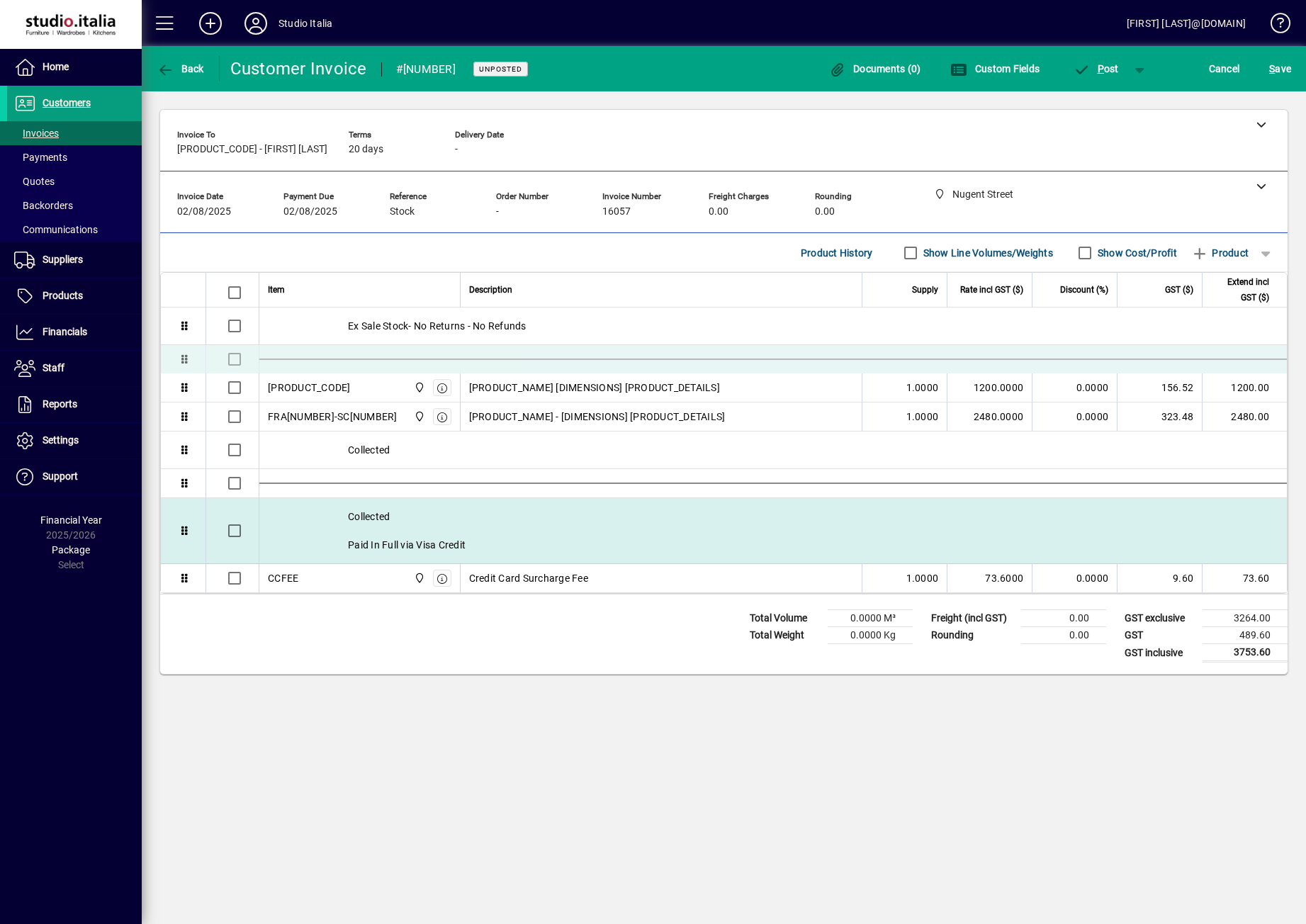 drag, startPoint x: 526, startPoint y: 578, endPoint x: 616, endPoint y: 508, distance: 114.01754 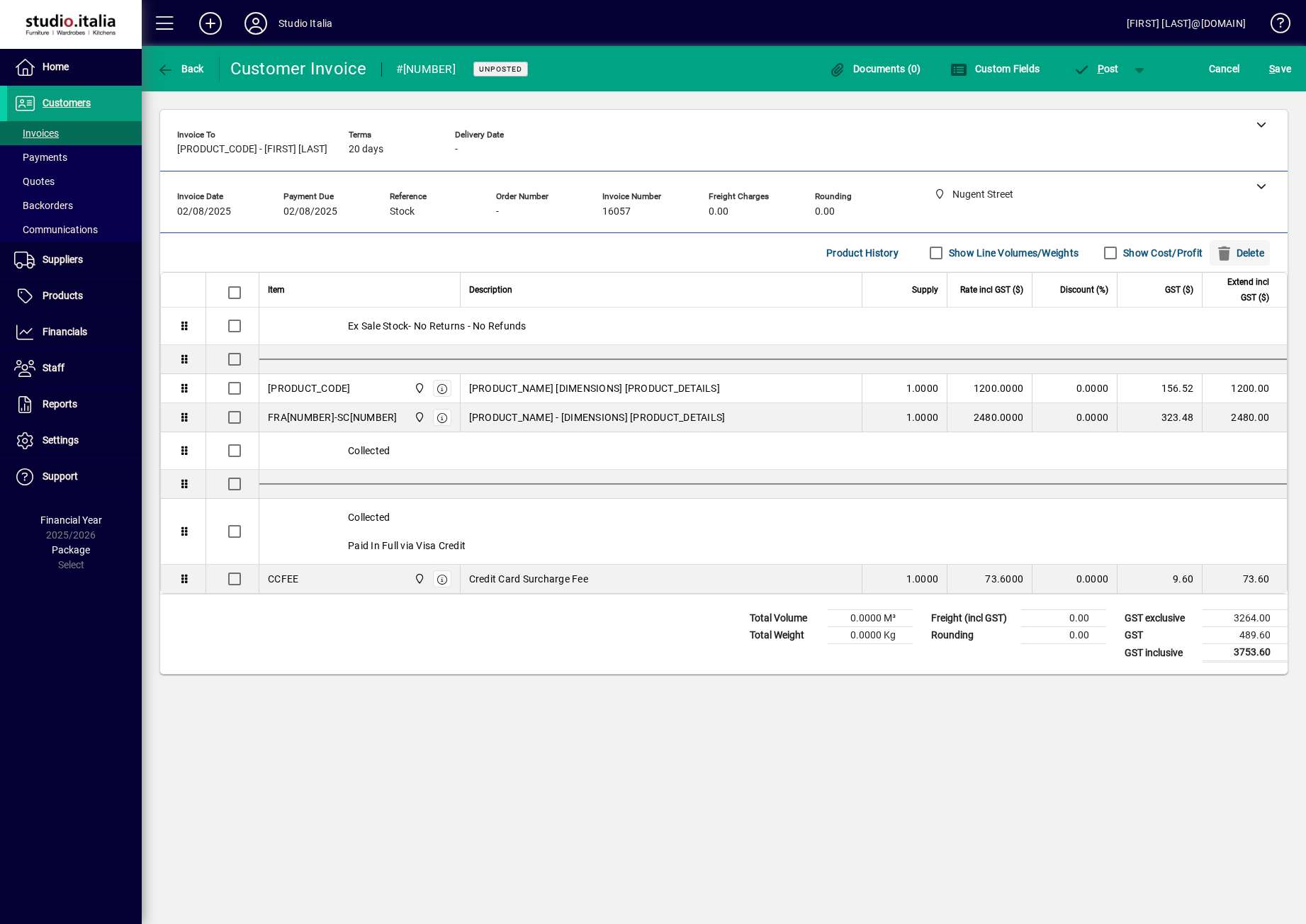 click on "Delete" 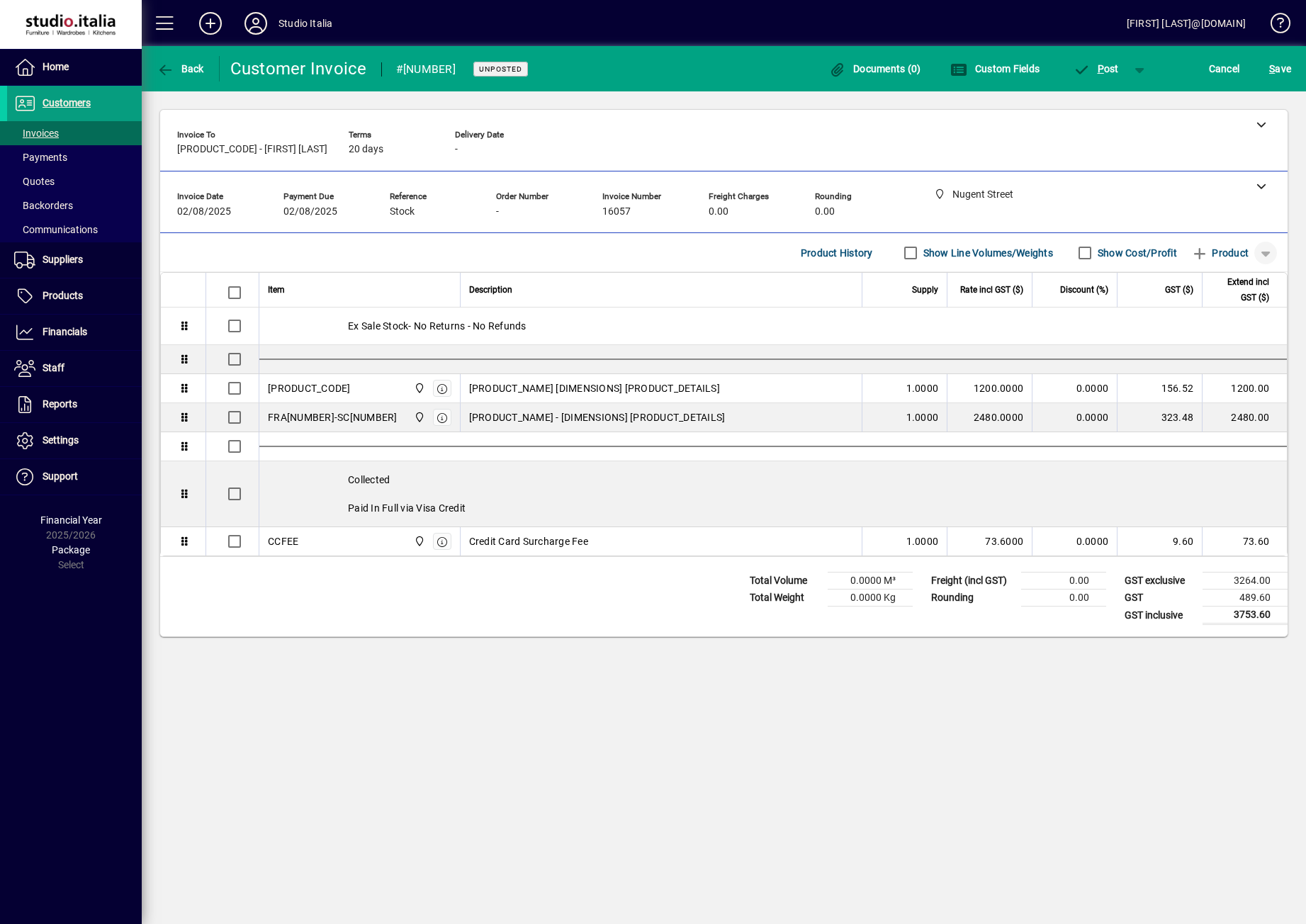 click 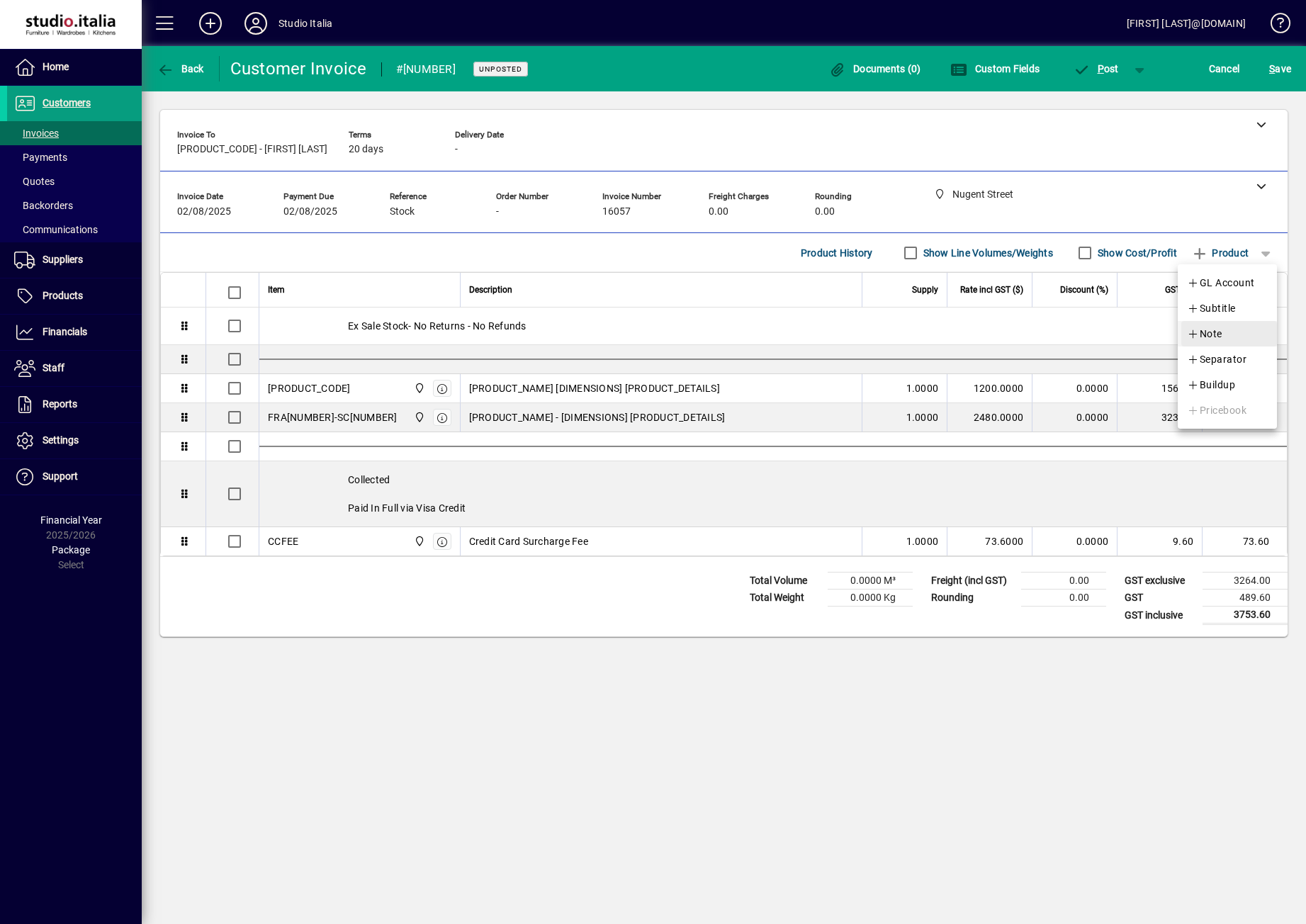 click at bounding box center (1229, 334) 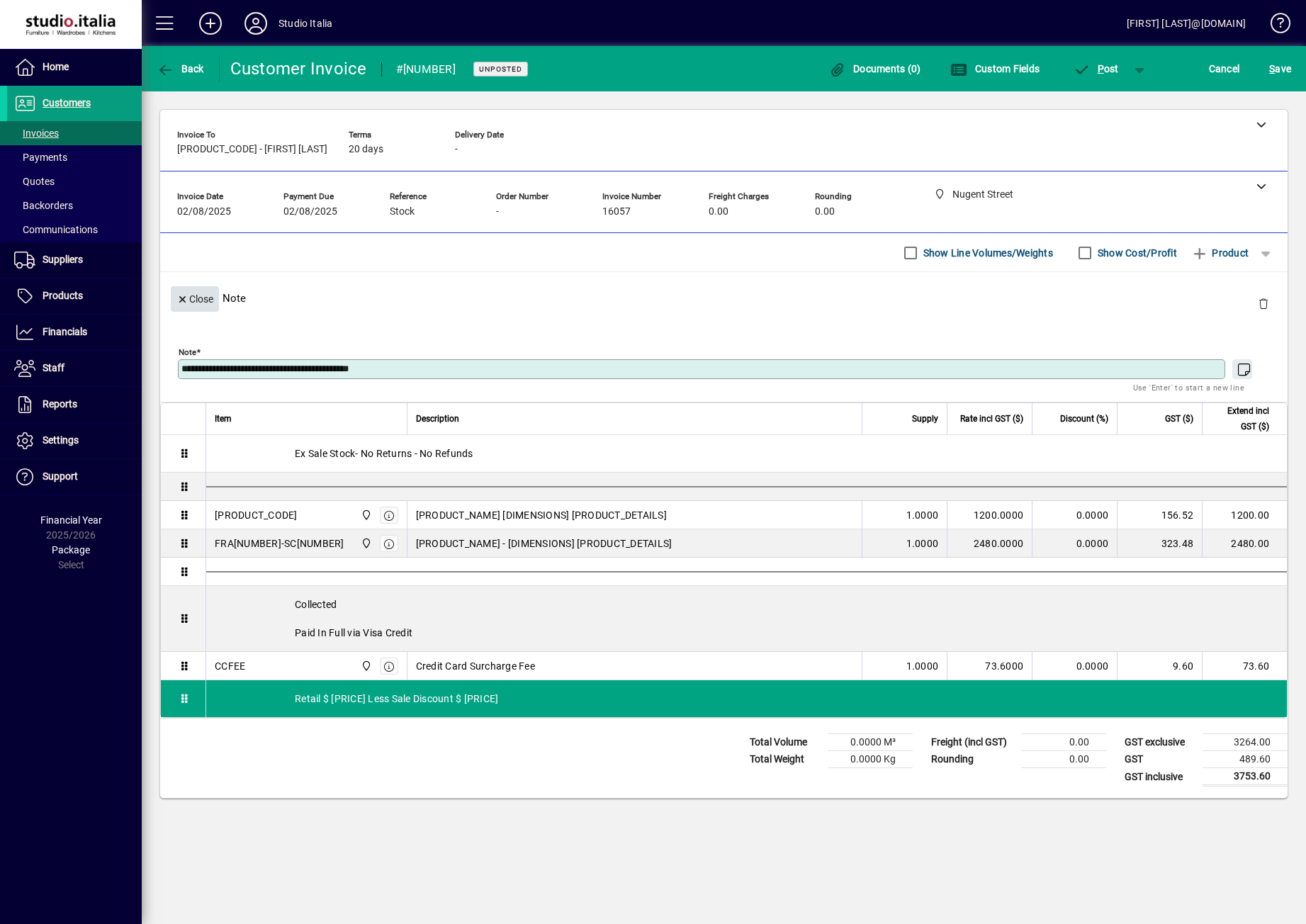 type on "**********" 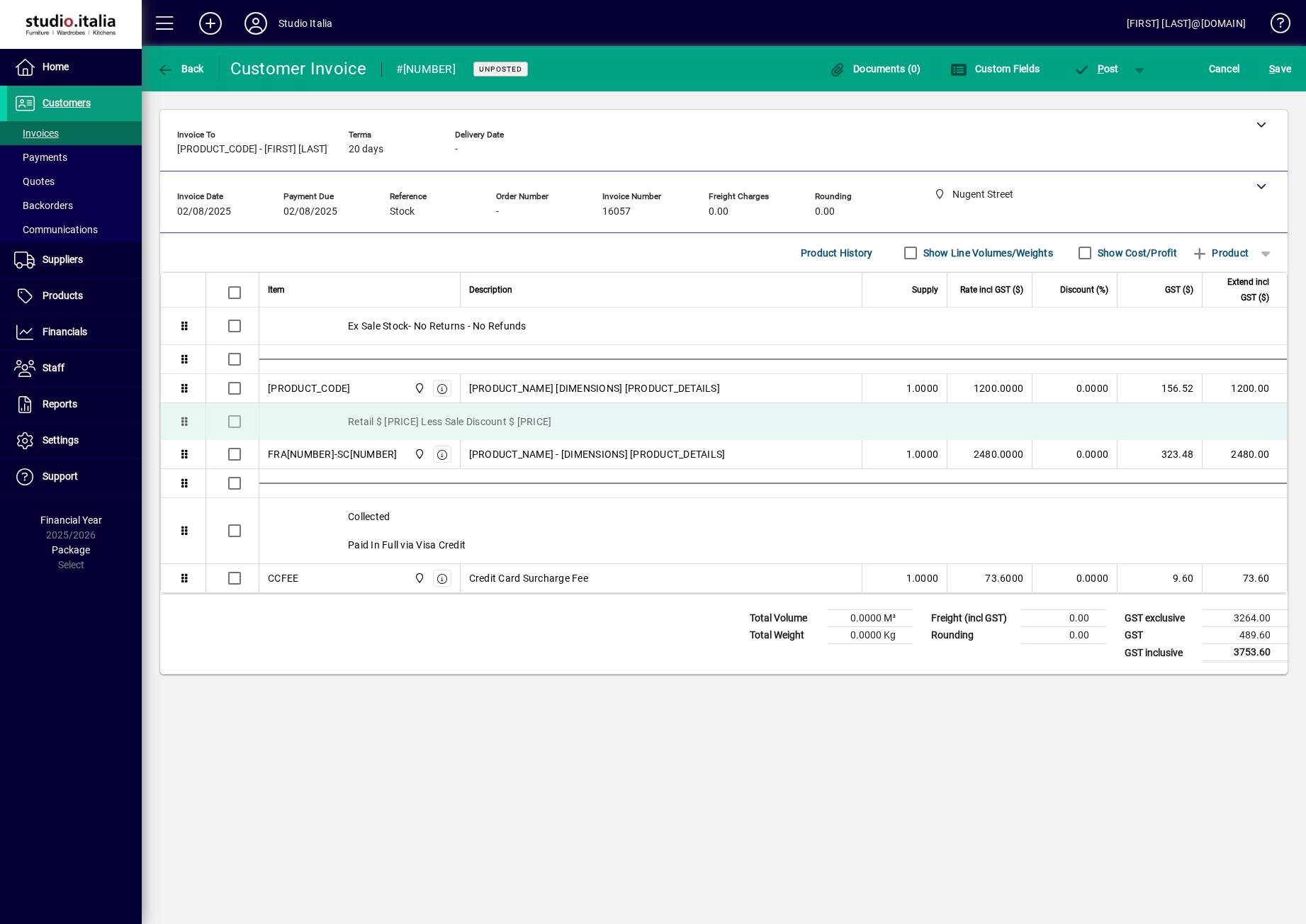 drag, startPoint x: 412, startPoint y: 578, endPoint x: 456, endPoint y: 408, distance: 175.60182 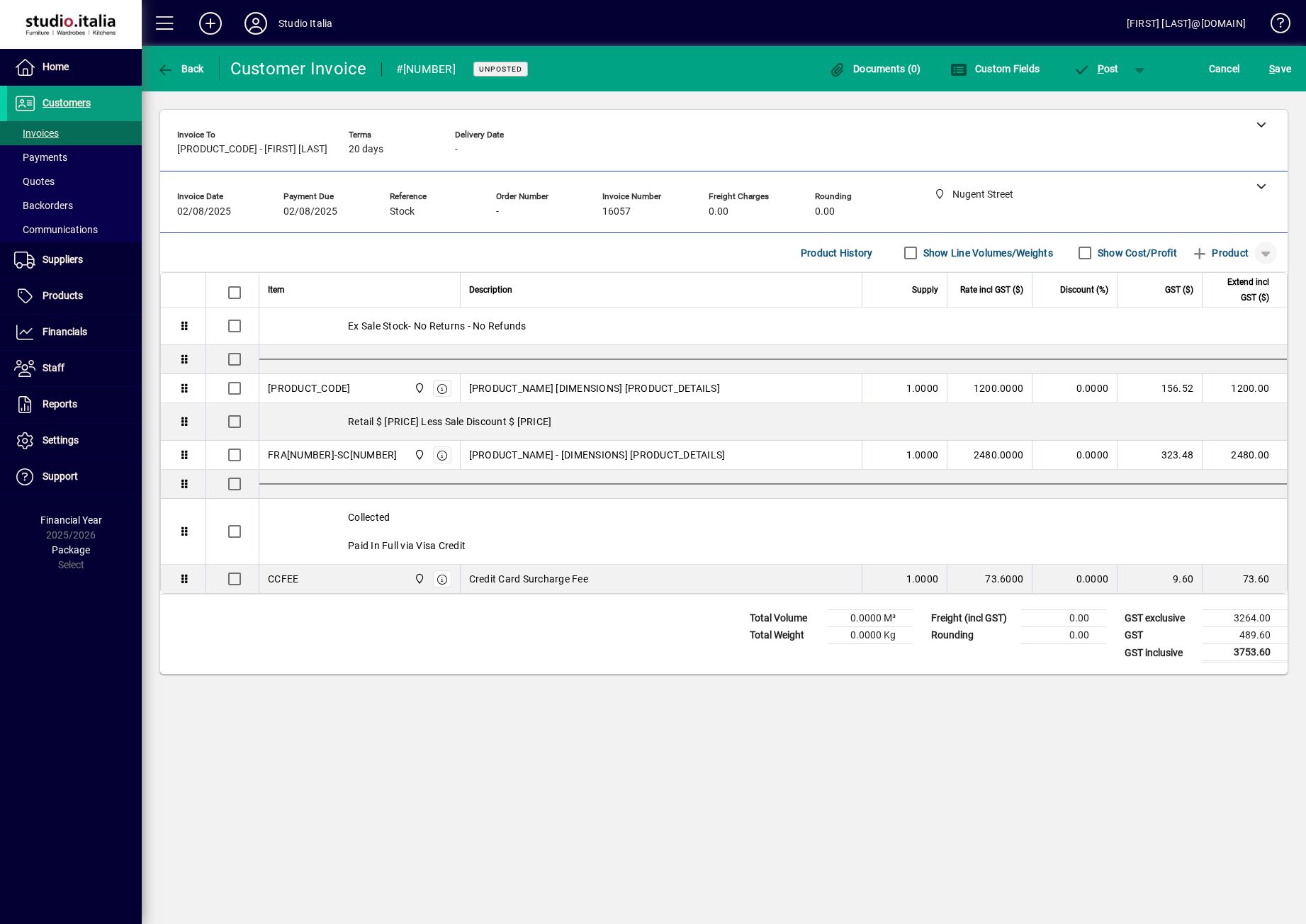 click 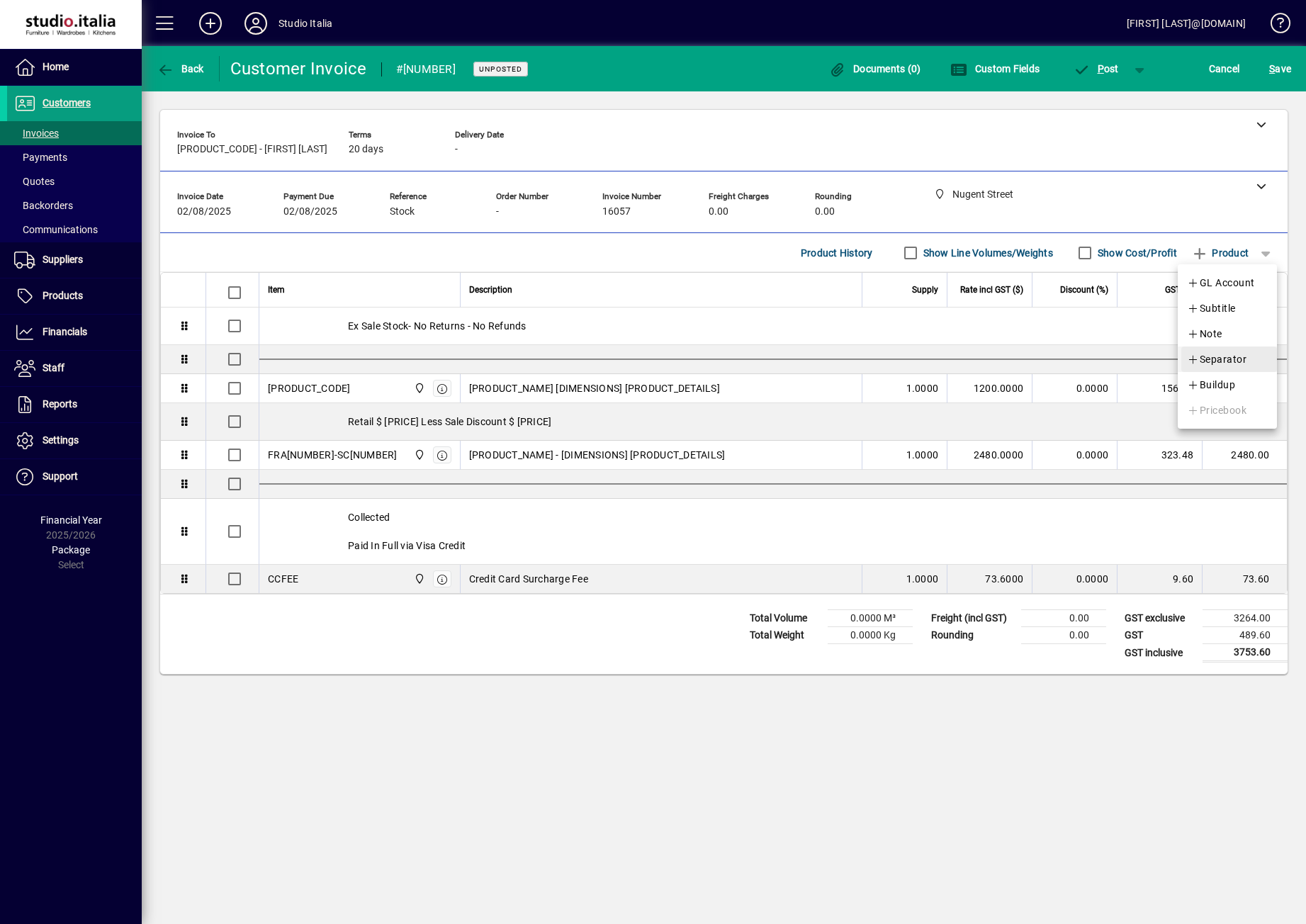 click on "Separator" at bounding box center [1217, 359] 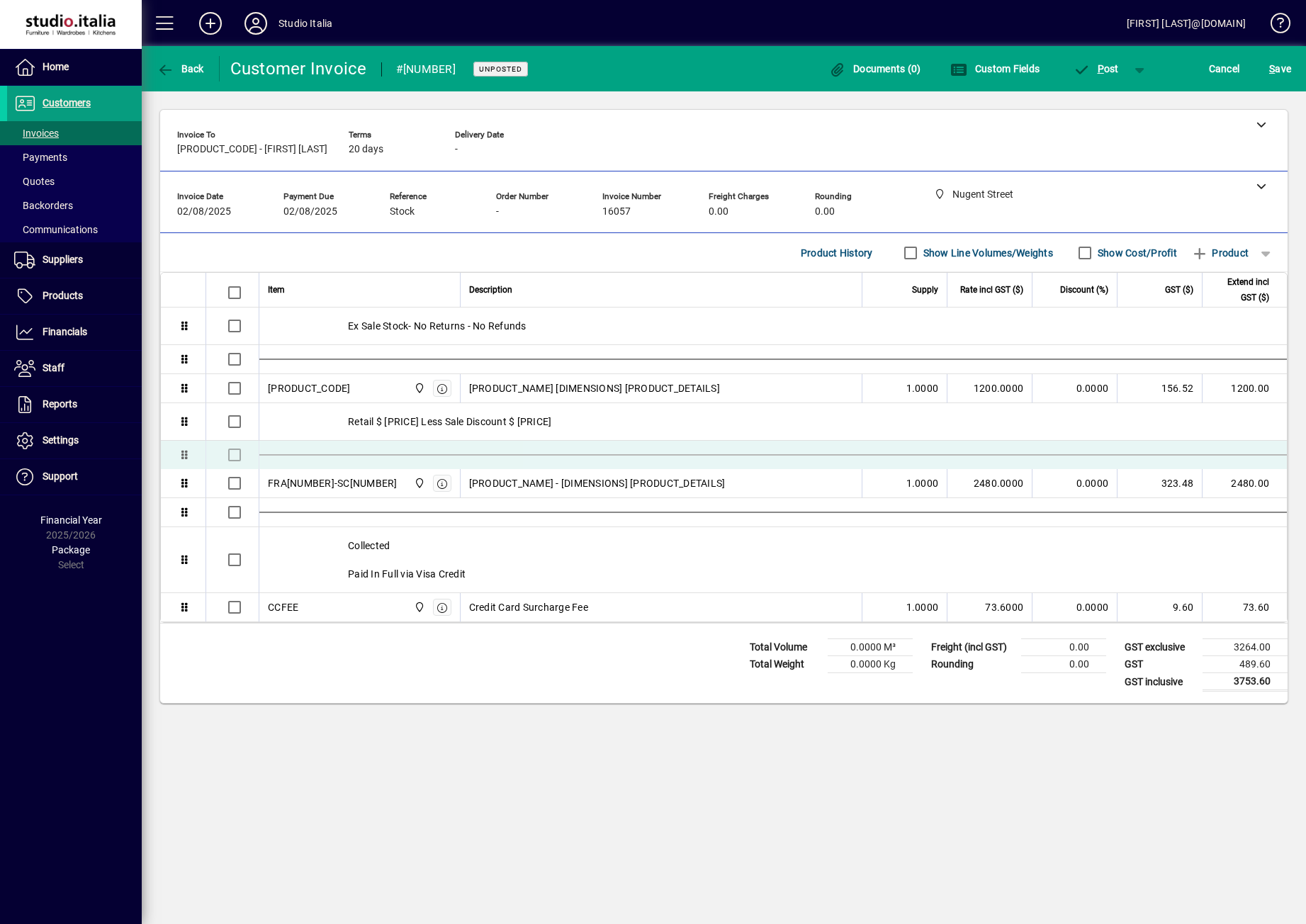drag, startPoint x: 570, startPoint y: 605, endPoint x: 591, endPoint y: 467, distance: 139.58868 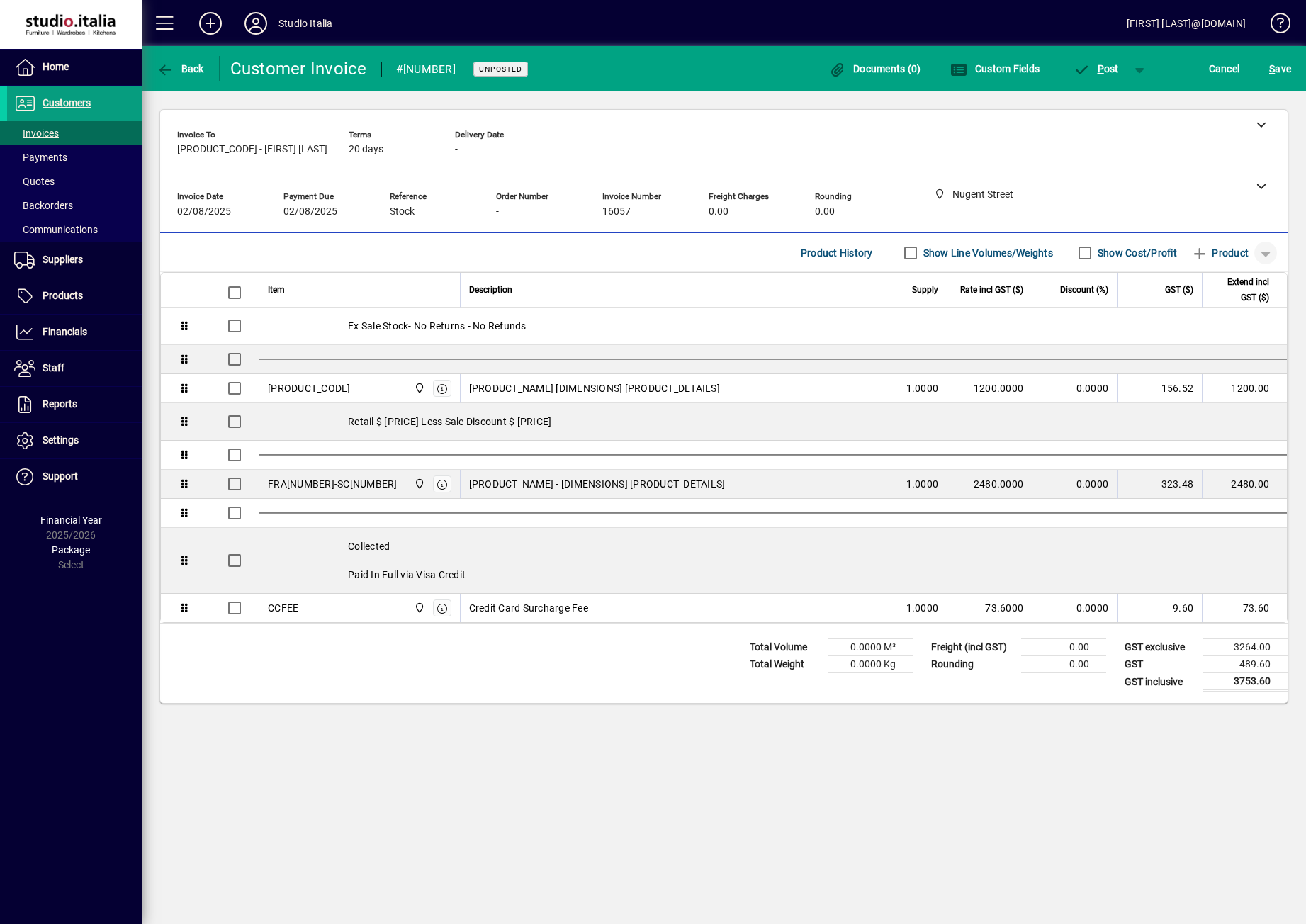 click 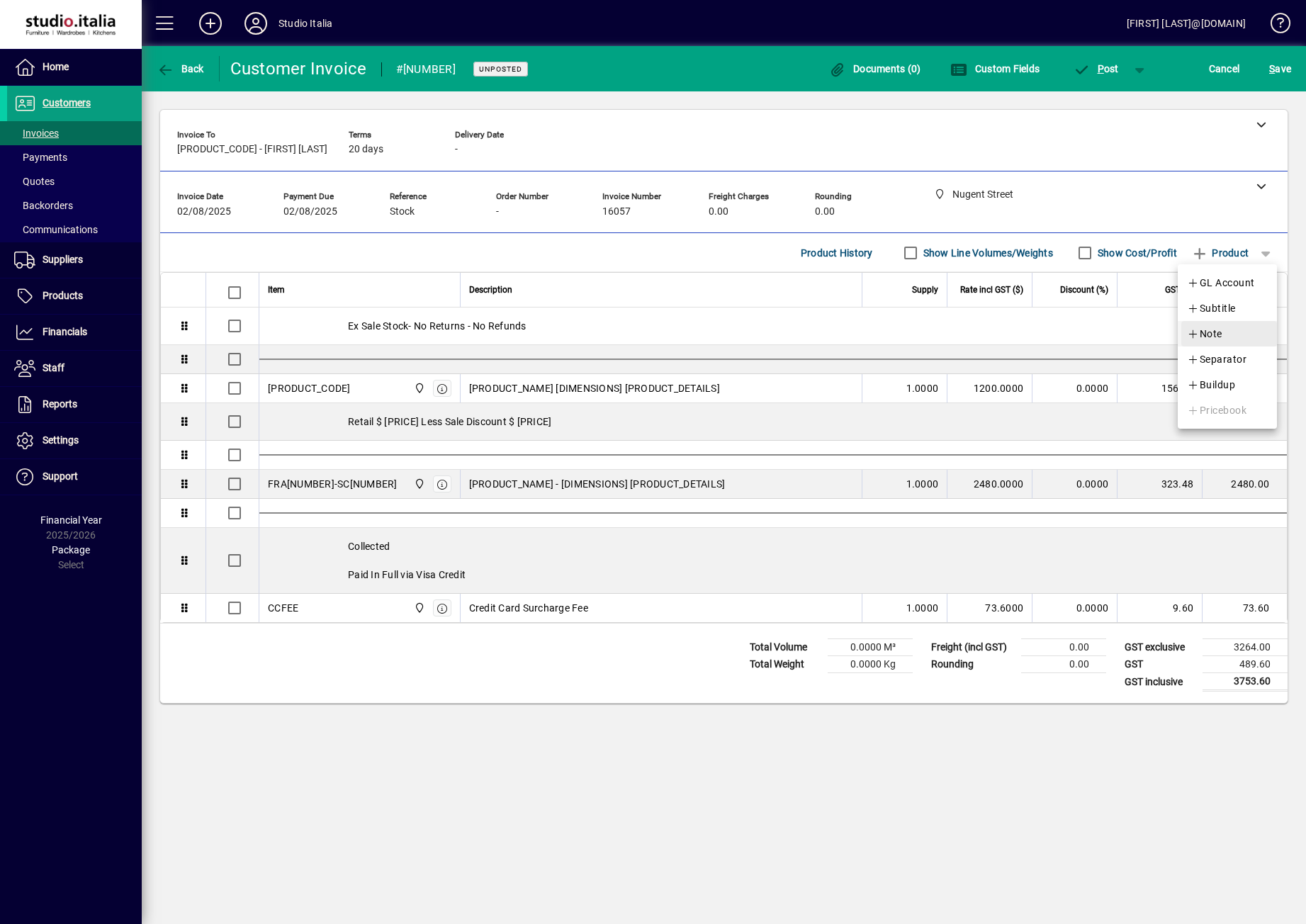 click on "Note" at bounding box center [1205, 334] 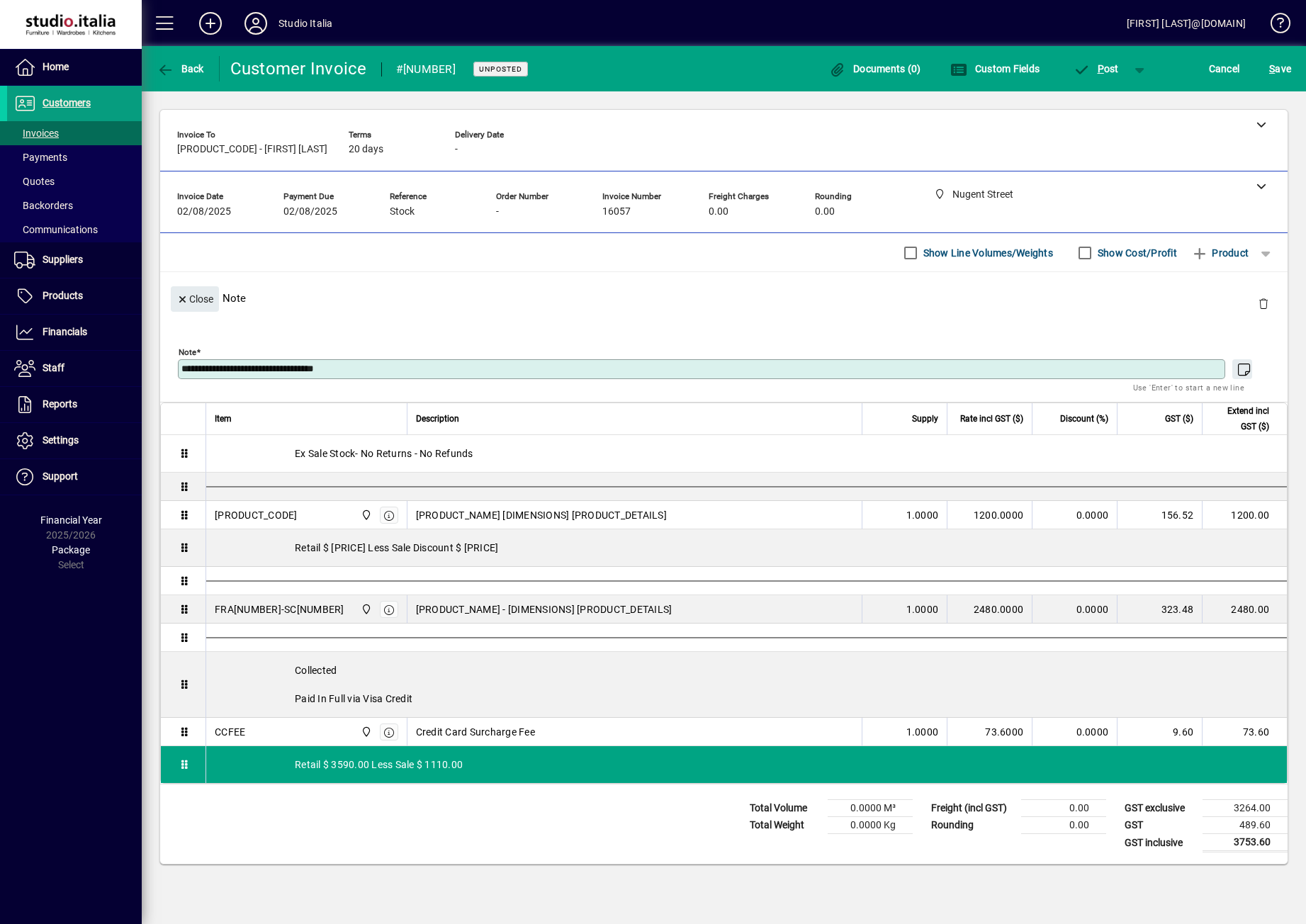 type on "**********" 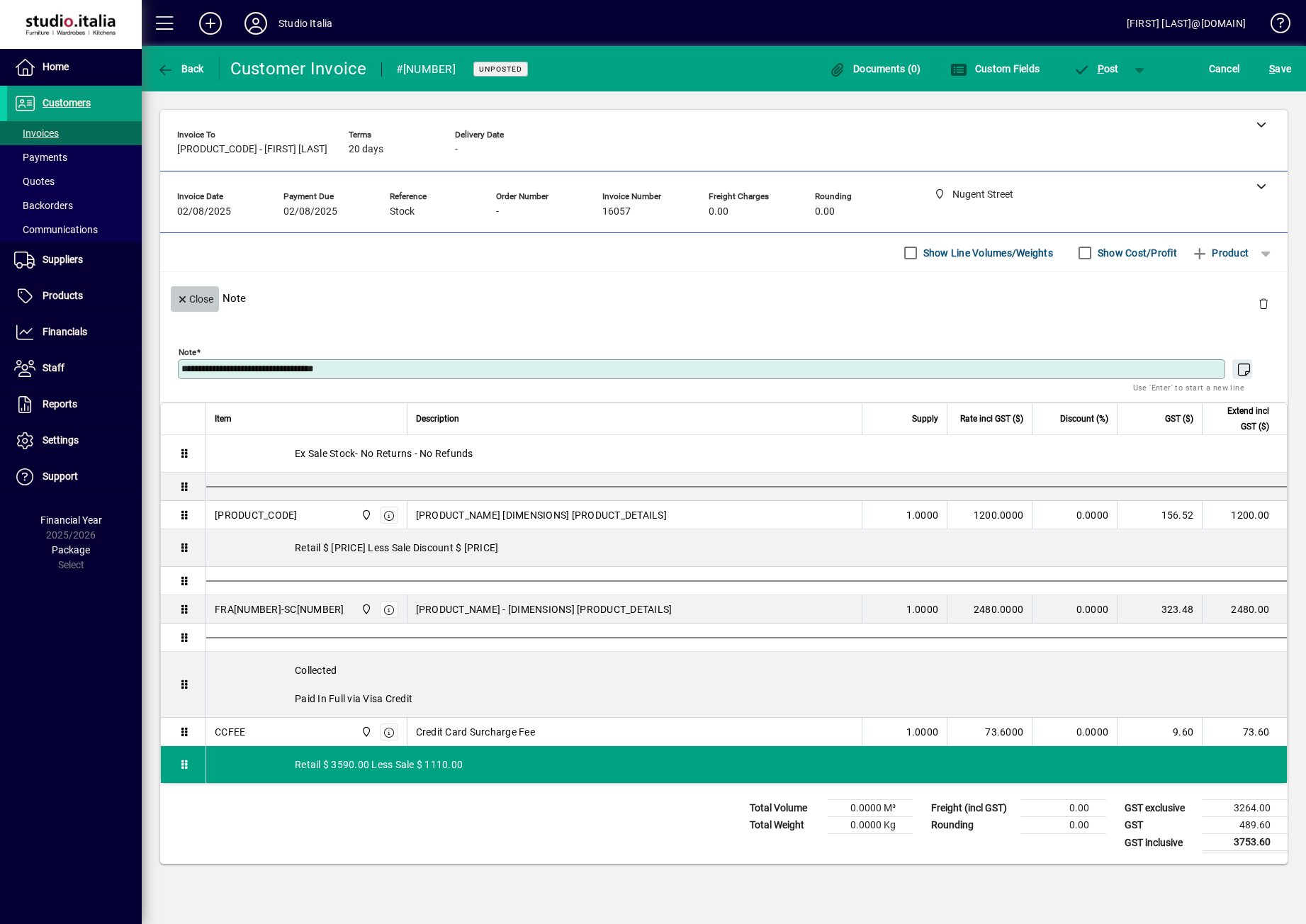 click on "Close" 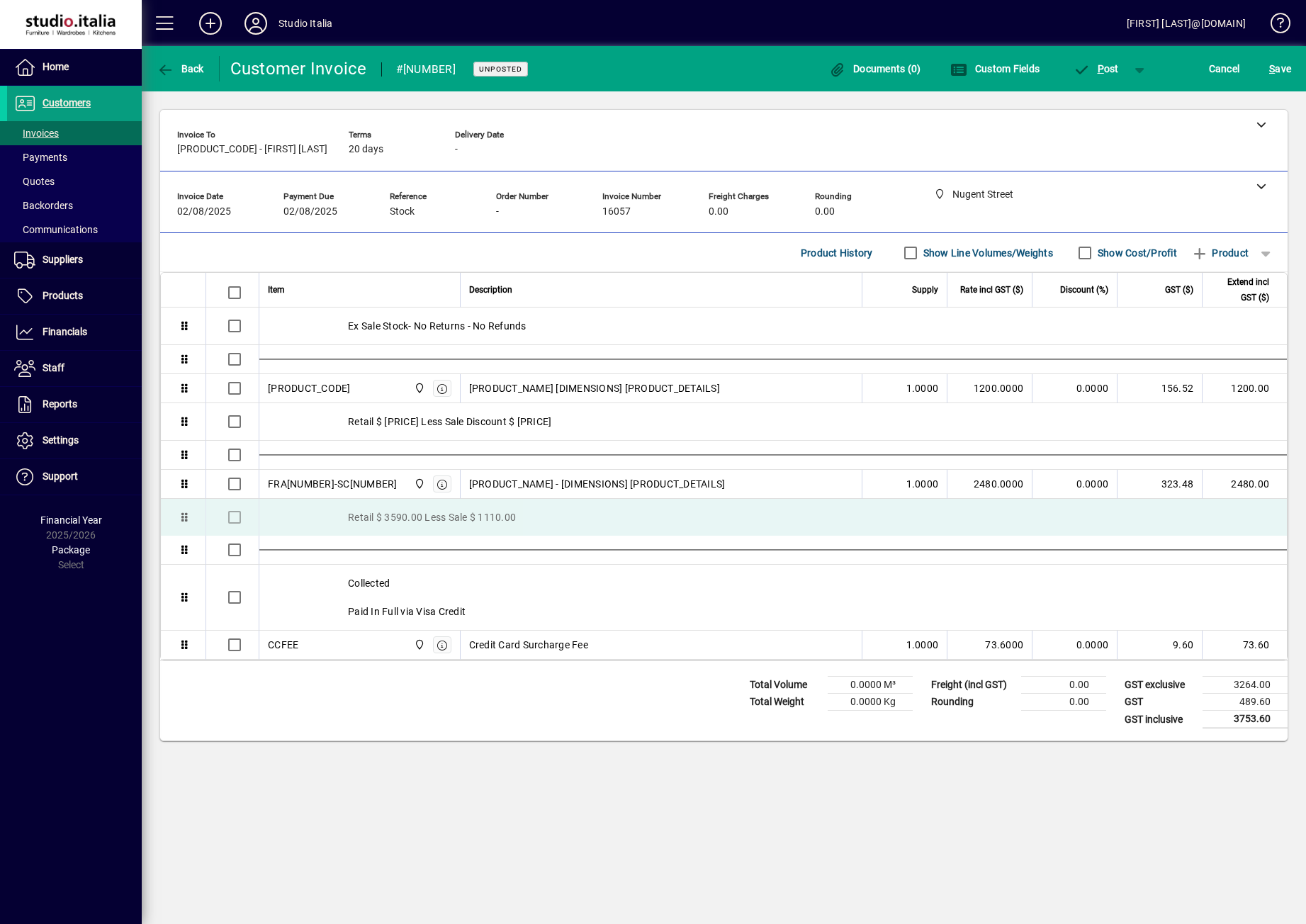 drag, startPoint x: 522, startPoint y: 645, endPoint x: 536, endPoint y: 523, distance: 122.80065 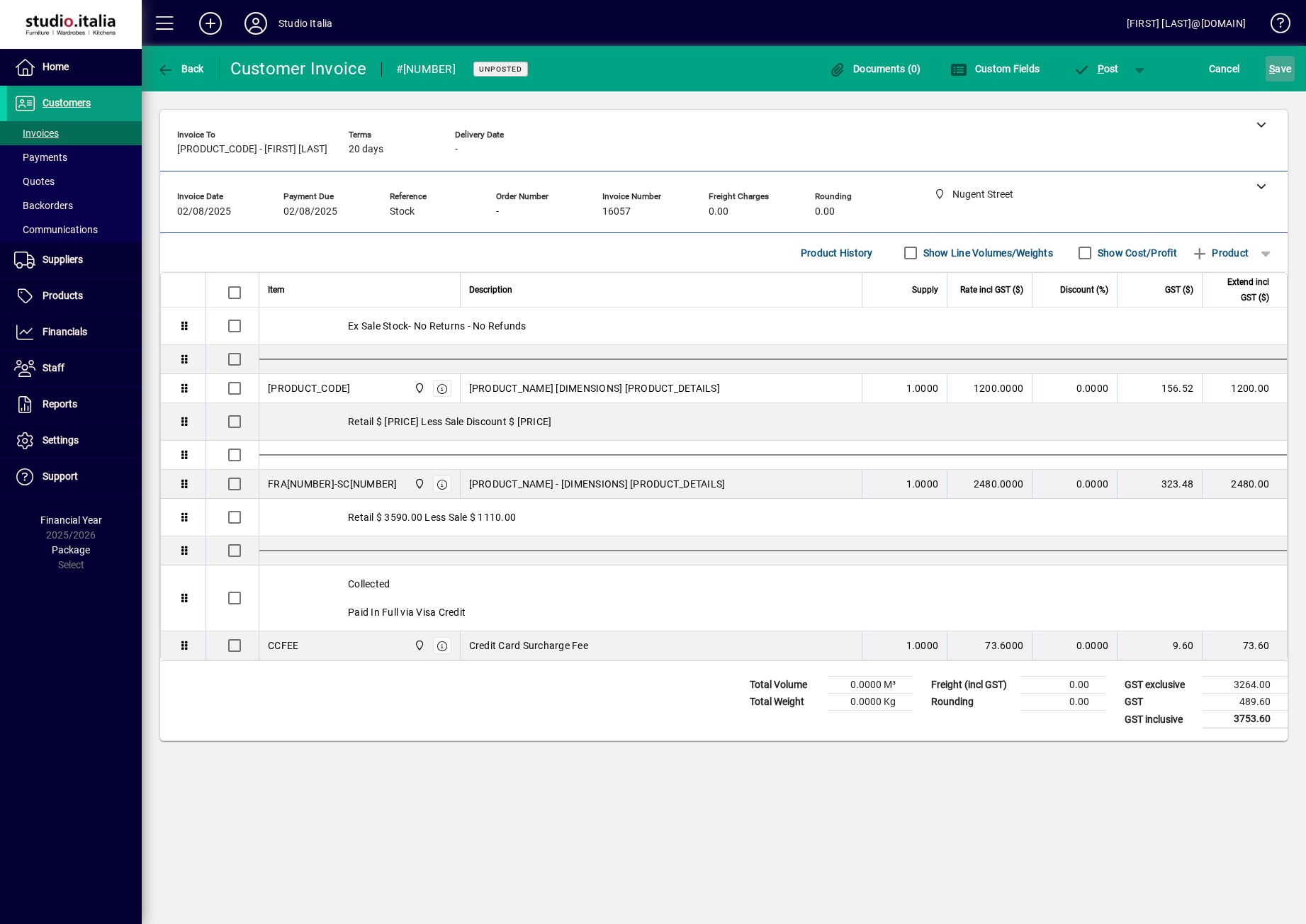 click on "S ave" 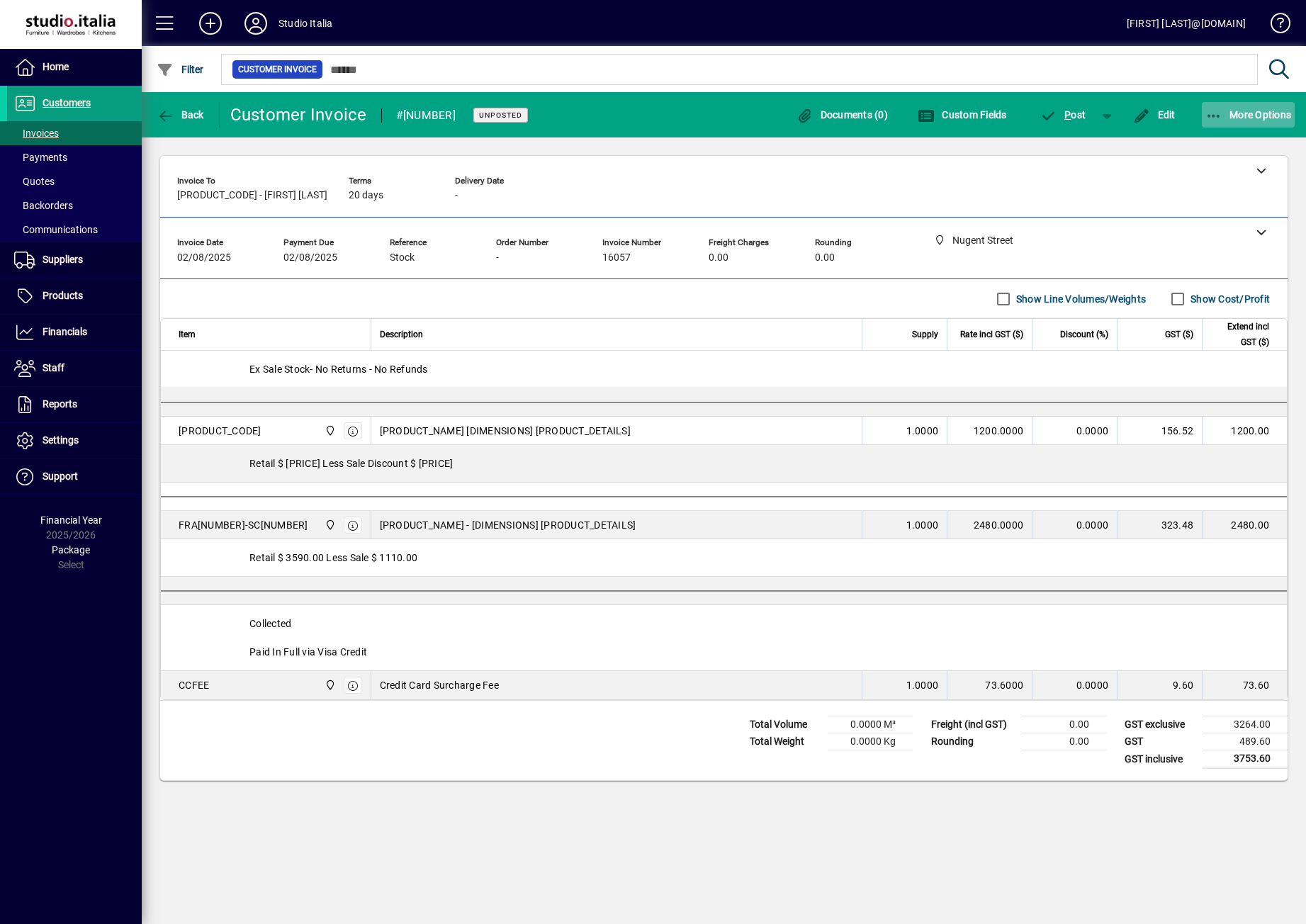 click 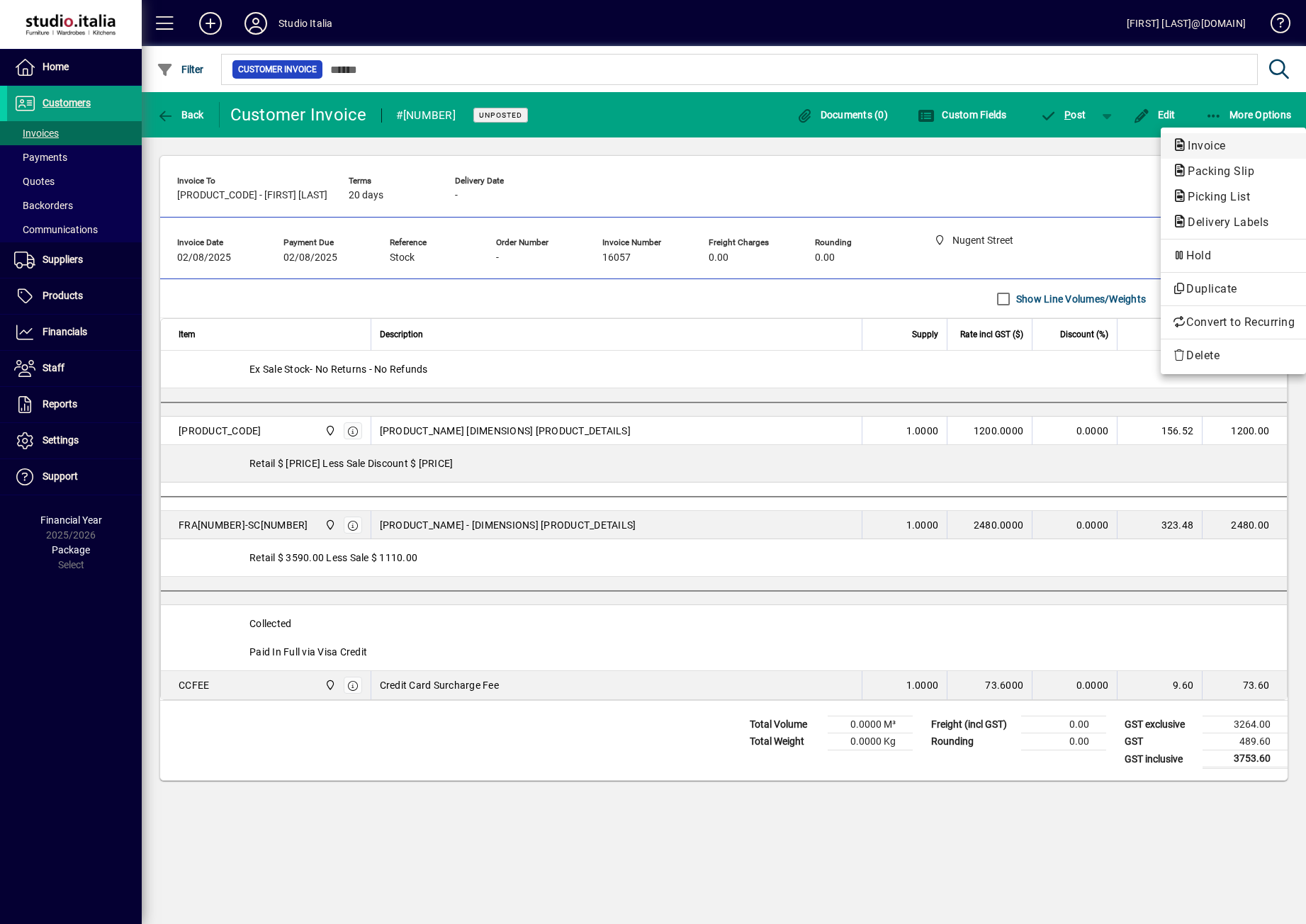 click on "Invoice" at bounding box center (1233, 171) 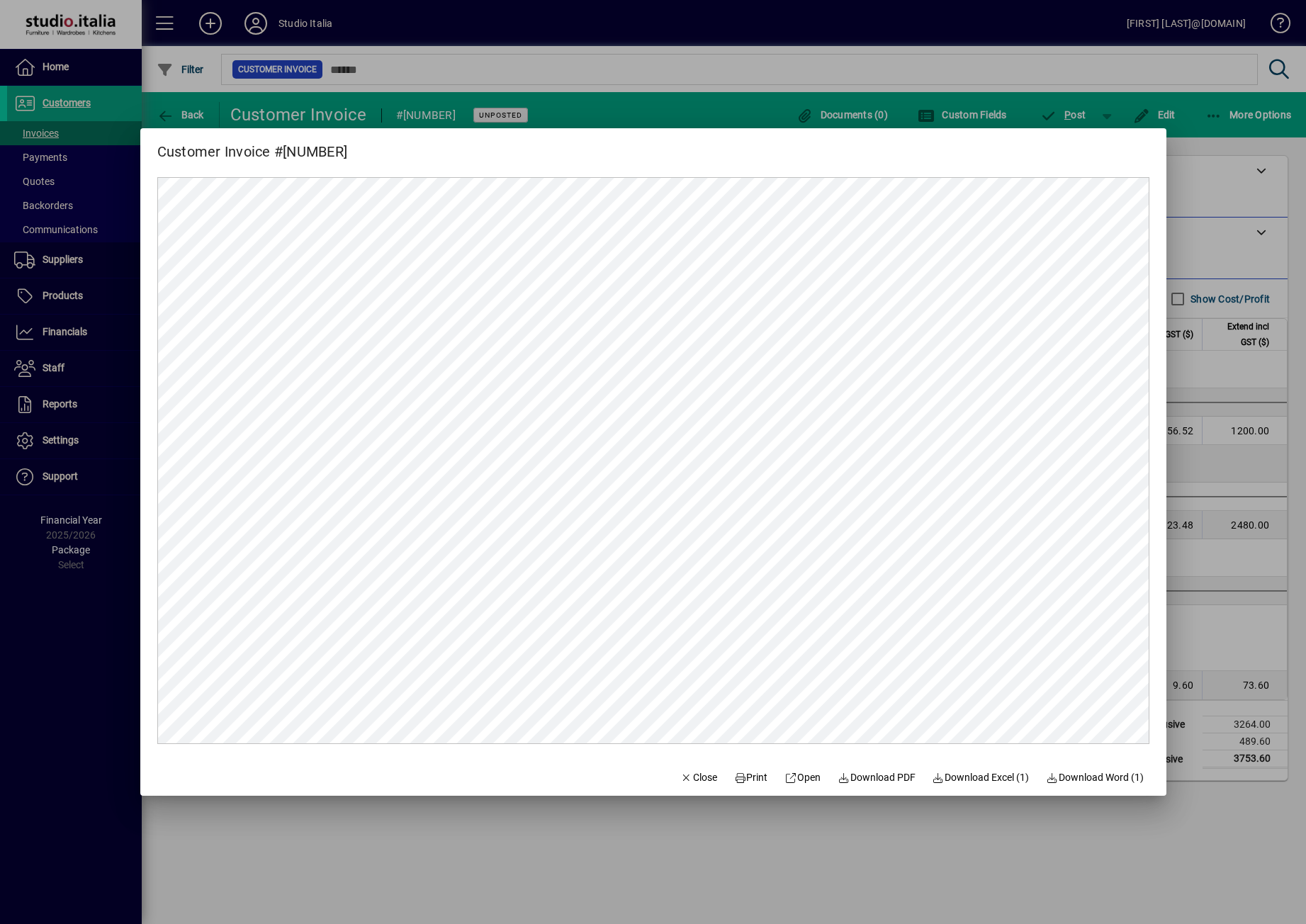 scroll, scrollTop: 0, scrollLeft: 0, axis: both 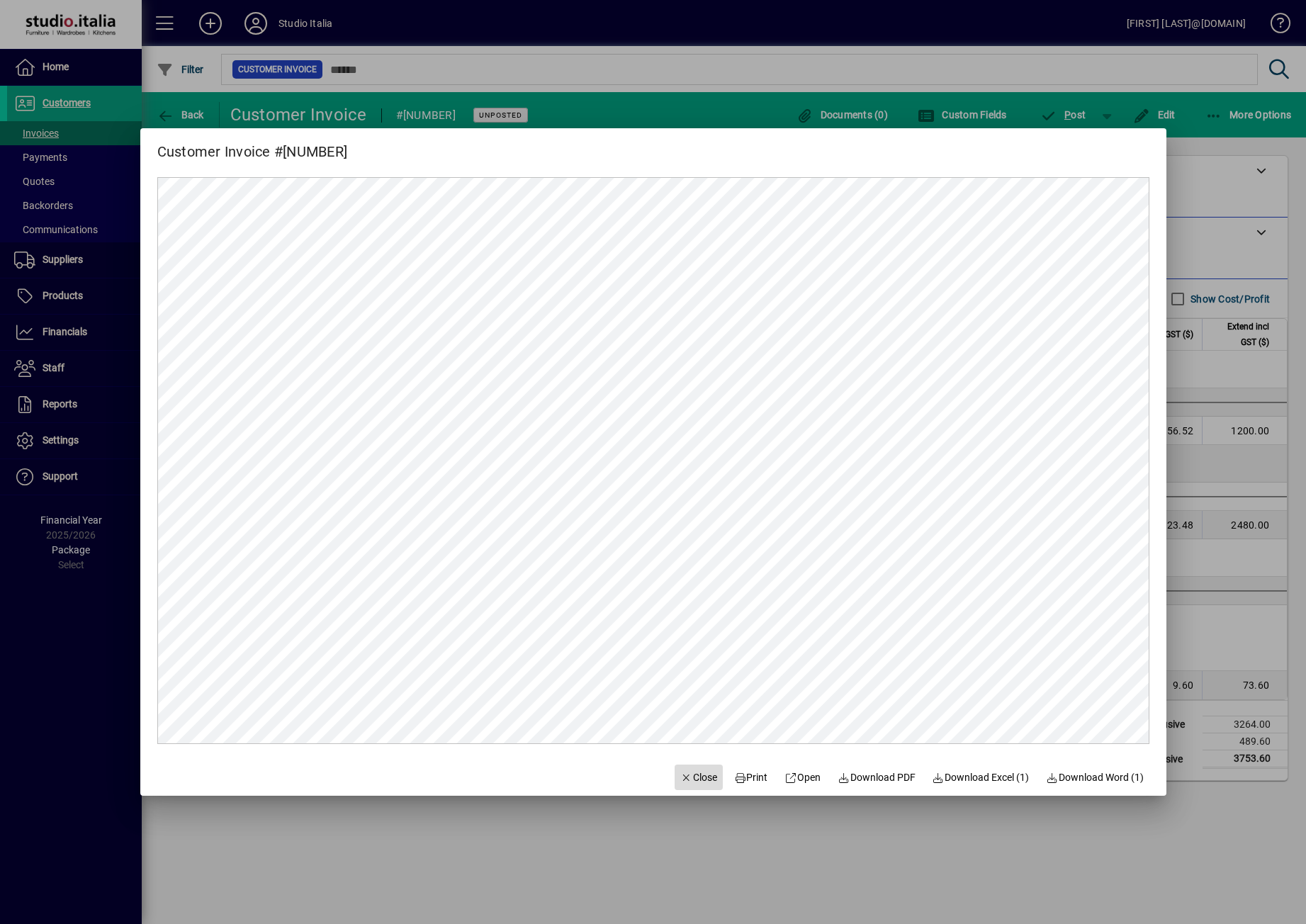 click 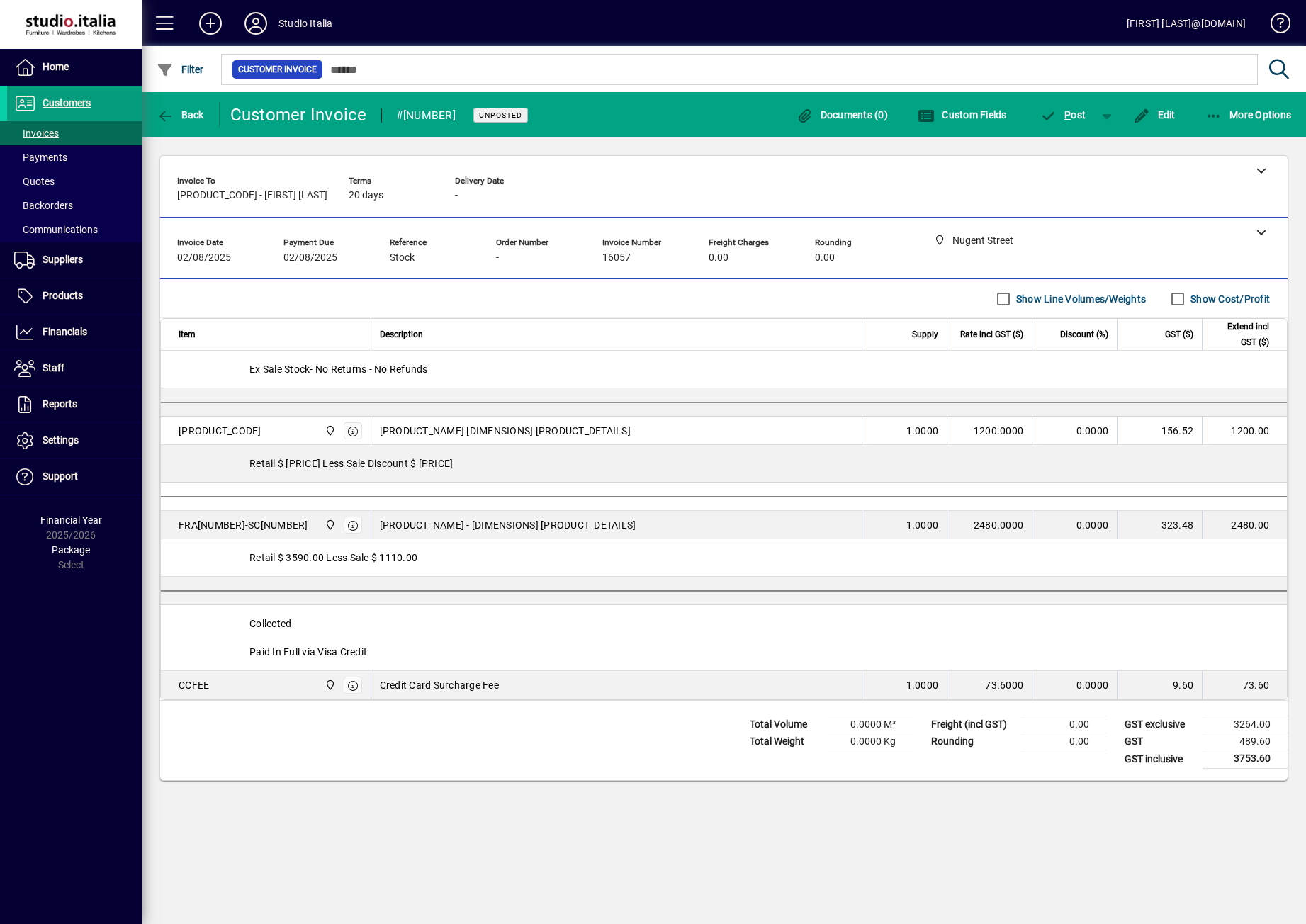 click on "Retail $ 3590.00 Less Sale  $ 1110.00" at bounding box center (724, 558) 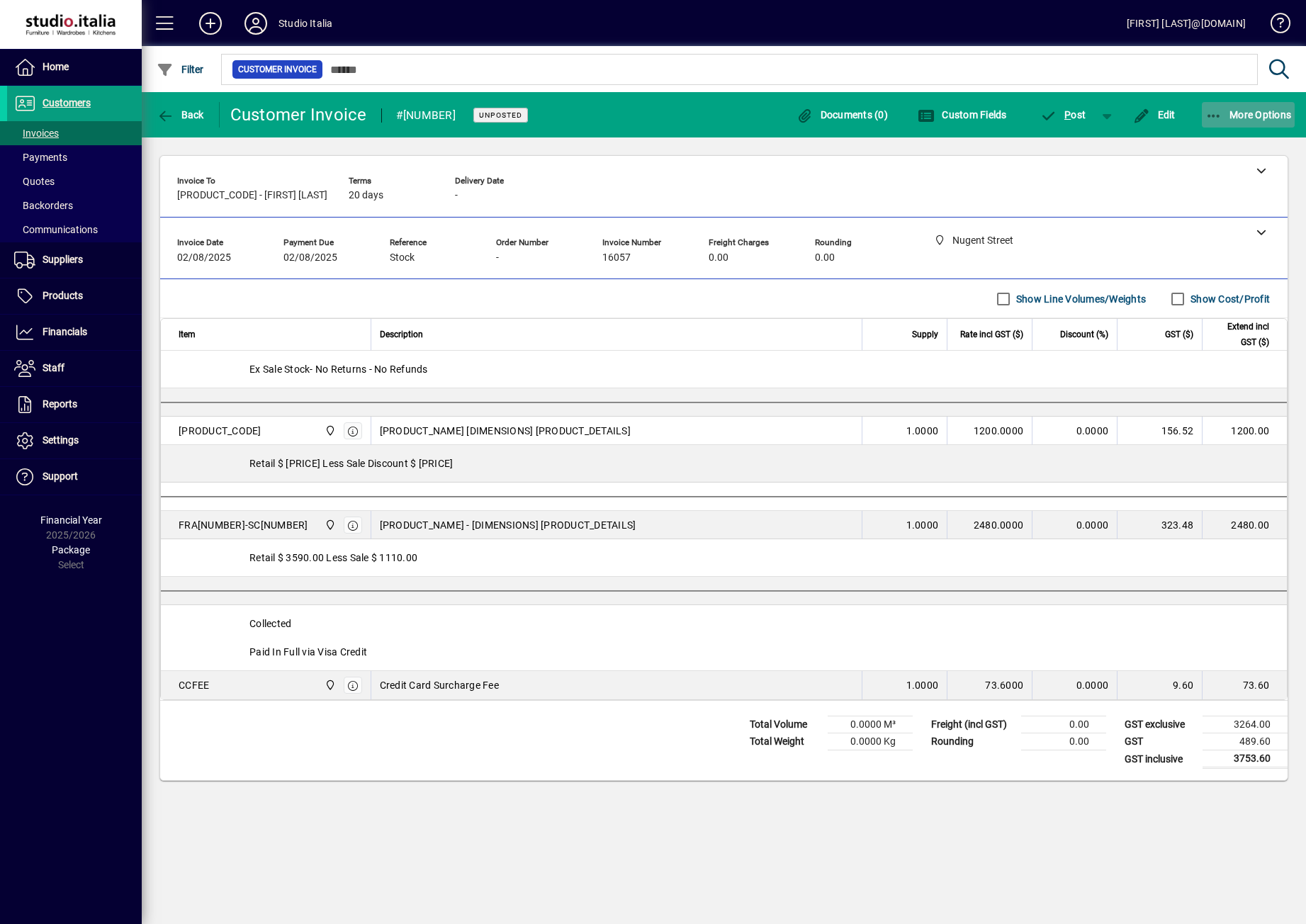 click 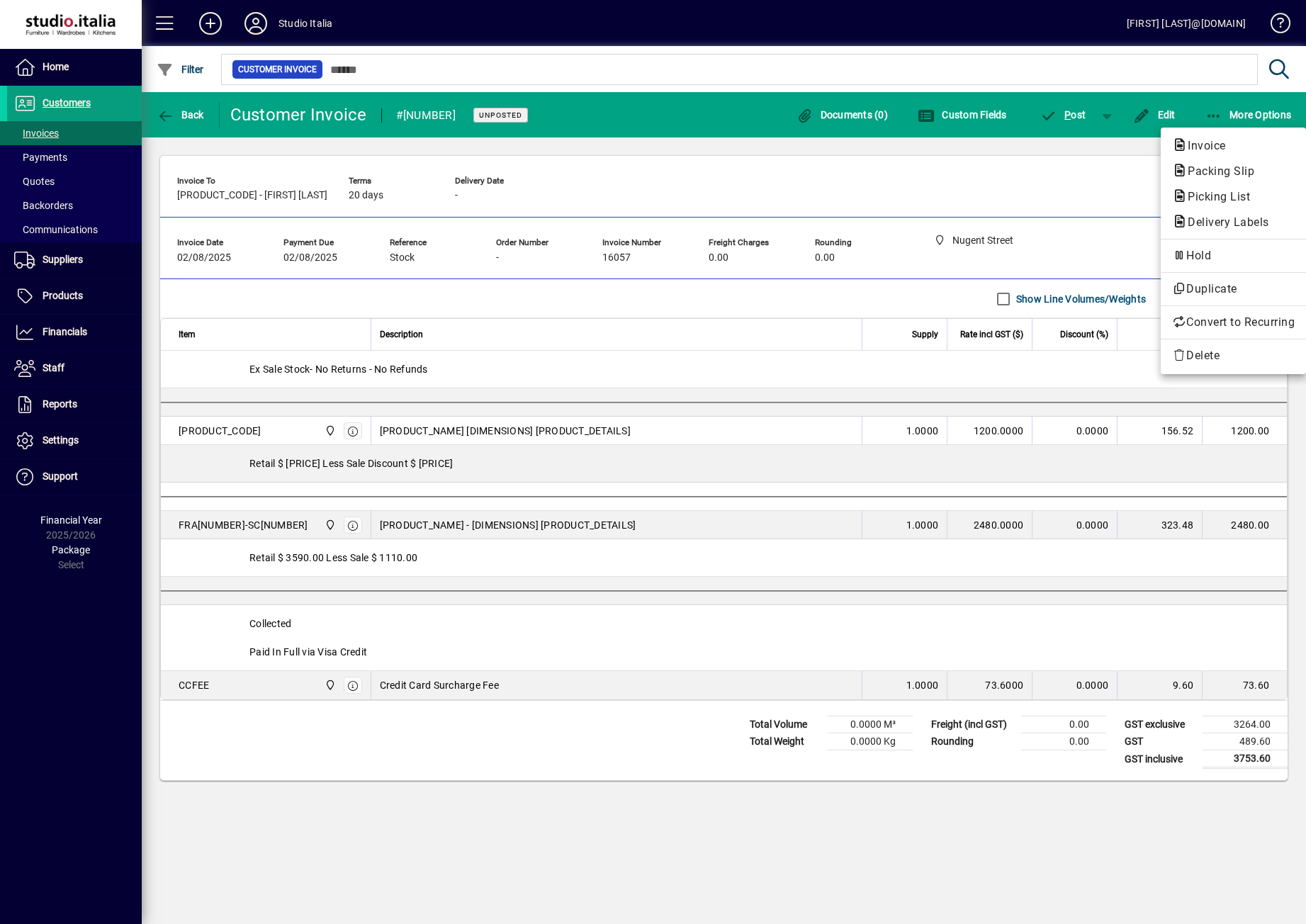 click at bounding box center [653, 462] 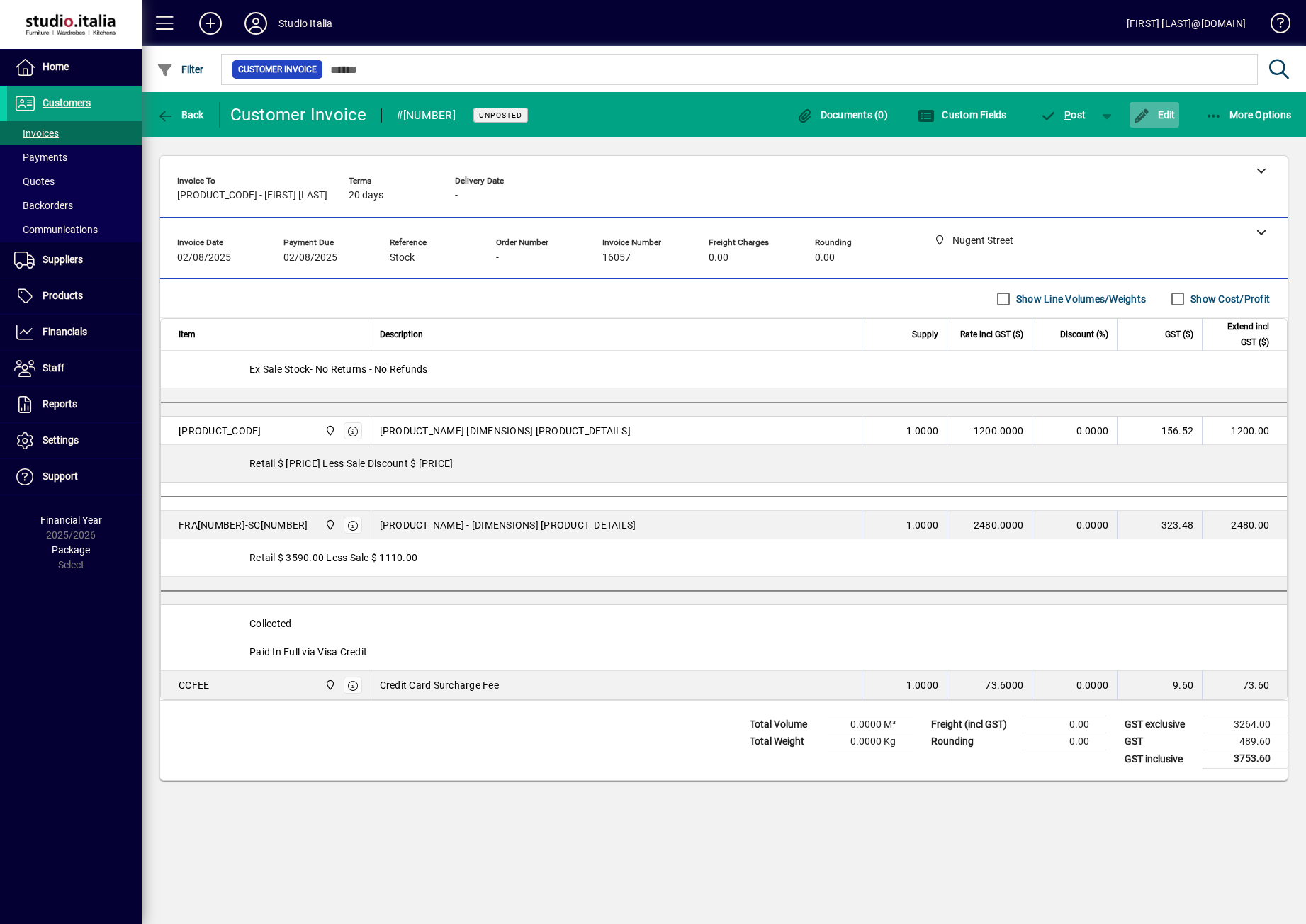 click on "Edit" 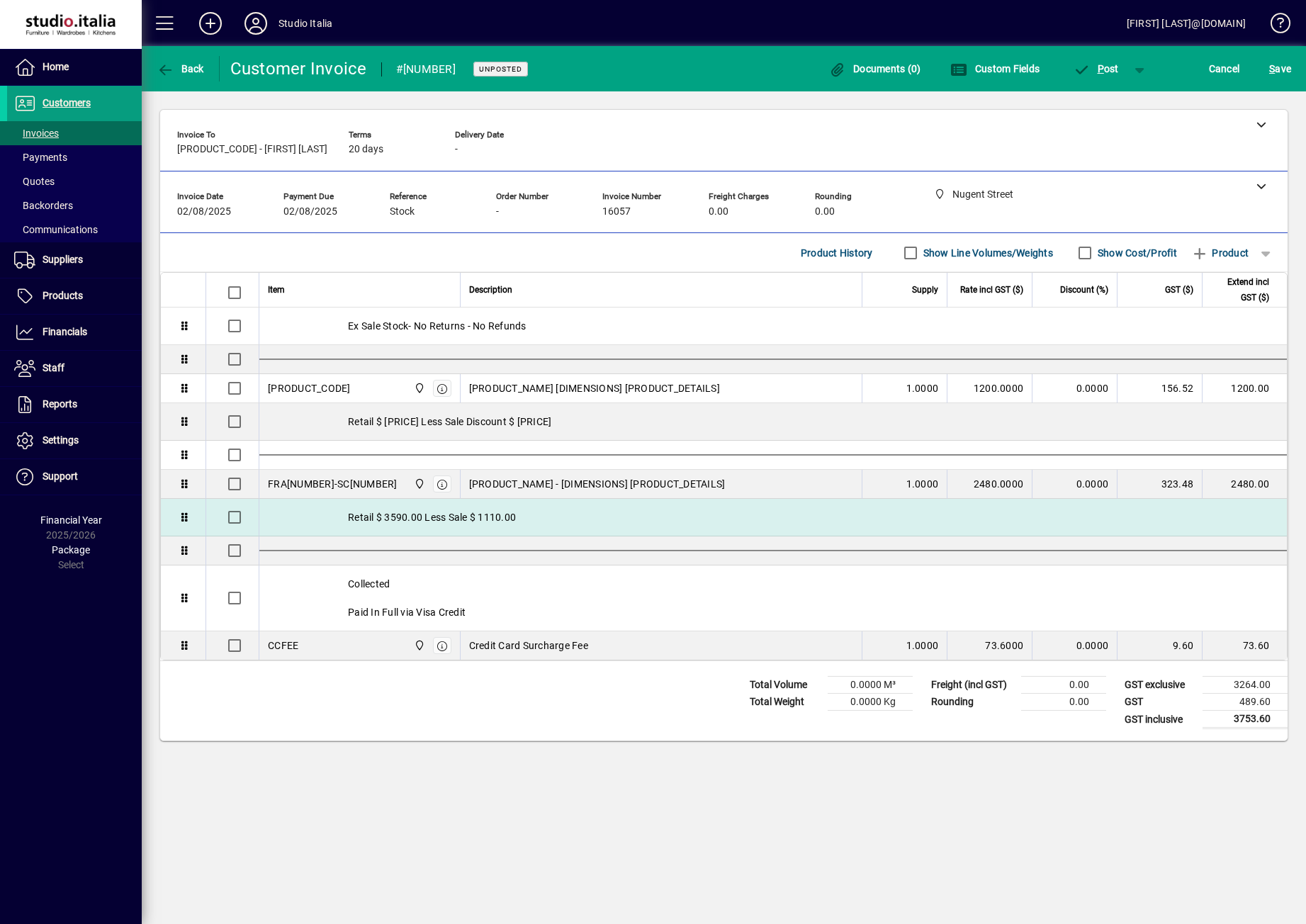 click on "Retail $ 3590.00 Less Sale  $ 1110.00" at bounding box center (773, 517) 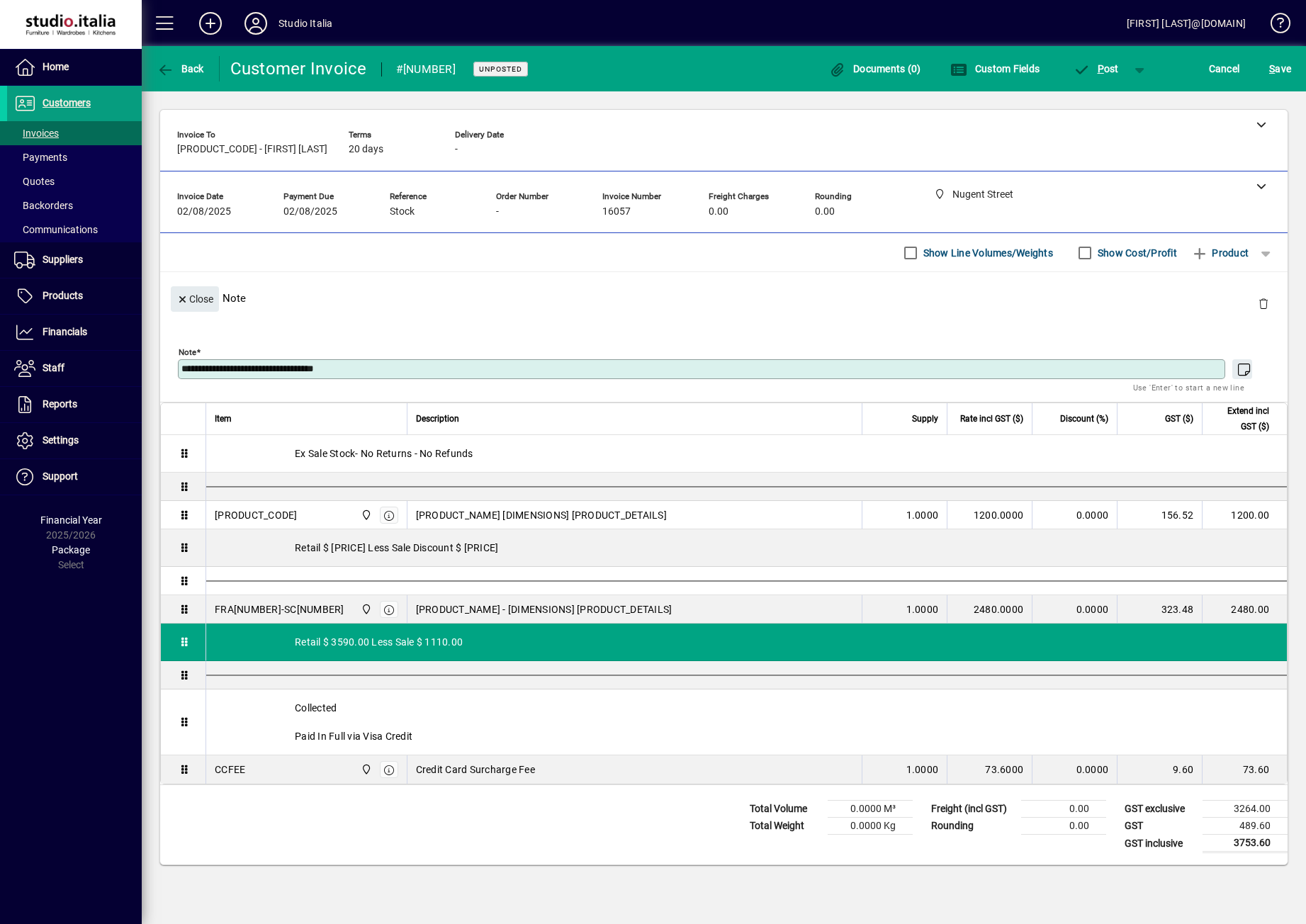 click on "**********" at bounding box center (703, 369) 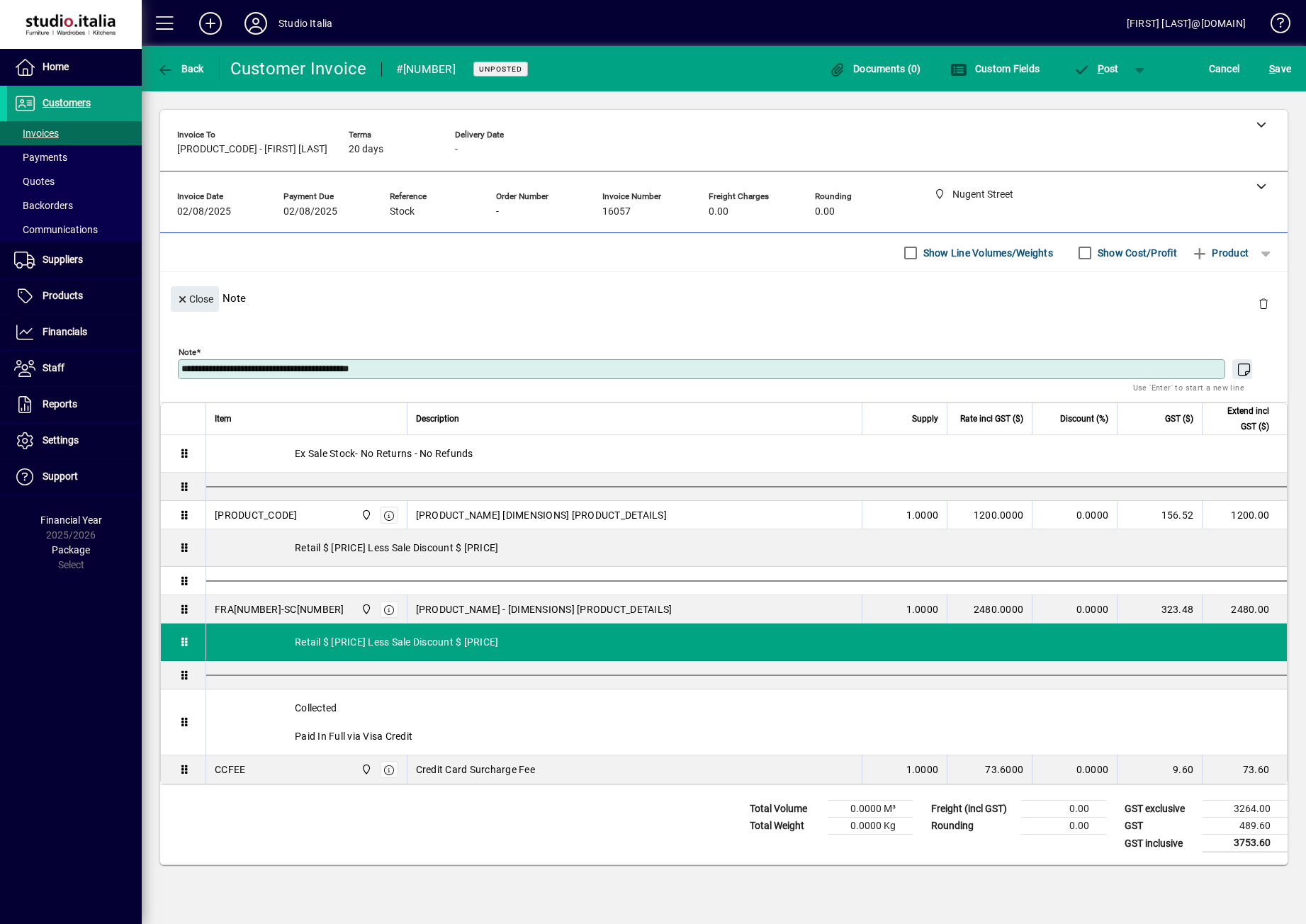 click on "**********" at bounding box center [703, 369] 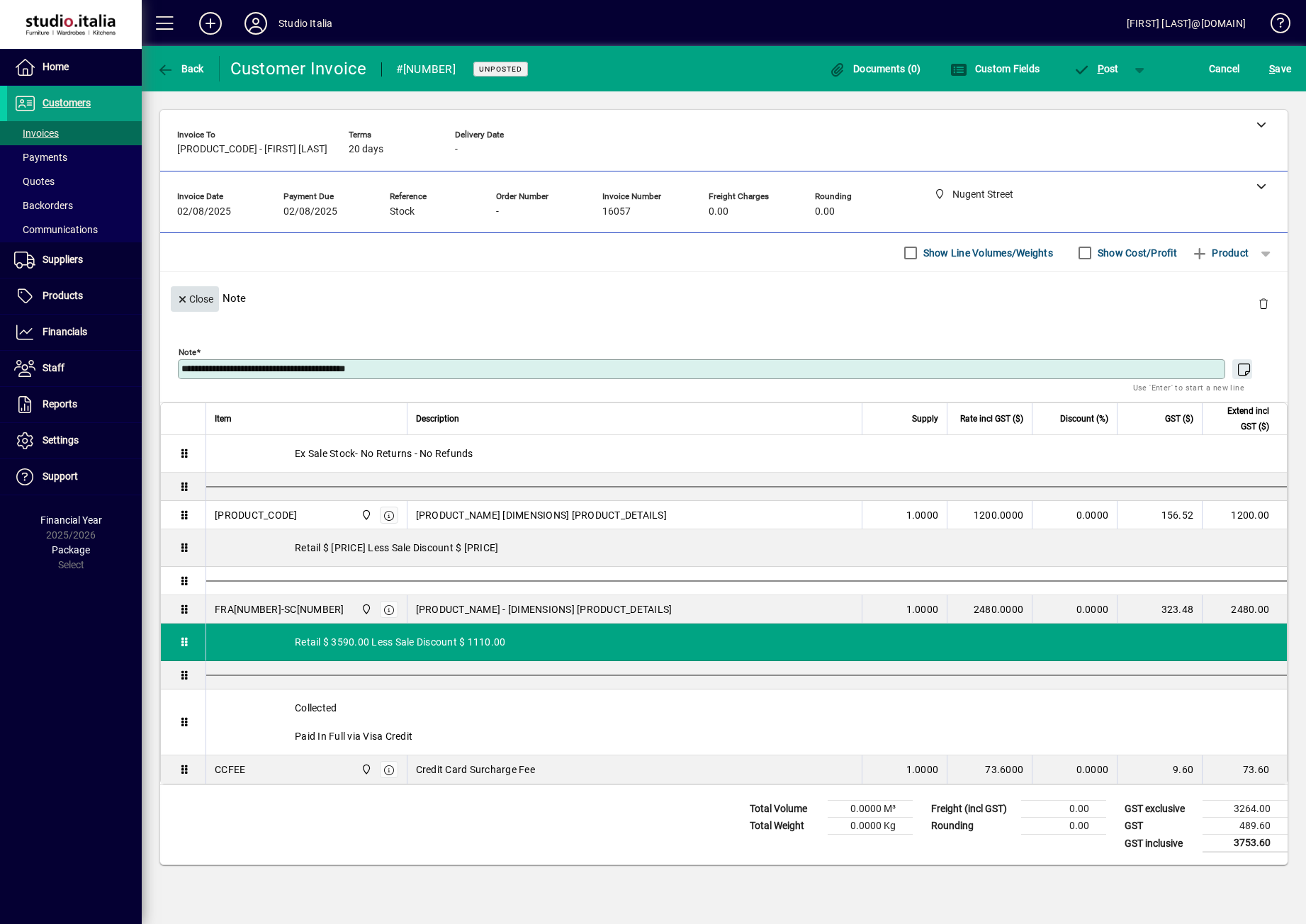 type on "**********" 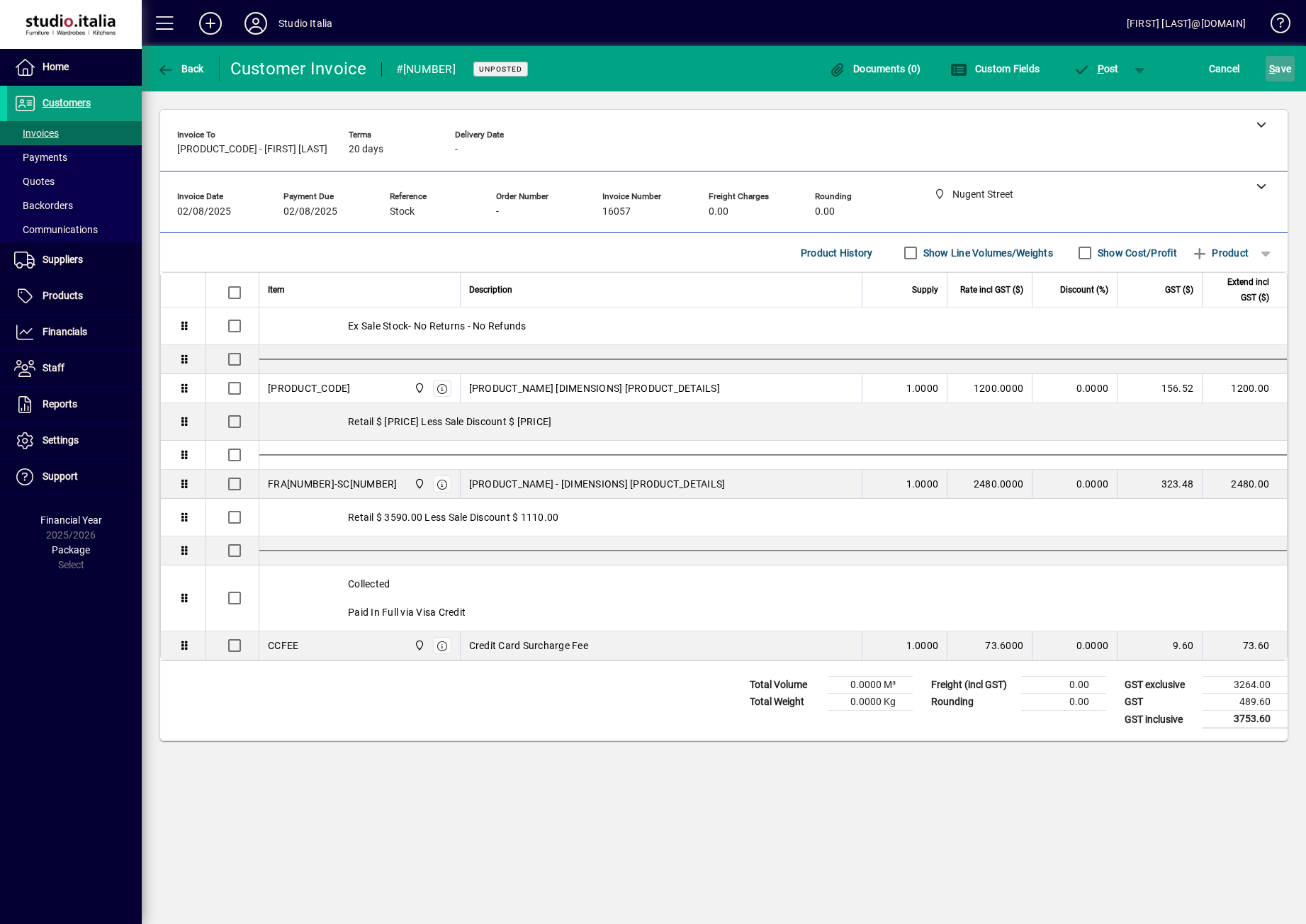 click 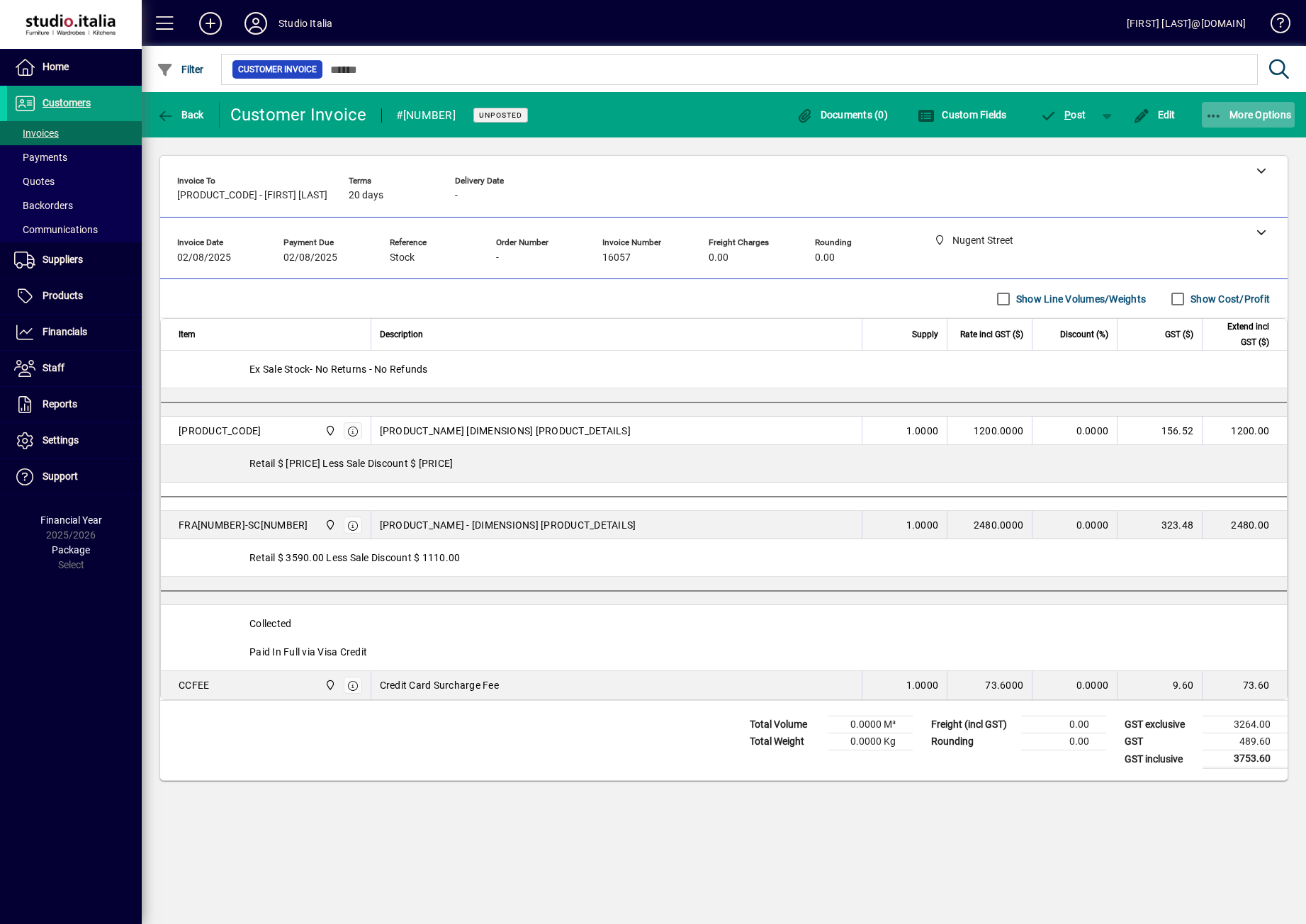 click 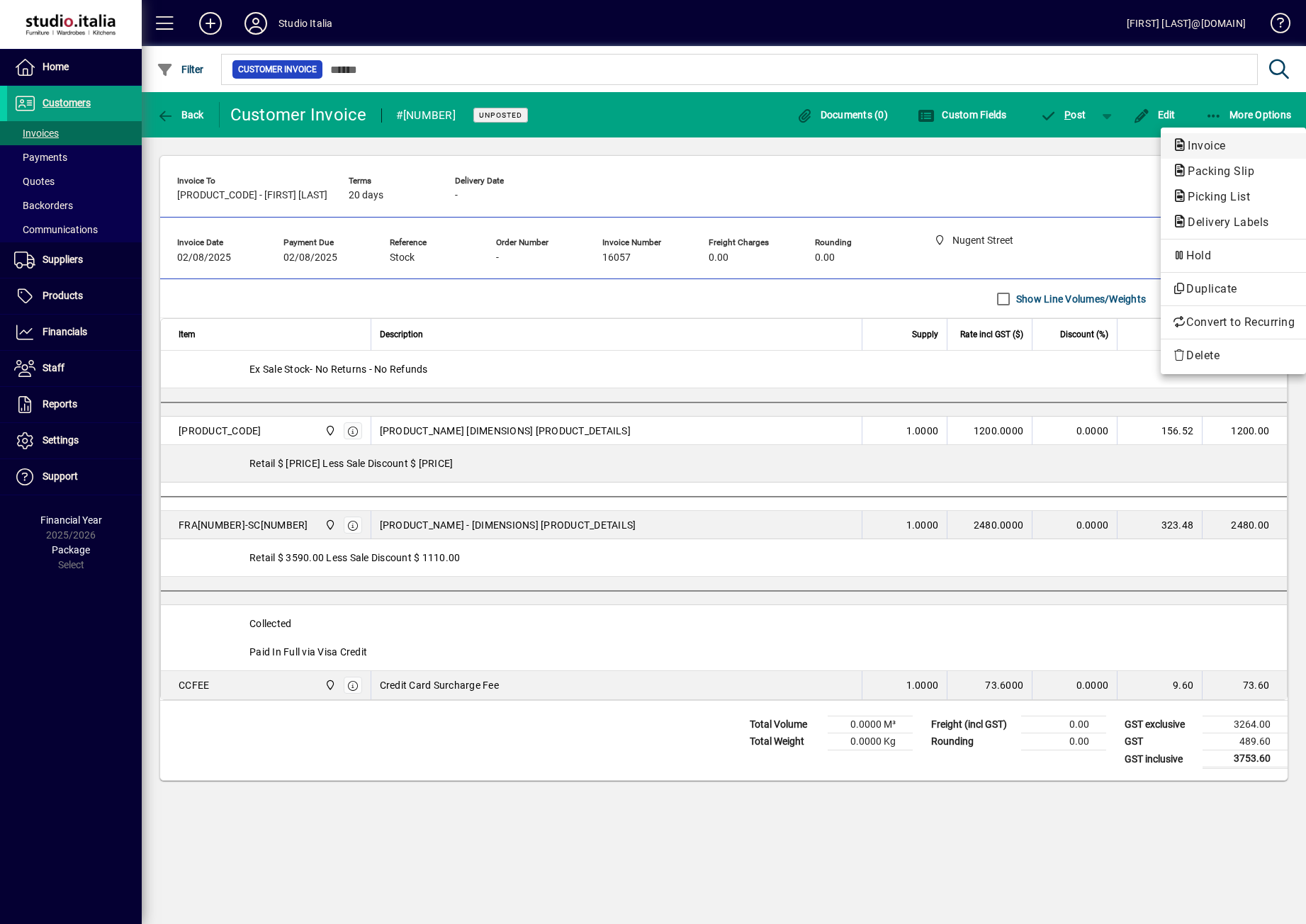 click on "Invoice" at bounding box center [1217, 171] 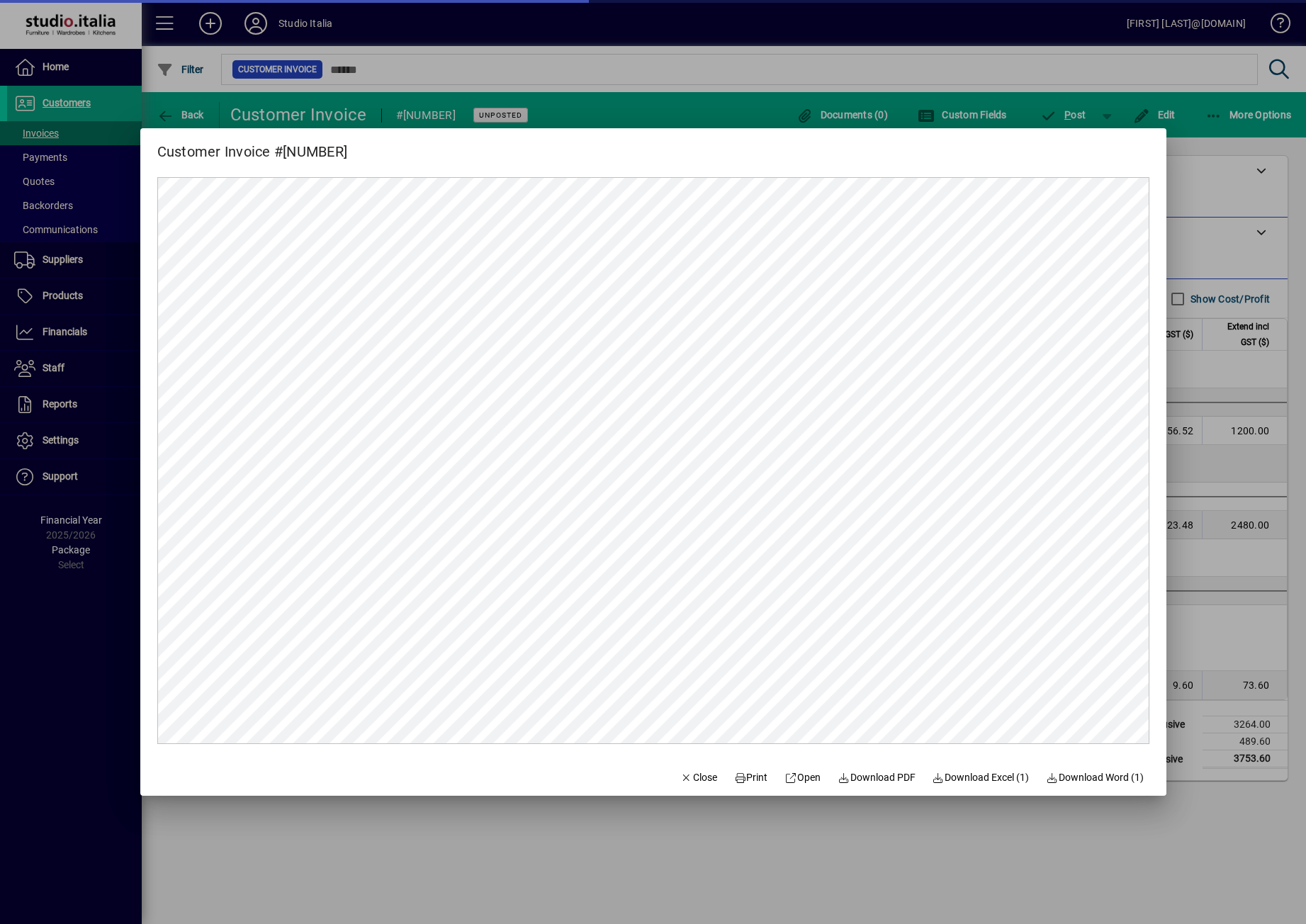 scroll, scrollTop: 0, scrollLeft: 0, axis: both 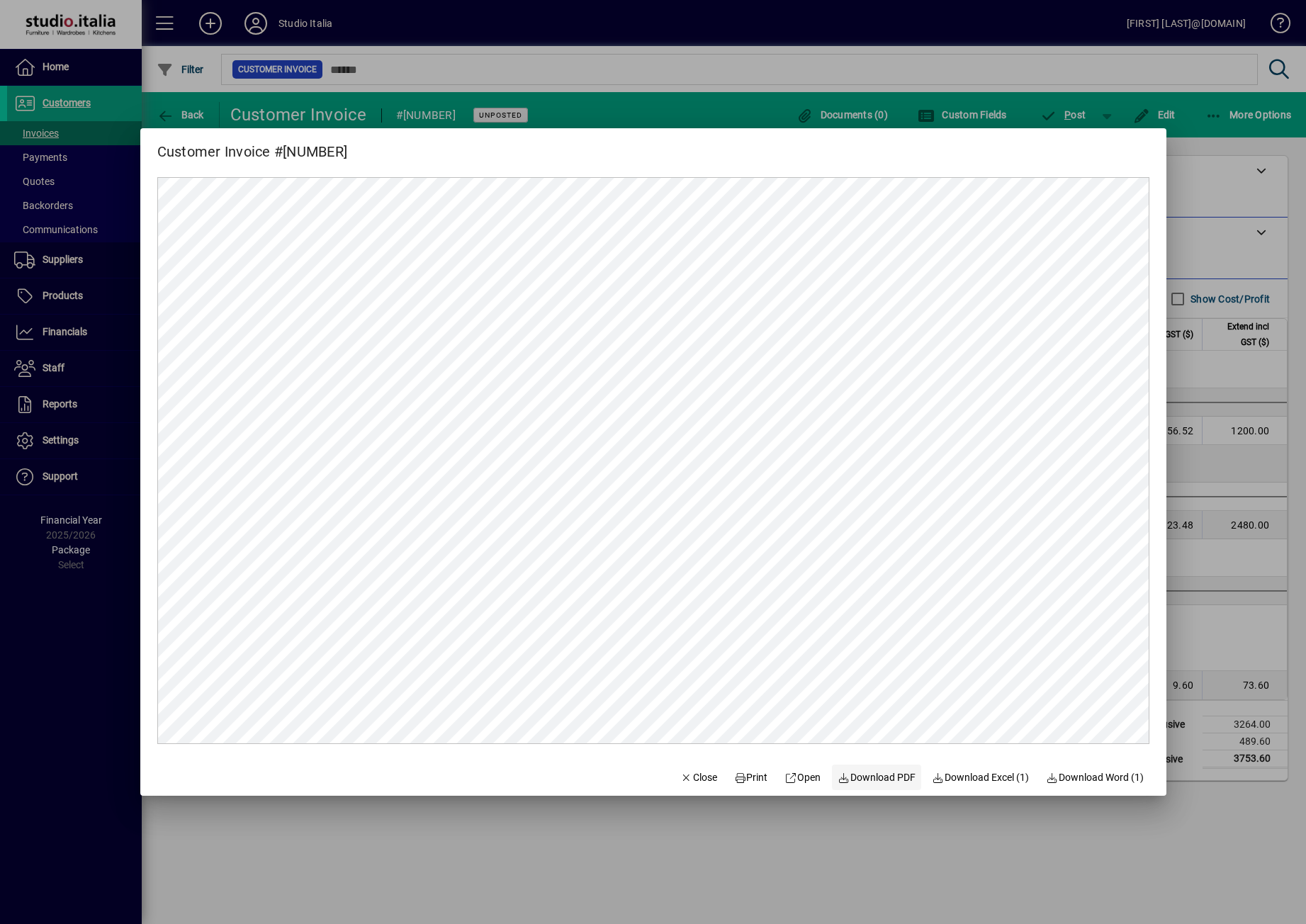 click on "Download PDF" 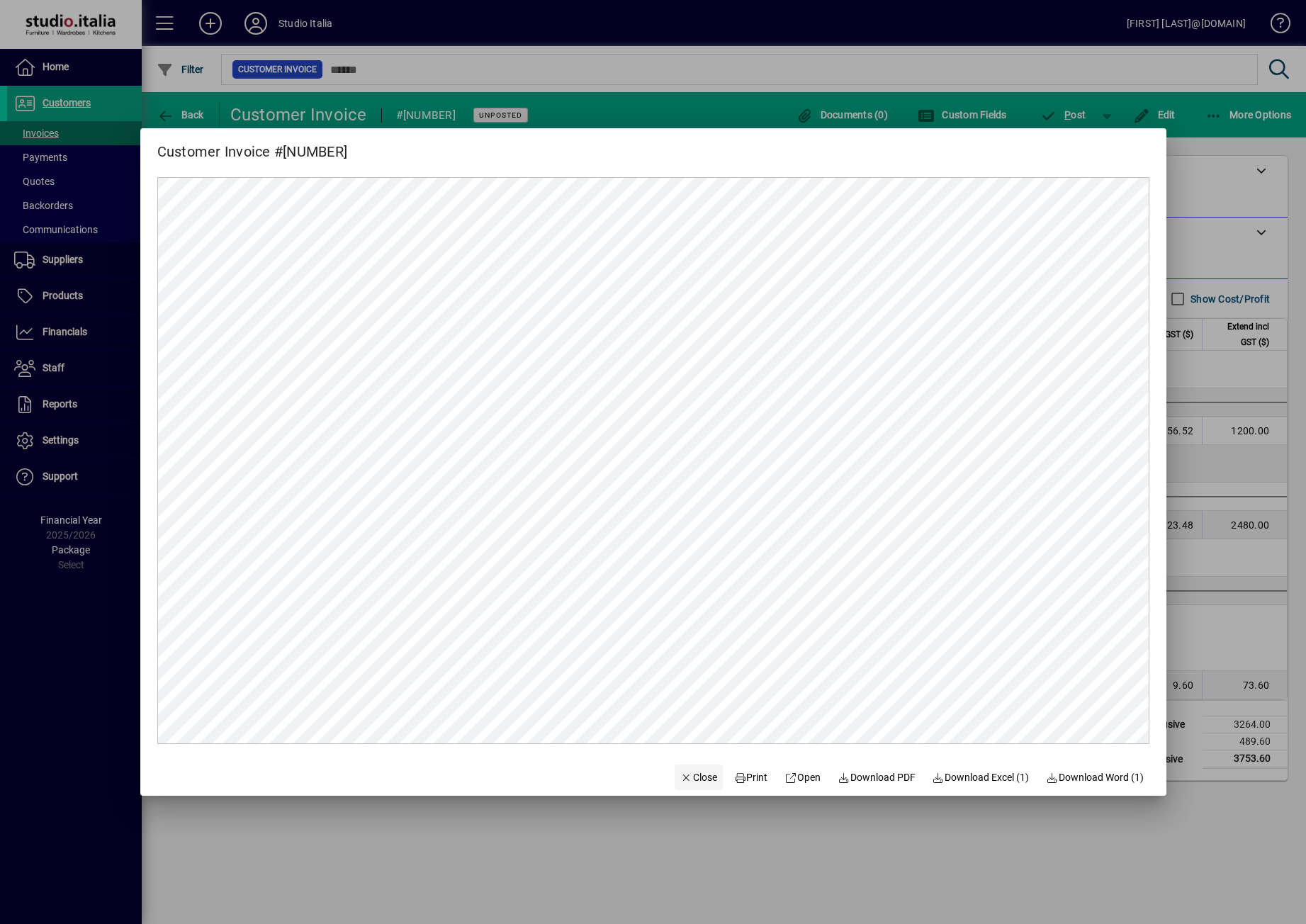 click on "Close" 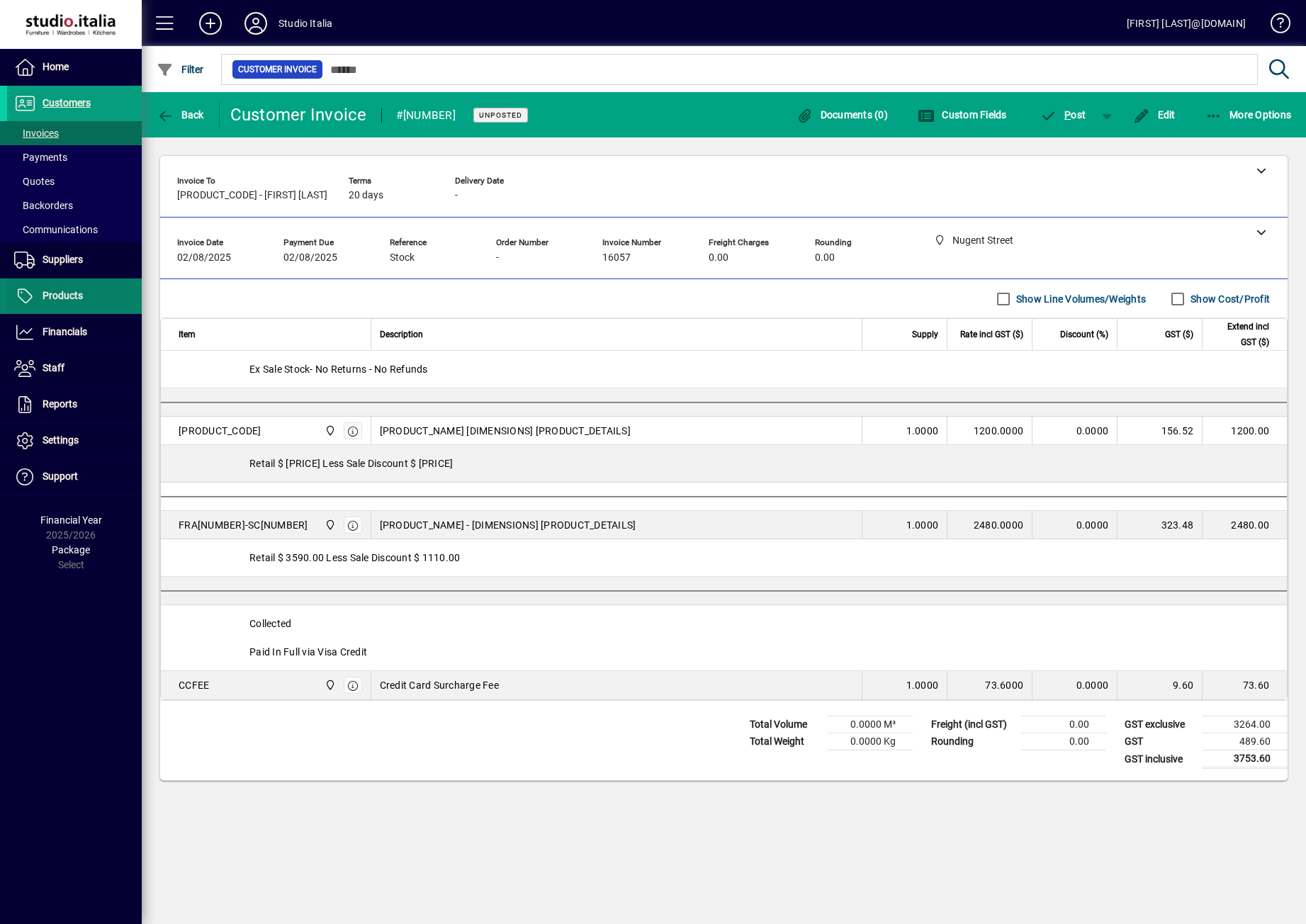 click on "Products" at bounding box center [62, 295] 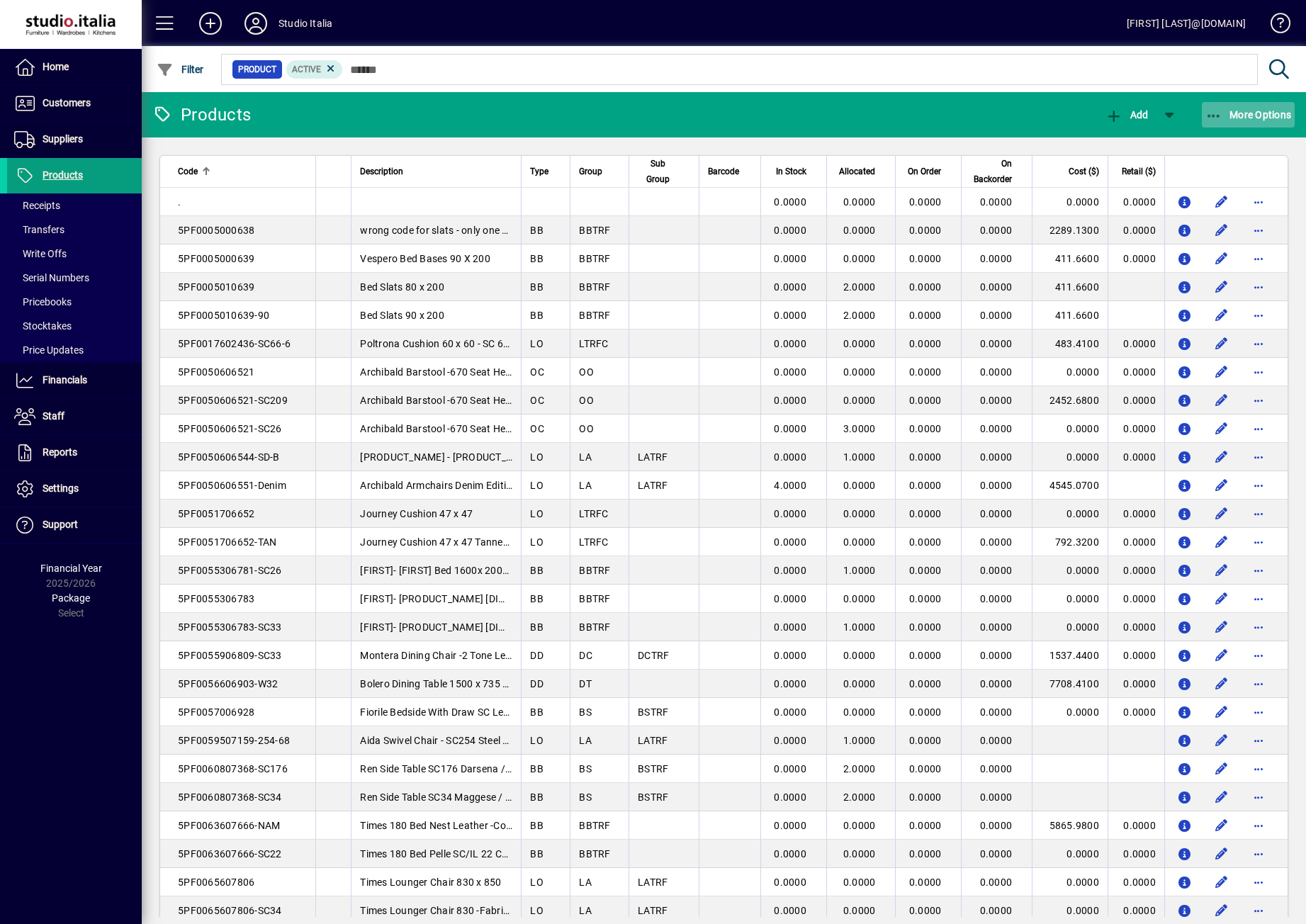 click on "More Options" 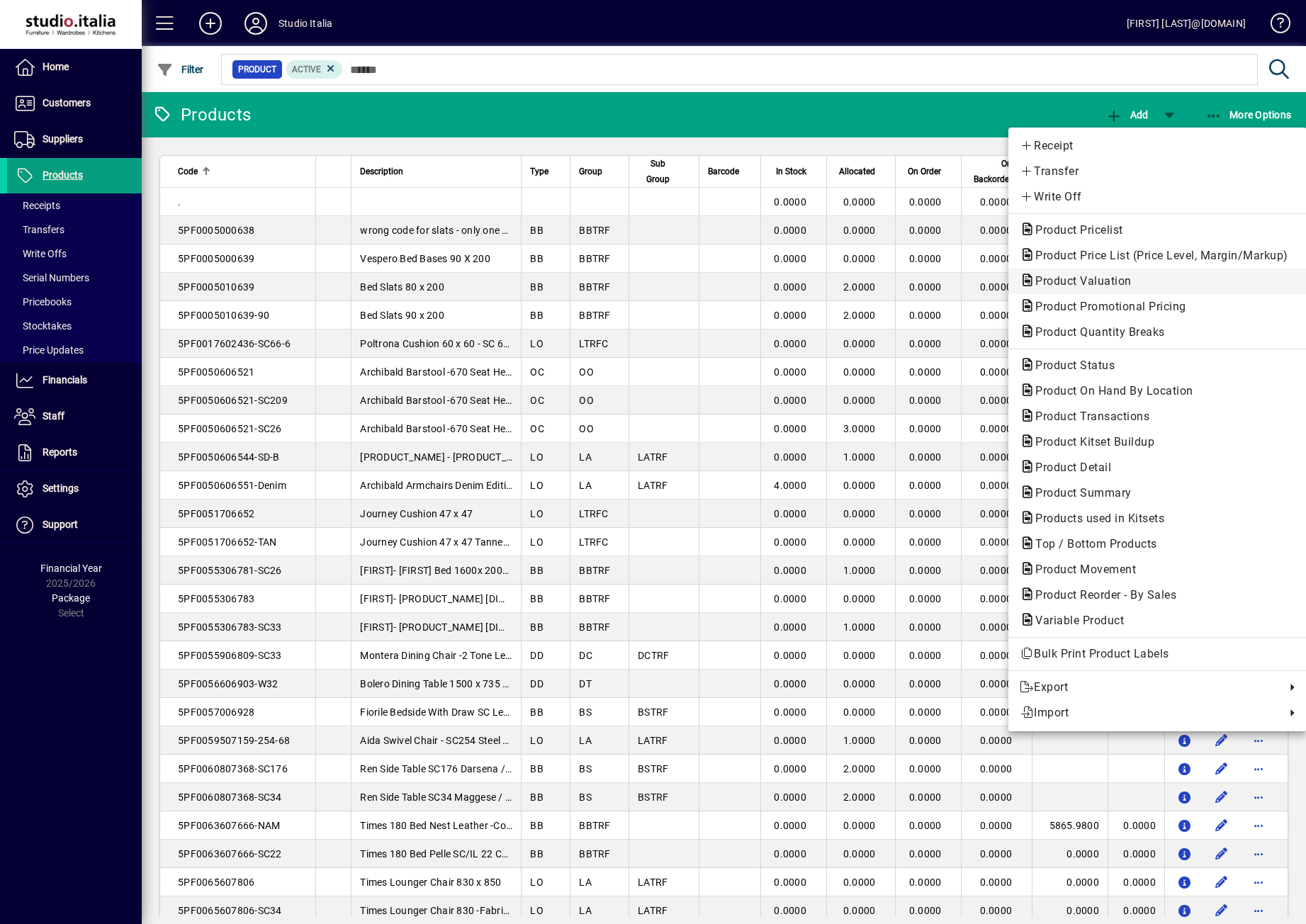 click on "Product Valuation" at bounding box center [1157, 307] 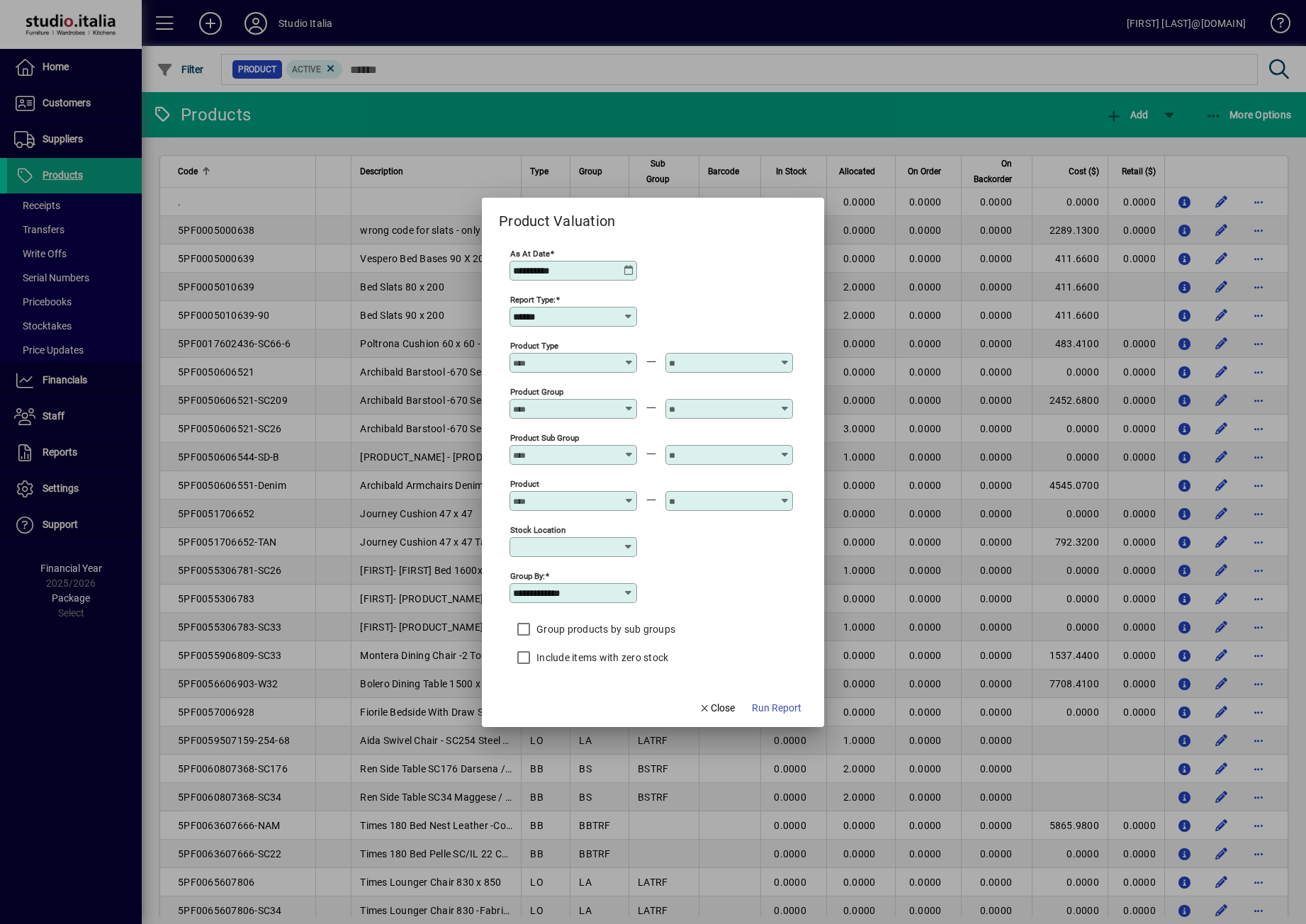 click at bounding box center [629, 271] 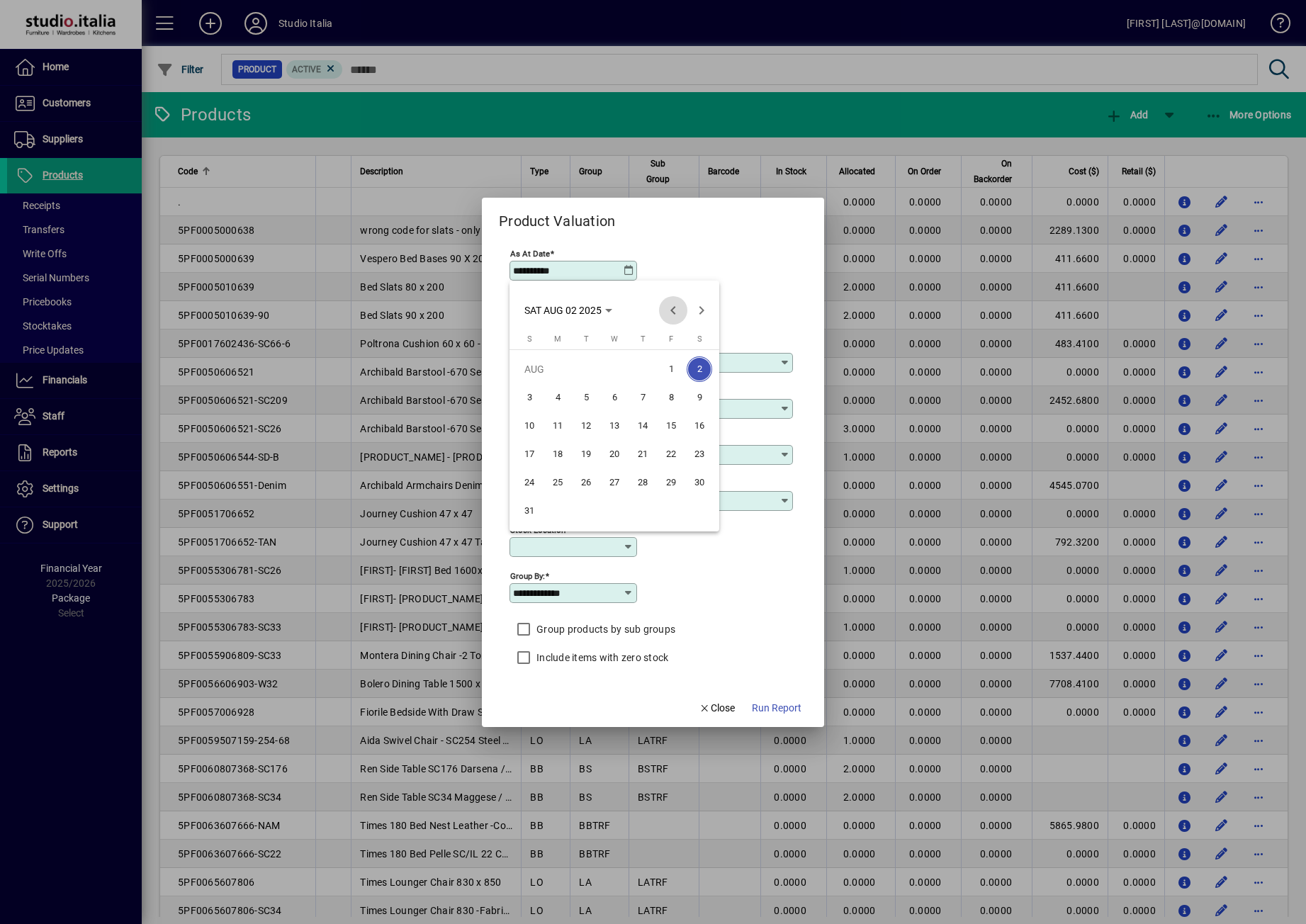 click at bounding box center [673, 310] 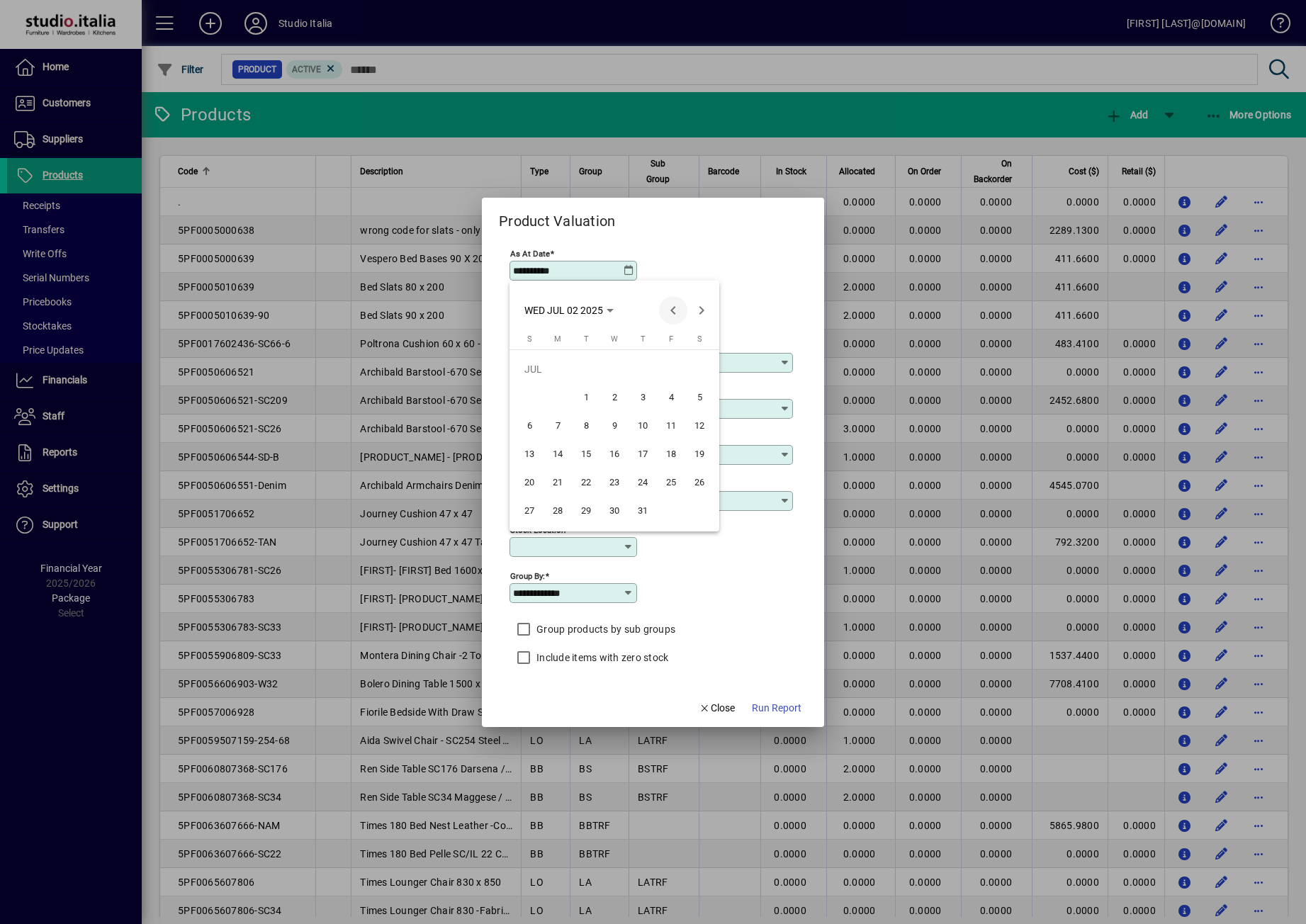 click at bounding box center (673, 310) 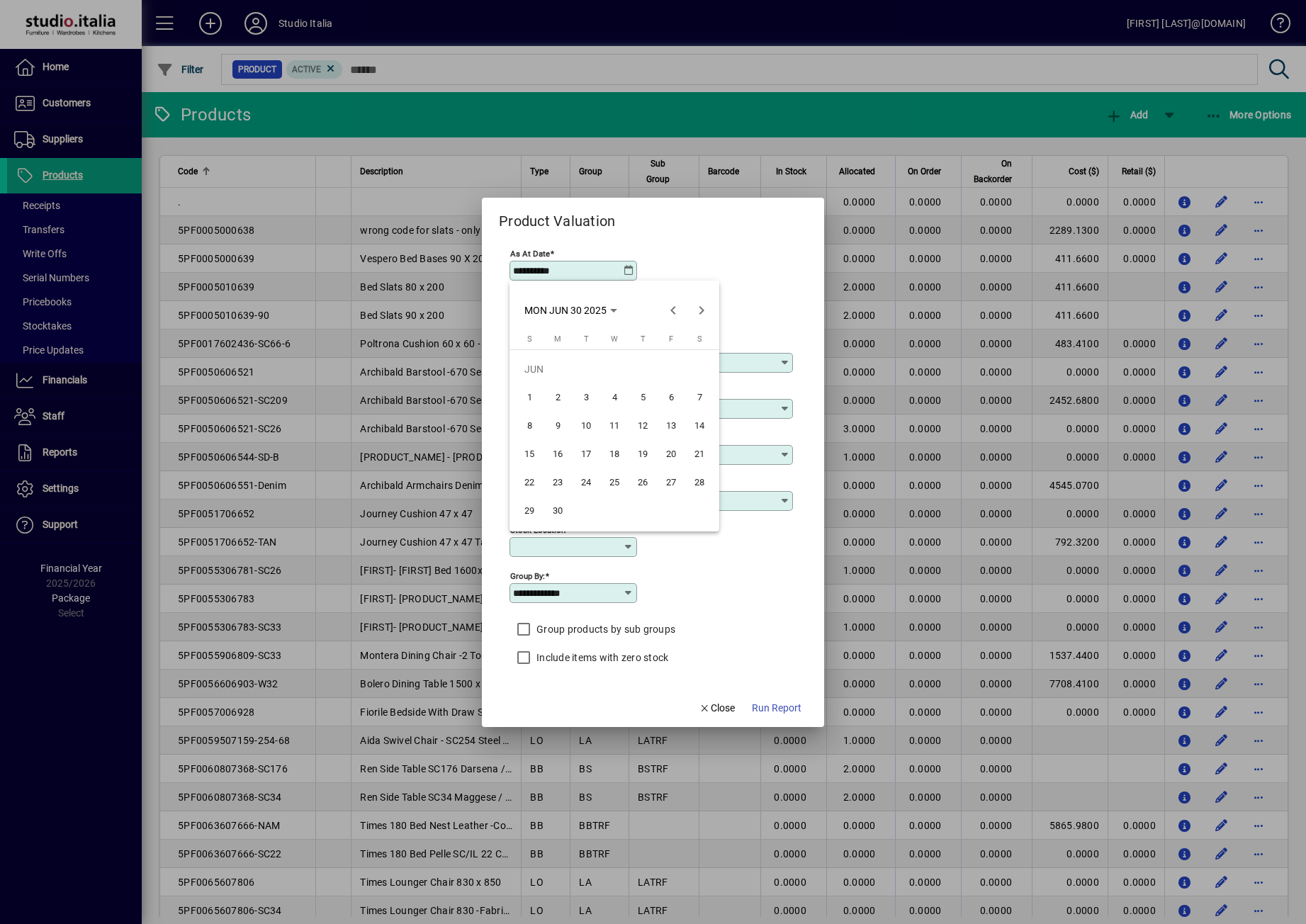 click on "30" at bounding box center (558, 511) 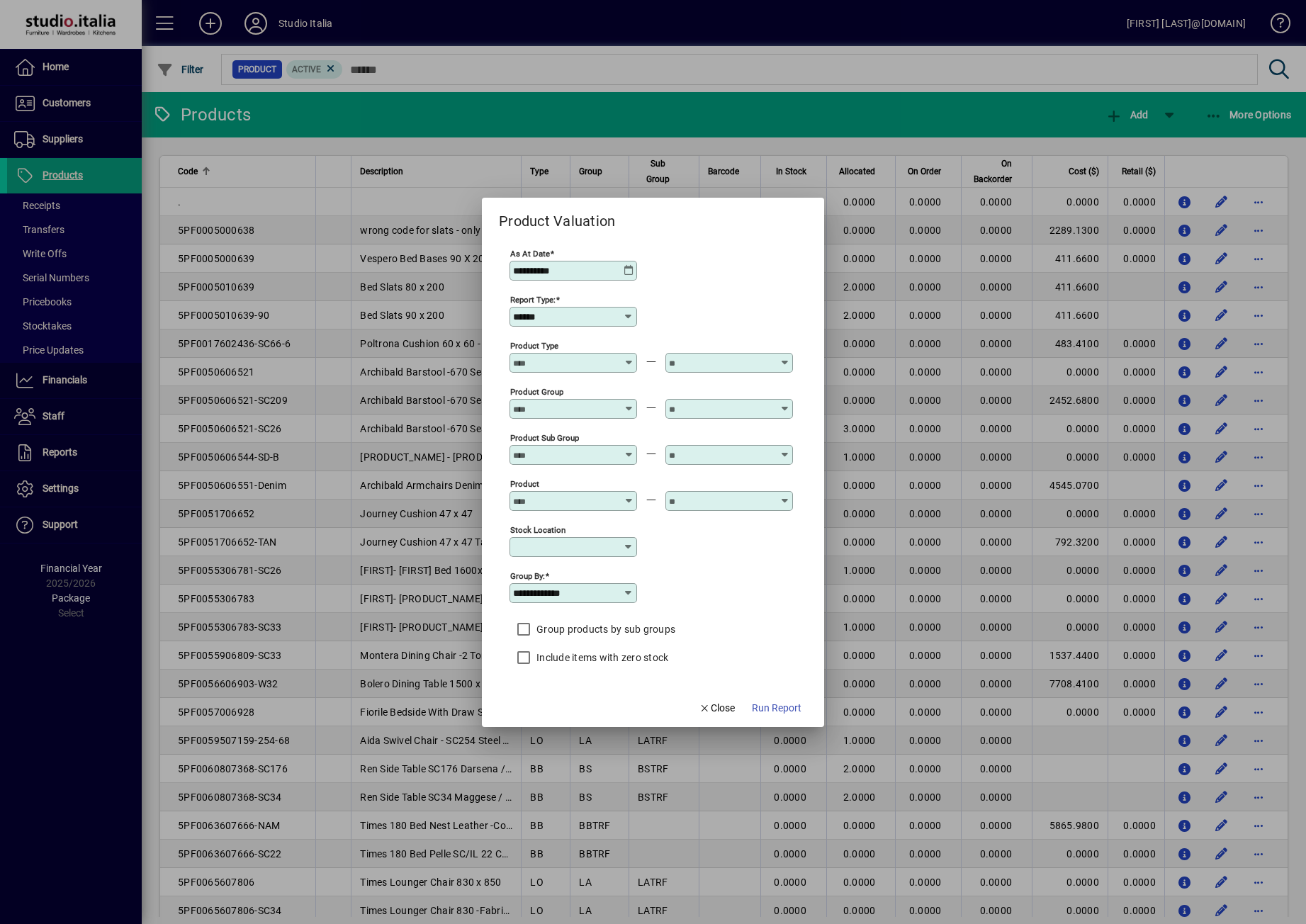 type on "**********" 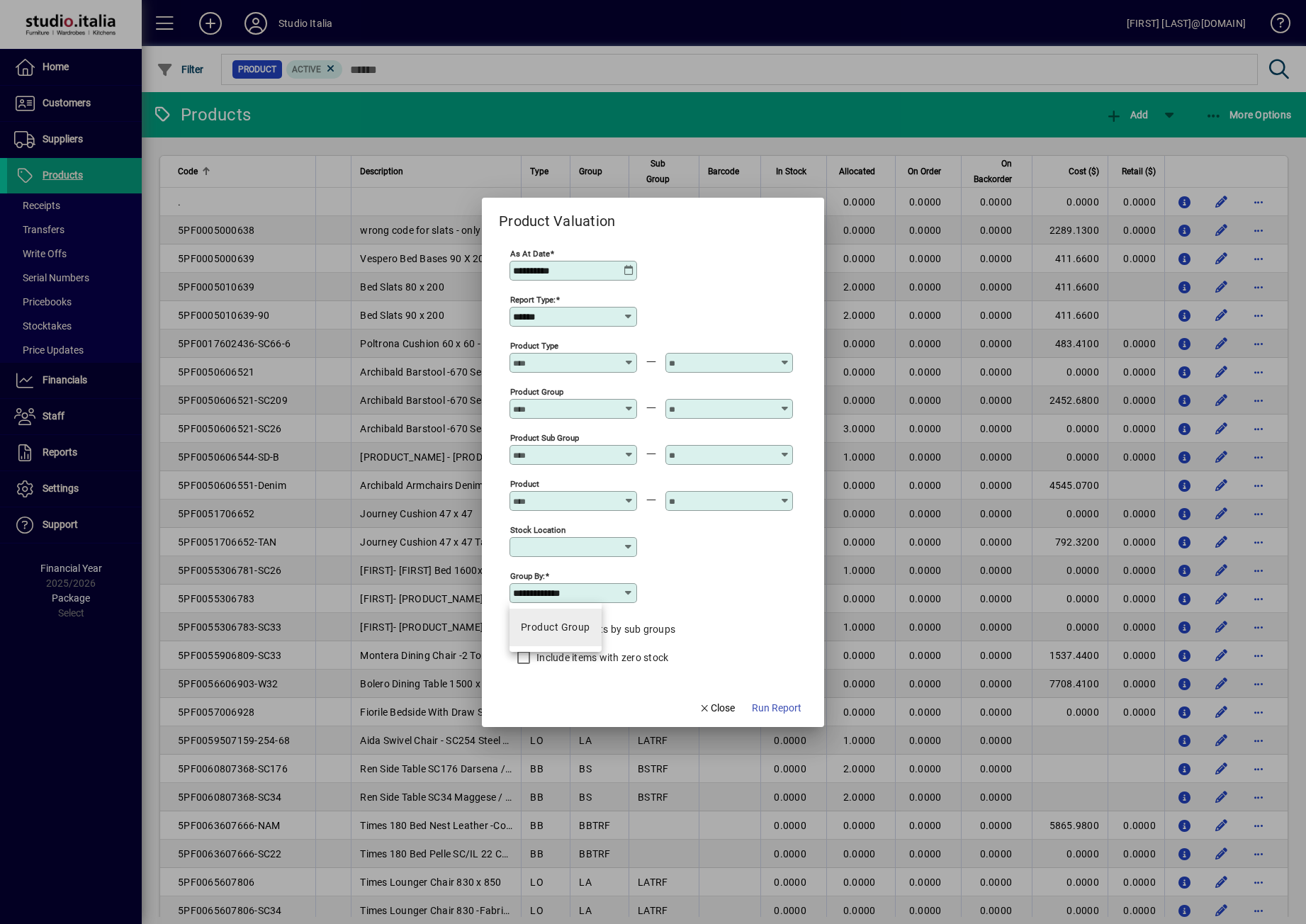 click on "Product Group" at bounding box center [556, 627] 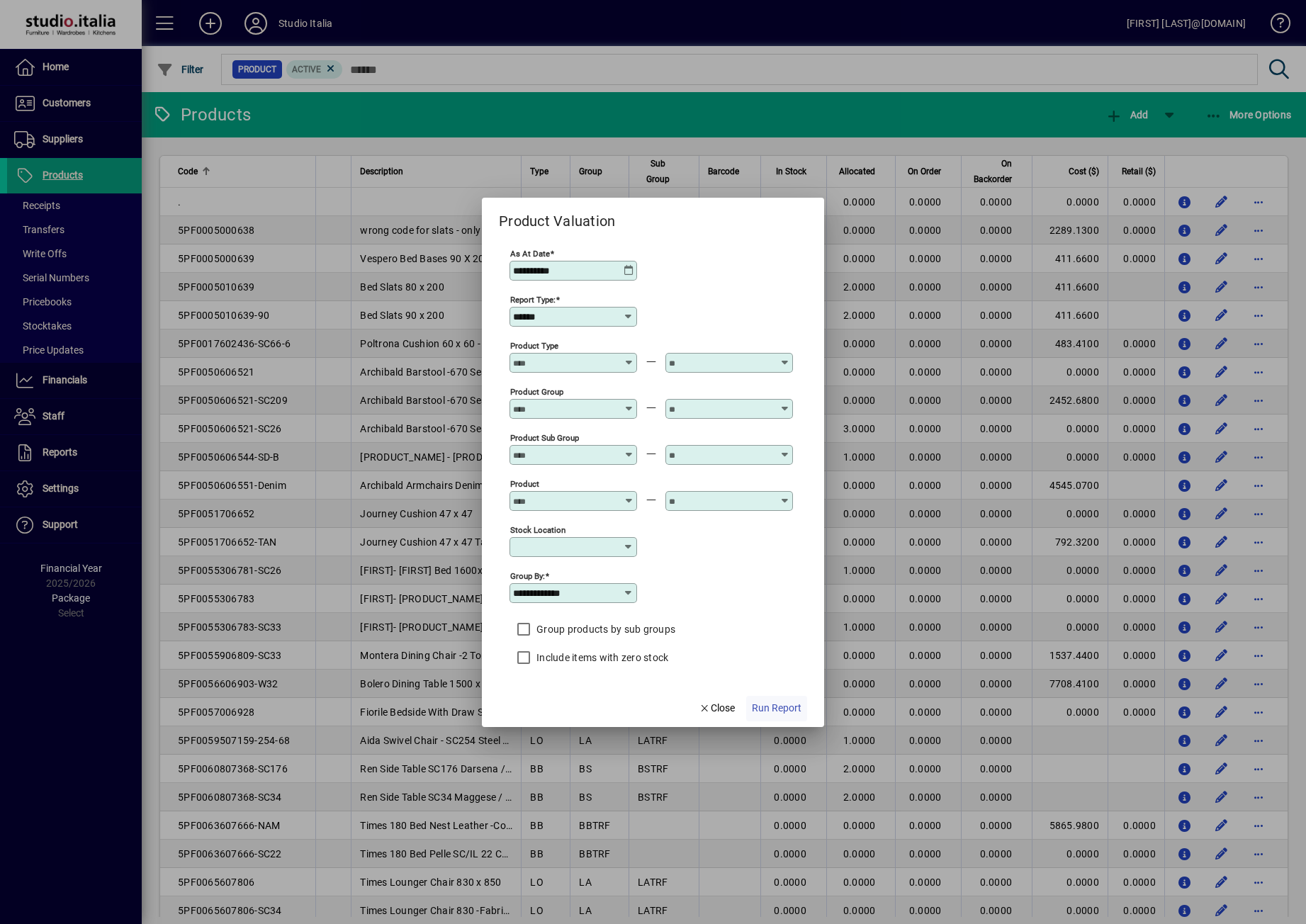 click on "Run Report" 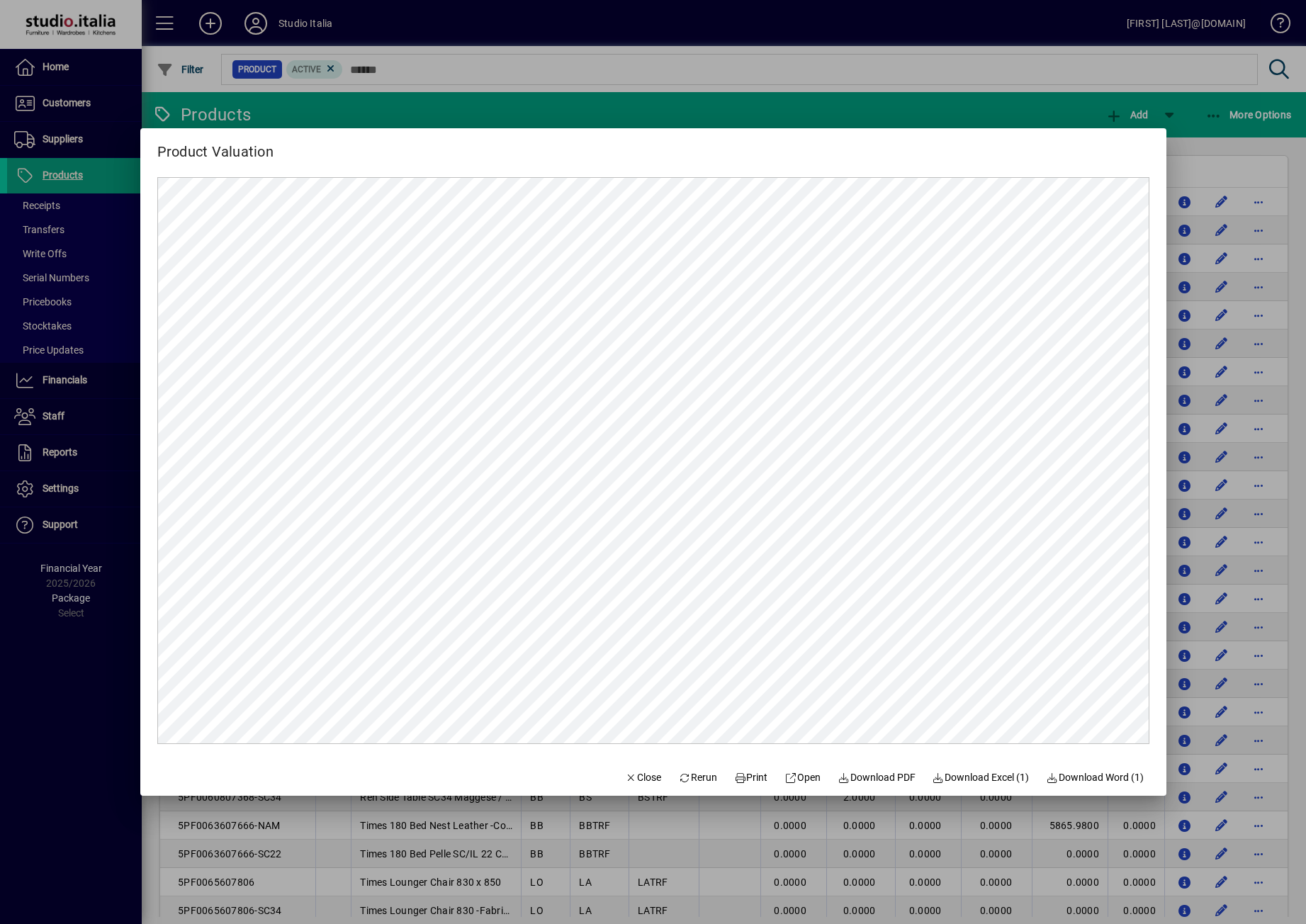 scroll, scrollTop: 0, scrollLeft: 0, axis: both 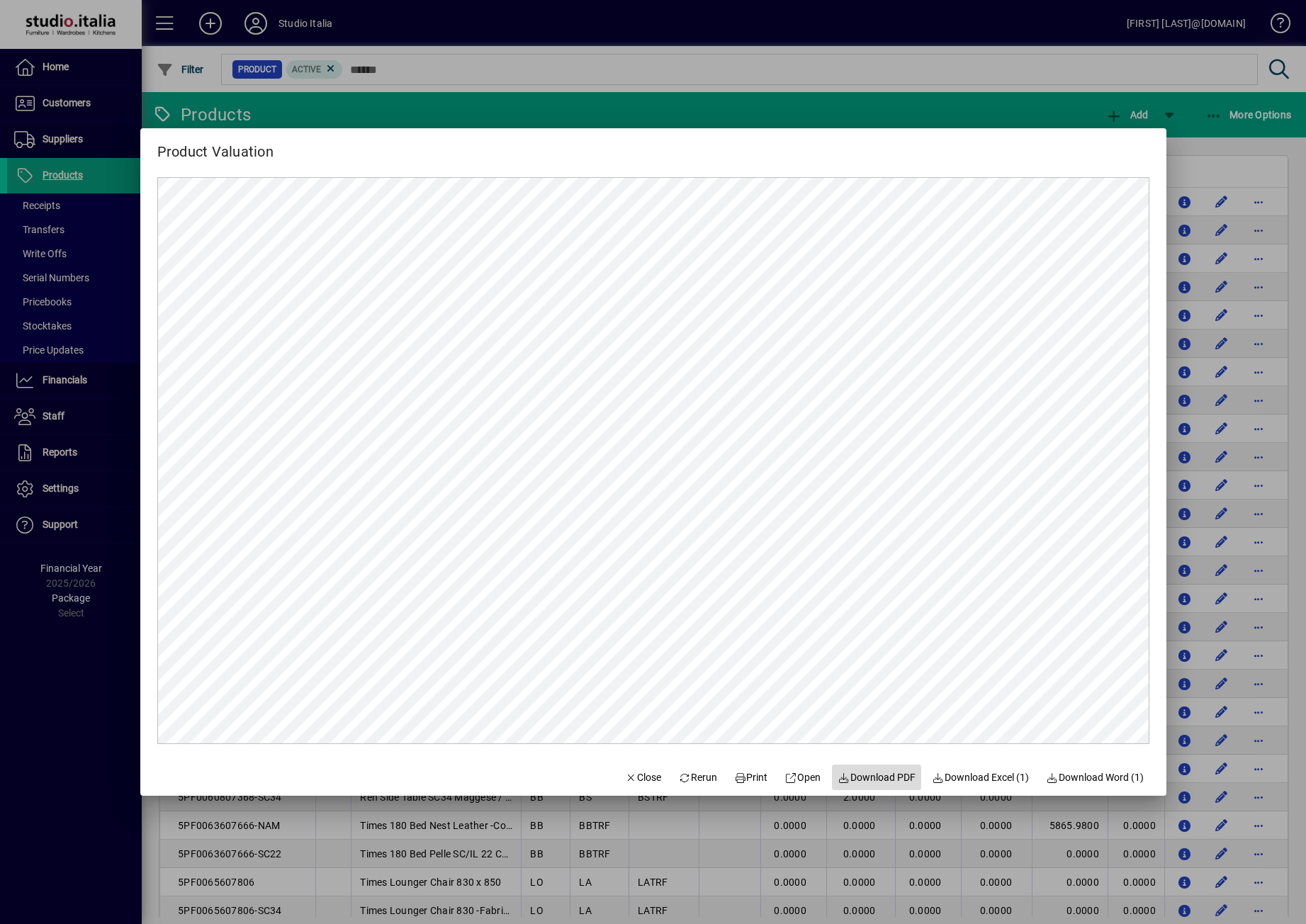 click on "Download PDF" 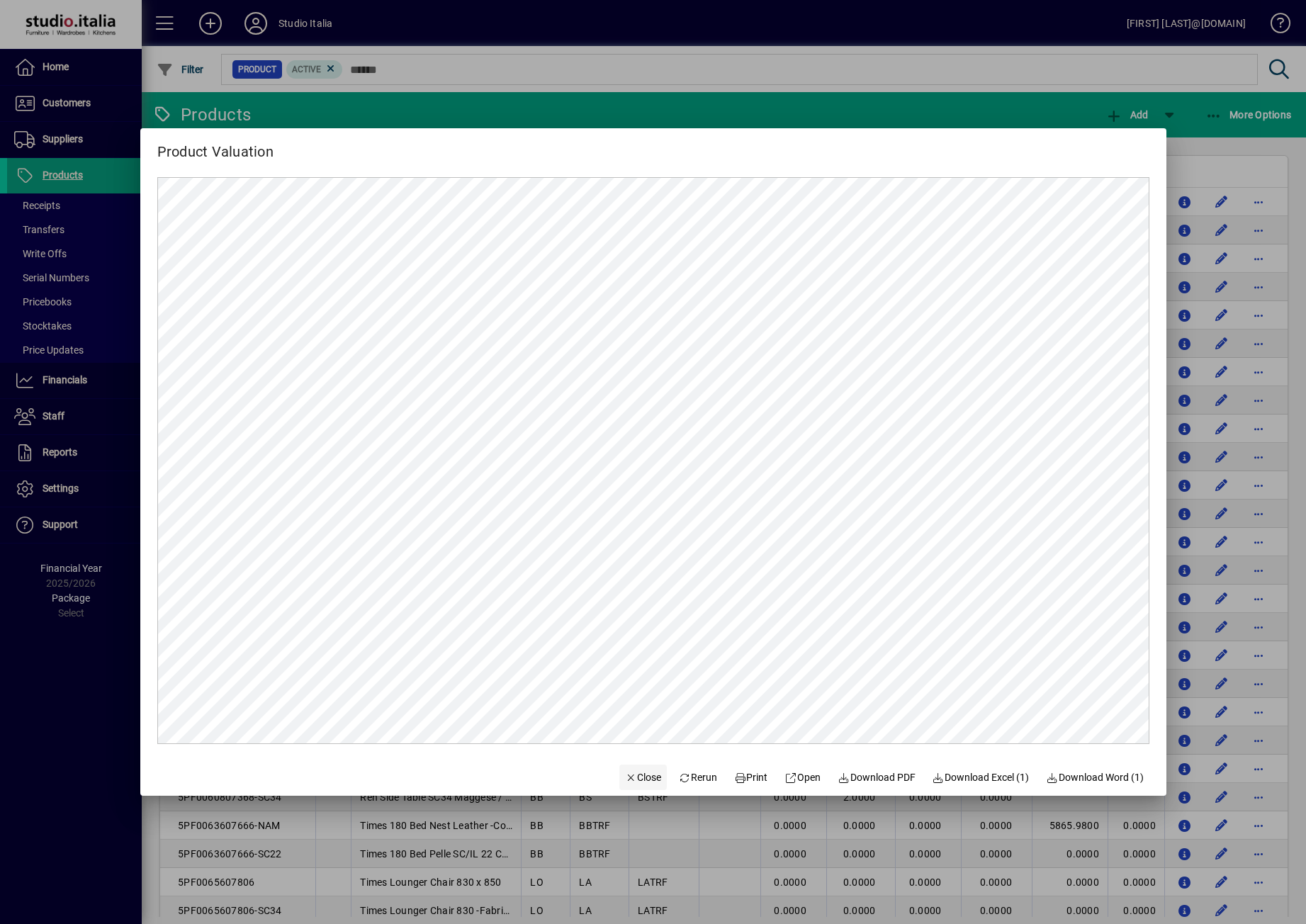 click 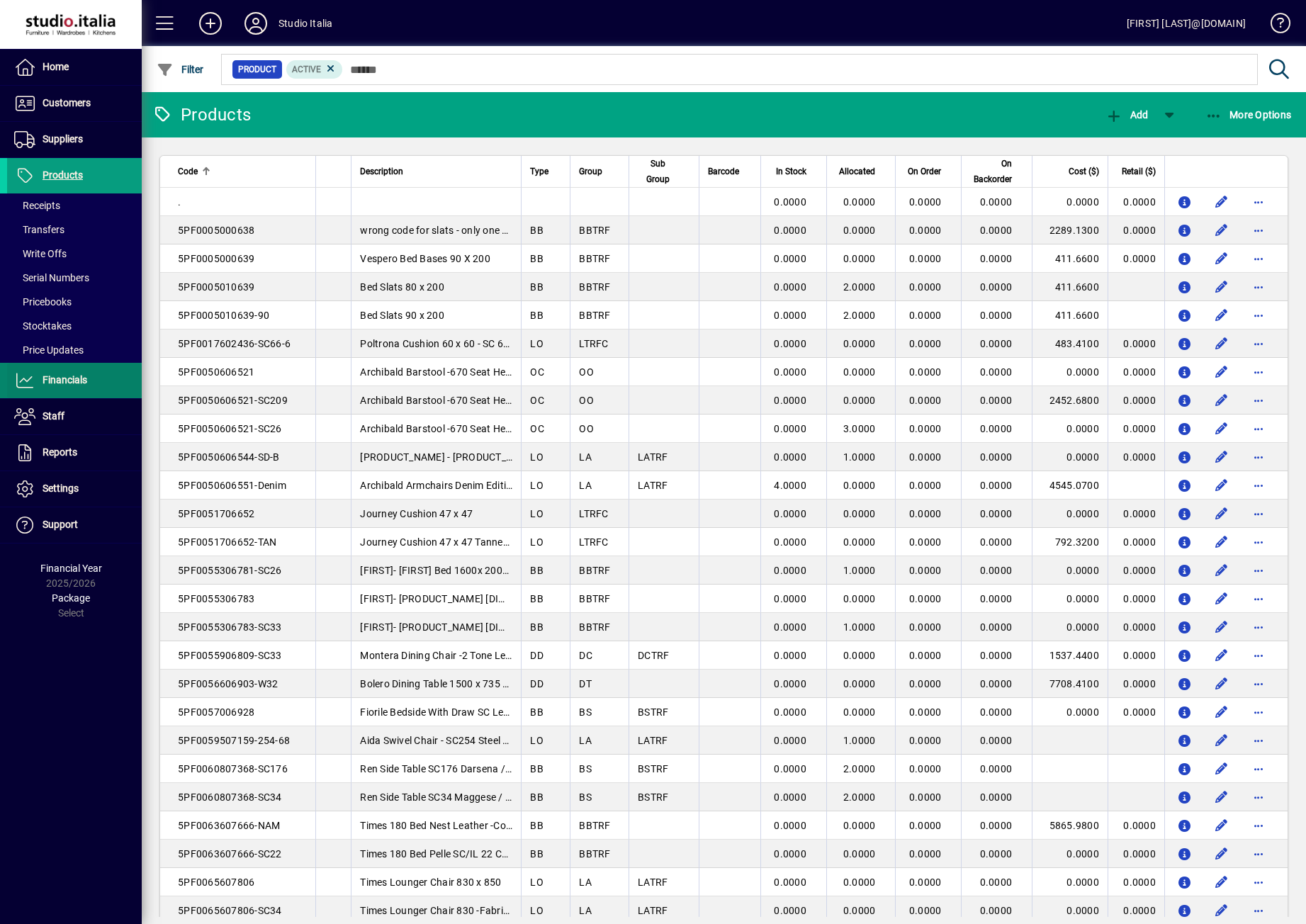 click on "Financials" at bounding box center [47, 381] 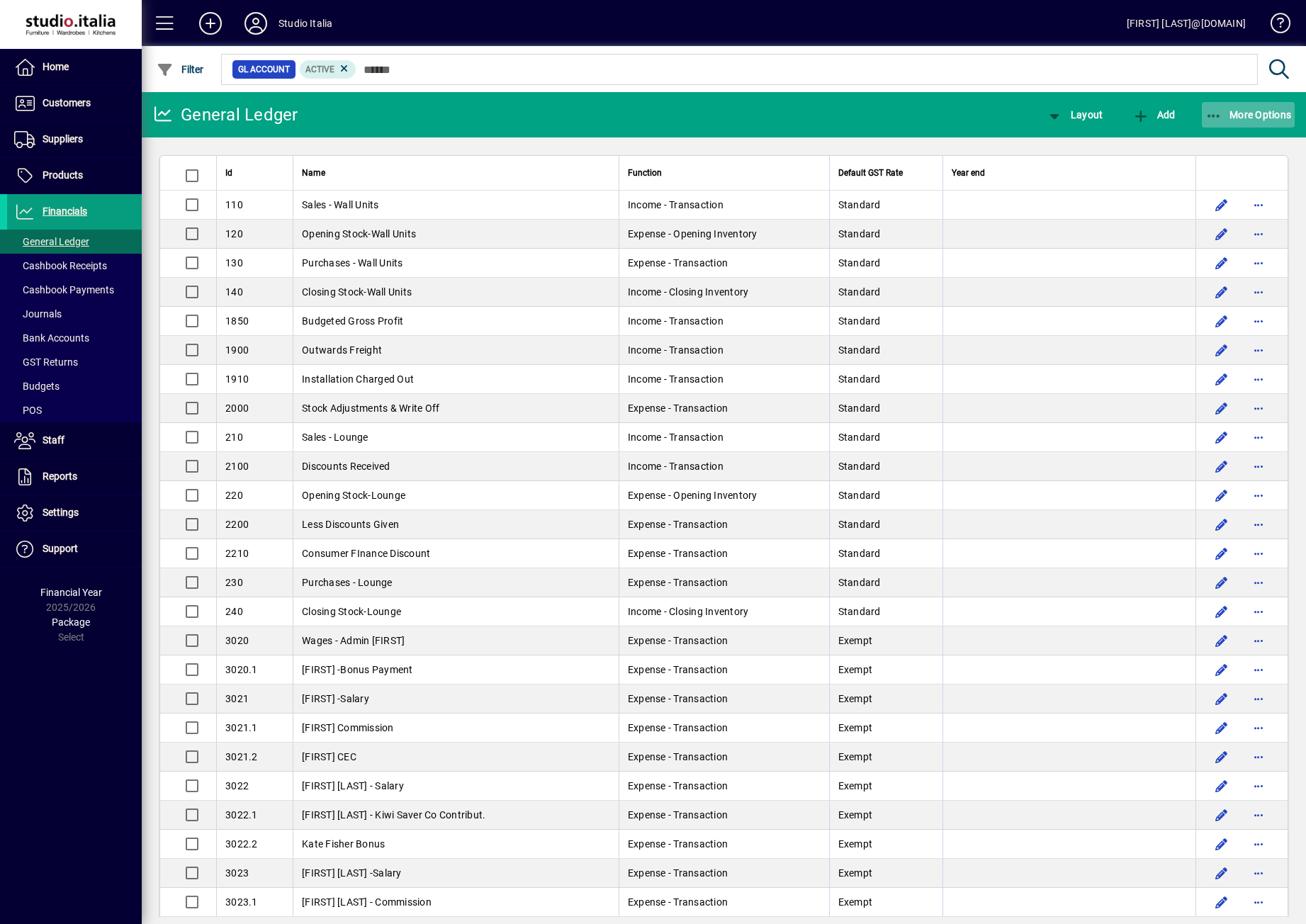 click on "More Options" 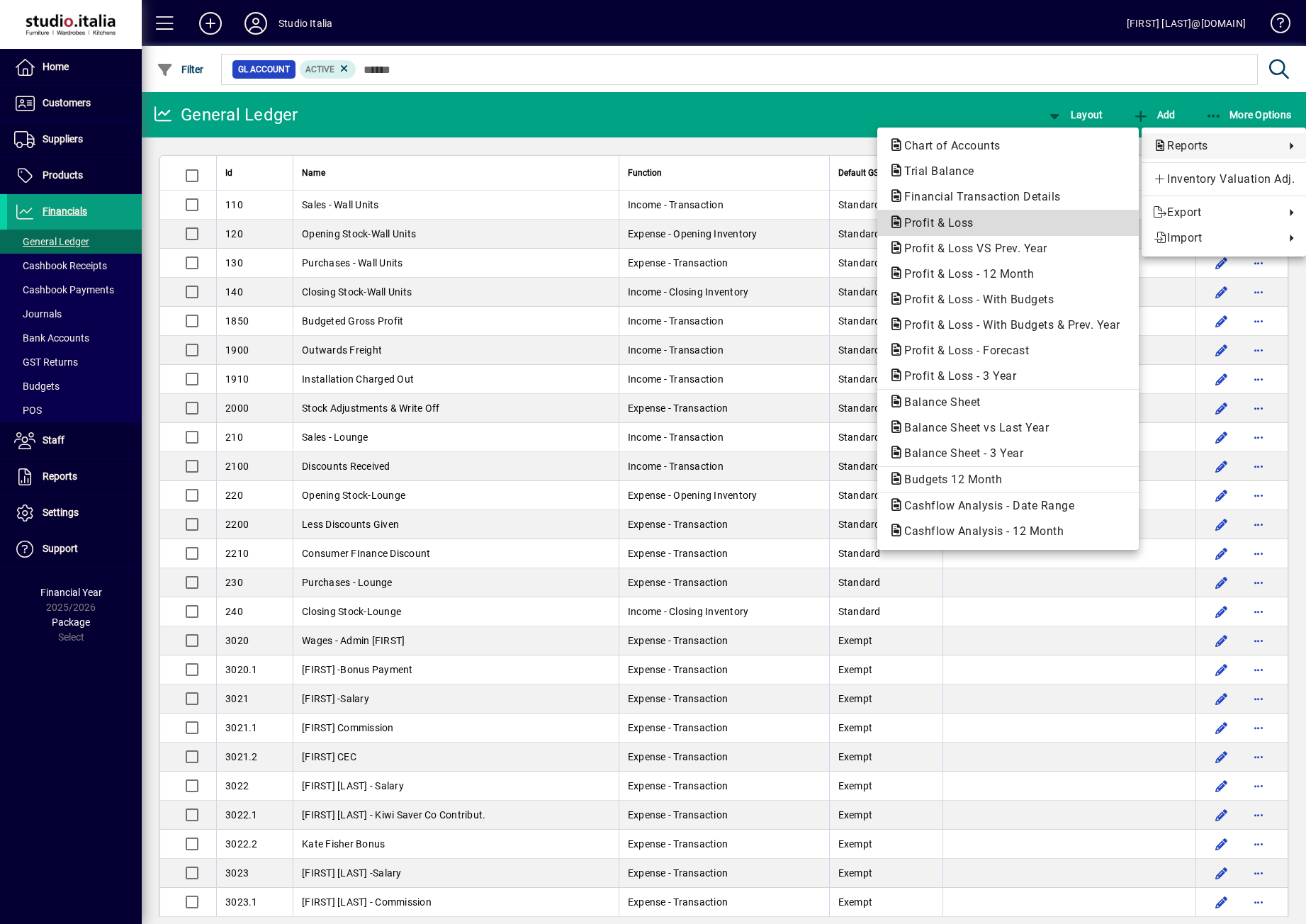 click on "Profit & Loss" 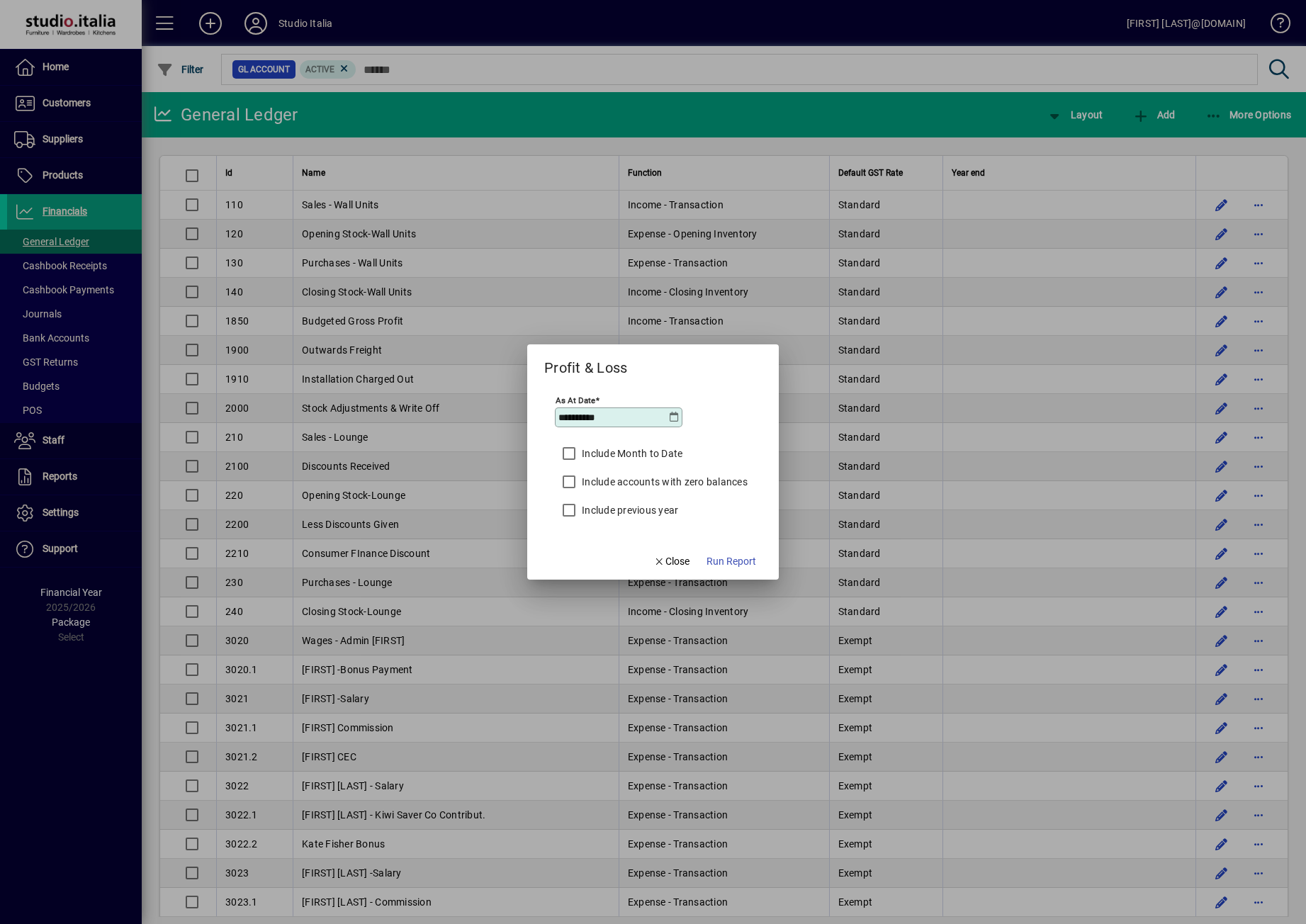 click at bounding box center [675, 417] 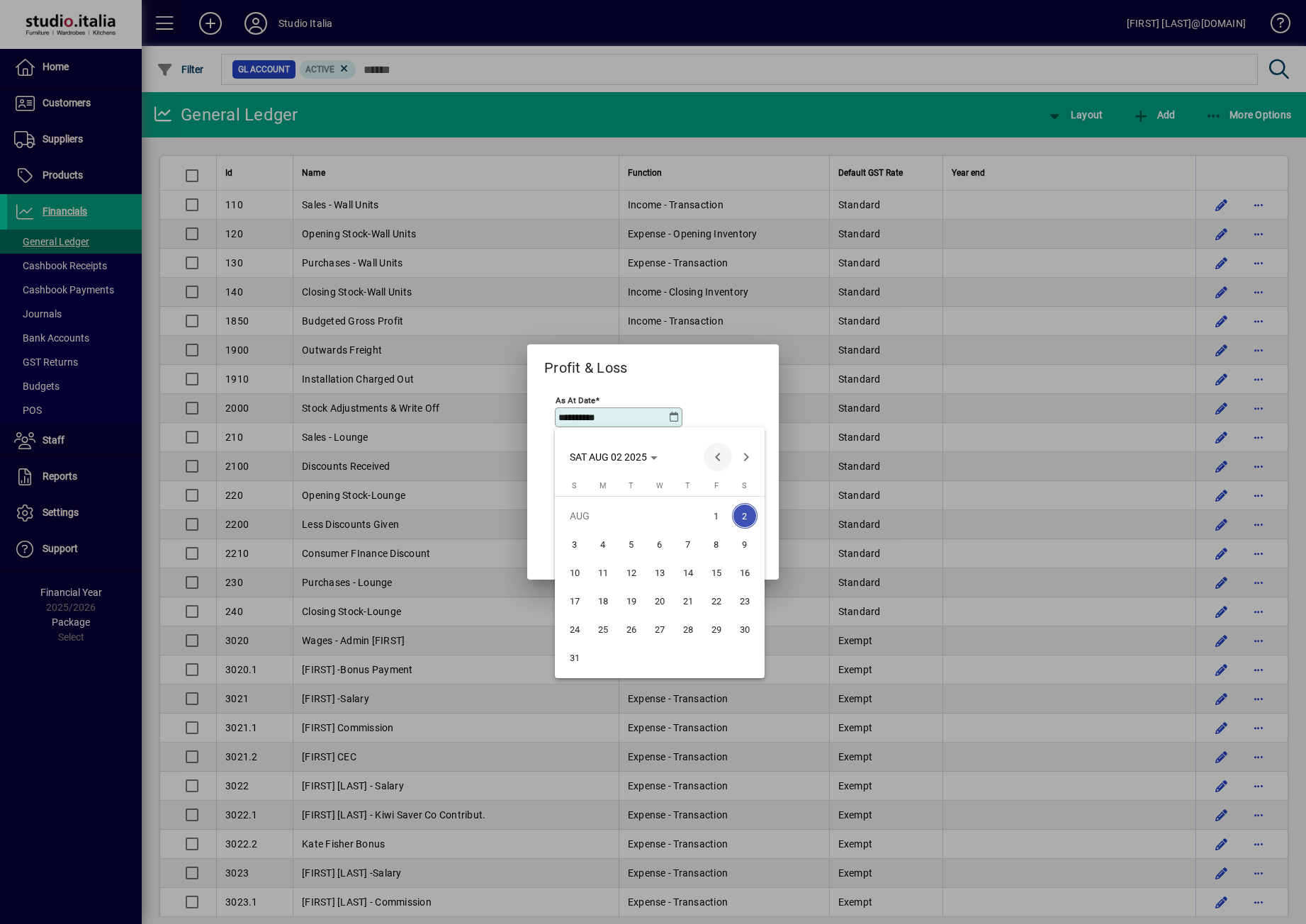 click at bounding box center [718, 457] 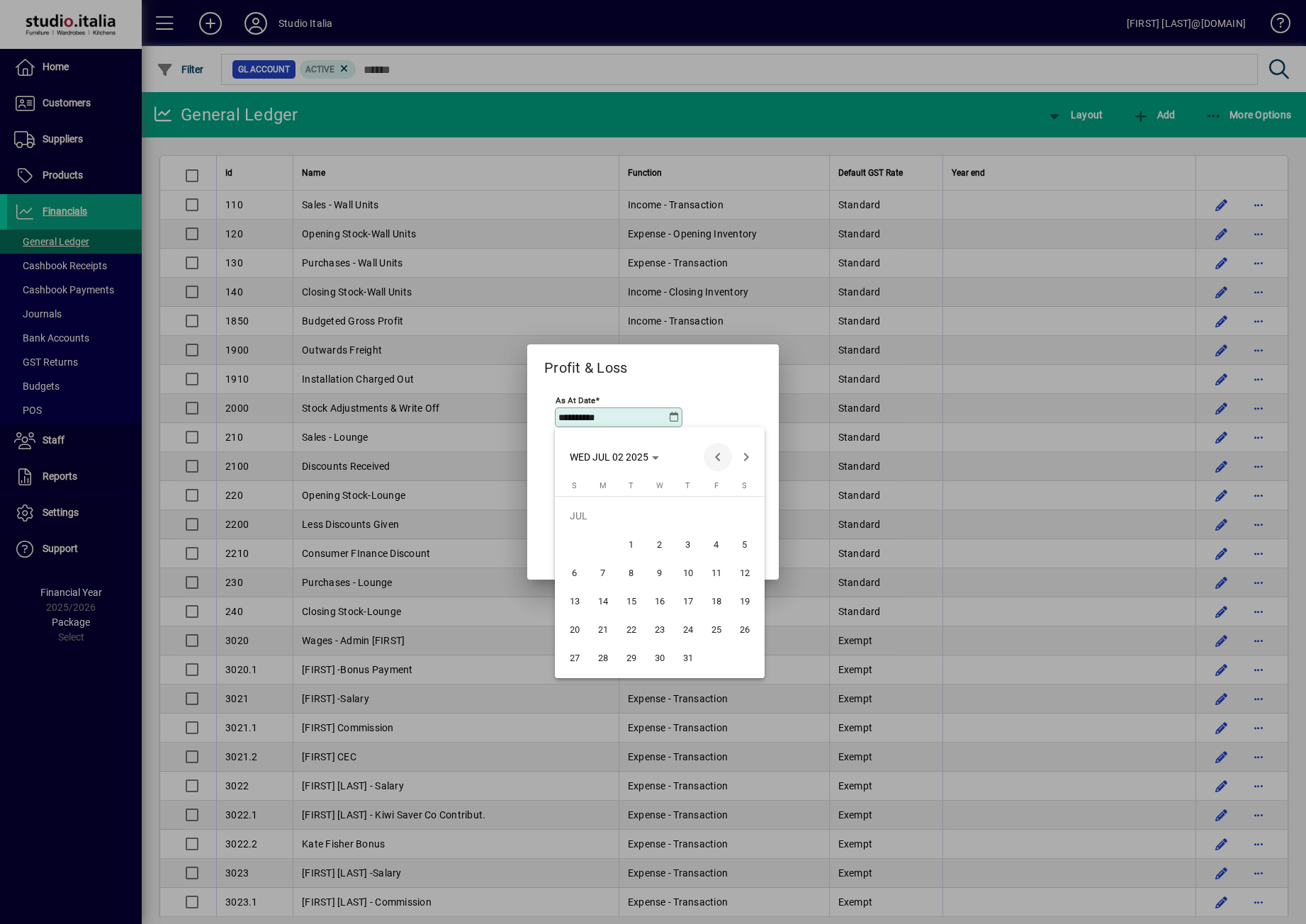 click at bounding box center (718, 457) 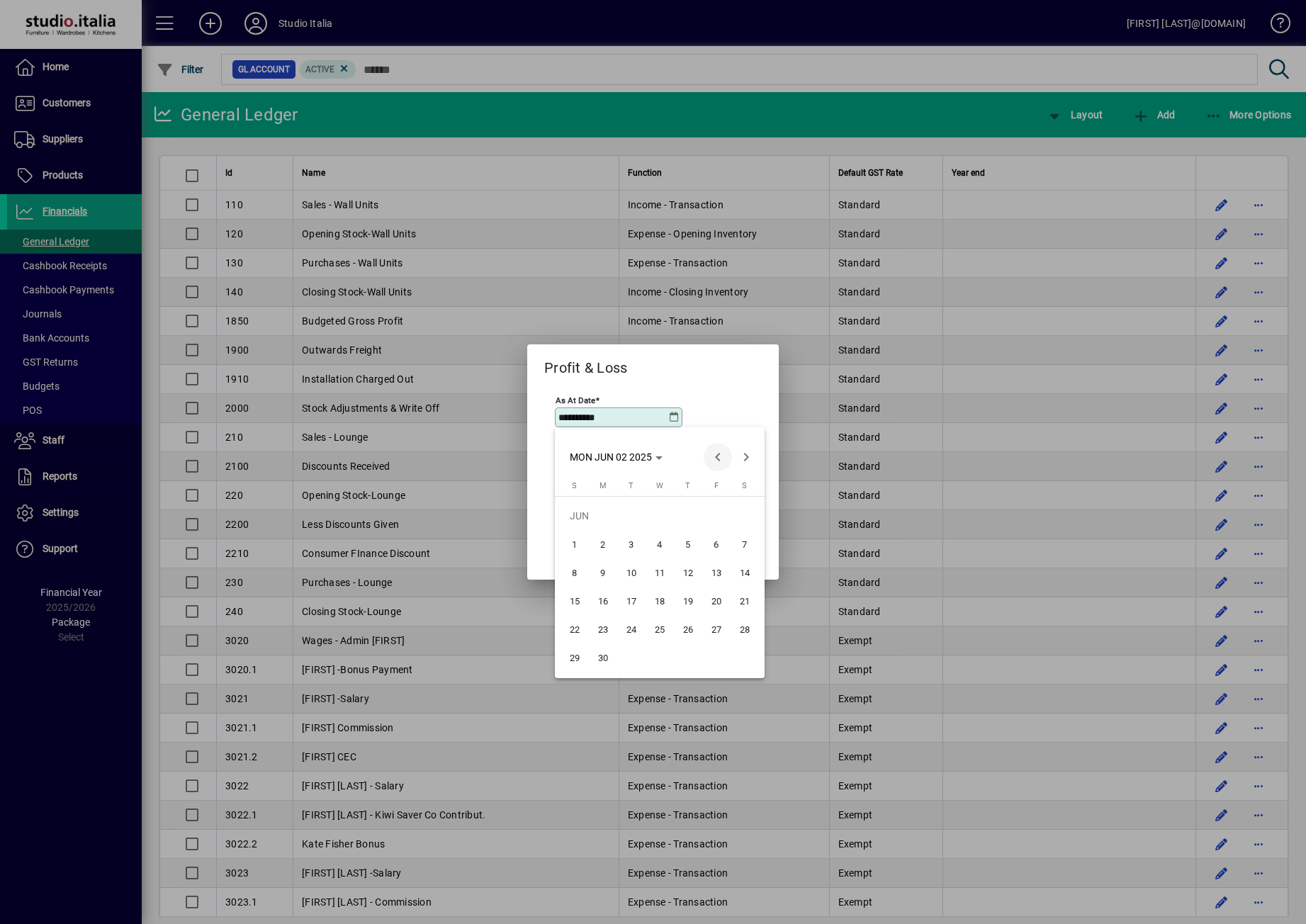 click at bounding box center [718, 457] 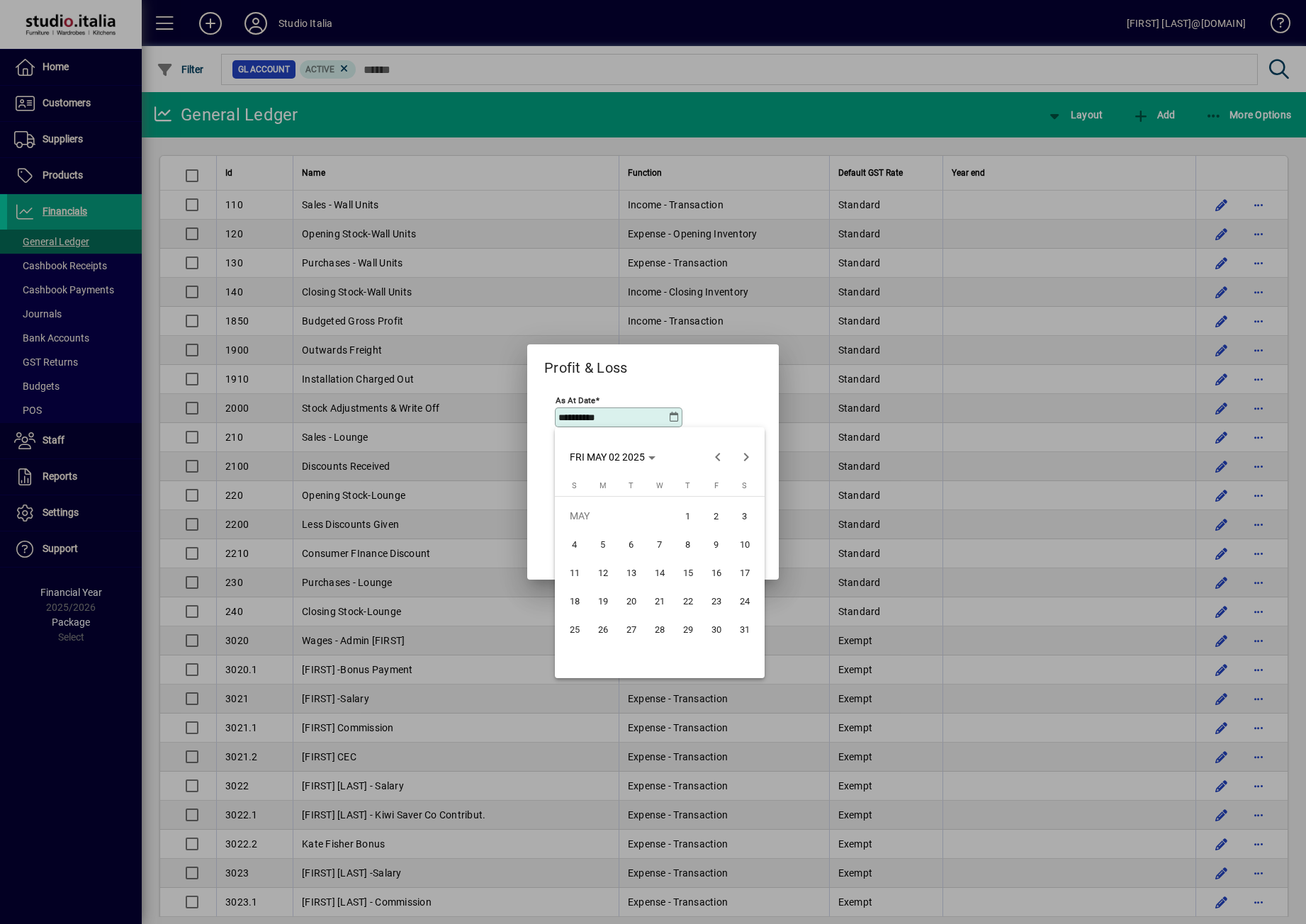 click on "31" at bounding box center (745, 629) 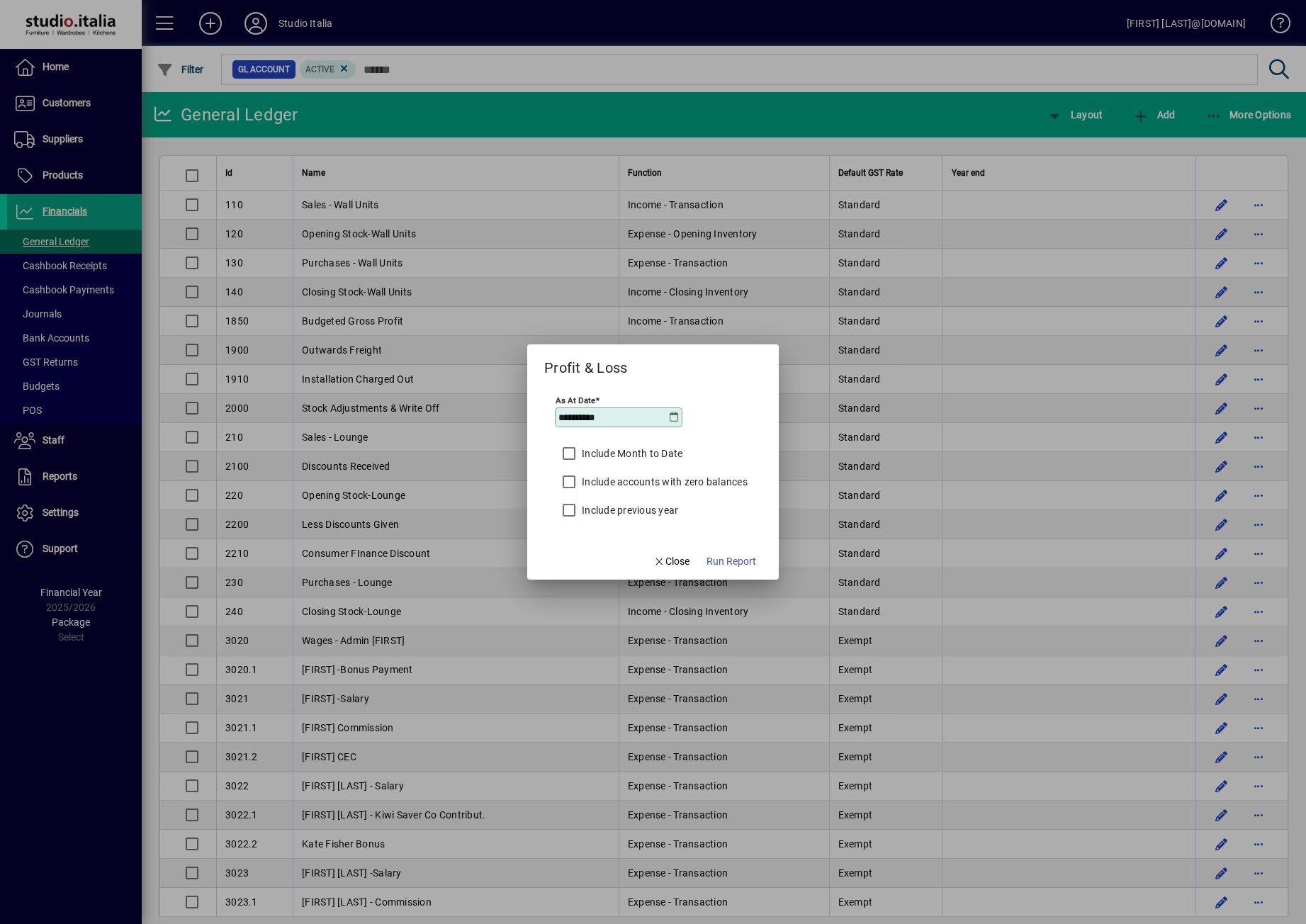 type on "**********" 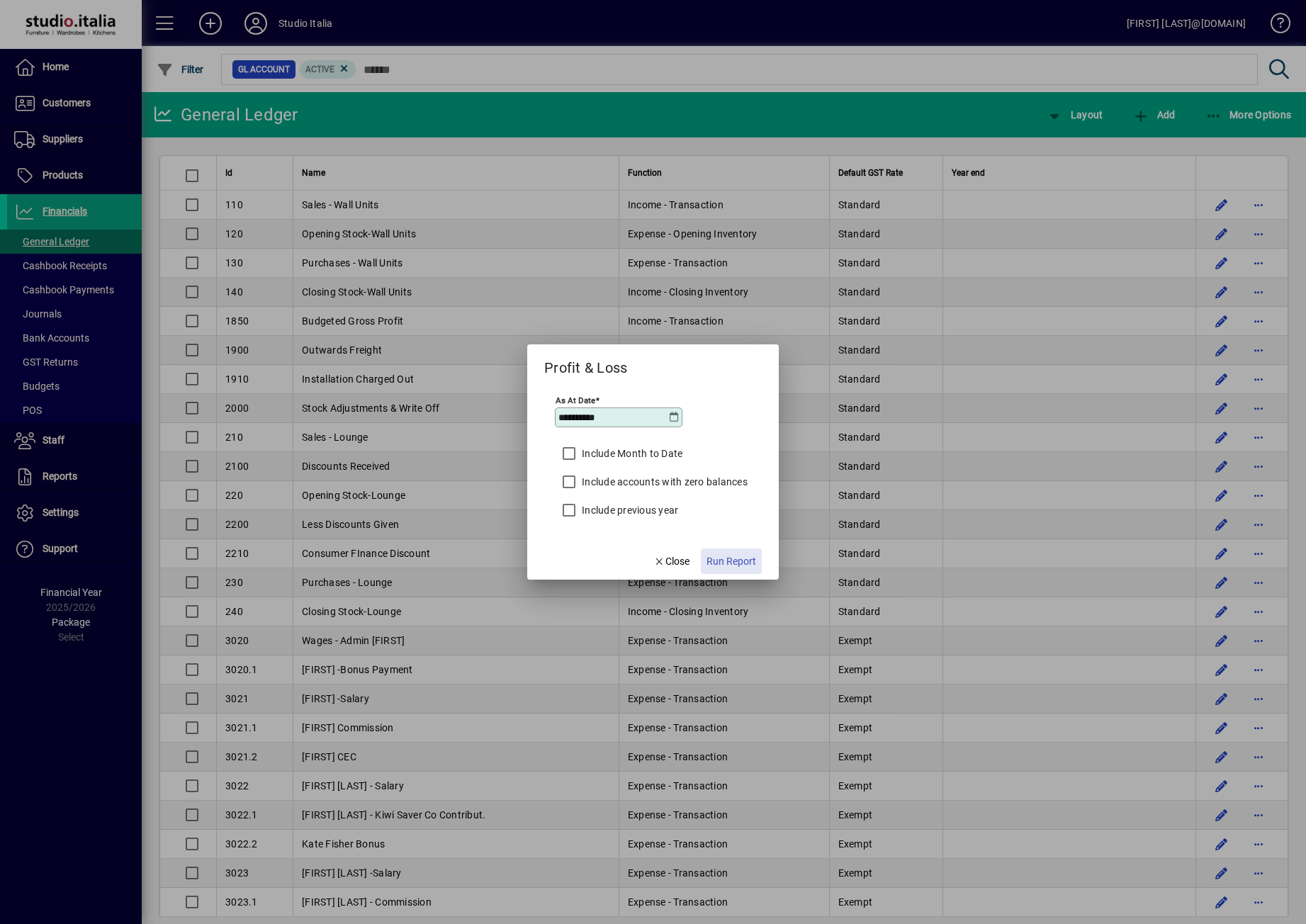 click on "Run Report" 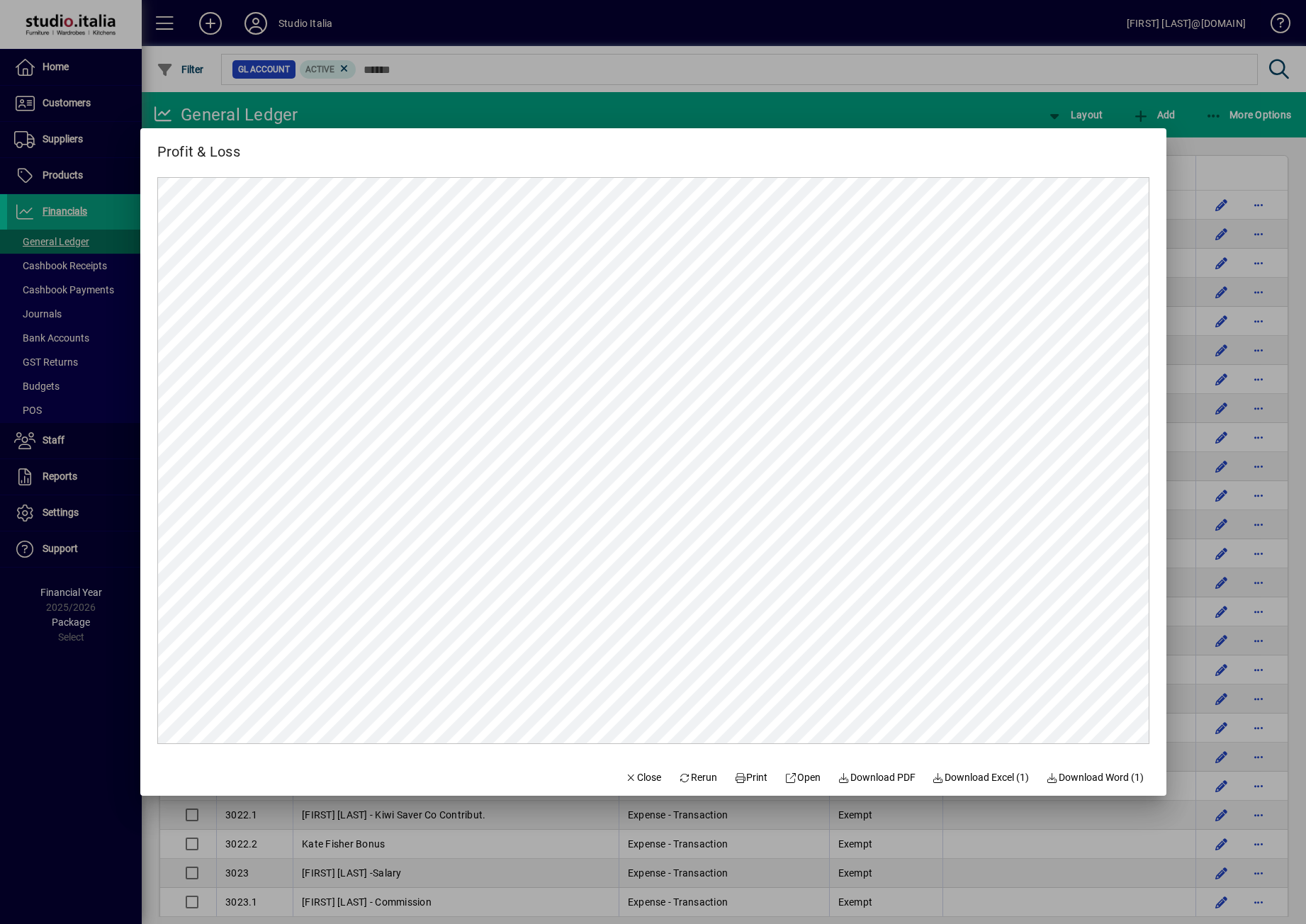 scroll, scrollTop: 0, scrollLeft: 0, axis: both 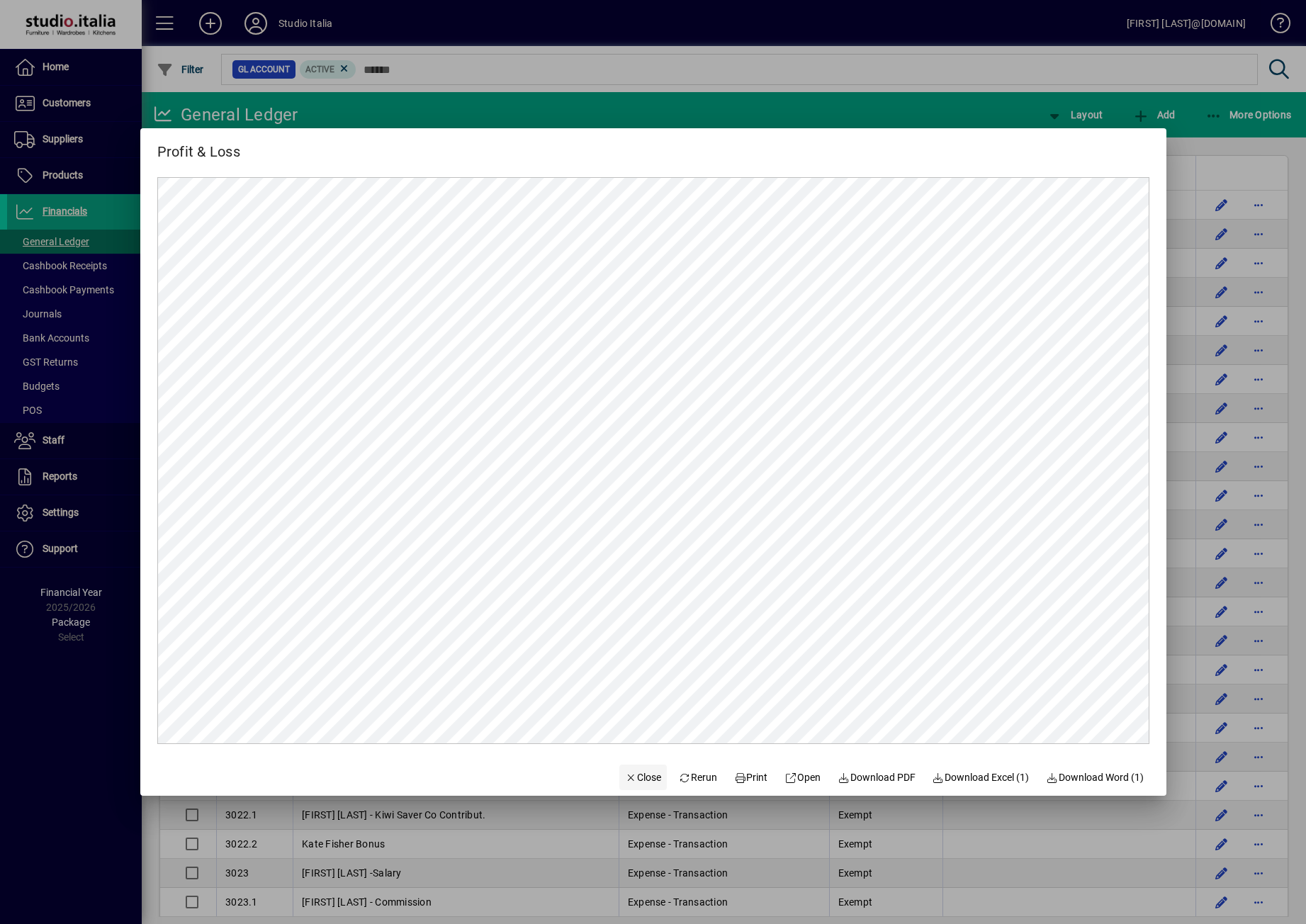 click on "Close" 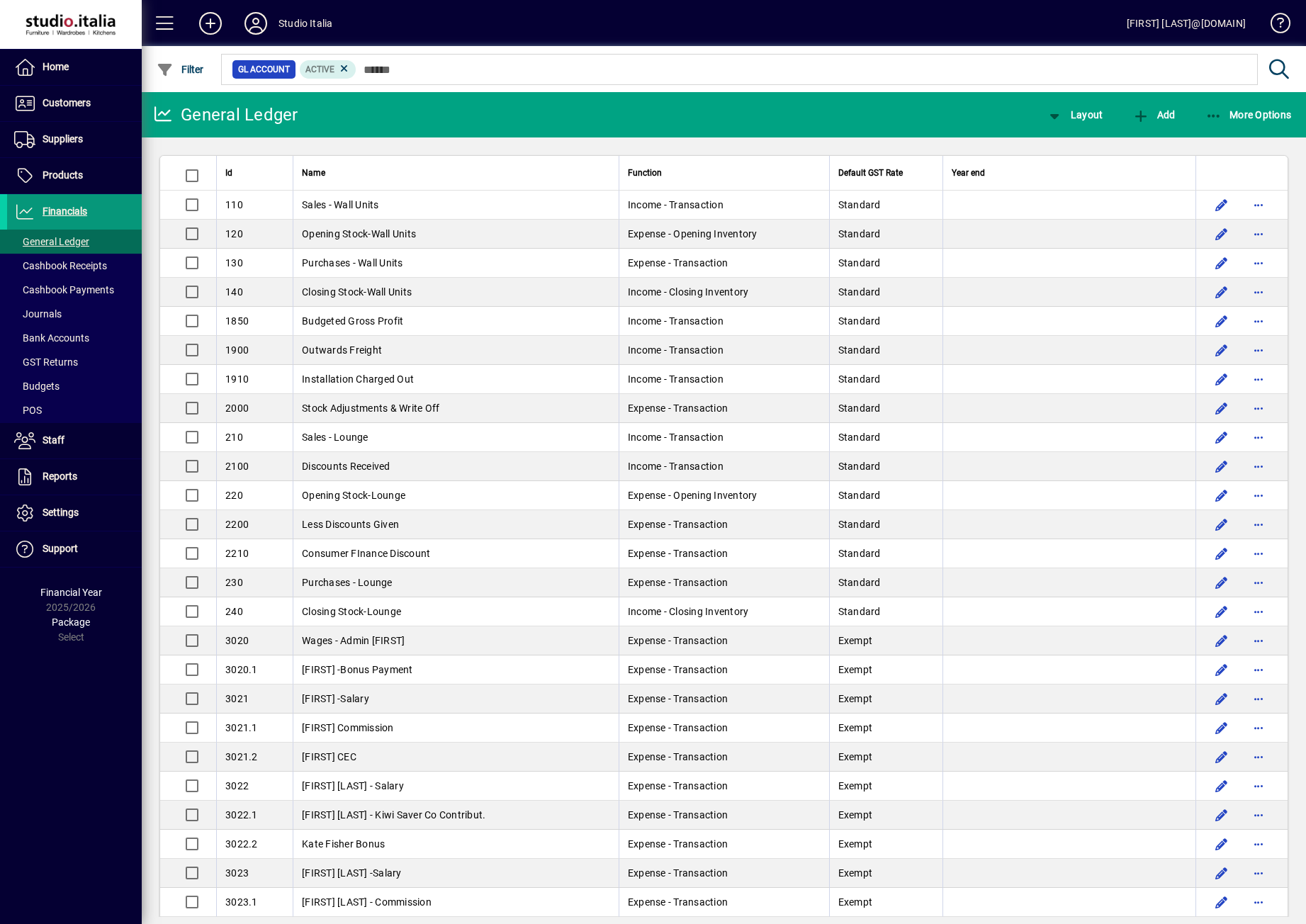click on "Financials" at bounding box center (64, 211) 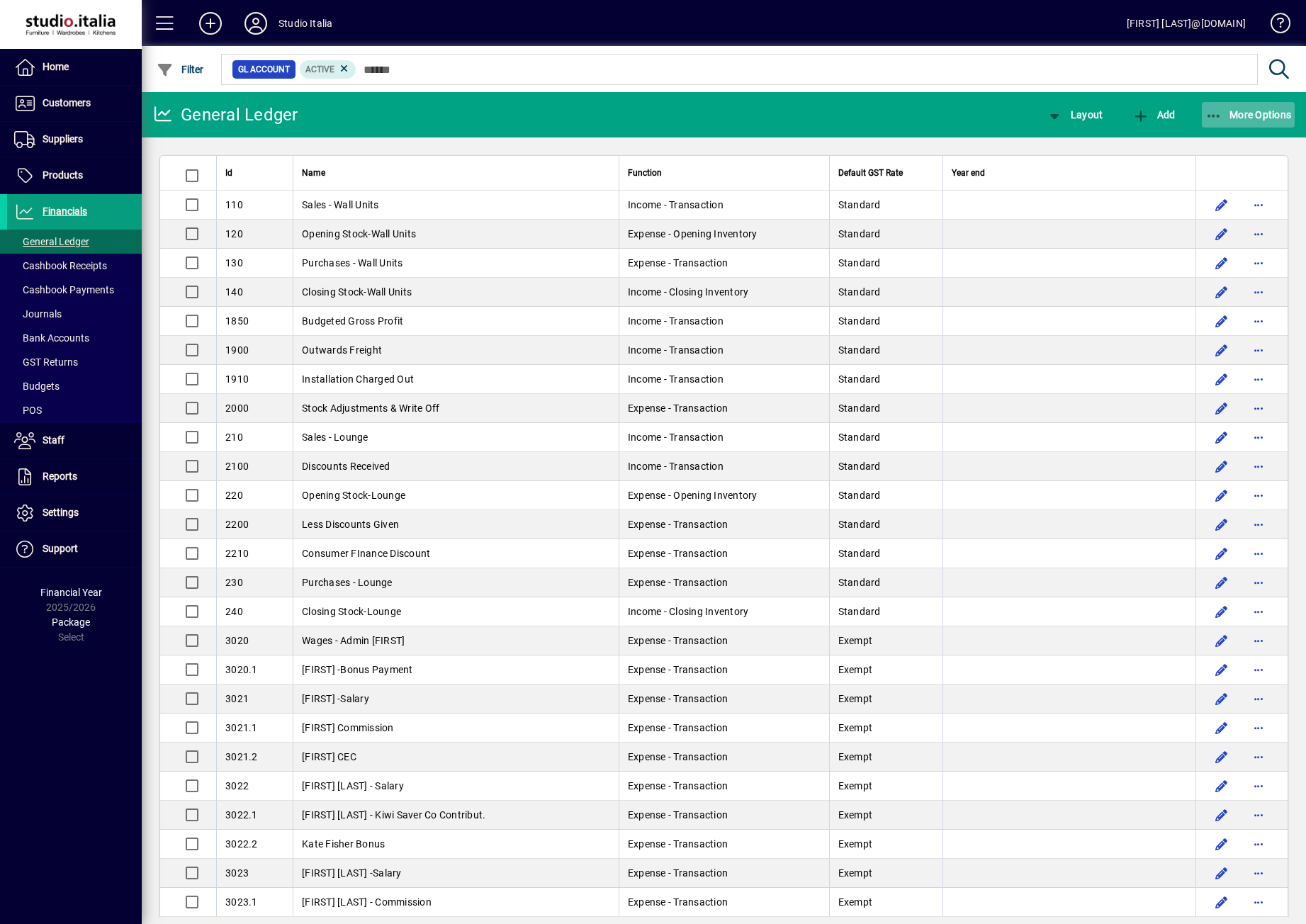click on "More Options" 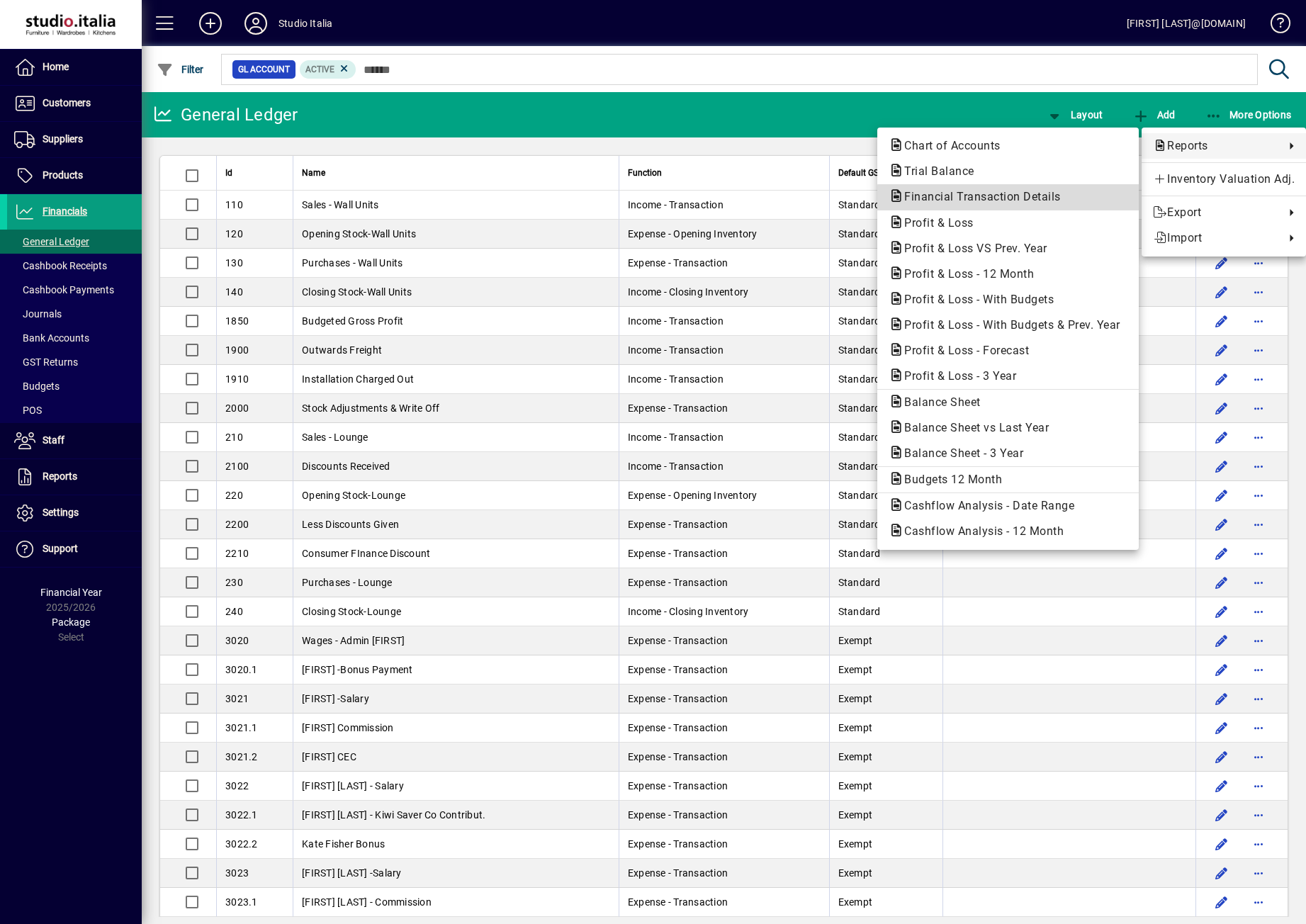 click on "Financial Transaction Details" at bounding box center (978, 196) 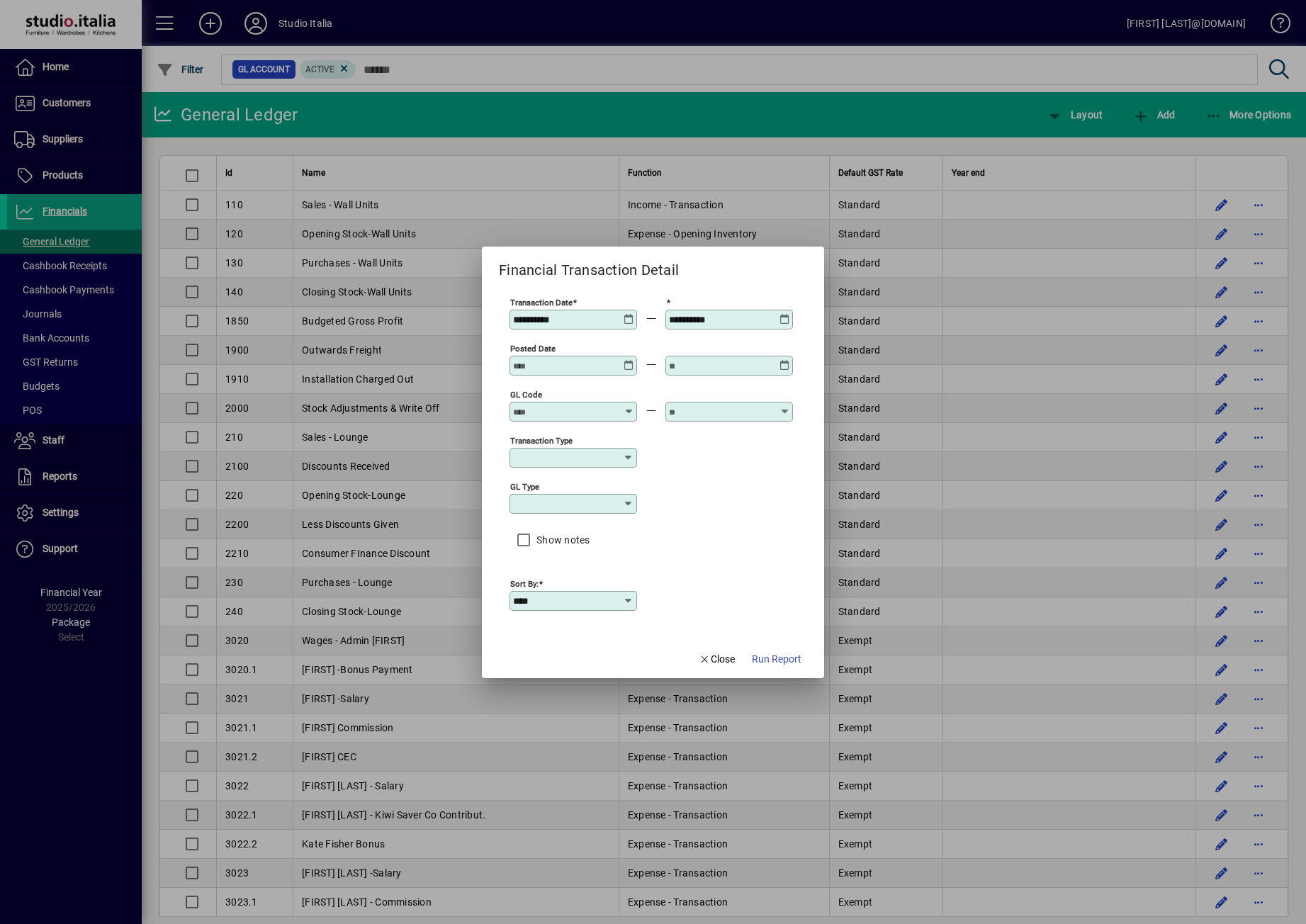 click at bounding box center [629, 314] 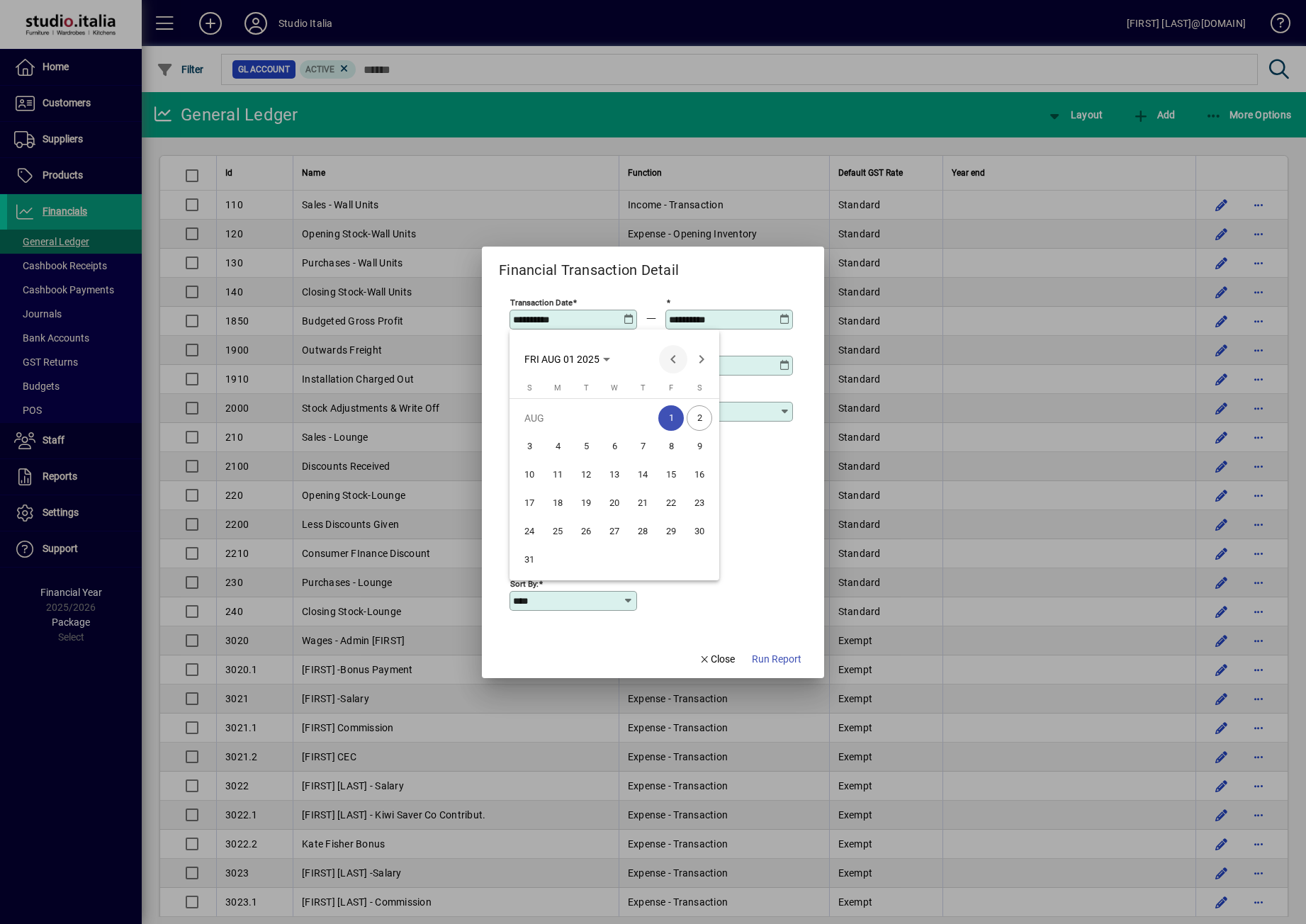 click at bounding box center [673, 359] 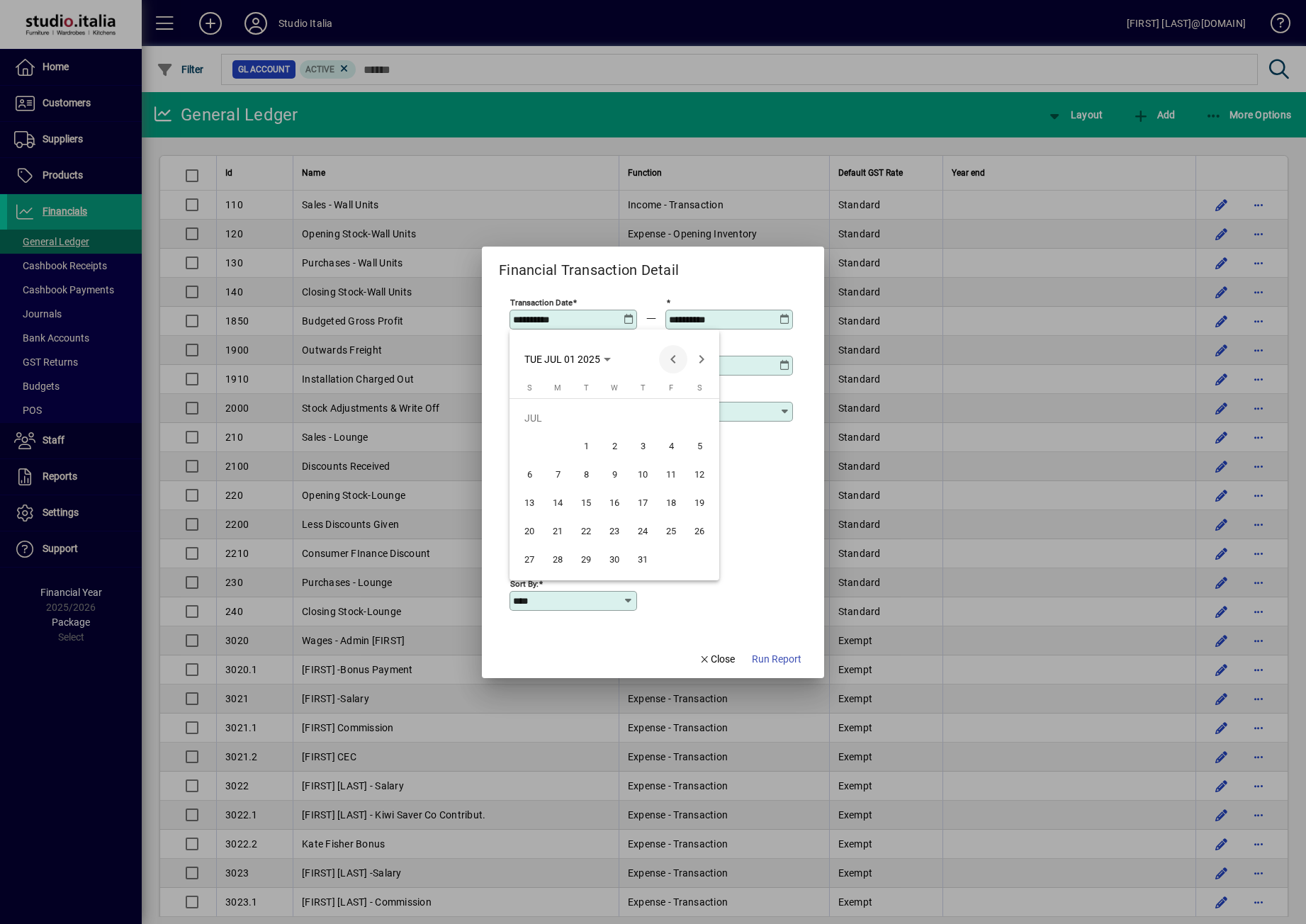 click at bounding box center [673, 359] 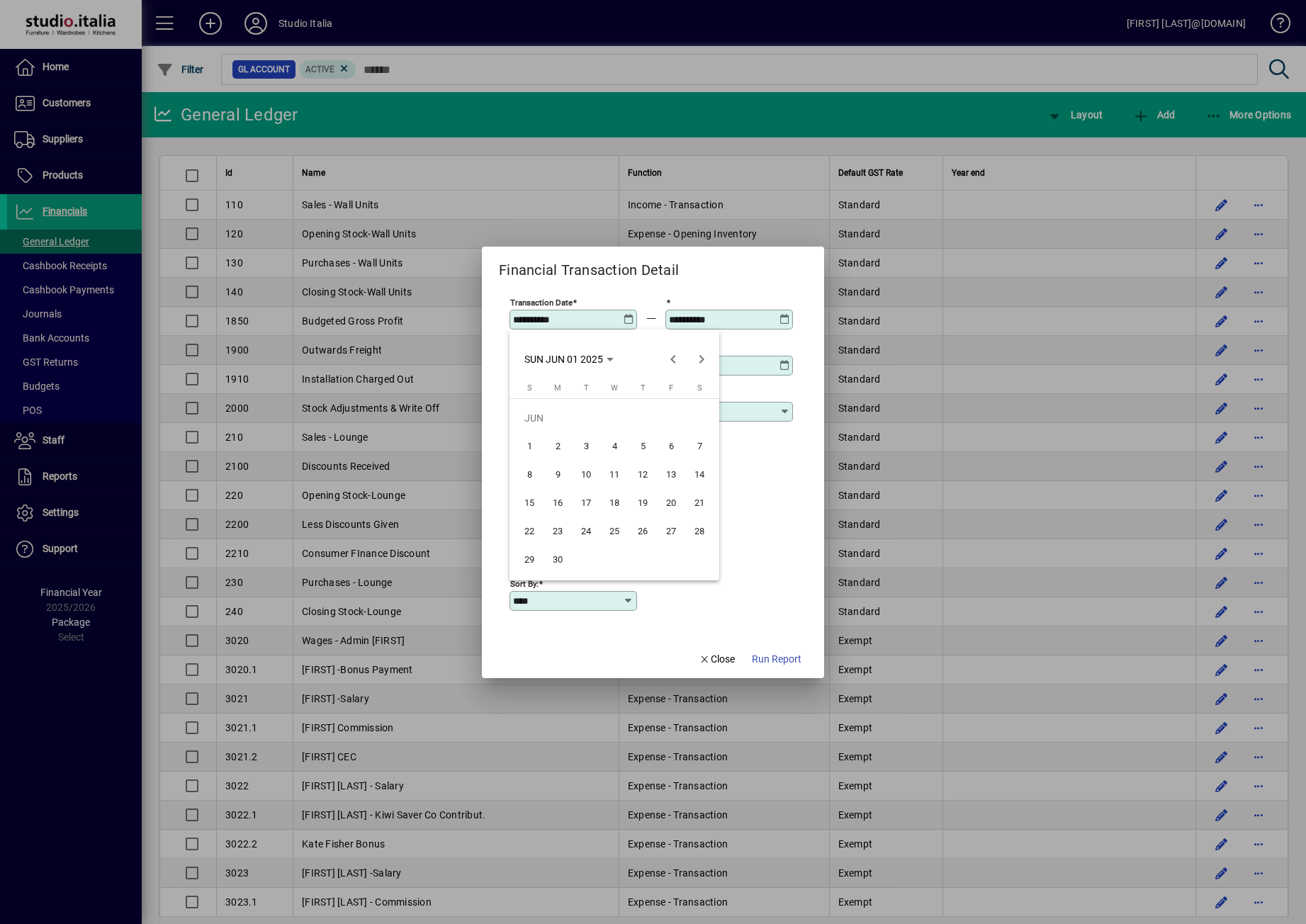 click on "1" at bounding box center (529, 446) 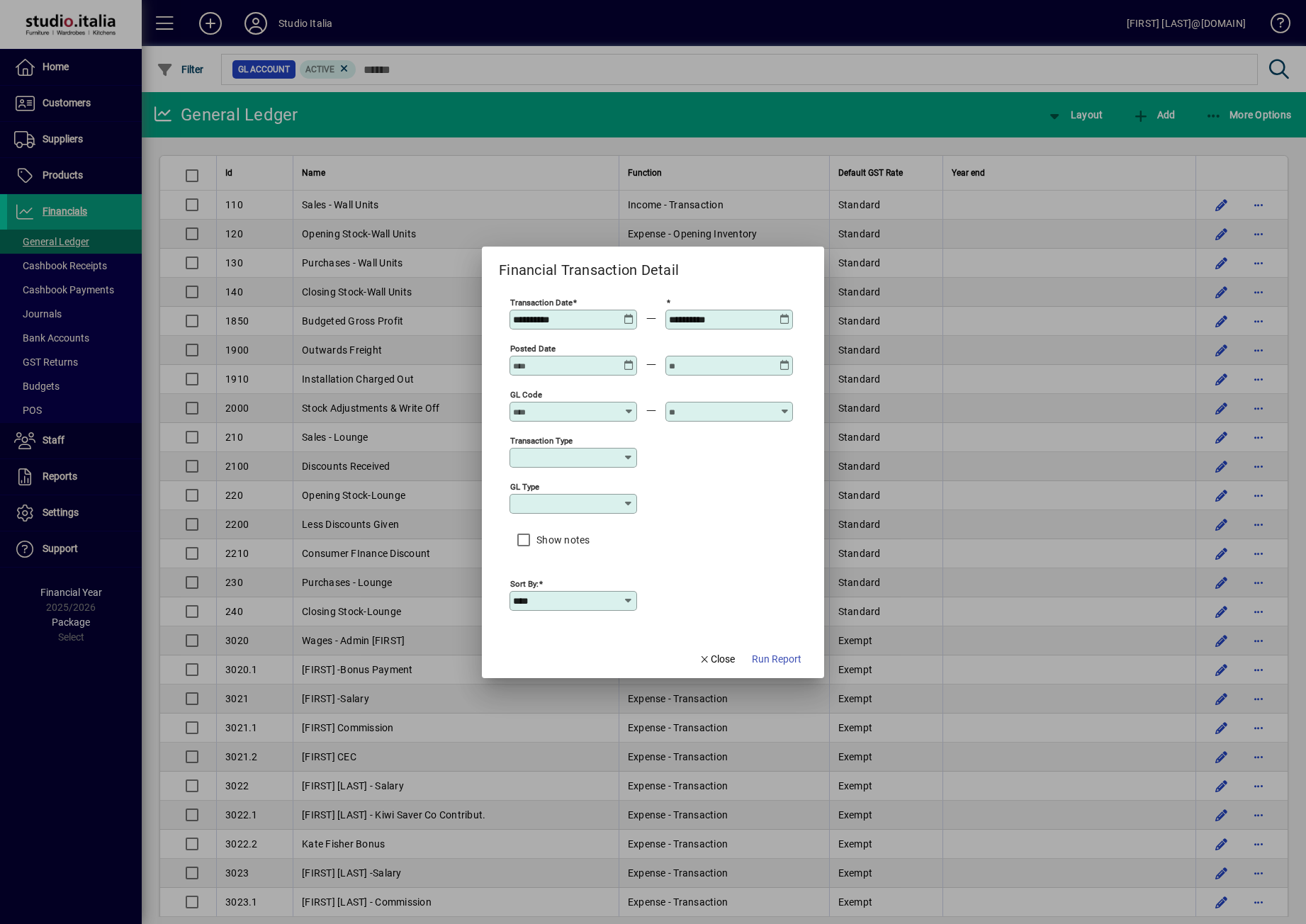 click at bounding box center [784, 314] 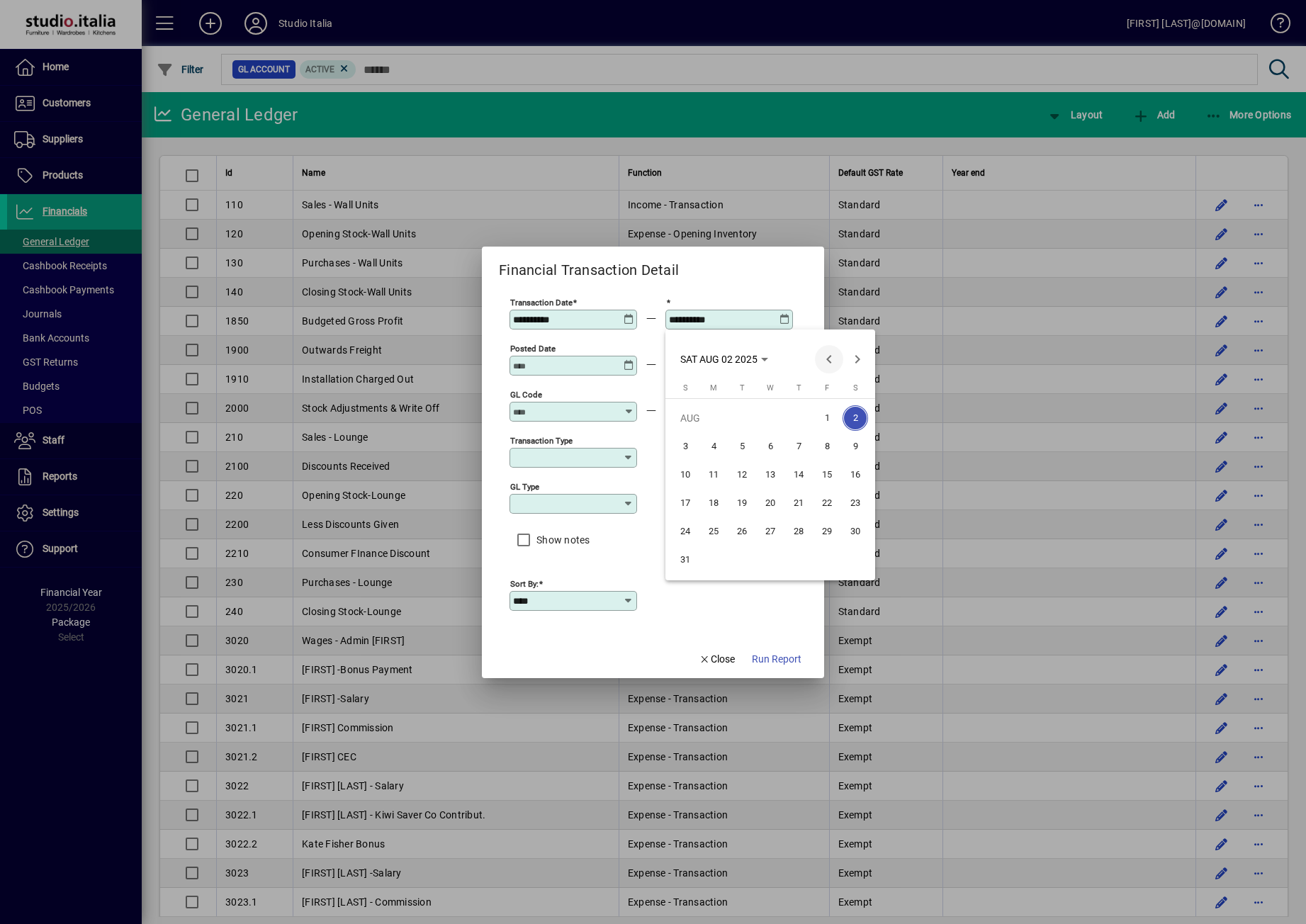 click at bounding box center (829, 359) 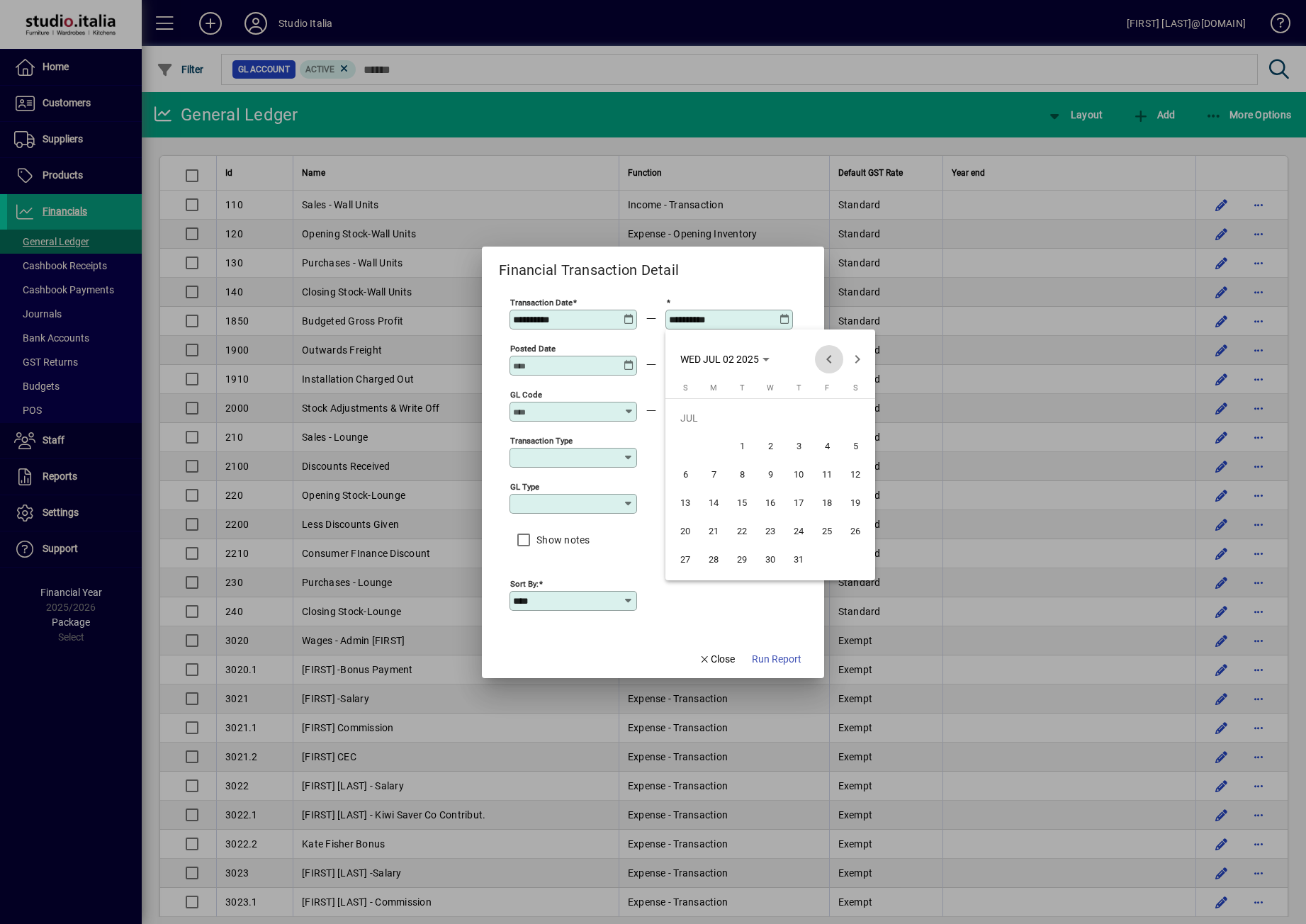 click at bounding box center [829, 359] 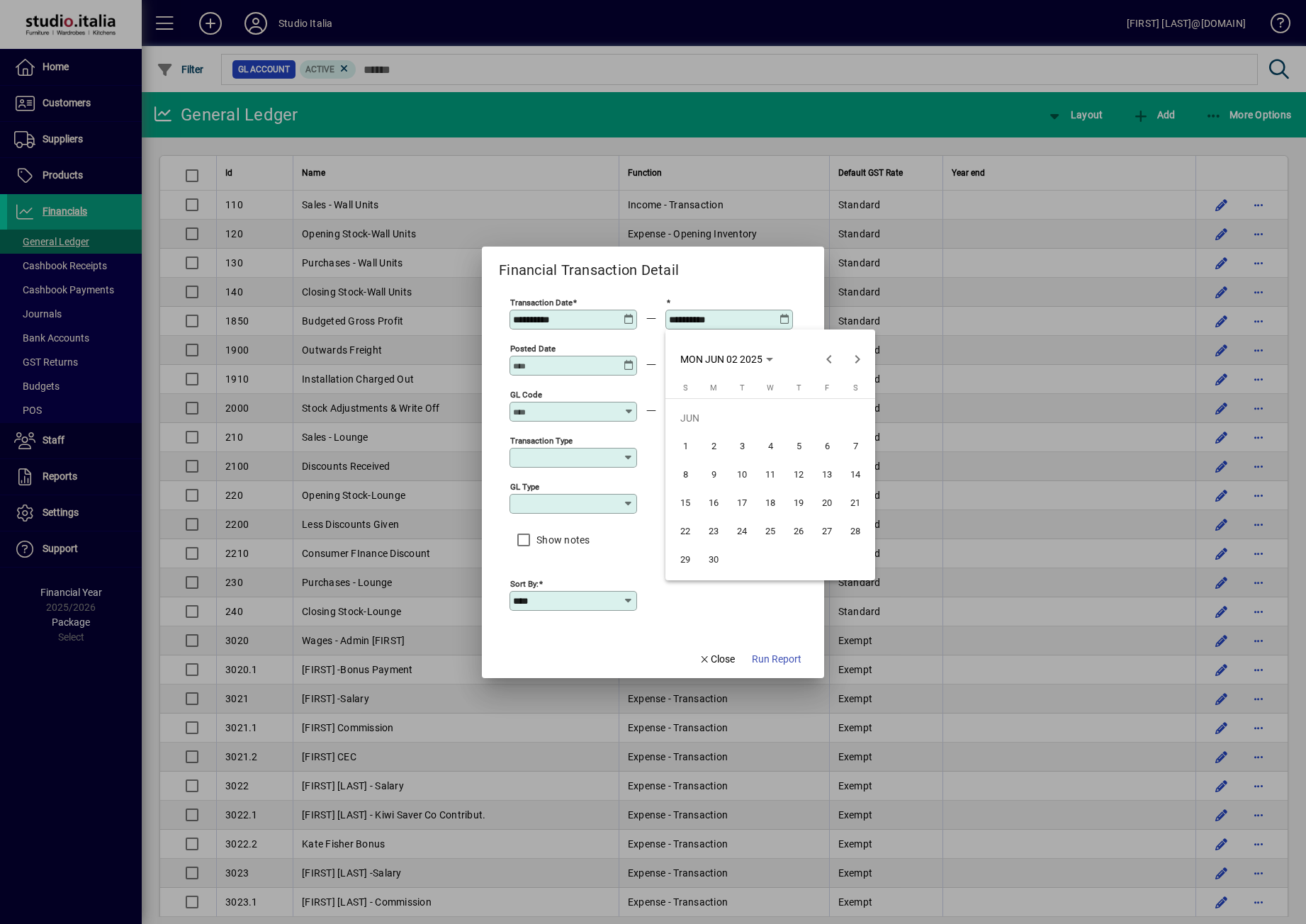 click on "30" at bounding box center [714, 560] 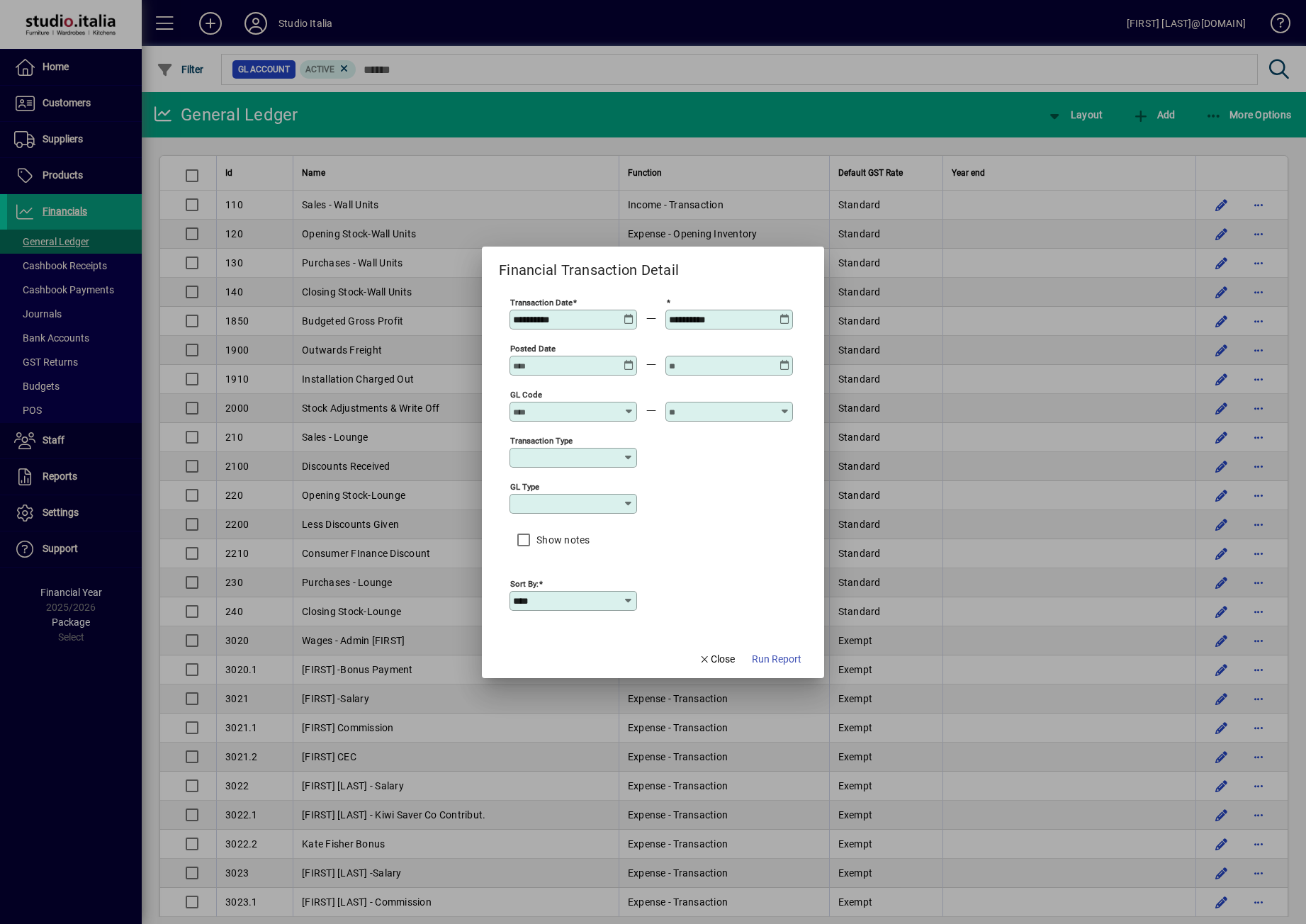 click at bounding box center [629, 601] 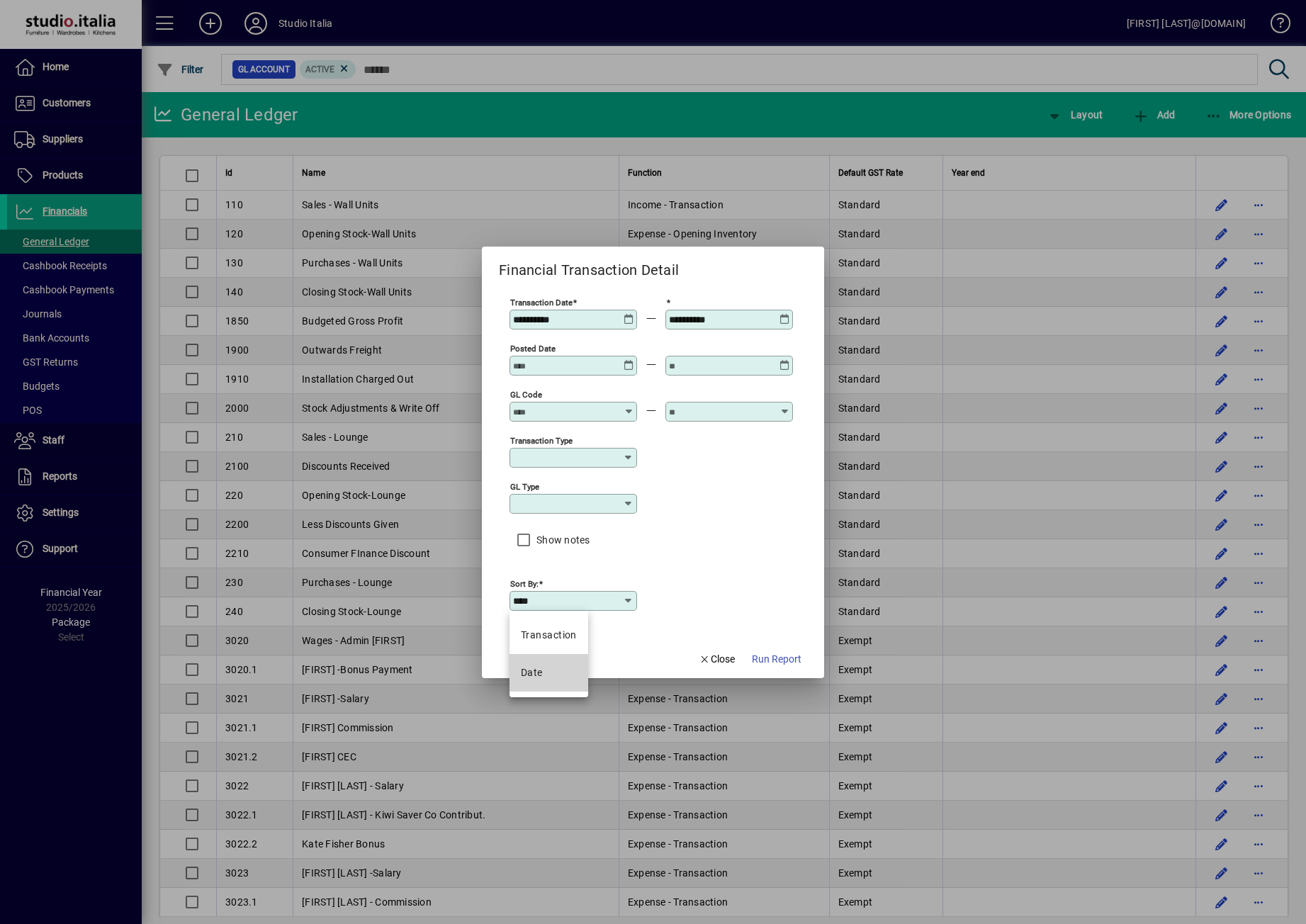 click on "Date" at bounding box center (548, 672) 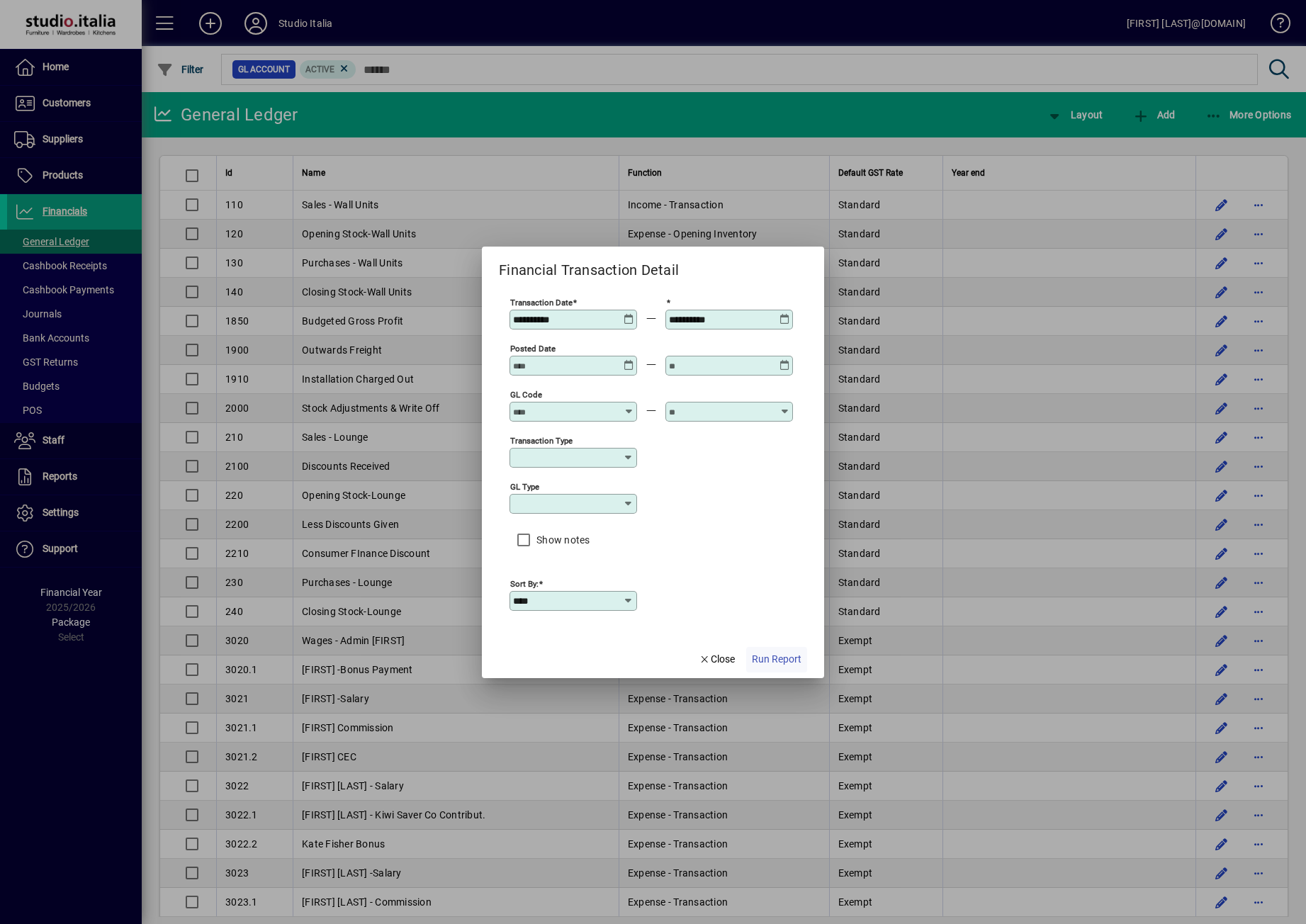 click on "Run Report" 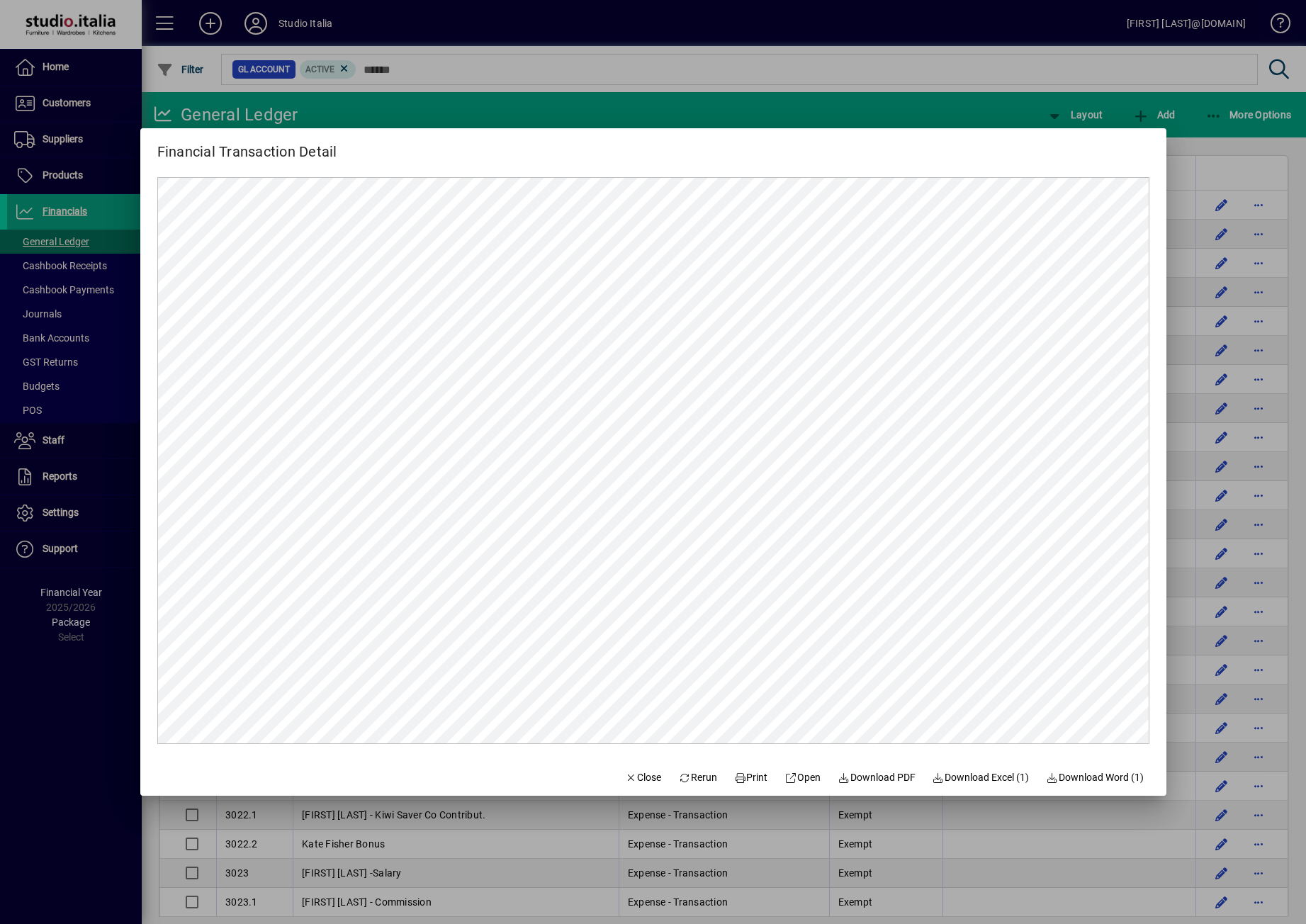 scroll, scrollTop: 0, scrollLeft: 0, axis: both 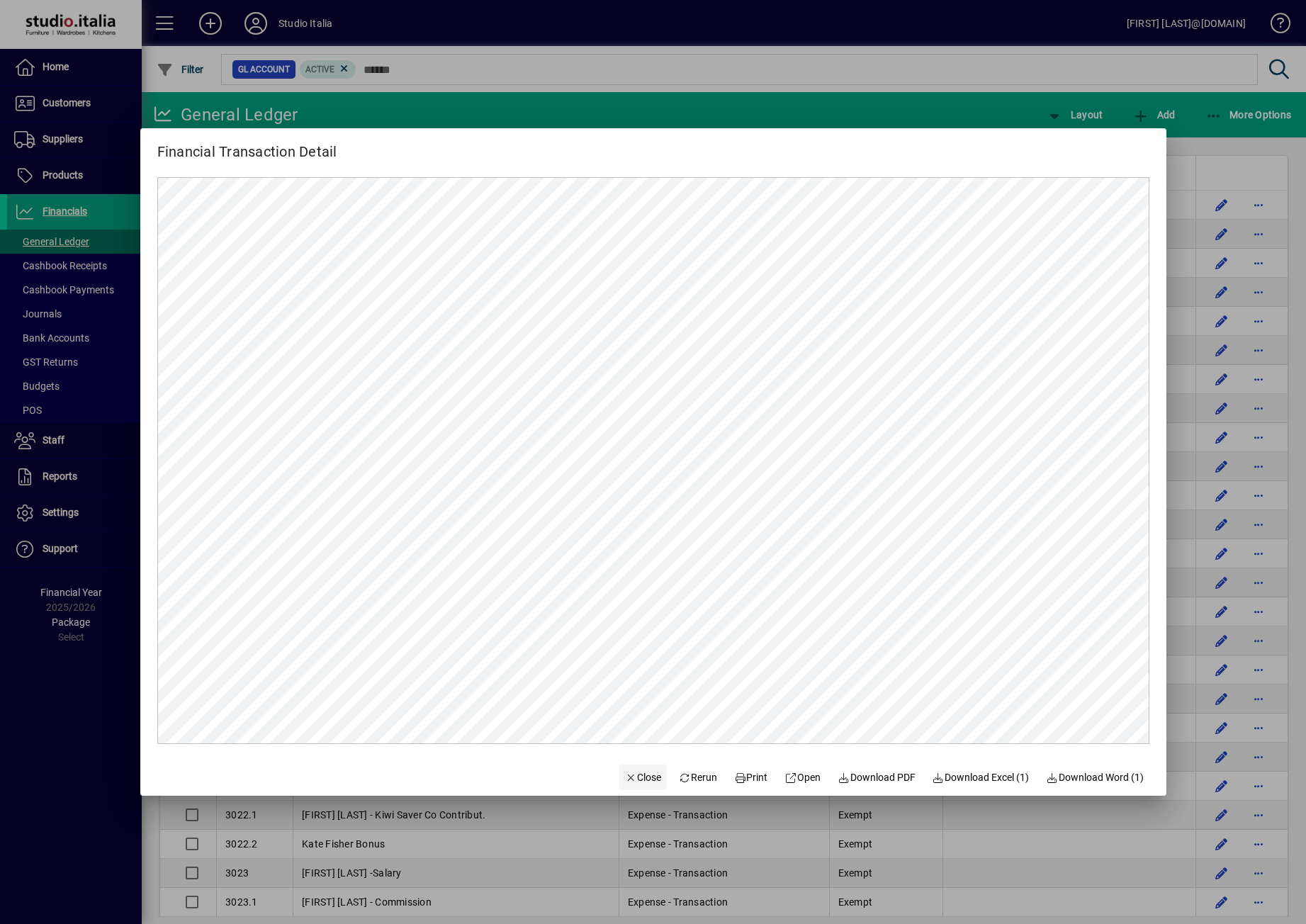 click on "Close" 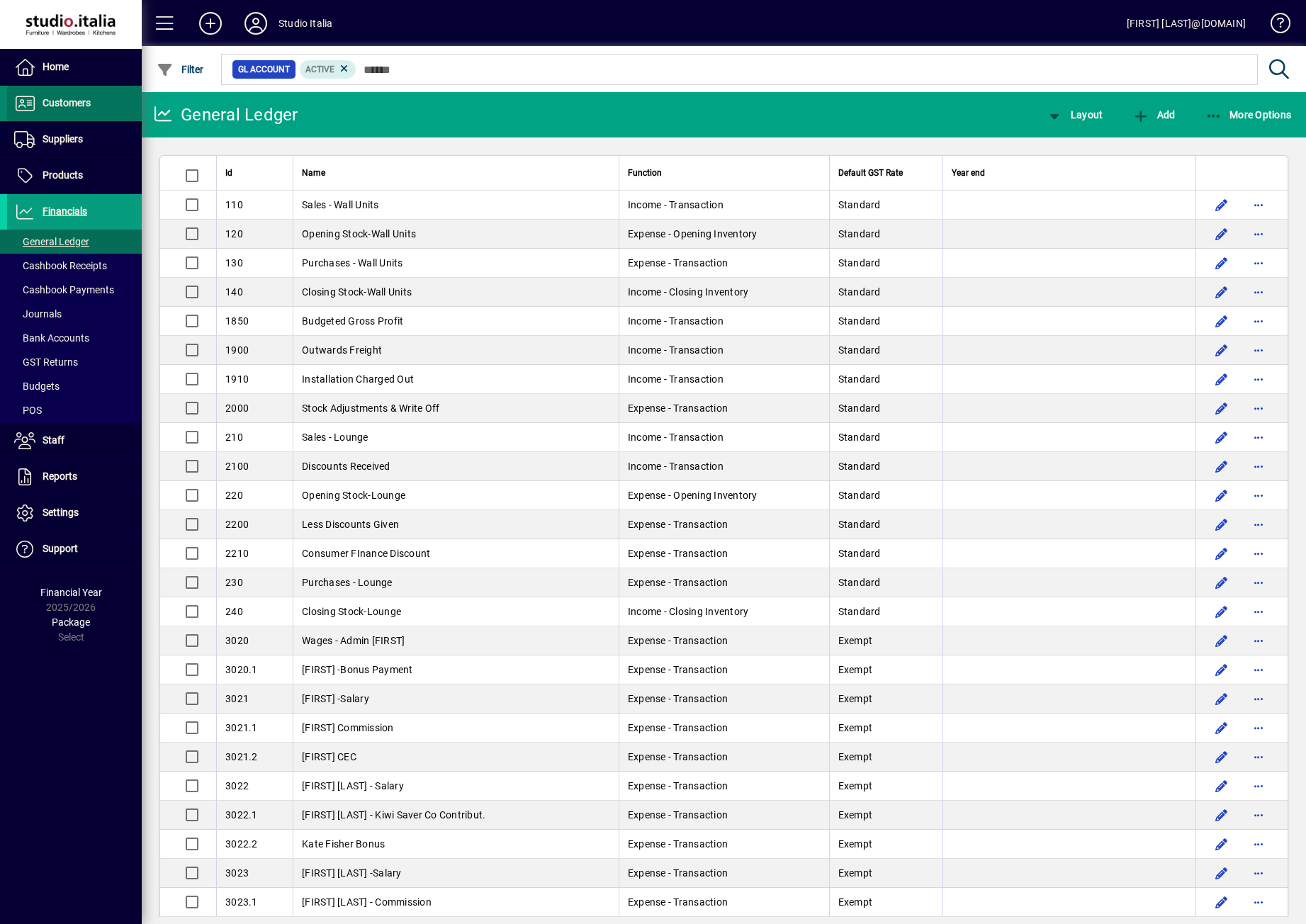 click on "Customers" at bounding box center (67, 103) 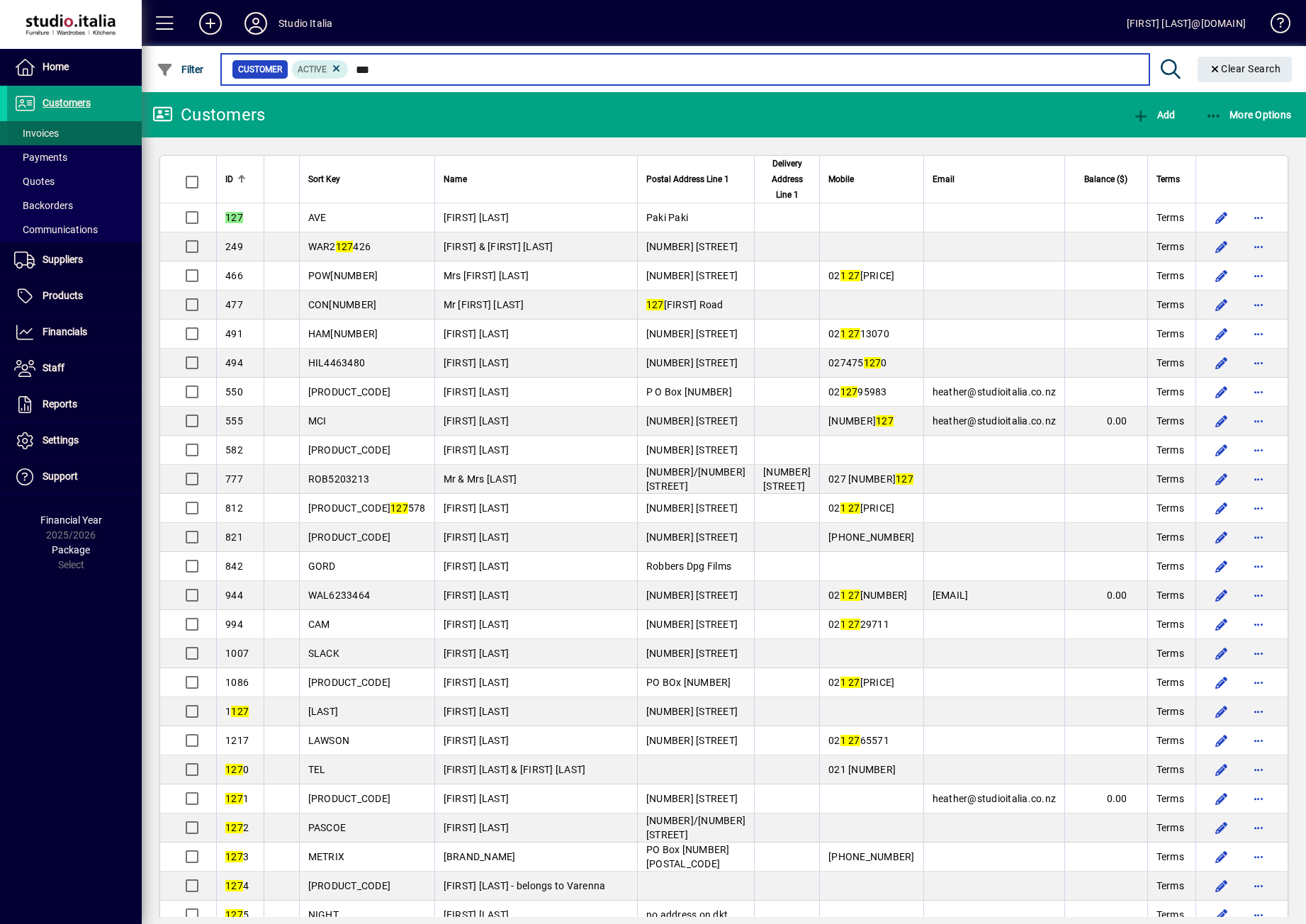 type on "***" 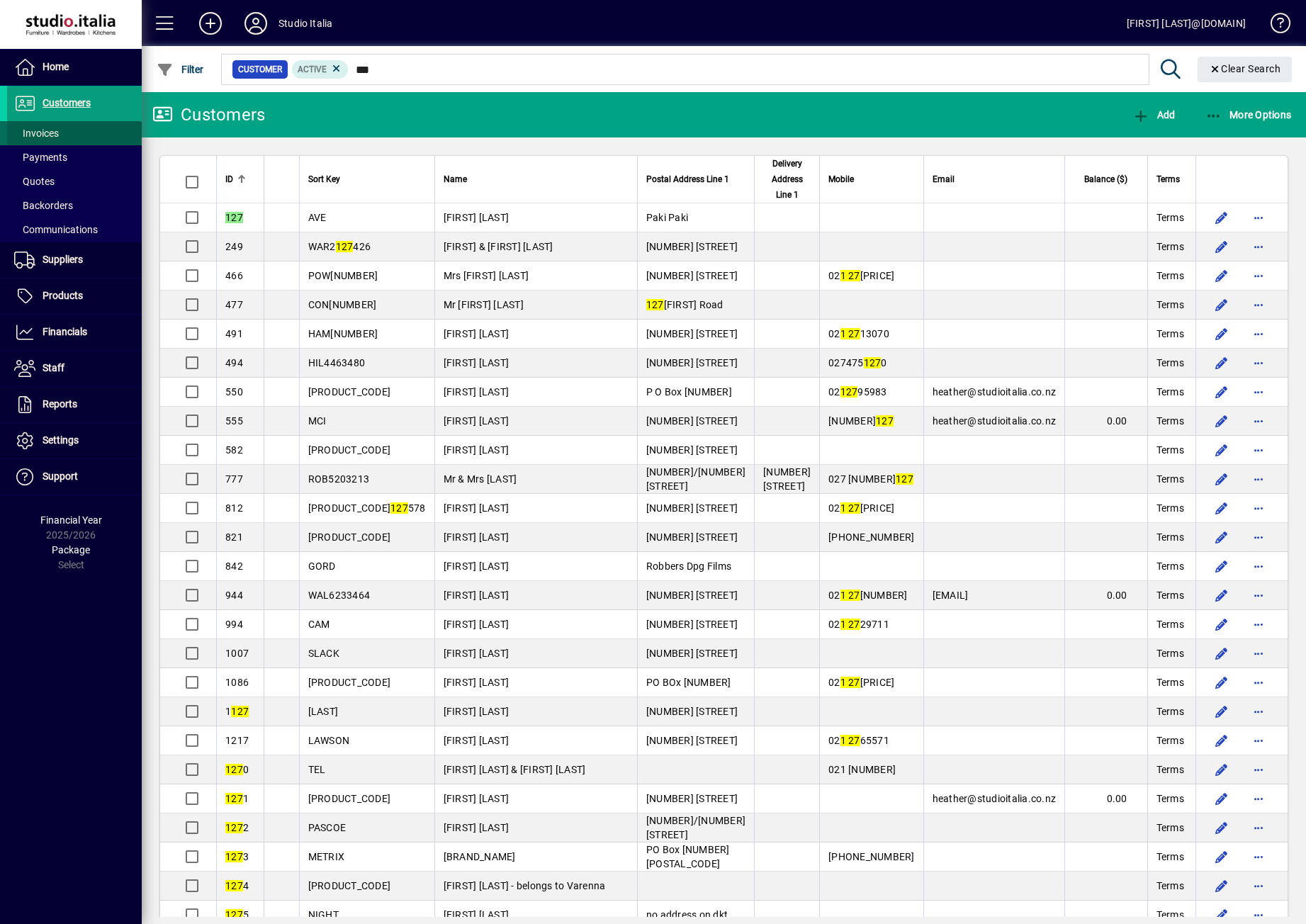 click at bounding box center (74, 133) 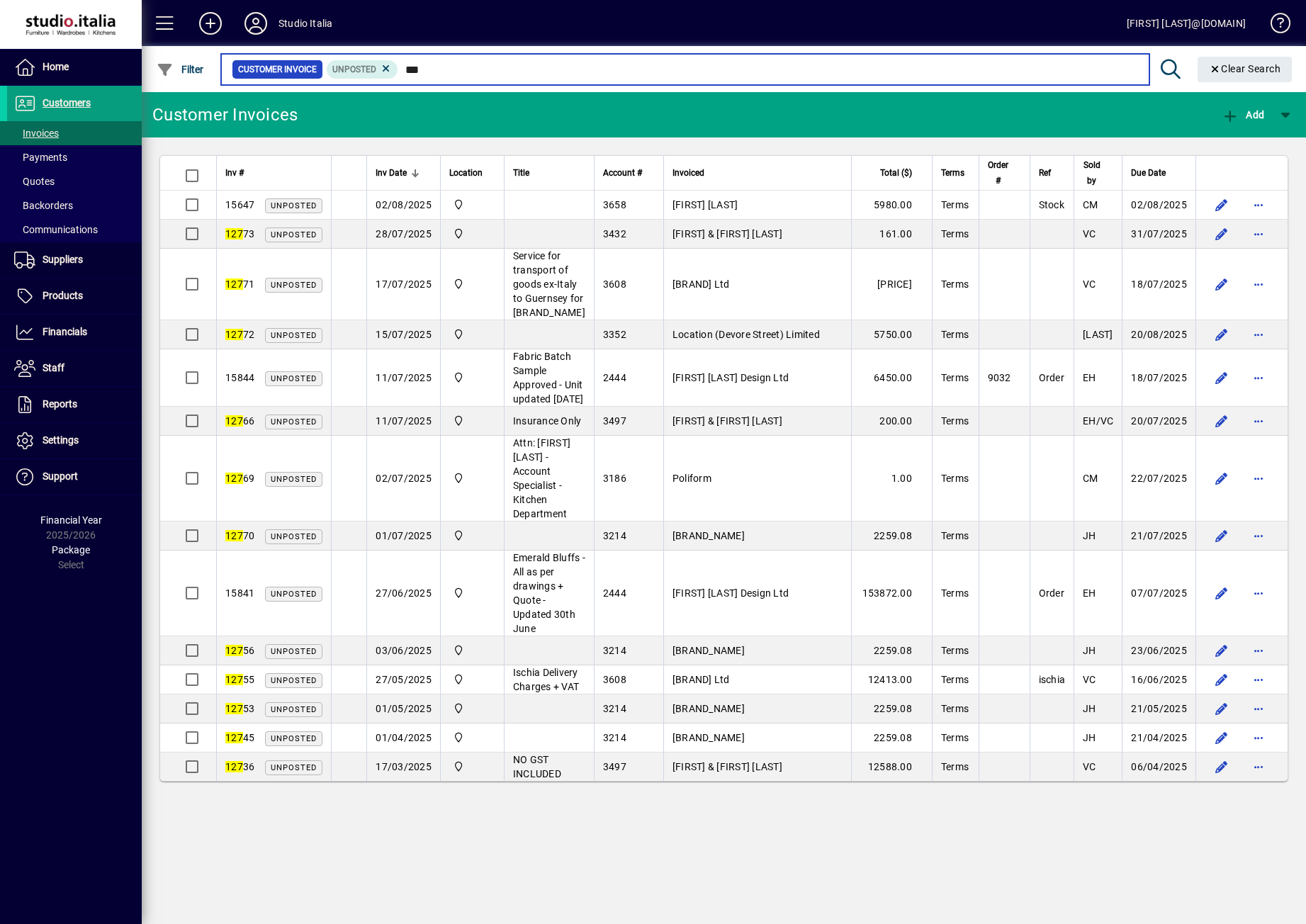 type on "***" 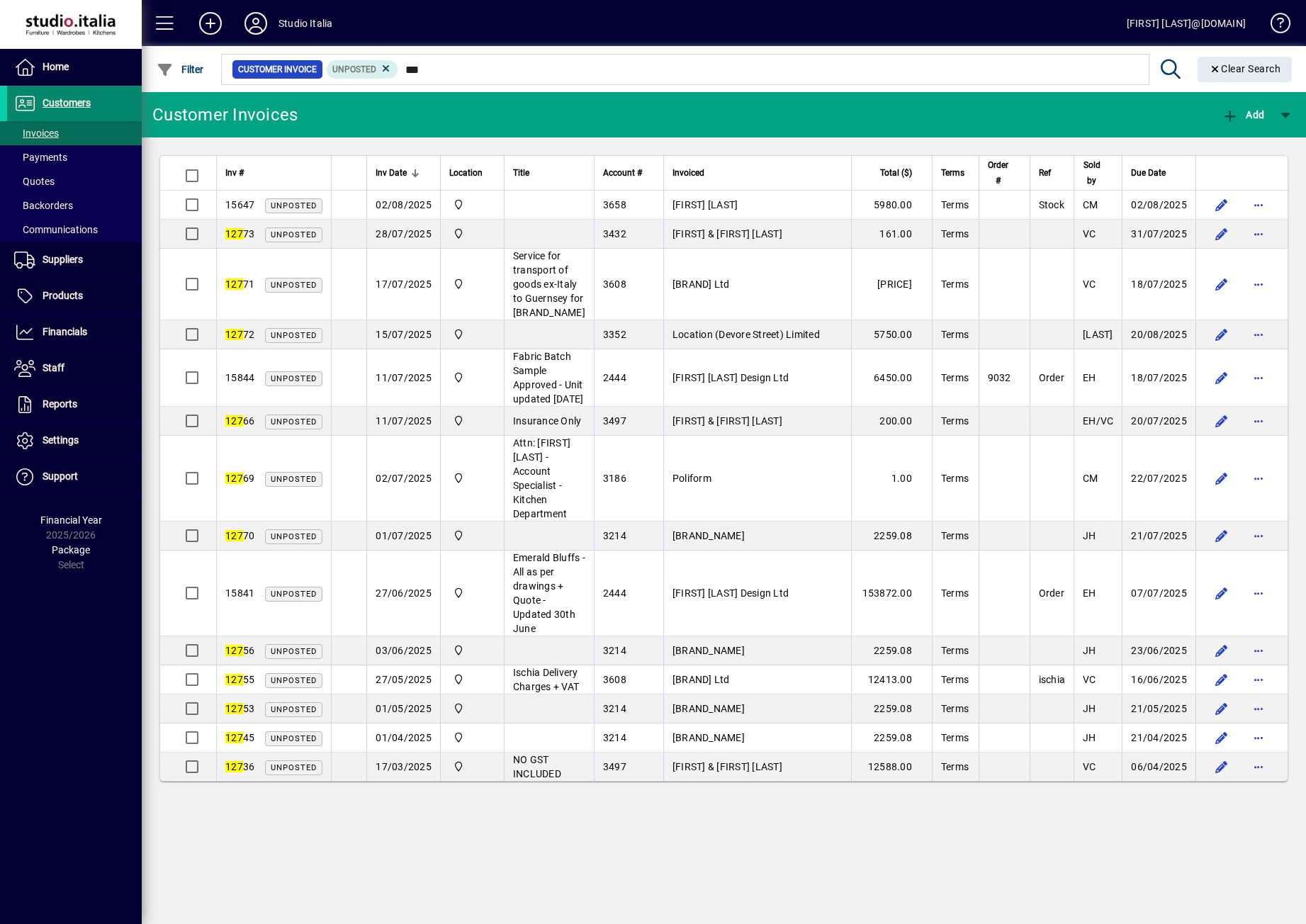 click on "Customers" at bounding box center (67, 103) 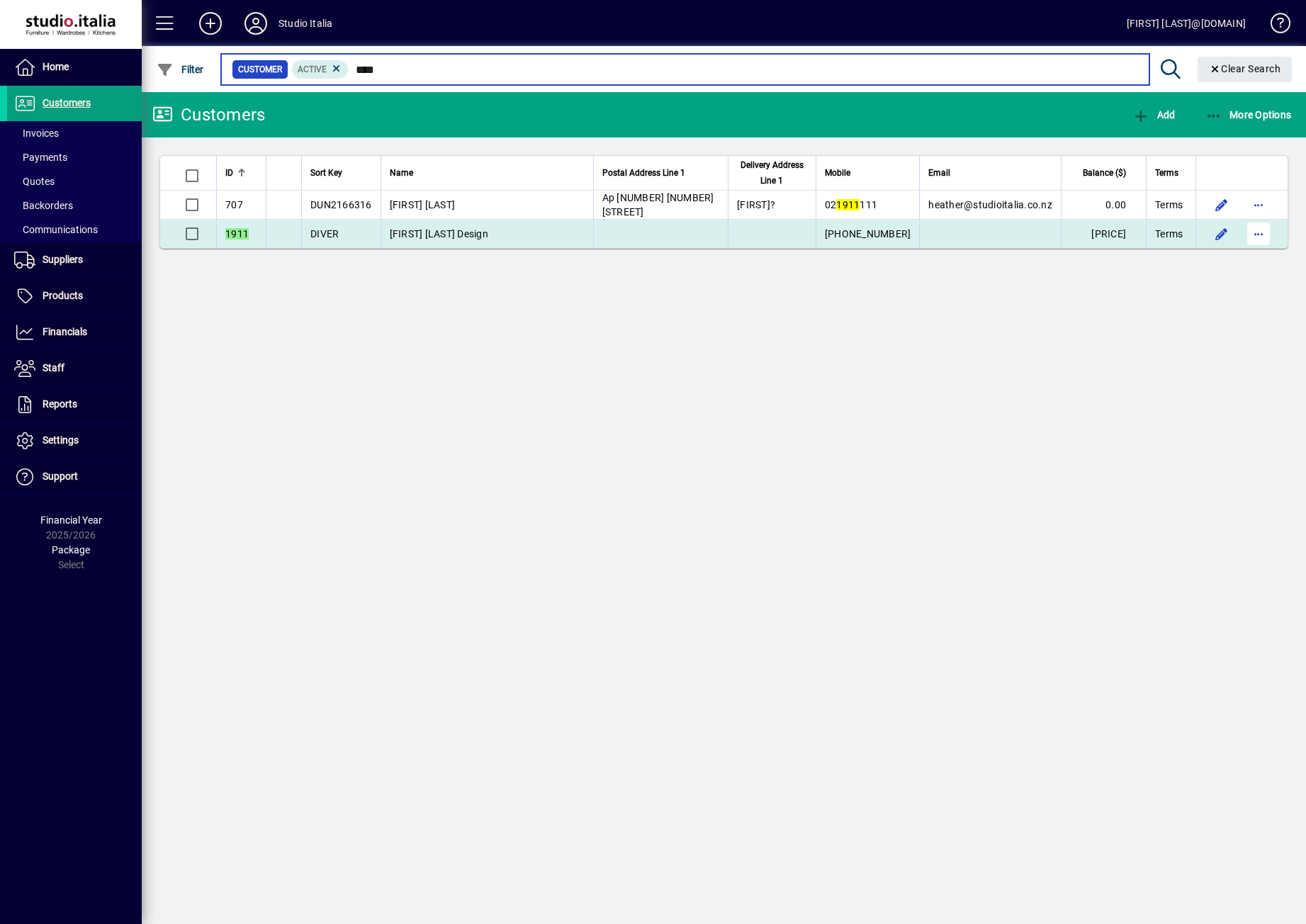 type on "****" 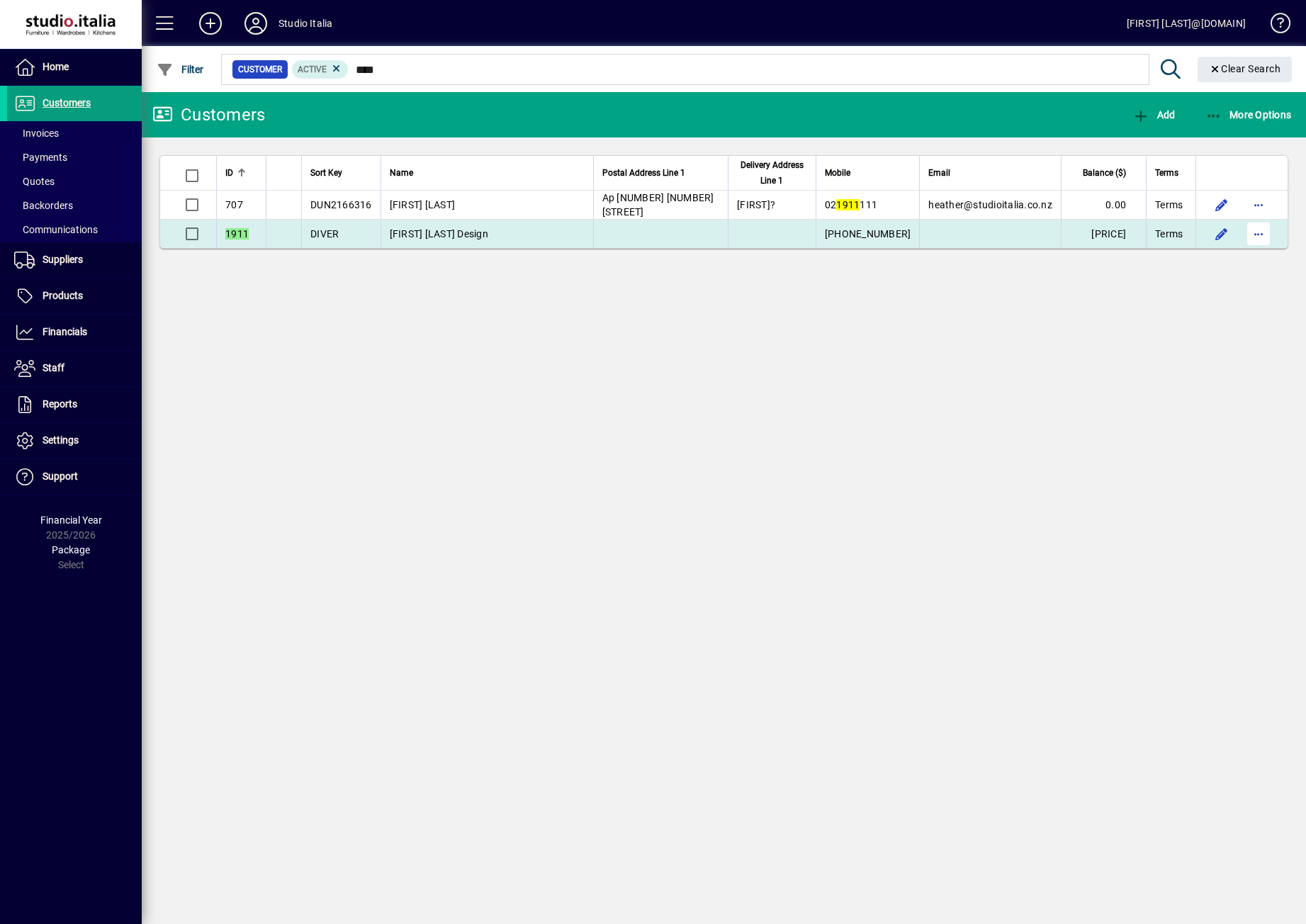 click at bounding box center (1259, 234) 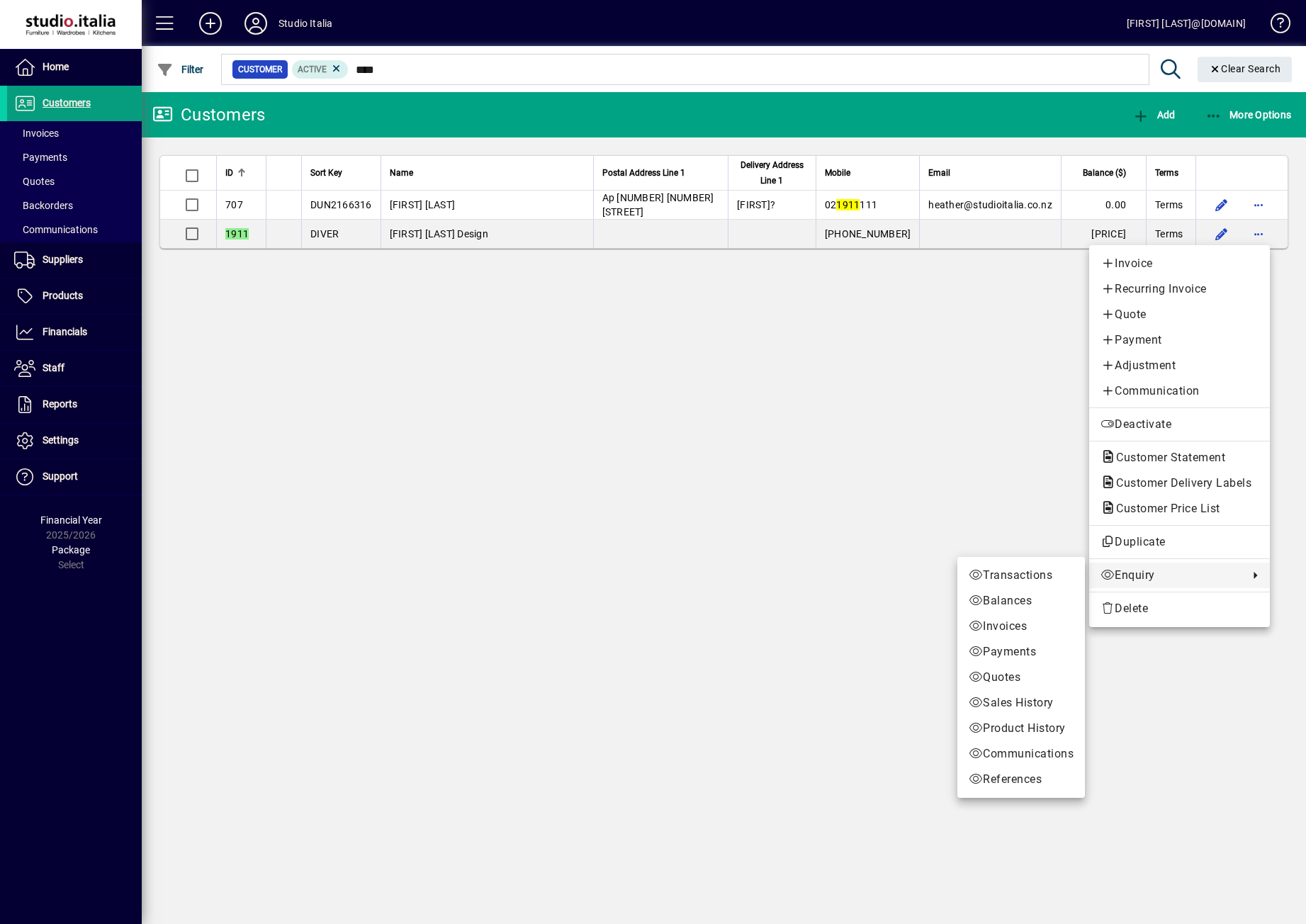 drag, startPoint x: 1039, startPoint y: 568, endPoint x: 1032, endPoint y: 566, distance: 7.28011 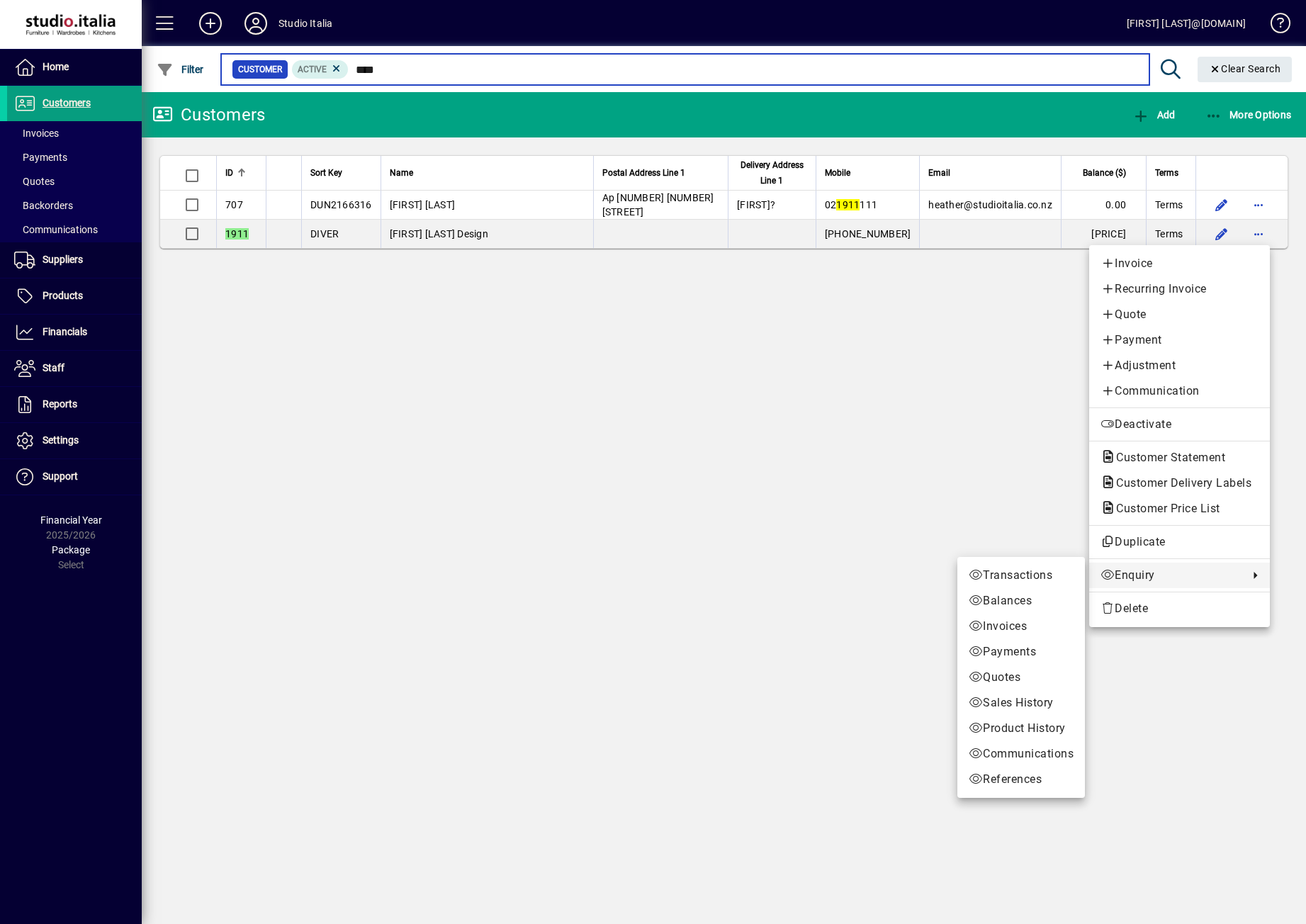 type 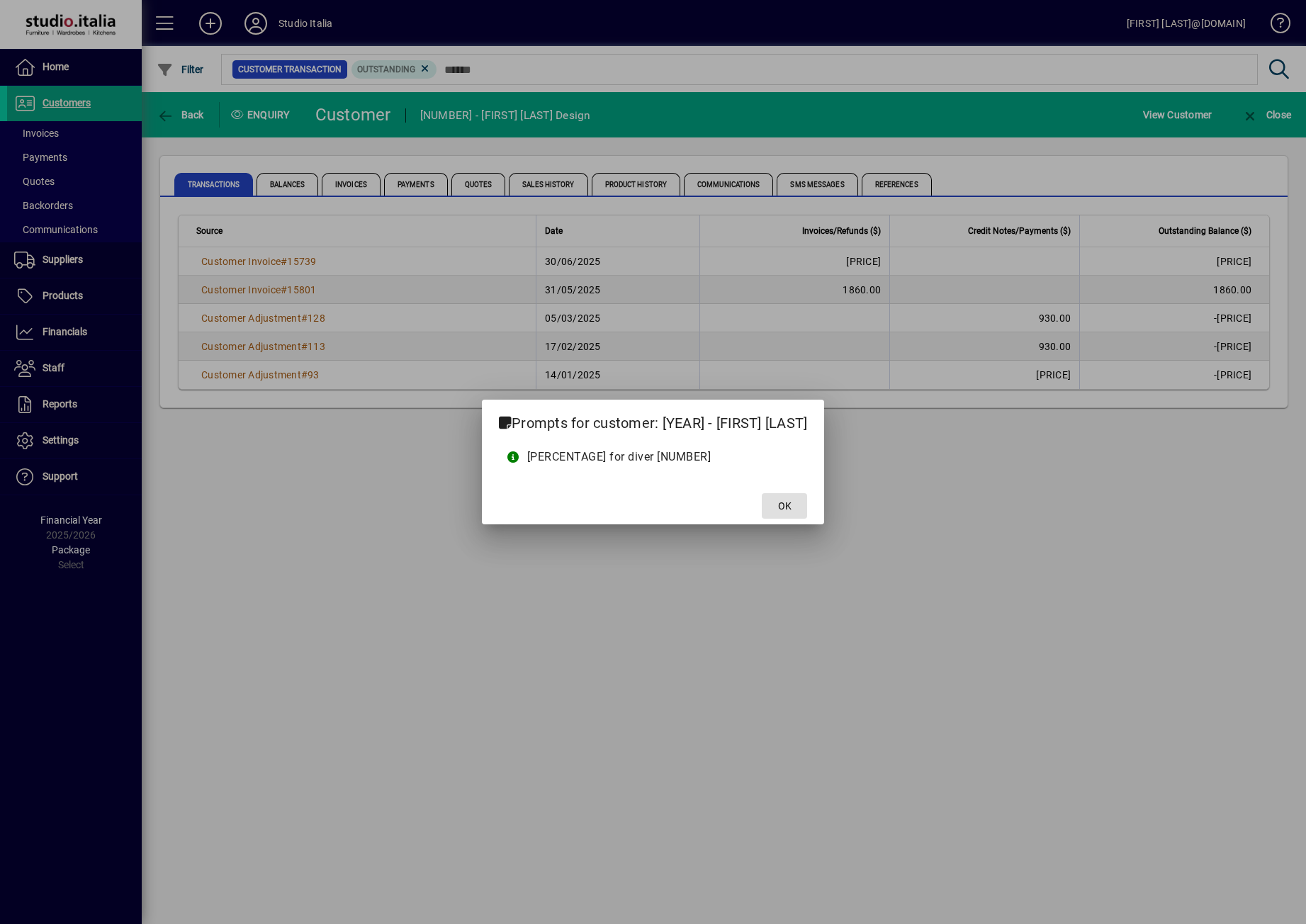 click 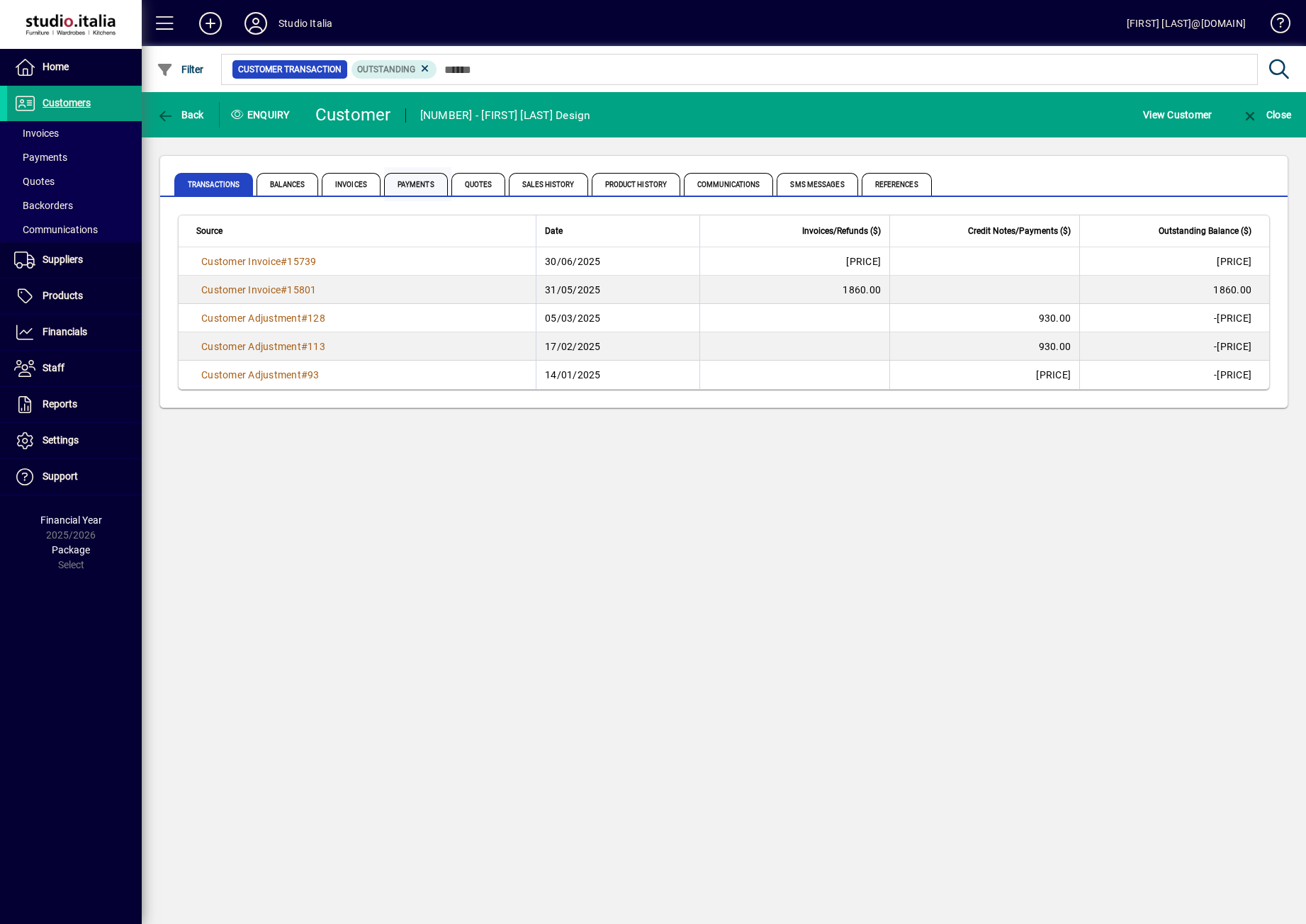 click on "Payments" at bounding box center (416, 184) 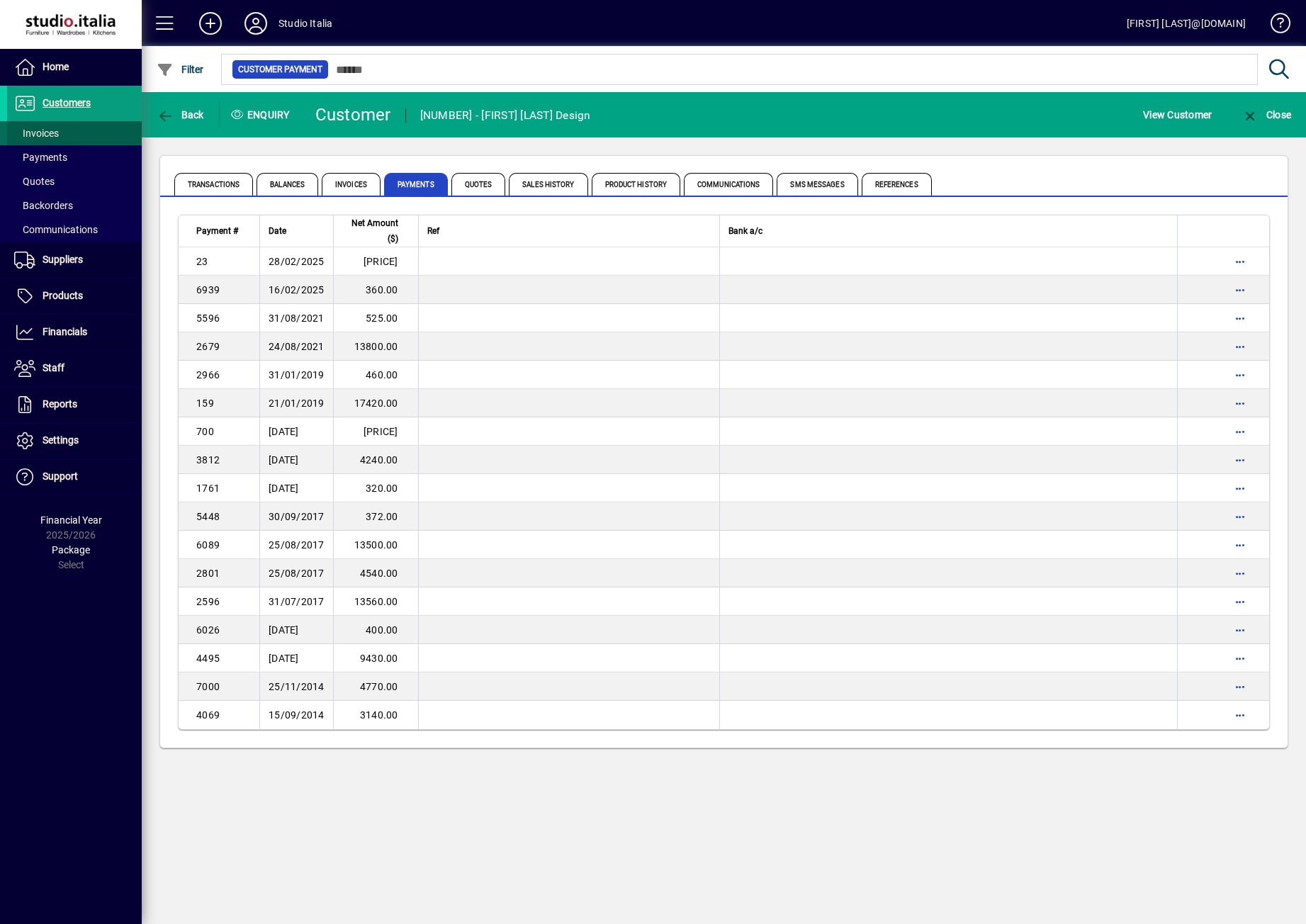 click on "Invoices" at bounding box center [36, 133] 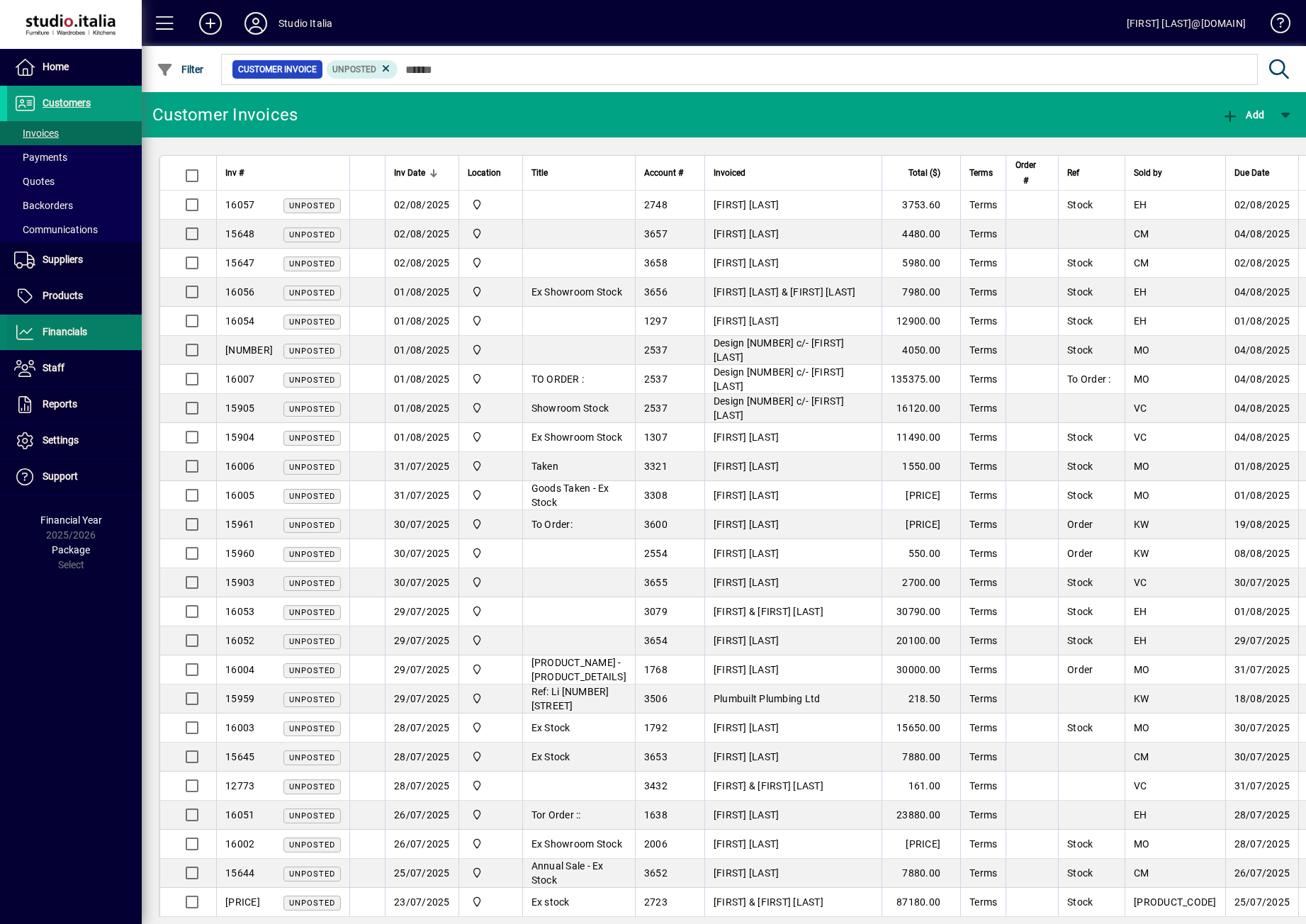 click on "Financials" at bounding box center (64, 332) 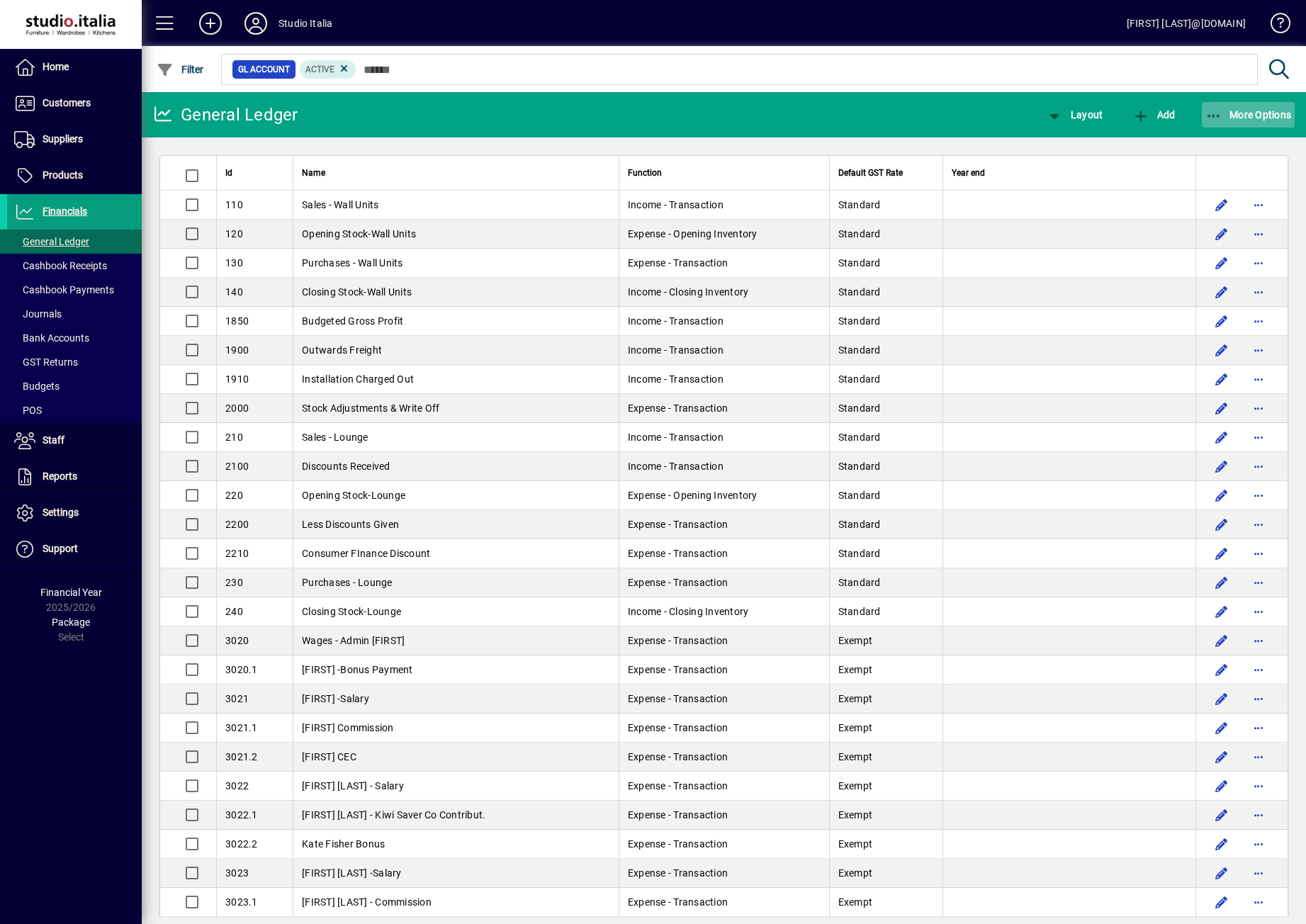 click on "More Options" 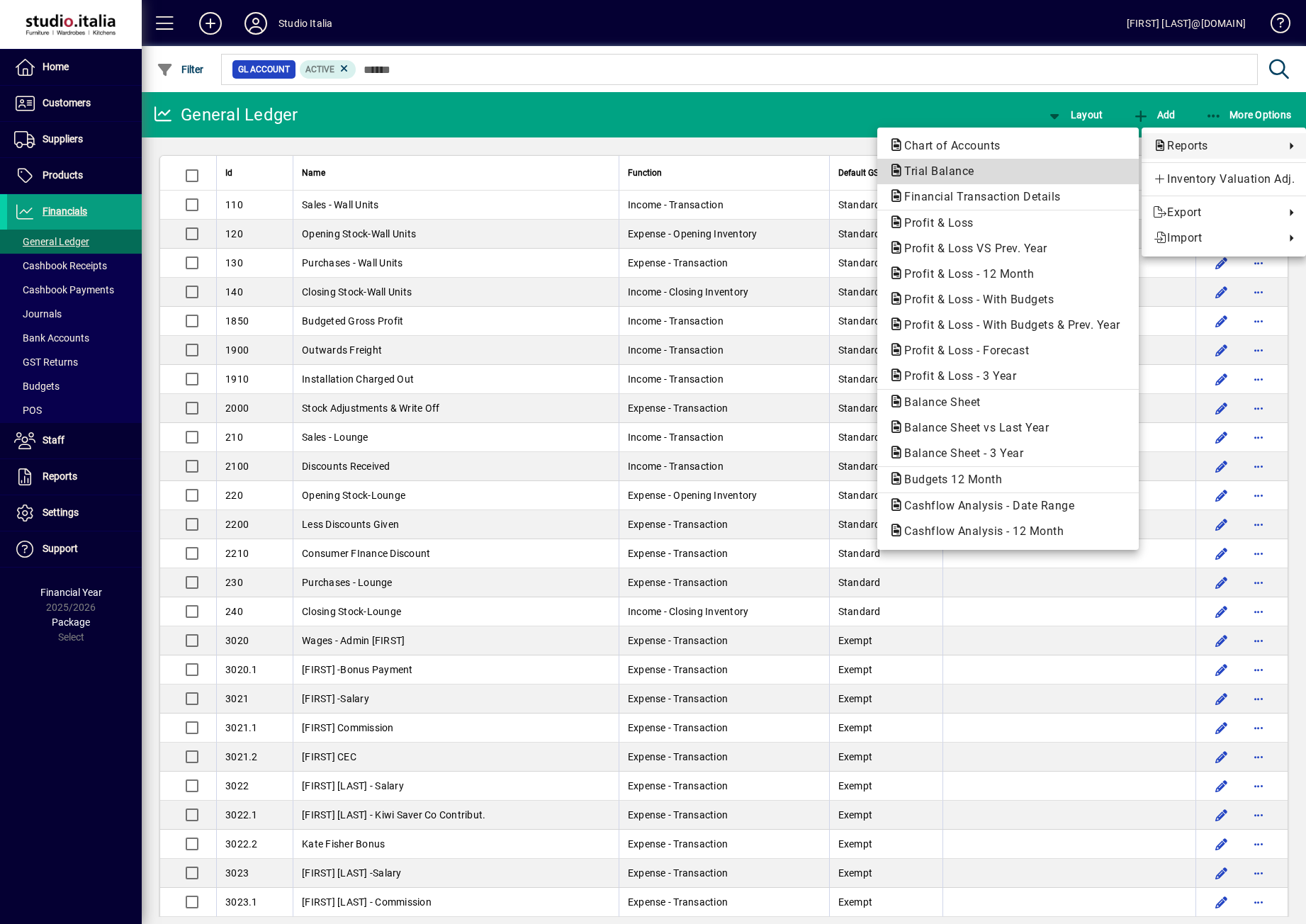 click on "Trial Balance" at bounding box center [935, 171] 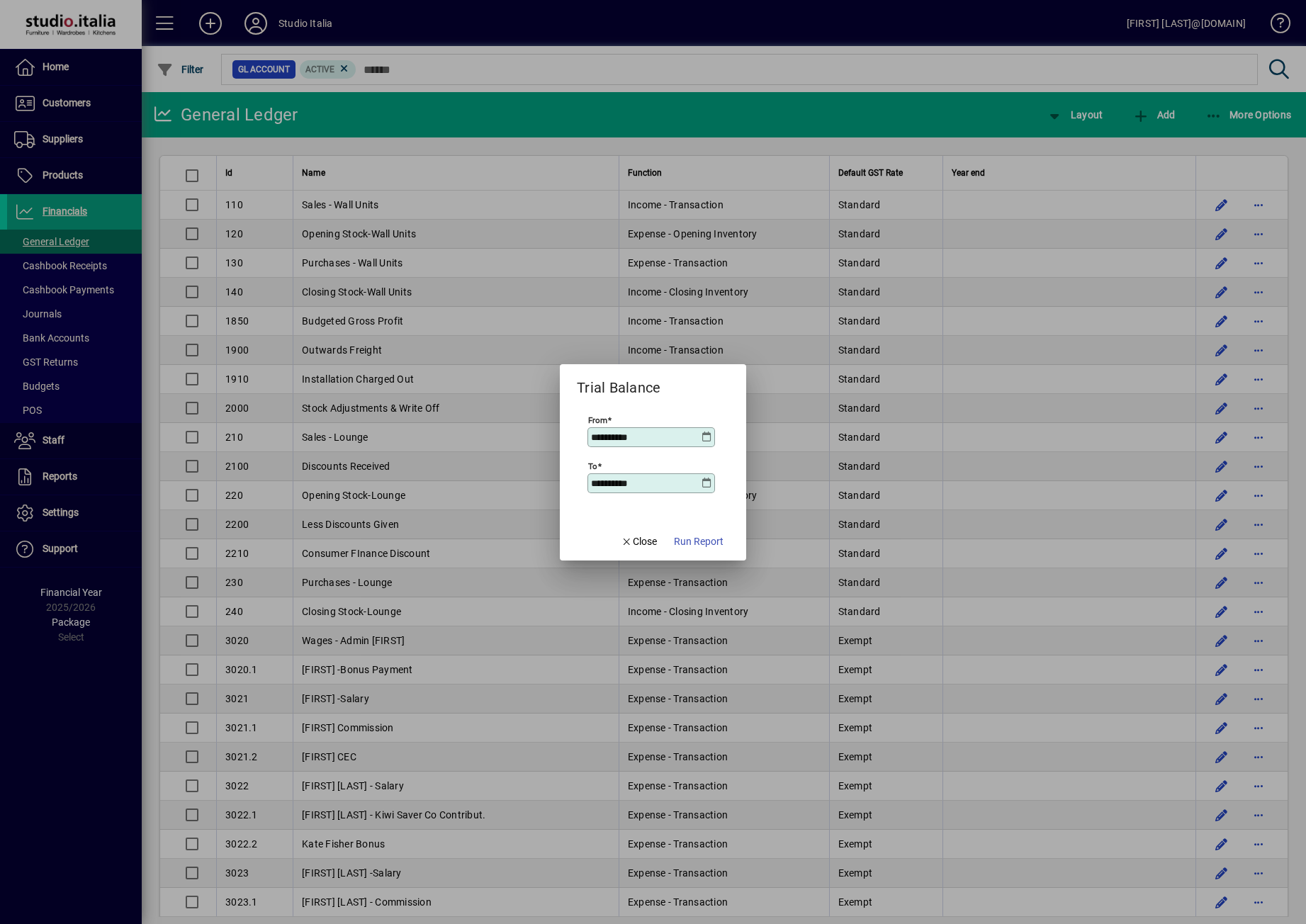 drag, startPoint x: 700, startPoint y: 432, endPoint x: 703, endPoint y: 439, distance: 7.615773 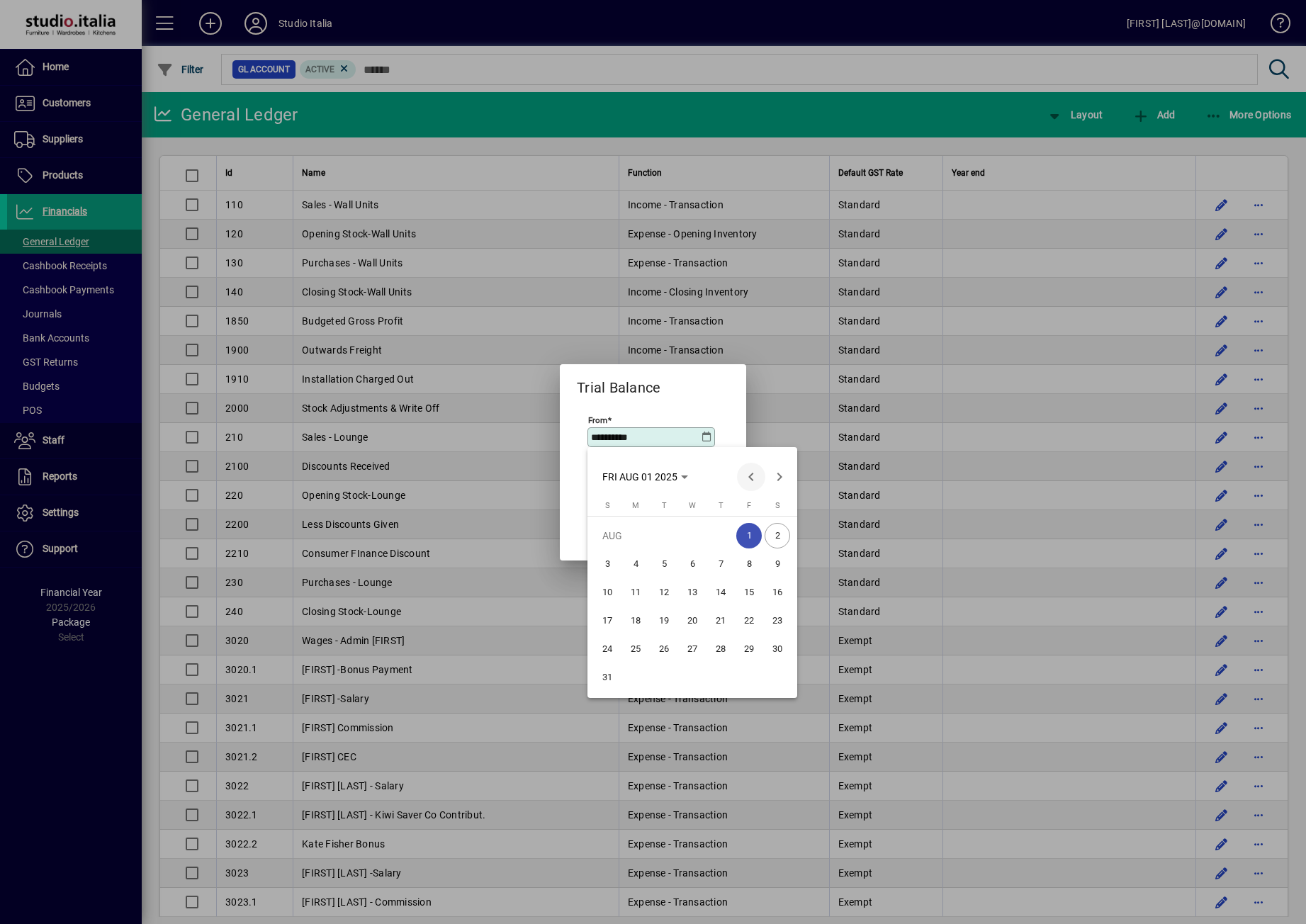 click at bounding box center (751, 477) 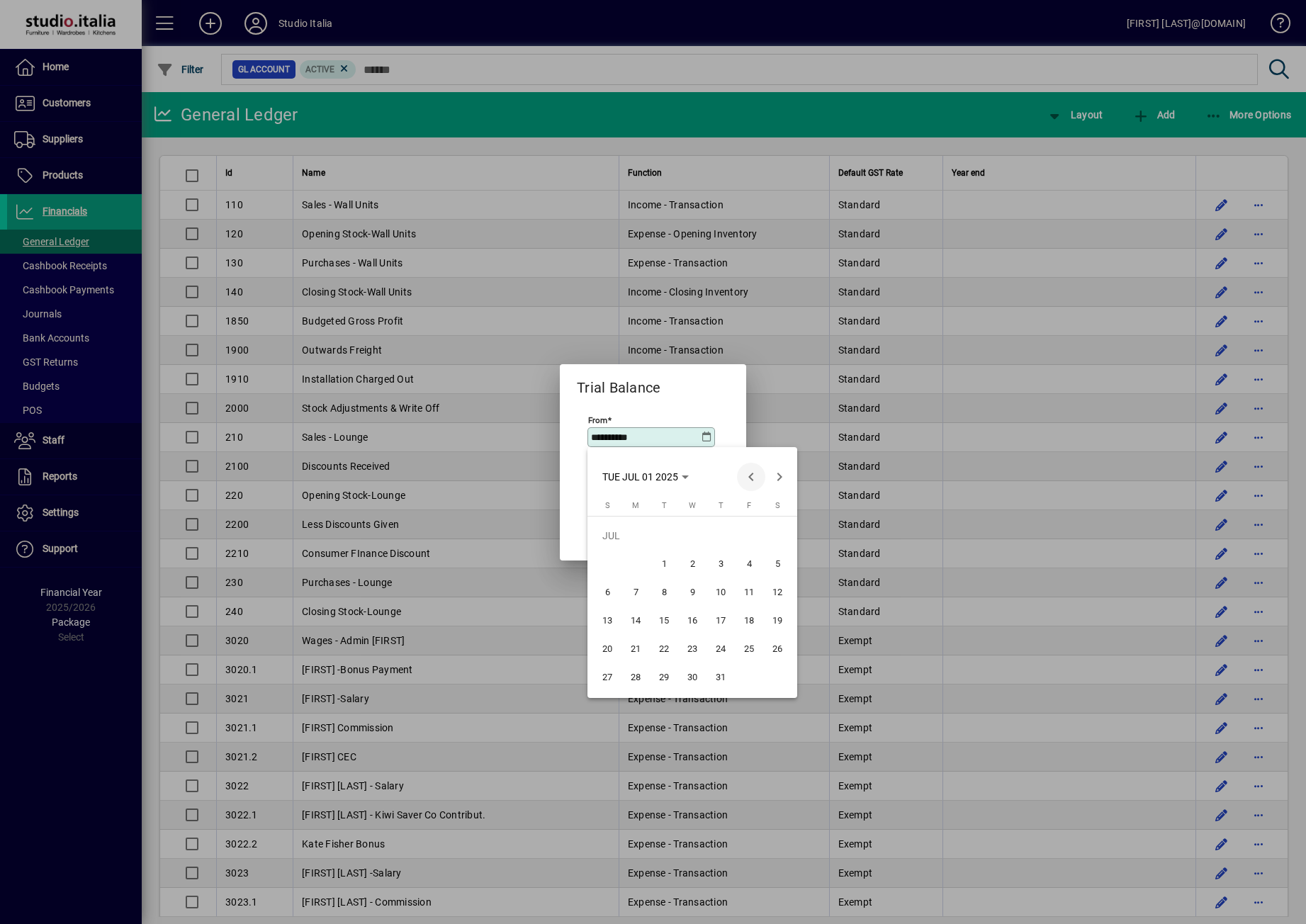 click at bounding box center (751, 477) 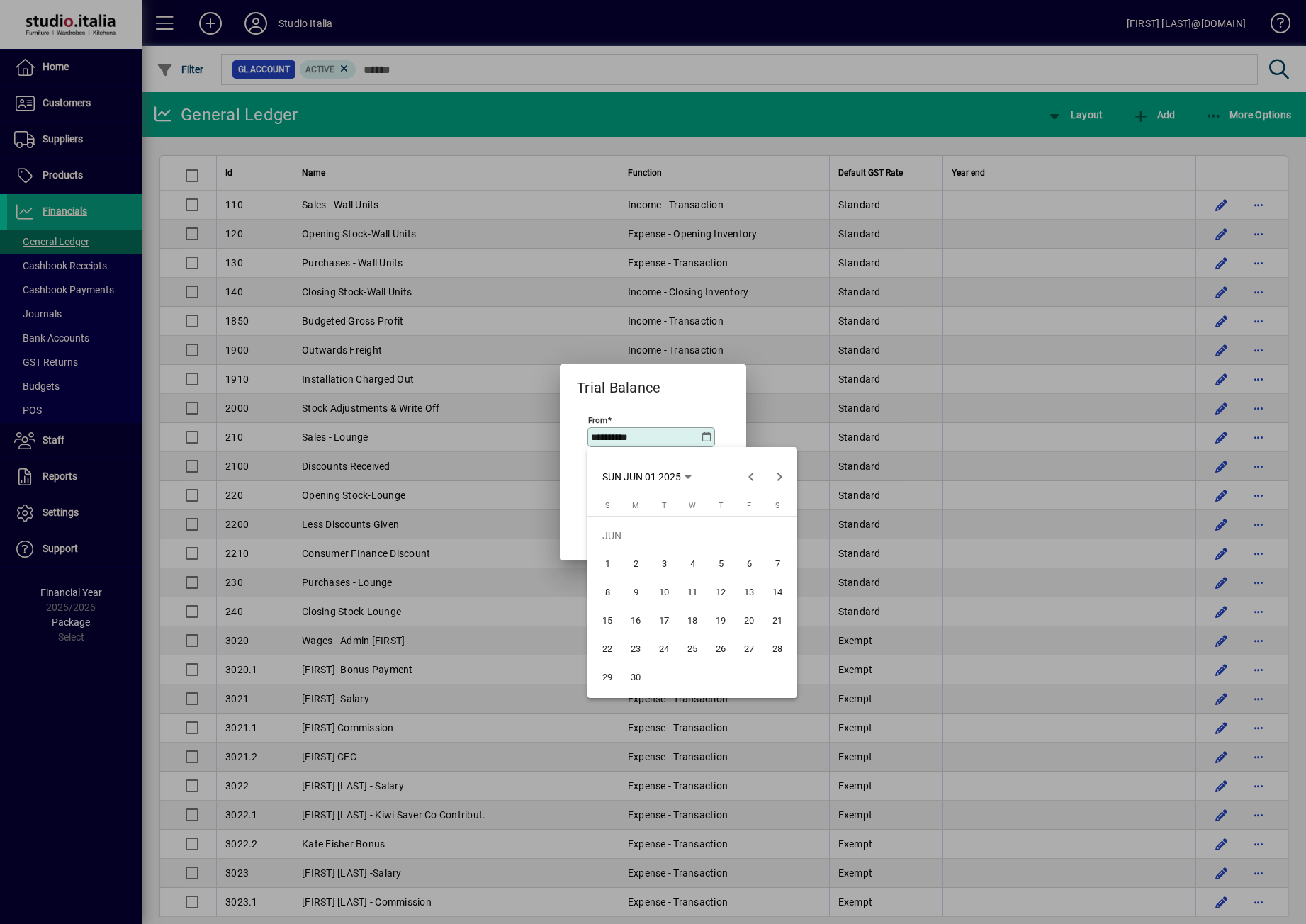 click on "1" at bounding box center [607, 564] 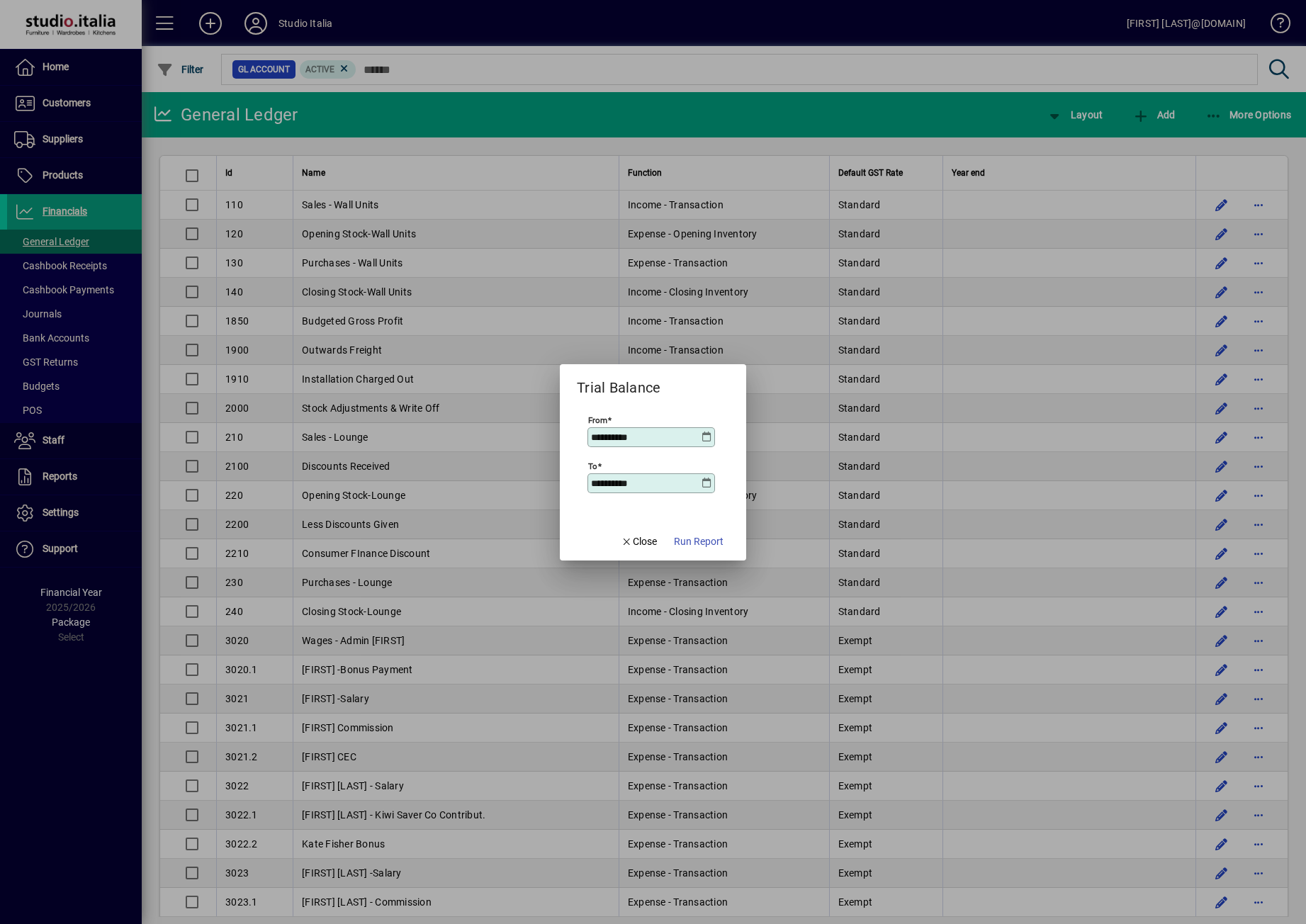 click at bounding box center (707, 483) 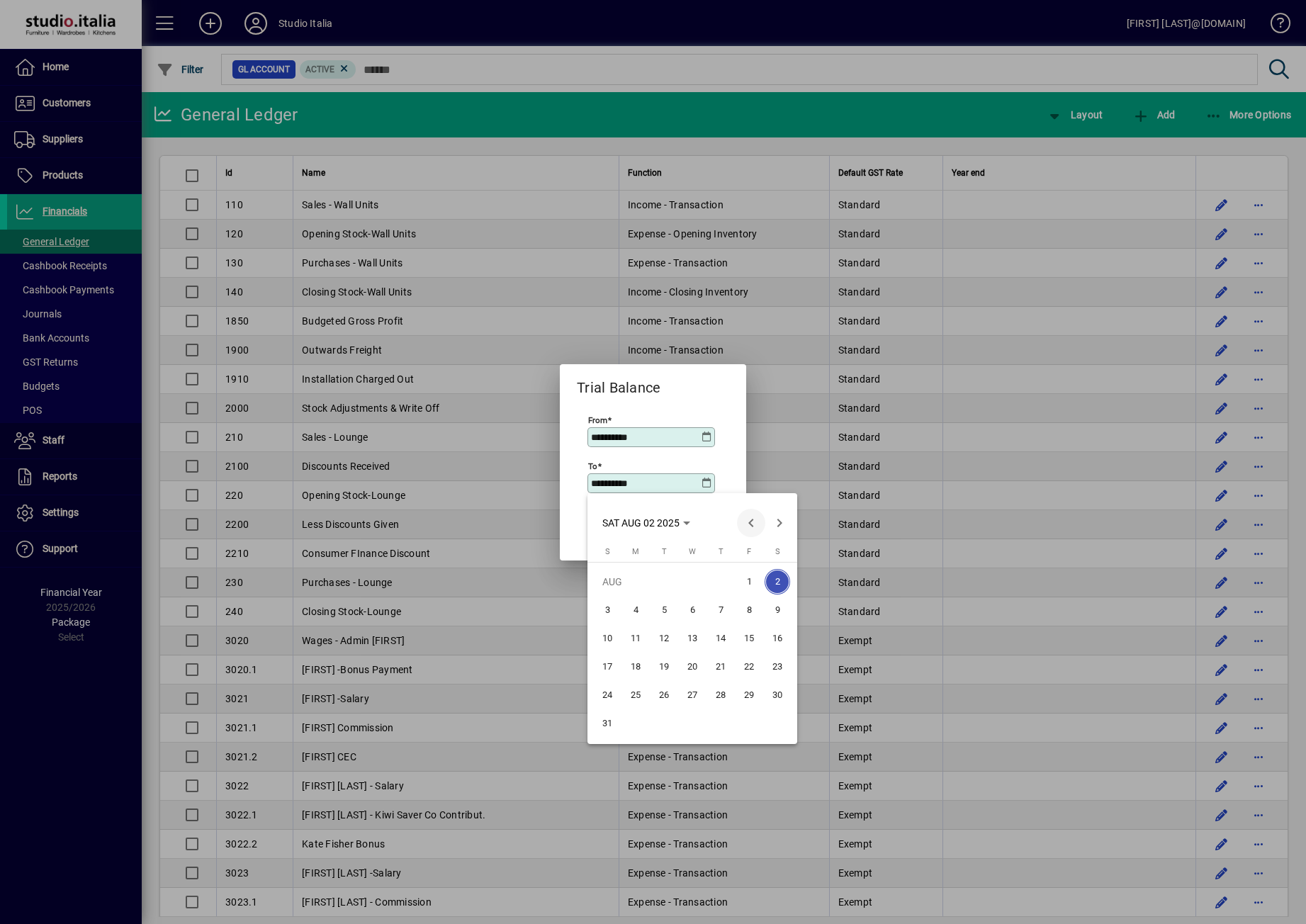 click at bounding box center [751, 523] 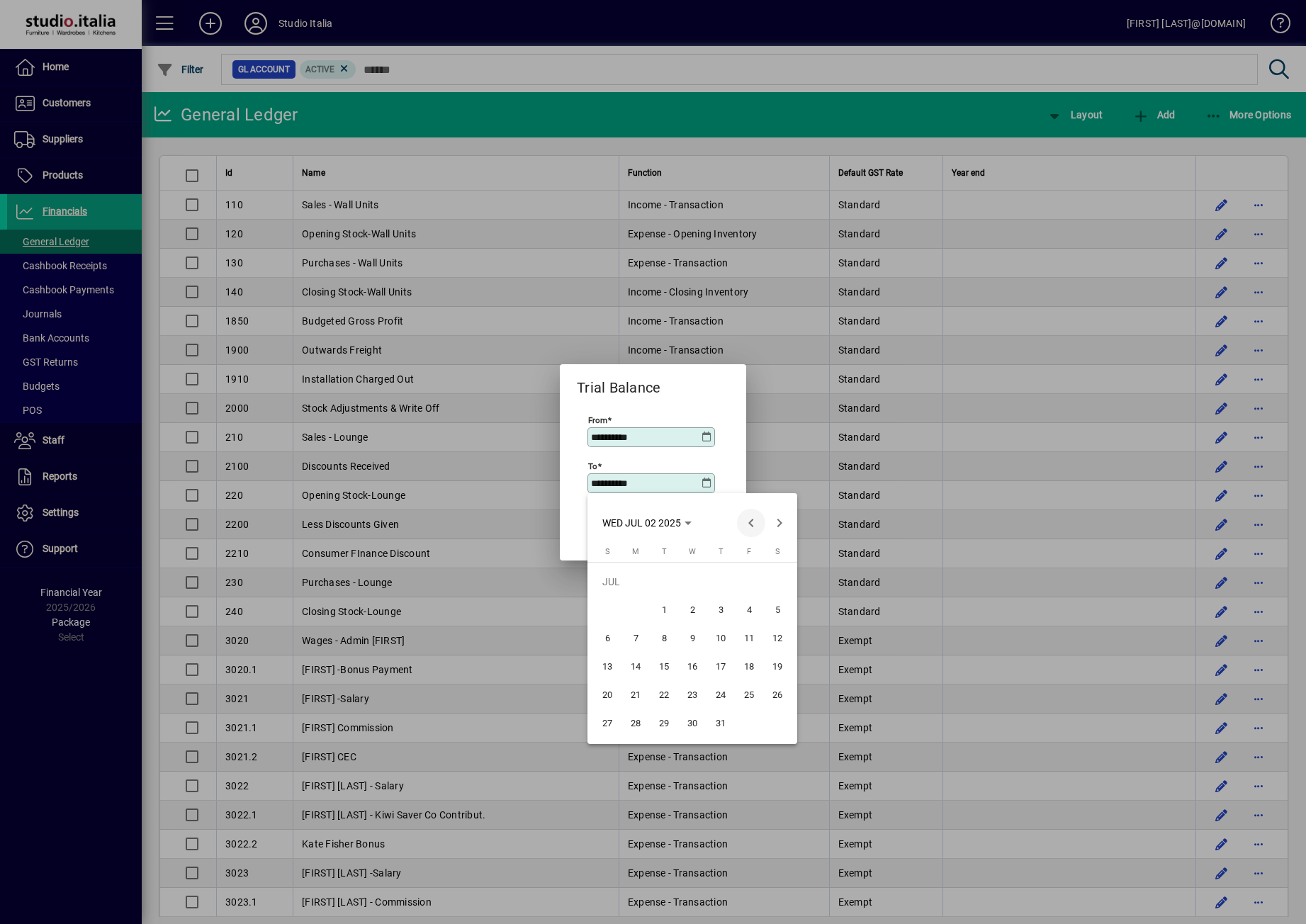 click at bounding box center [751, 523] 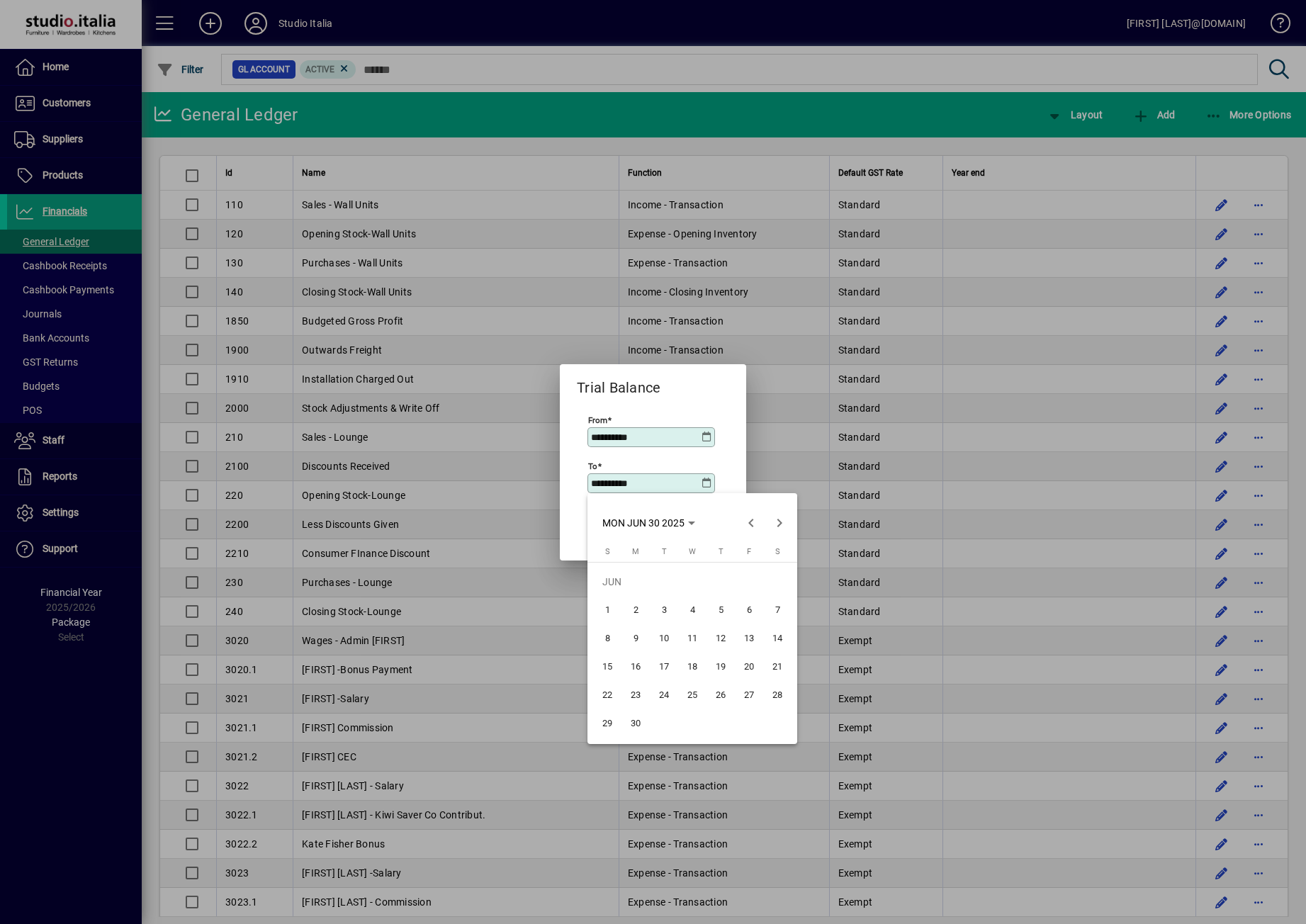 click on "30" at bounding box center [636, 723] 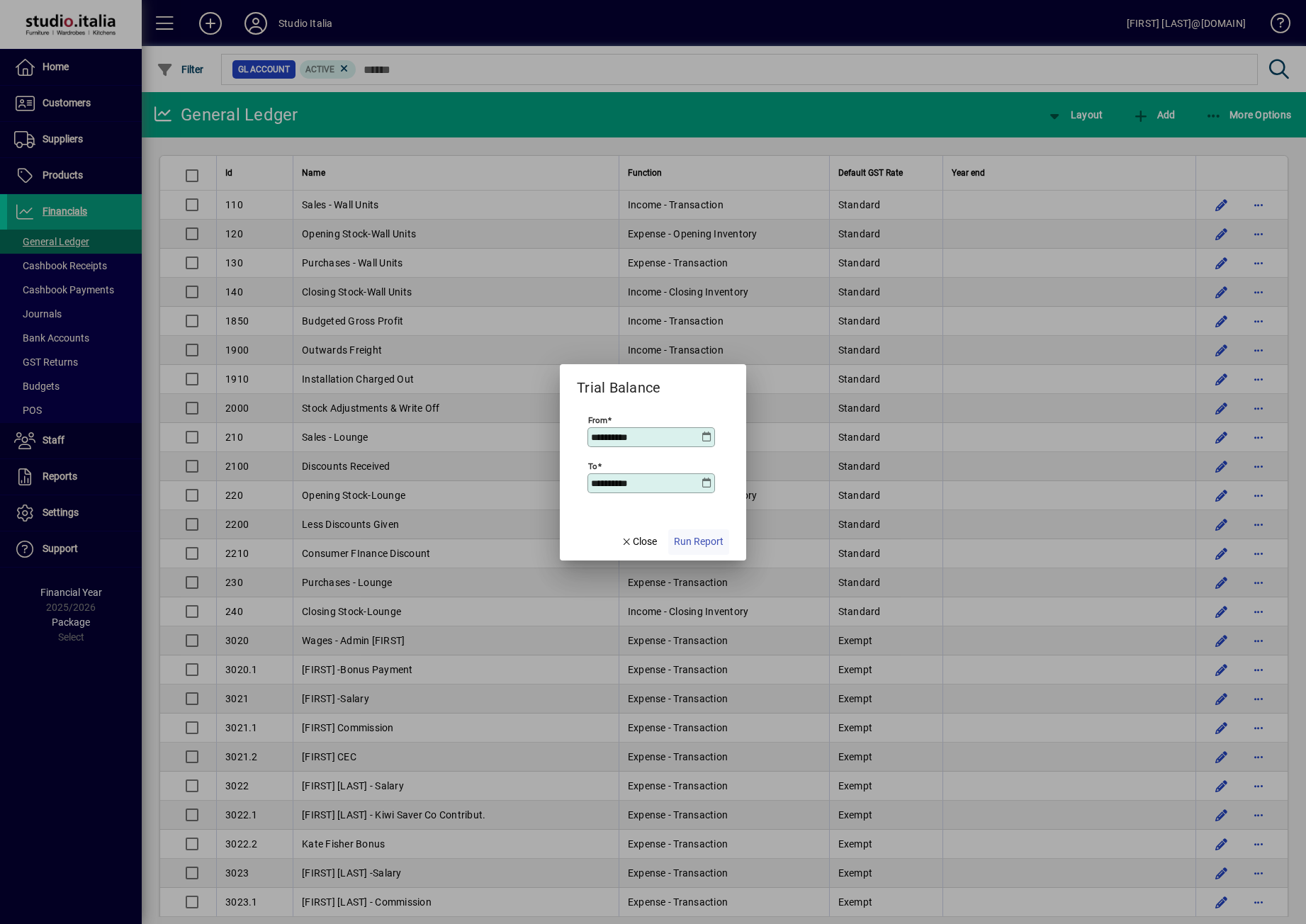 click on "Run Report" 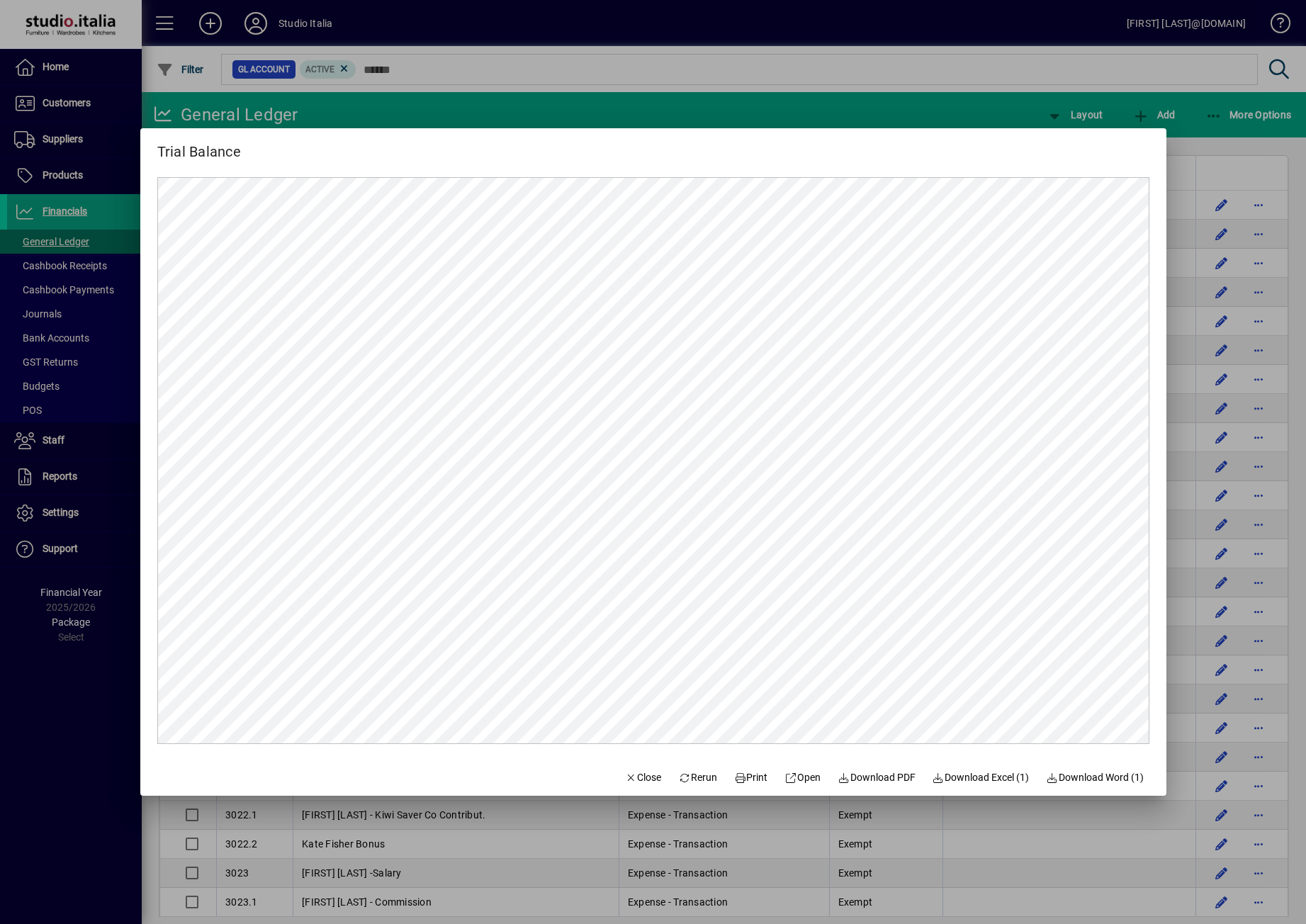 scroll, scrollTop: 0, scrollLeft: 0, axis: both 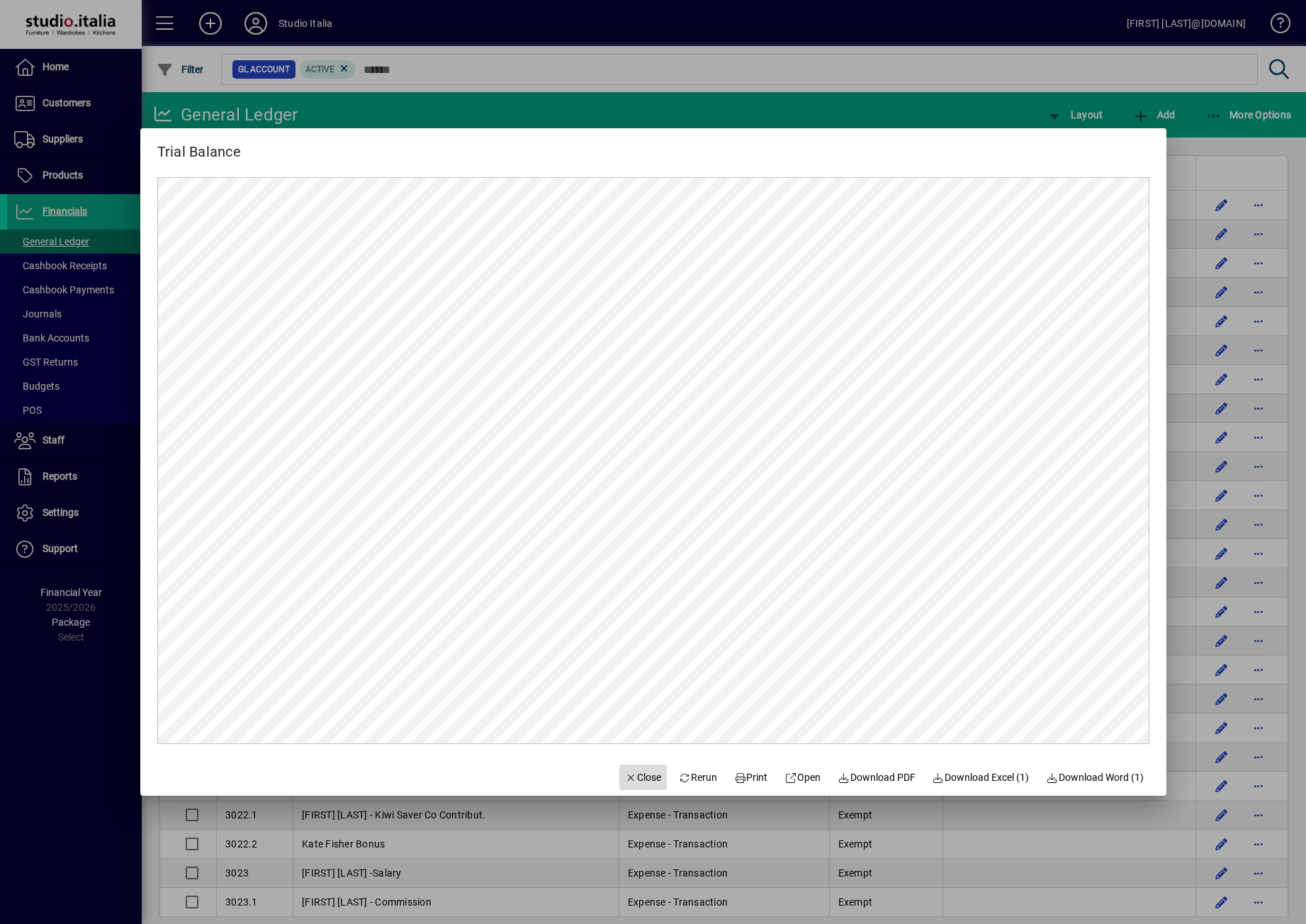 click on "Close" 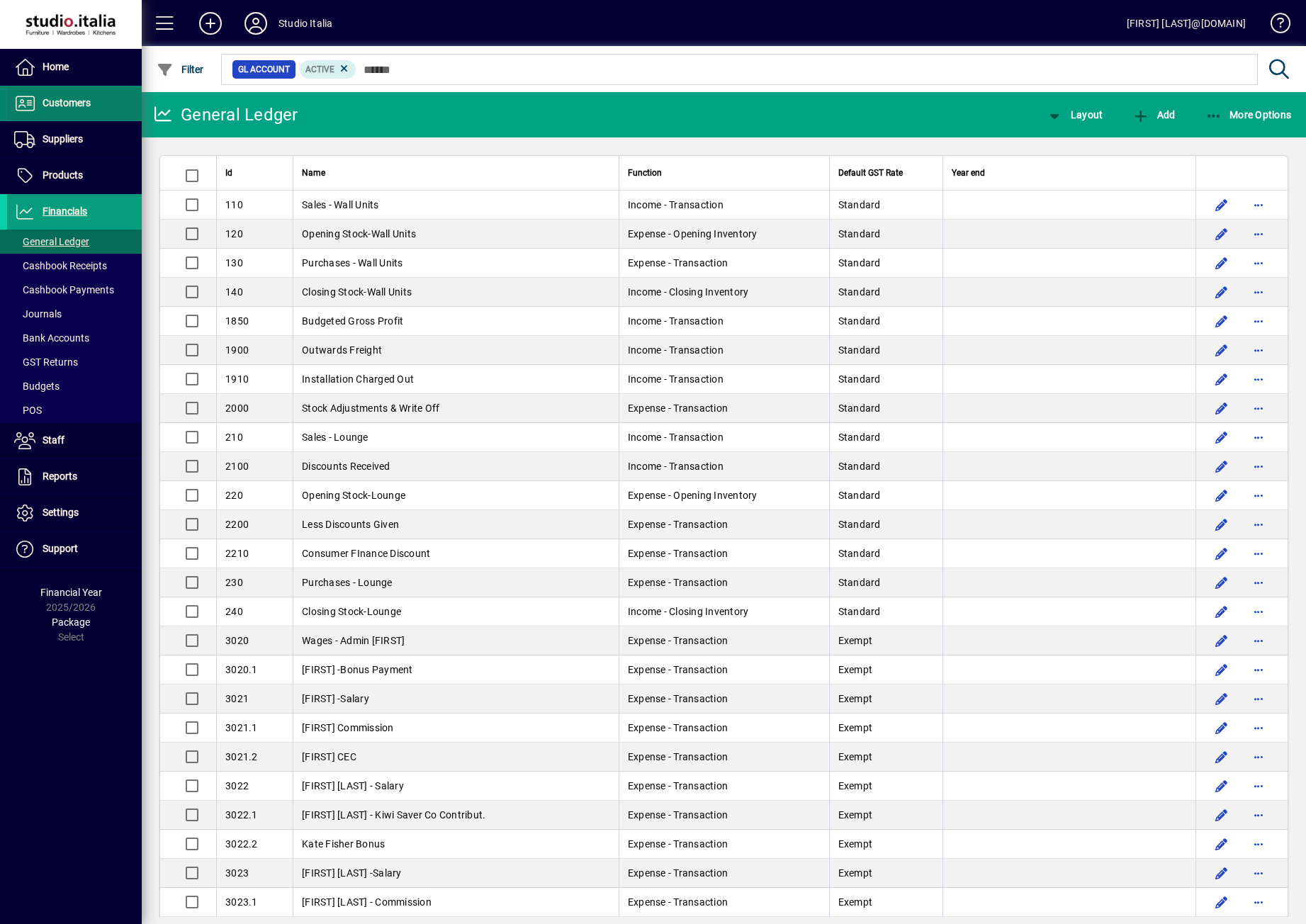 click on "Customers" at bounding box center (67, 103) 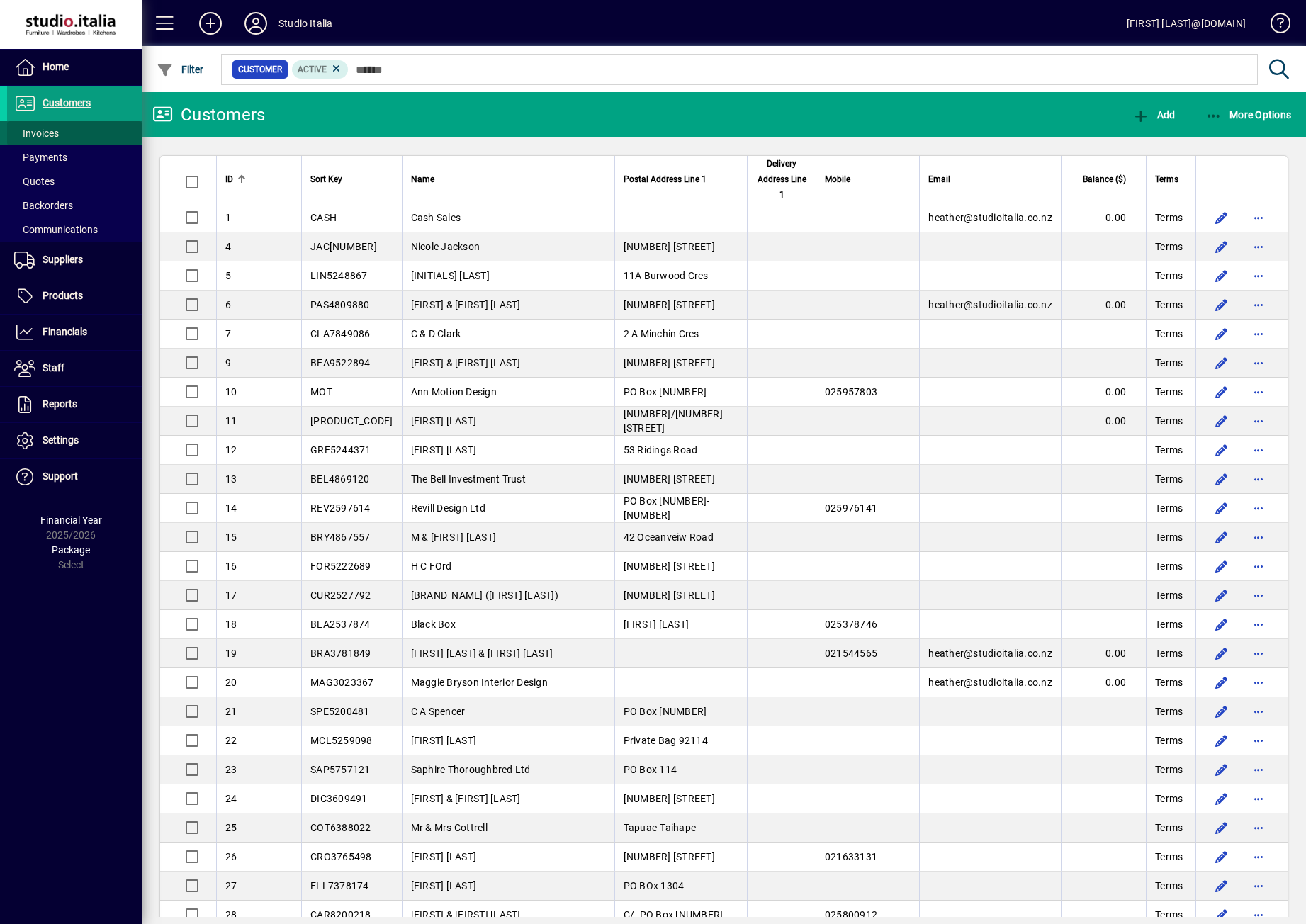 click on "Invoices" at bounding box center (36, 133) 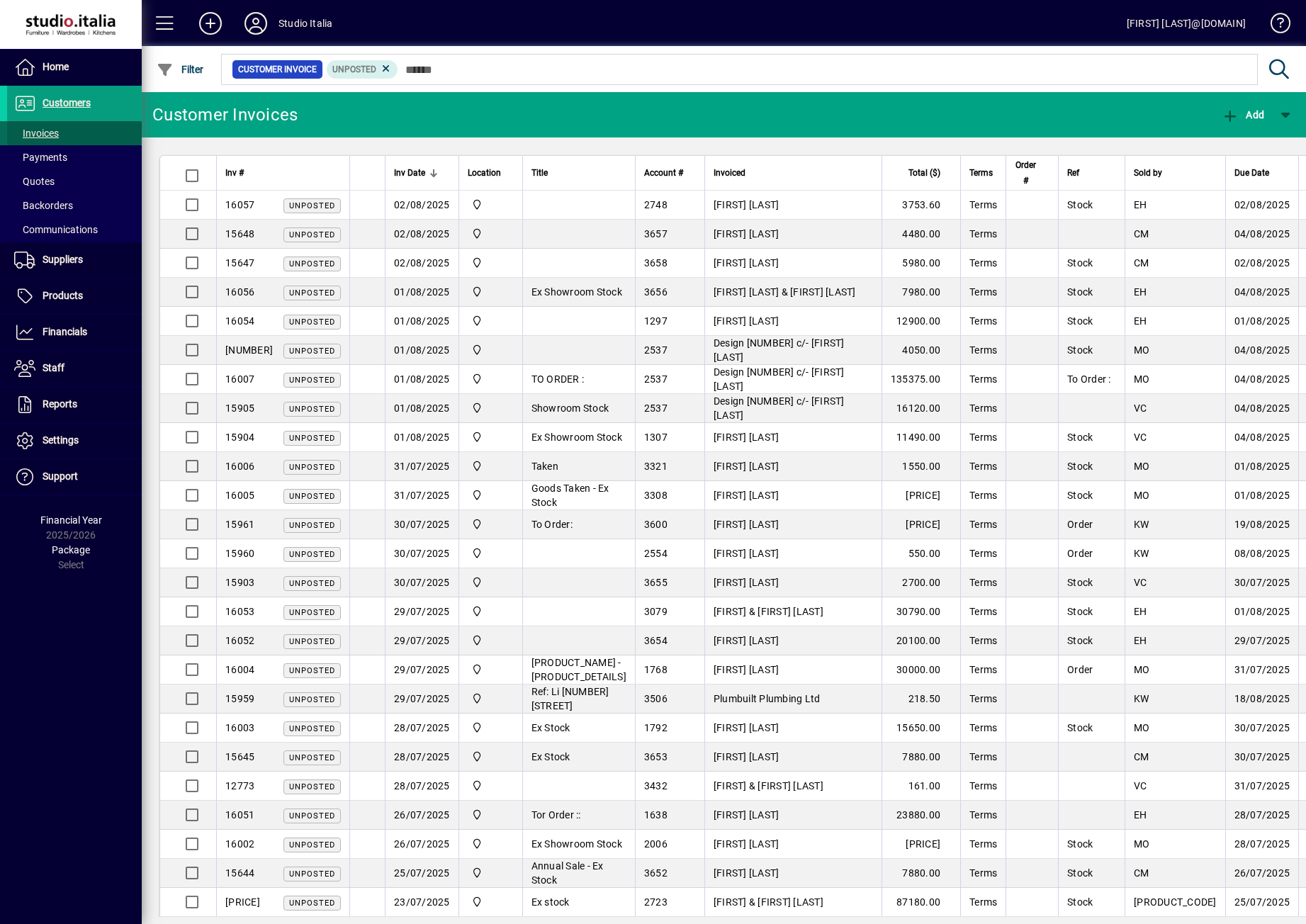click on "Invoices" at bounding box center [36, 133] 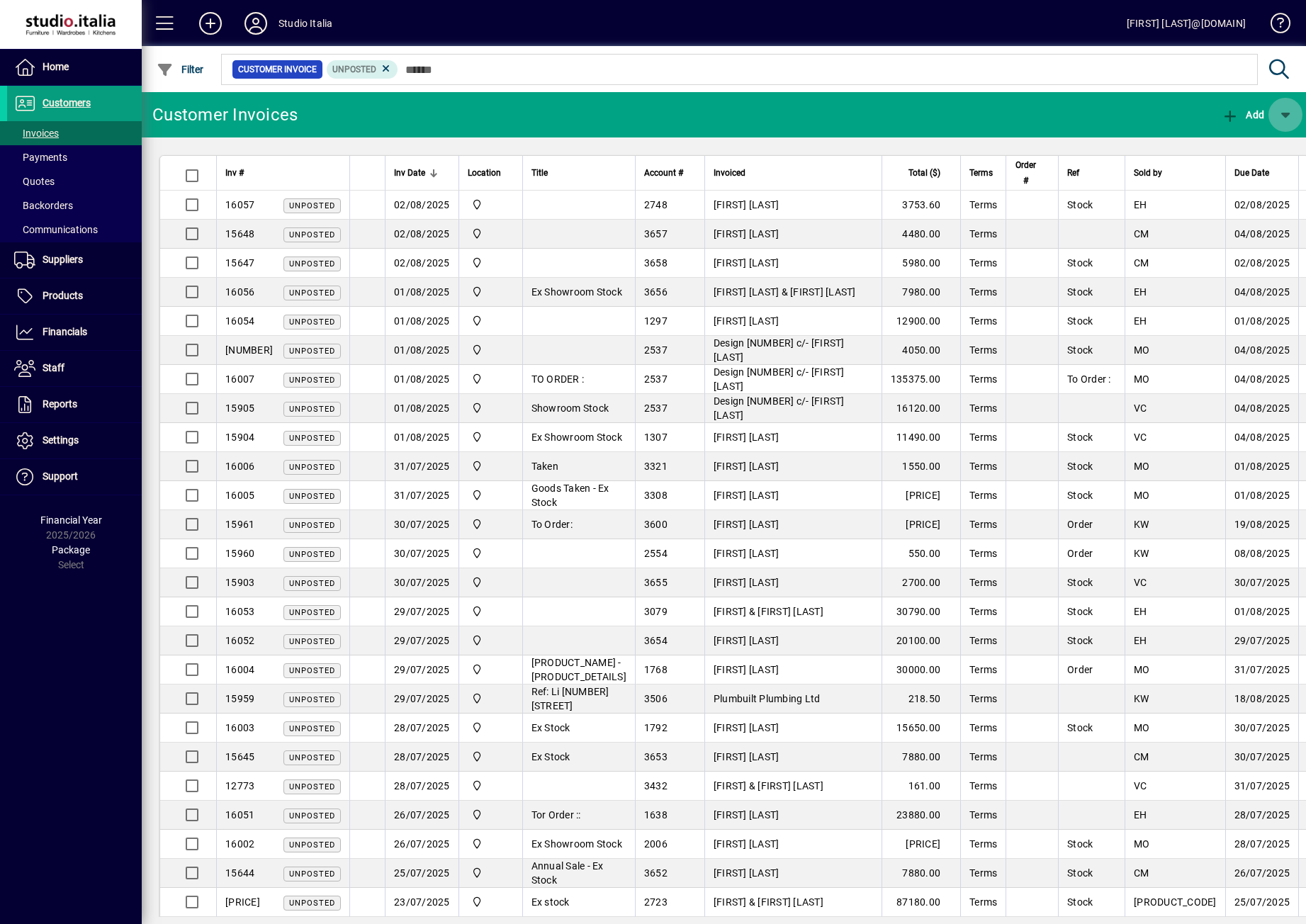 click 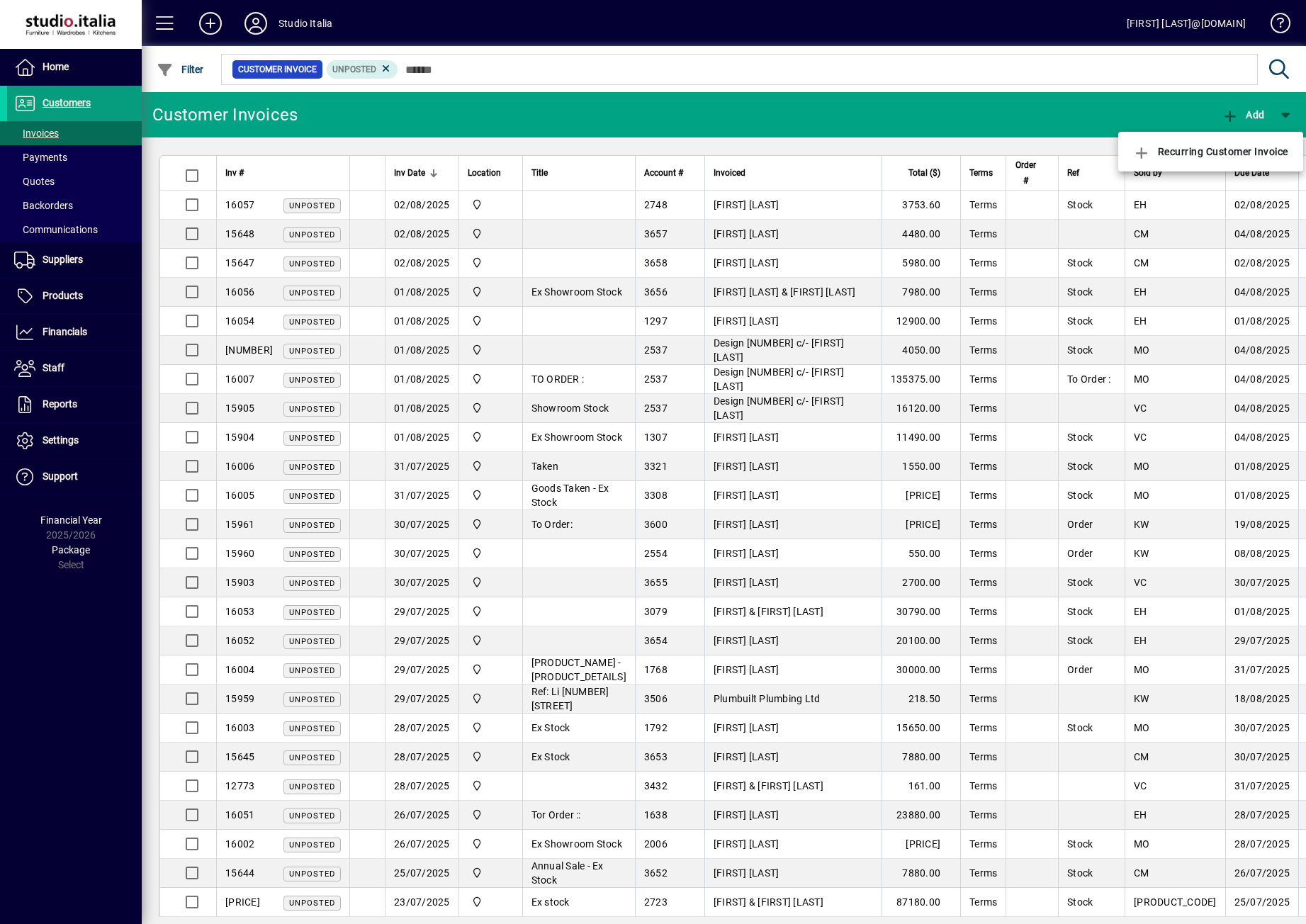 click at bounding box center [653, 462] 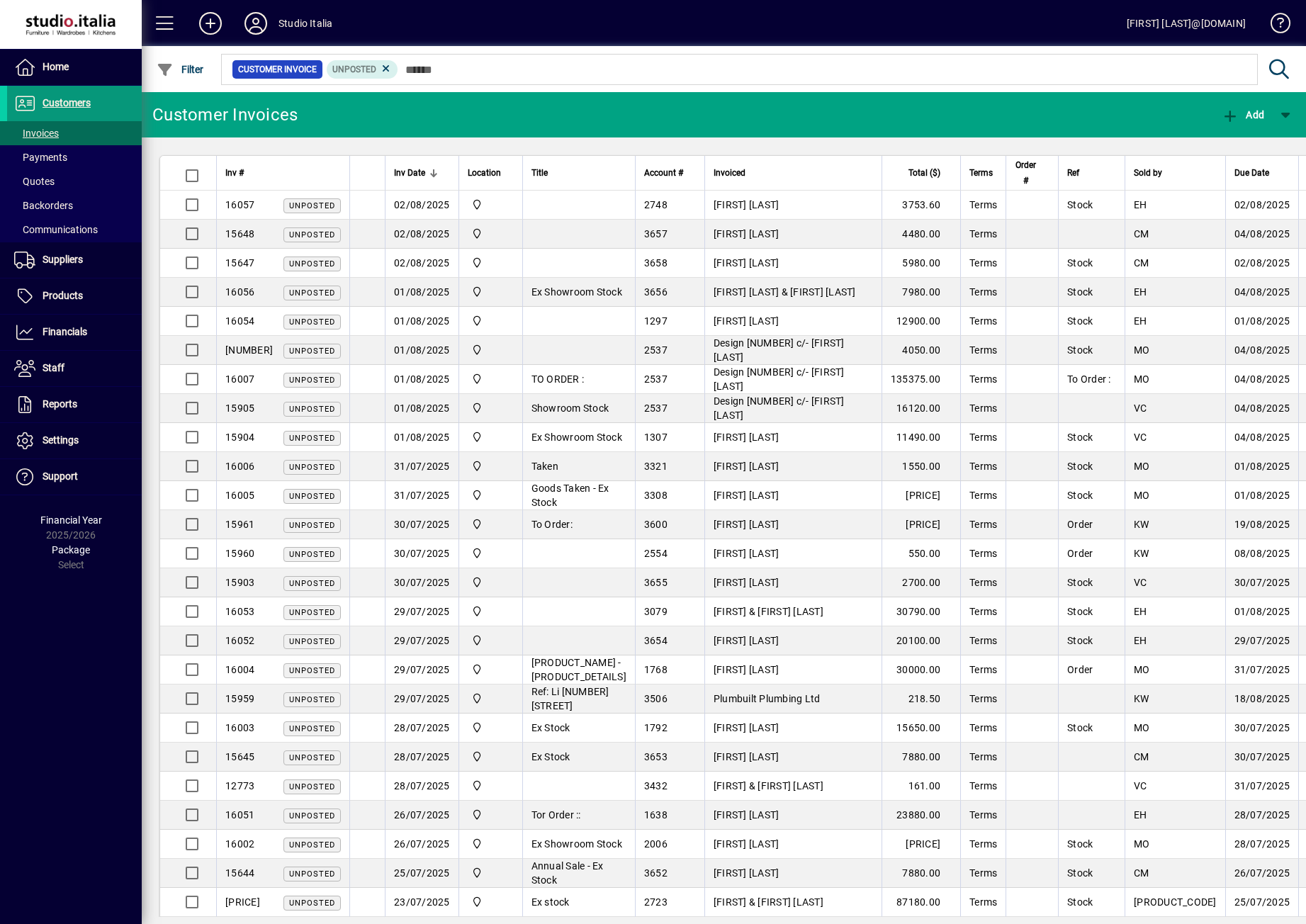 click on "Customers" at bounding box center [67, 103] 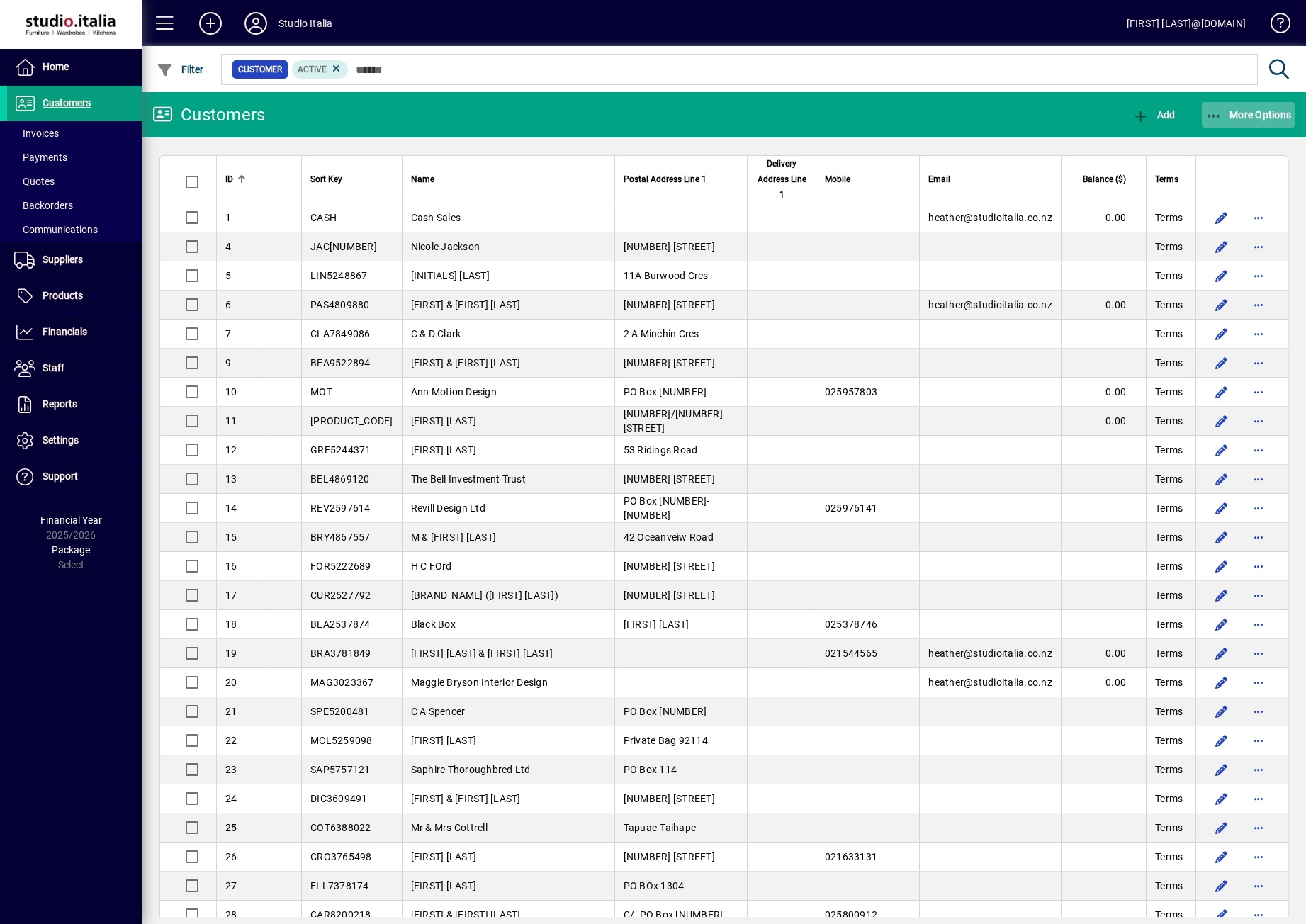 click on "More Options" 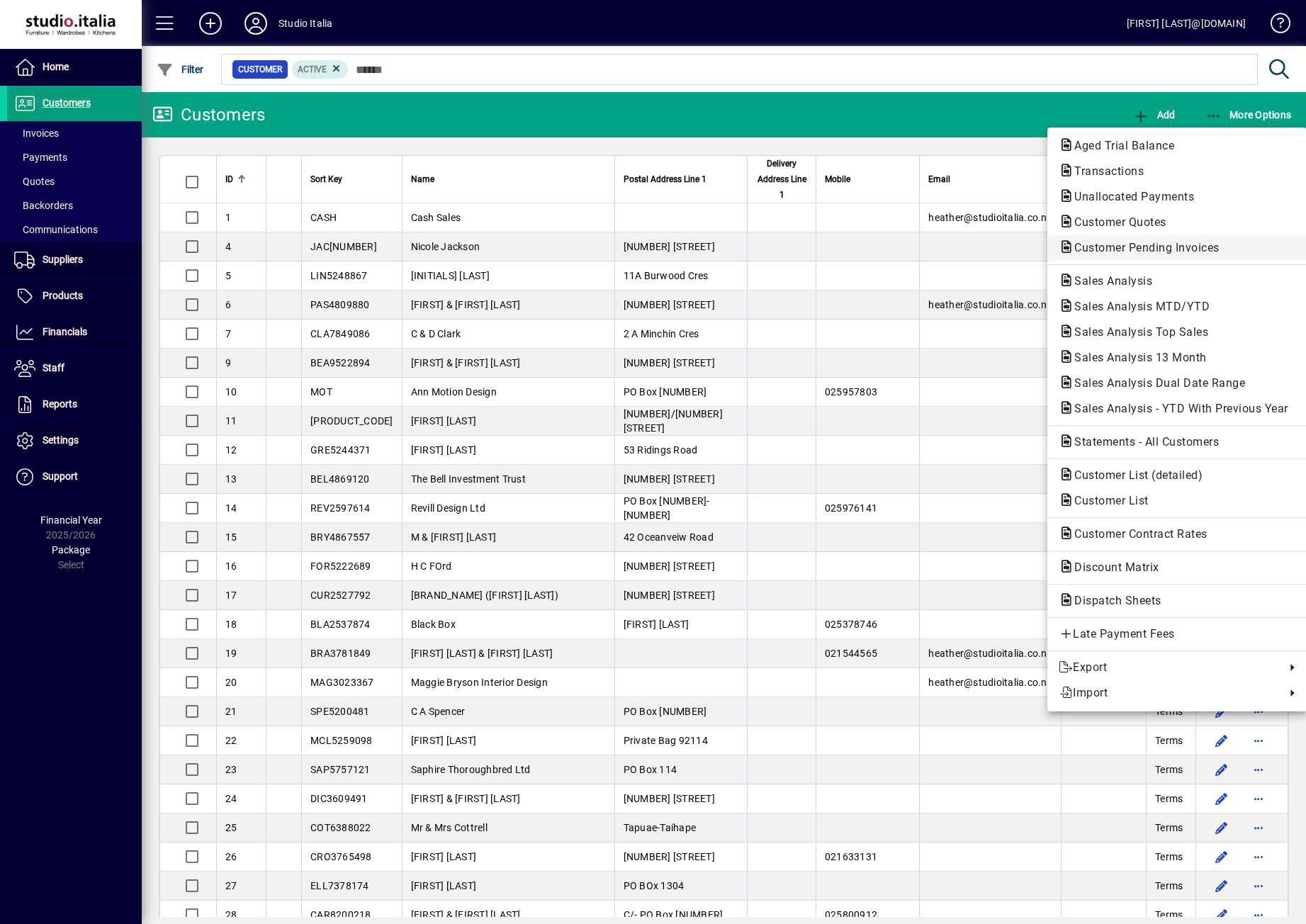 click on "Customer Pending Invoices" 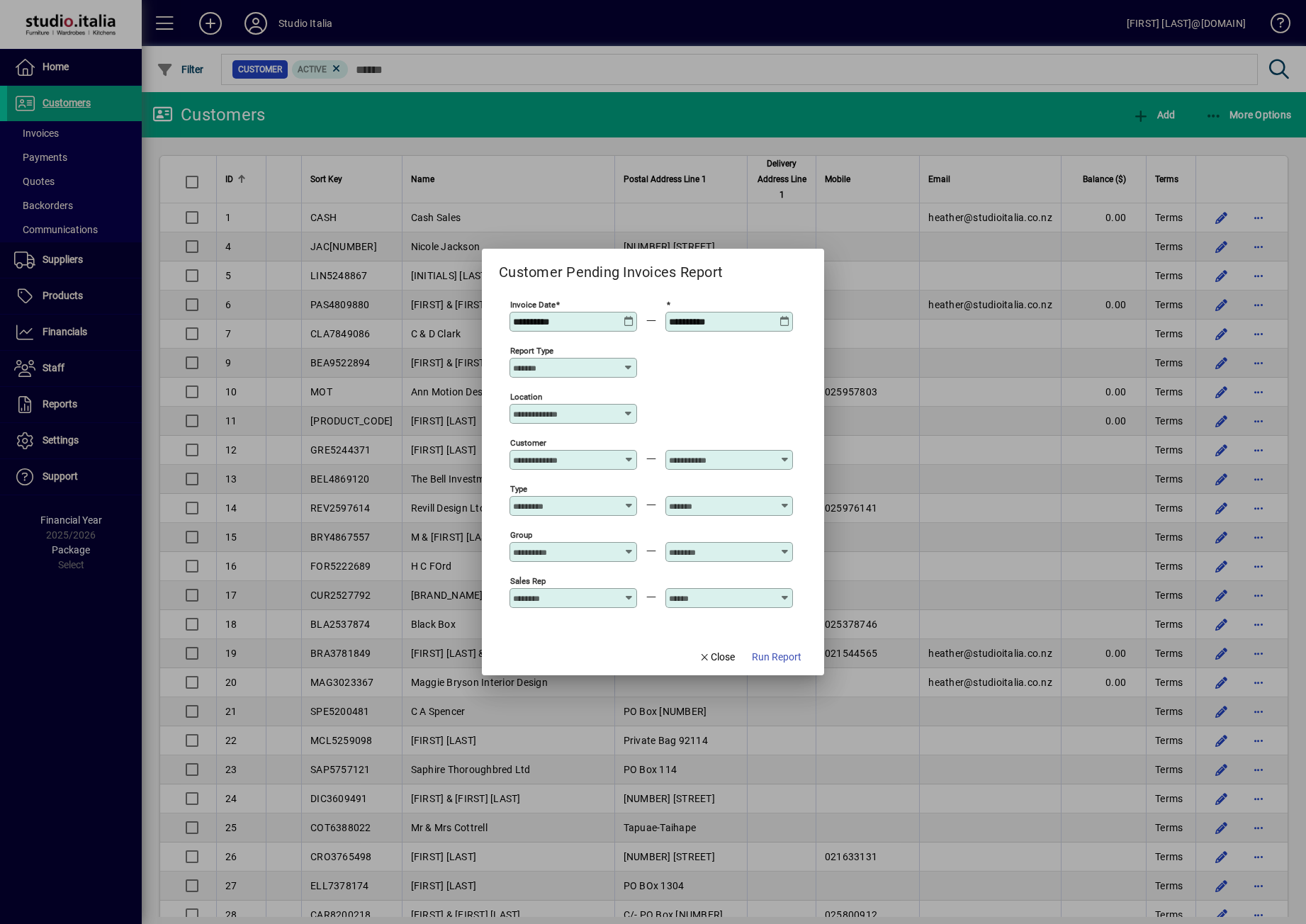 click on "**********" at bounding box center [575, 322] 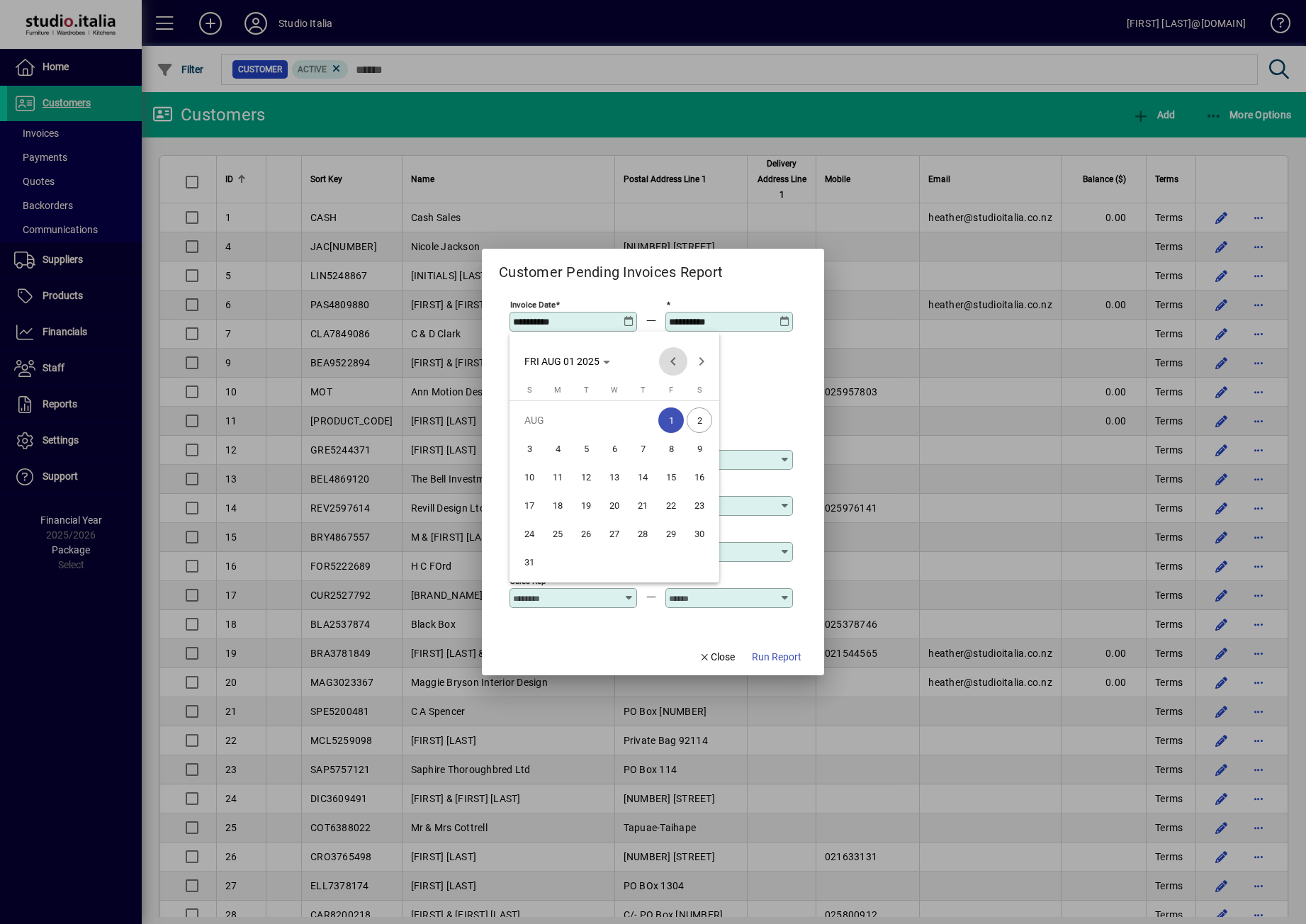 click at bounding box center (673, 361) 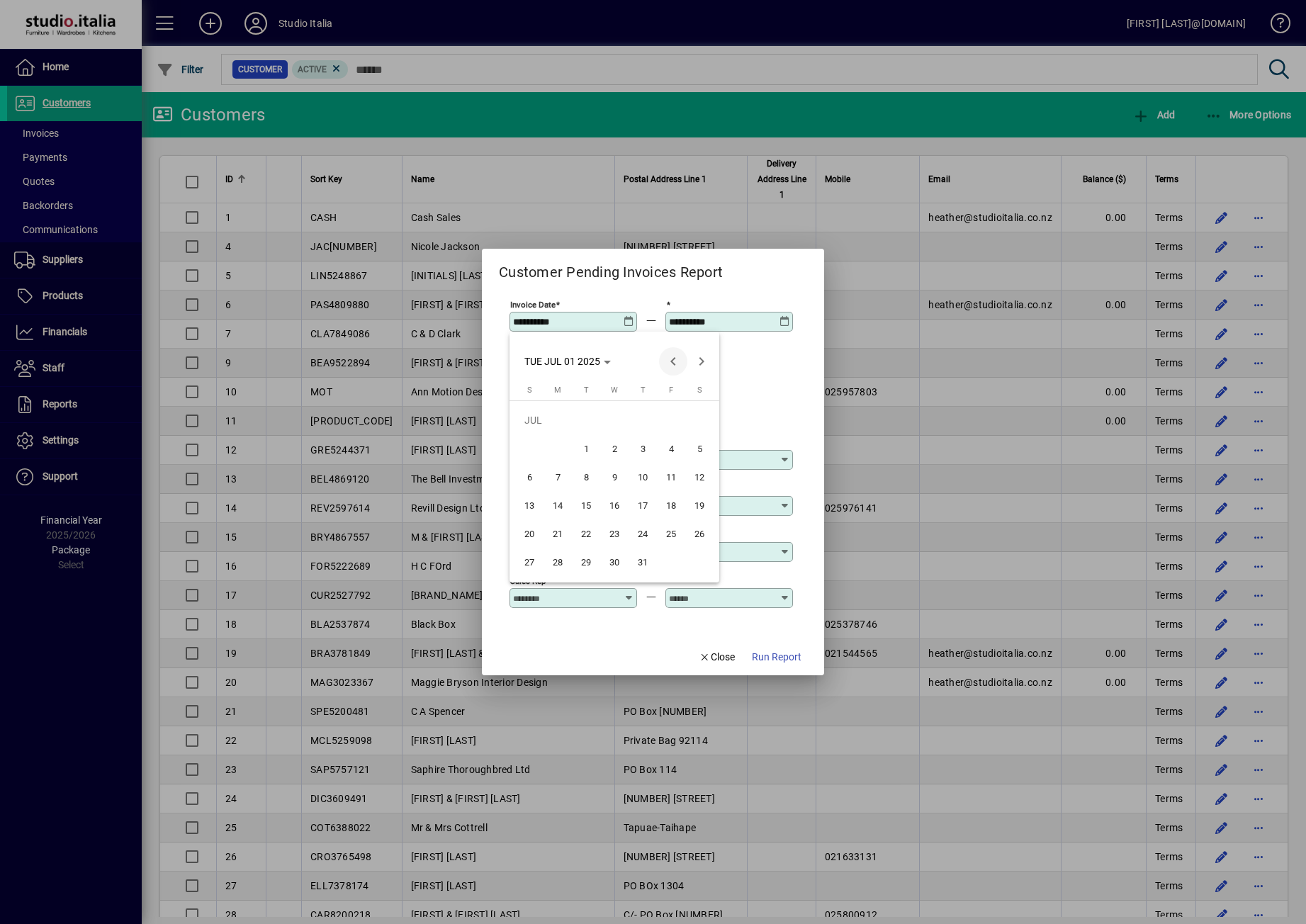 click at bounding box center (673, 361) 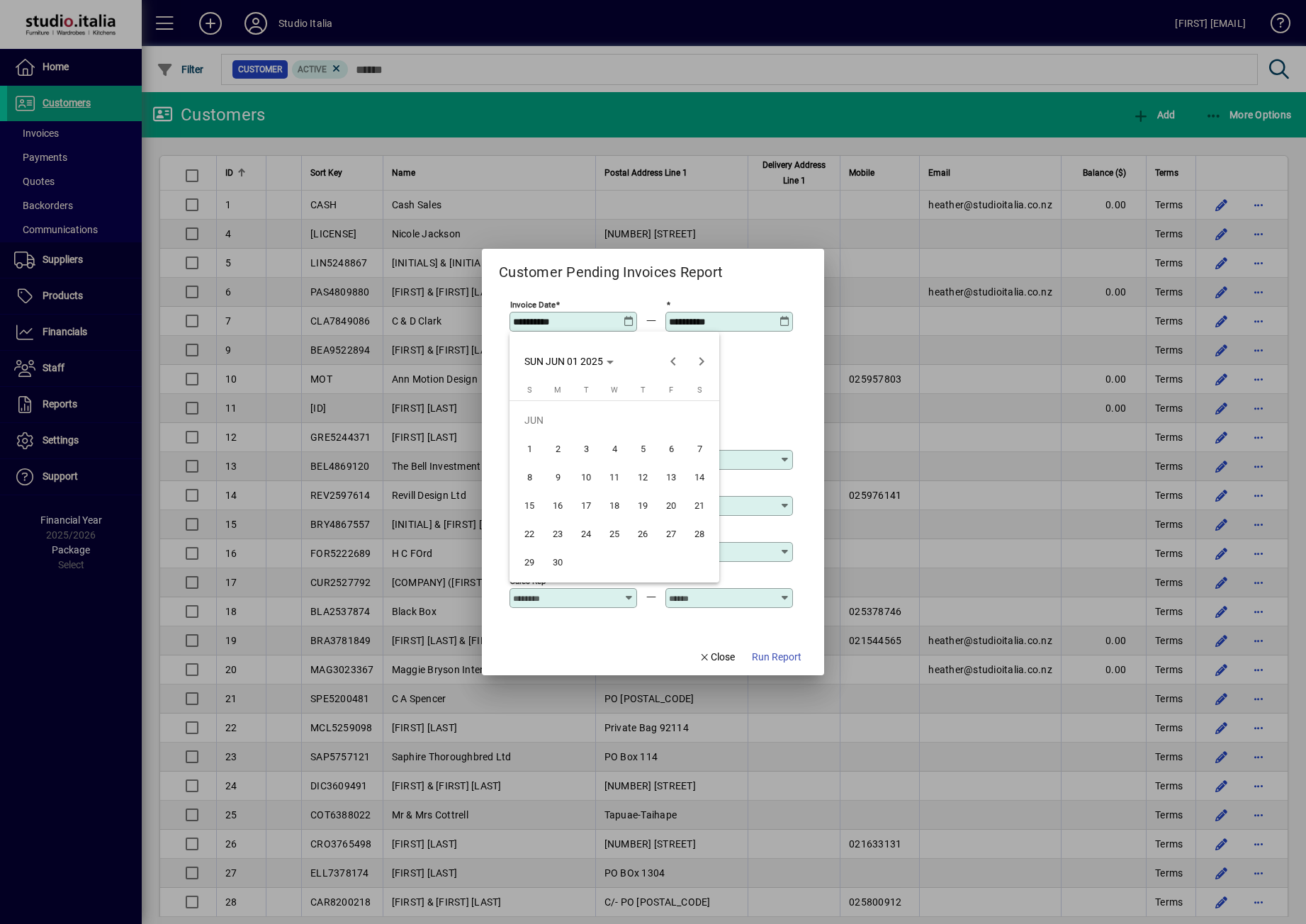 scroll, scrollTop: 0, scrollLeft: 0, axis: both 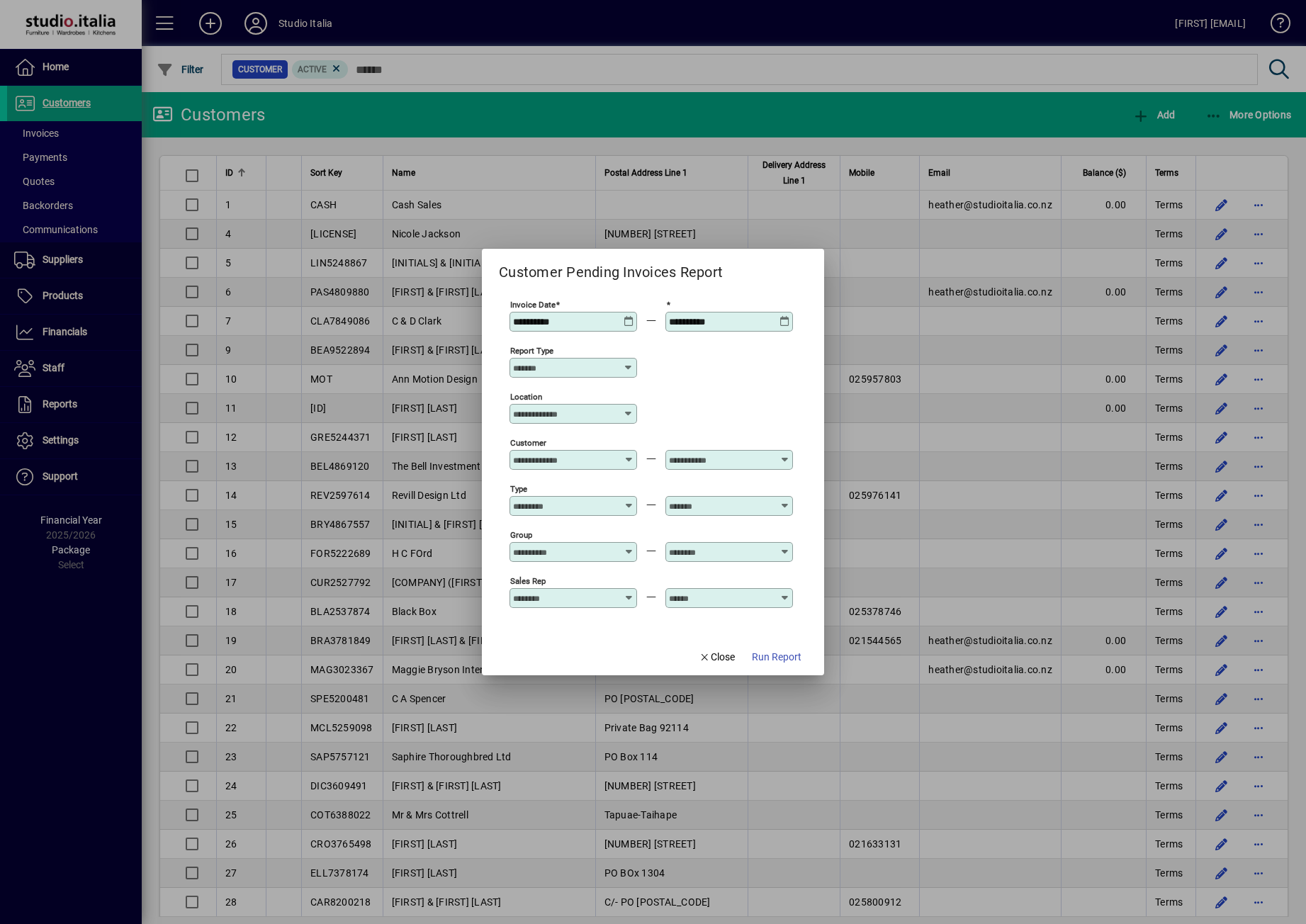 type on "**********" 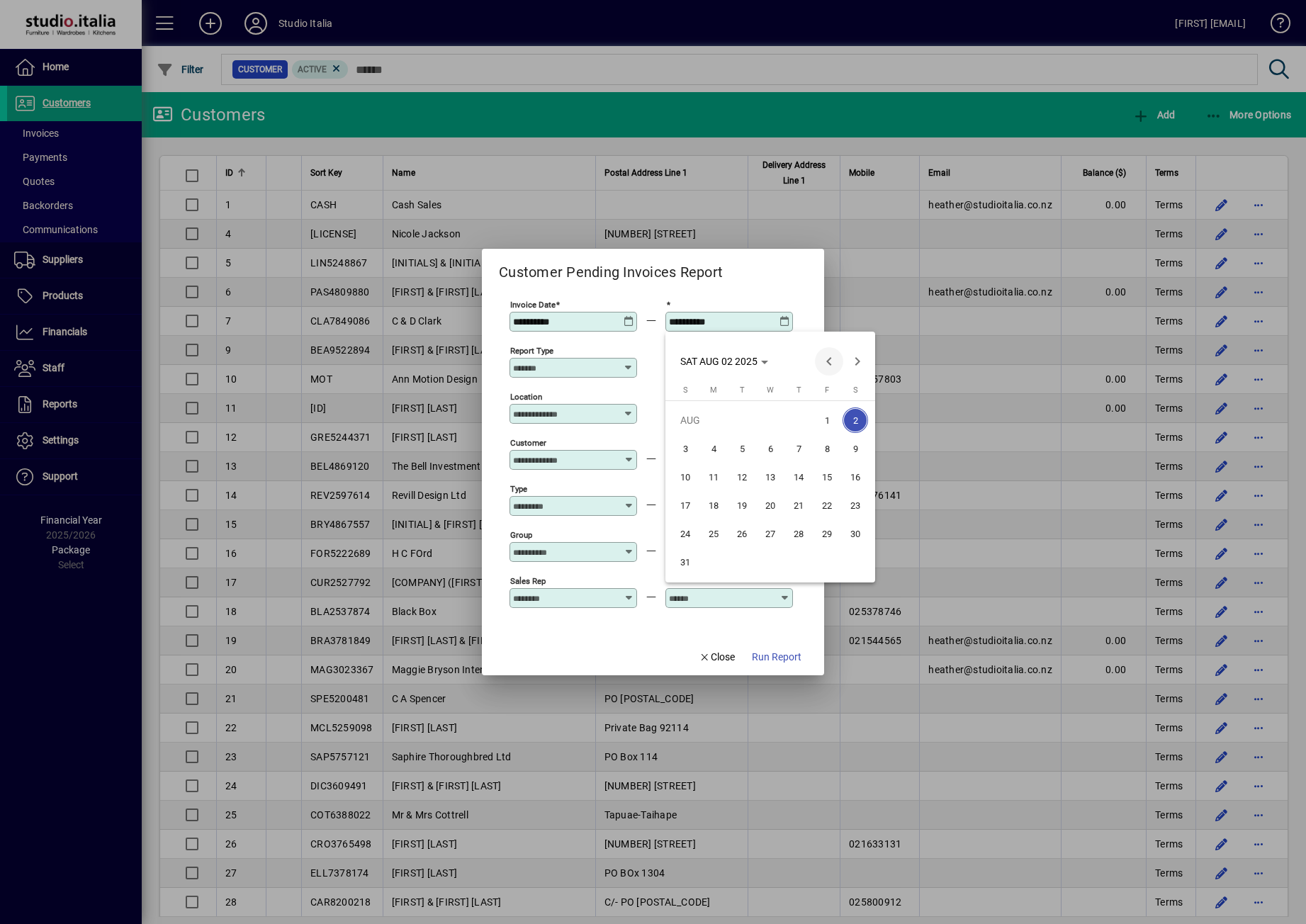 click at bounding box center [829, 361] 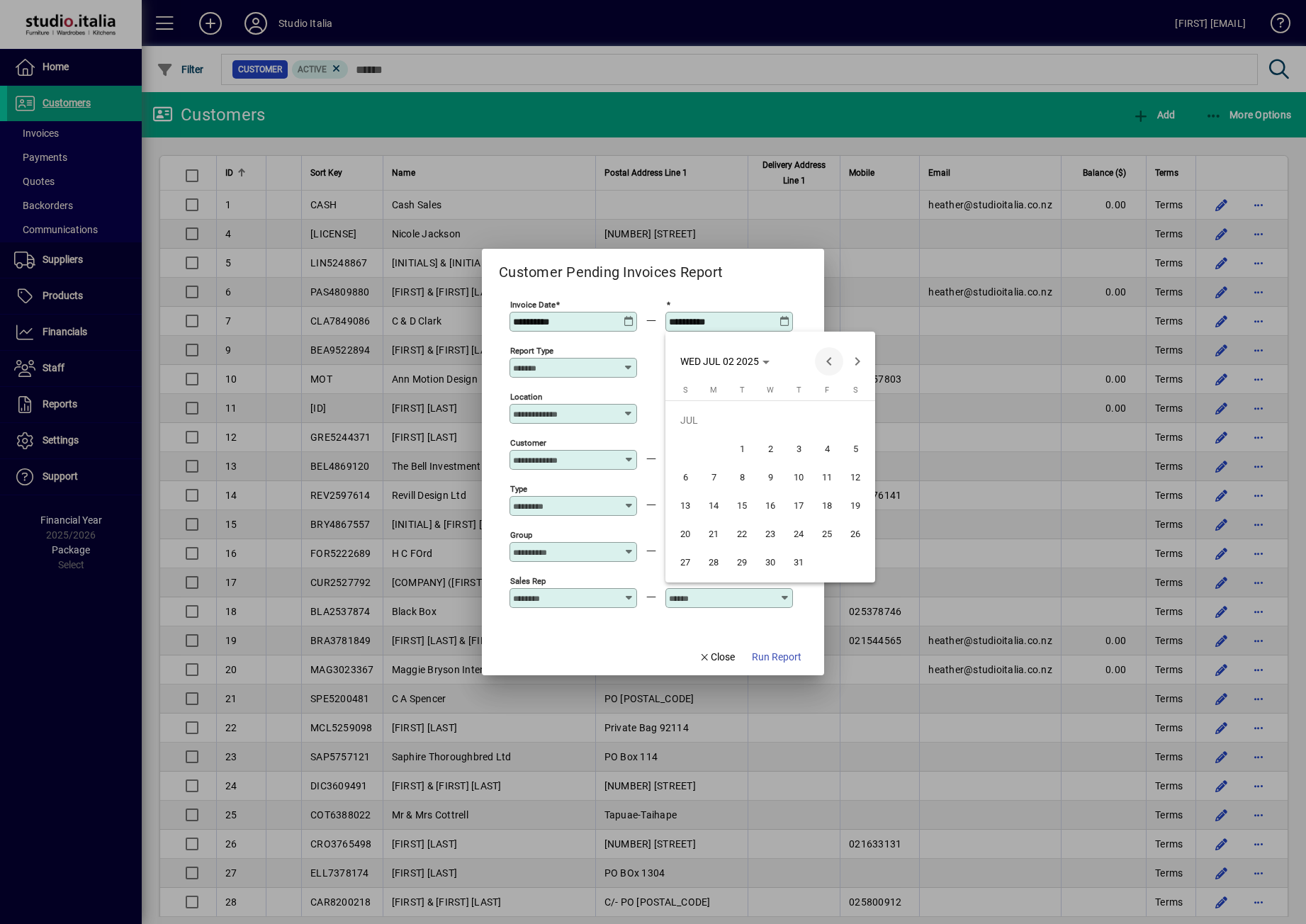click at bounding box center [829, 361] 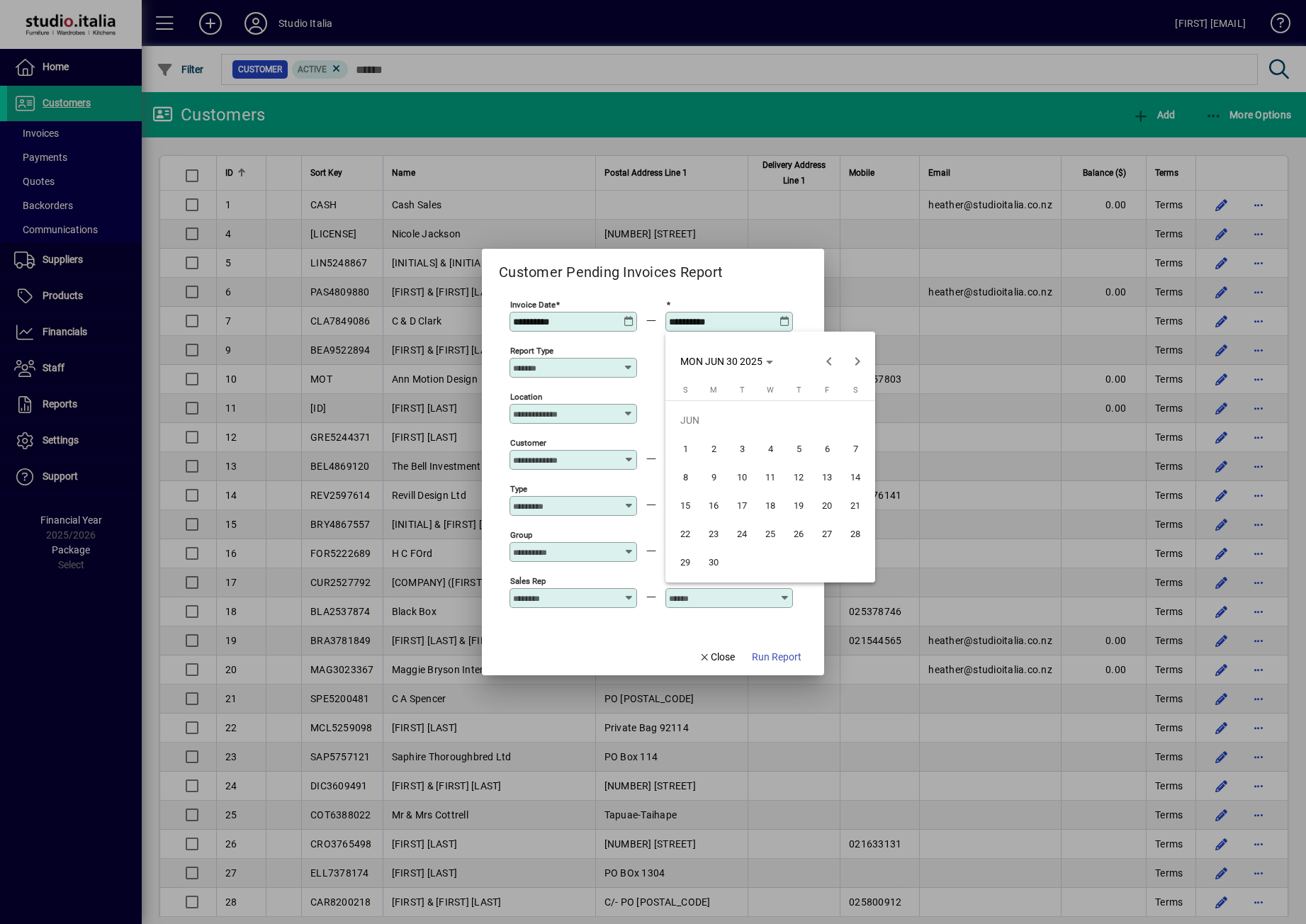 click on "30" at bounding box center (714, 562) 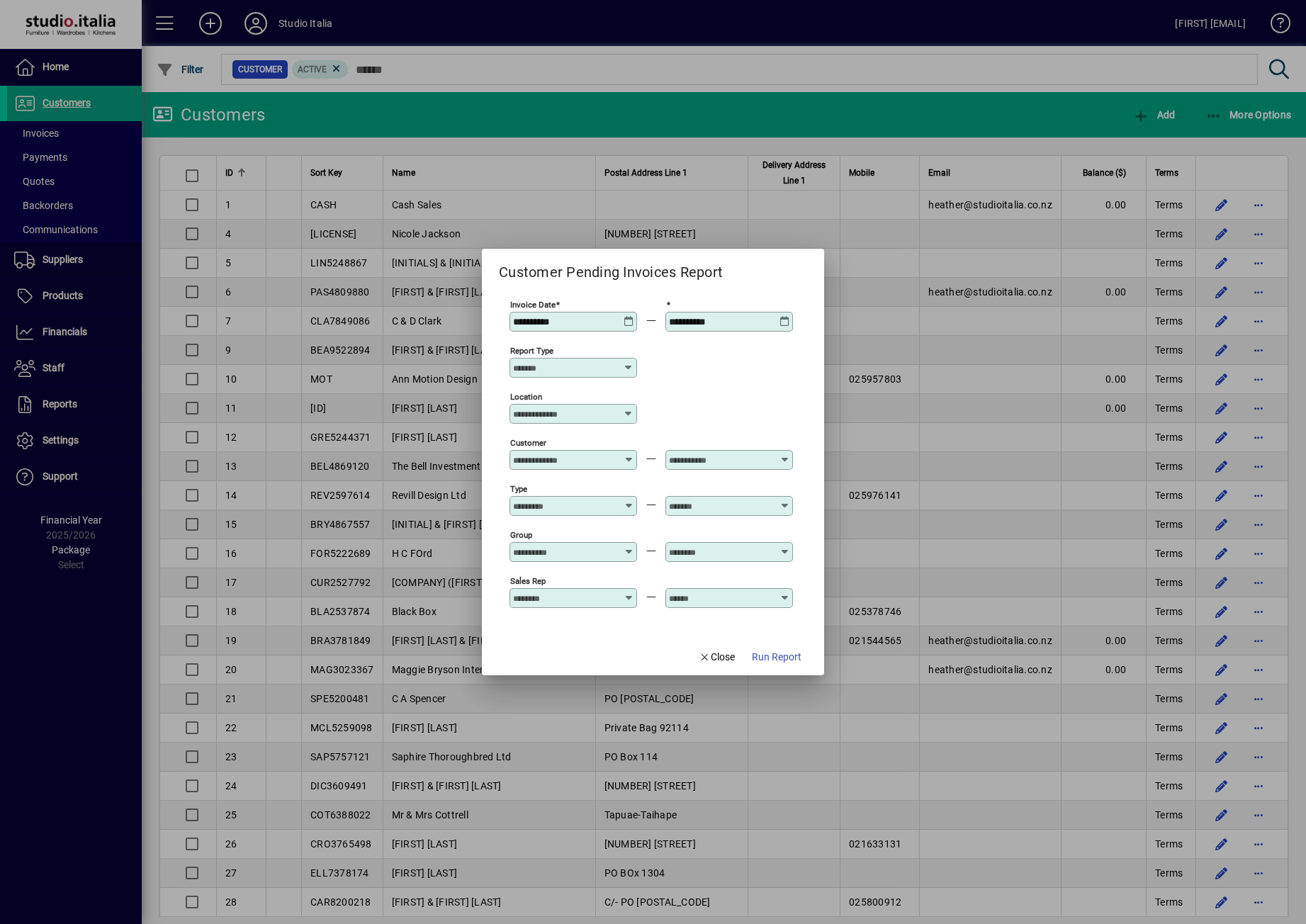 type on "**********" 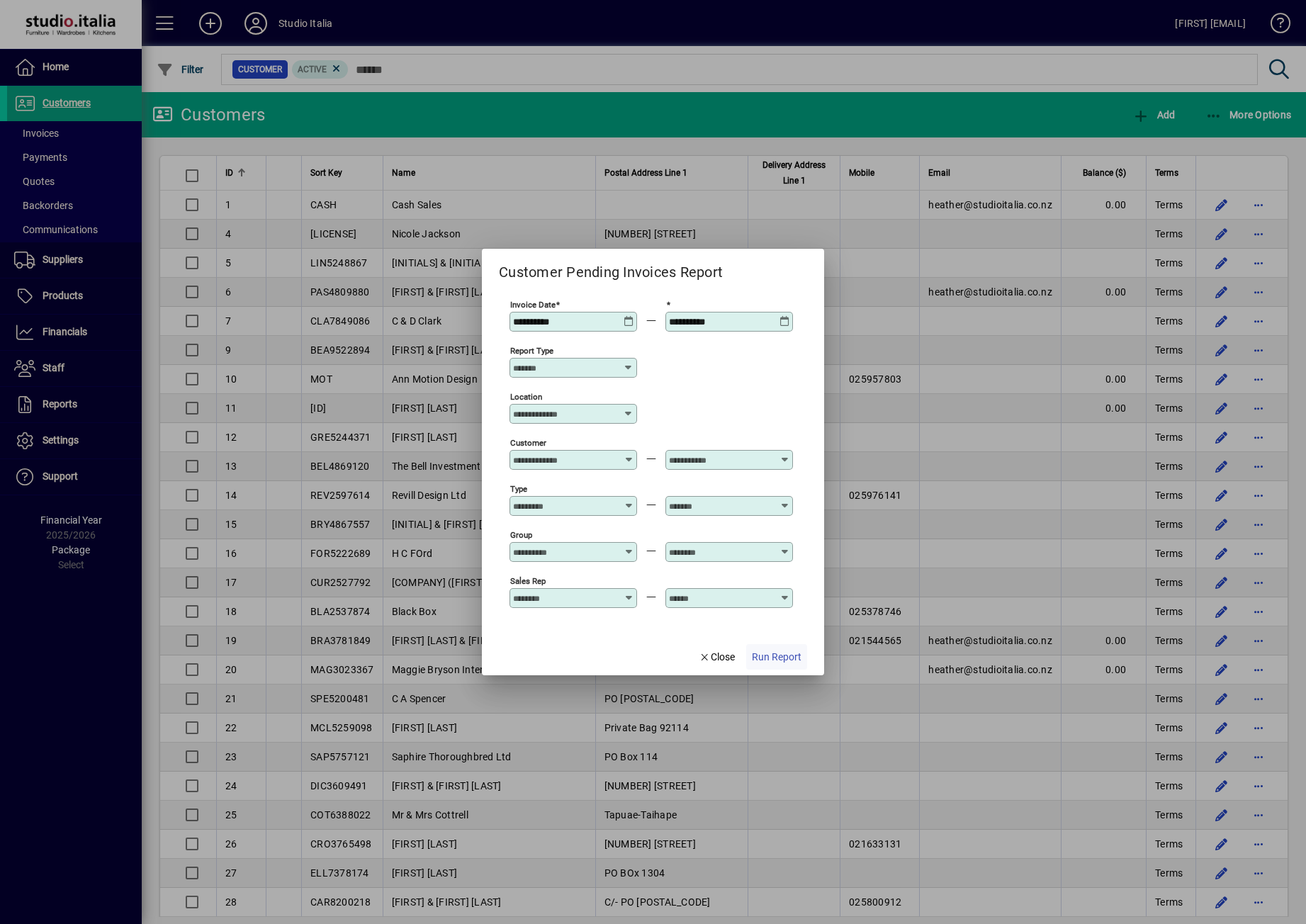 click on "Run Report" 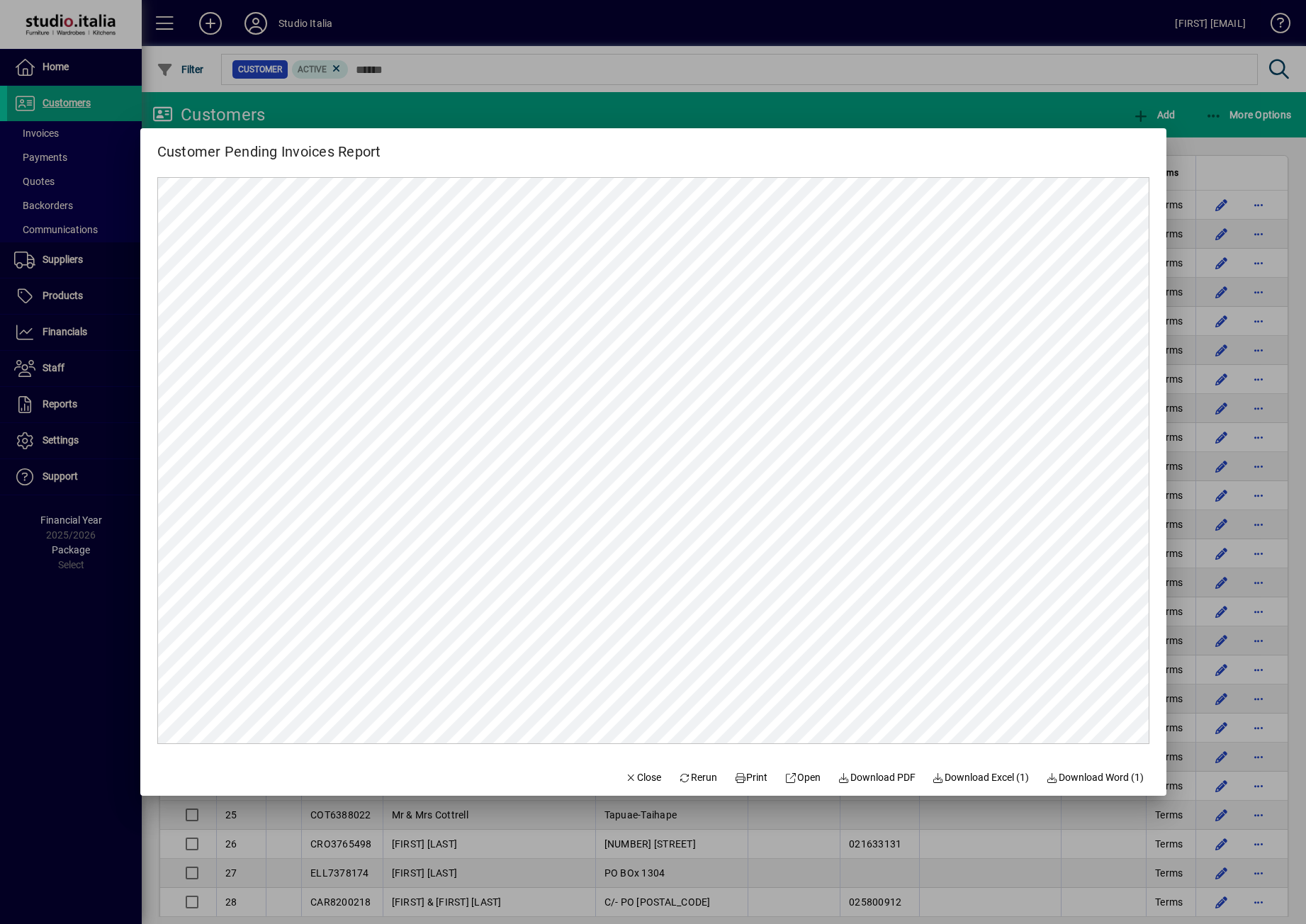 scroll, scrollTop: 0, scrollLeft: 0, axis: both 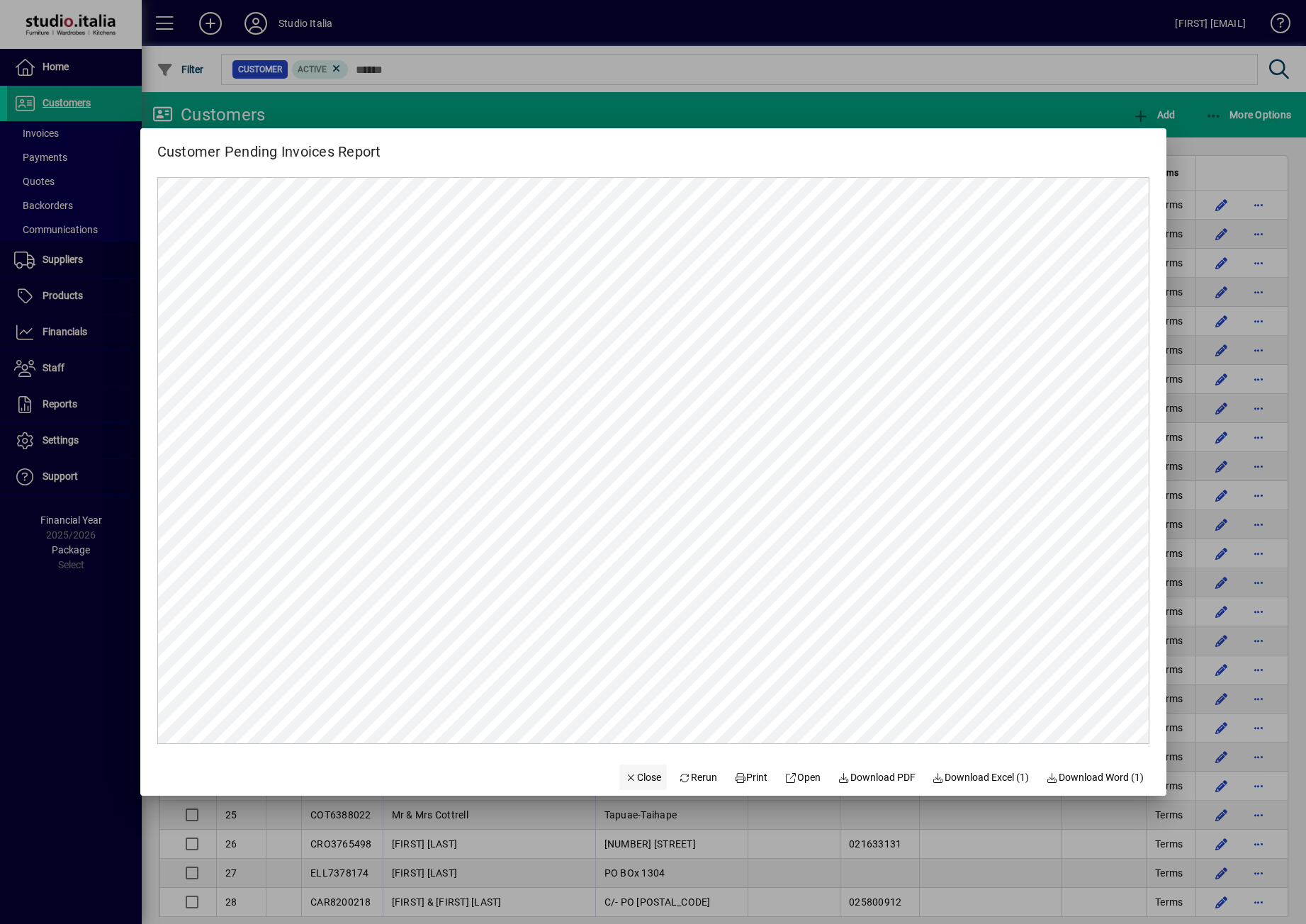 click 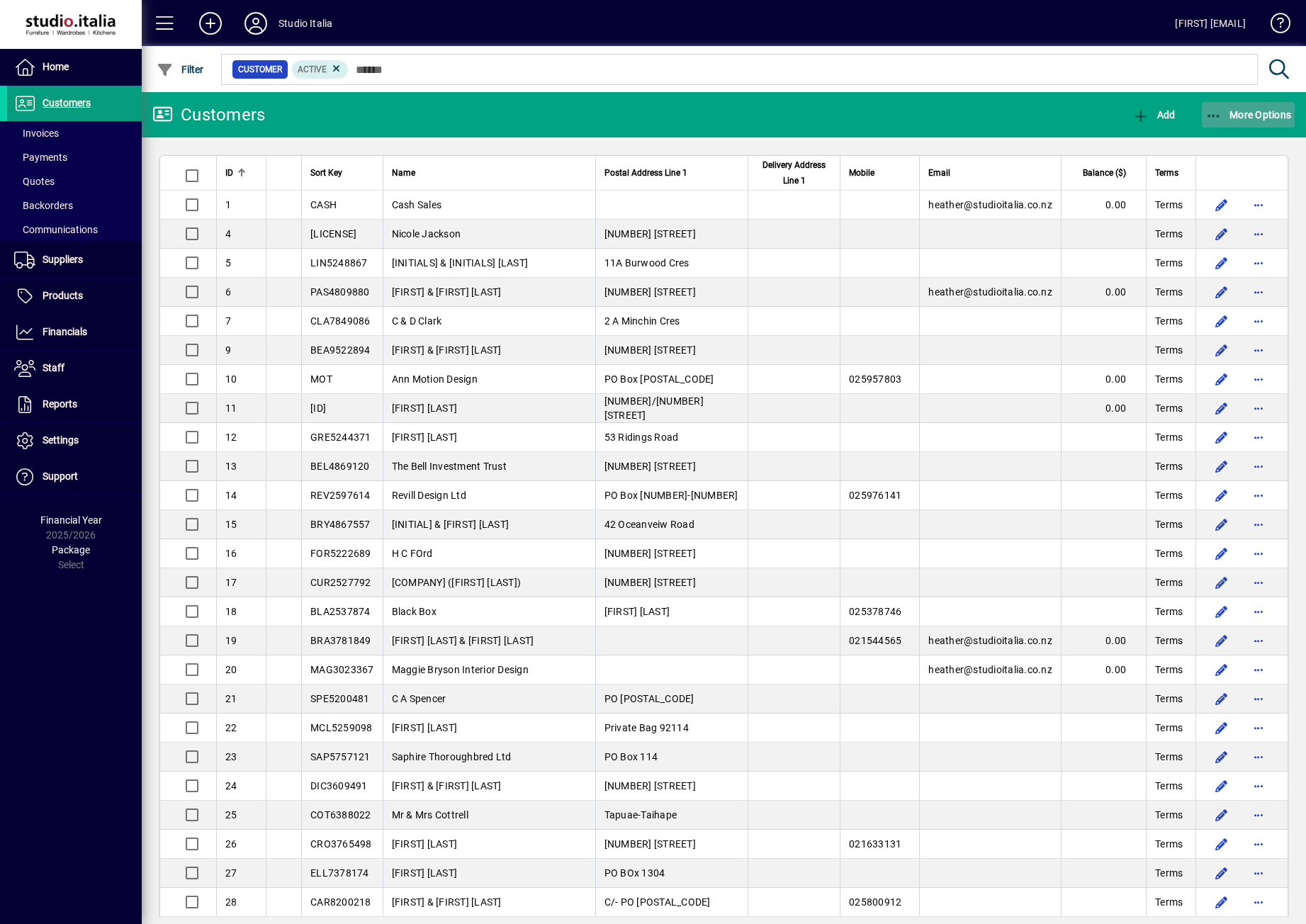 click 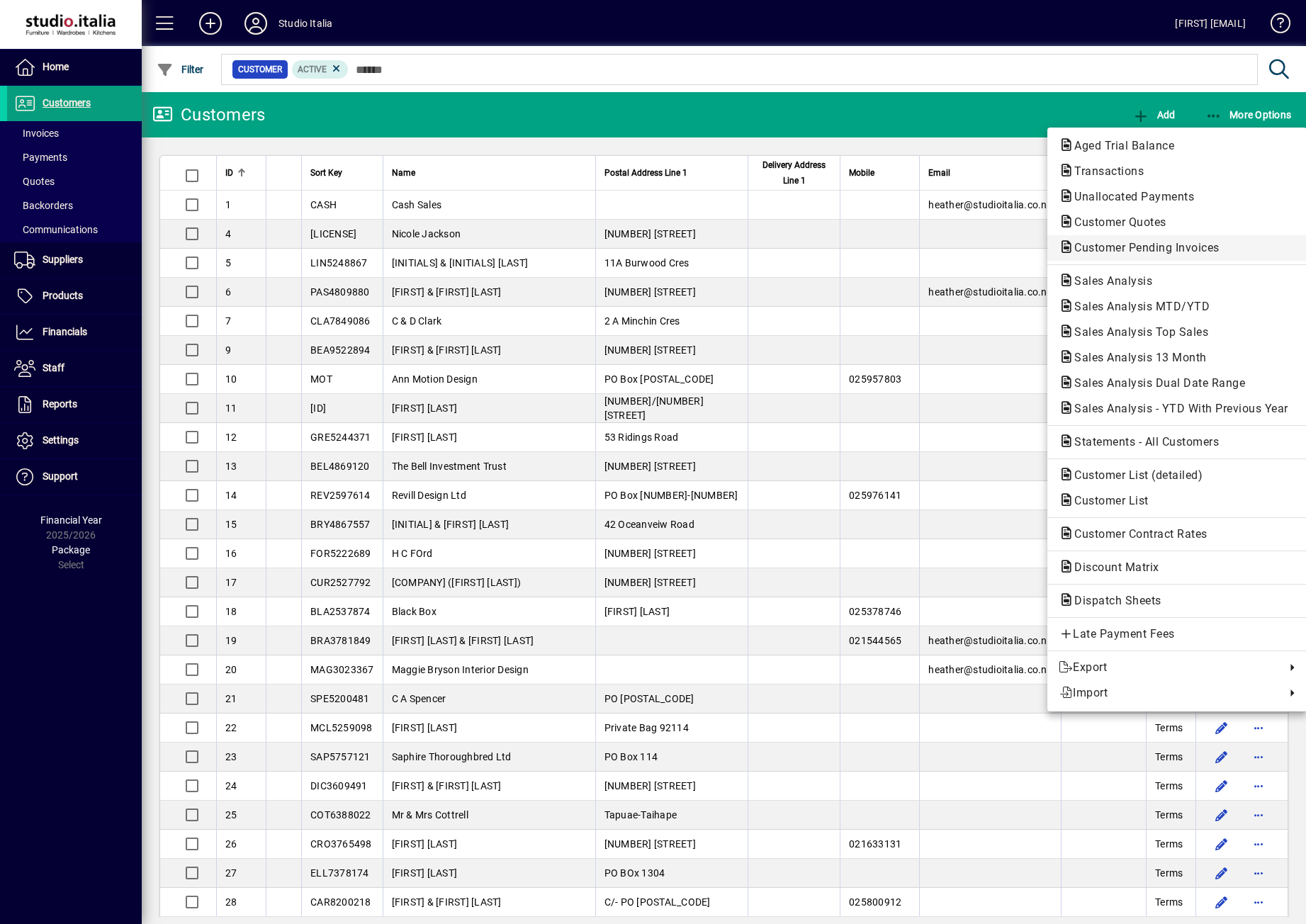click on "Customer Pending Invoices" 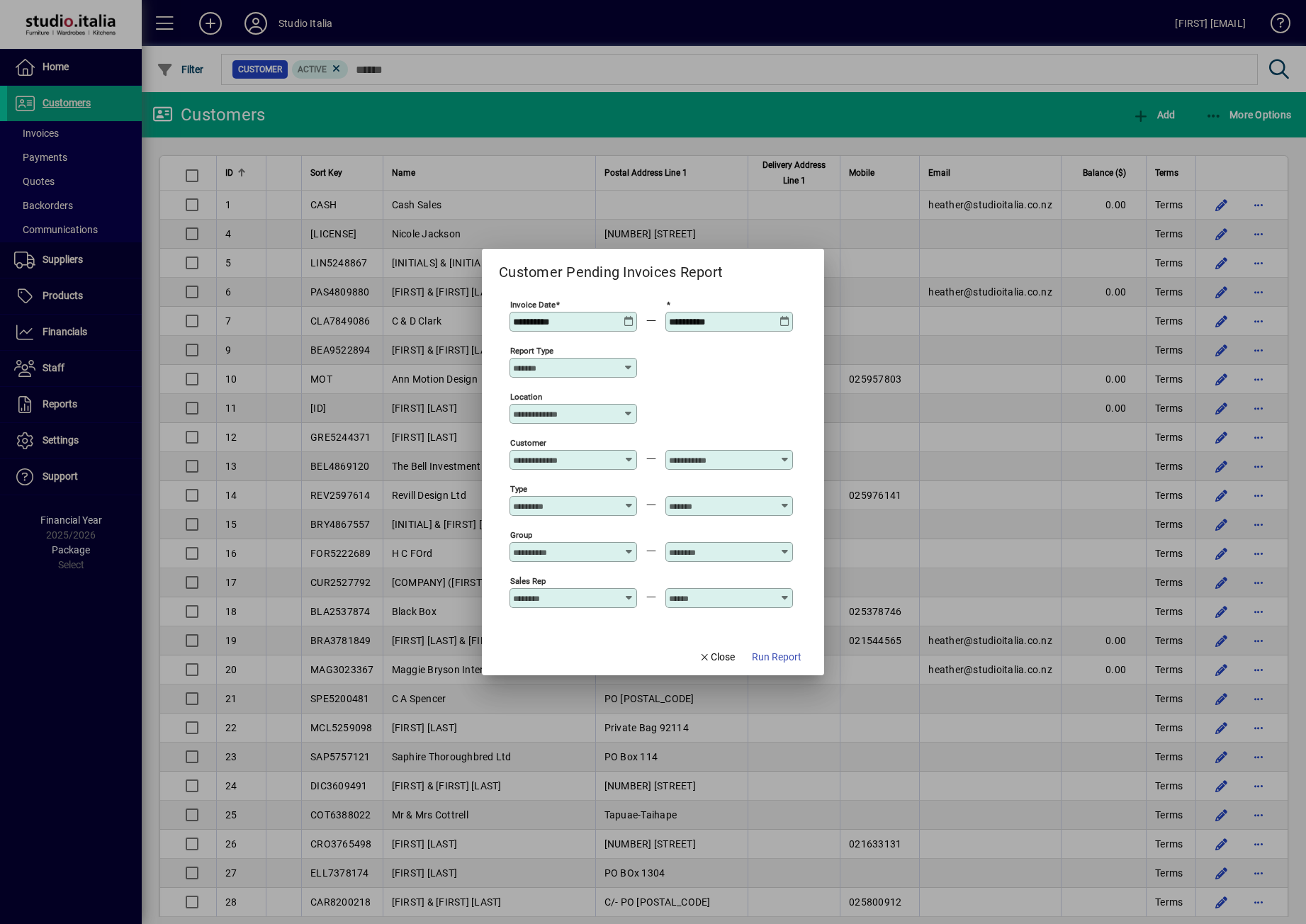 click on "**********" at bounding box center [575, 322] 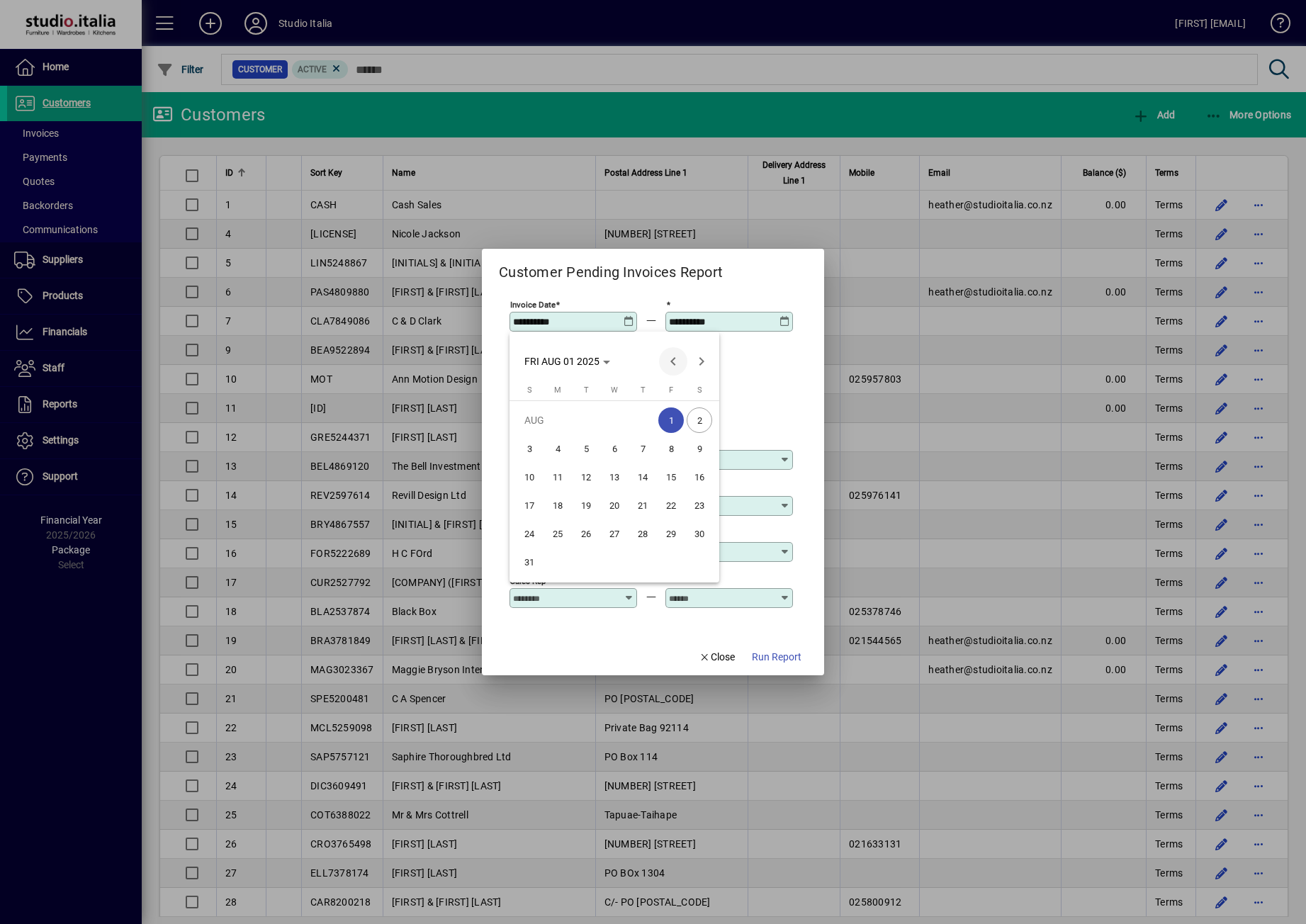 click at bounding box center [673, 361] 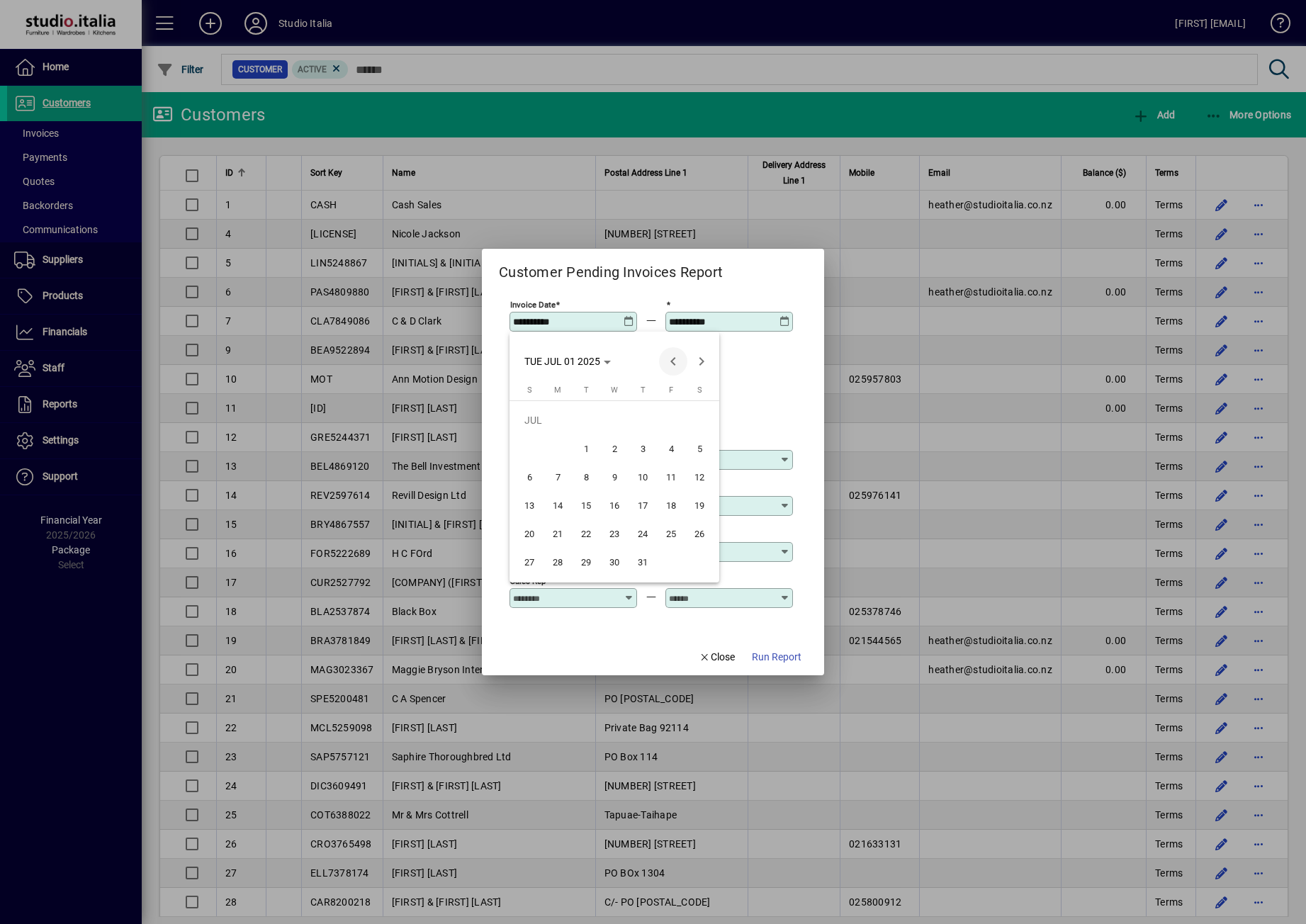 click at bounding box center [673, 361] 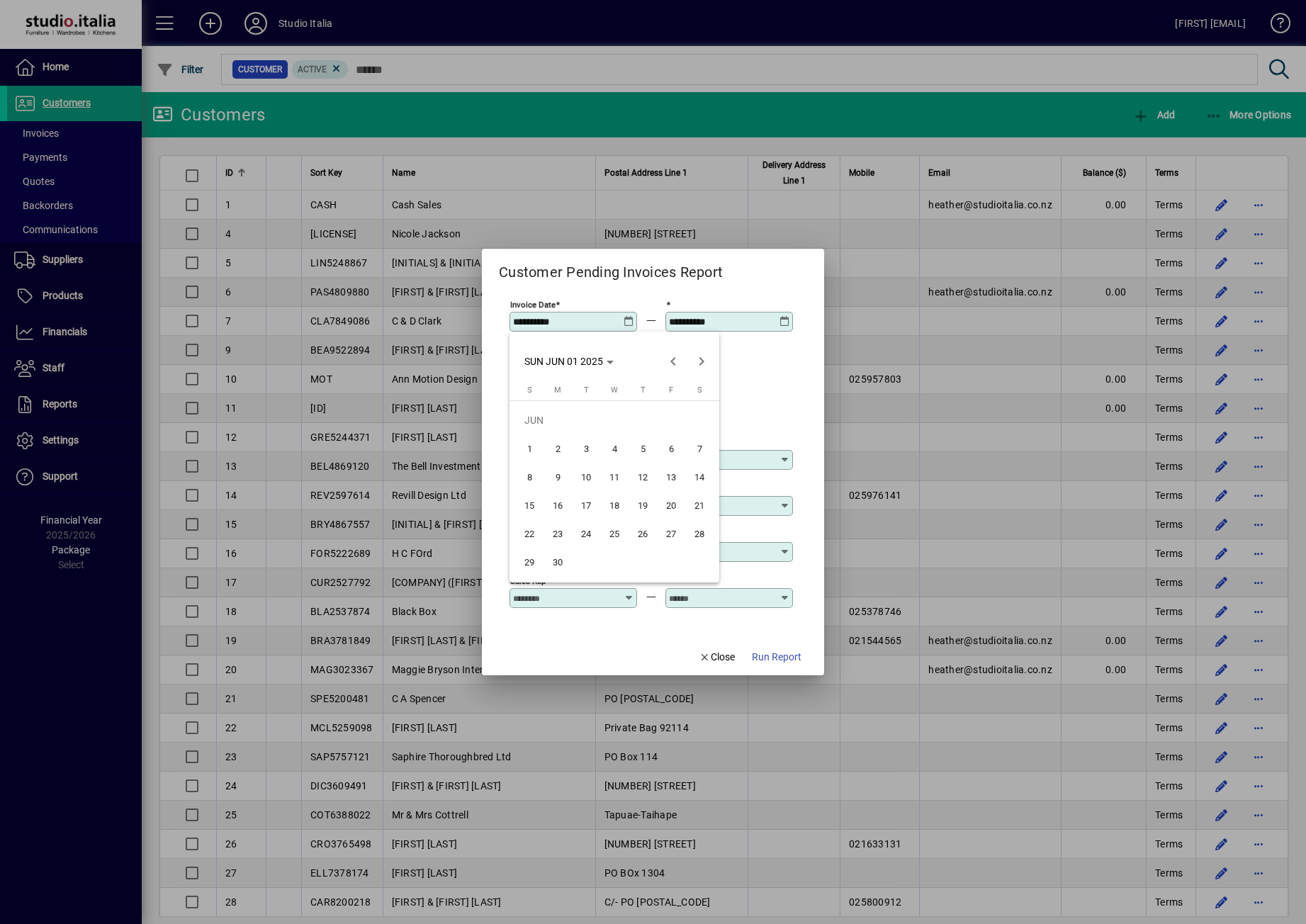 click on "1" at bounding box center [529, 449] 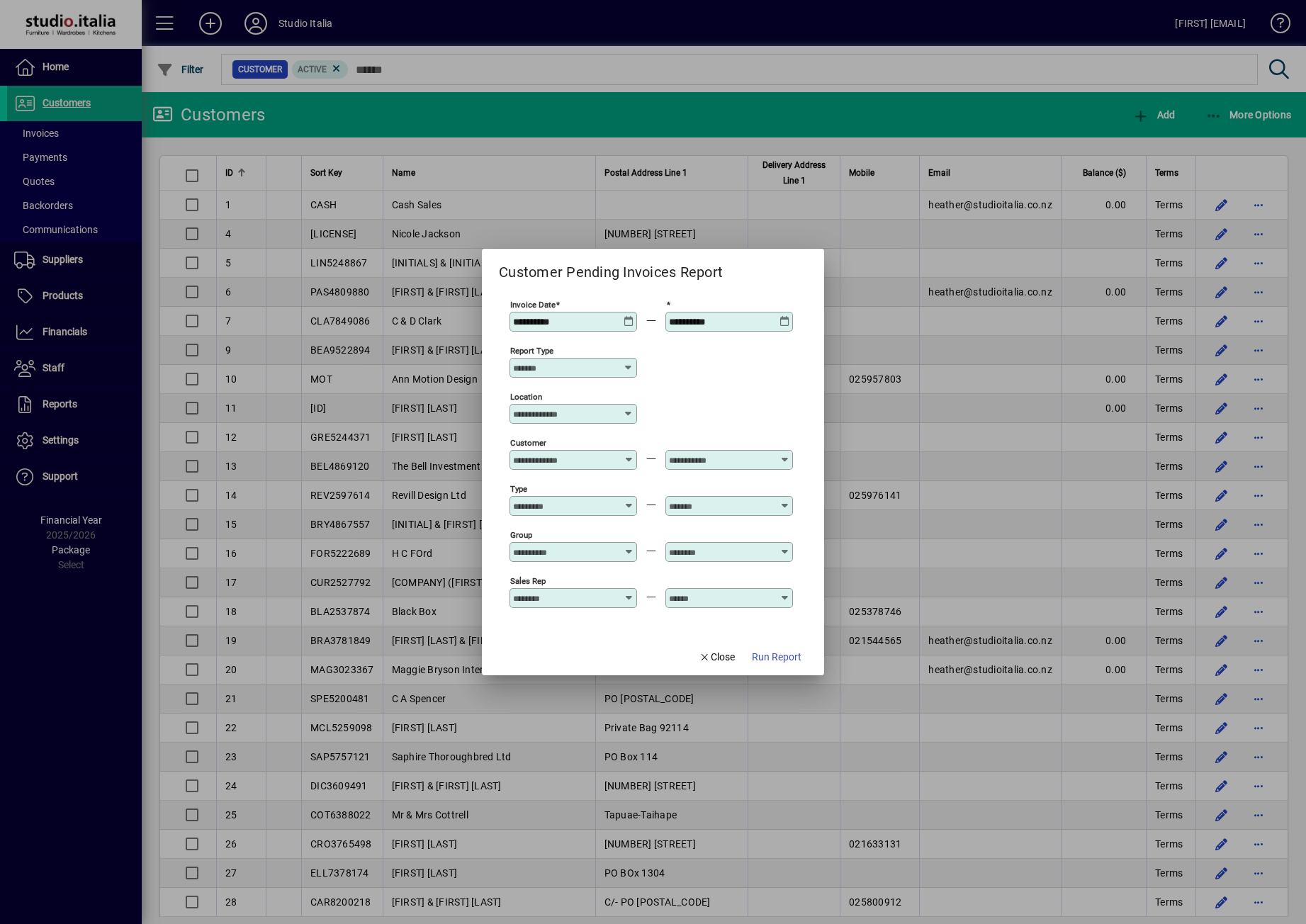type on "**********" 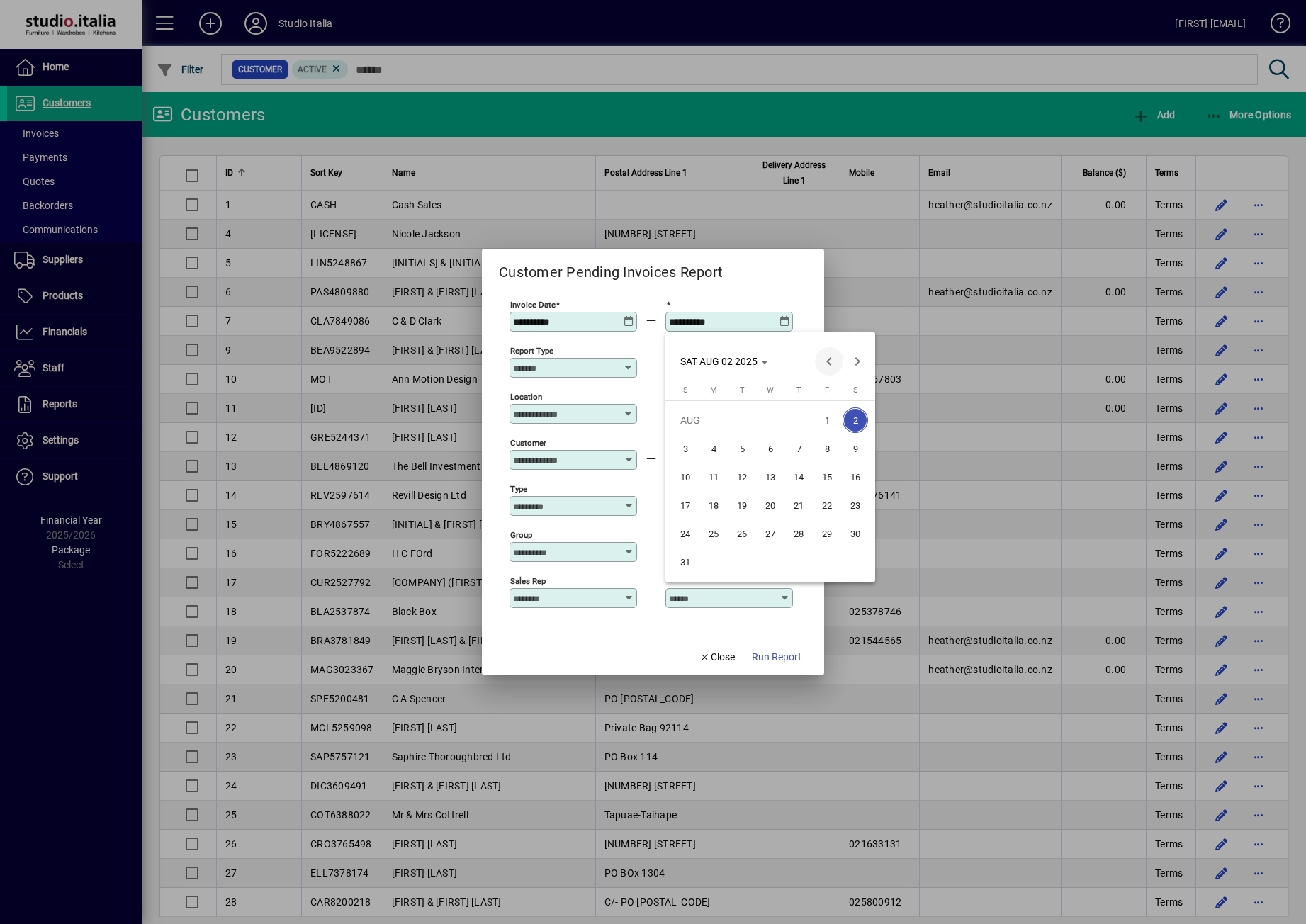 click at bounding box center [829, 361] 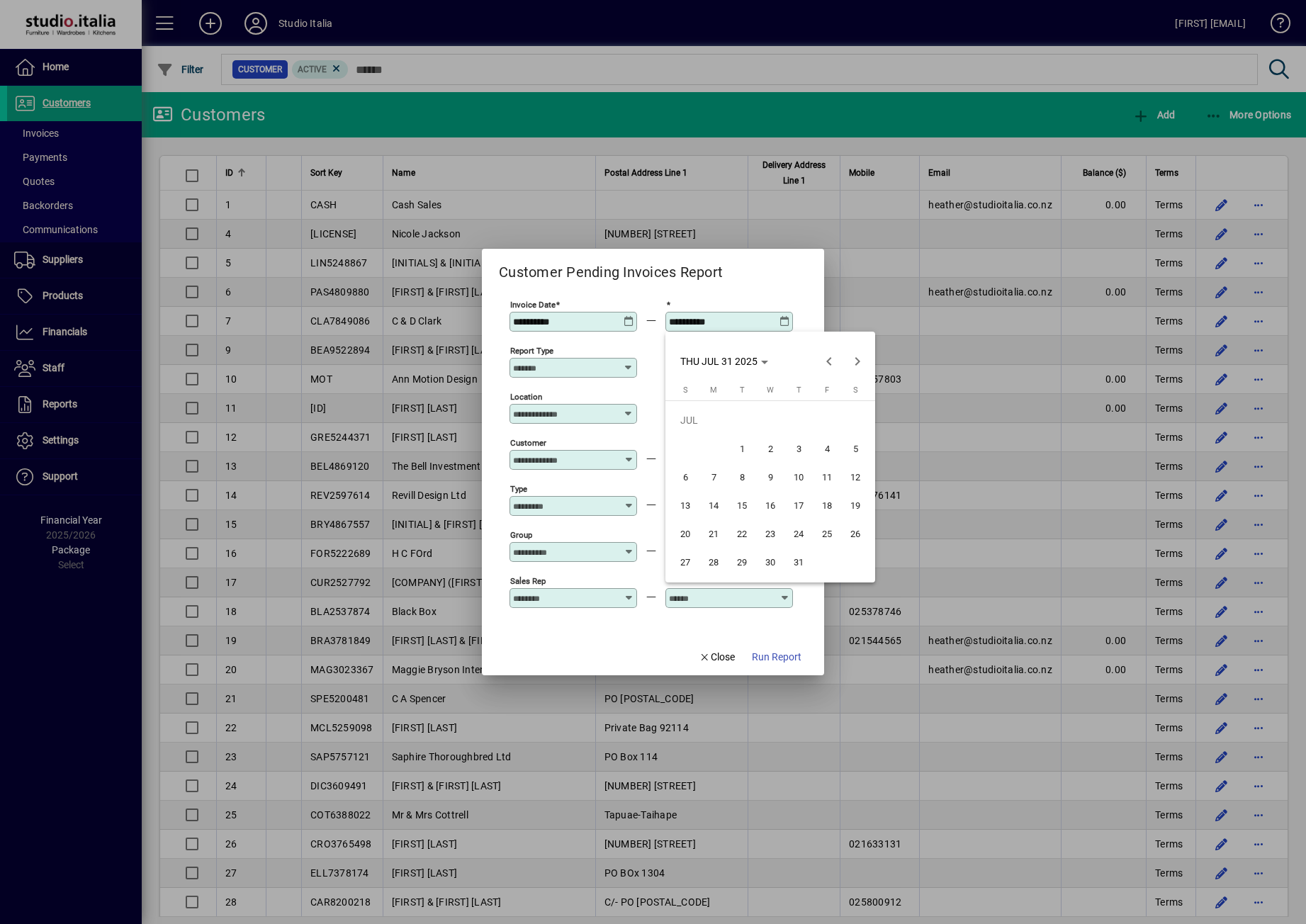 click on "31" at bounding box center (799, 562) 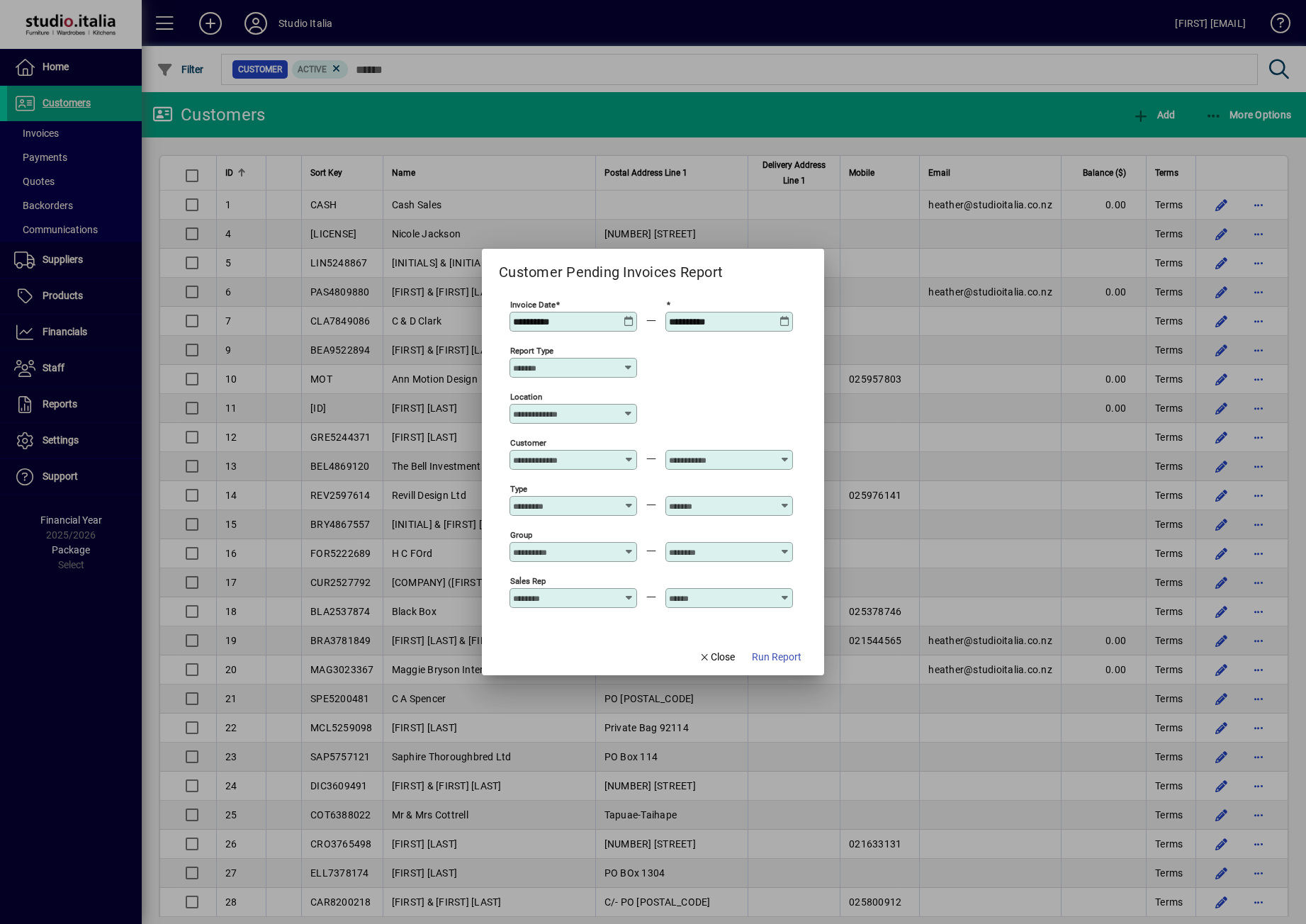 type on "**********" 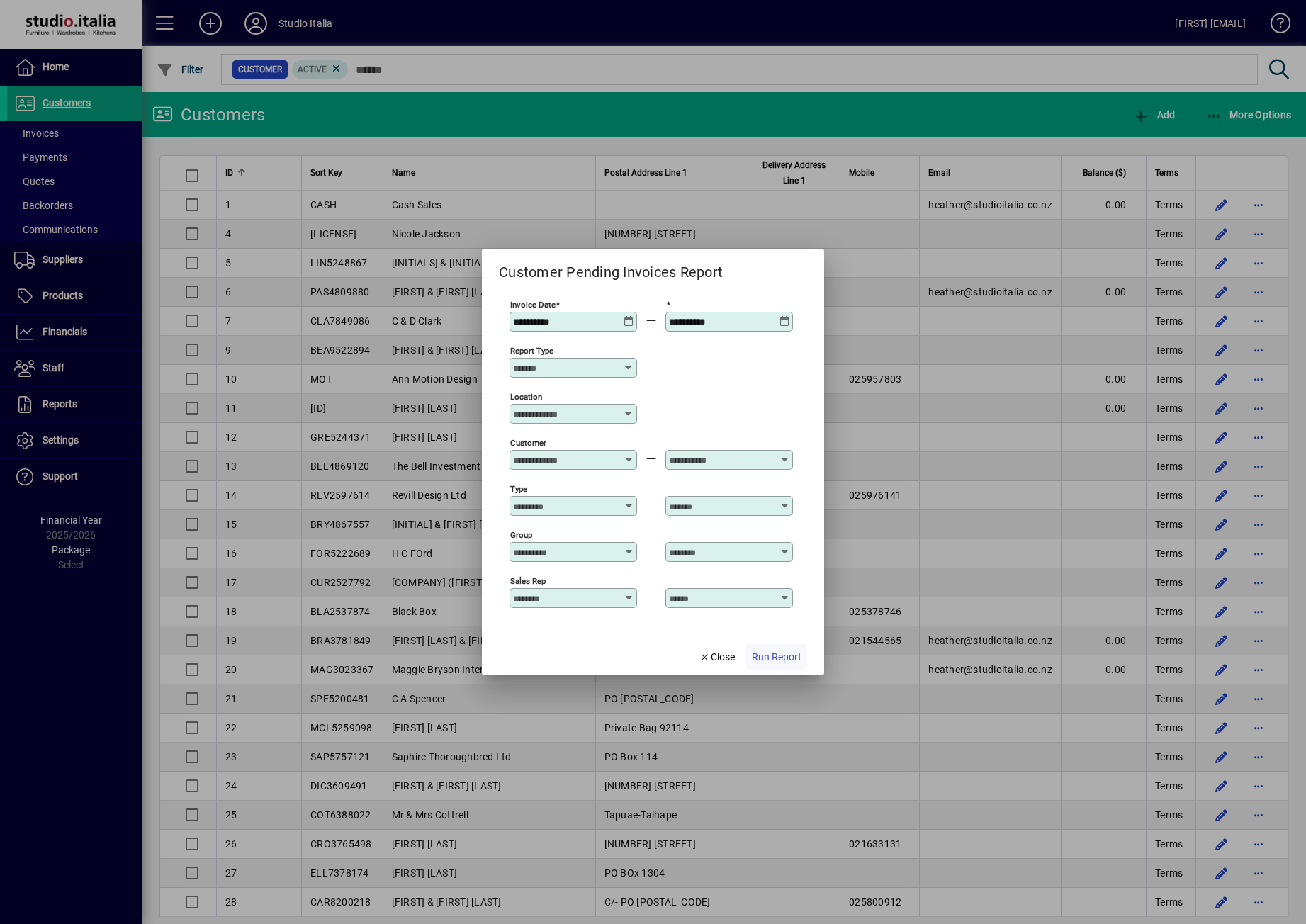 click on "Run Report" 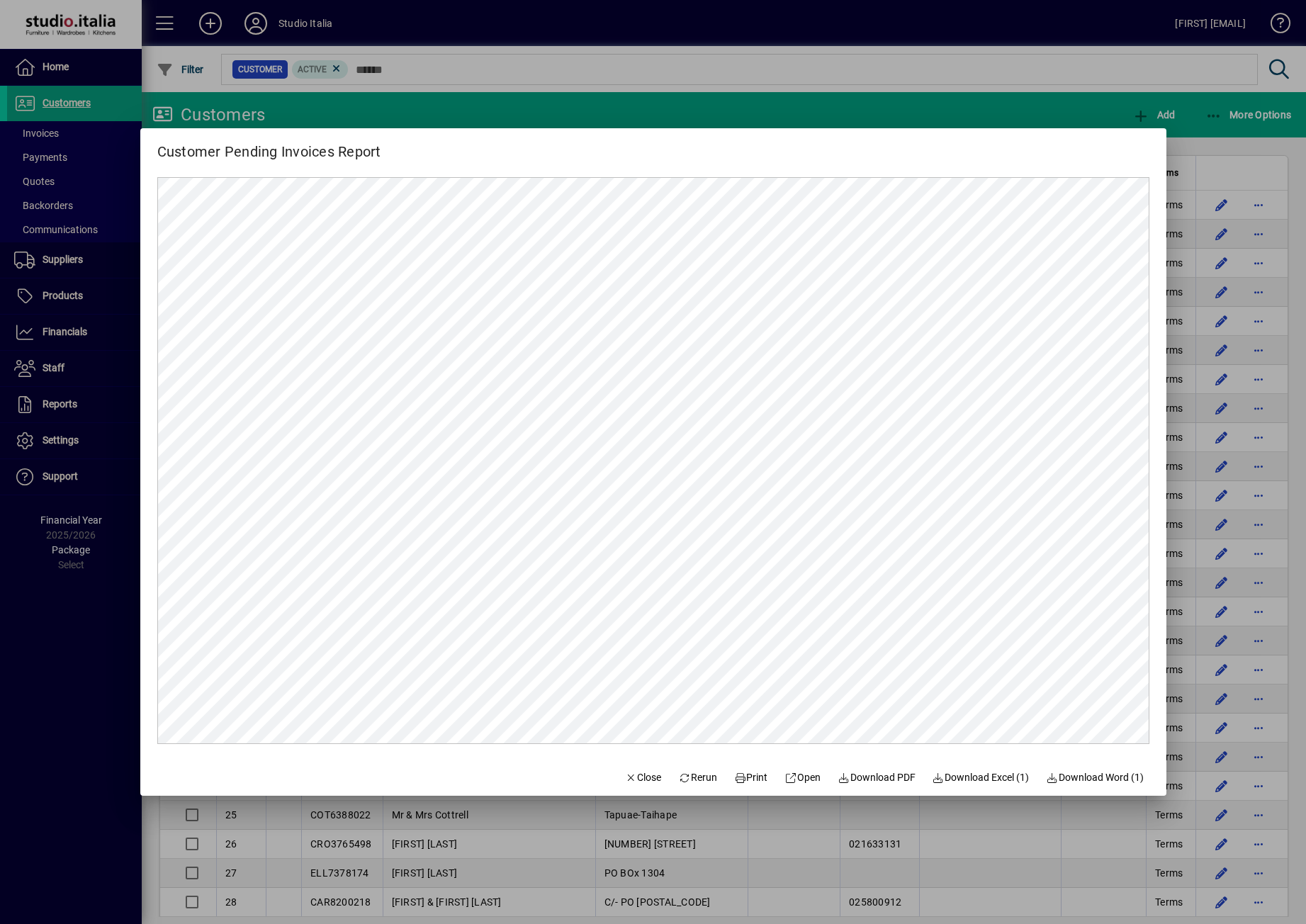 scroll, scrollTop: 0, scrollLeft: 0, axis: both 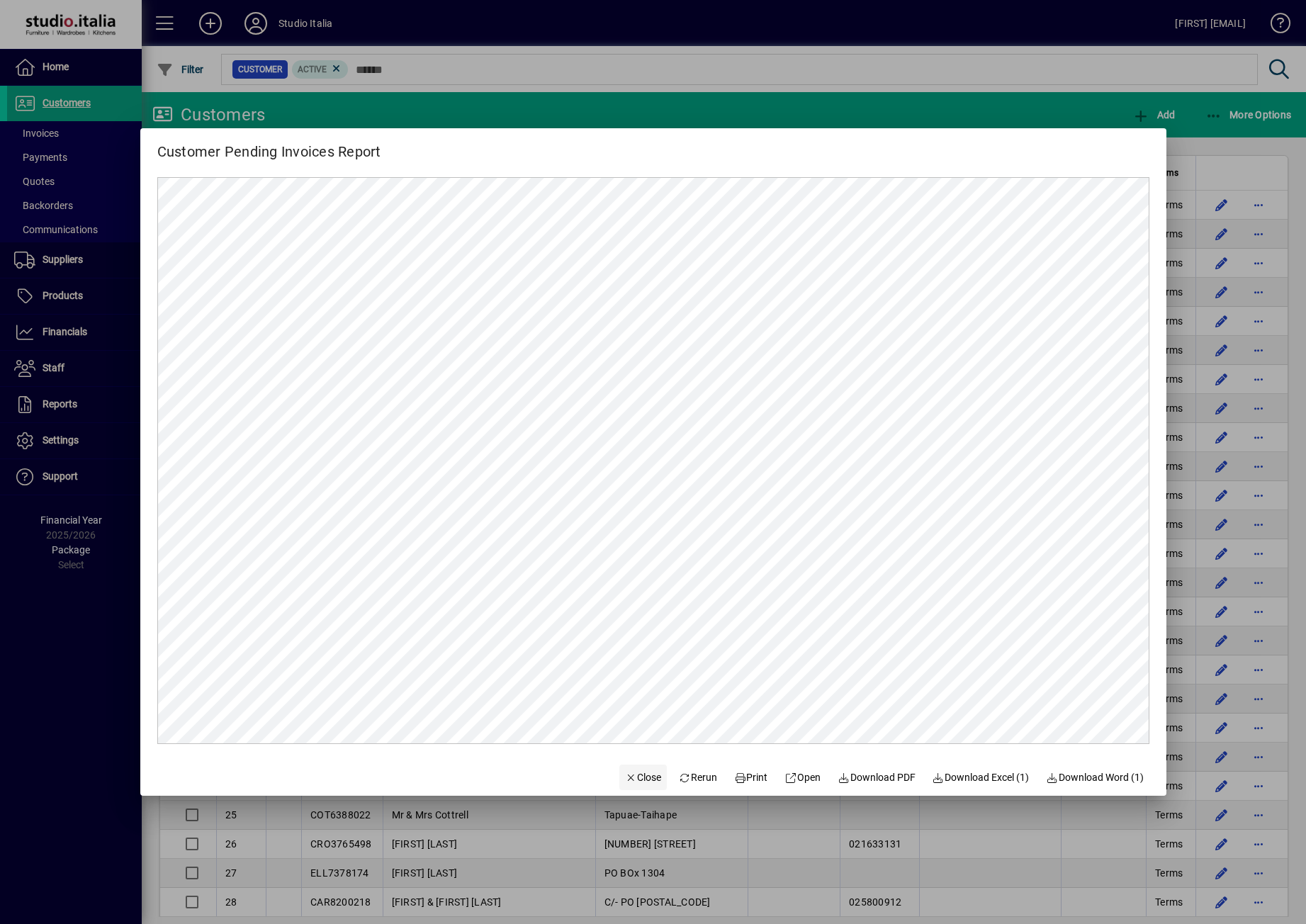 click on "Close" 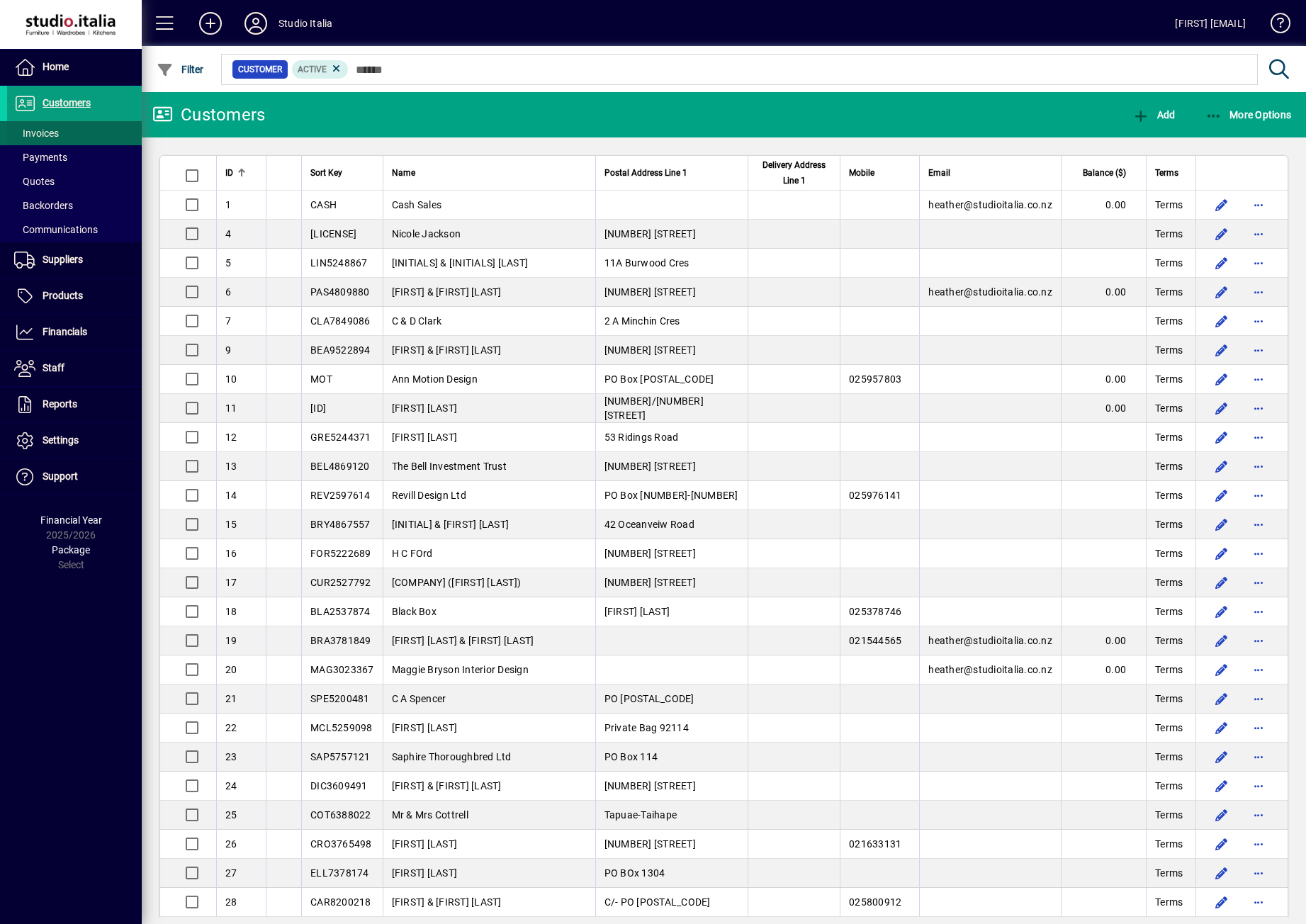 click on "Invoices" at bounding box center [36, 133] 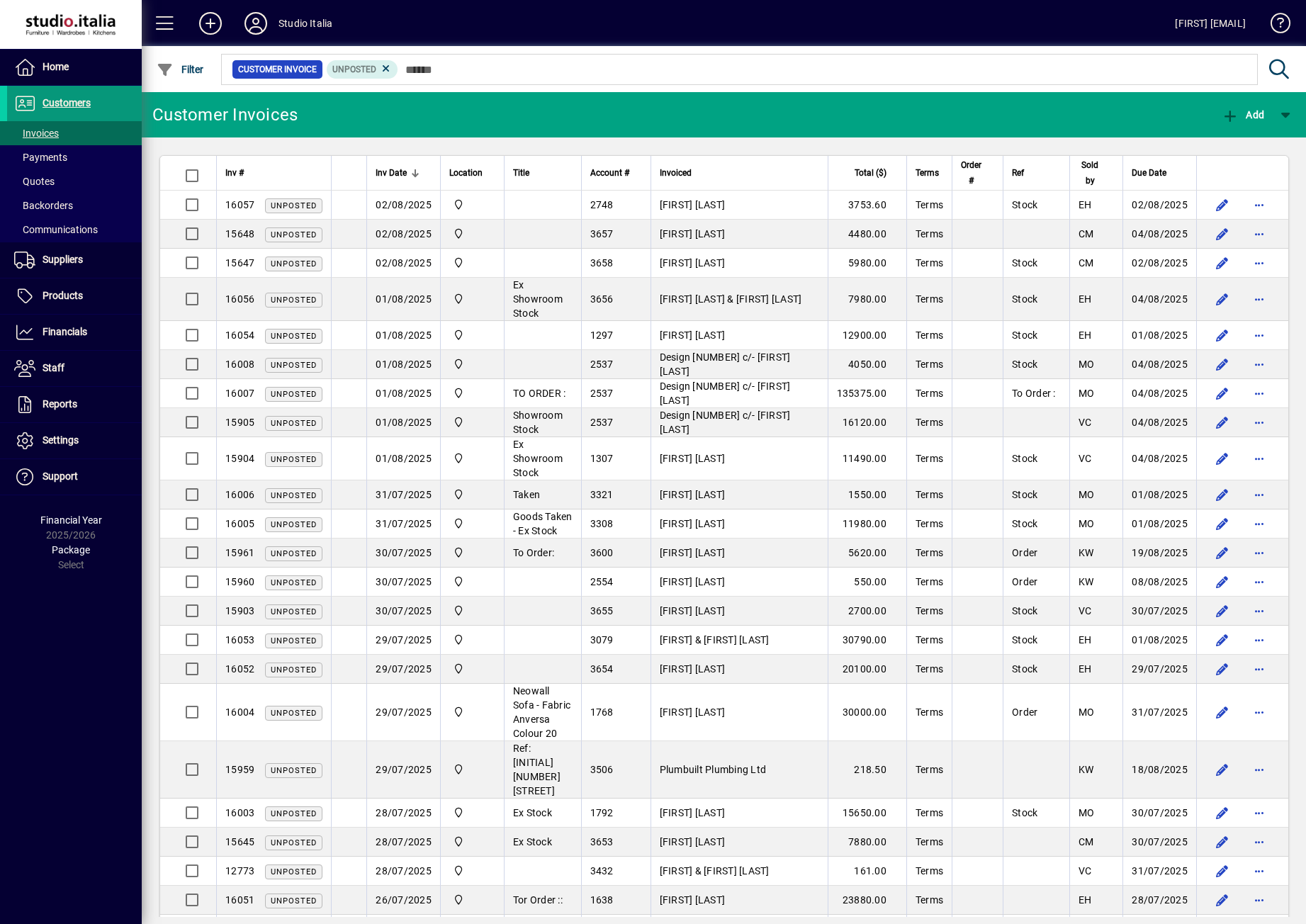 click on "Customers" at bounding box center (67, 103) 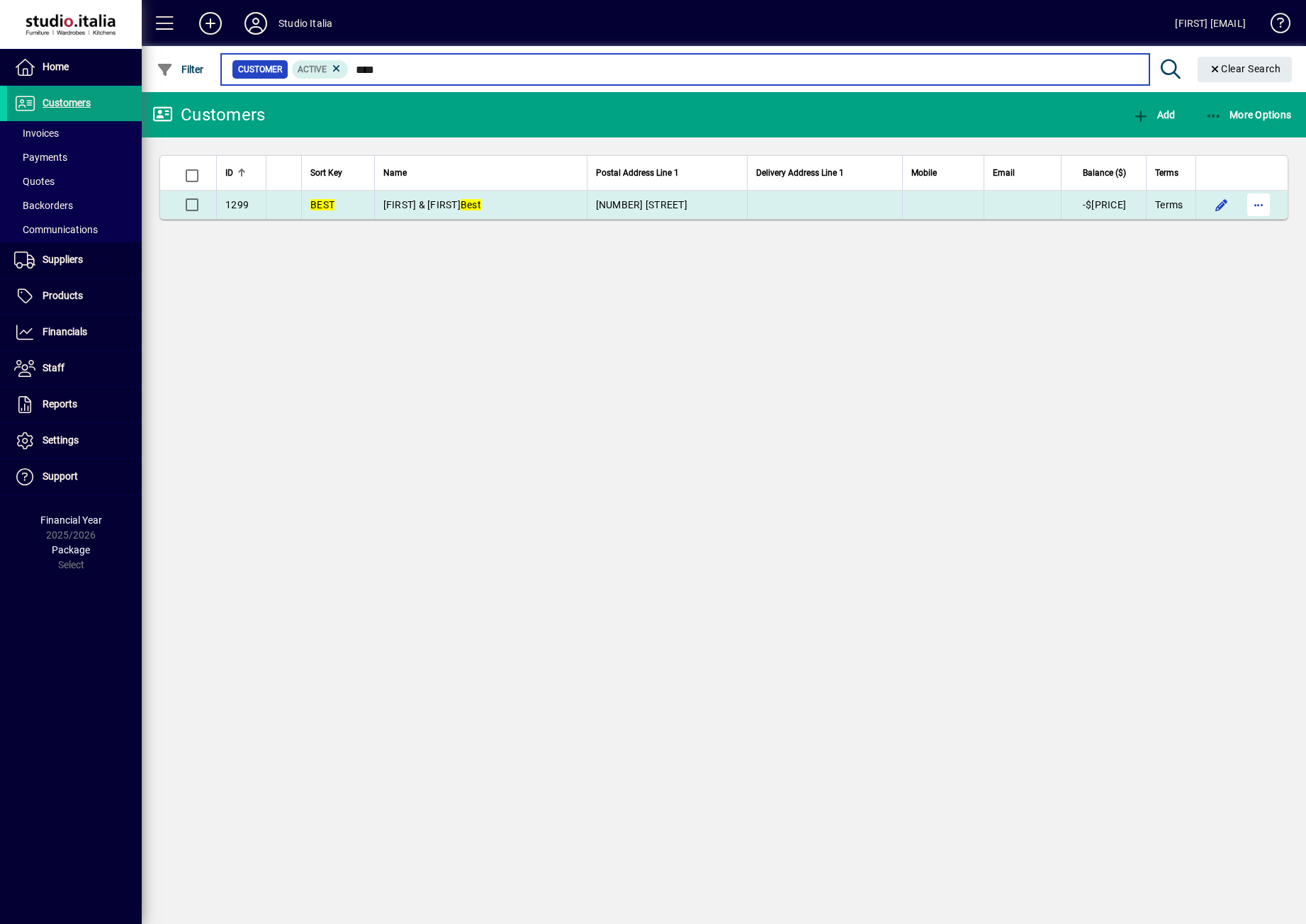 type on "****" 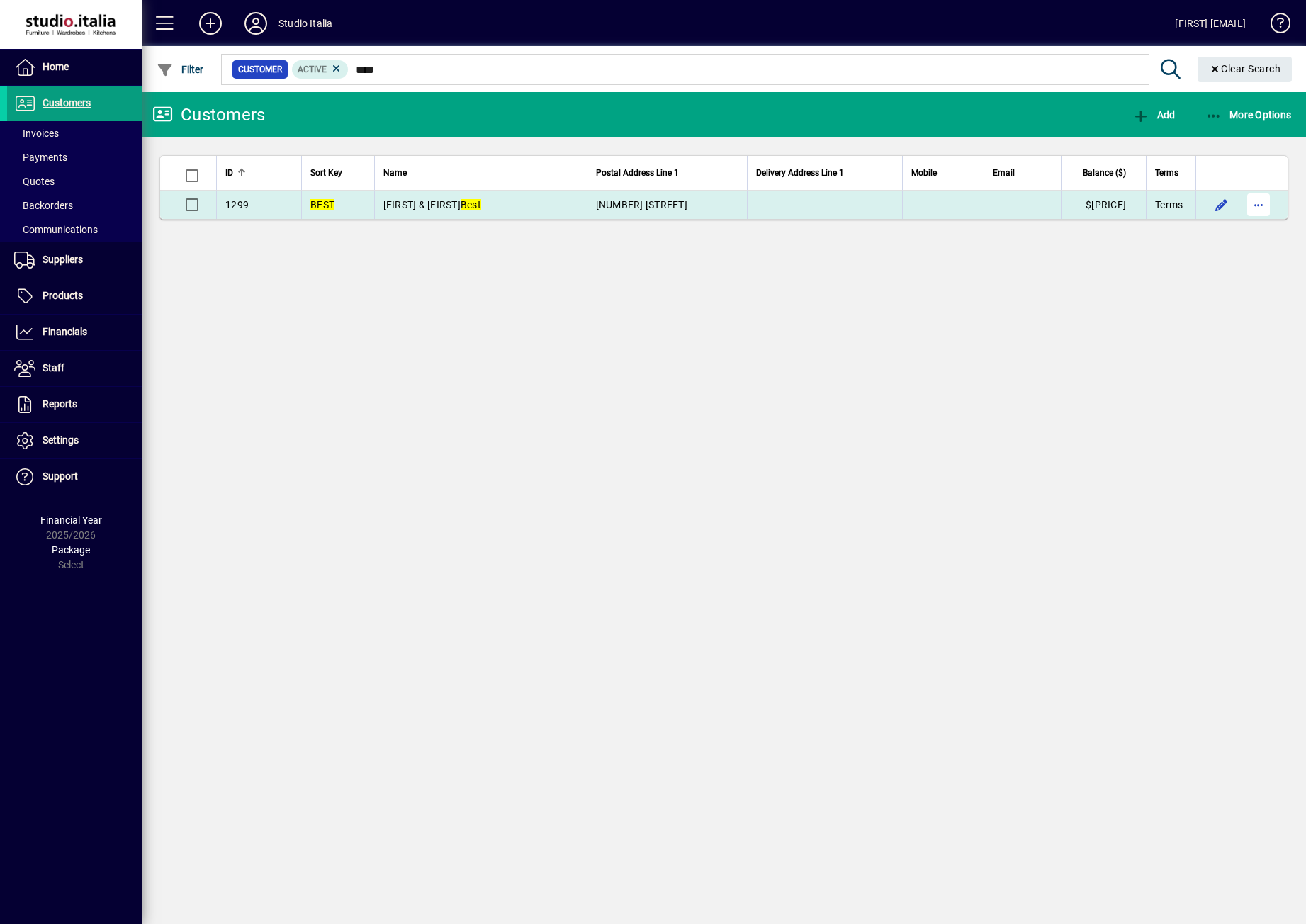 click at bounding box center (1259, 205) 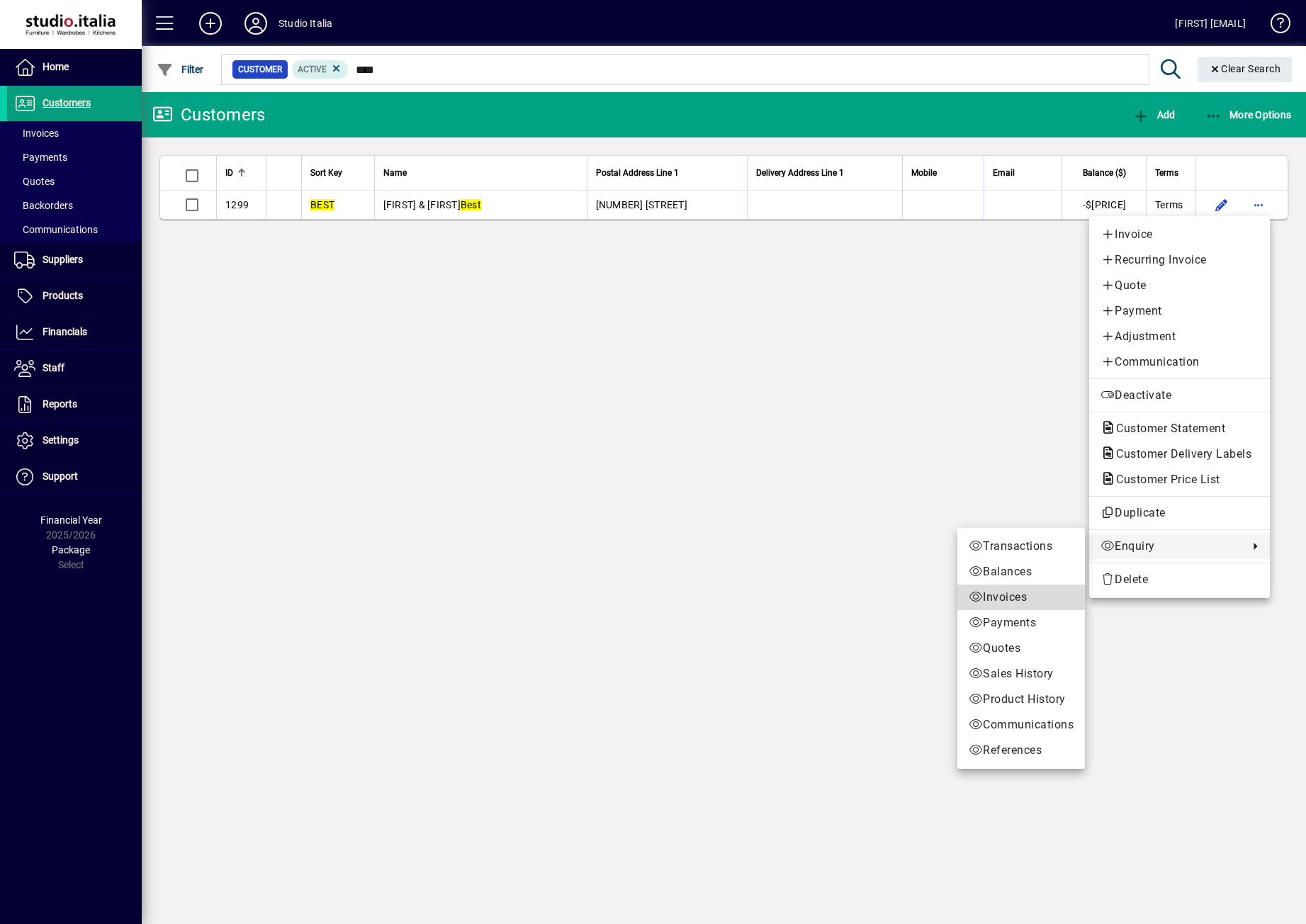 click on "Invoices" at bounding box center (1021, 597) 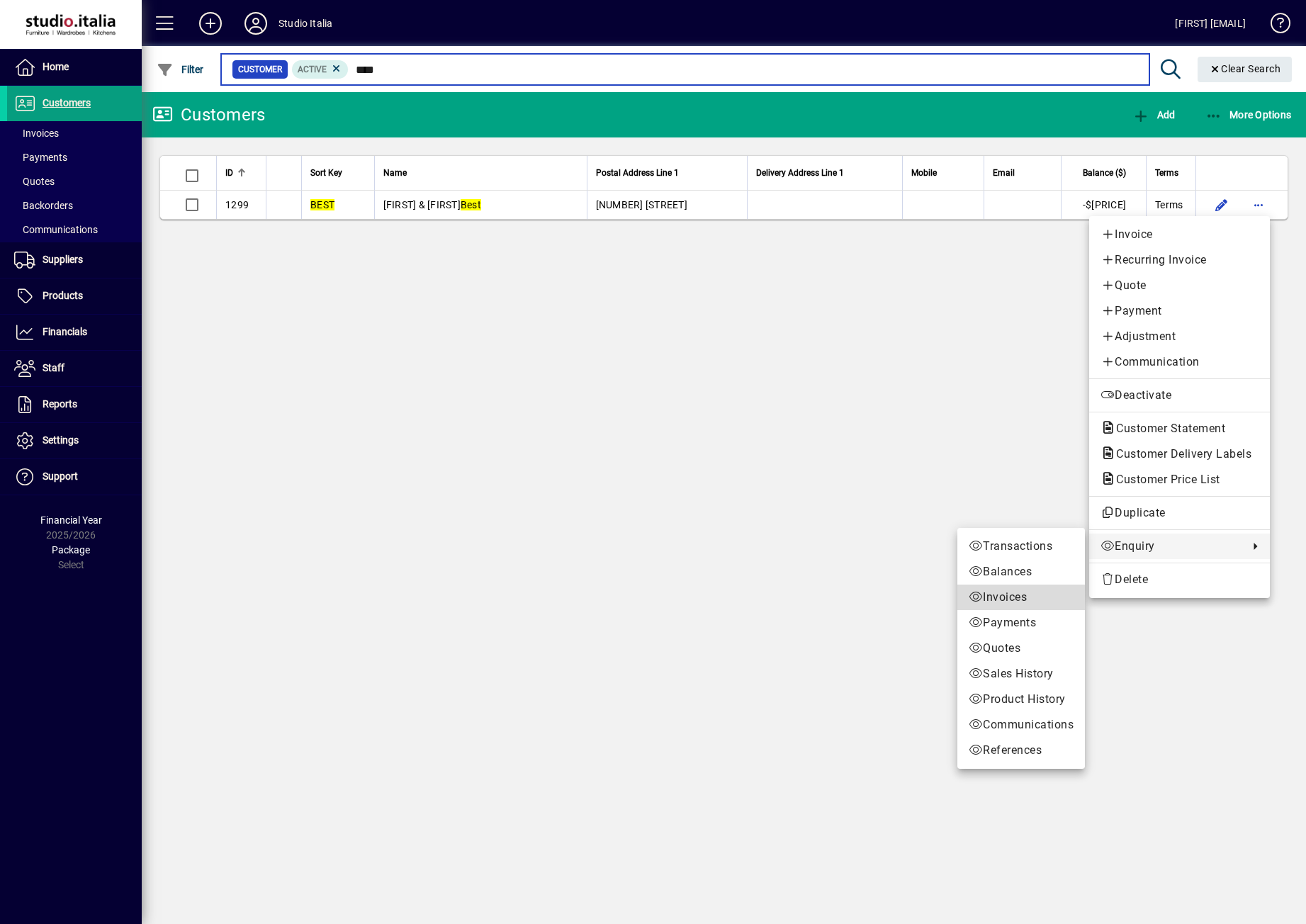type 